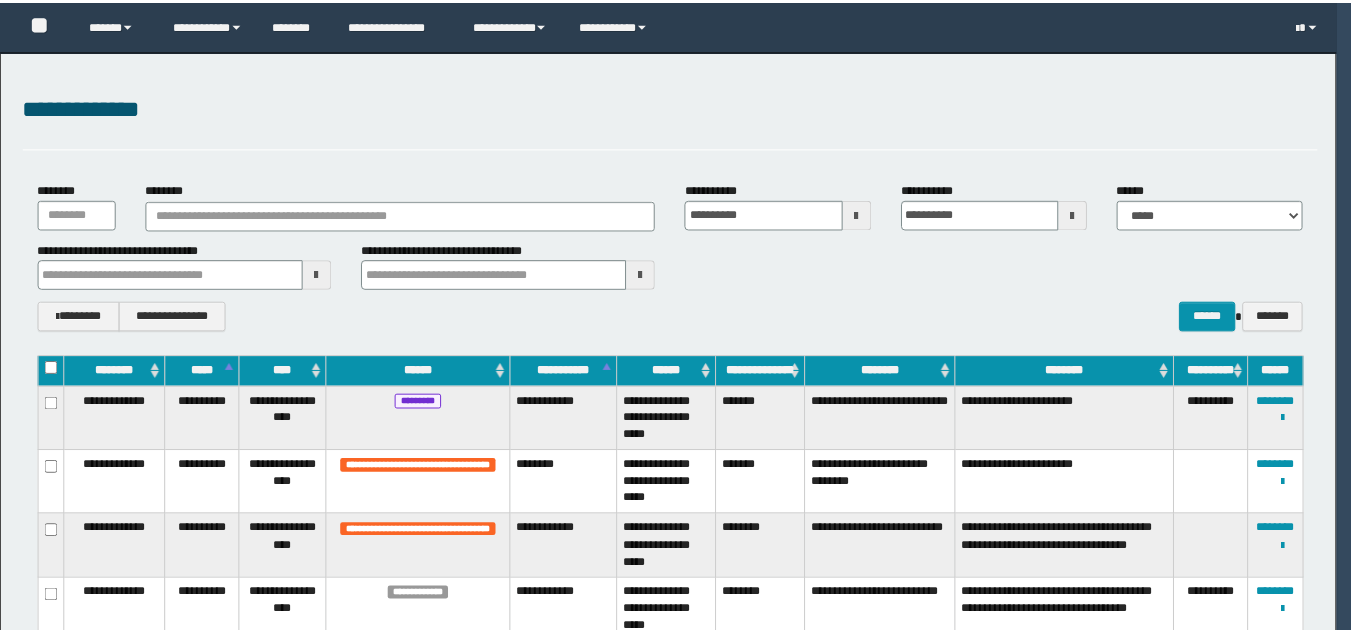 scroll, scrollTop: 0, scrollLeft: 0, axis: both 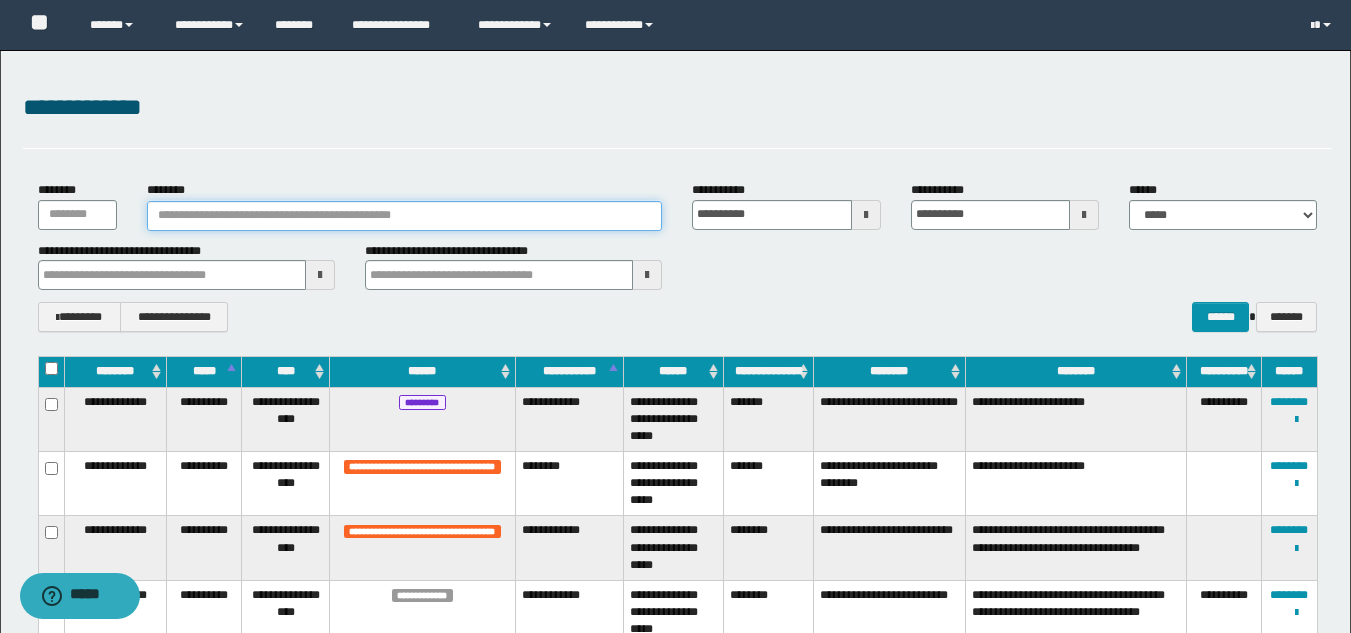 click on "********" at bounding box center [405, 216] 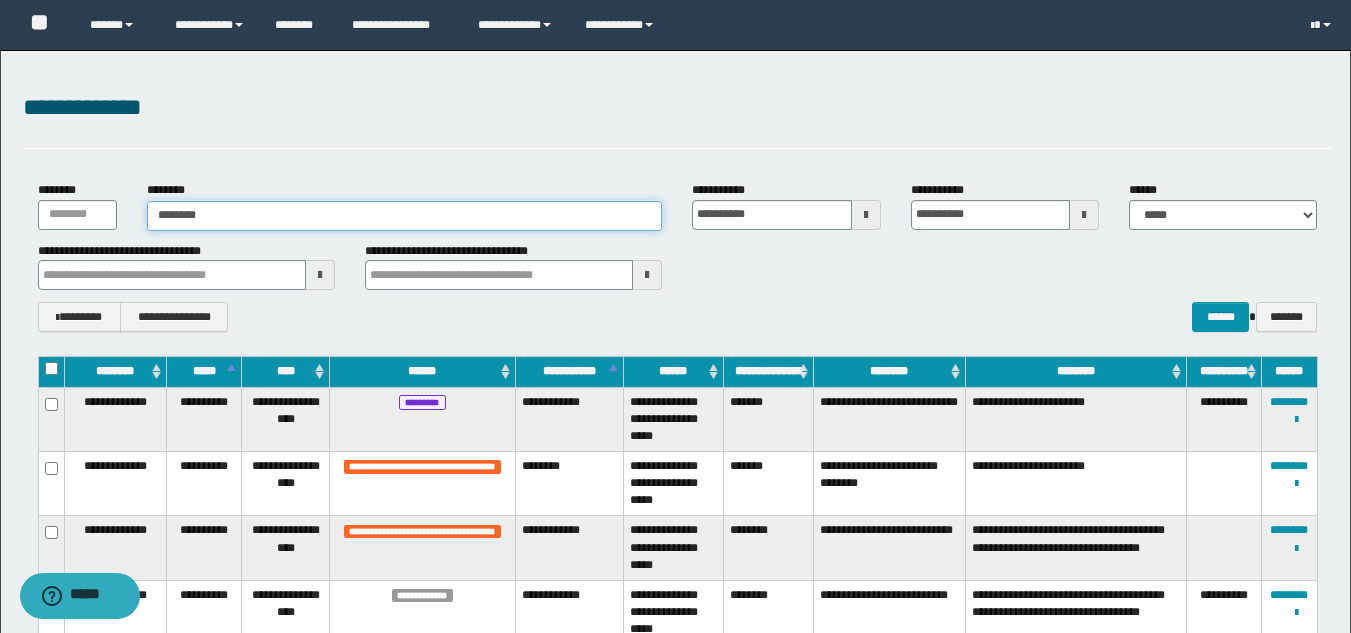 type on "********" 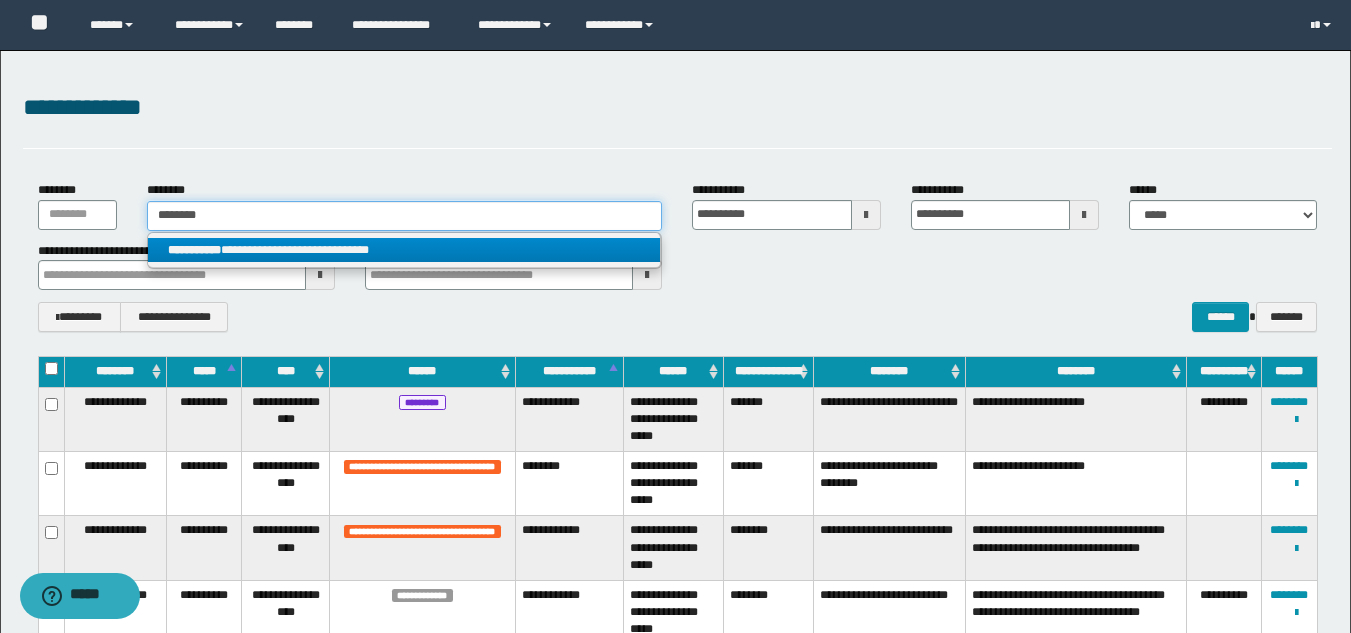 type on "********" 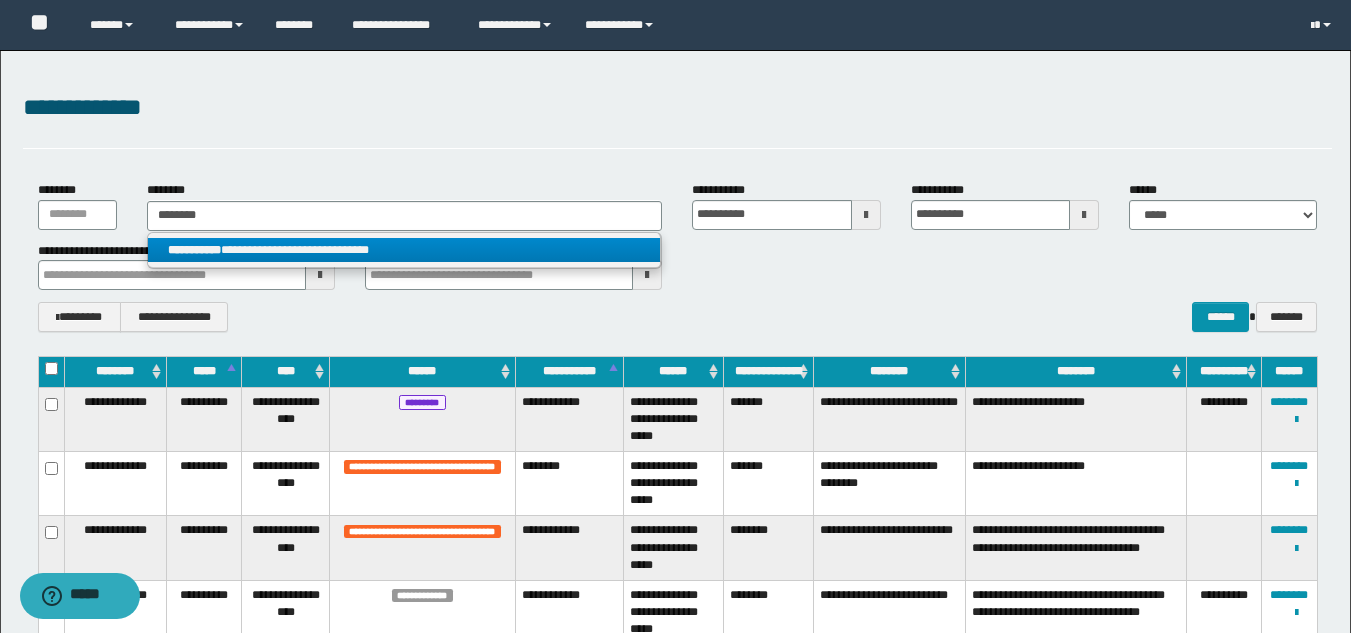 click on "**********" at bounding box center (404, 250) 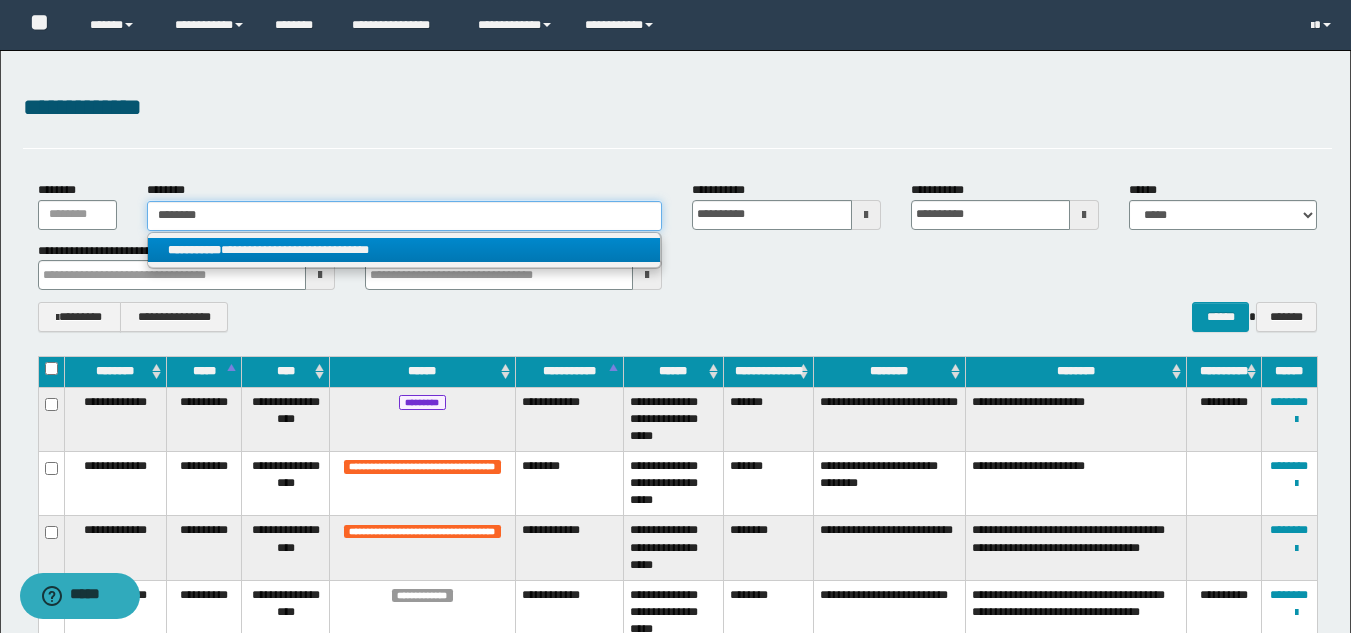 type 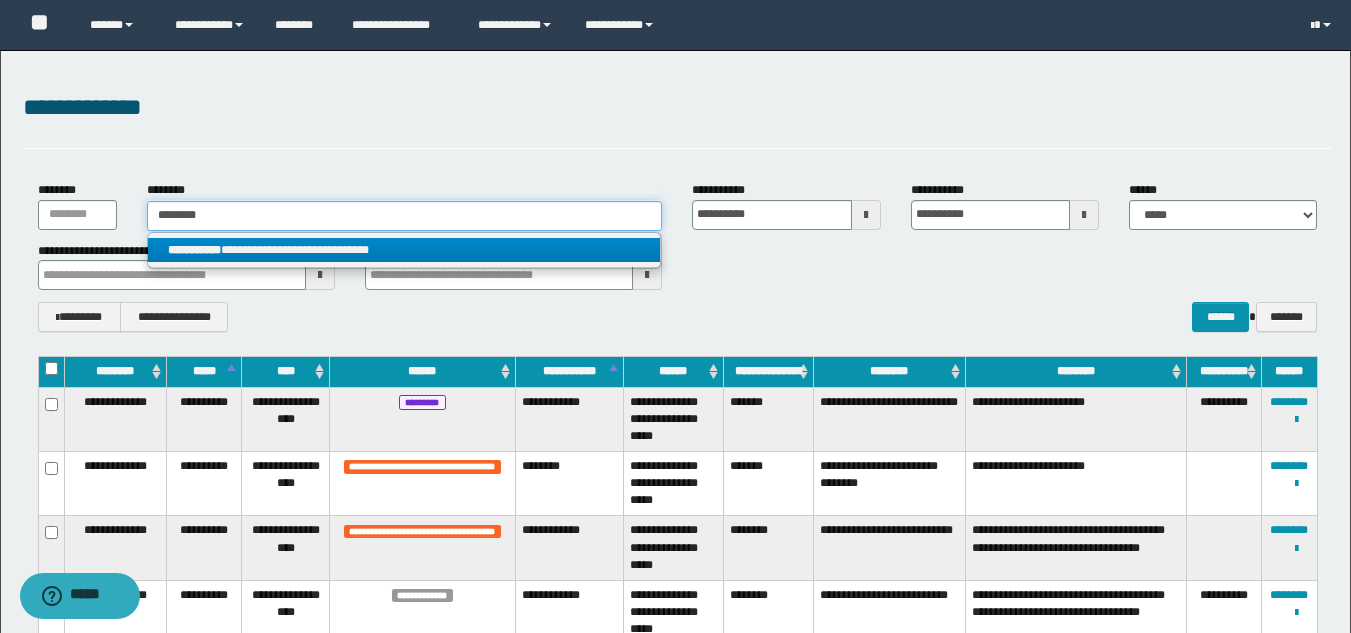 type on "**********" 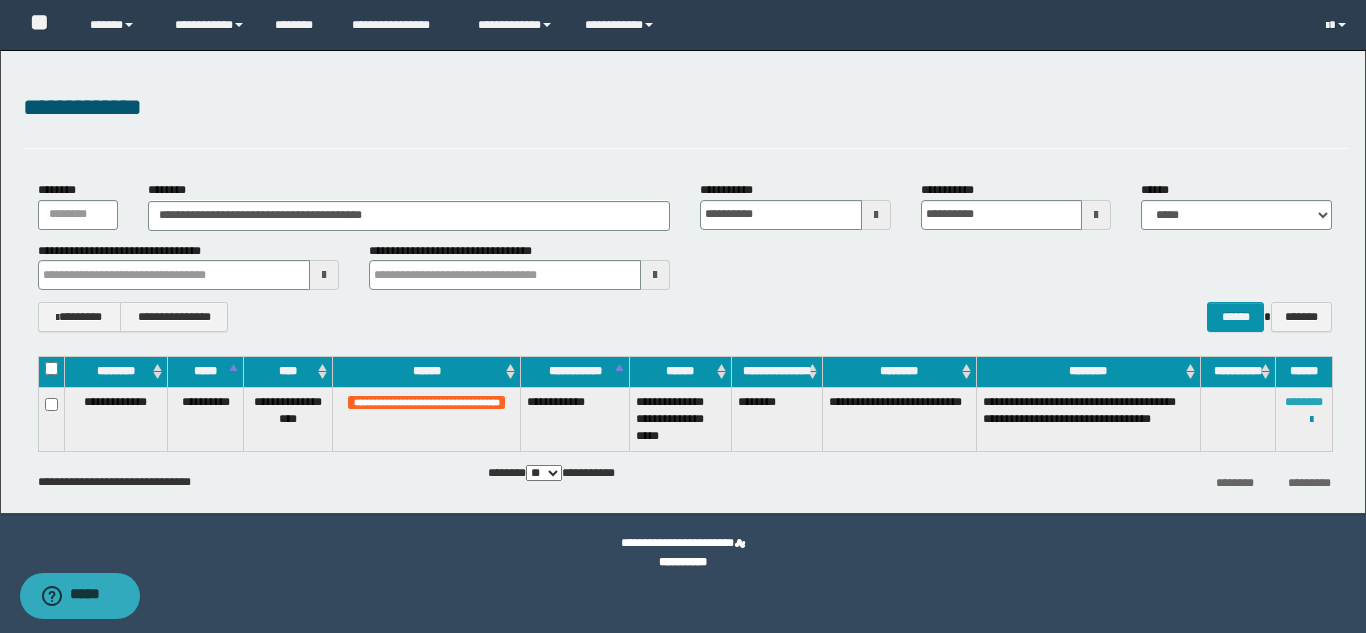 click on "********" at bounding box center (1304, 402) 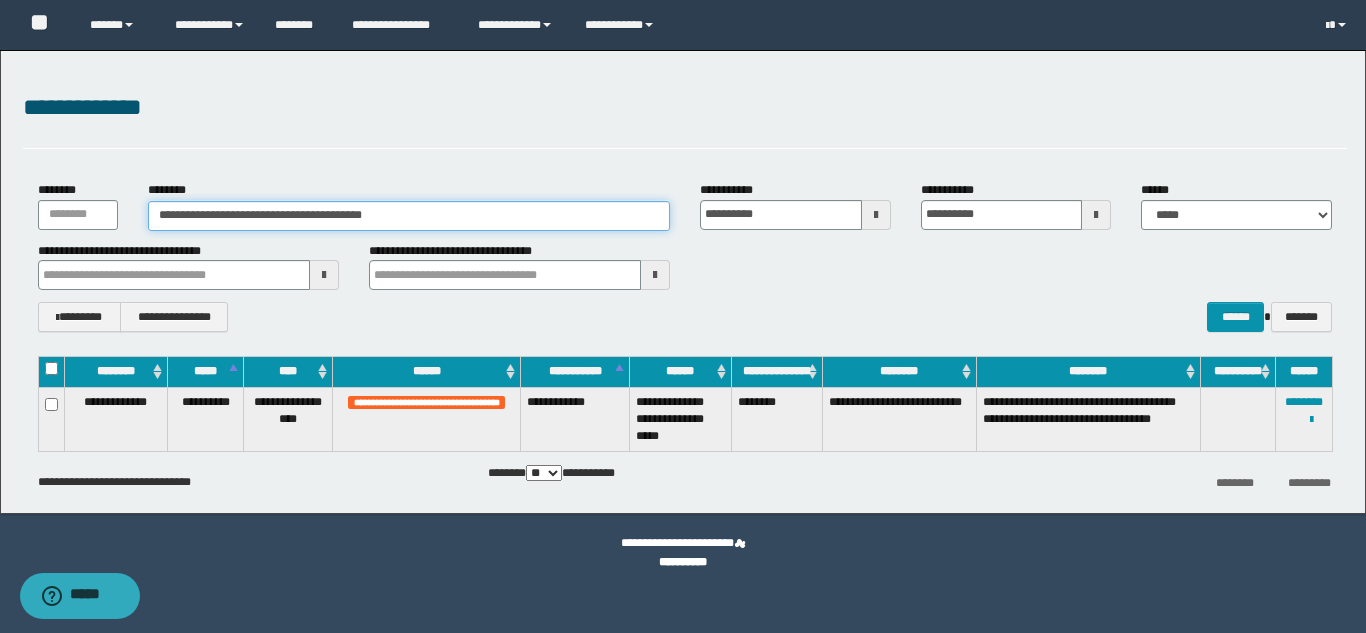 click on "**********" at bounding box center [409, 216] 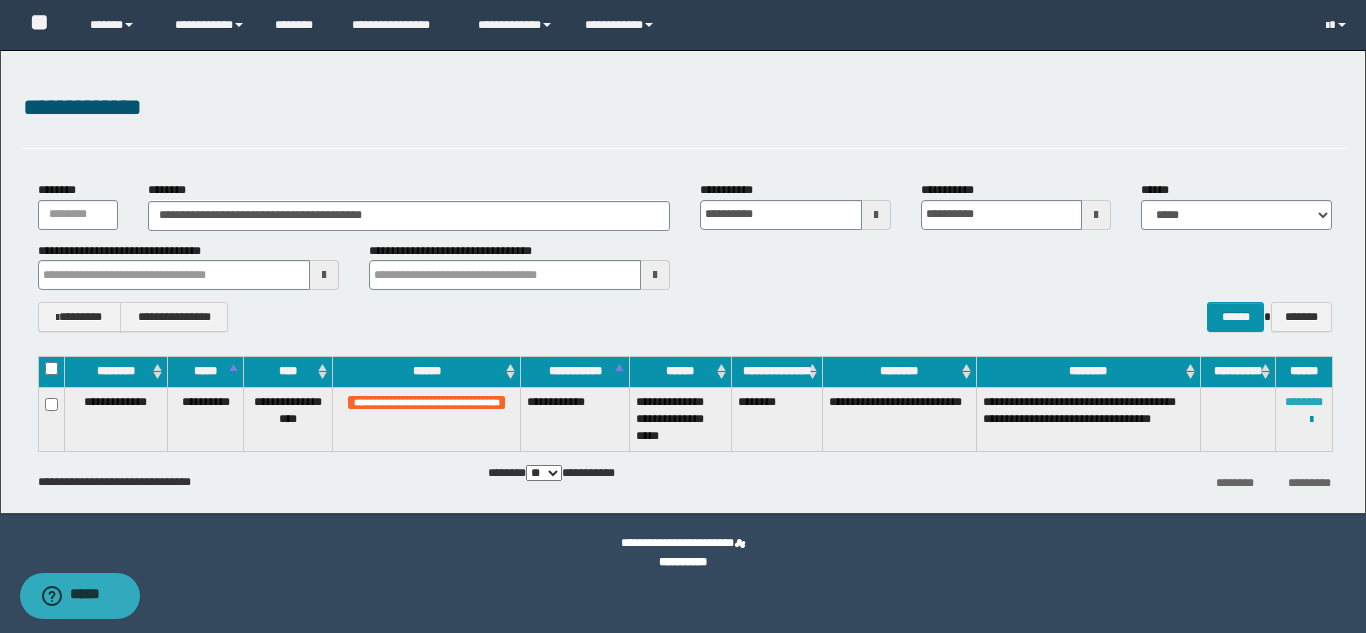click on "********" at bounding box center (1304, 402) 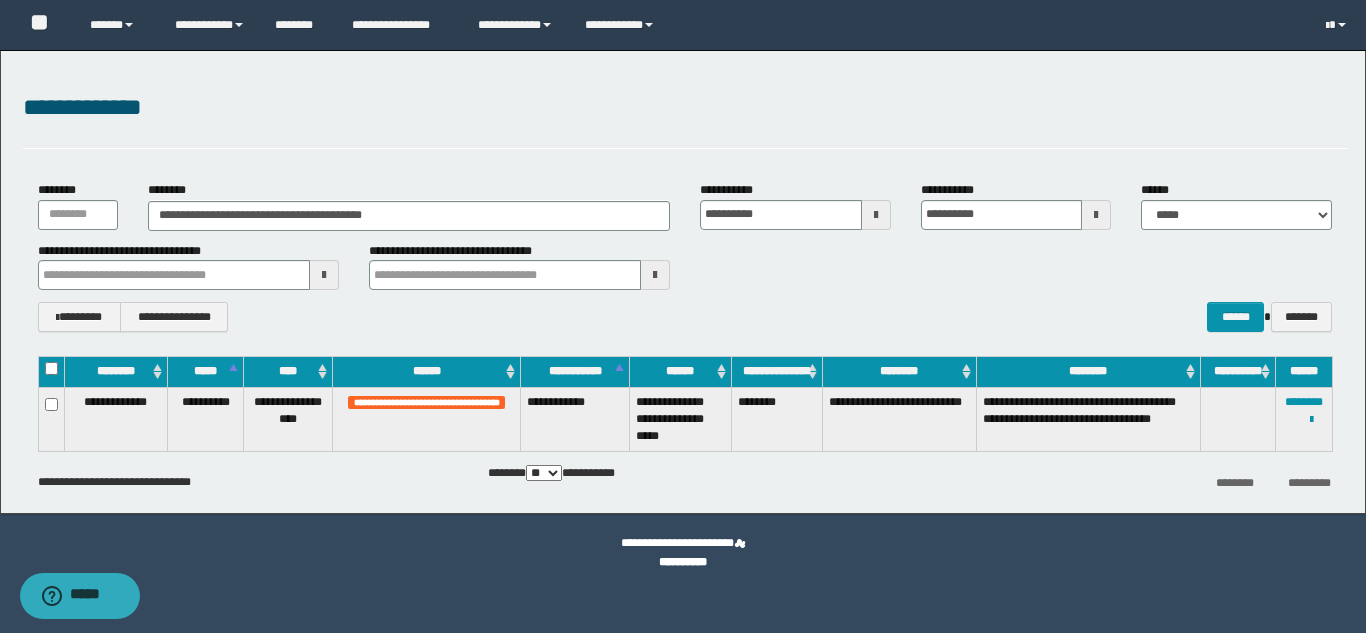 click on "**********" at bounding box center (685, 108) 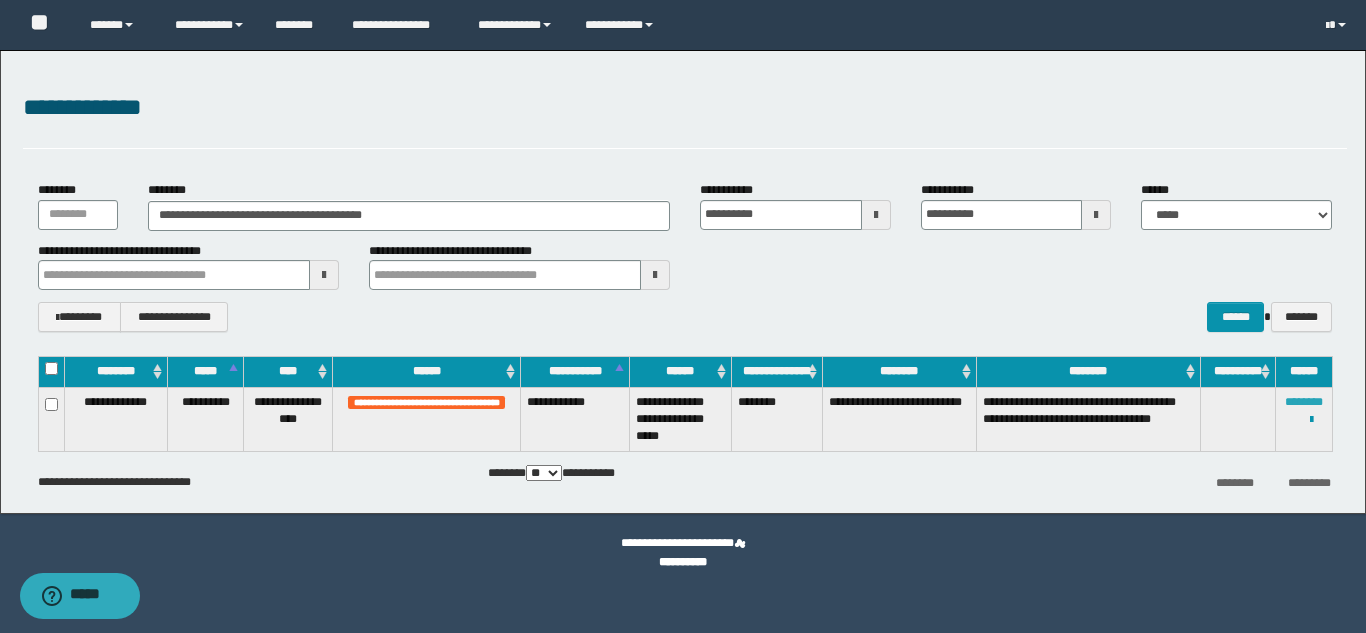 click on "********" at bounding box center (1304, 402) 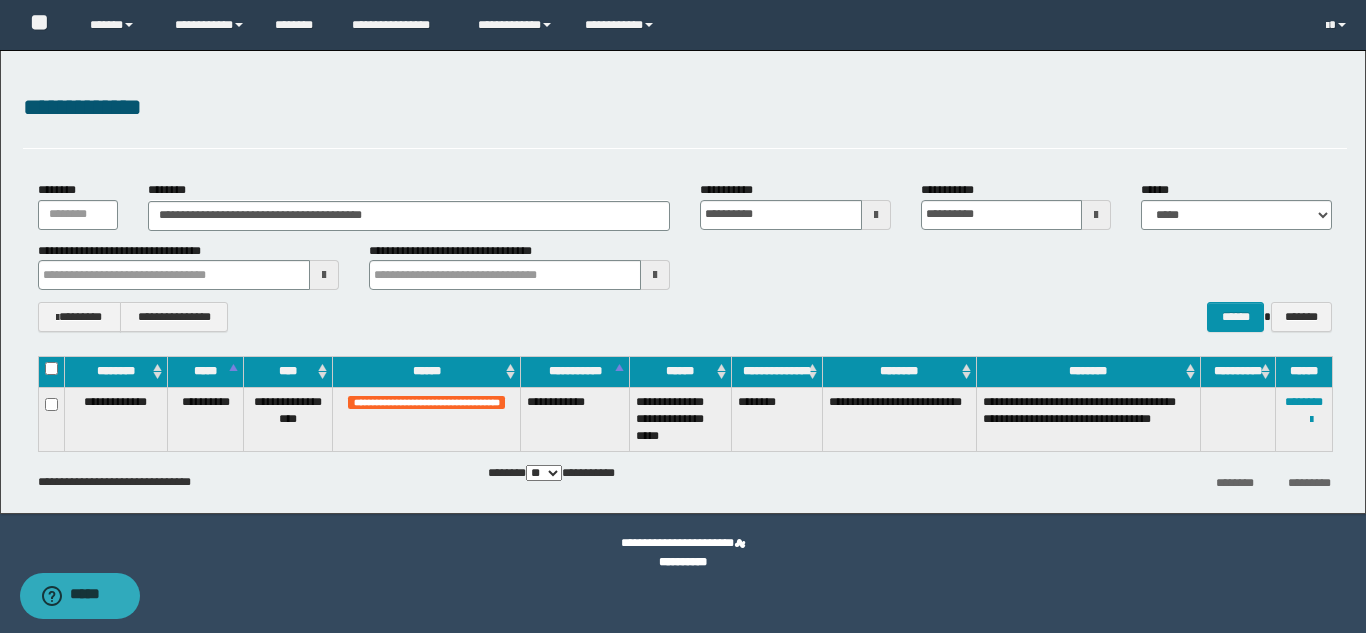 click on "**********" at bounding box center (683, 282) 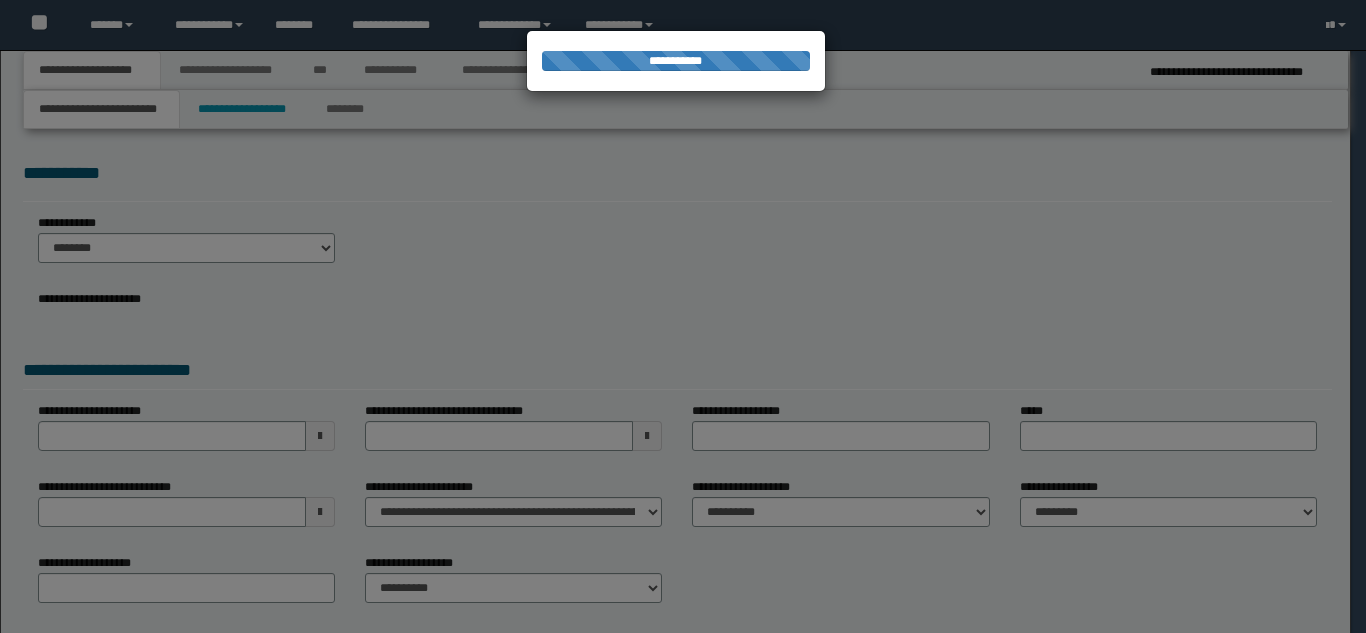 scroll, scrollTop: 0, scrollLeft: 0, axis: both 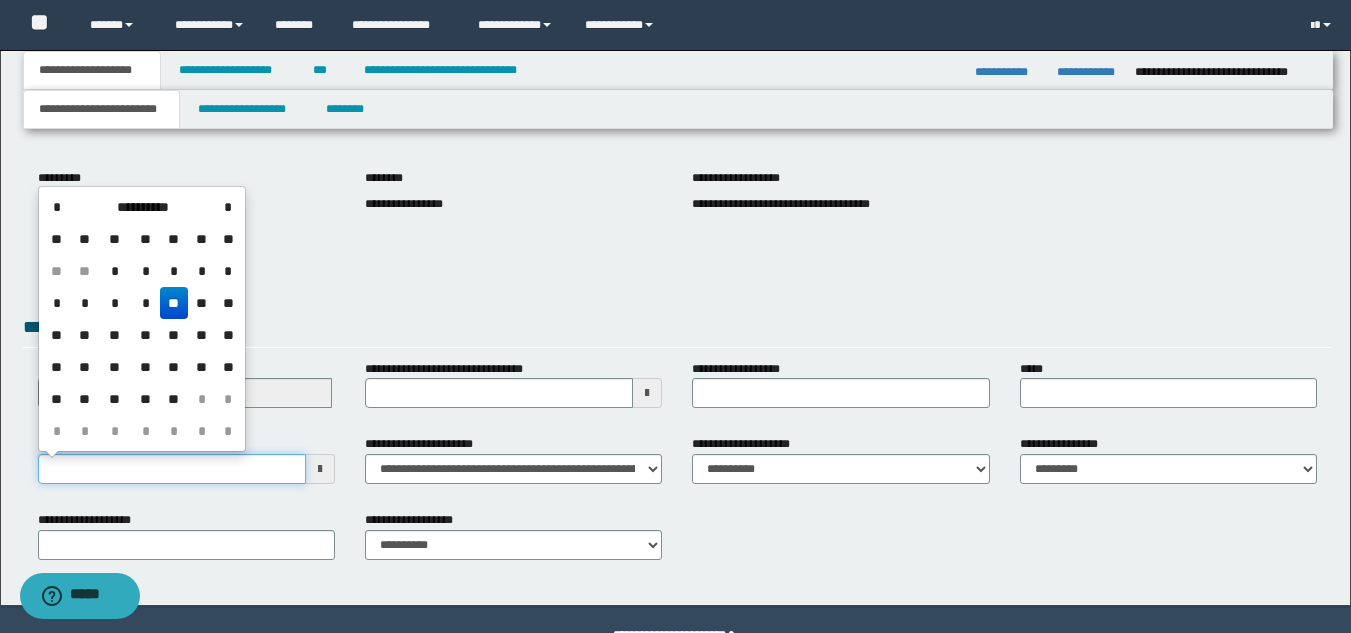 click on "**********" at bounding box center (172, 469) 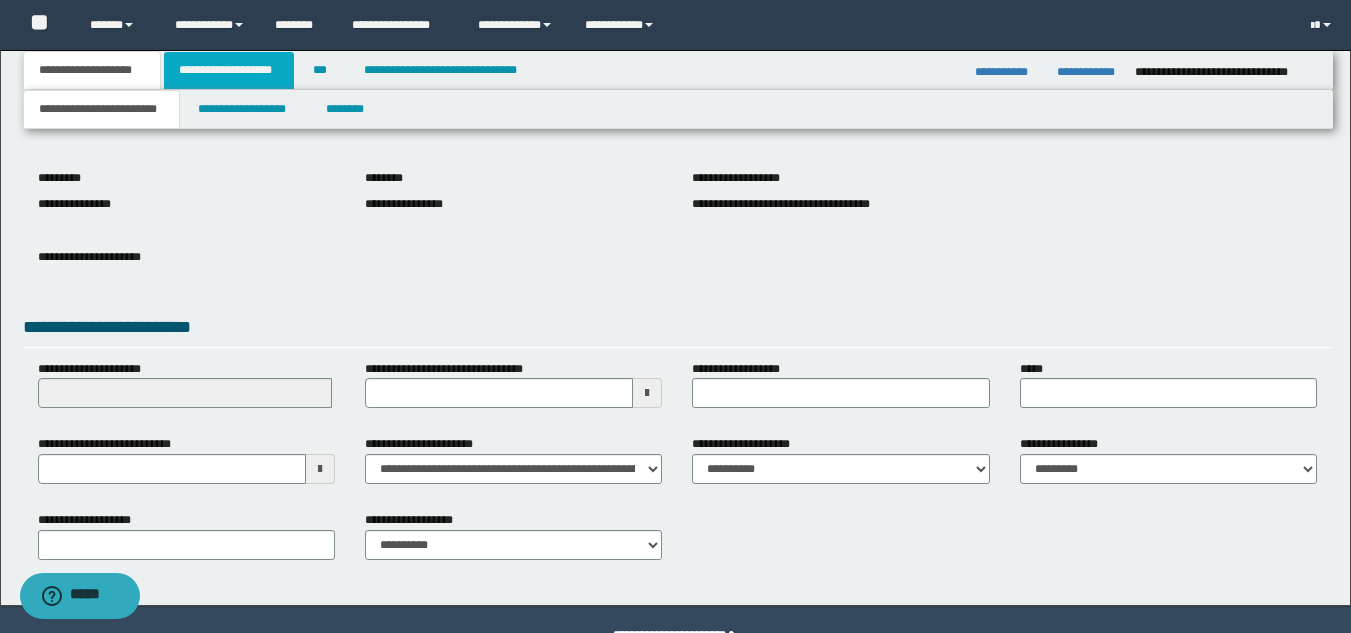 click on "**********" at bounding box center (229, 70) 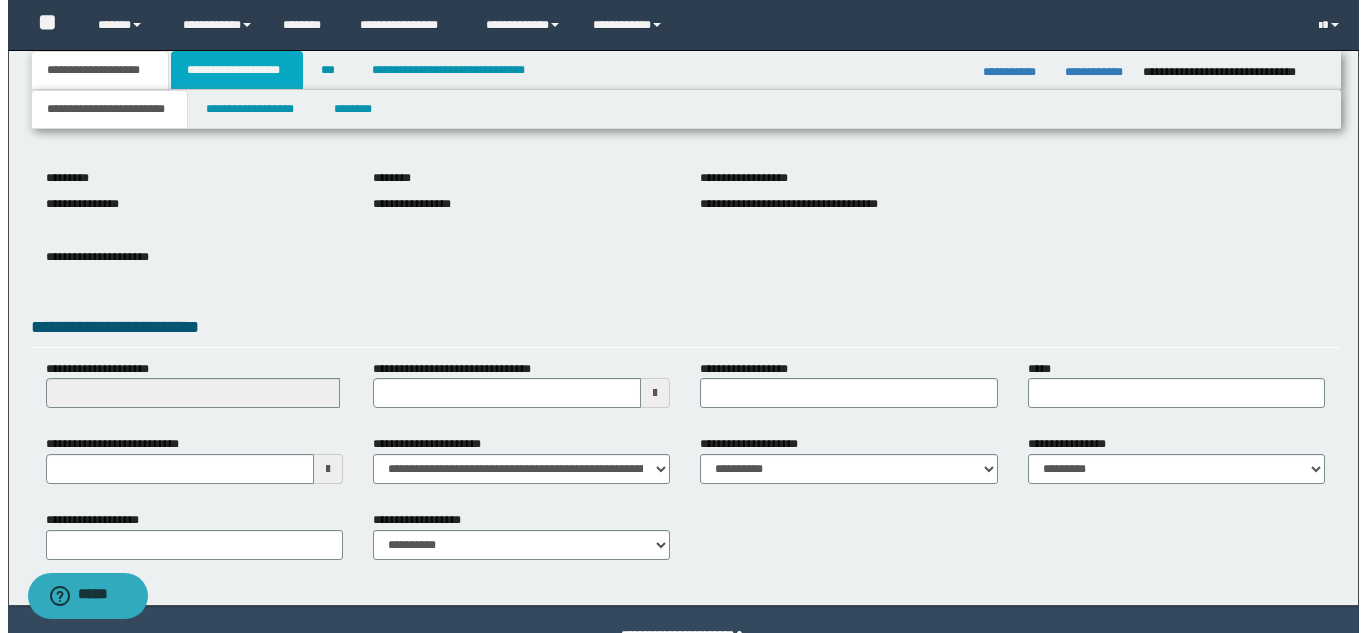 scroll, scrollTop: 0, scrollLeft: 0, axis: both 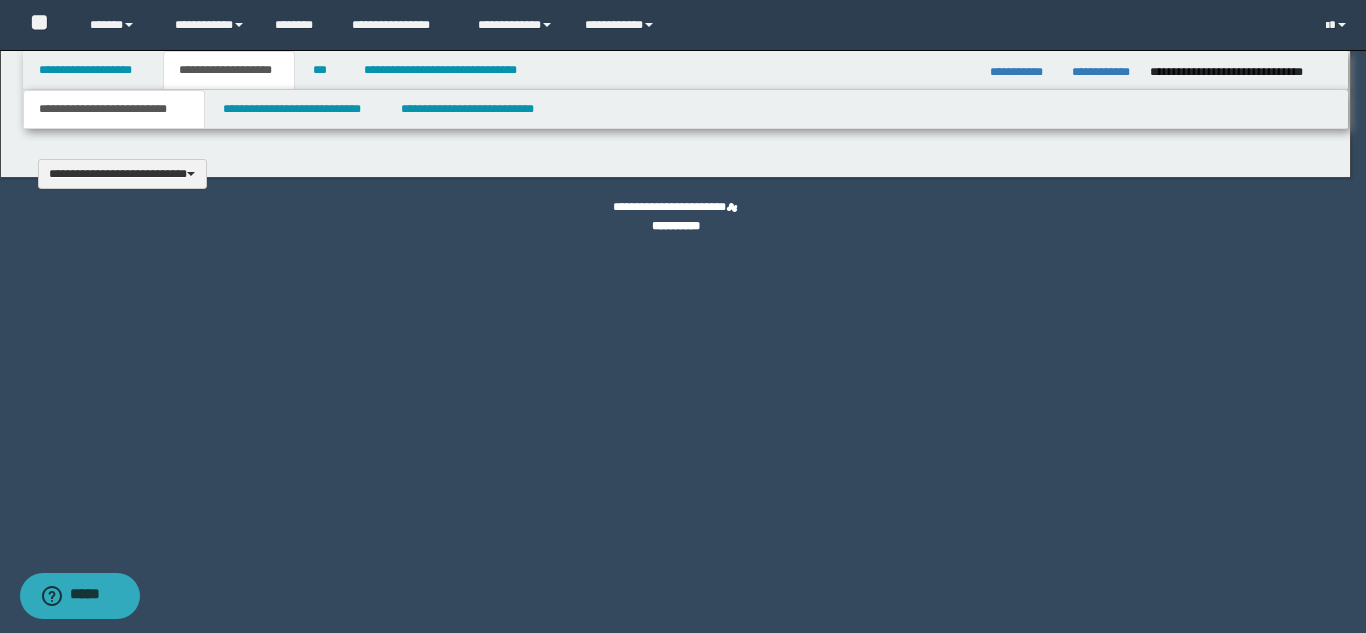 type 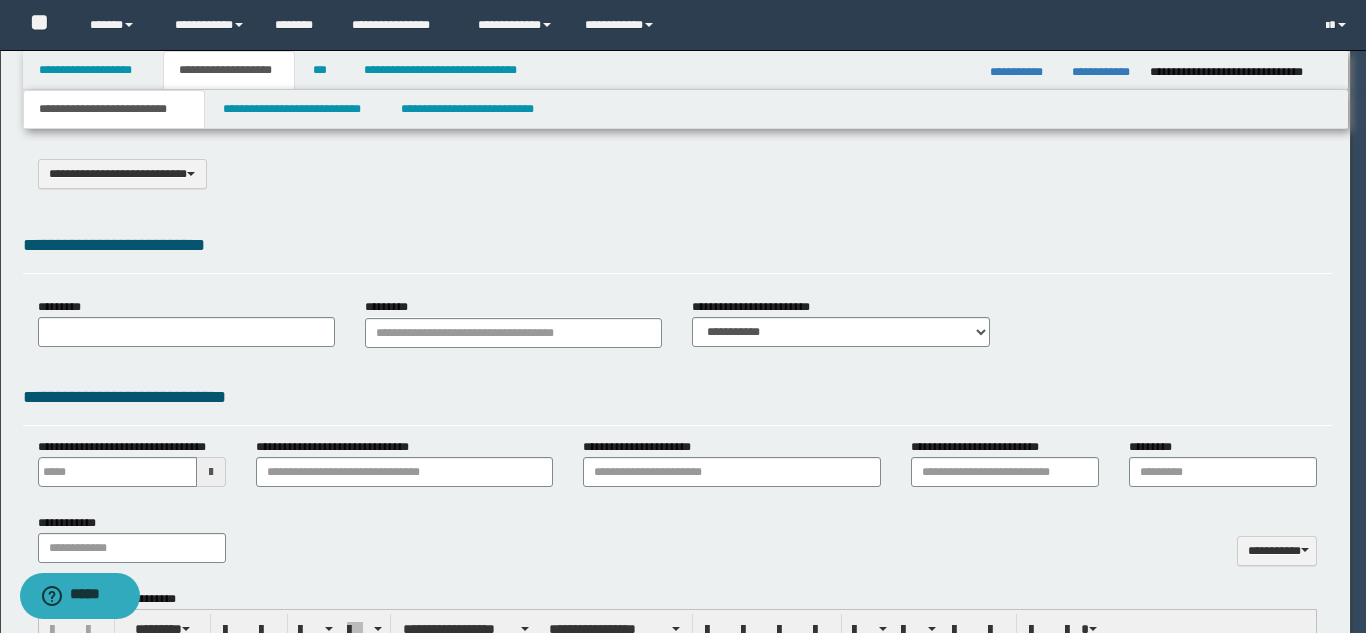 select on "*" 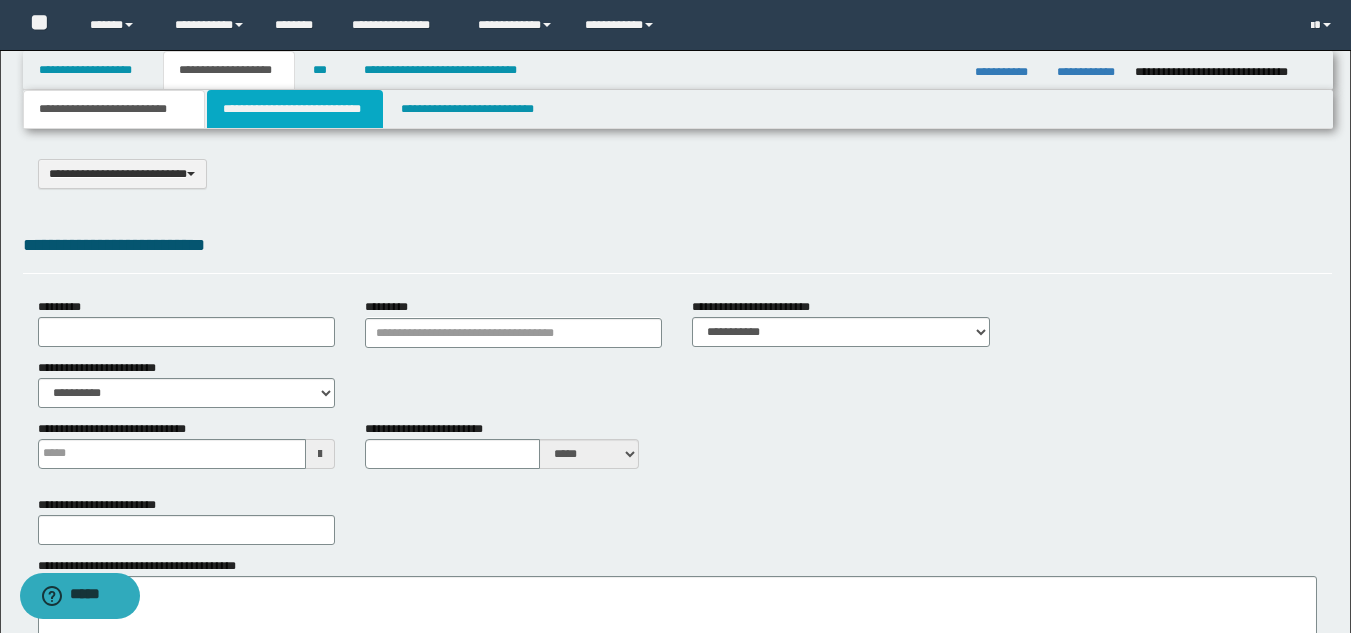click on "**********" at bounding box center (295, 109) 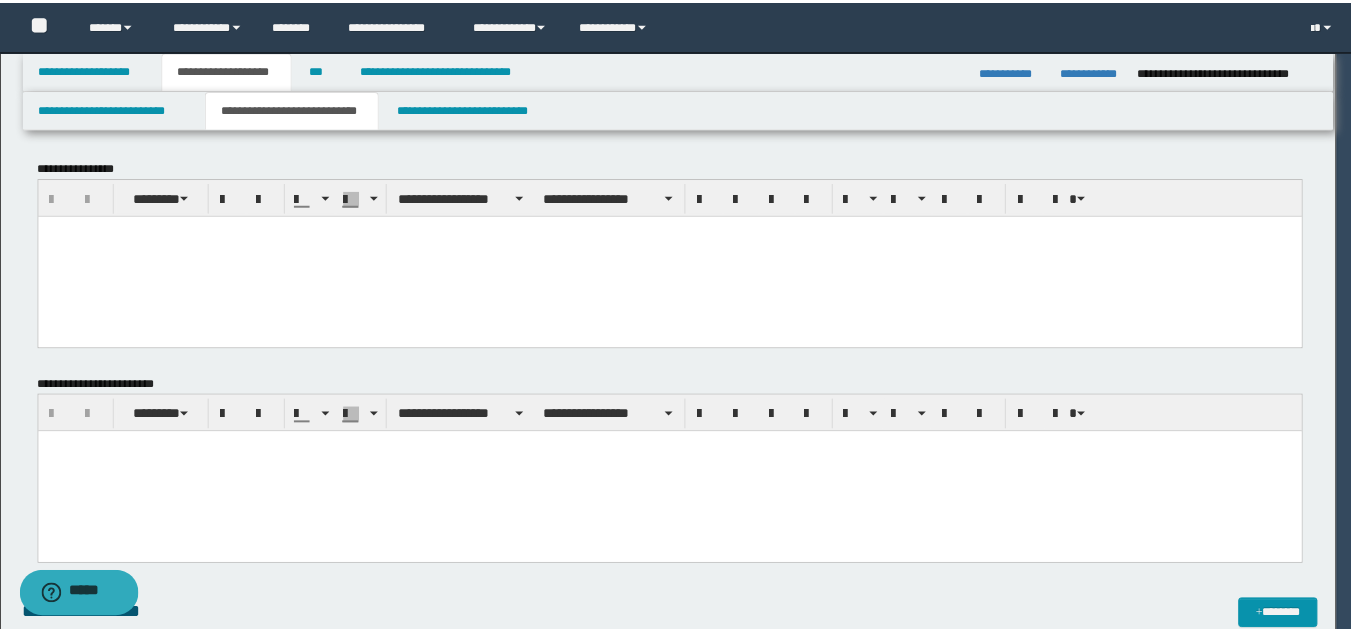 scroll, scrollTop: 0, scrollLeft: 0, axis: both 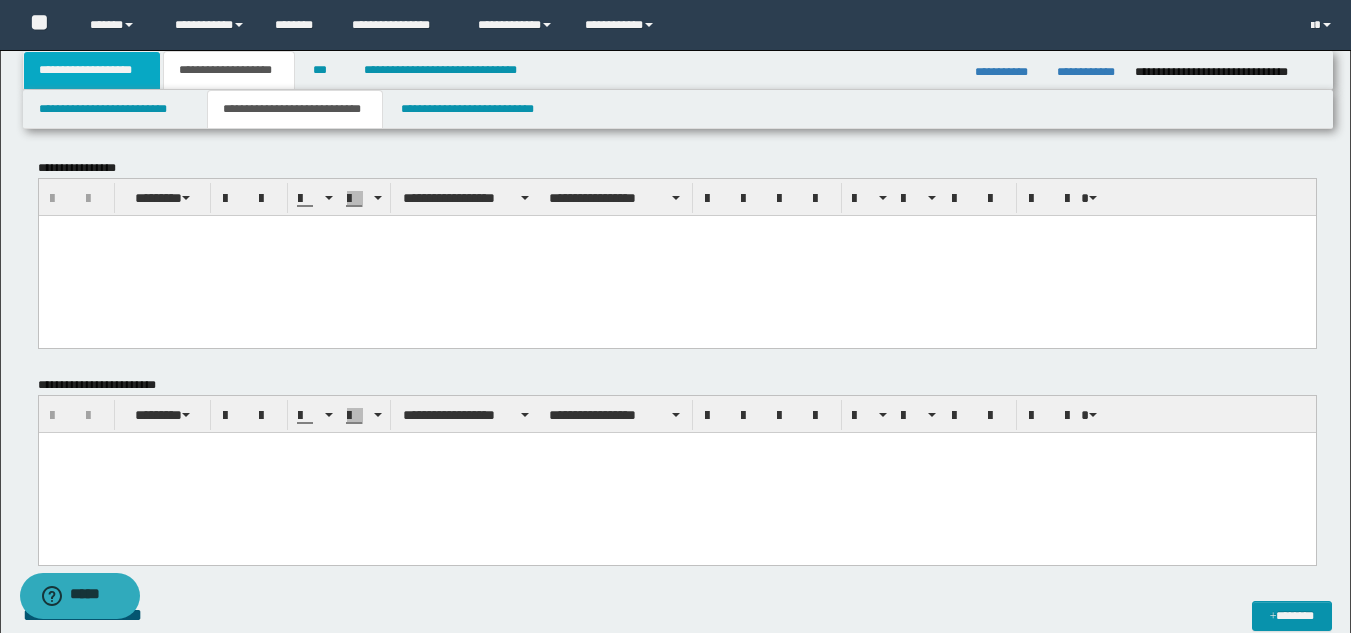 drag, startPoint x: 126, startPoint y: 77, endPoint x: 132, endPoint y: 91, distance: 15.231546 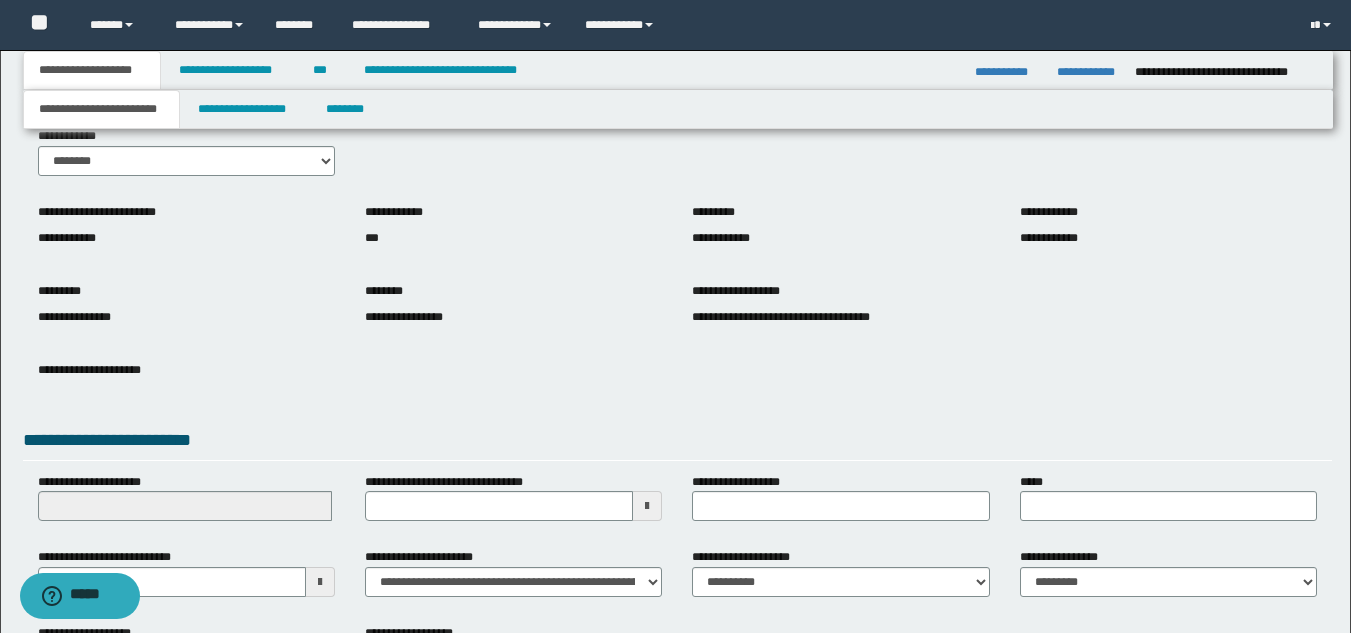 scroll, scrollTop: 251, scrollLeft: 0, axis: vertical 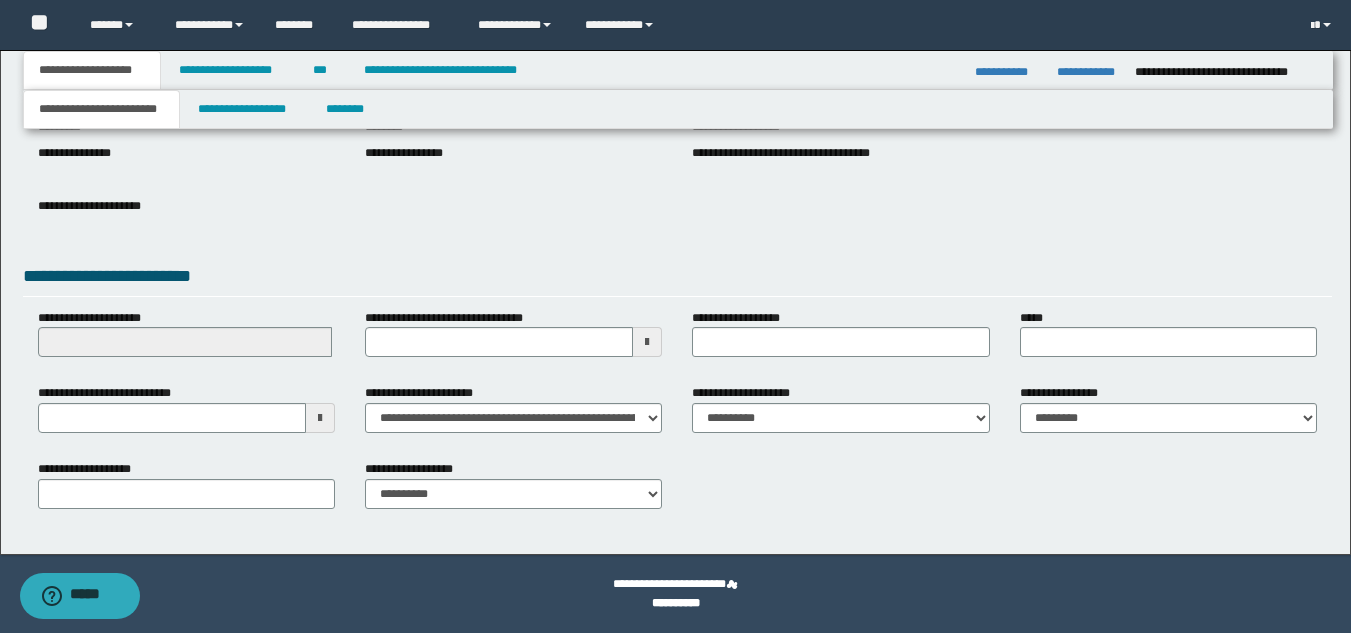 click at bounding box center (320, 418) 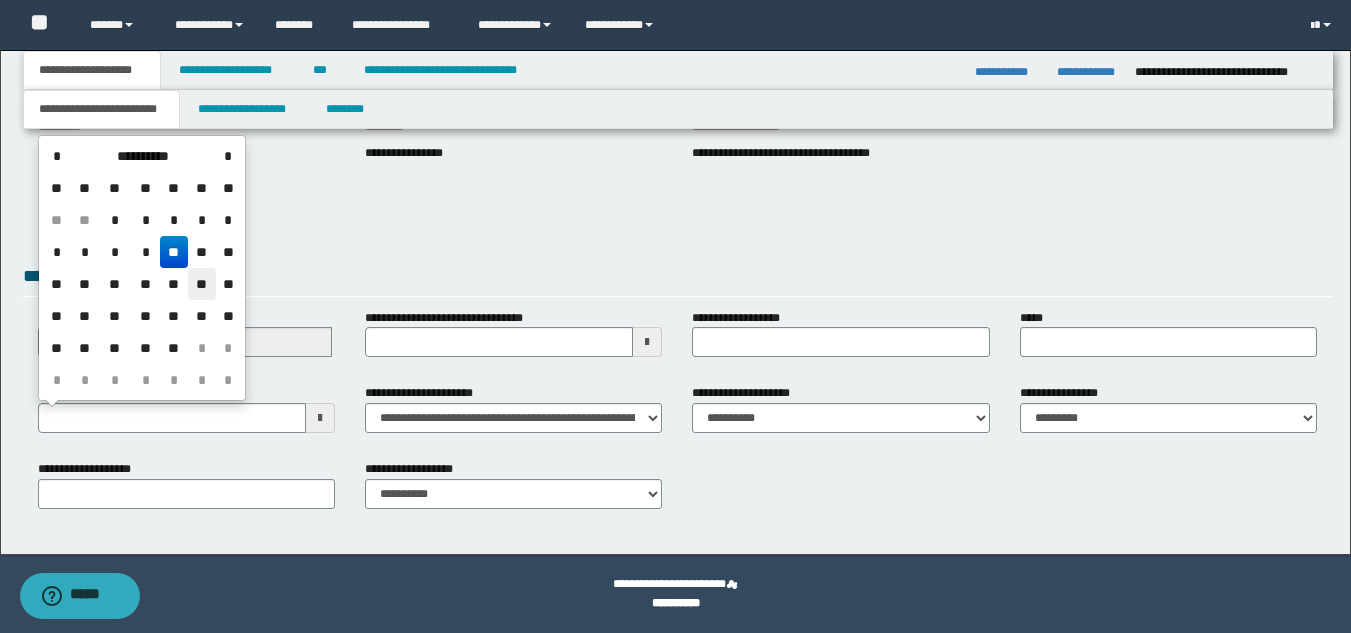 click on "**" at bounding box center [202, 284] 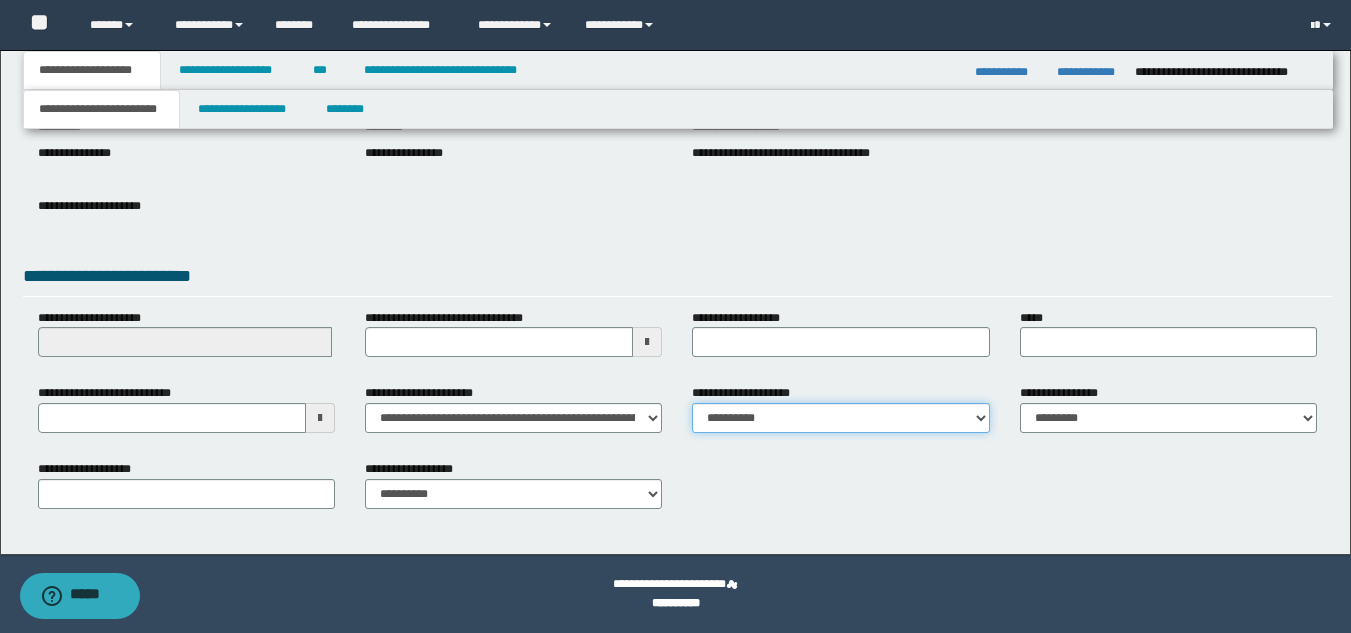 click on "**********" at bounding box center (840, 418) 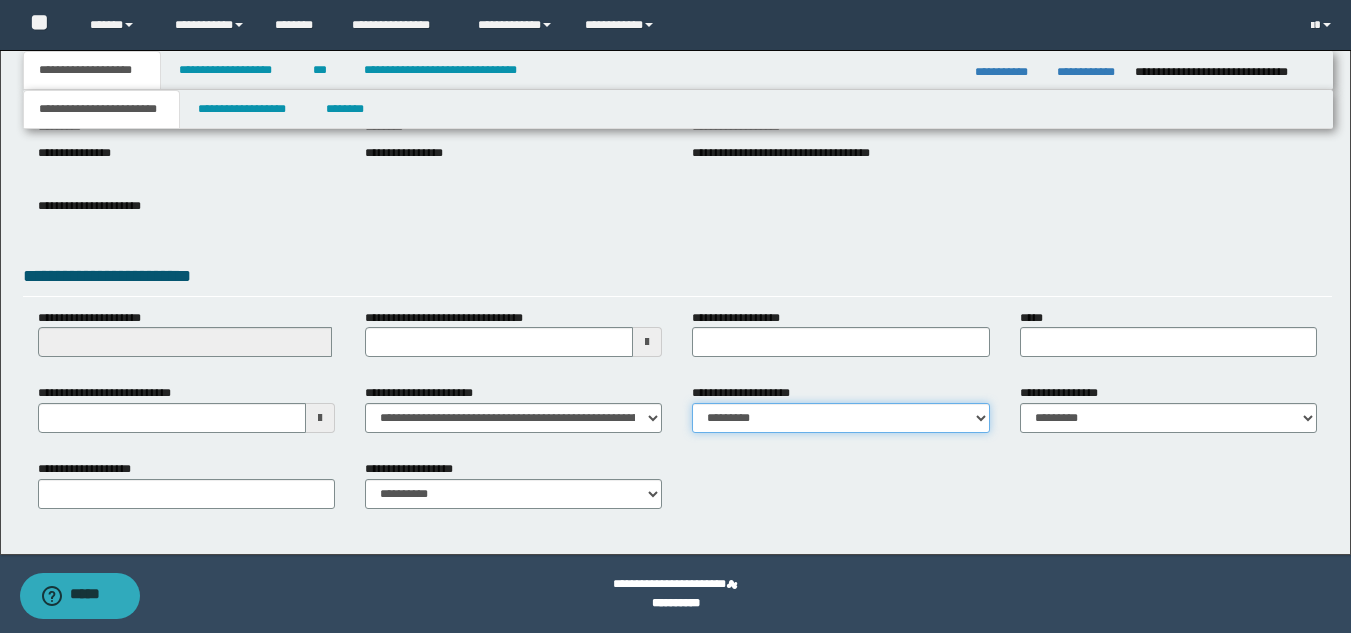 click on "**********" at bounding box center (840, 418) 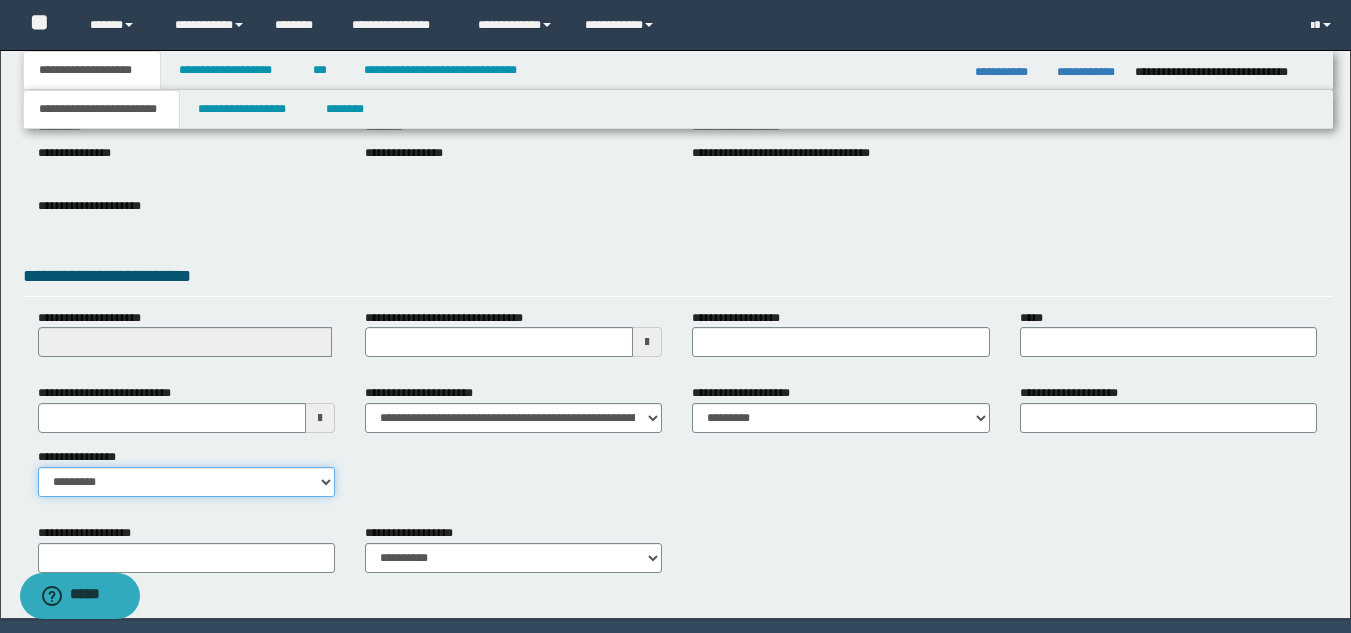 click on "**********" at bounding box center (186, 482) 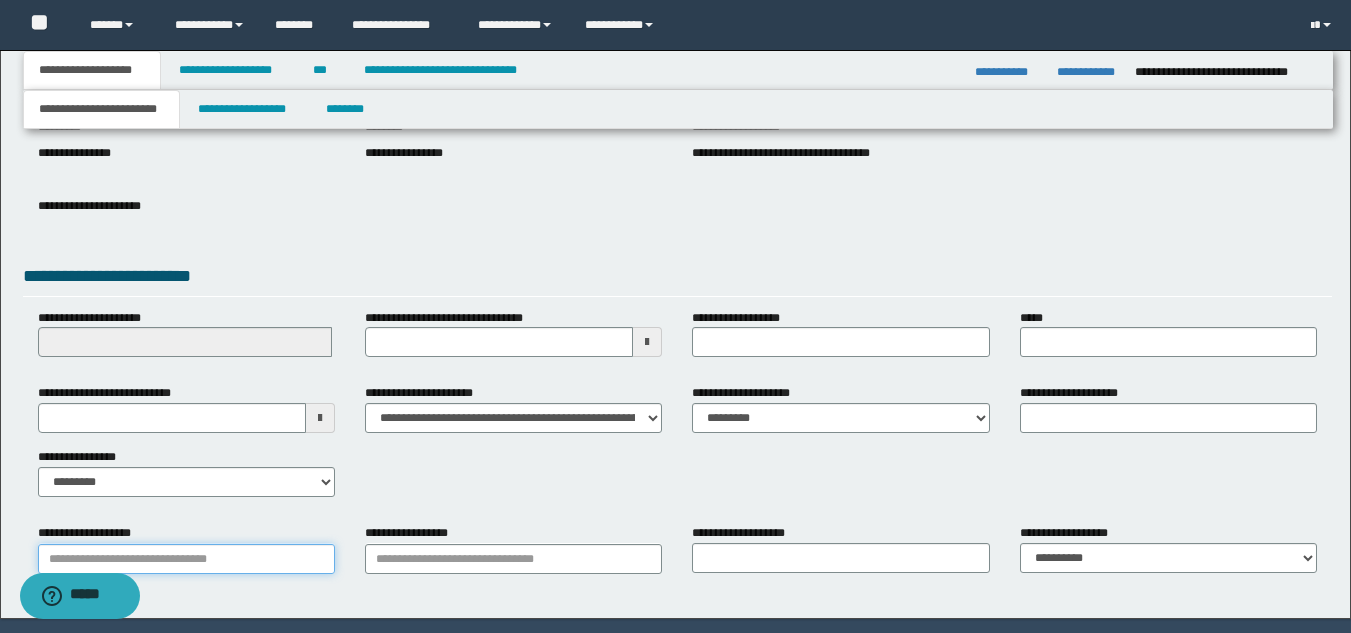 click on "**********" at bounding box center (186, 559) 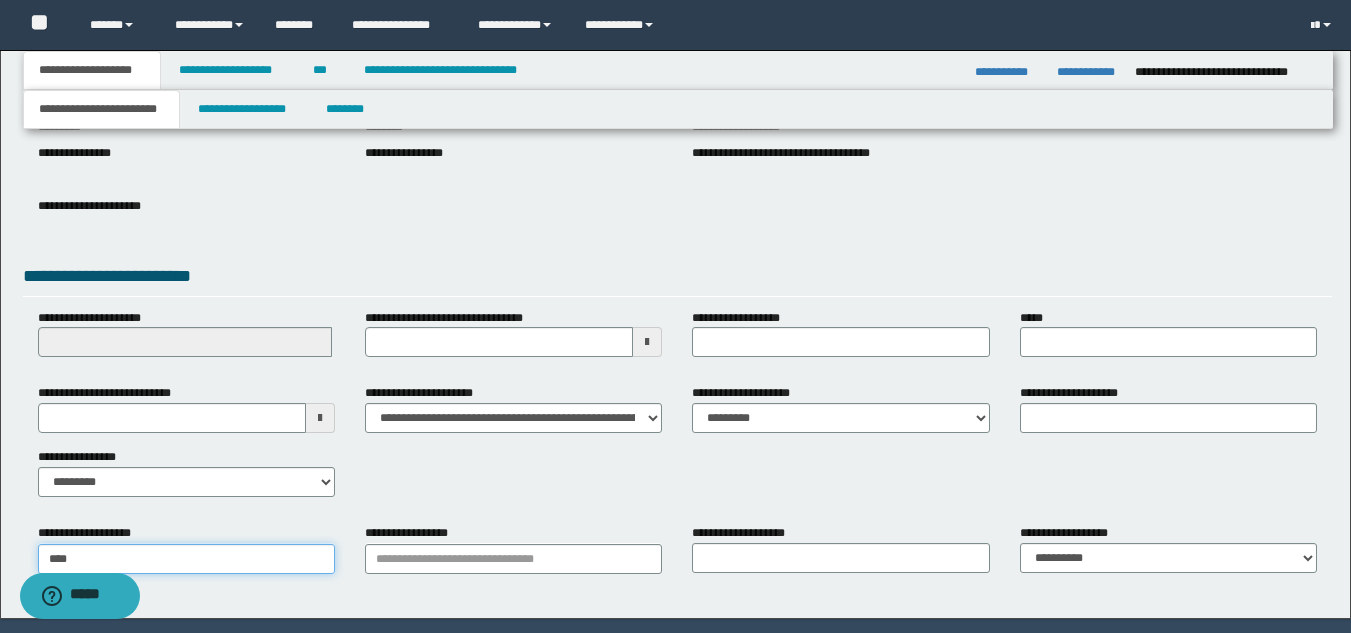 type on "*****" 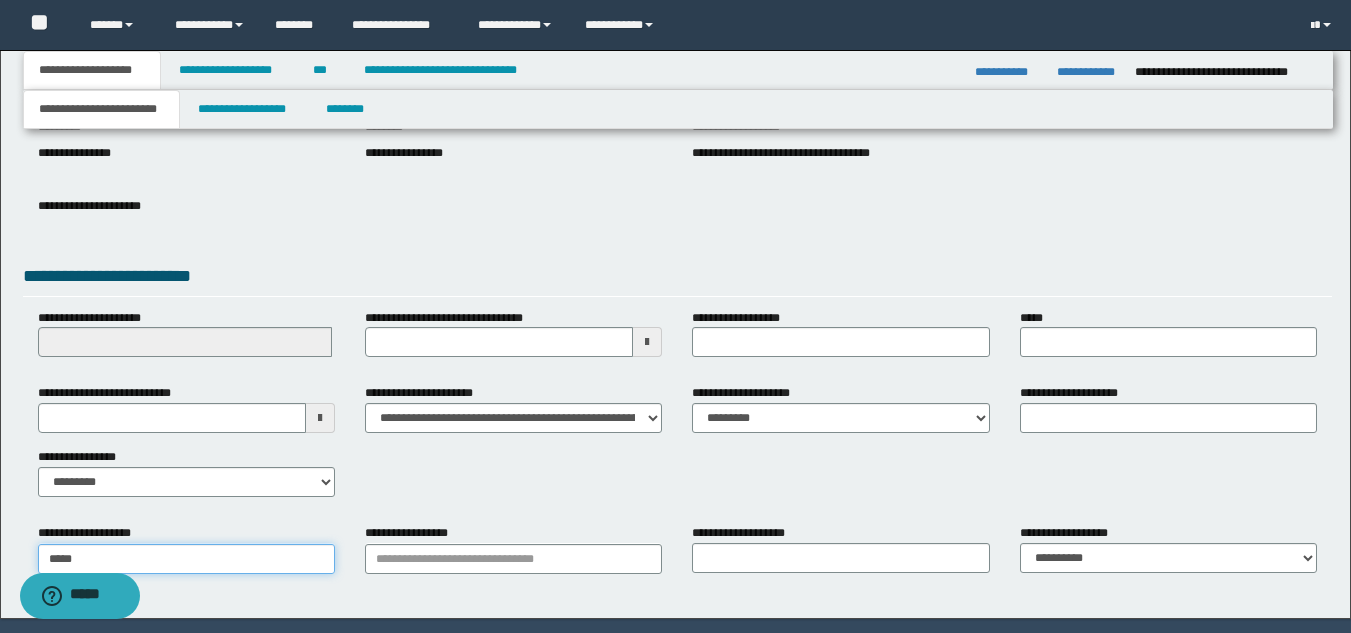 type on "**********" 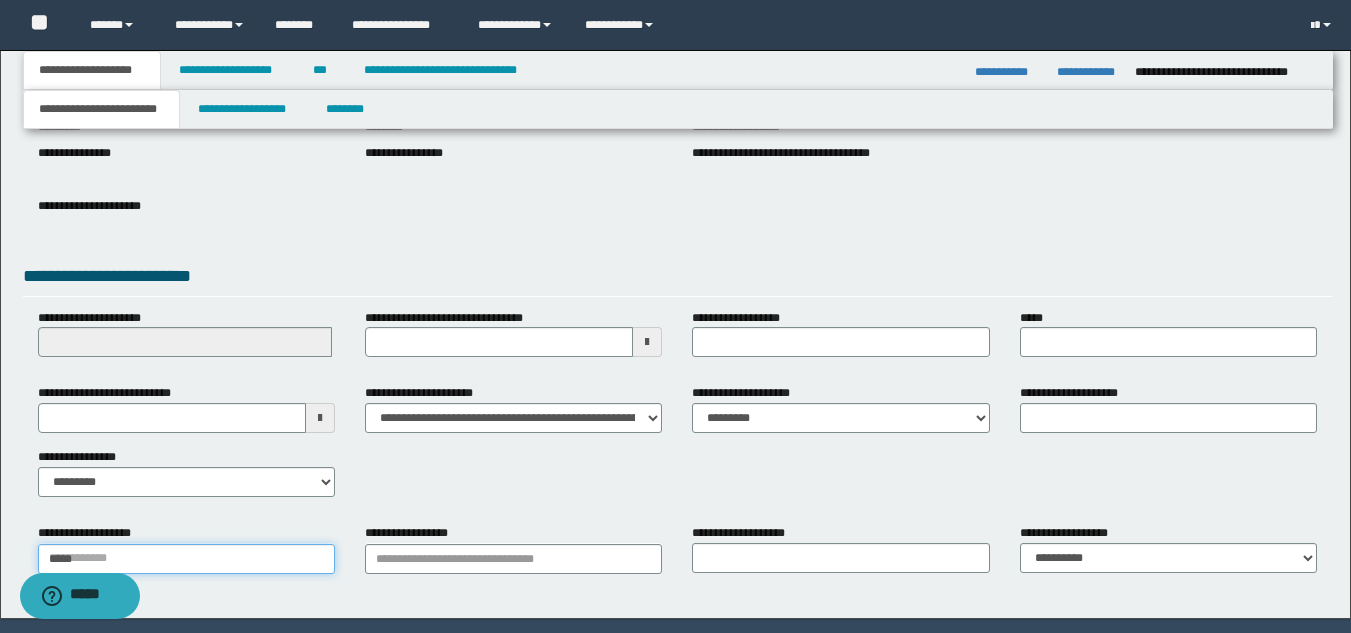 type 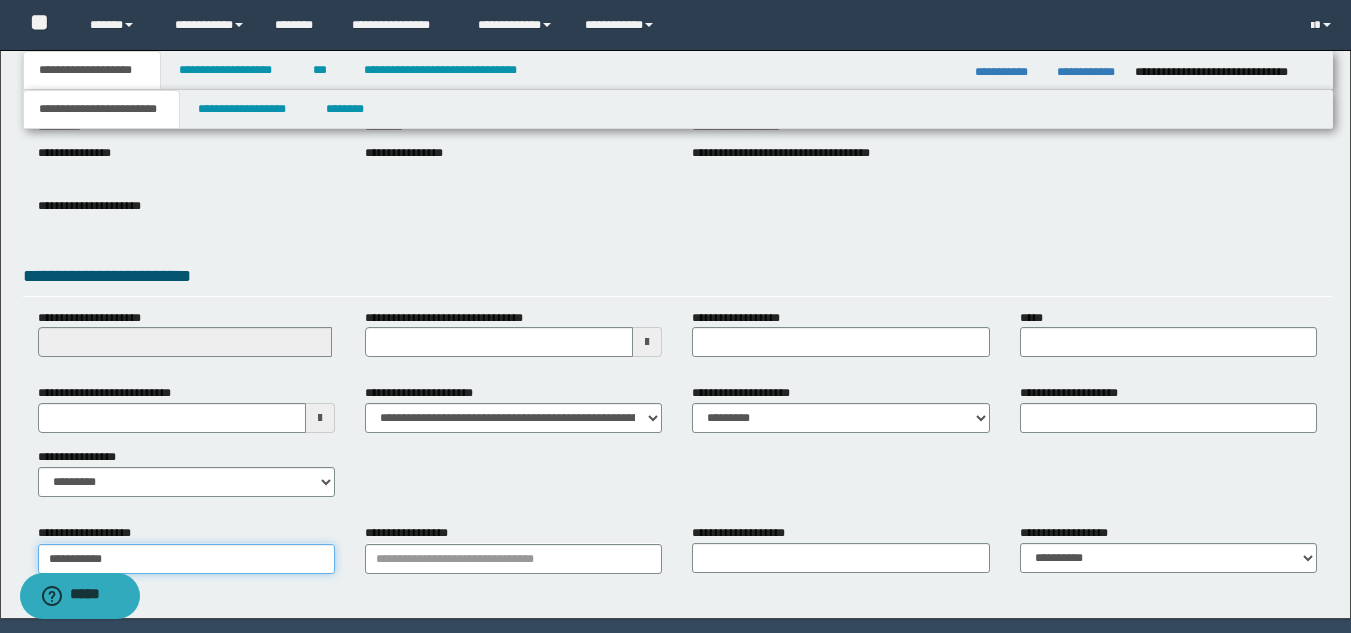 type on "**********" 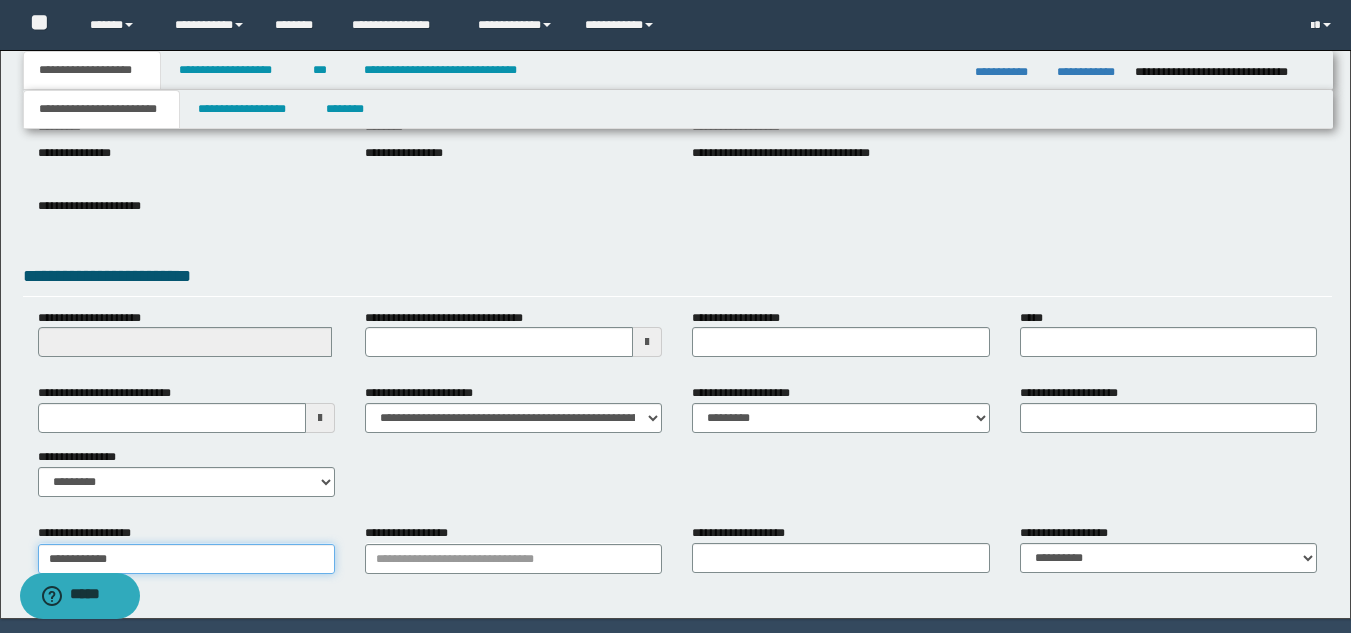 type on "**********" 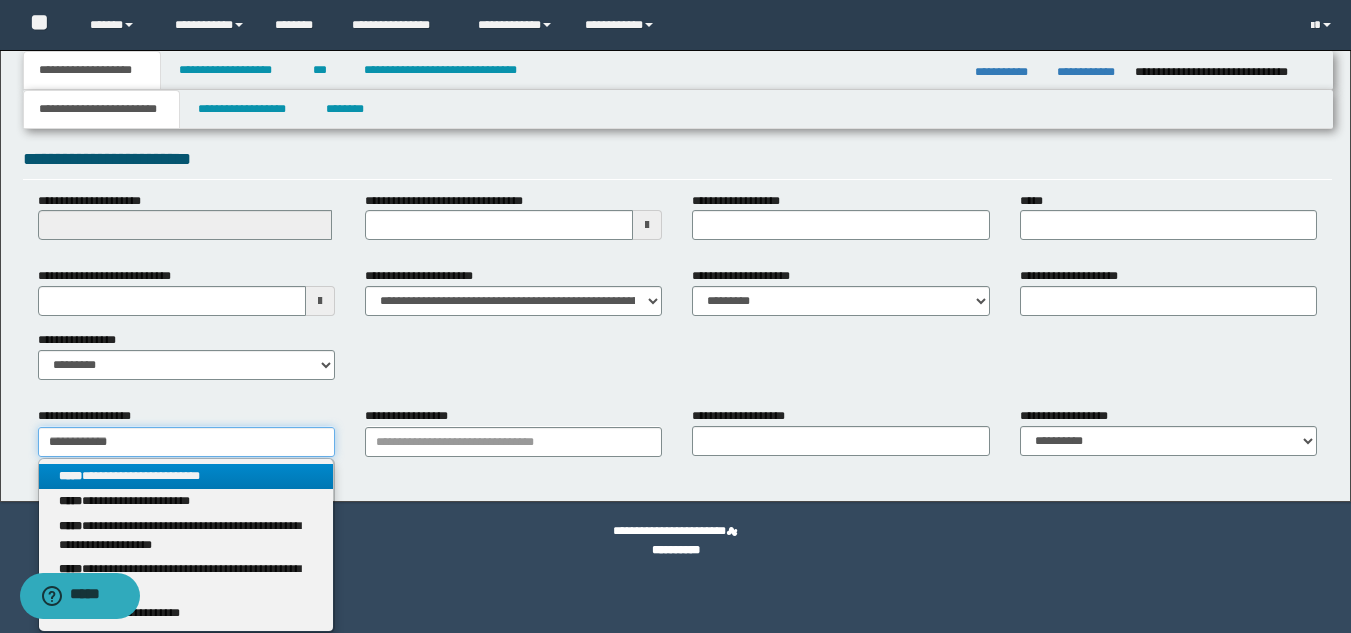type on "**********" 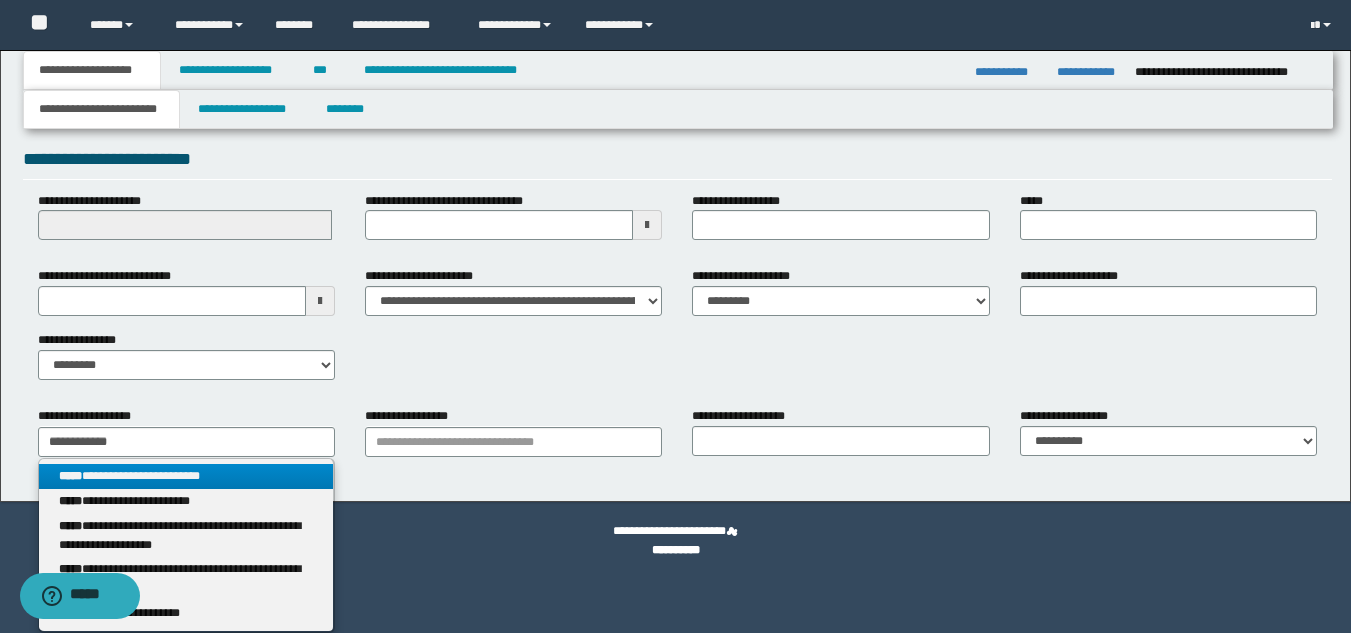 click on "**********" at bounding box center (186, 476) 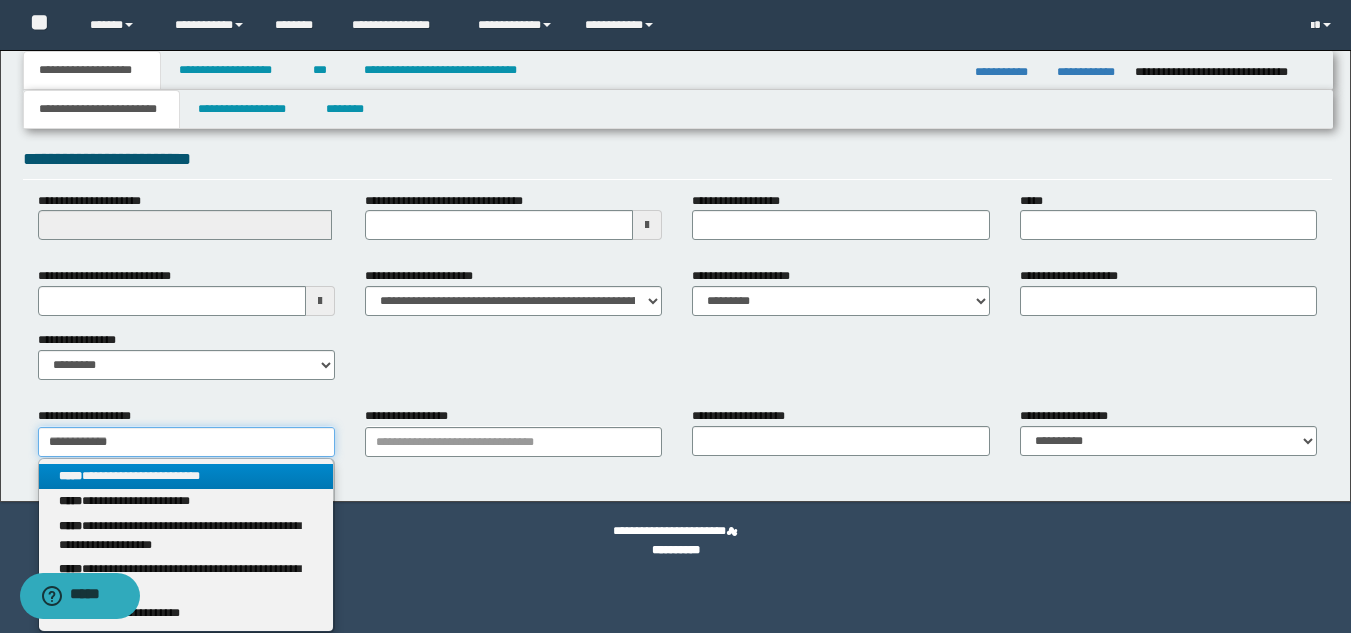 type 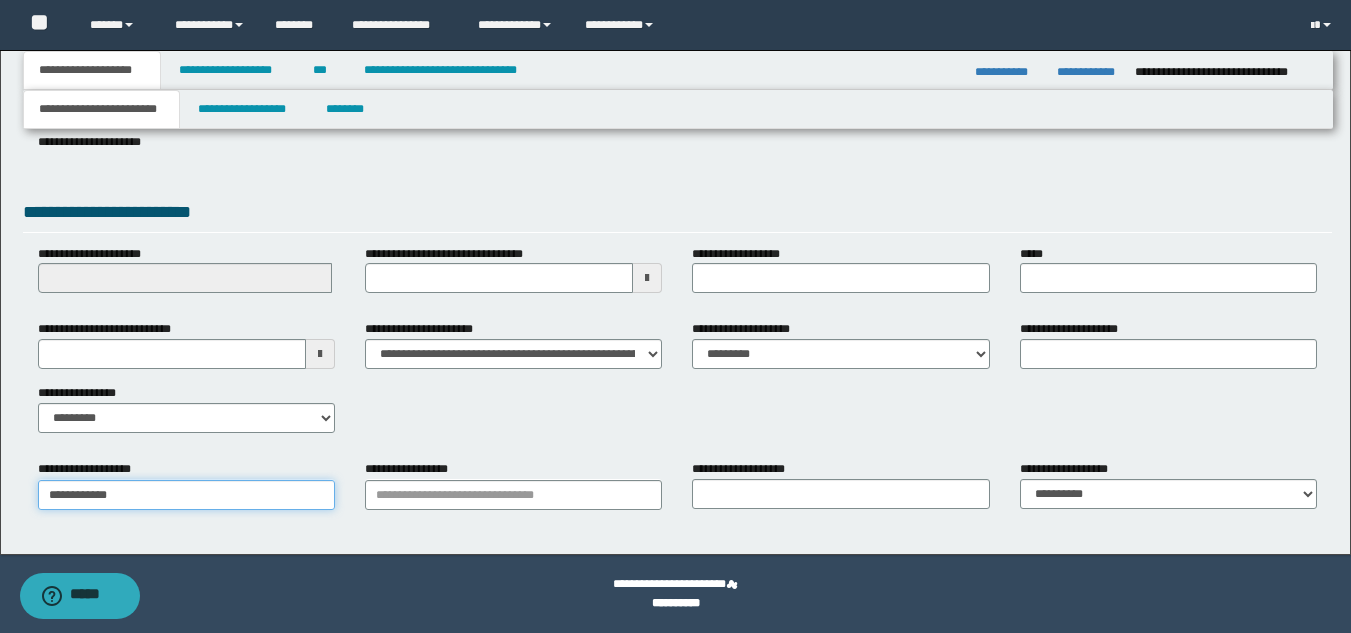 scroll, scrollTop: 315, scrollLeft: 0, axis: vertical 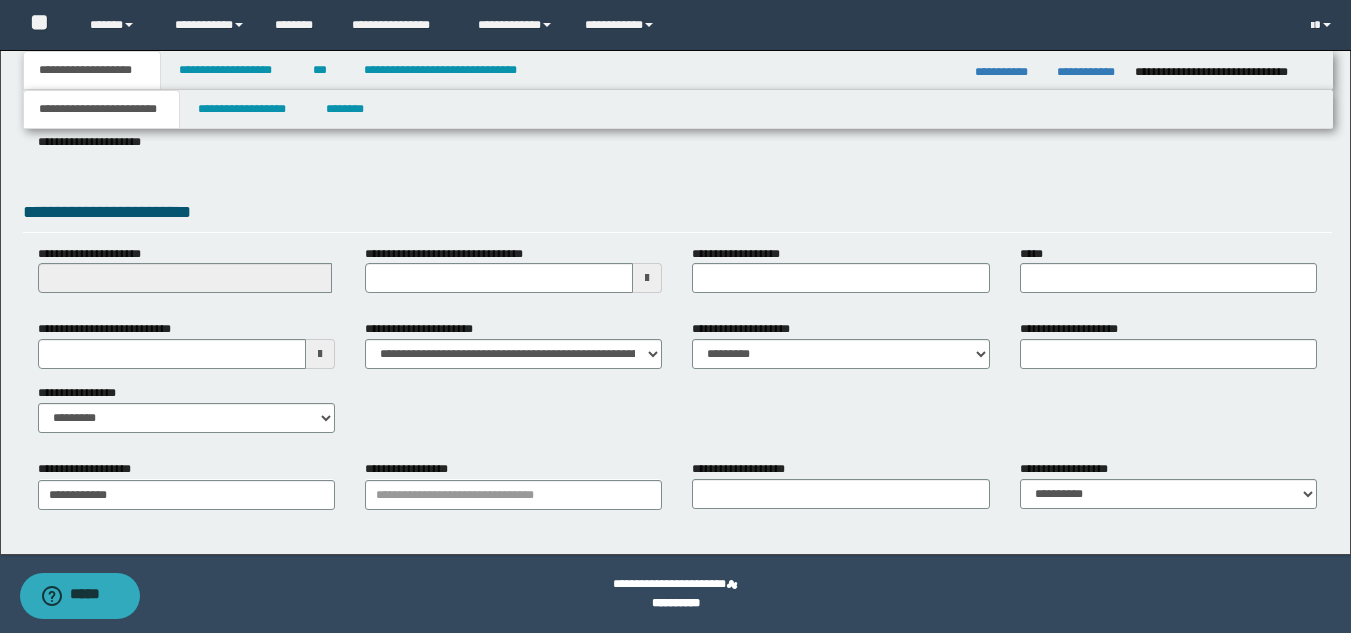 click on "**********" at bounding box center [410, 469] 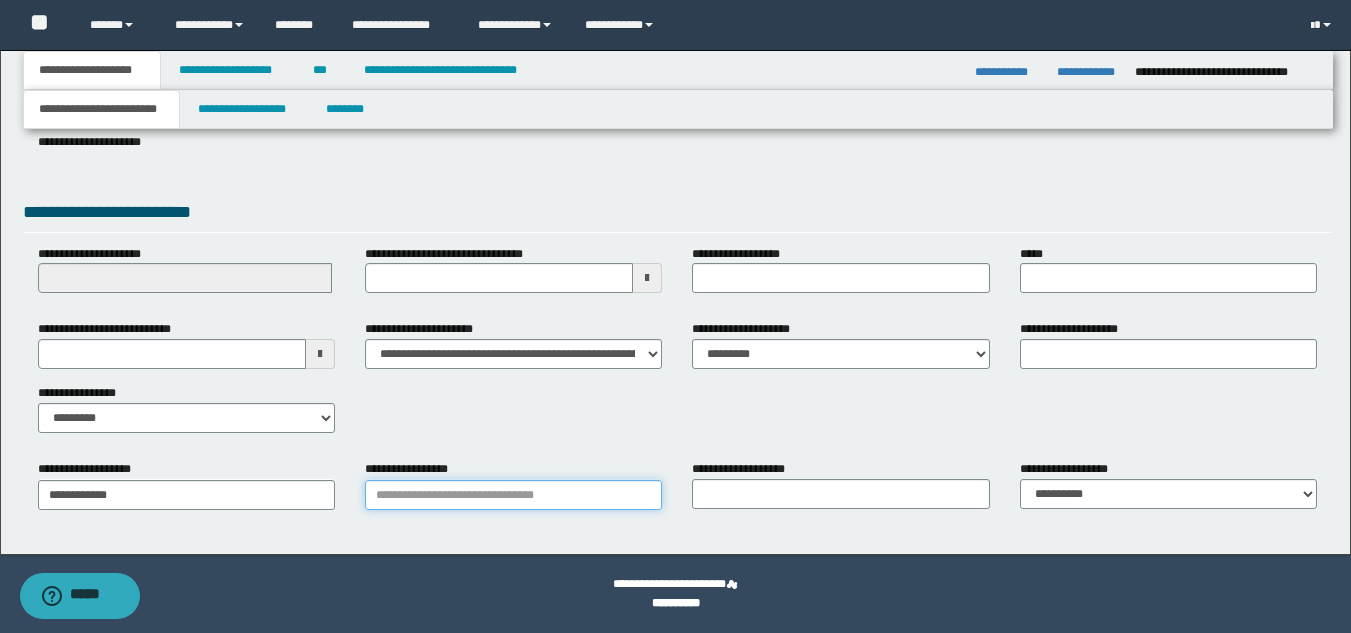click on "**********" at bounding box center (513, 495) 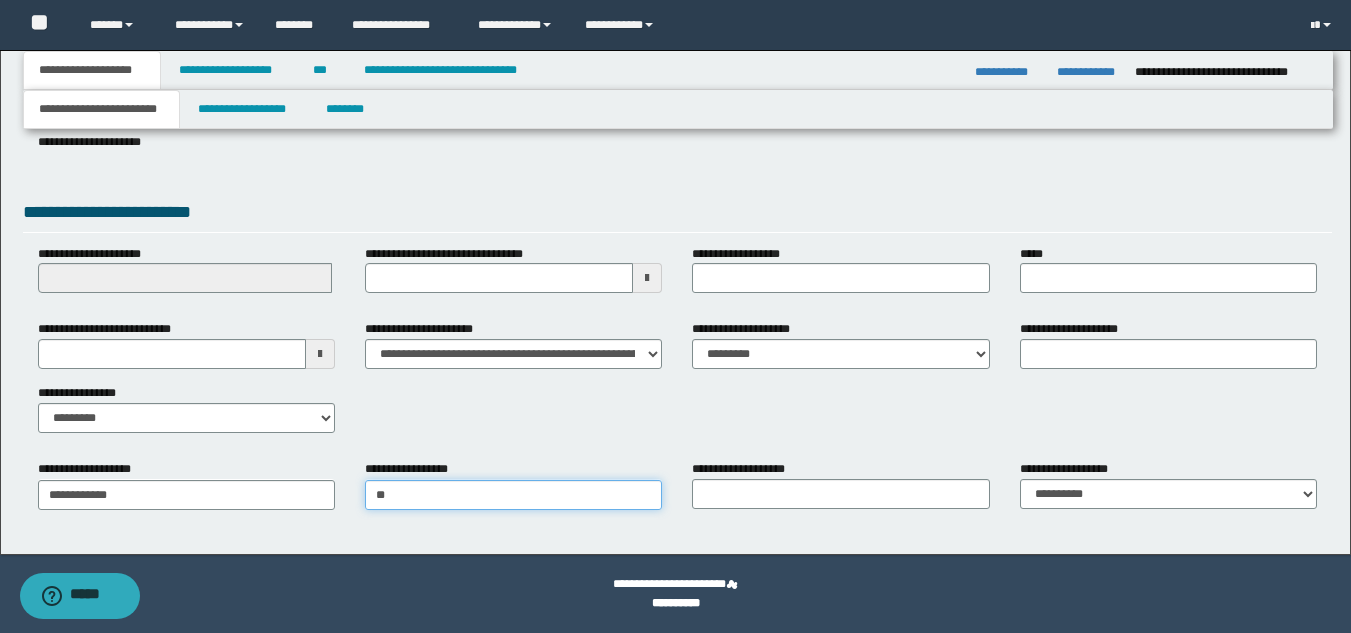 type on "***" 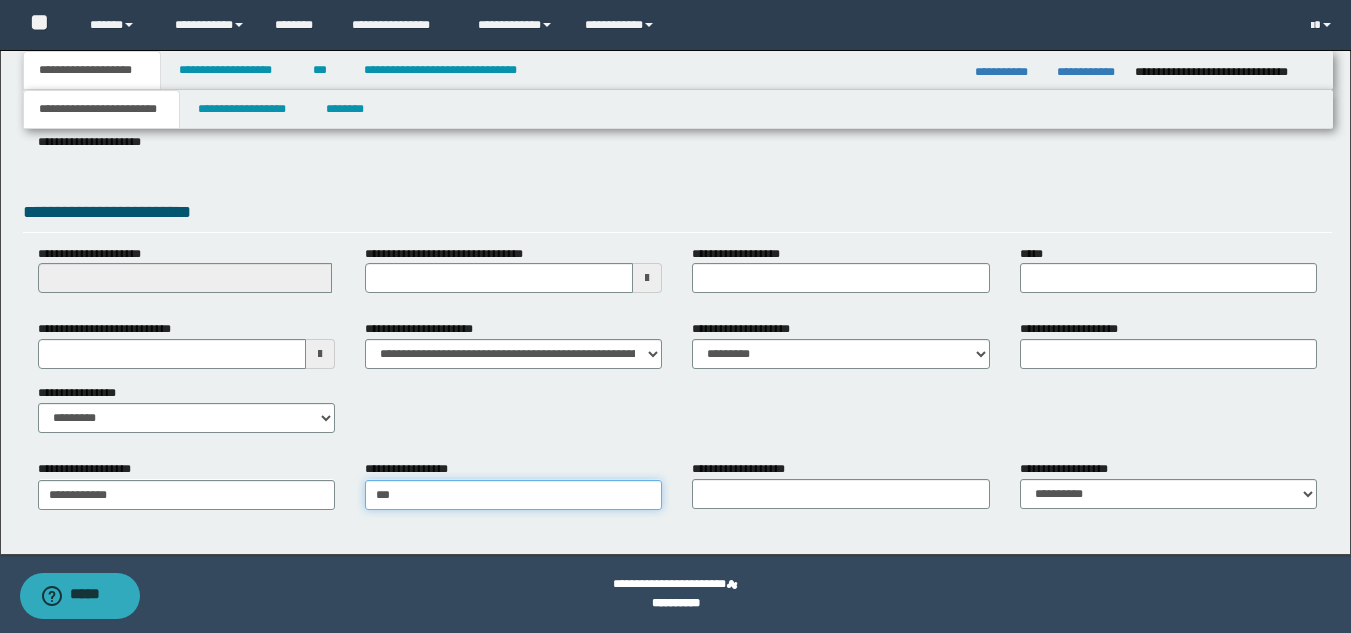 type on "*********" 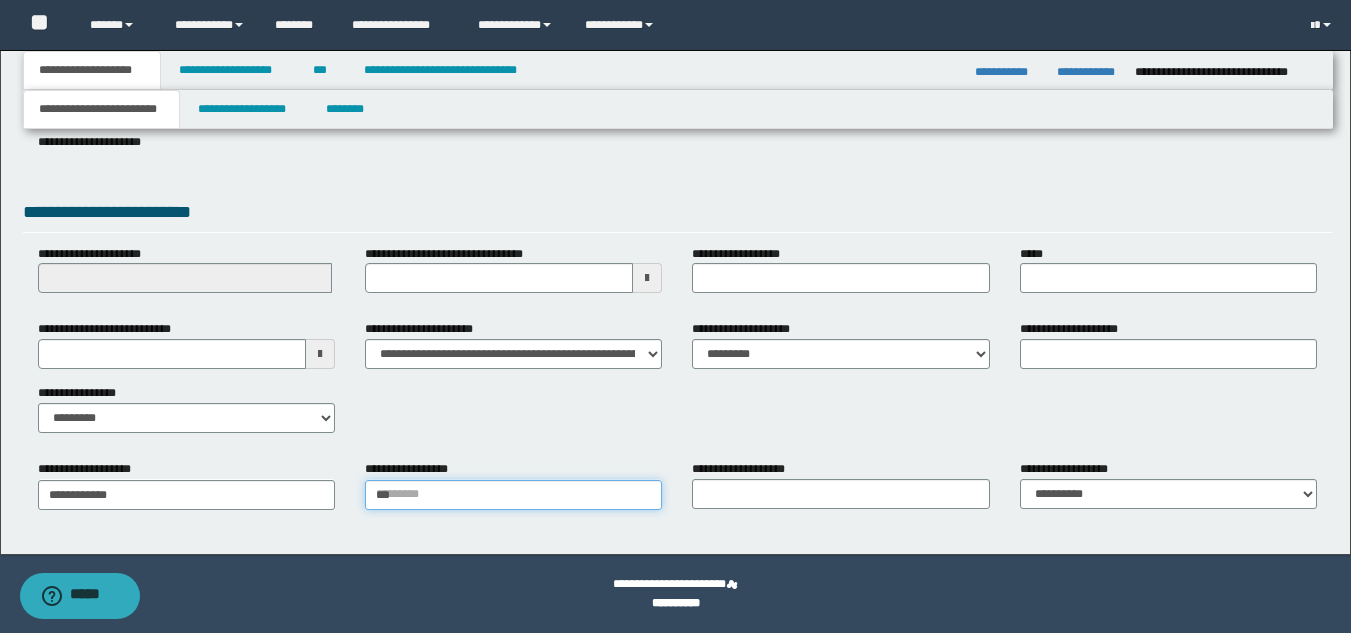 type 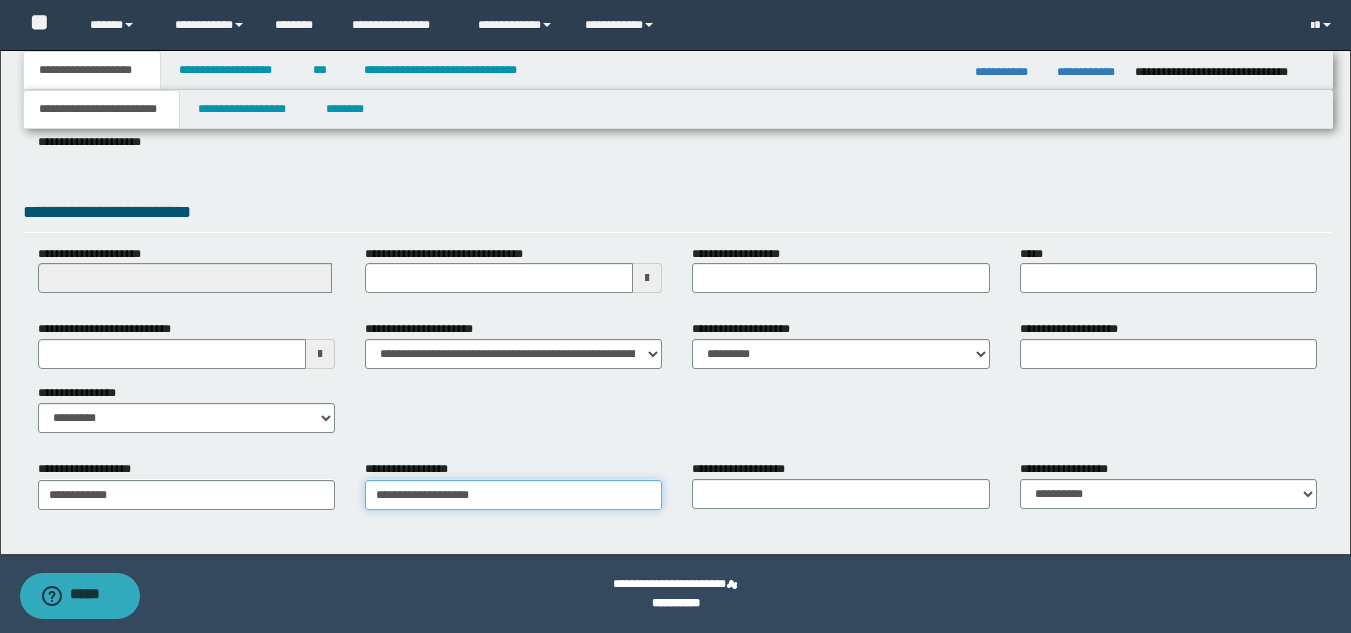 type on "**********" 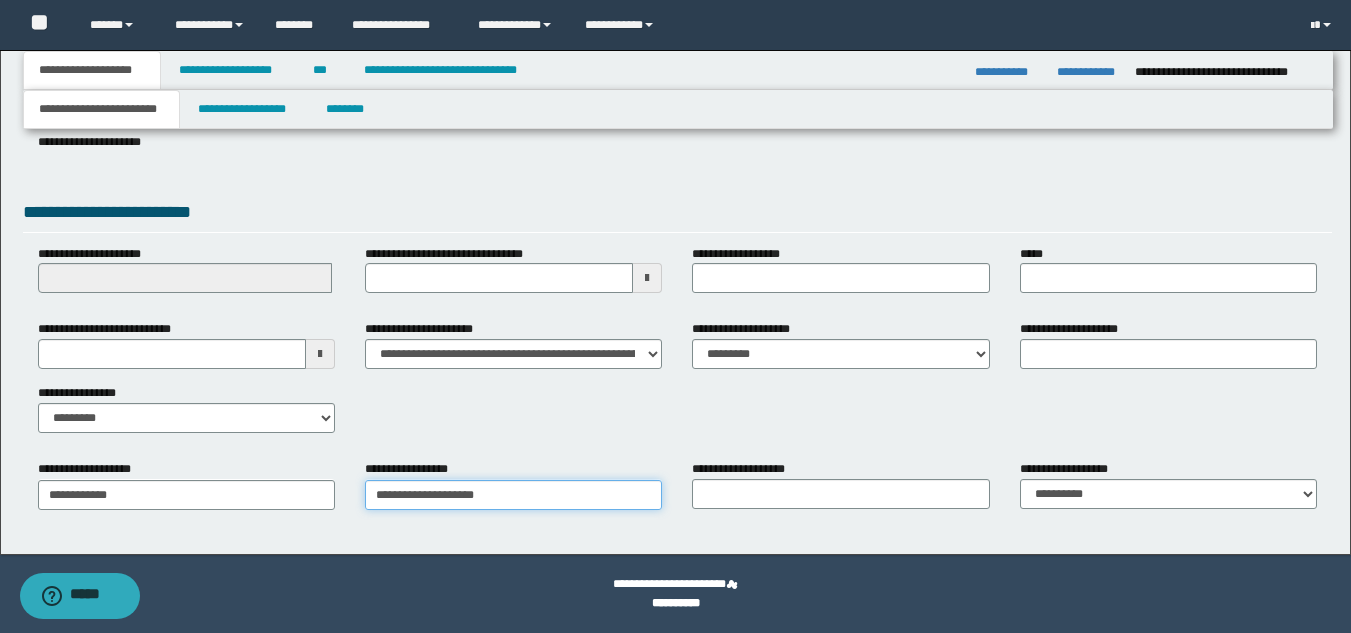 type on "**********" 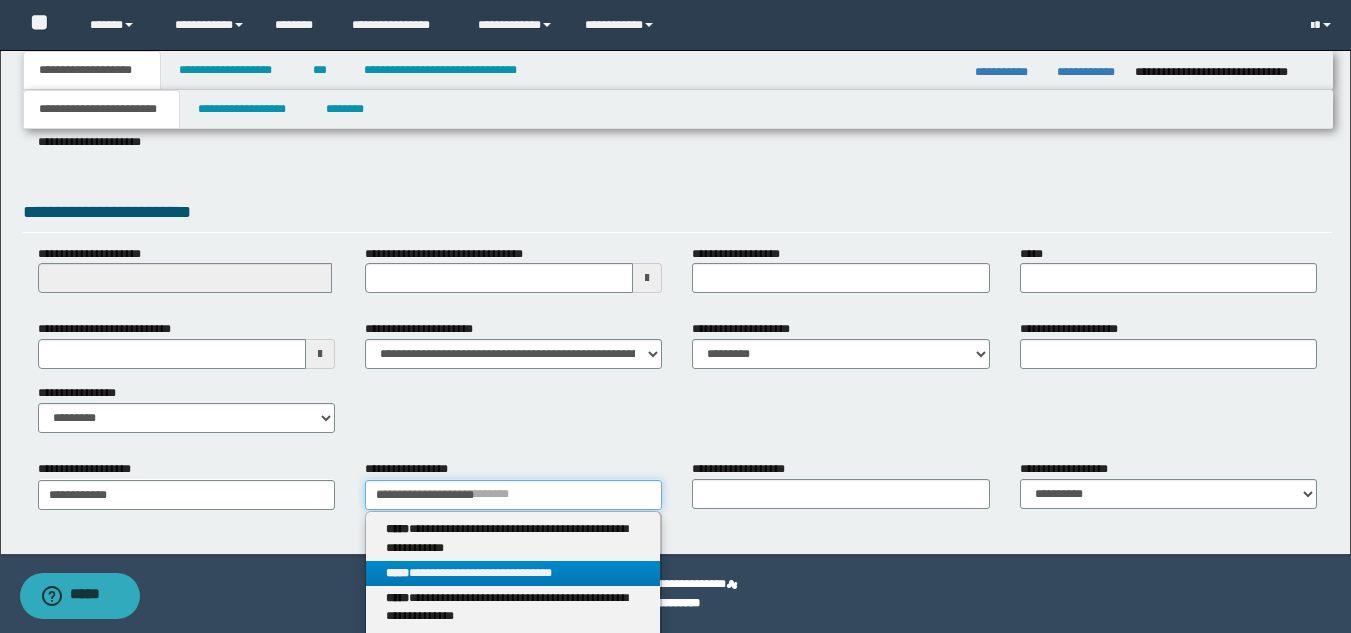 type on "**********" 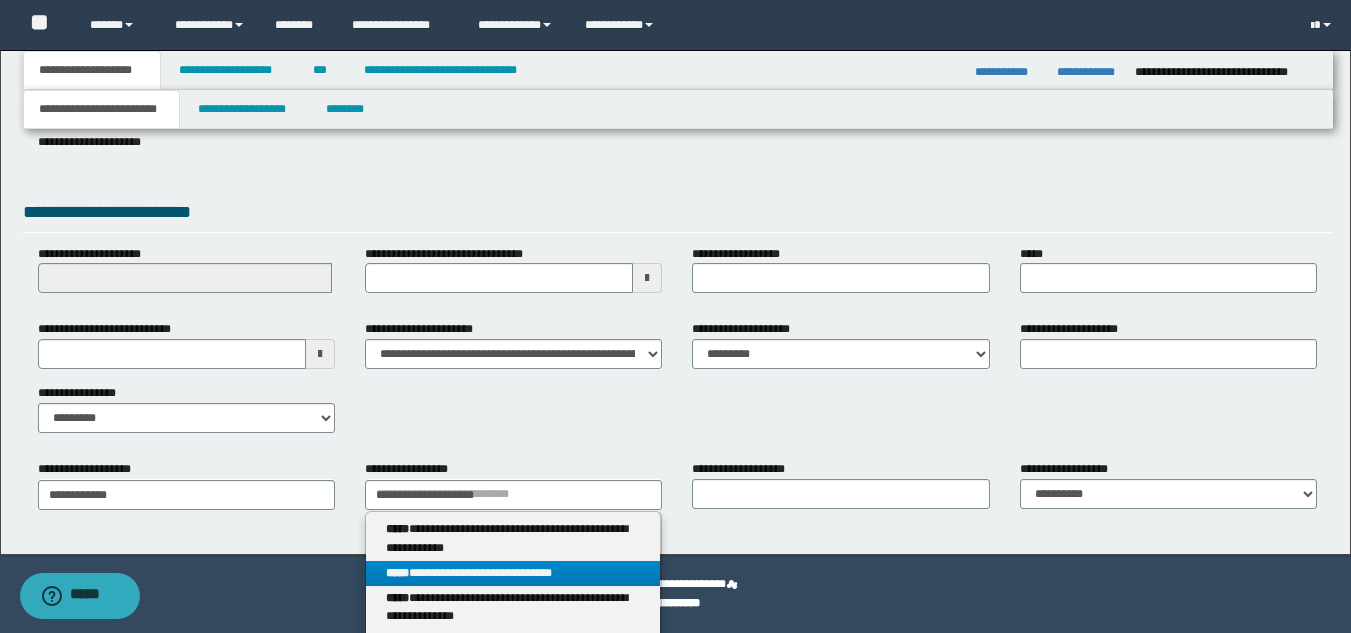 click on "**********" at bounding box center [513, 539] 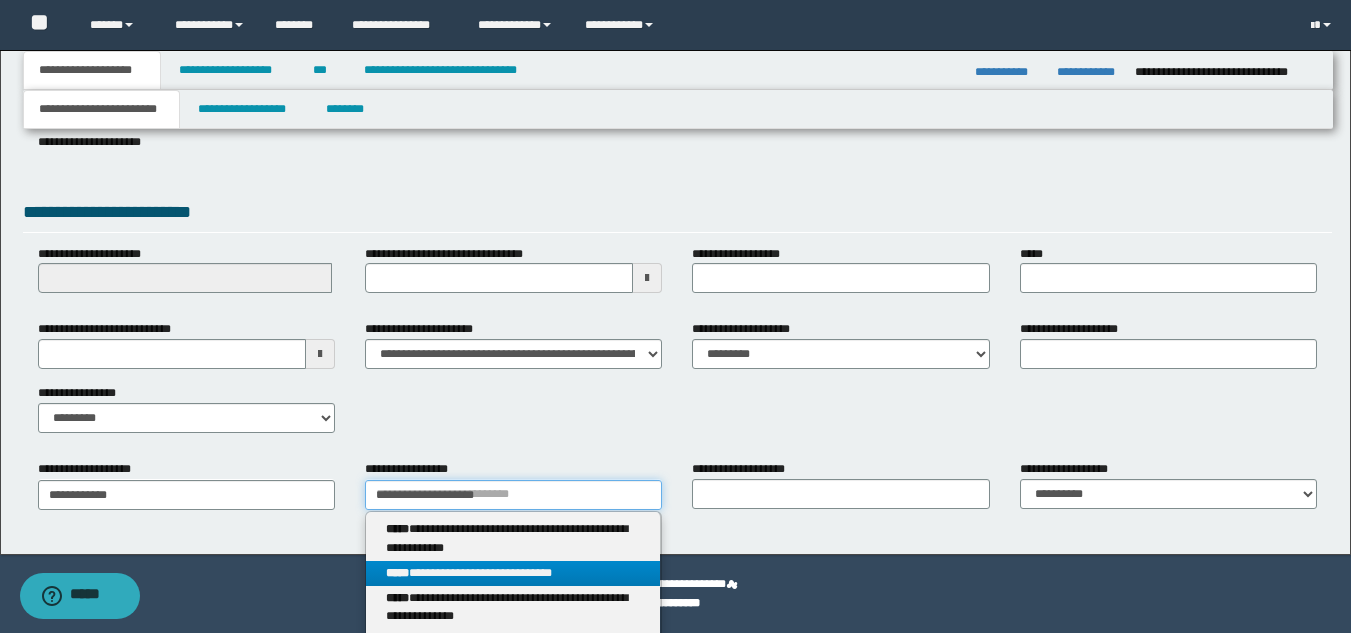 type 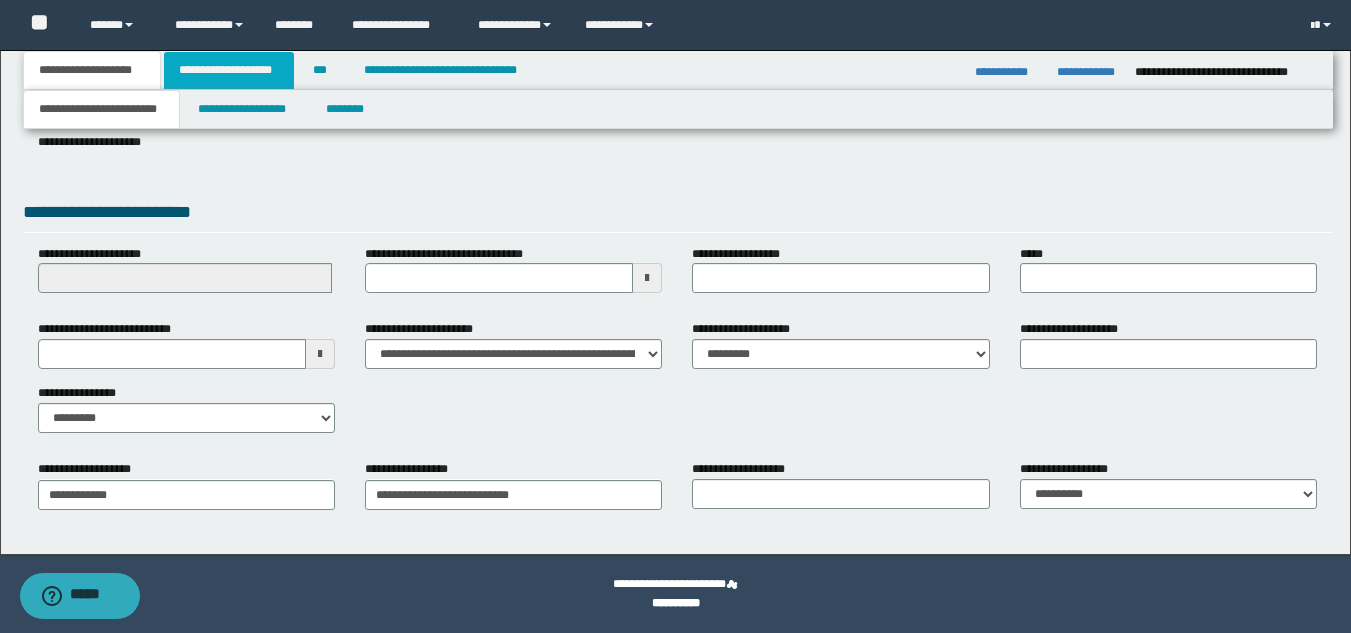 click on "**********" at bounding box center [229, 70] 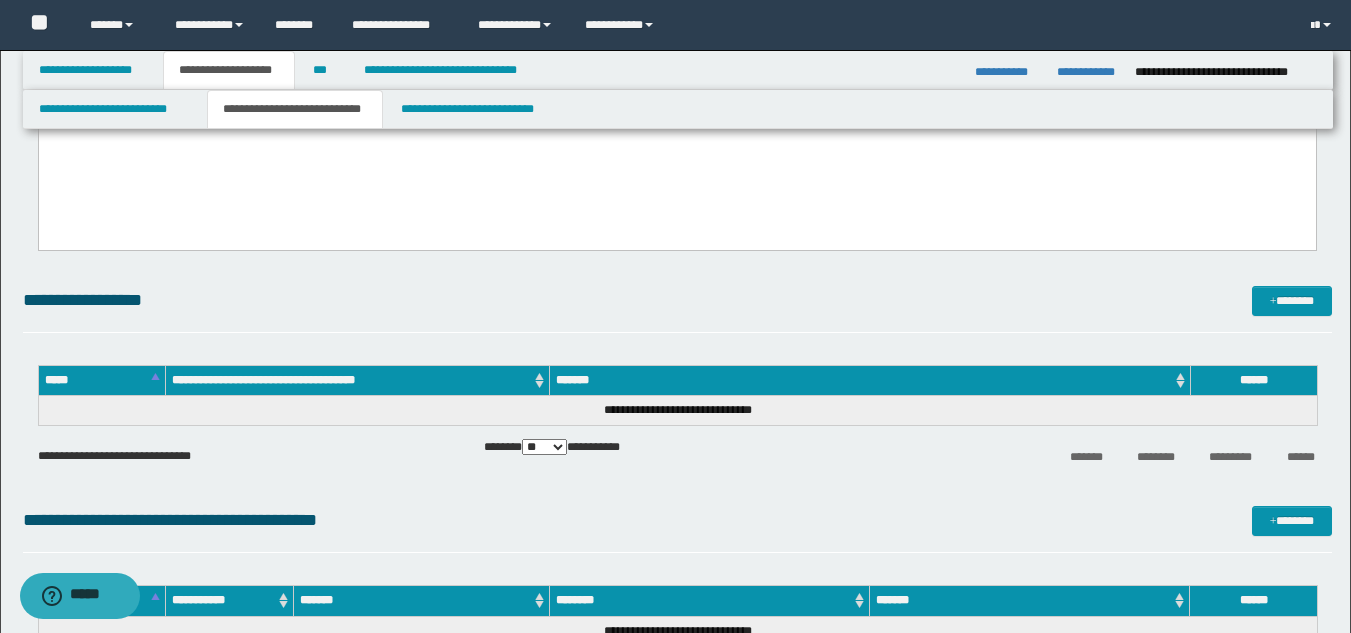 click on "**********" at bounding box center [295, 109] 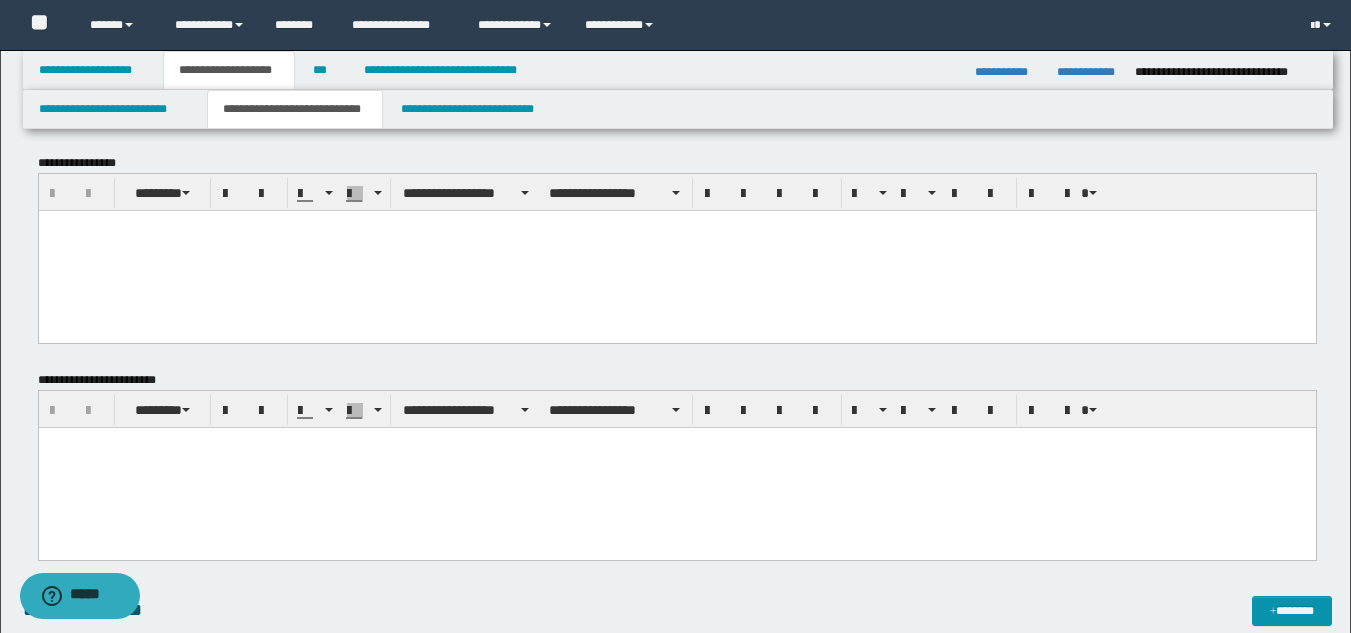 scroll, scrollTop: 0, scrollLeft: 0, axis: both 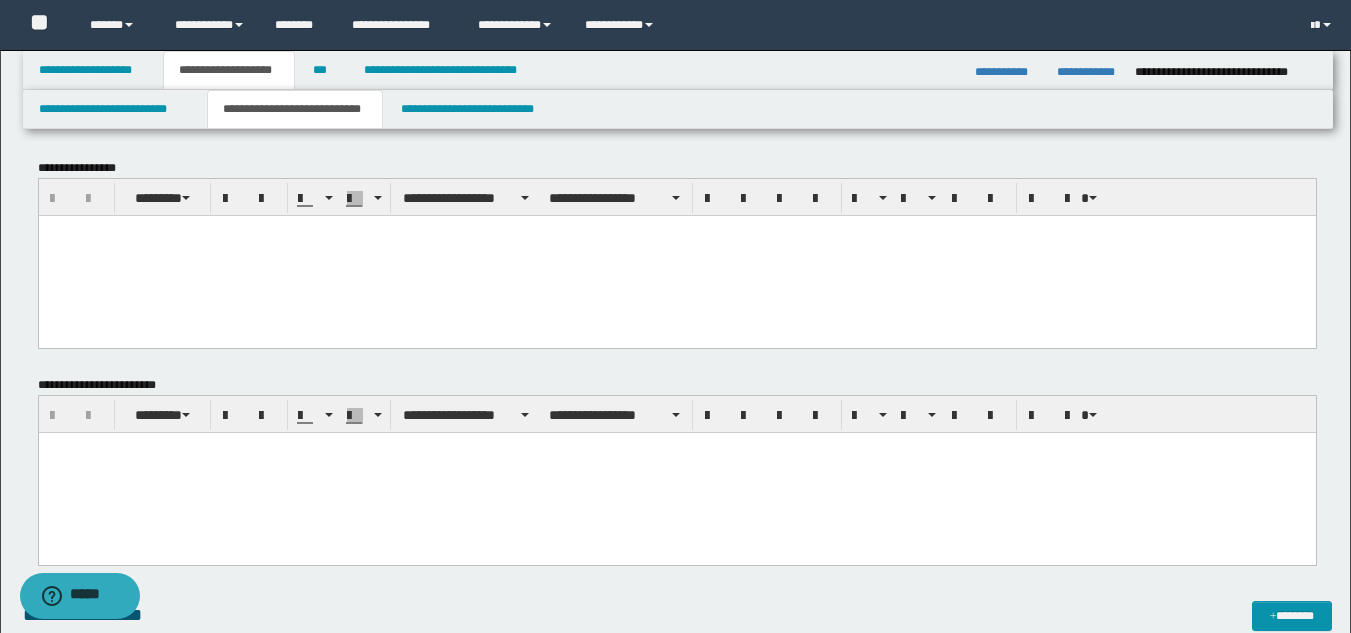 click at bounding box center (676, 255) 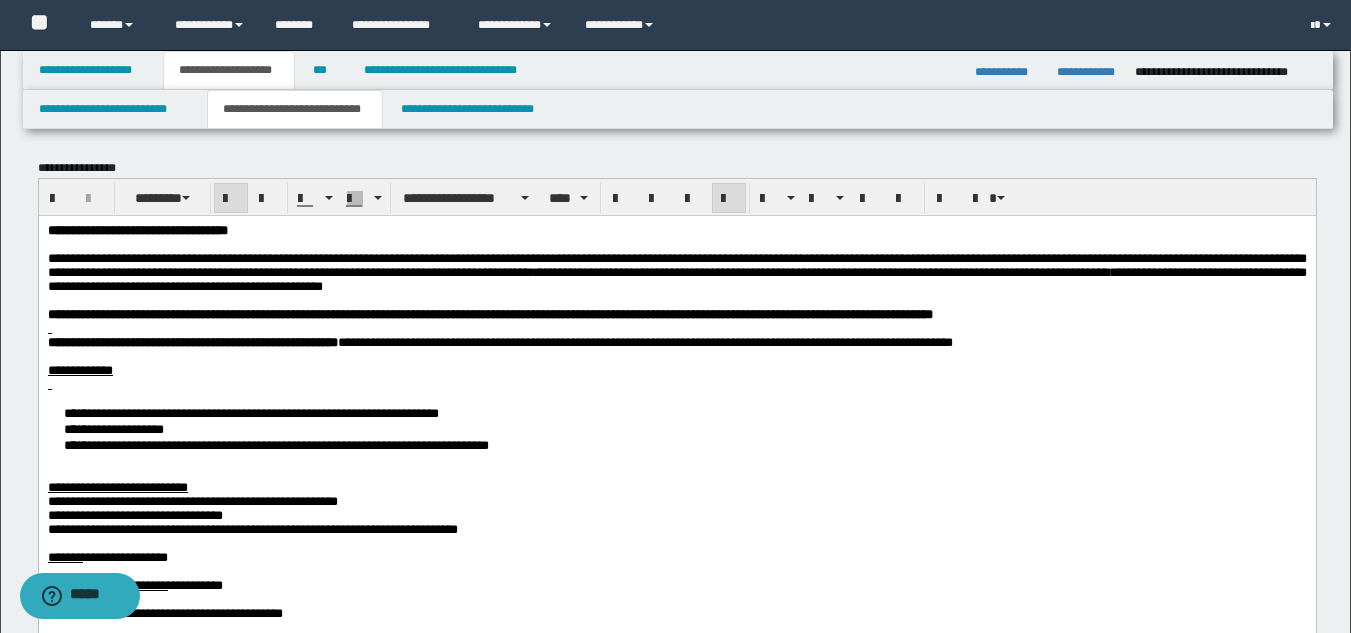 click on "**********" at bounding box center [137, 229] 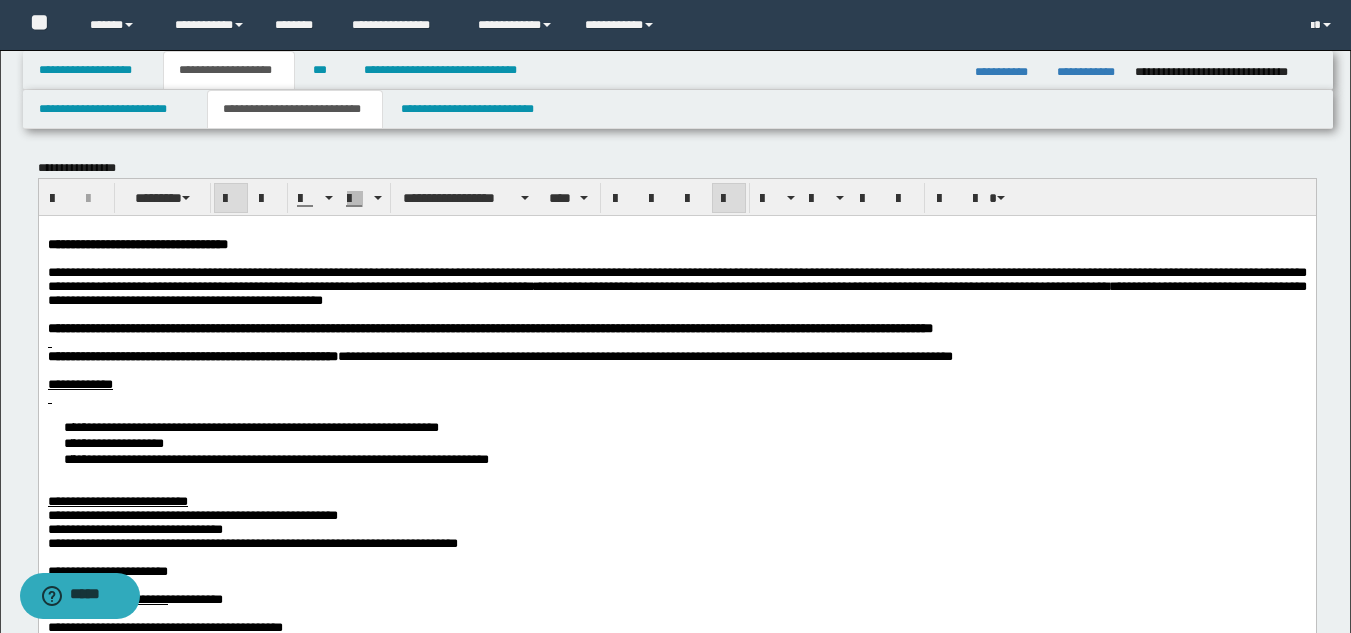 click on "**********" at bounding box center [676, 278] 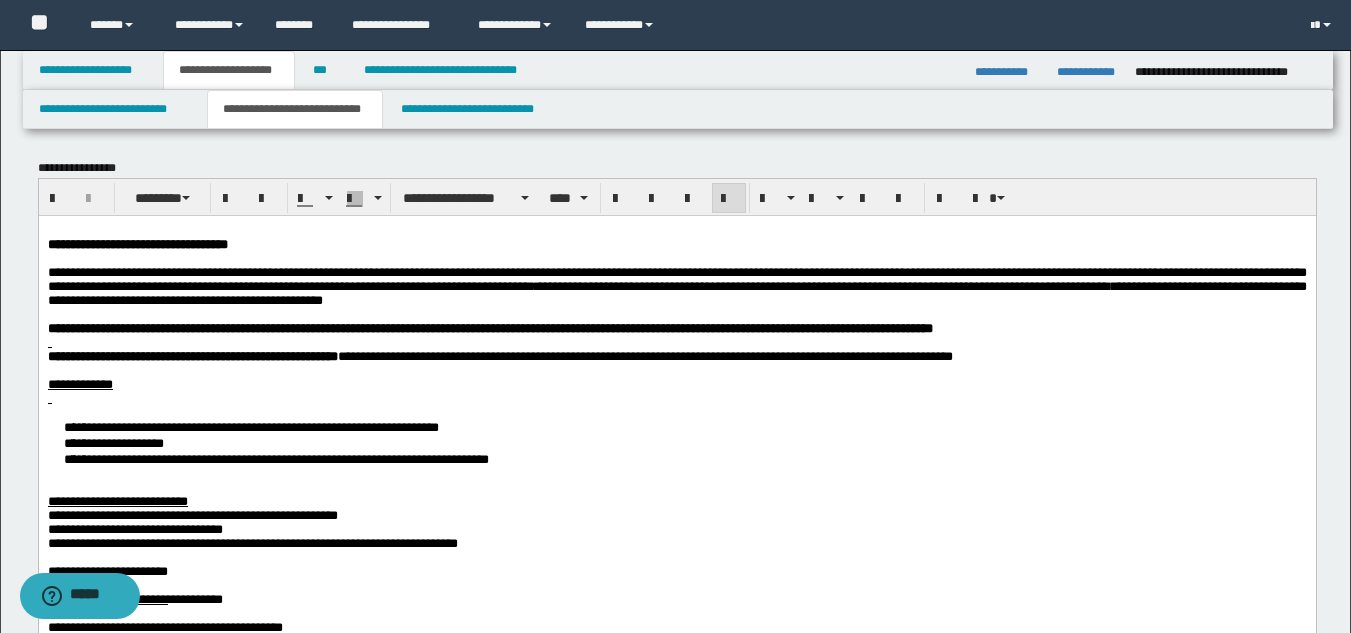 click on "**********" at bounding box center [676, 278] 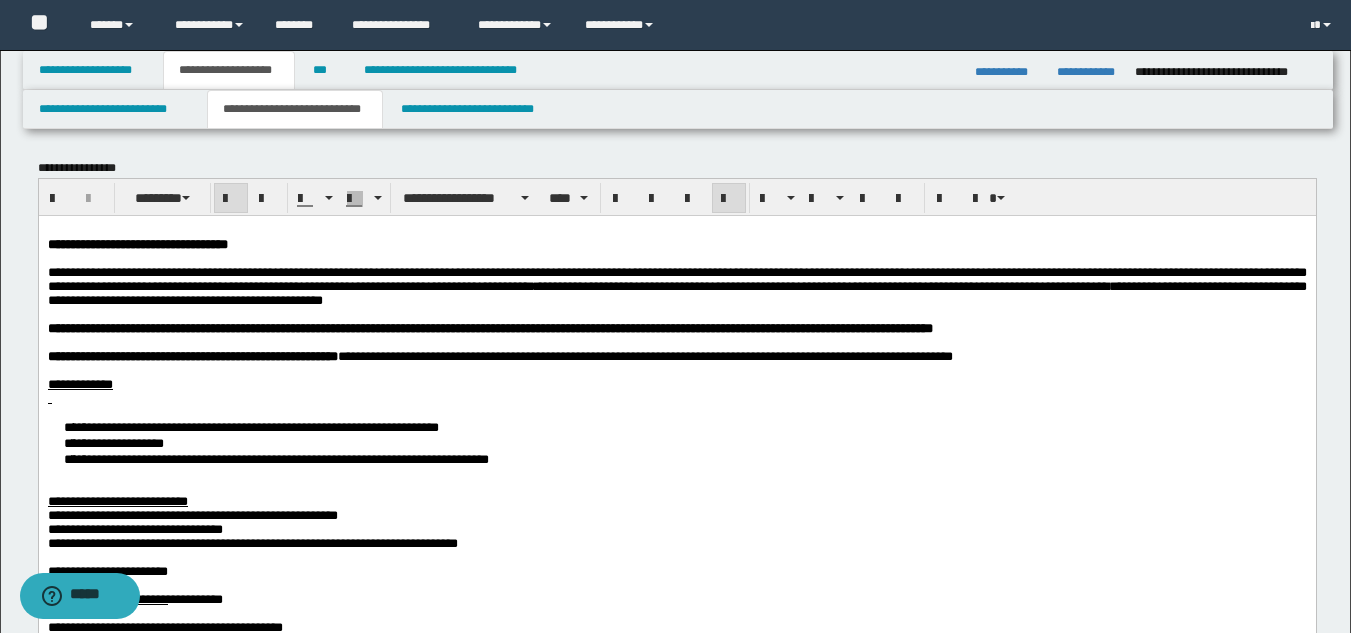 click on "**********" at bounding box center (676, 442) 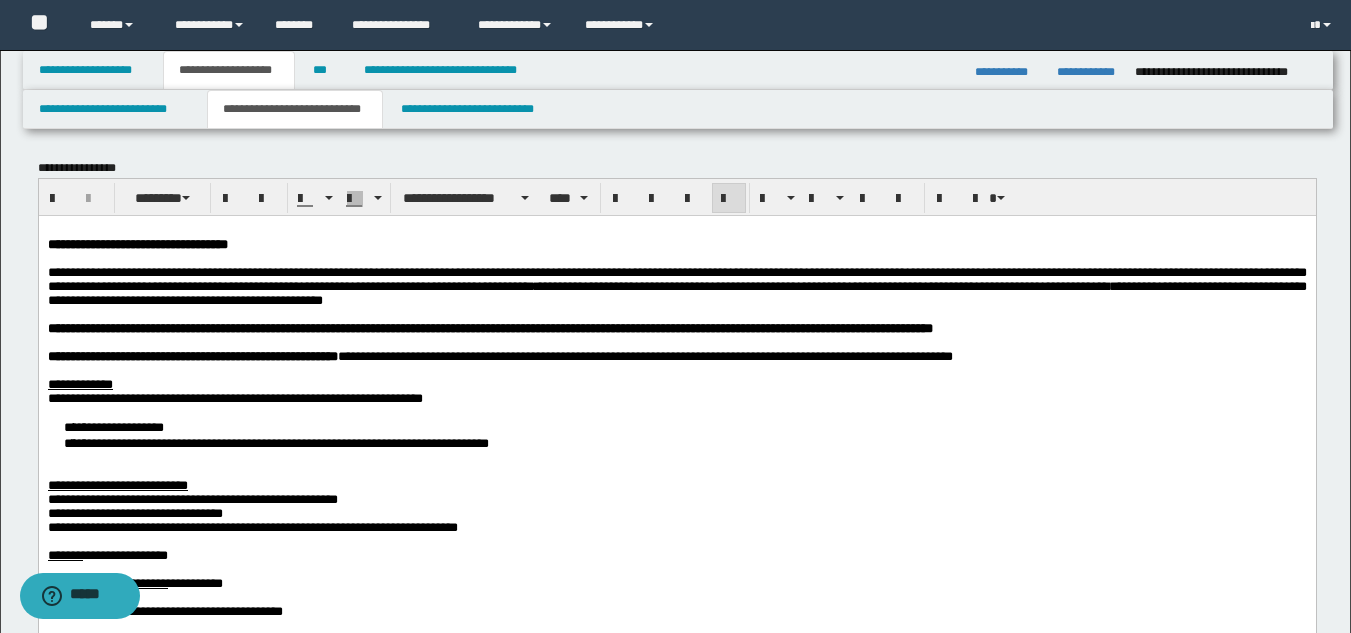 click on "**********" at bounding box center [676, 434] 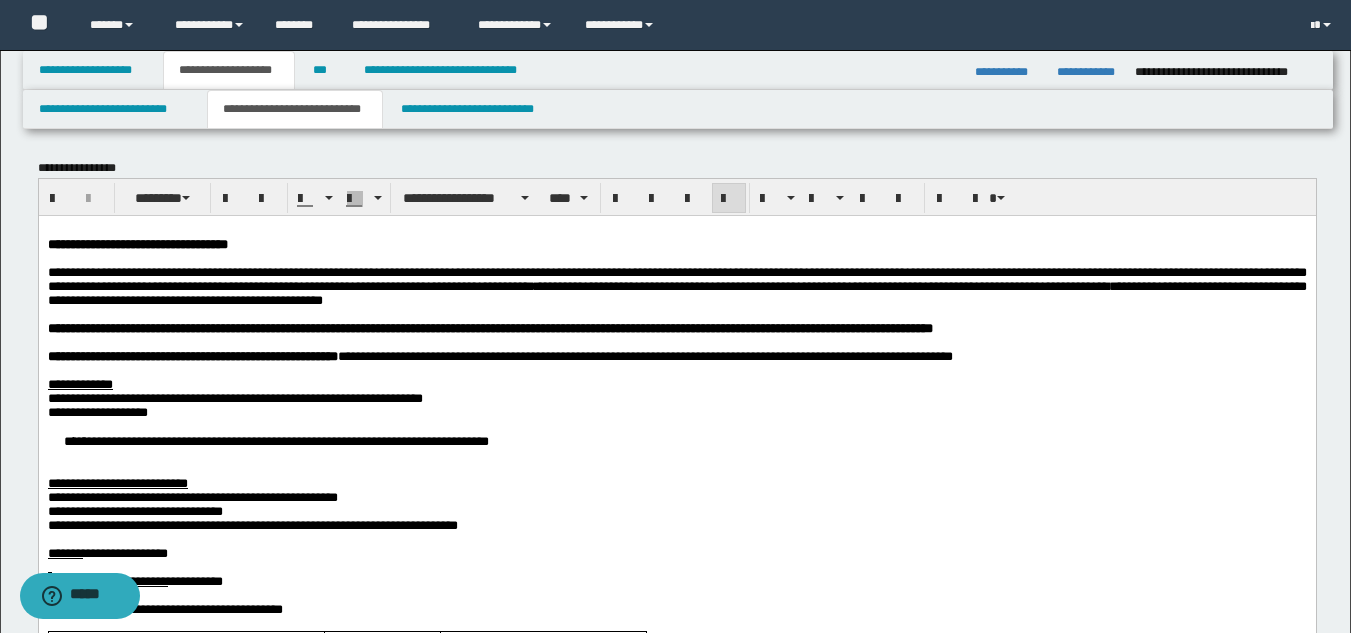 click on "**********" at bounding box center [676, 440] 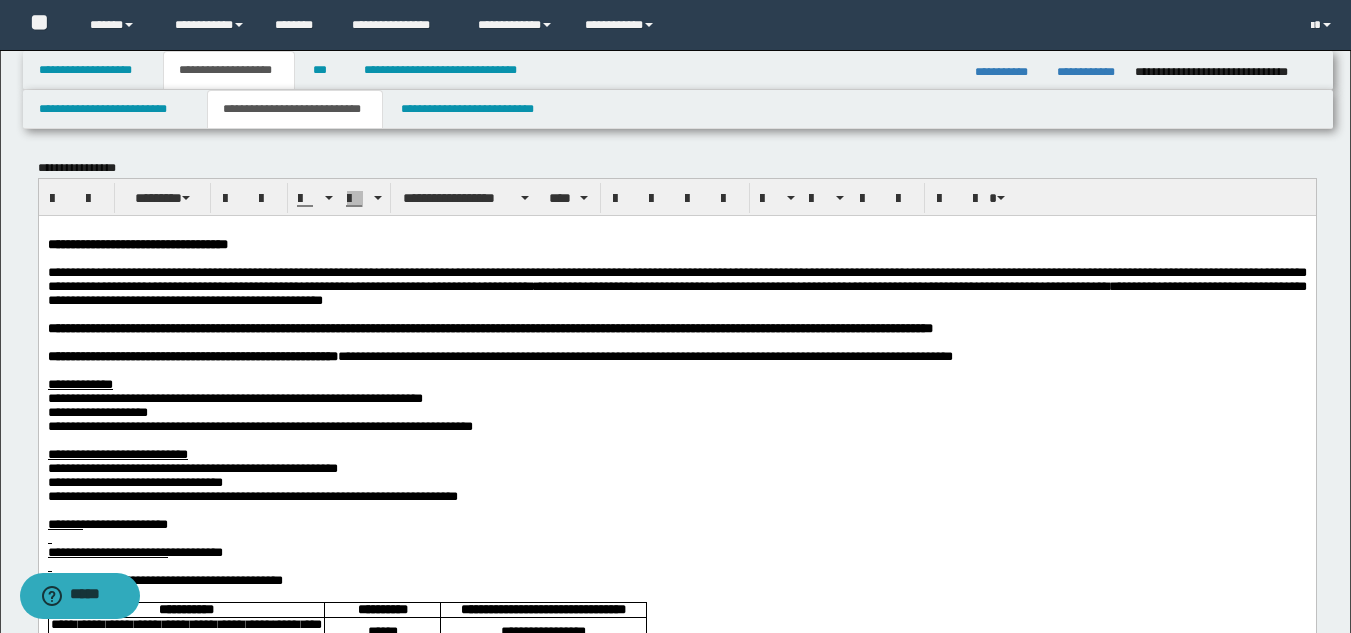 click at bounding box center (676, 440) 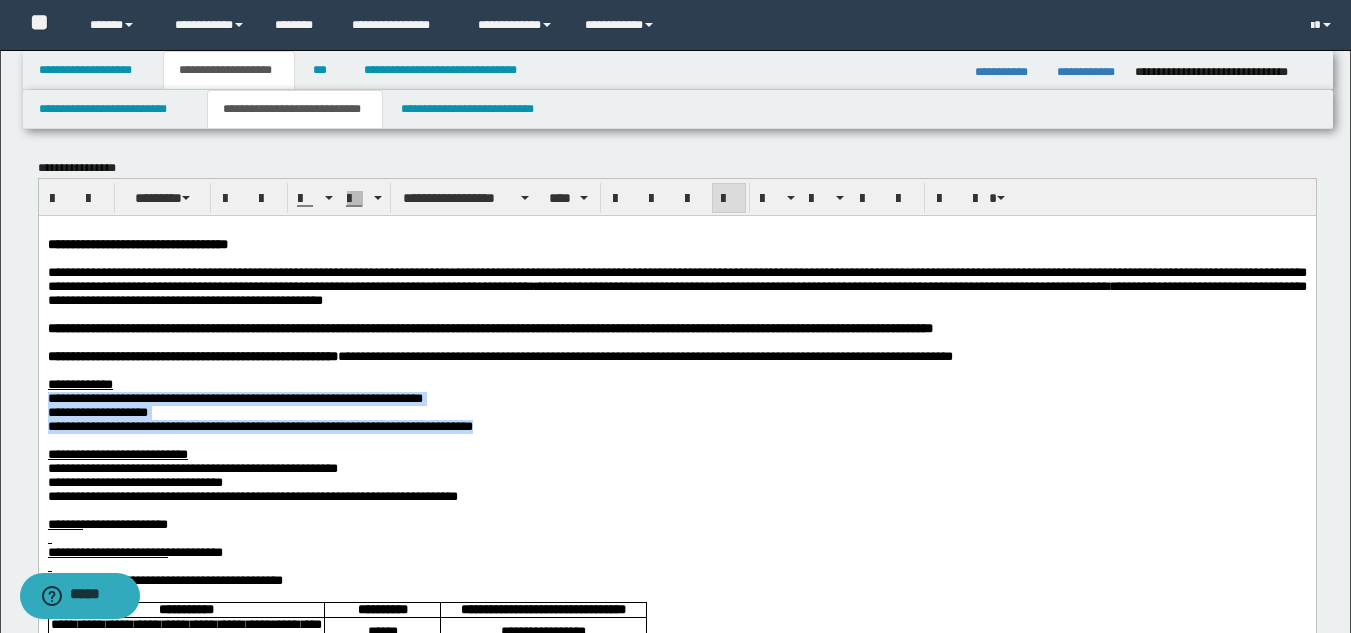 drag, startPoint x: 700, startPoint y: 457, endPoint x: 597, endPoint y: 280, distance: 204.78769 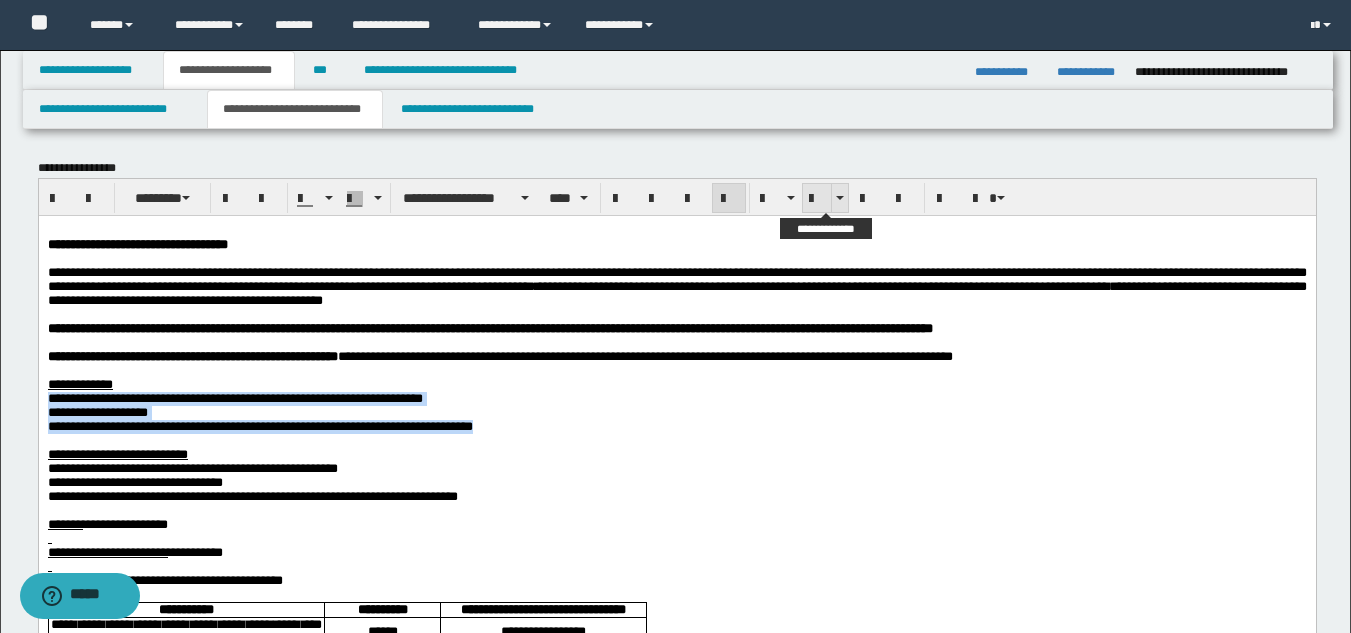 drag, startPoint x: 818, startPoint y: 199, endPoint x: 409, endPoint y: 204, distance: 409.03055 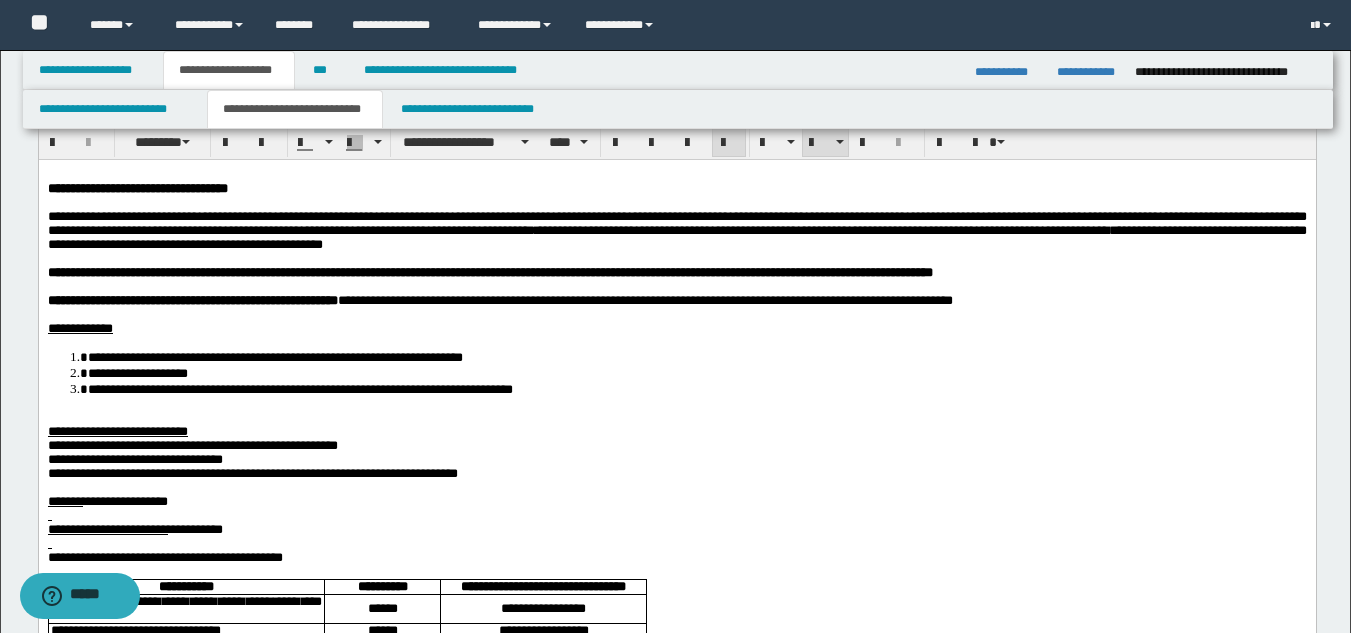 scroll, scrollTop: 100, scrollLeft: 0, axis: vertical 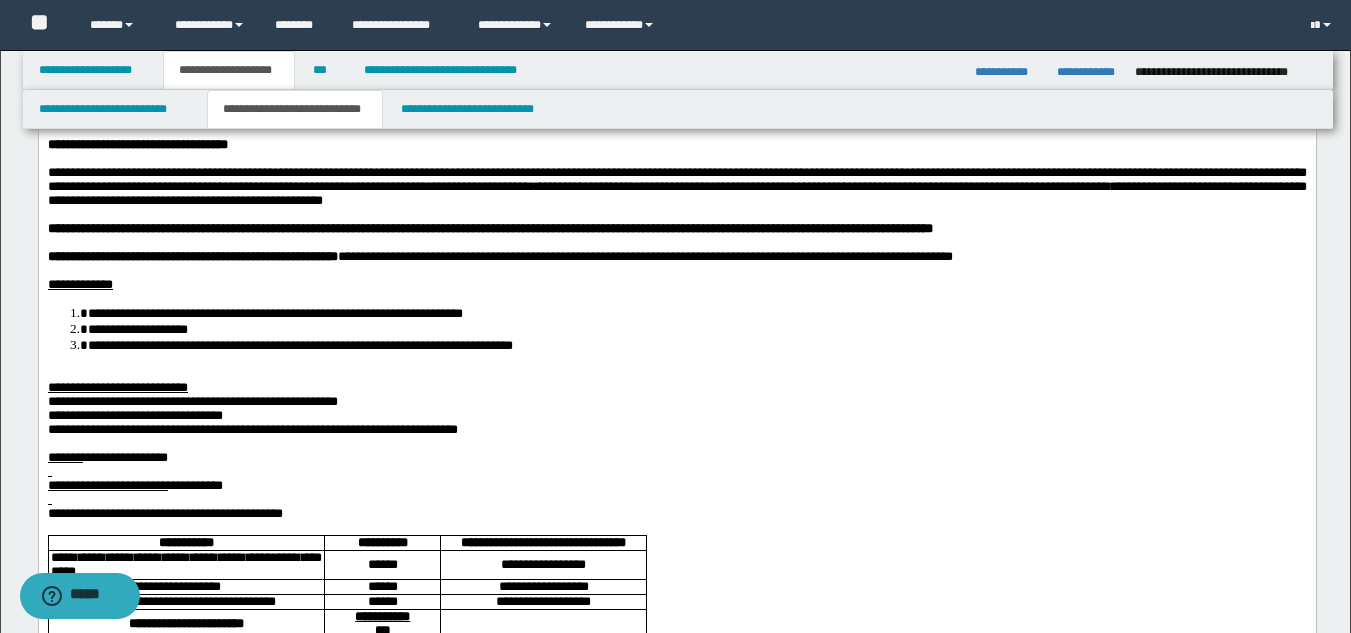 click on "**********" at bounding box center [676, 975] 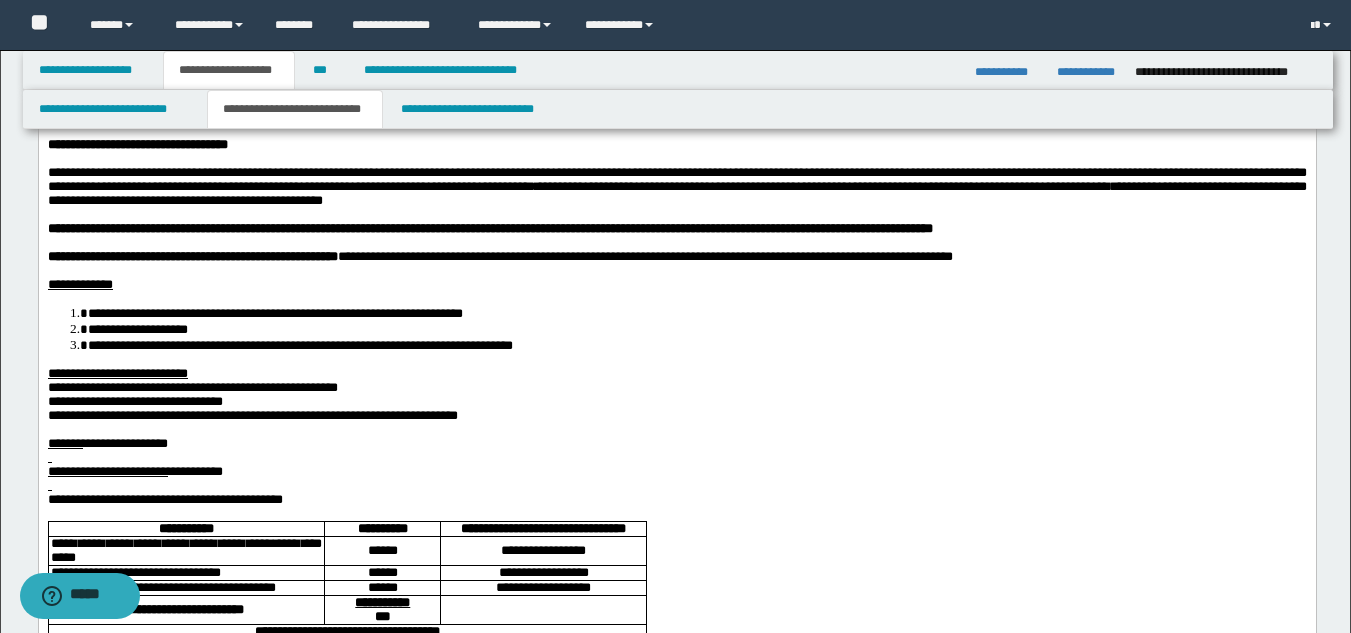 click on "**********" at bounding box center [192, 386] 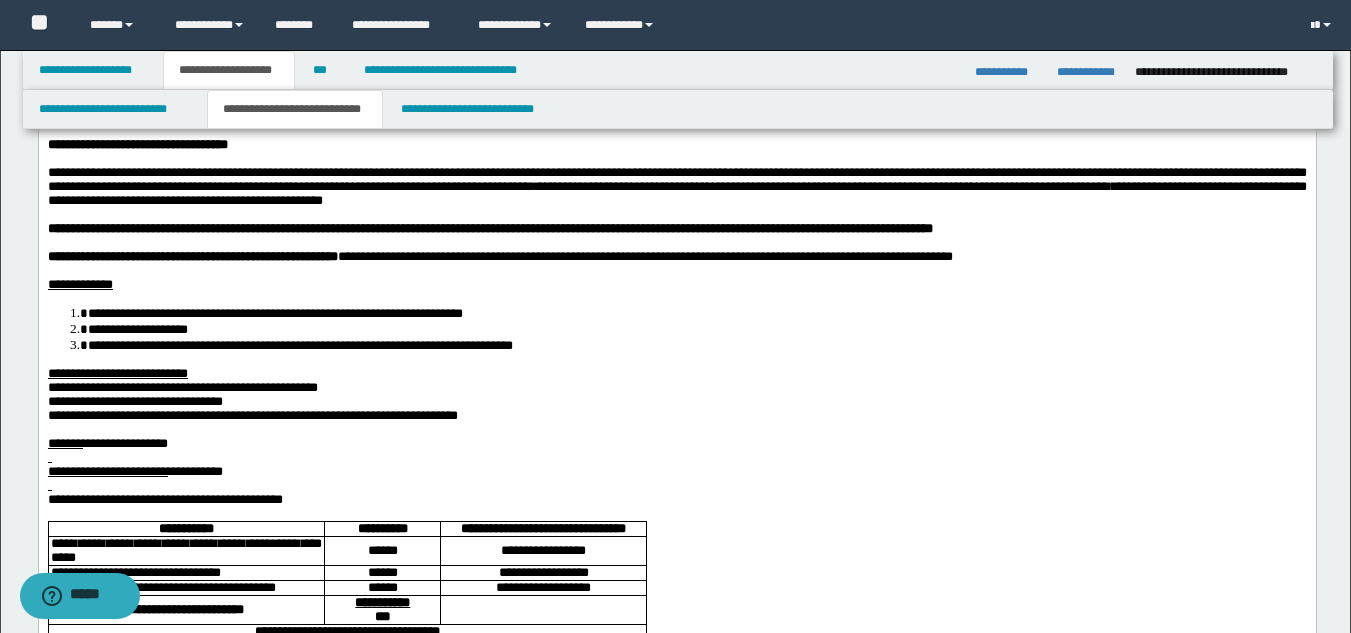 click on "**********" at bounding box center [252, 414] 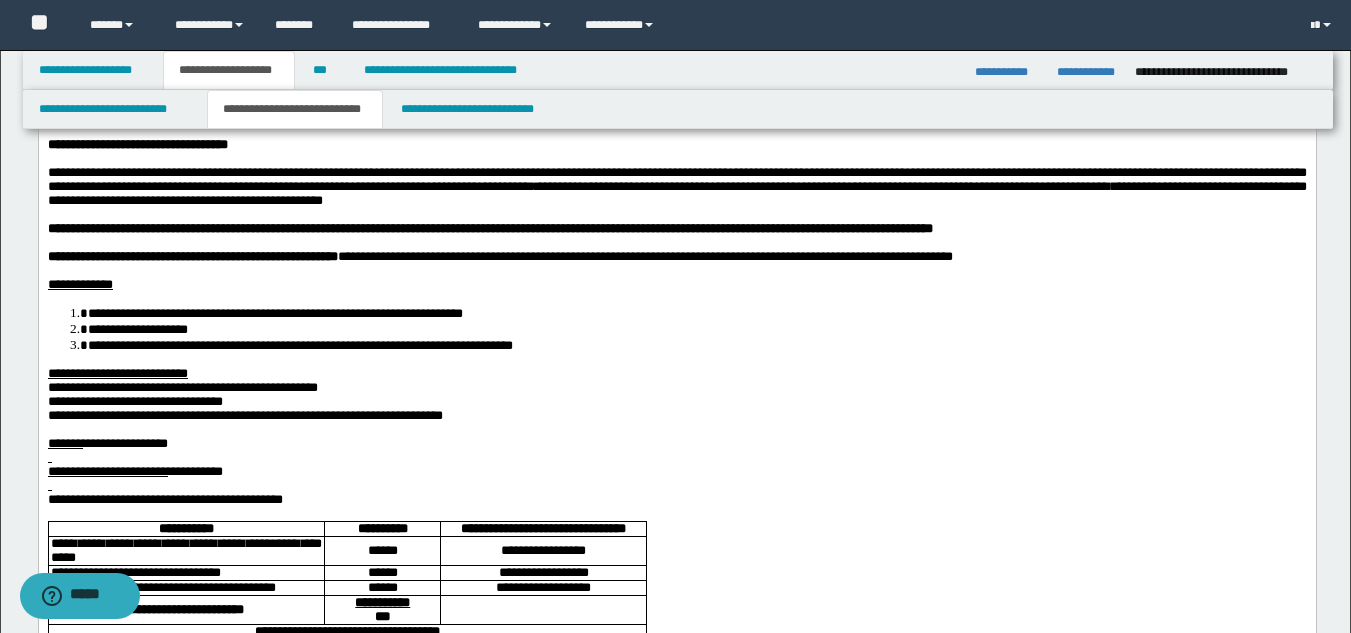 drag, startPoint x: 274, startPoint y: 487, endPoint x: 285, endPoint y: 492, distance: 12.083046 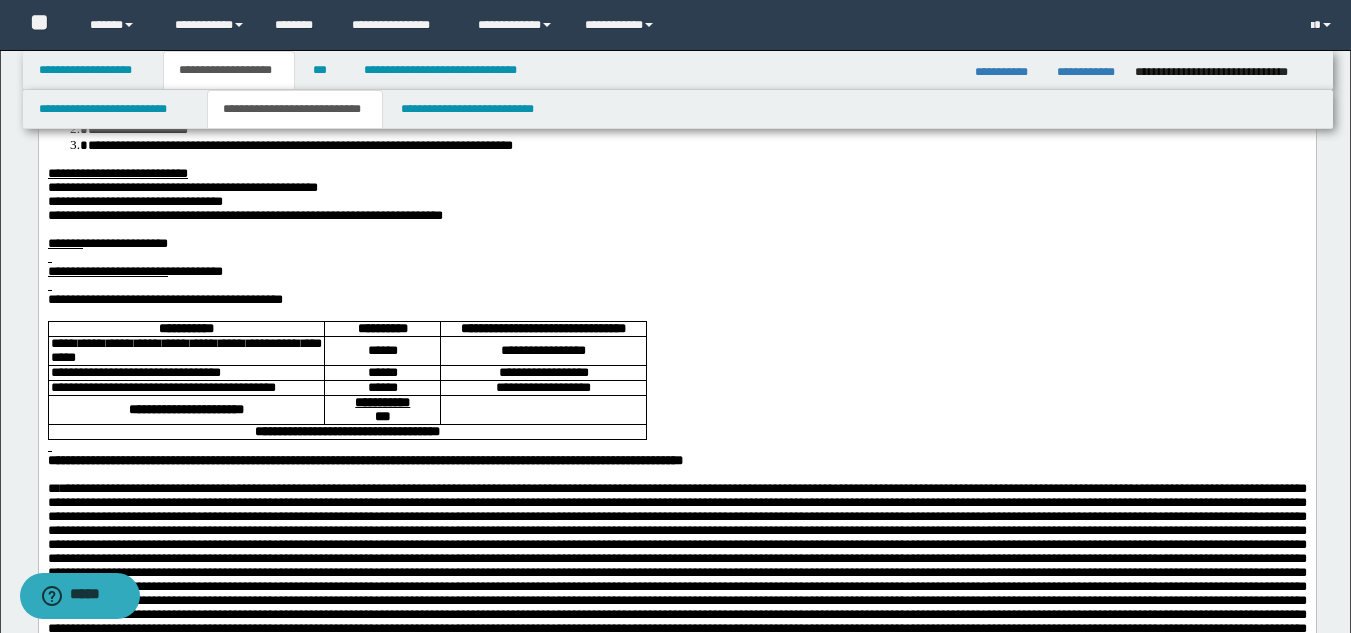 click at bounding box center [676, 258] 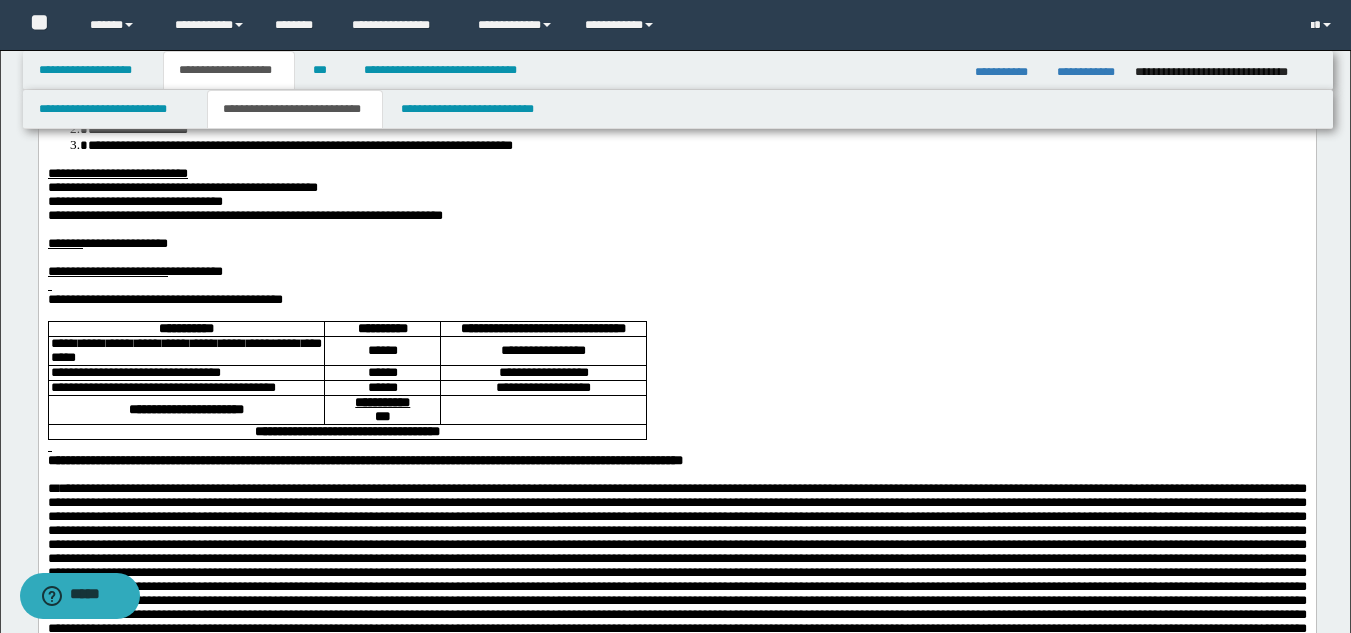 click on "**********" at bounding box center (124, 243) 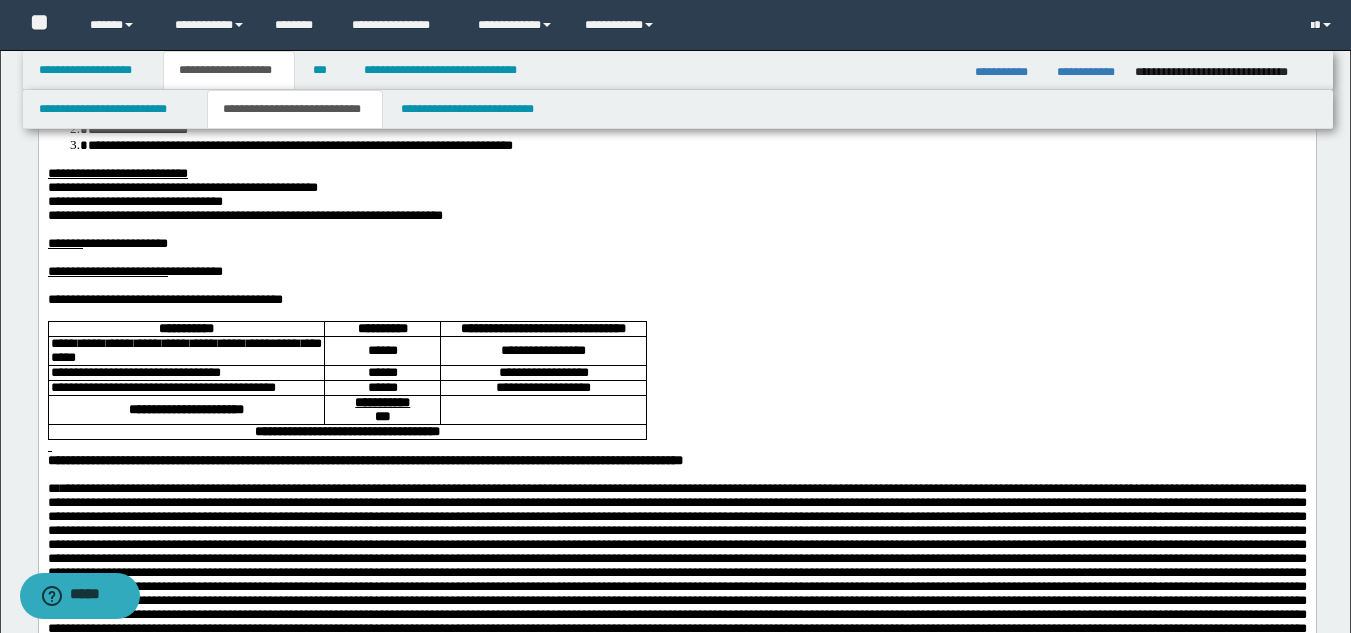 click at bounding box center (676, 314) 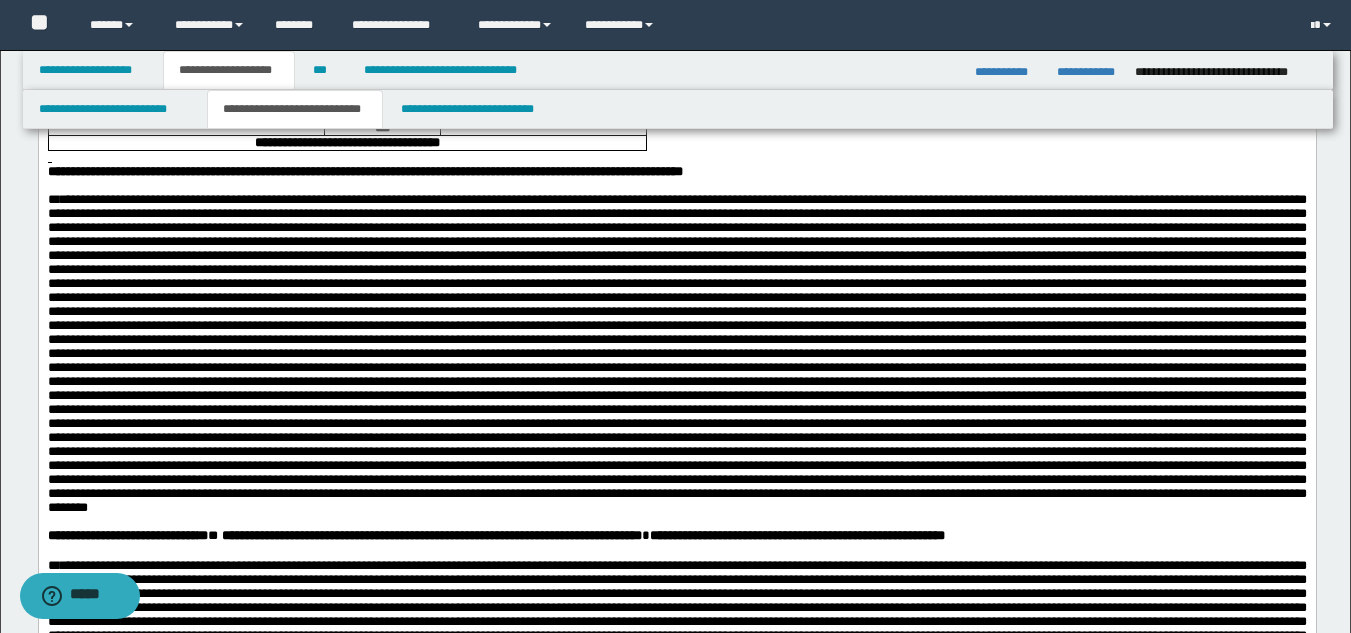 scroll, scrollTop: 600, scrollLeft: 0, axis: vertical 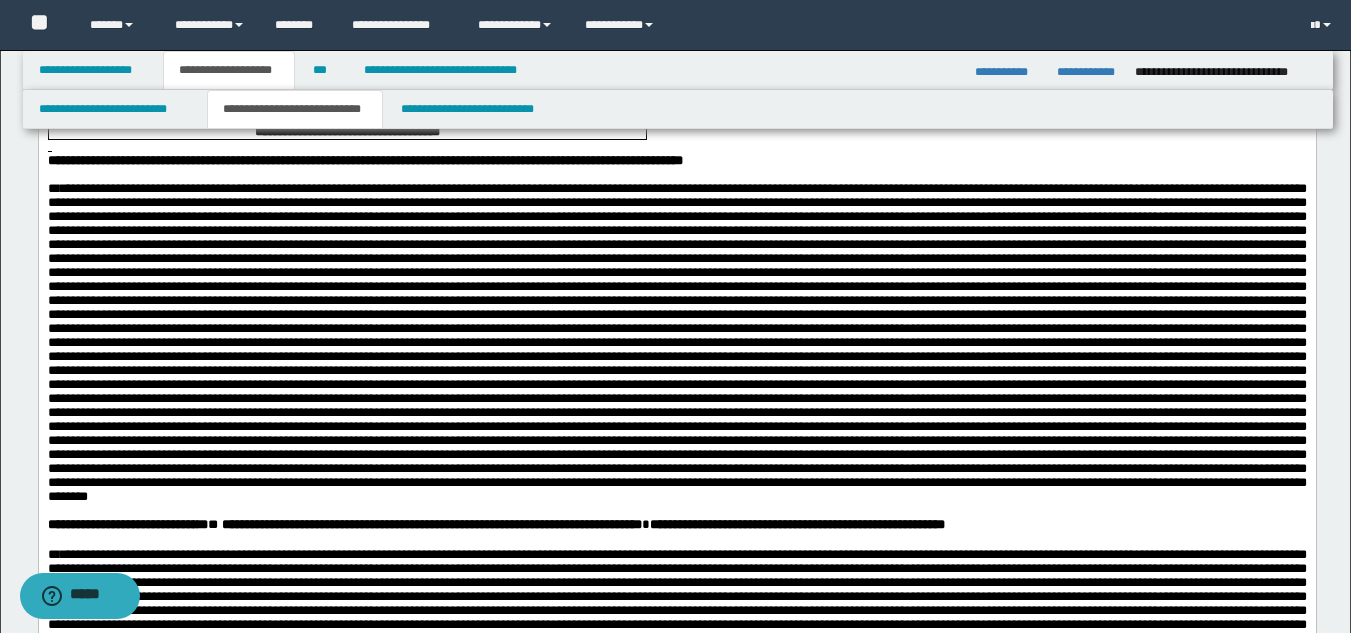 drag, startPoint x: 447, startPoint y: 411, endPoint x: 466, endPoint y: 415, distance: 19.416489 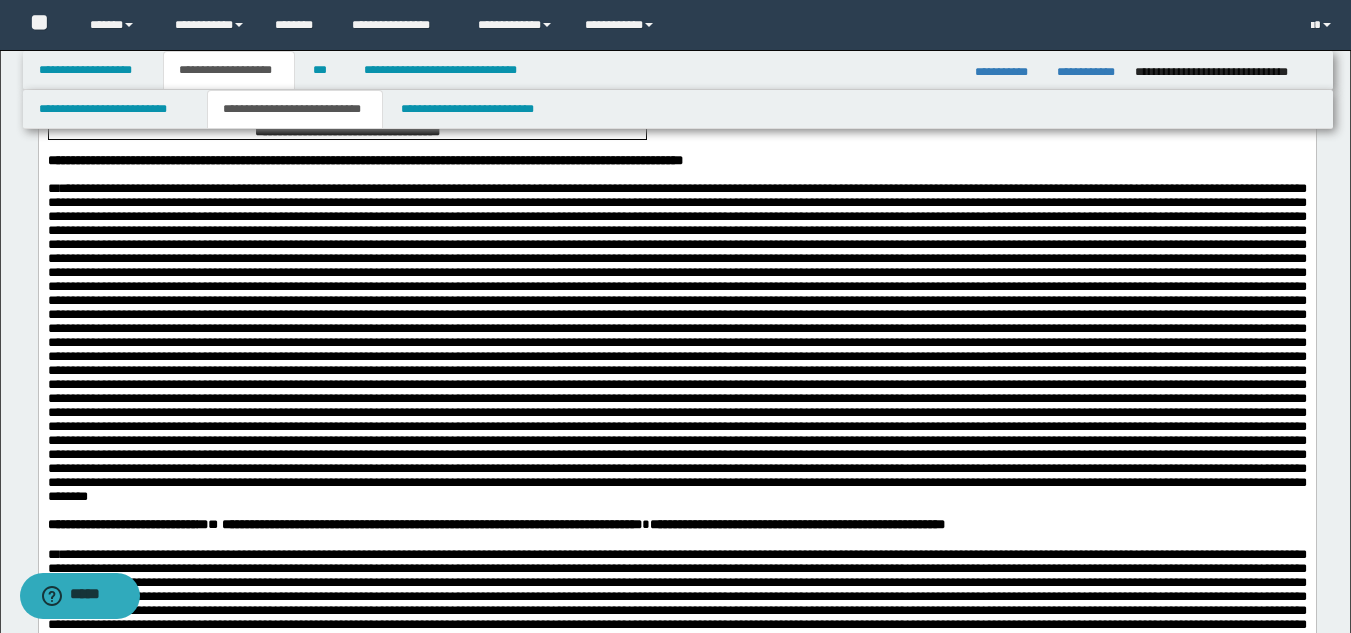 drag, startPoint x: 338, startPoint y: 285, endPoint x: 351, endPoint y: 287, distance: 13.152946 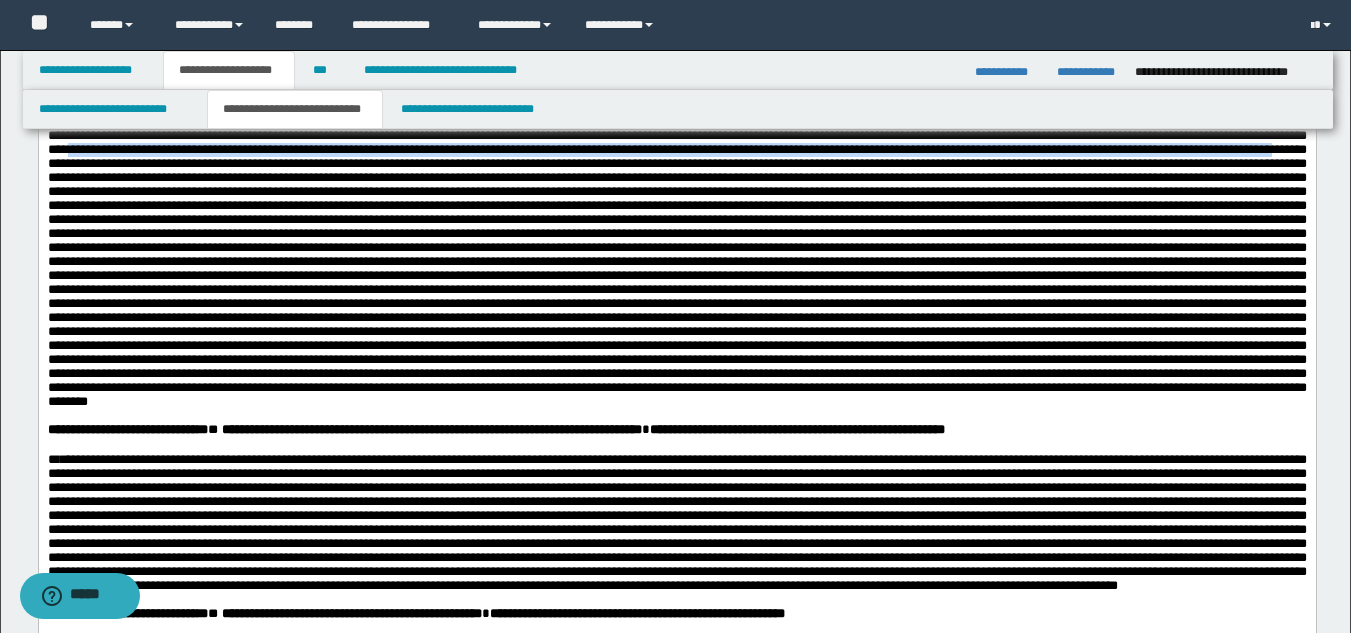 scroll, scrollTop: 800, scrollLeft: 0, axis: vertical 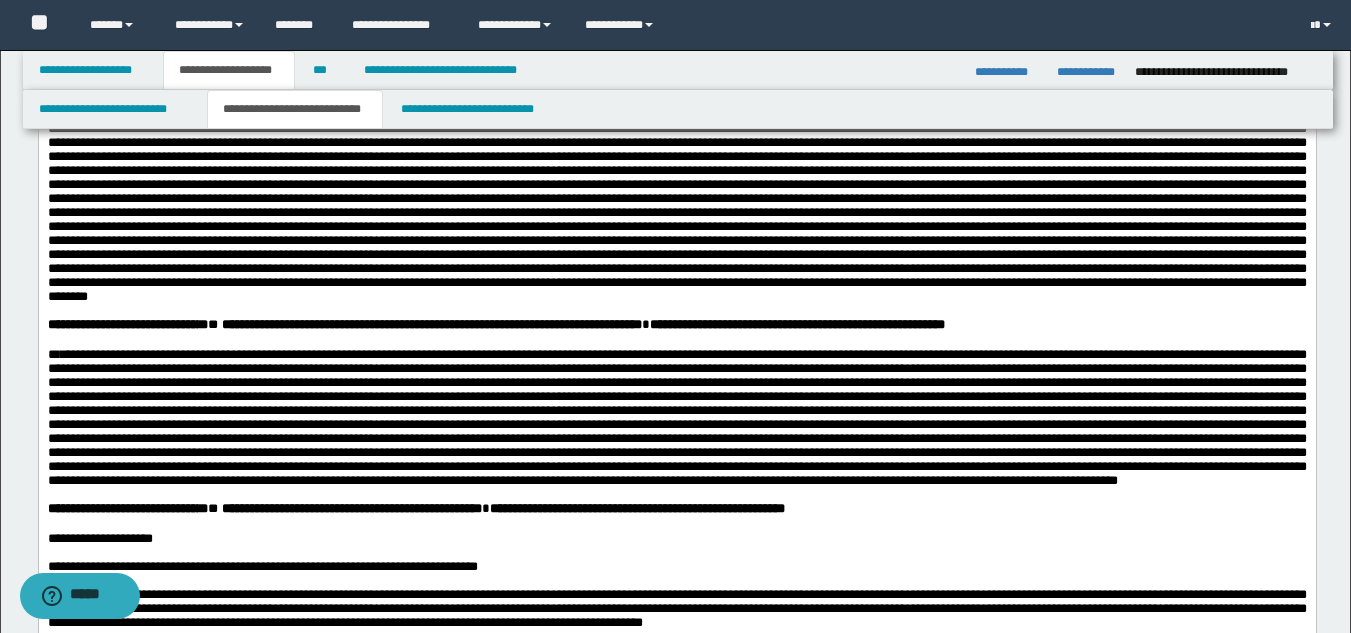 click at bounding box center (676, 142) 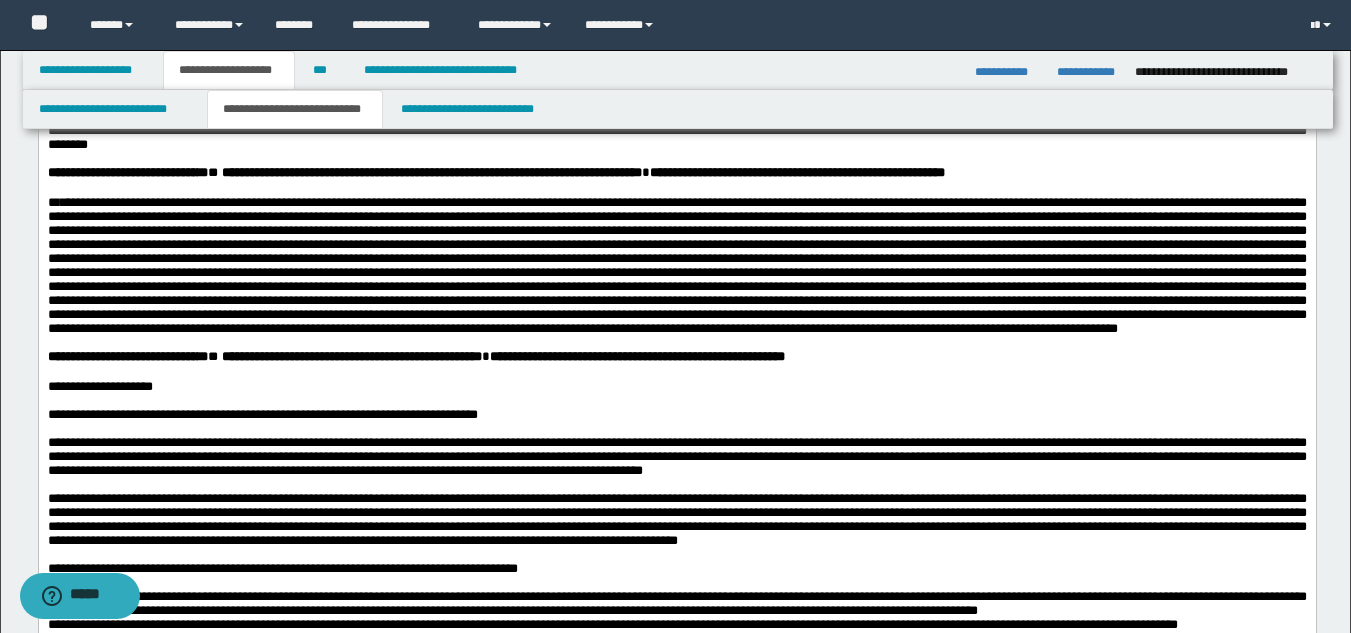 scroll, scrollTop: 1000, scrollLeft: 0, axis: vertical 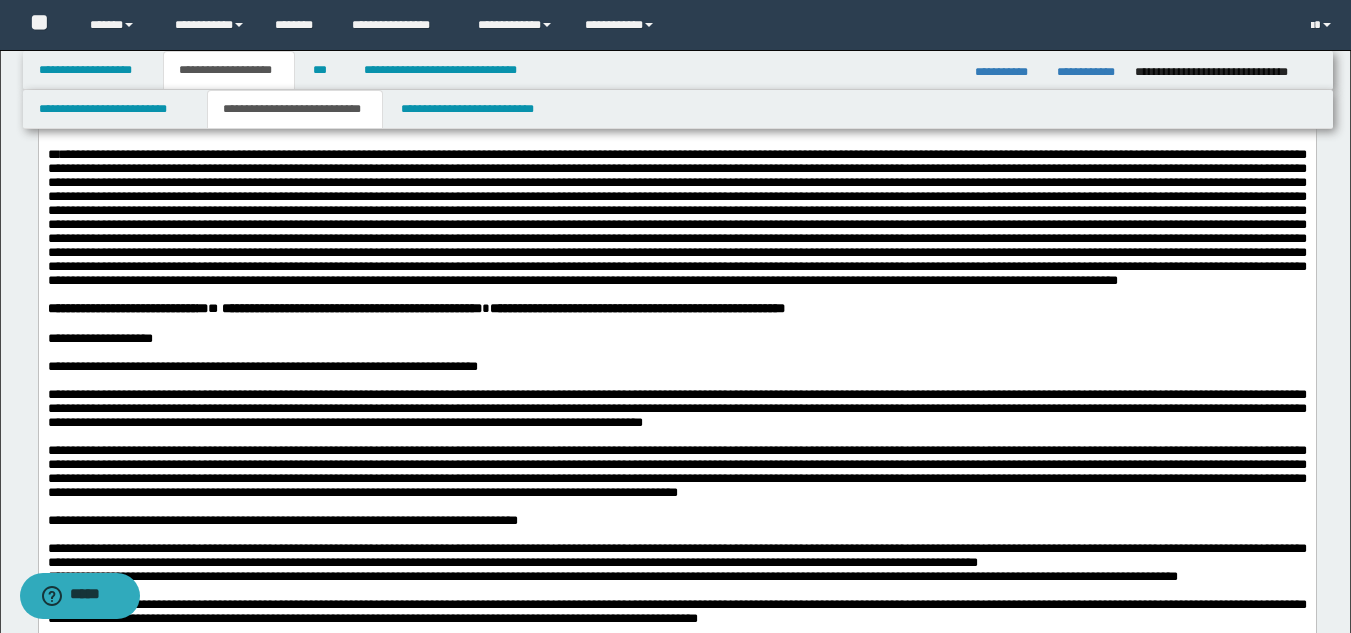click at bounding box center (676, 217) 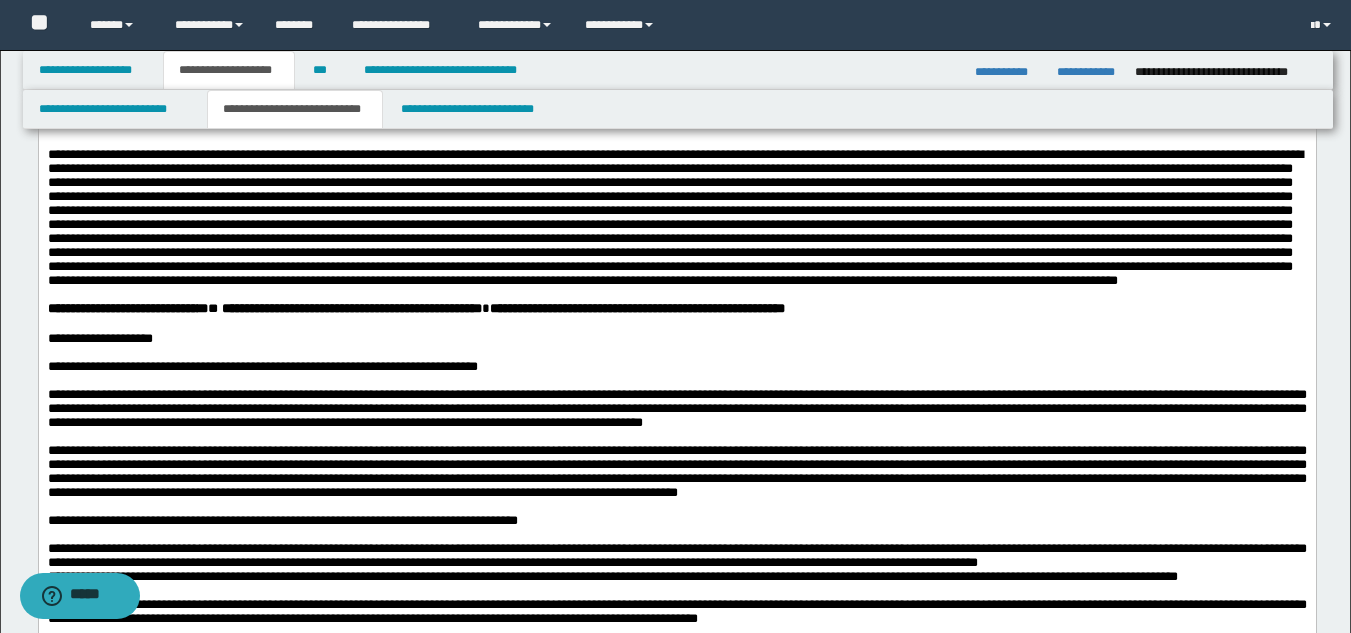 click at bounding box center [674, 217] 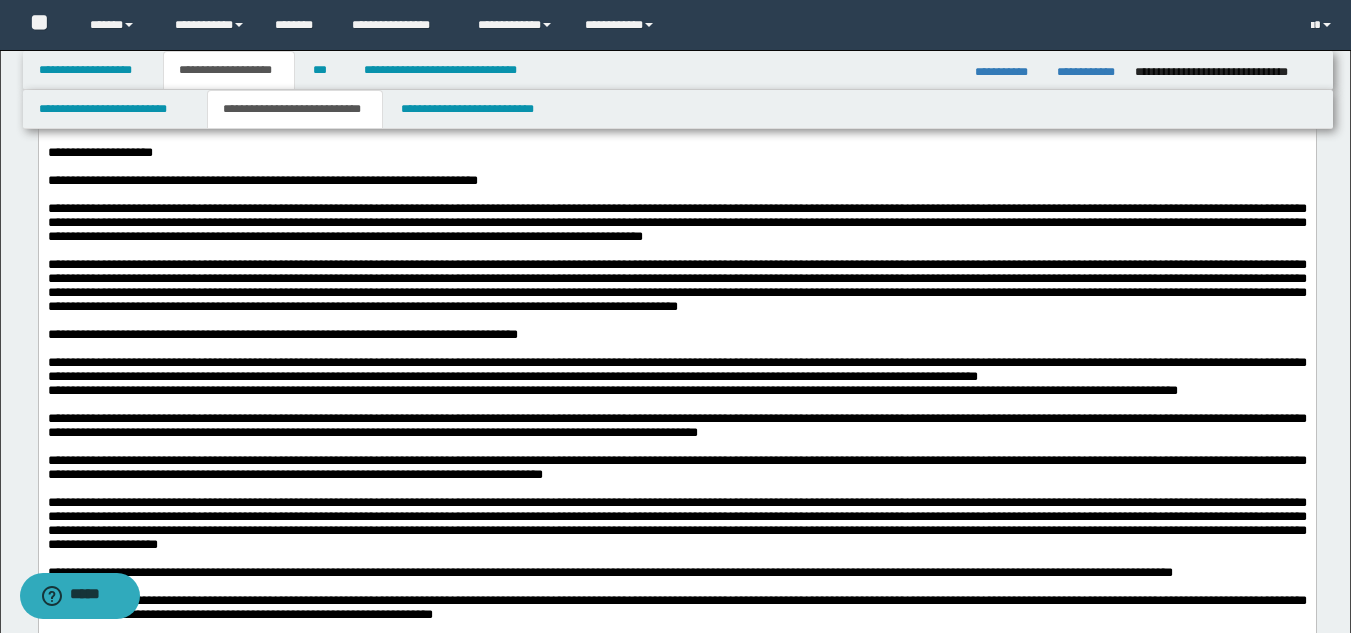 scroll, scrollTop: 1200, scrollLeft: 0, axis: vertical 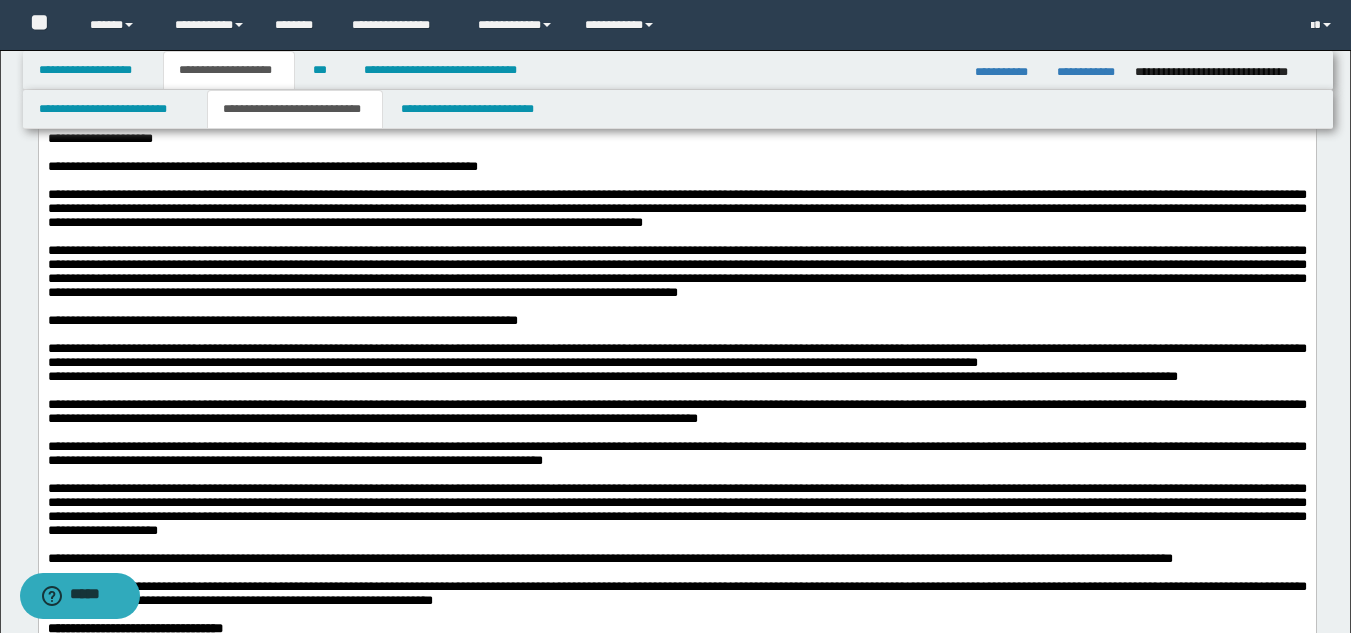 click on "**********" at bounding box center (677, 6) 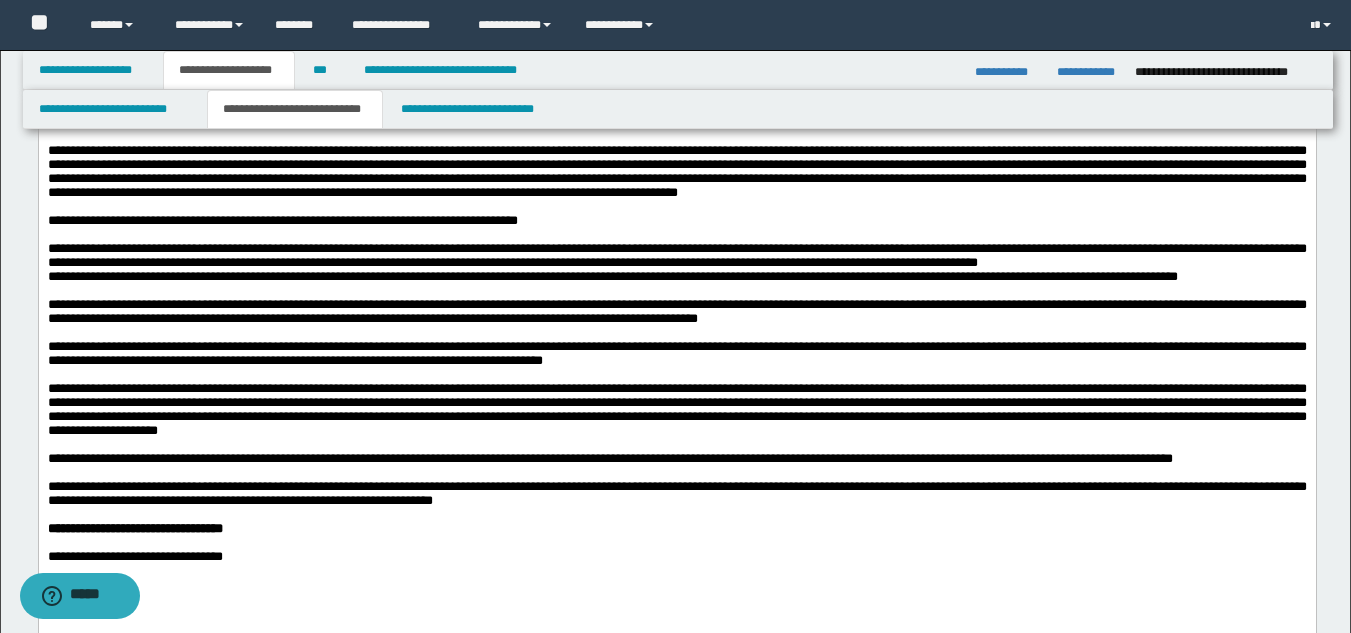 click on "**********" at bounding box center (676, 221) 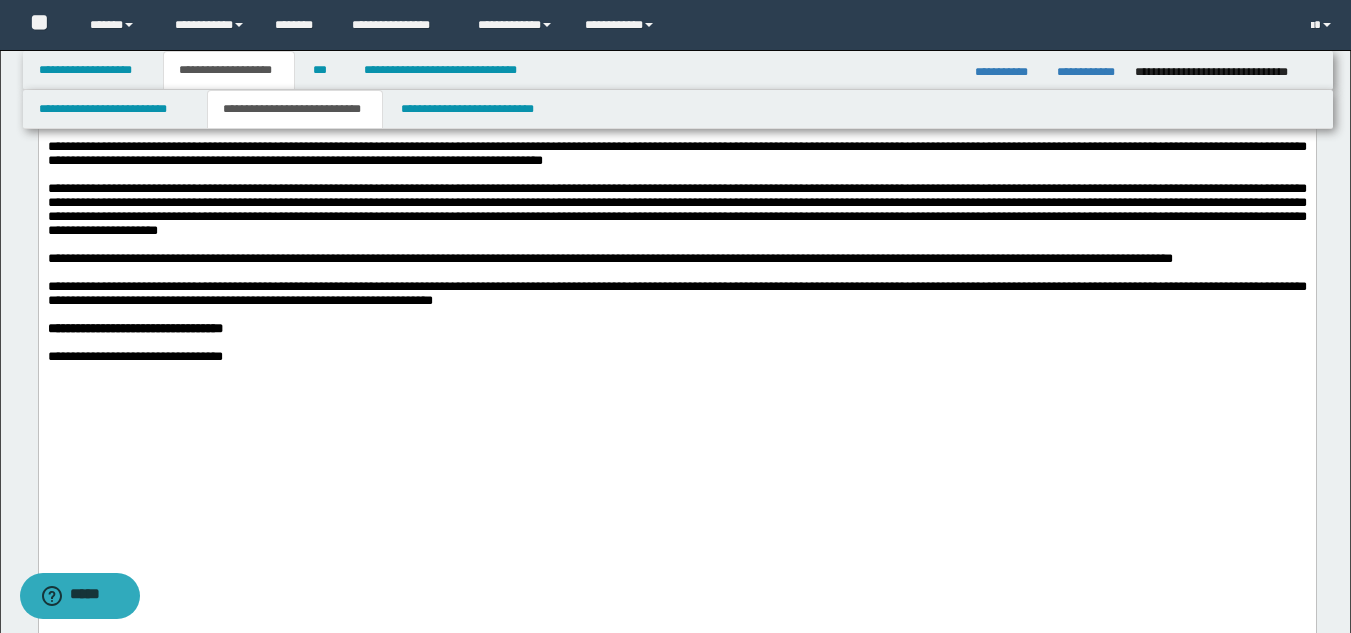 click on "**********" at bounding box center [676, 209] 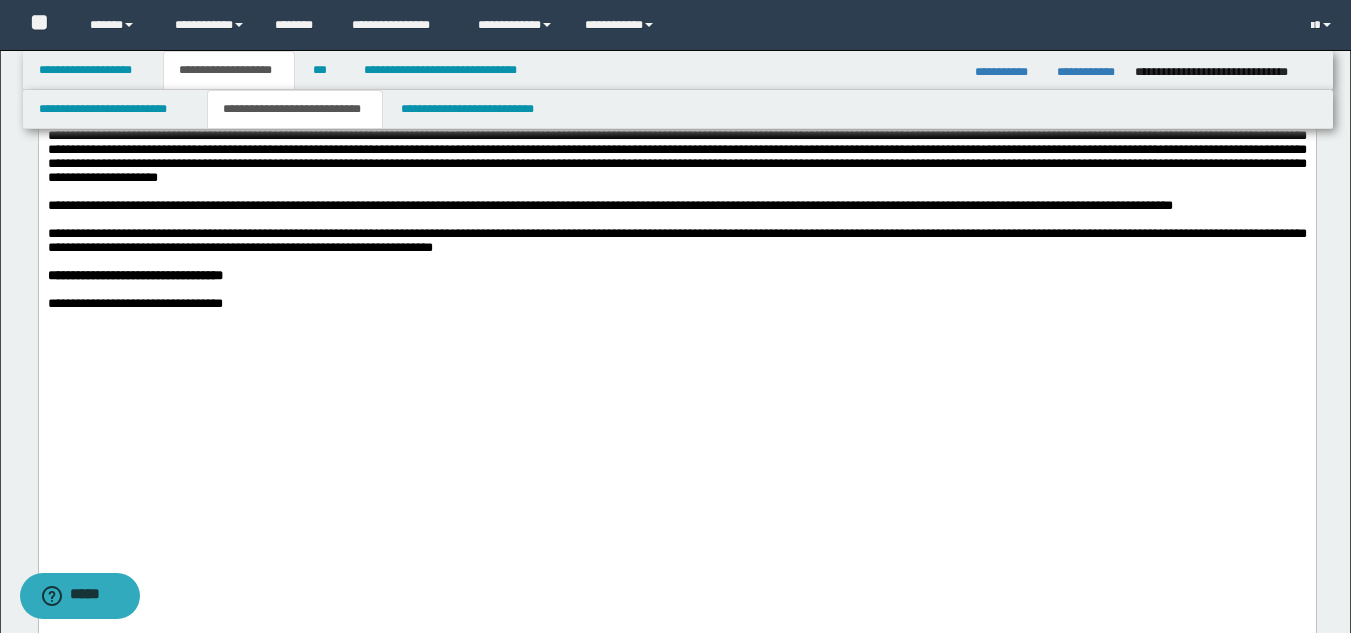 scroll, scrollTop: 1600, scrollLeft: 0, axis: vertical 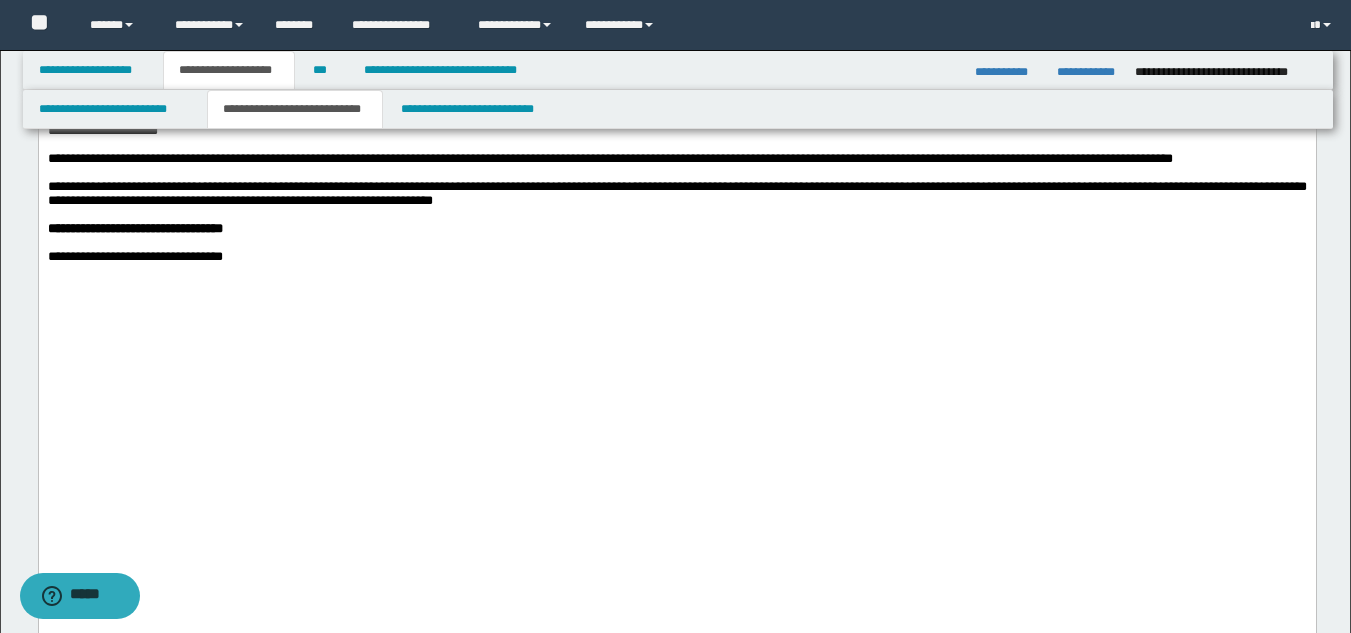 click at bounding box center (676, 173) 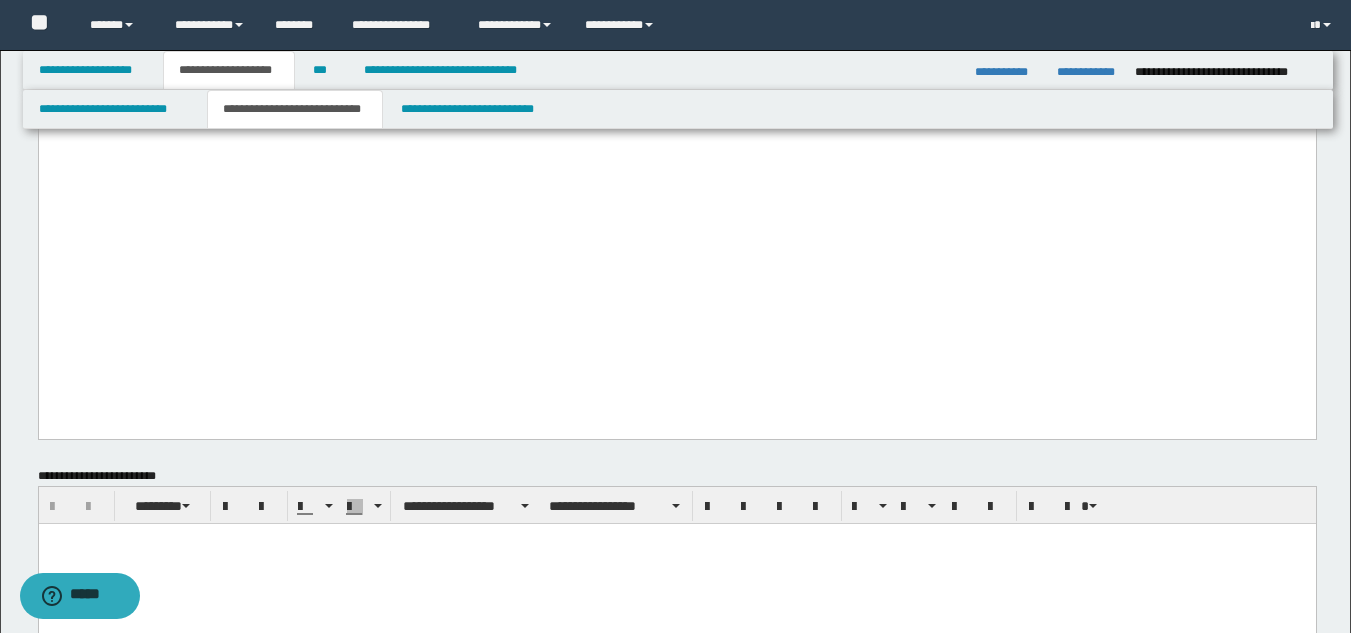 scroll, scrollTop: 1800, scrollLeft: 0, axis: vertical 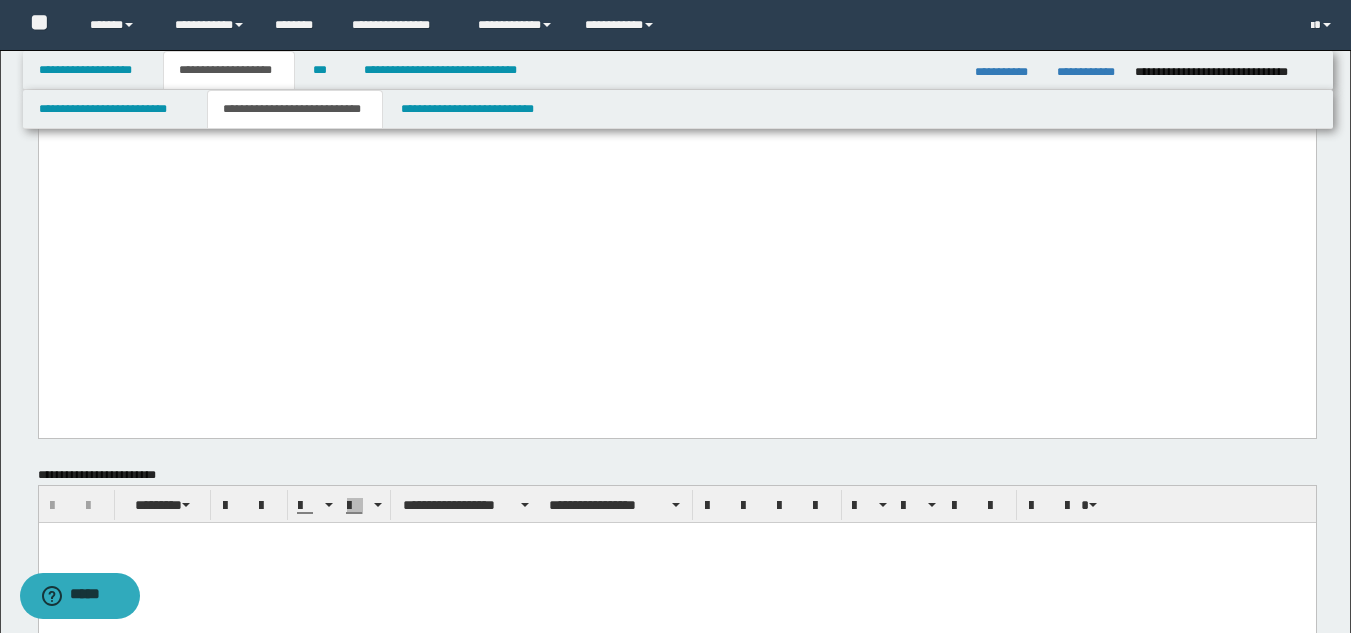 click on "**********" at bounding box center [676, -731] 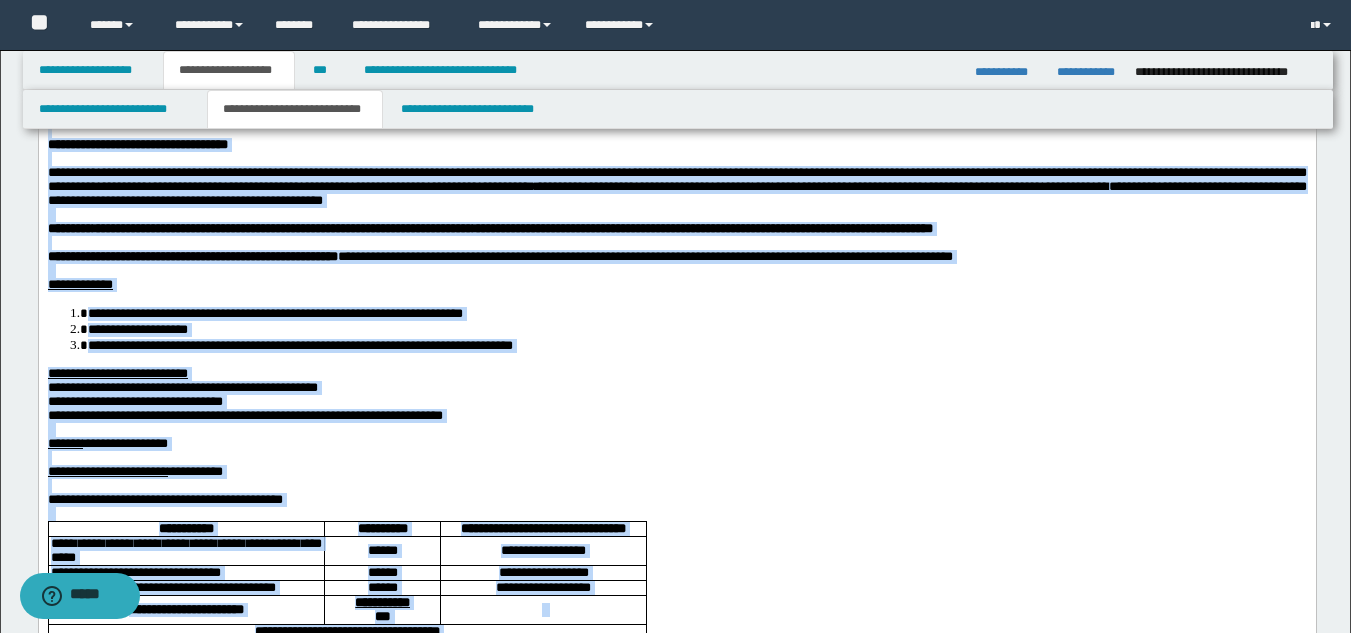 scroll, scrollTop: 0, scrollLeft: 0, axis: both 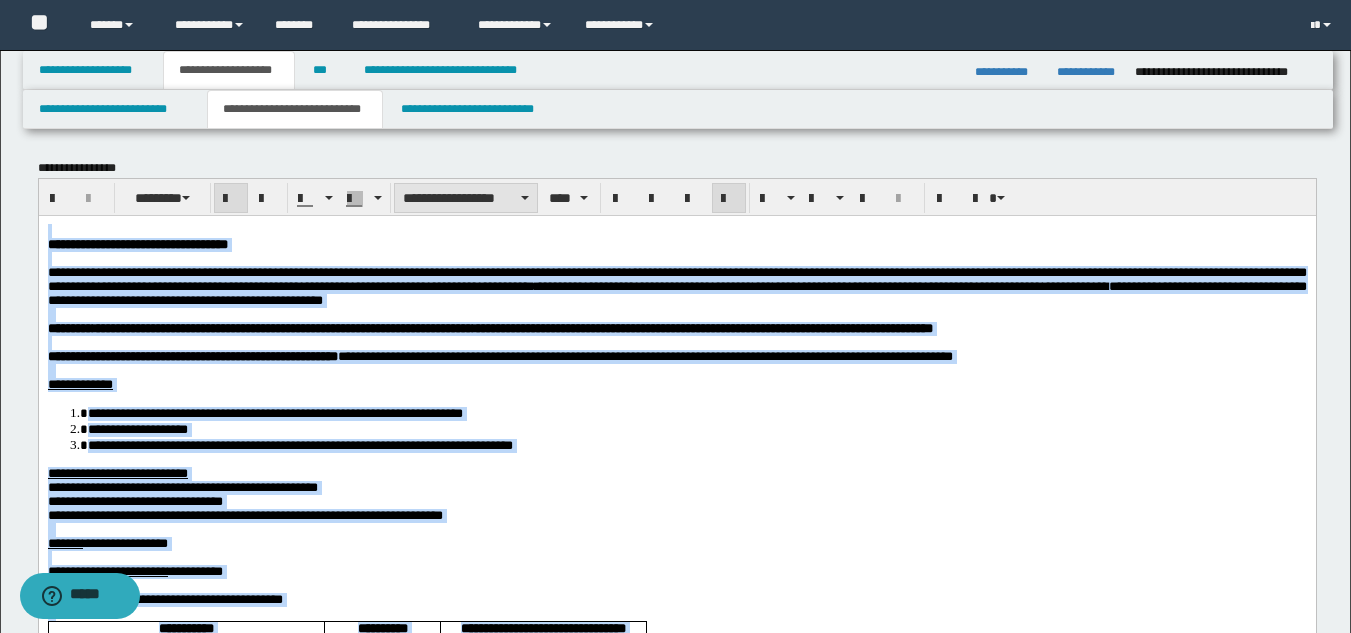 click on "**********" at bounding box center (466, 198) 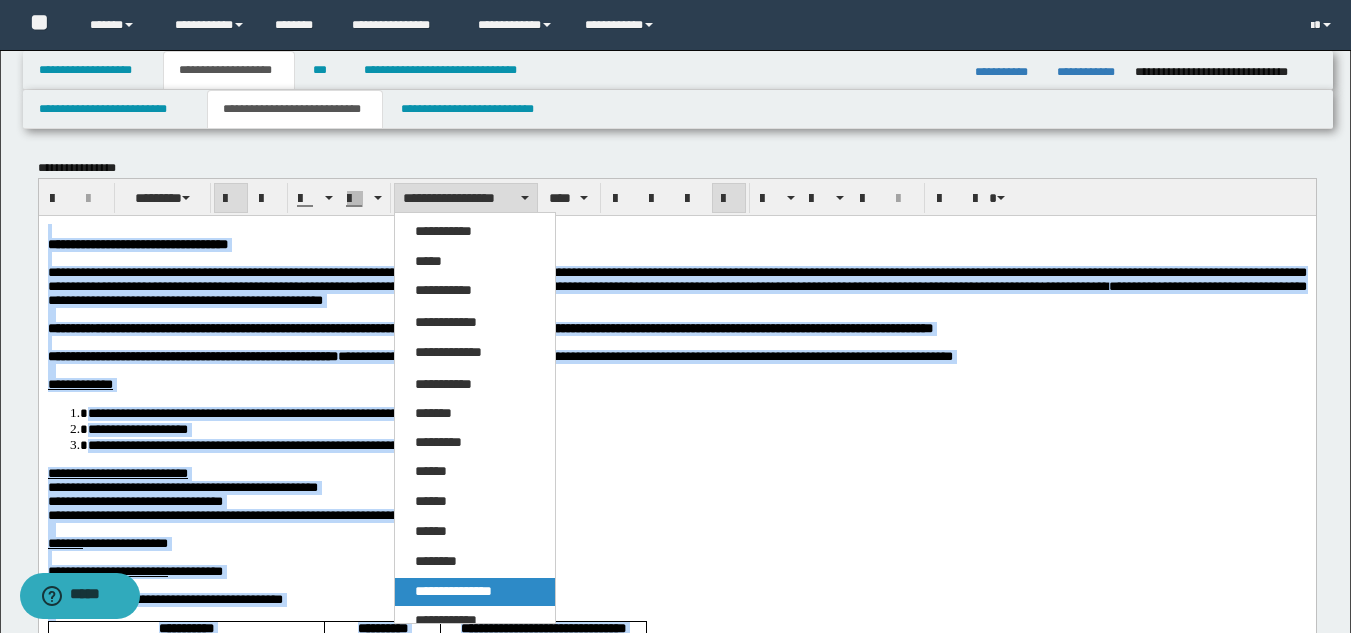 drag, startPoint x: 484, startPoint y: 587, endPoint x: 472, endPoint y: 345, distance: 242.29733 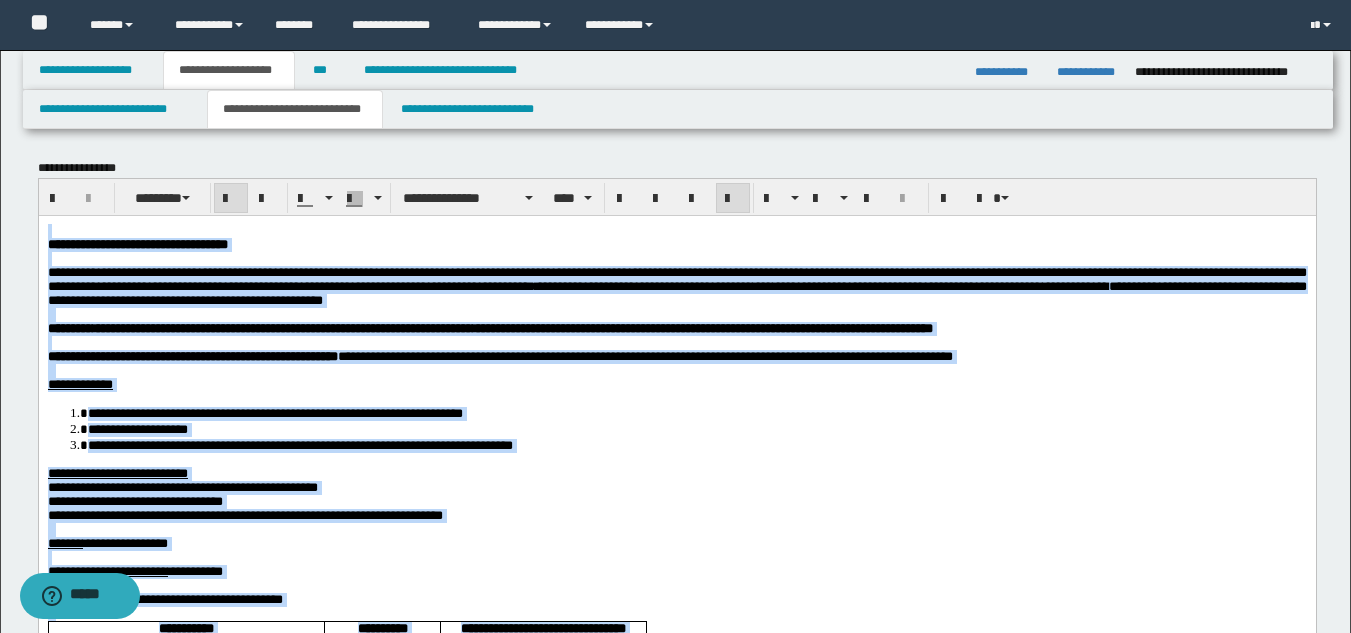 click at bounding box center [733, 199] 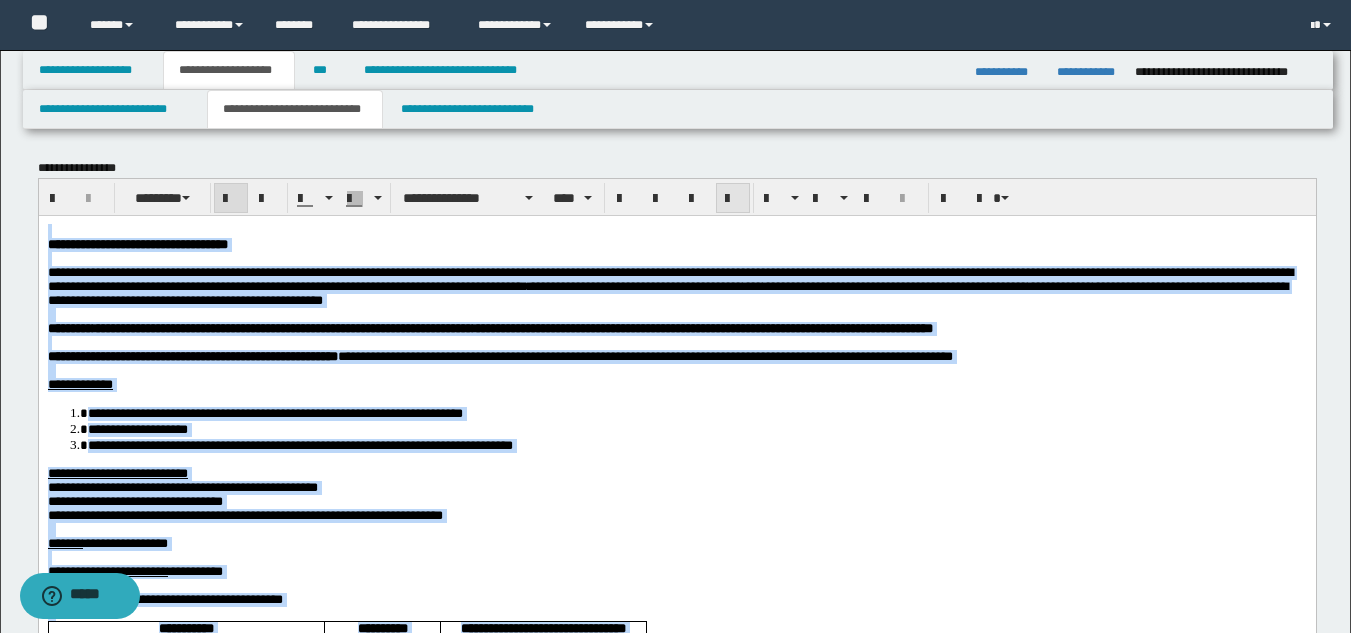 click at bounding box center (733, 199) 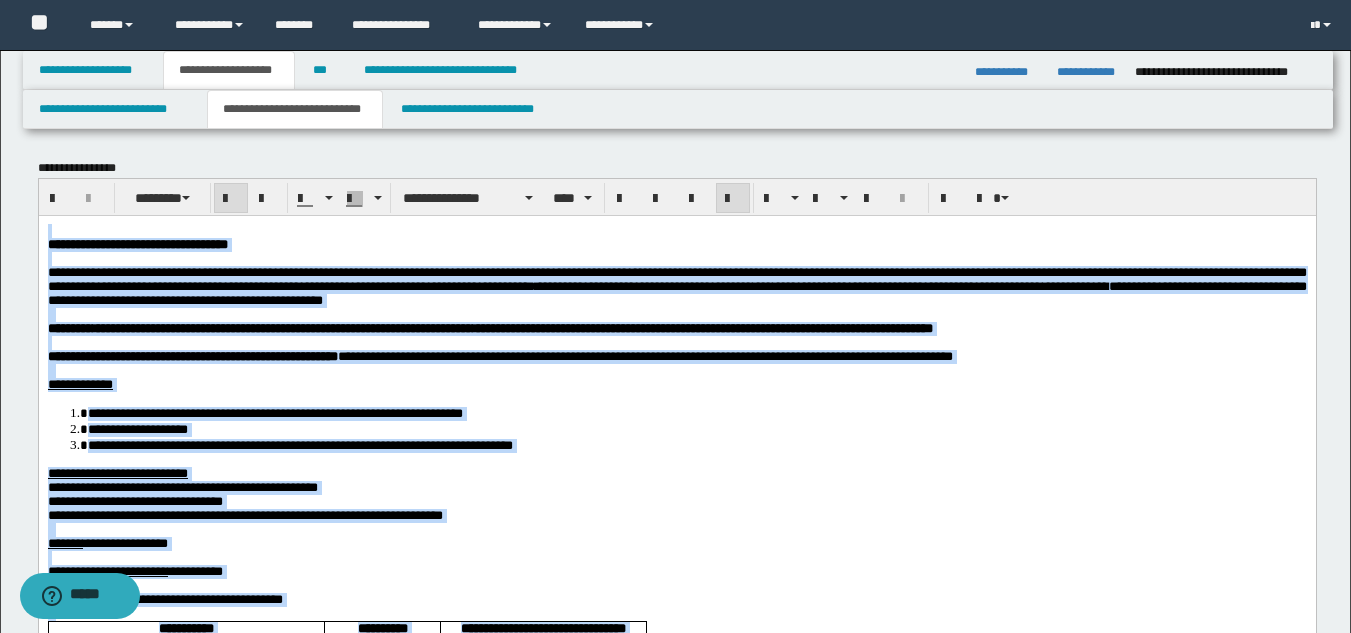 click on "**********" at bounding box center [676, 244] 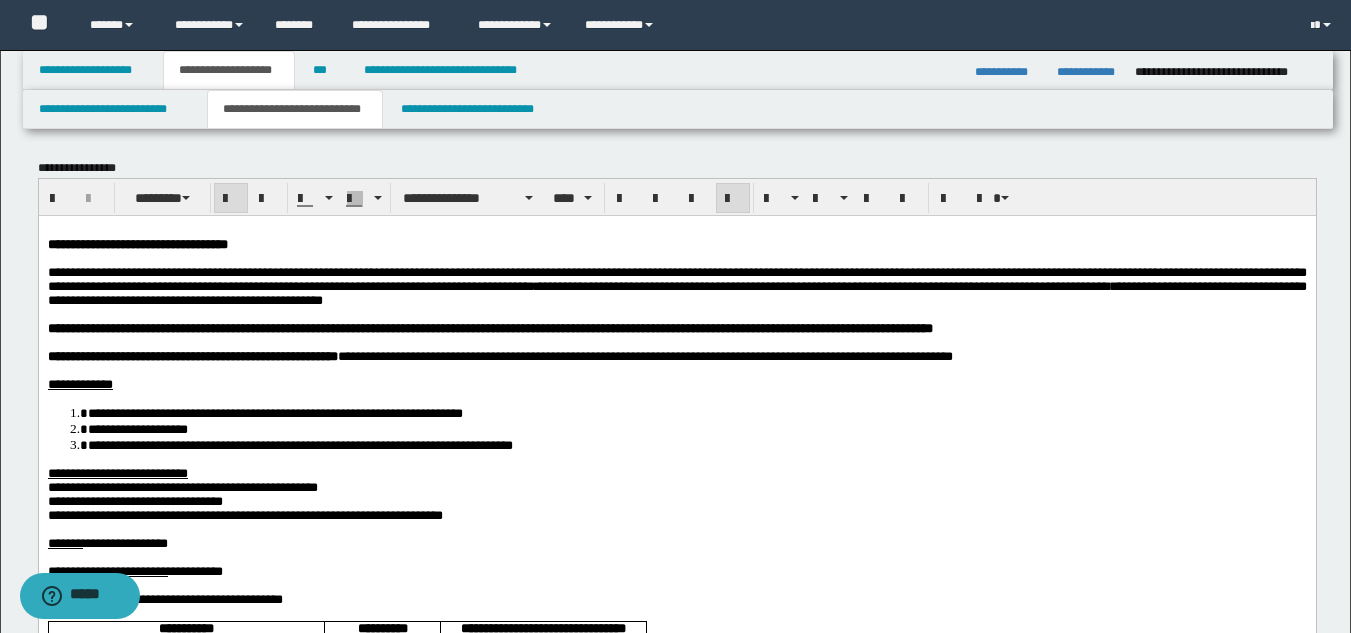 click at bounding box center [676, 342] 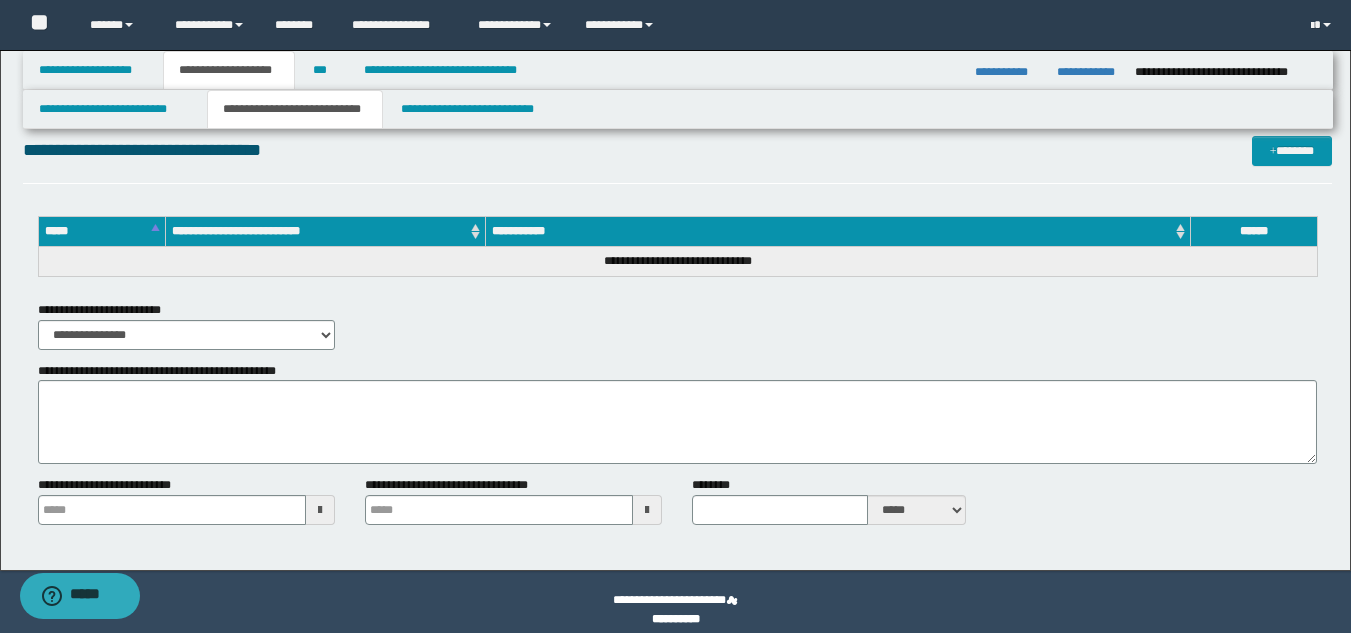 scroll, scrollTop: 2936, scrollLeft: 0, axis: vertical 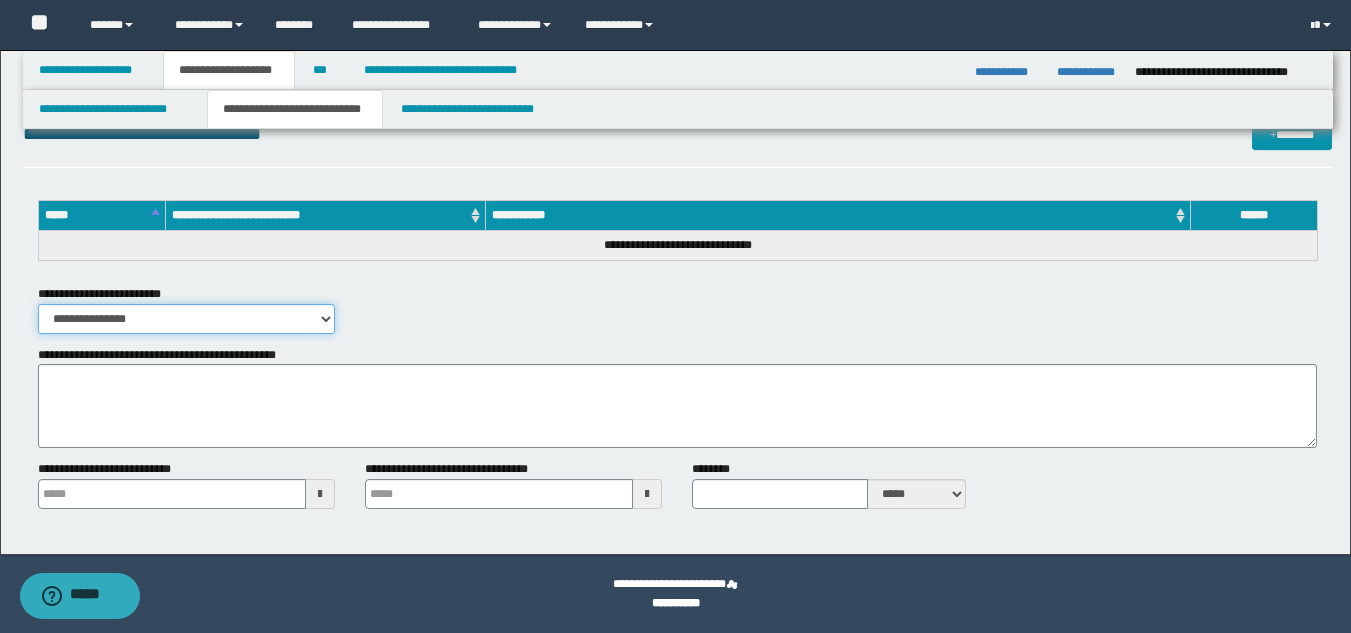 drag, startPoint x: 236, startPoint y: 317, endPoint x: 234, endPoint y: 331, distance: 14.142136 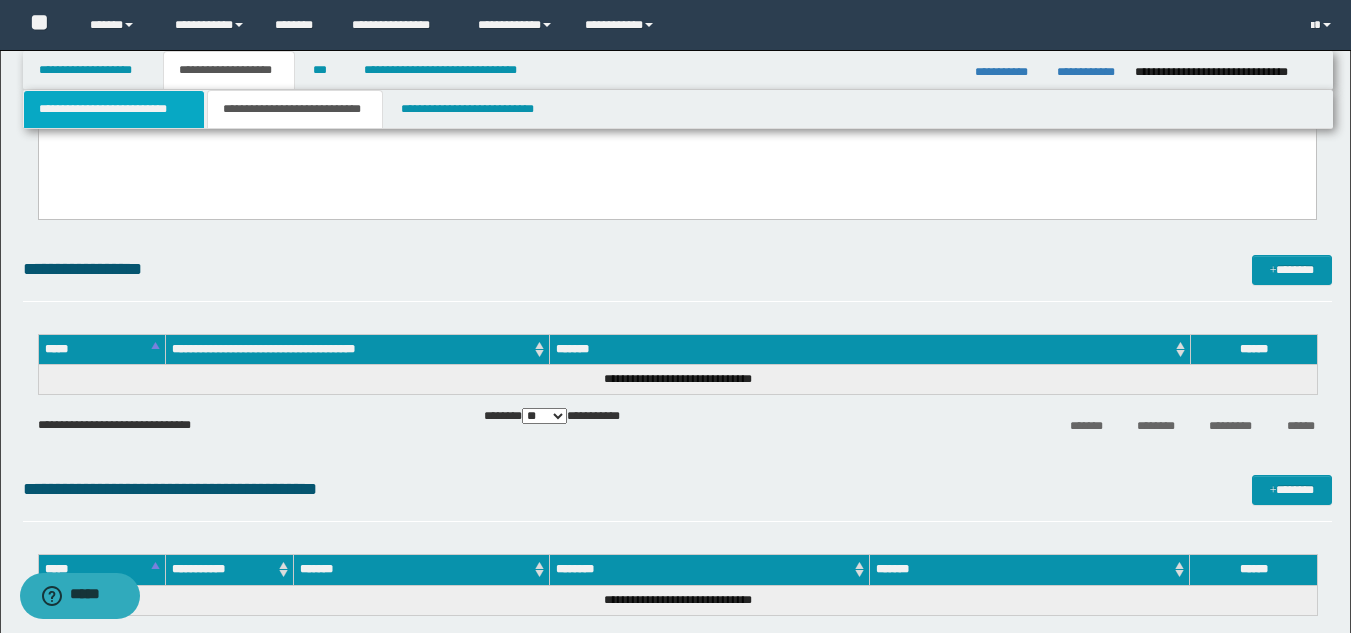click on "**********" at bounding box center (114, 109) 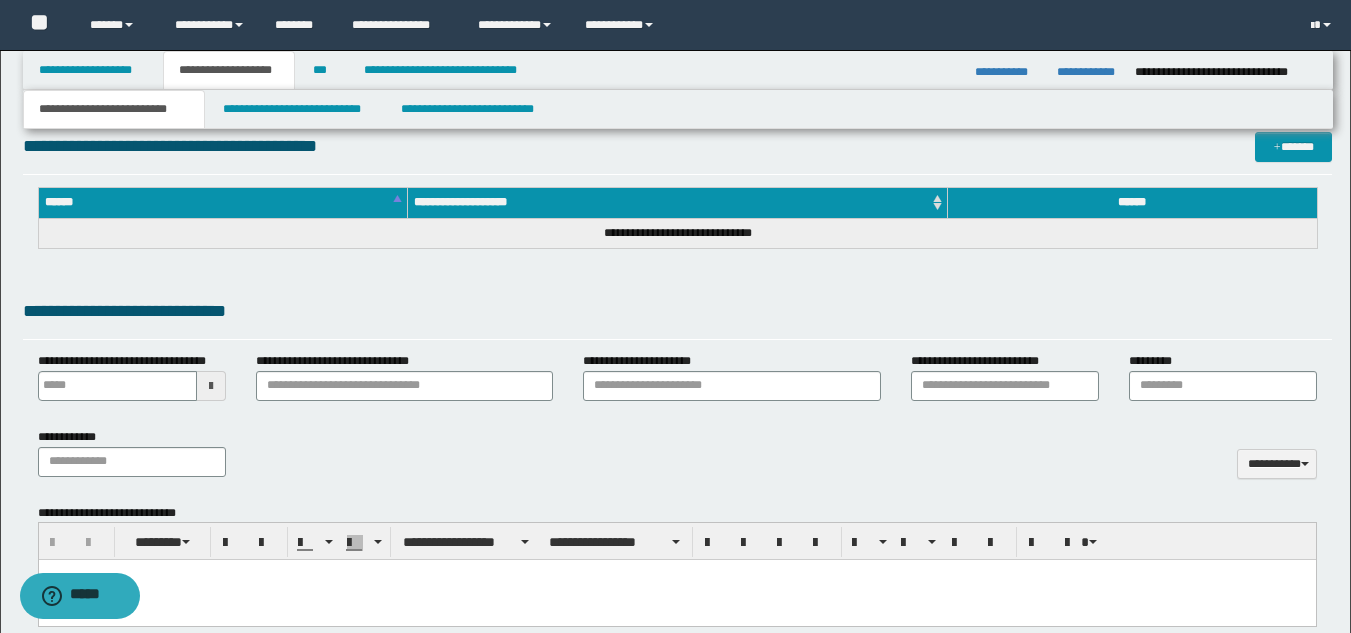 scroll, scrollTop: 439, scrollLeft: 0, axis: vertical 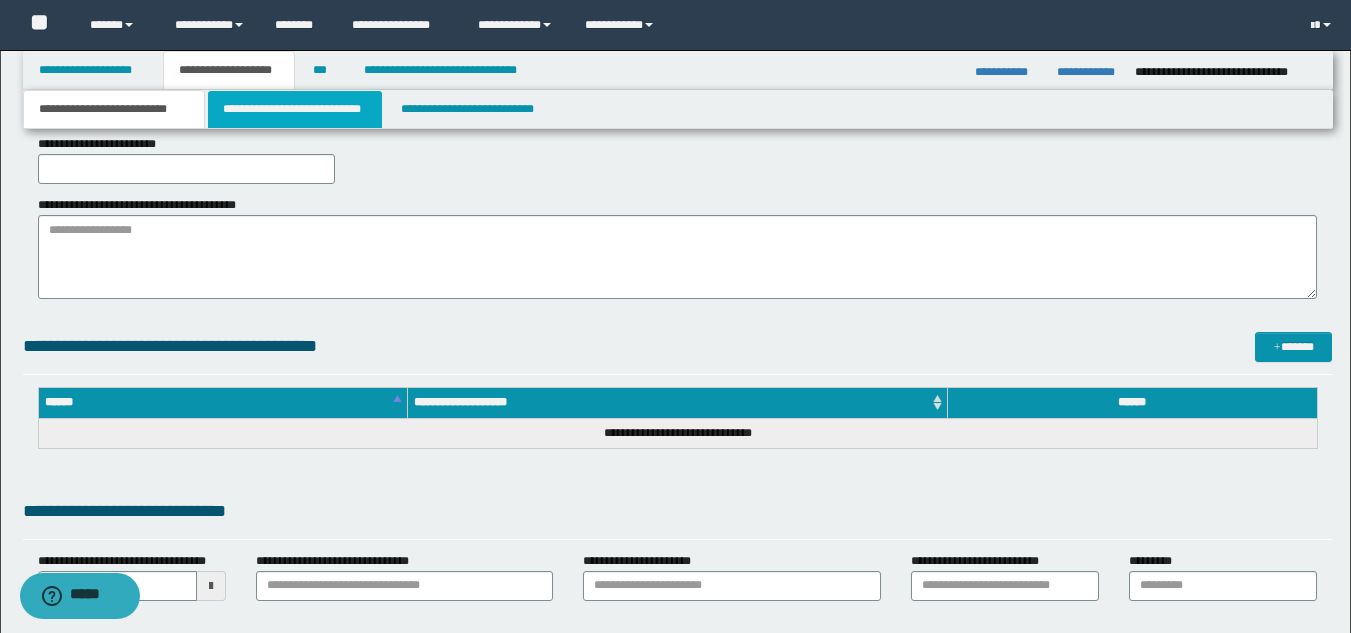 click on "**********" at bounding box center (295, 109) 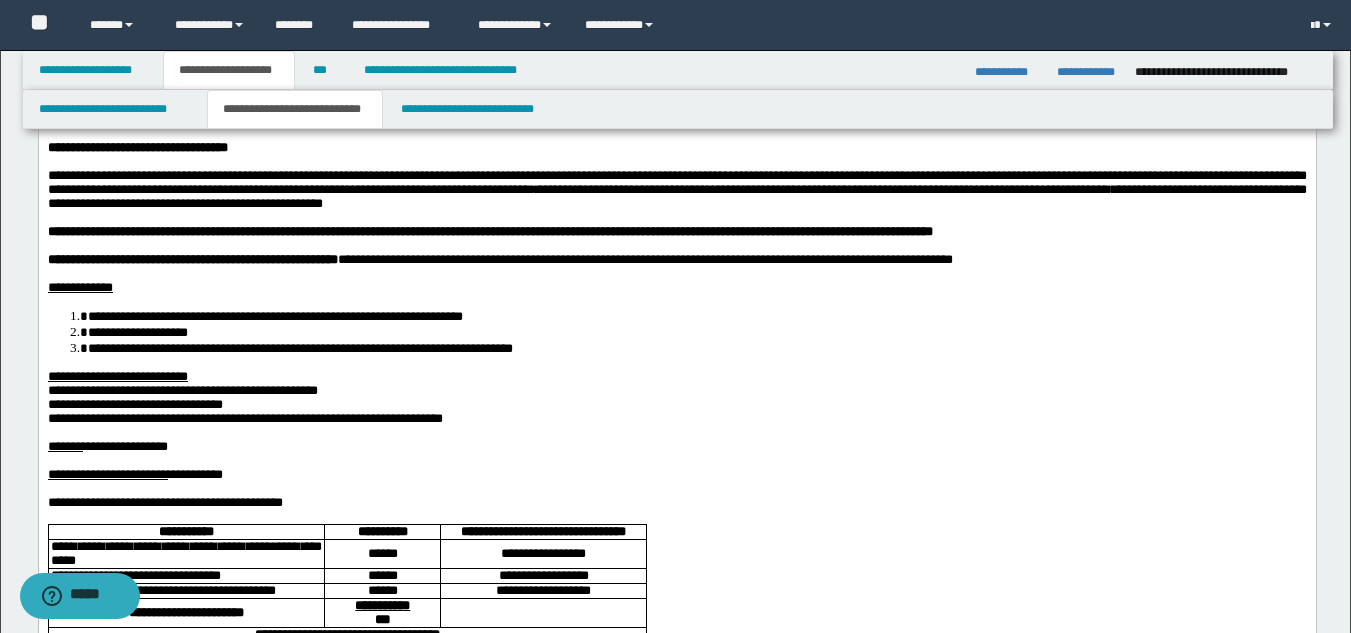scroll, scrollTop: 0, scrollLeft: 0, axis: both 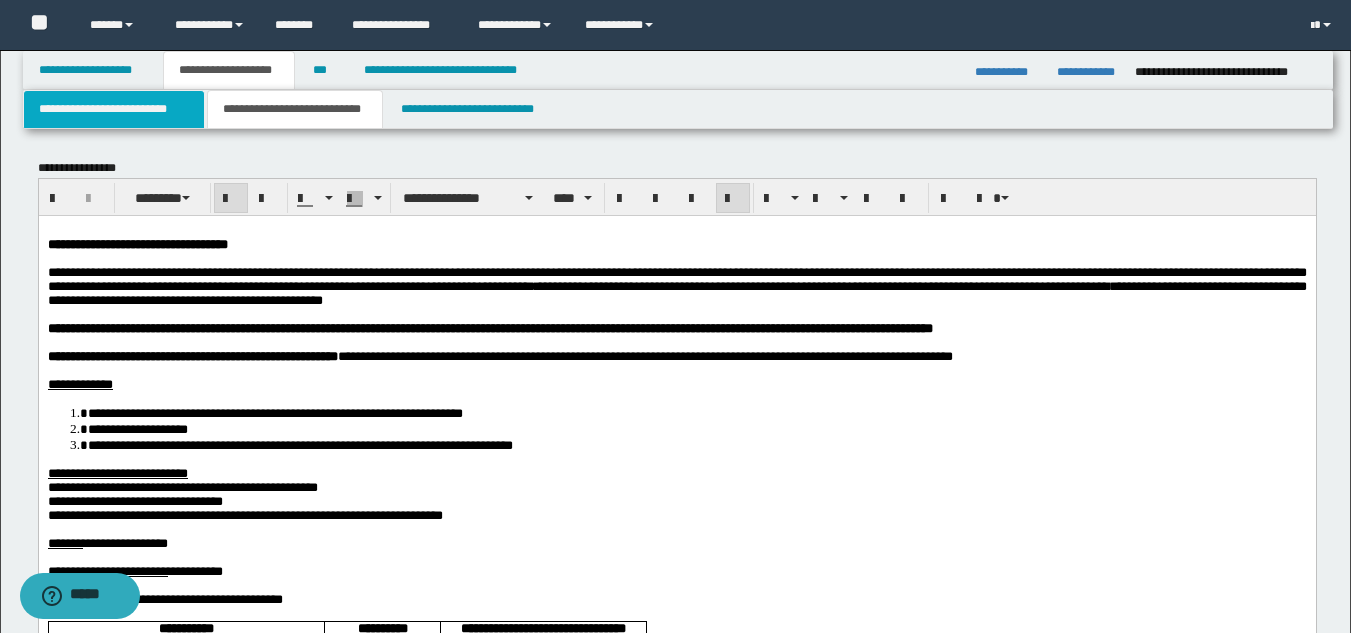 click on "**********" at bounding box center (114, 109) 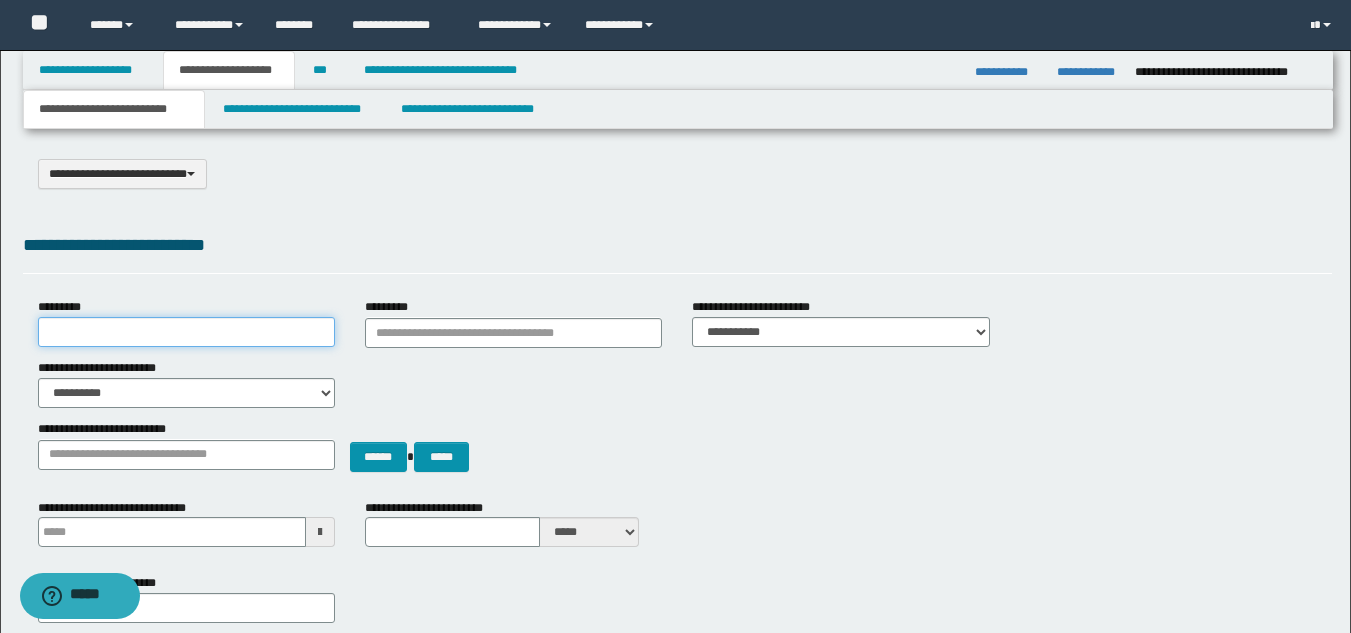 click on "*********" at bounding box center (186, 332) 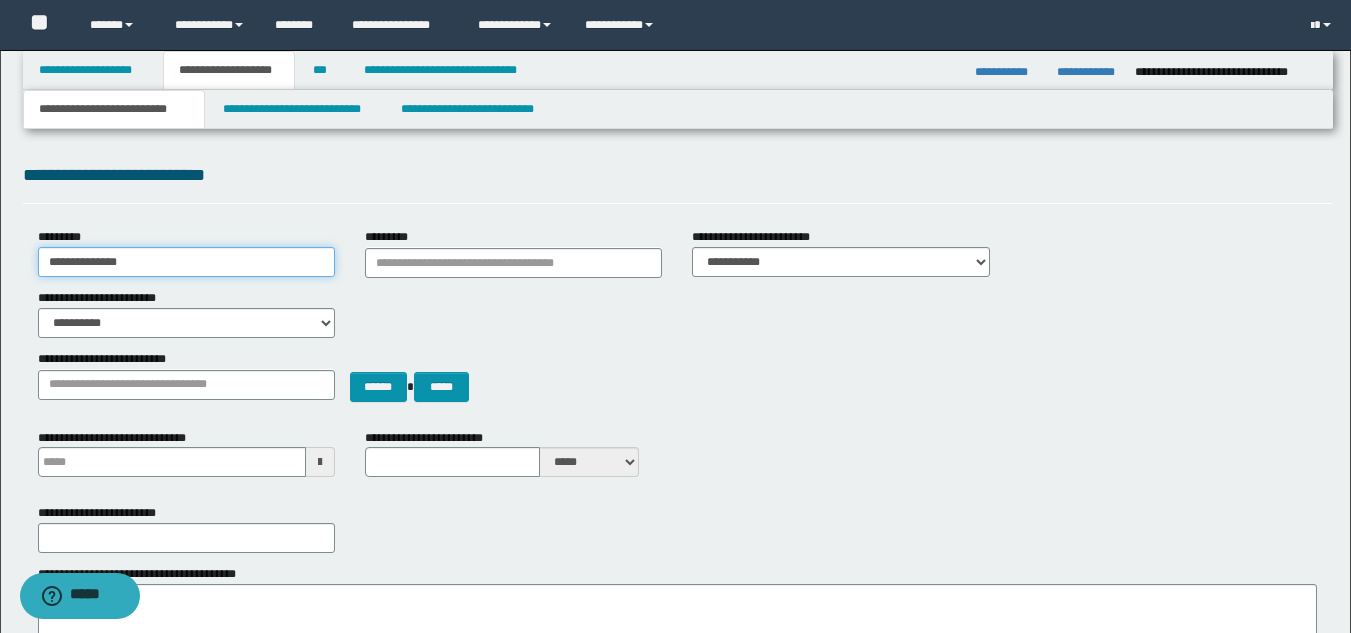 scroll, scrollTop: 200, scrollLeft: 0, axis: vertical 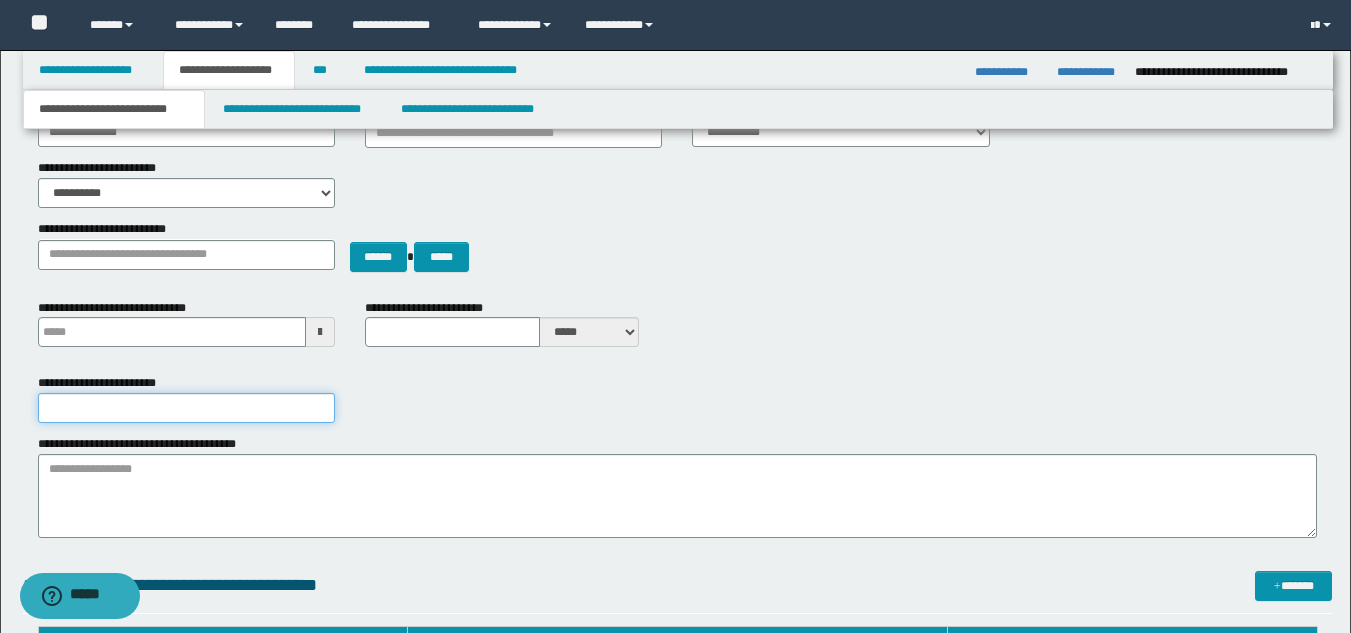 click on "**********" at bounding box center (186, 408) 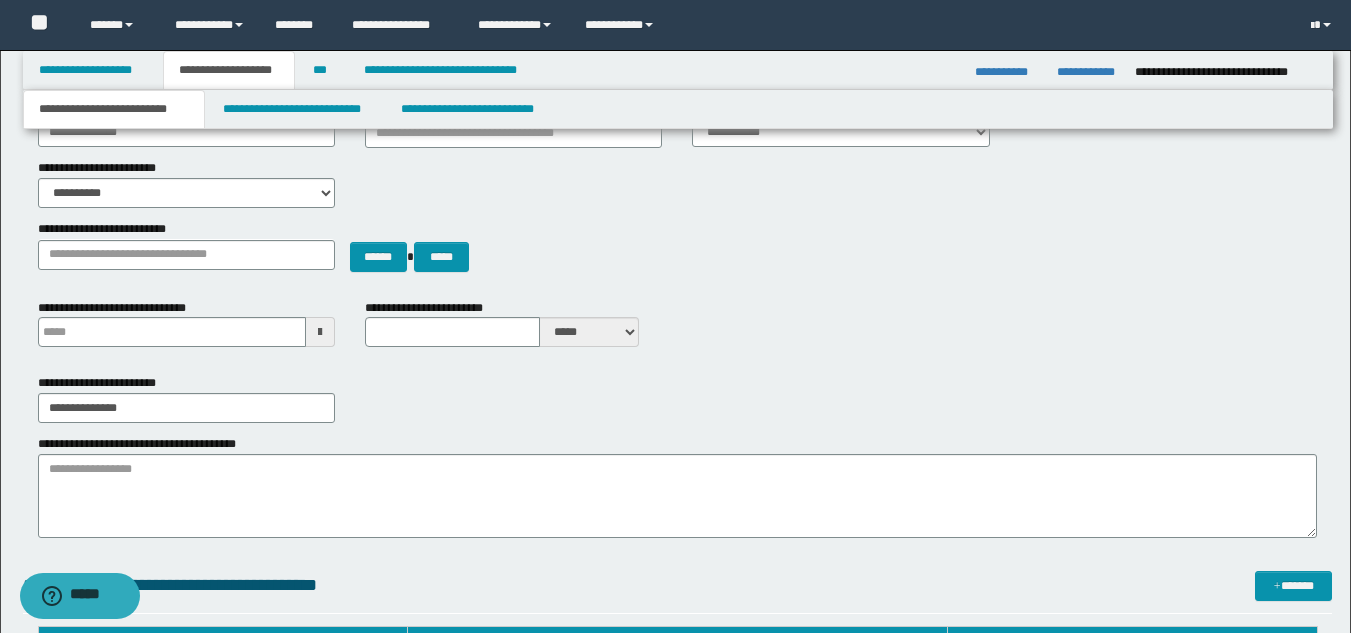 click on "**********" at bounding box center (677, 331) 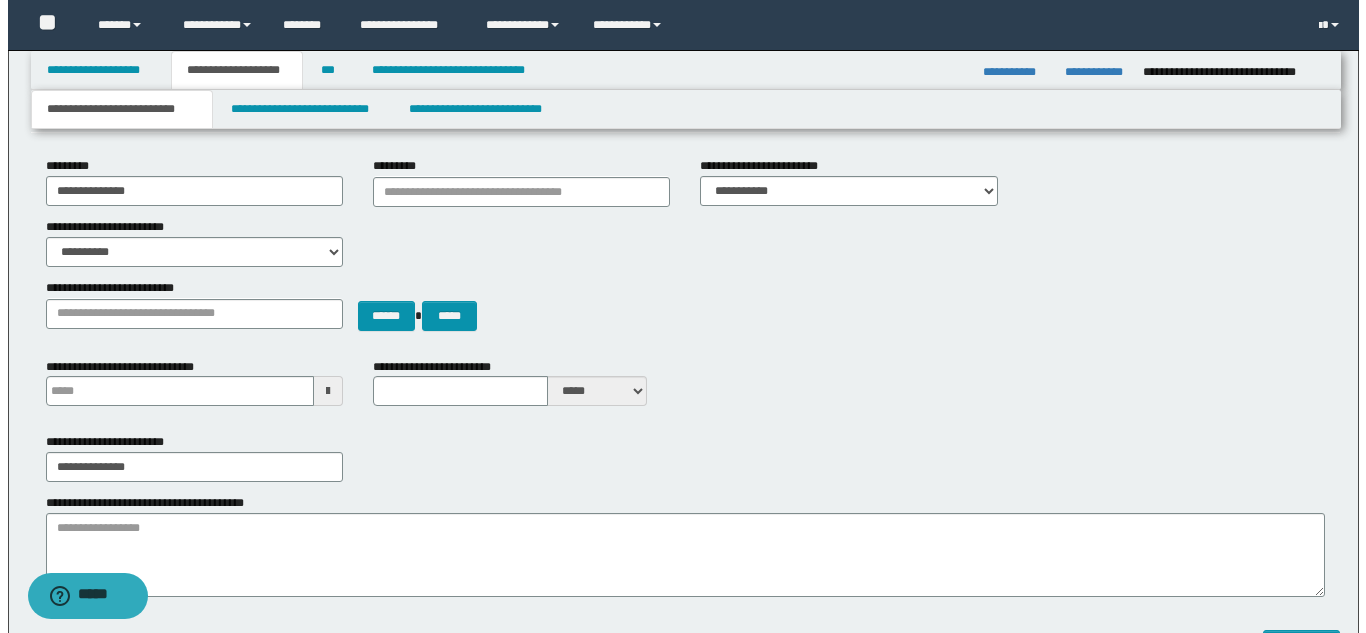 scroll, scrollTop: 0, scrollLeft: 0, axis: both 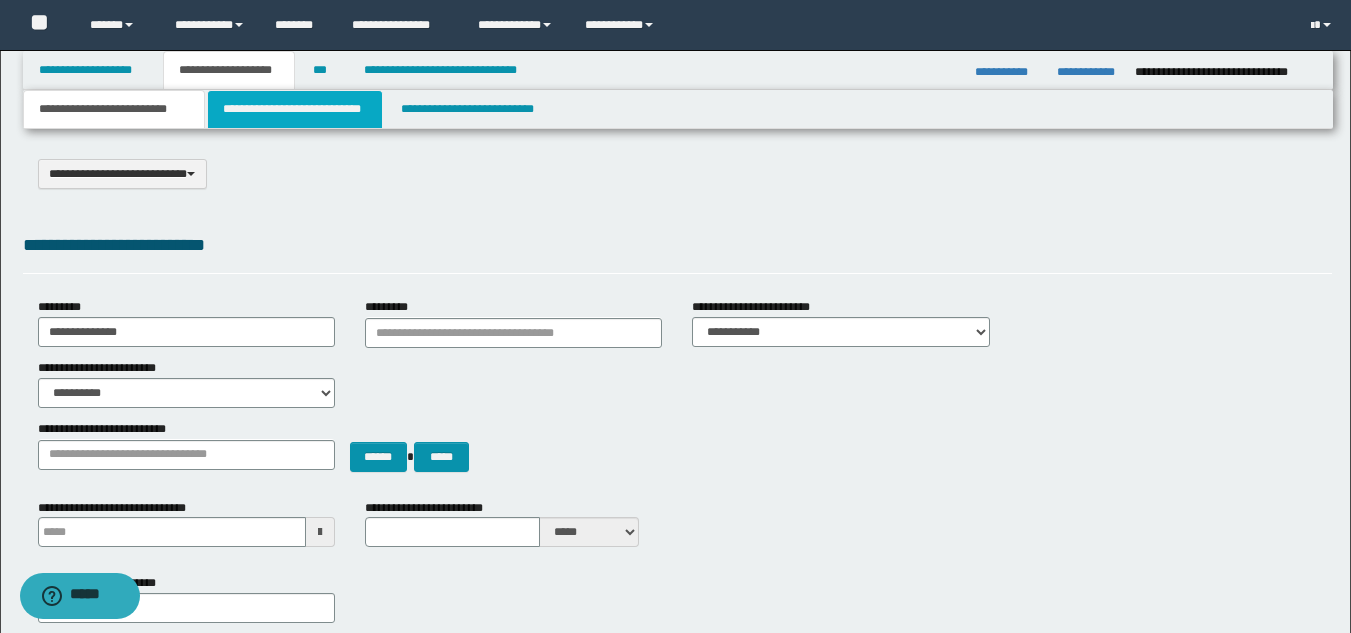click on "**********" at bounding box center [295, 109] 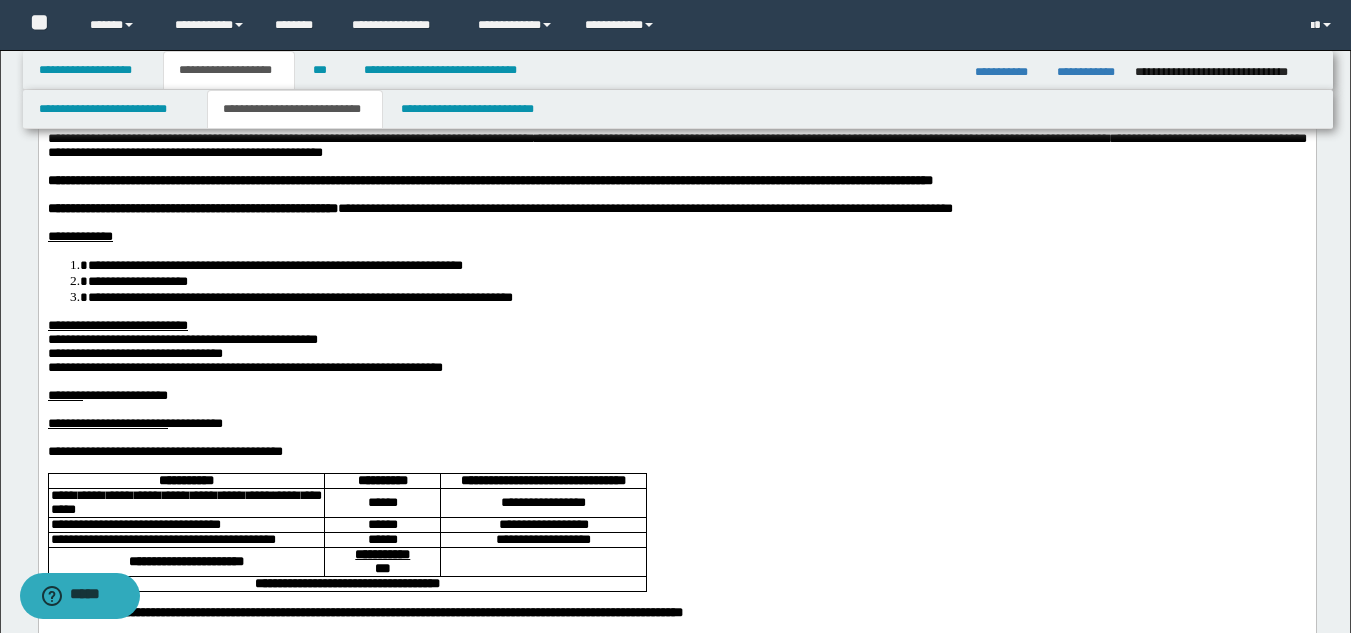 scroll, scrollTop: 0, scrollLeft: 0, axis: both 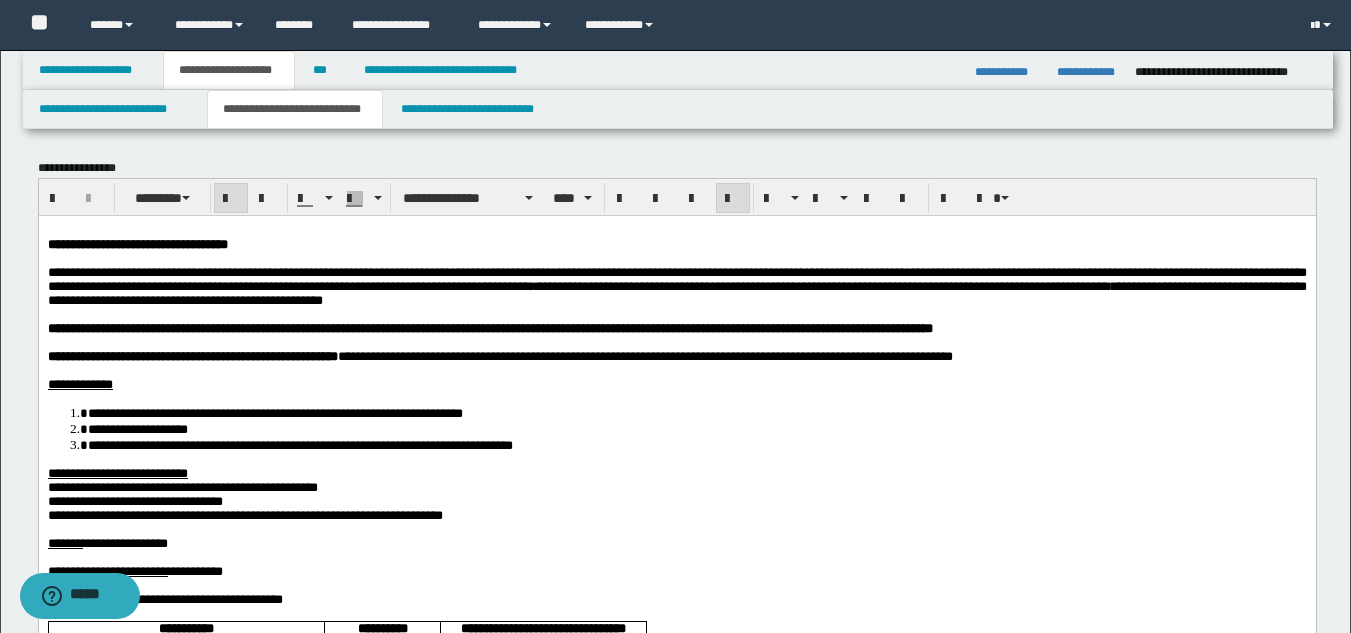 click on "**********" at bounding box center (676, 384) 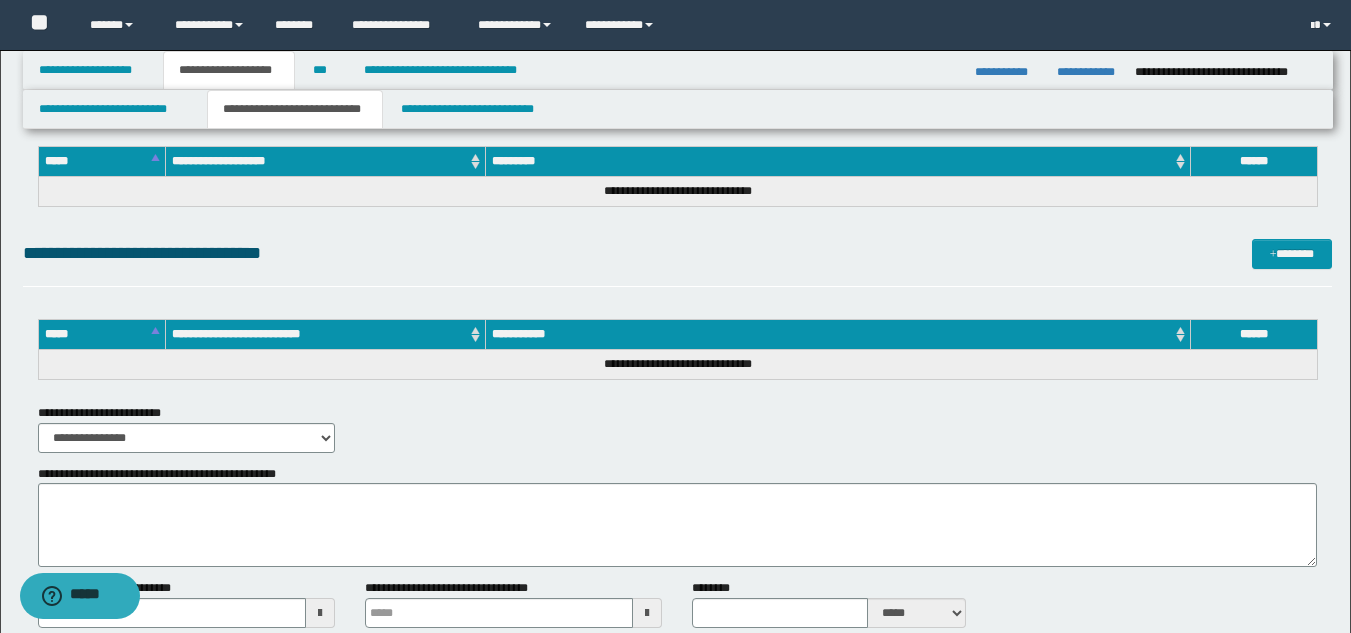 scroll, scrollTop: 2636, scrollLeft: 0, axis: vertical 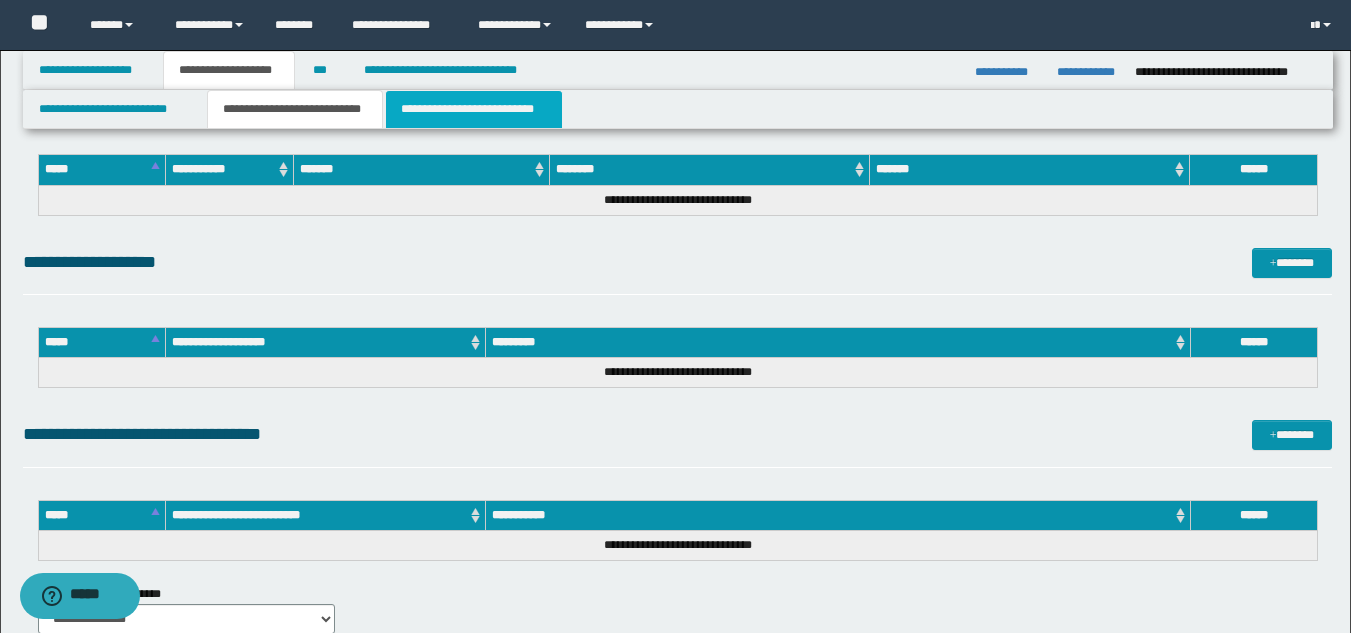 click on "**********" at bounding box center [474, 109] 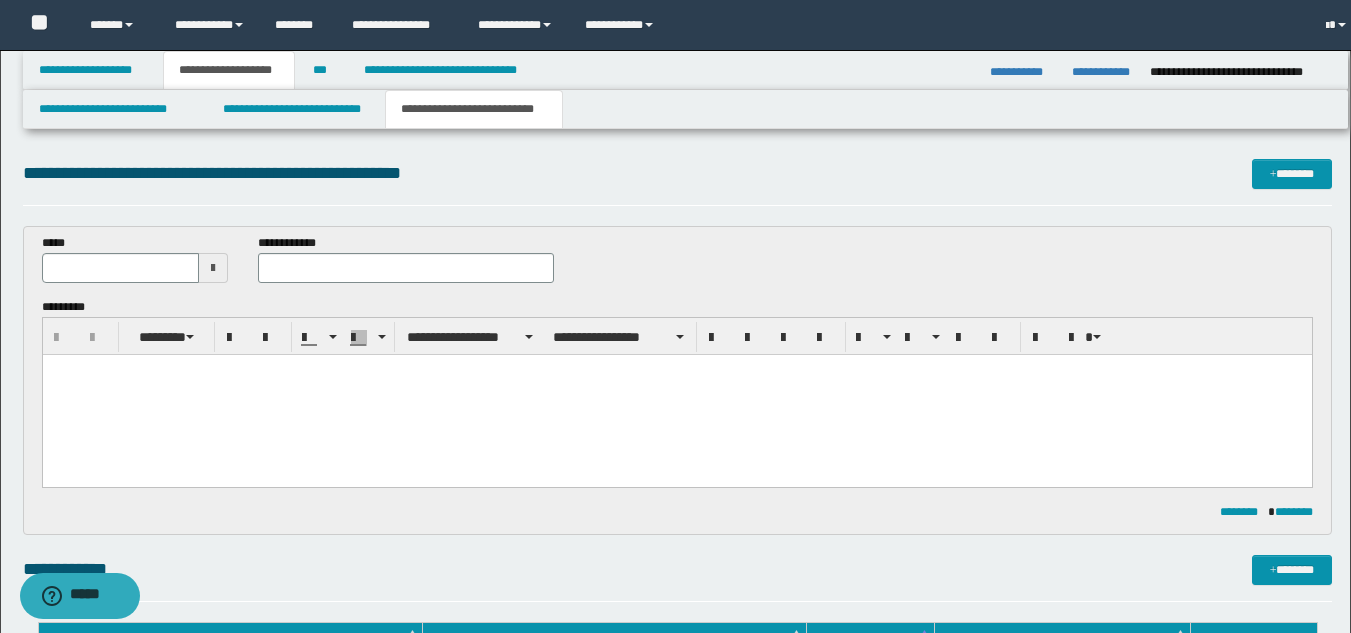 scroll, scrollTop: 0, scrollLeft: 0, axis: both 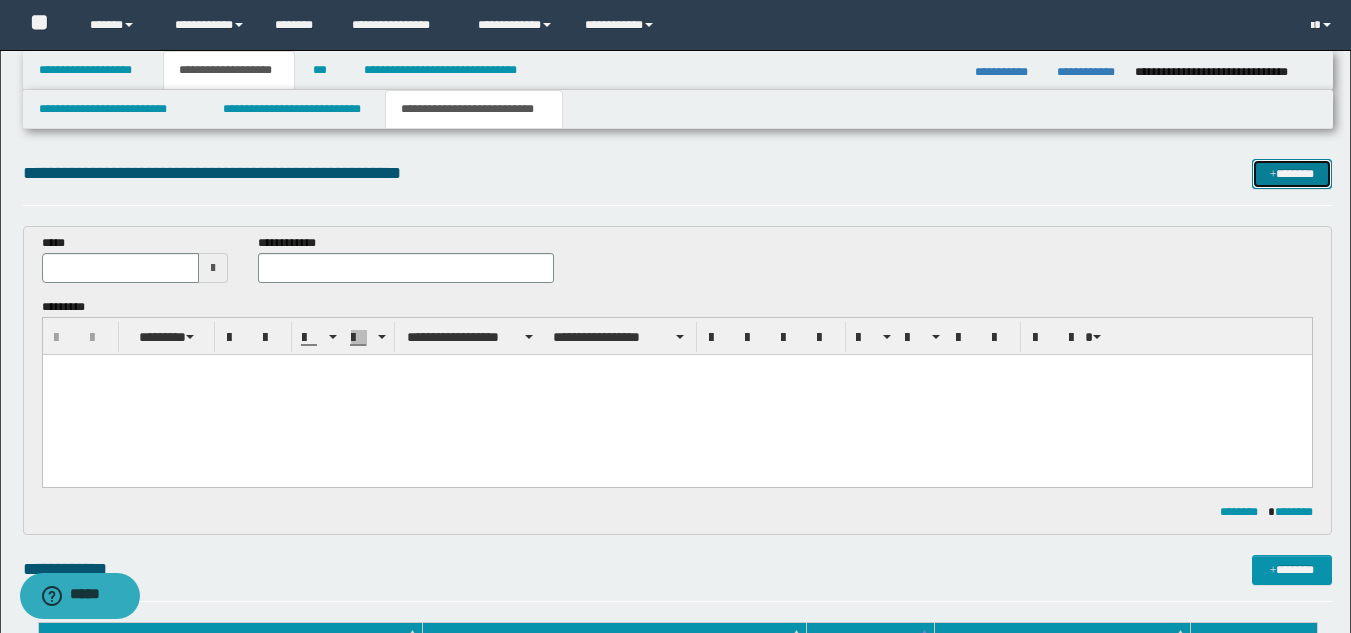 click on "*******" at bounding box center (1292, 174) 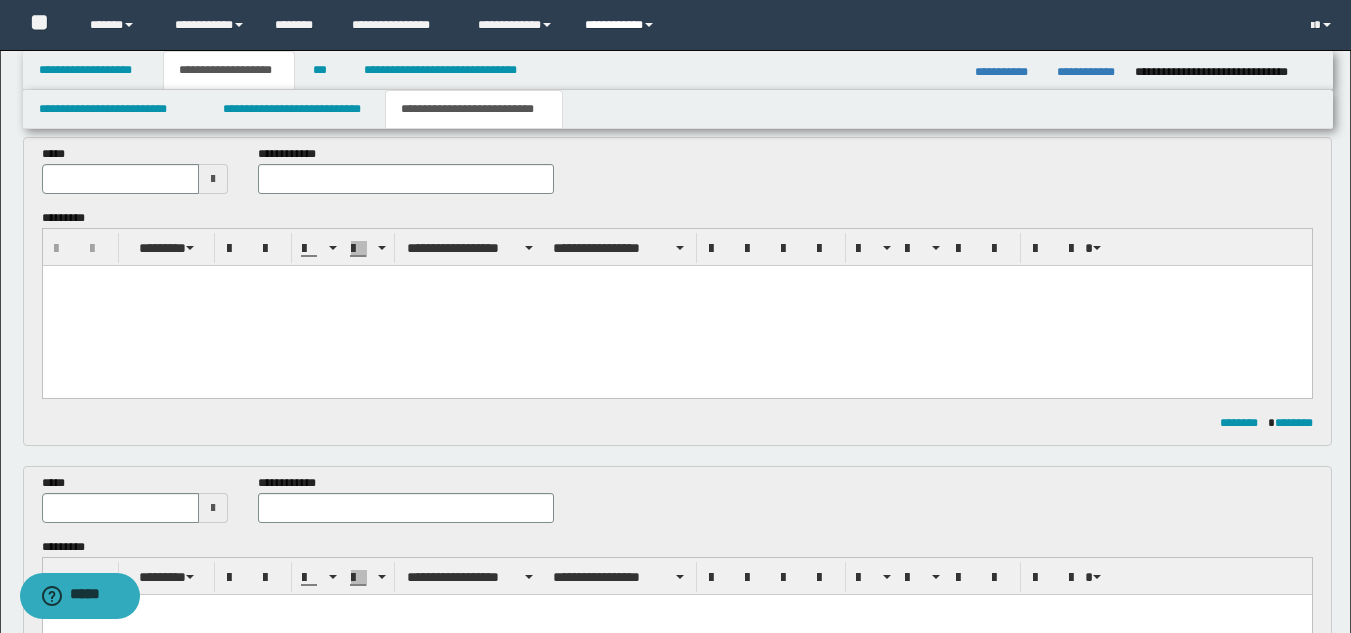 scroll, scrollTop: 0, scrollLeft: 0, axis: both 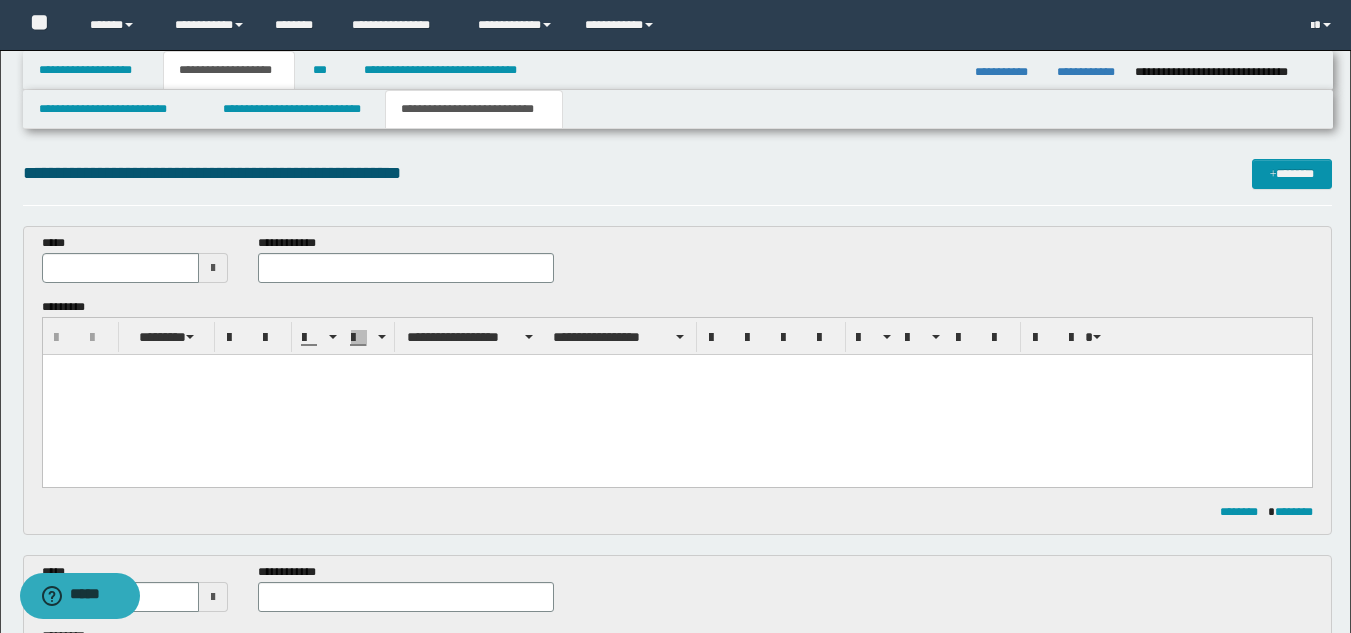 click at bounding box center [213, 268] 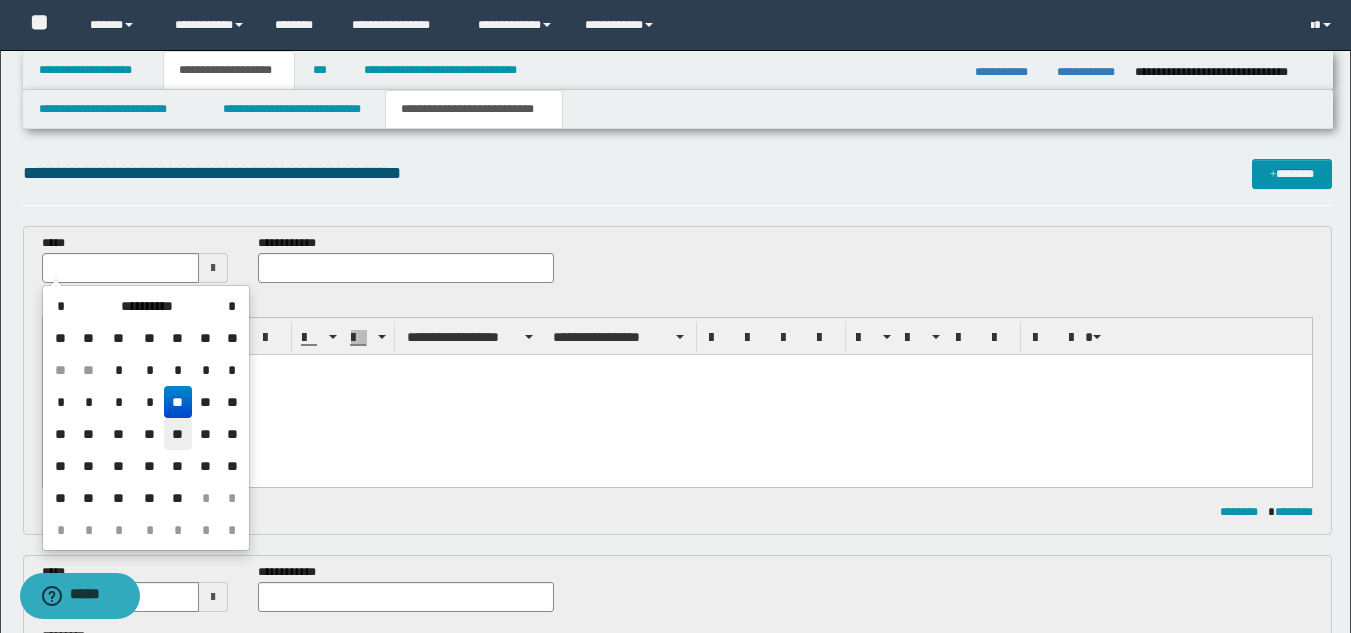 click on "**" at bounding box center [178, 434] 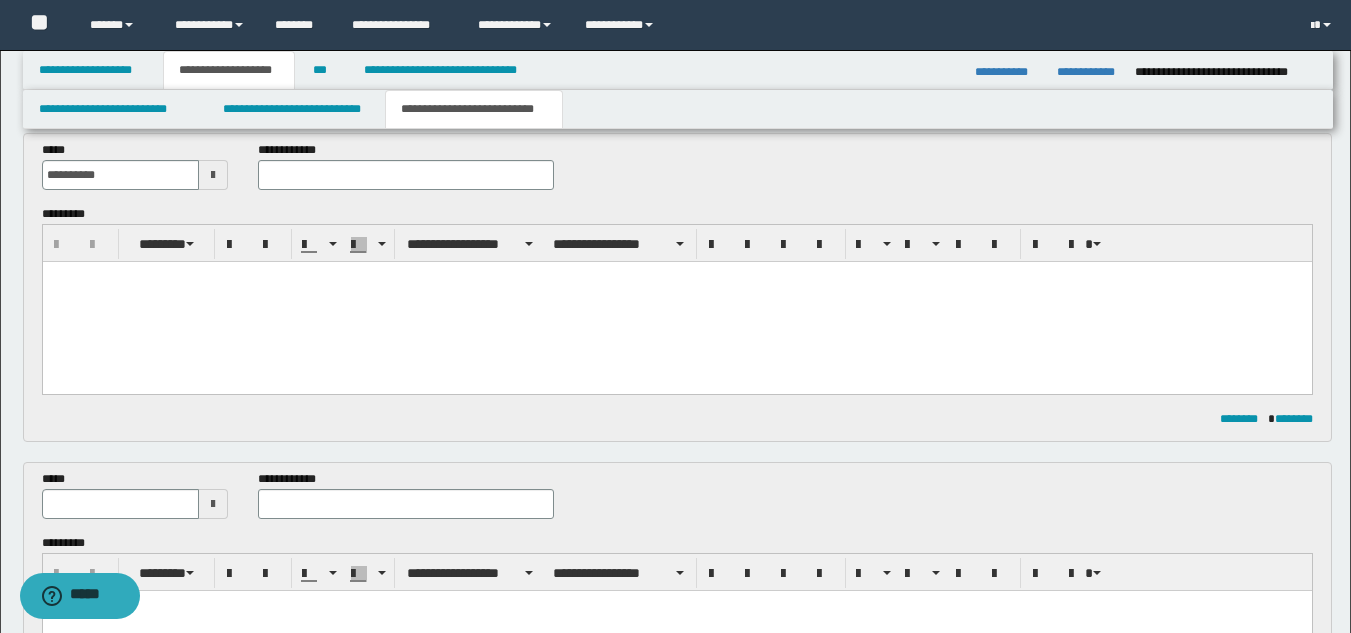 scroll, scrollTop: 200, scrollLeft: 0, axis: vertical 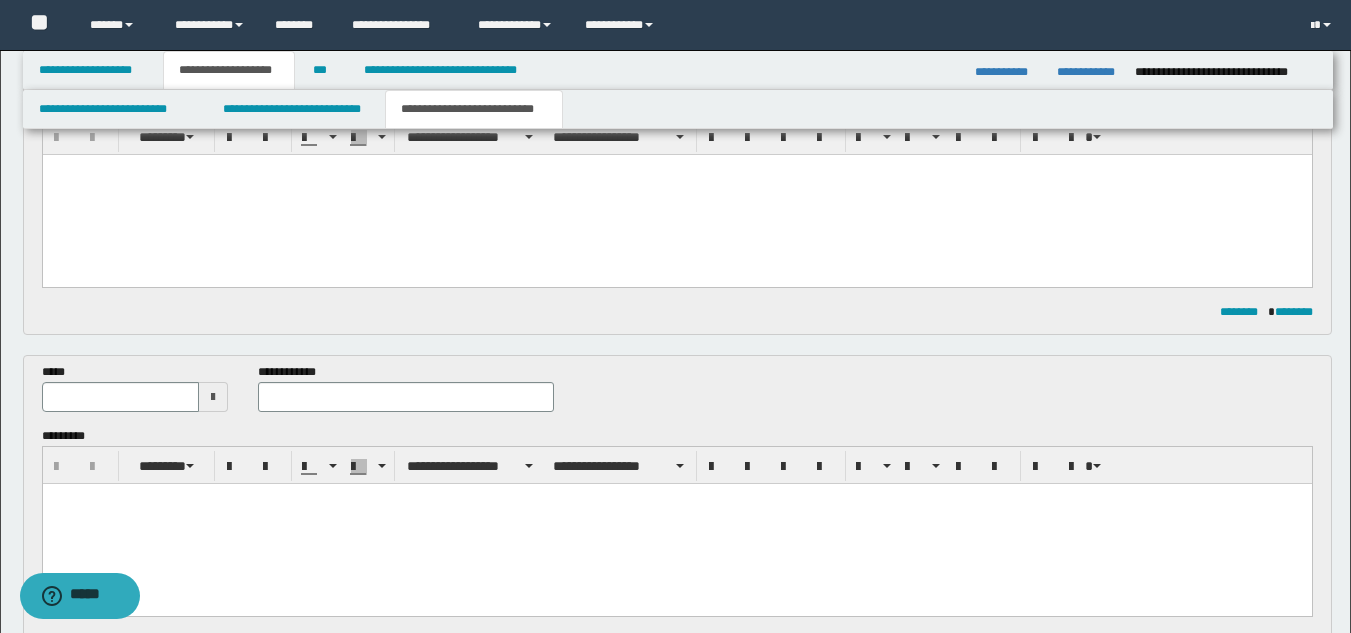 click at bounding box center (213, 397) 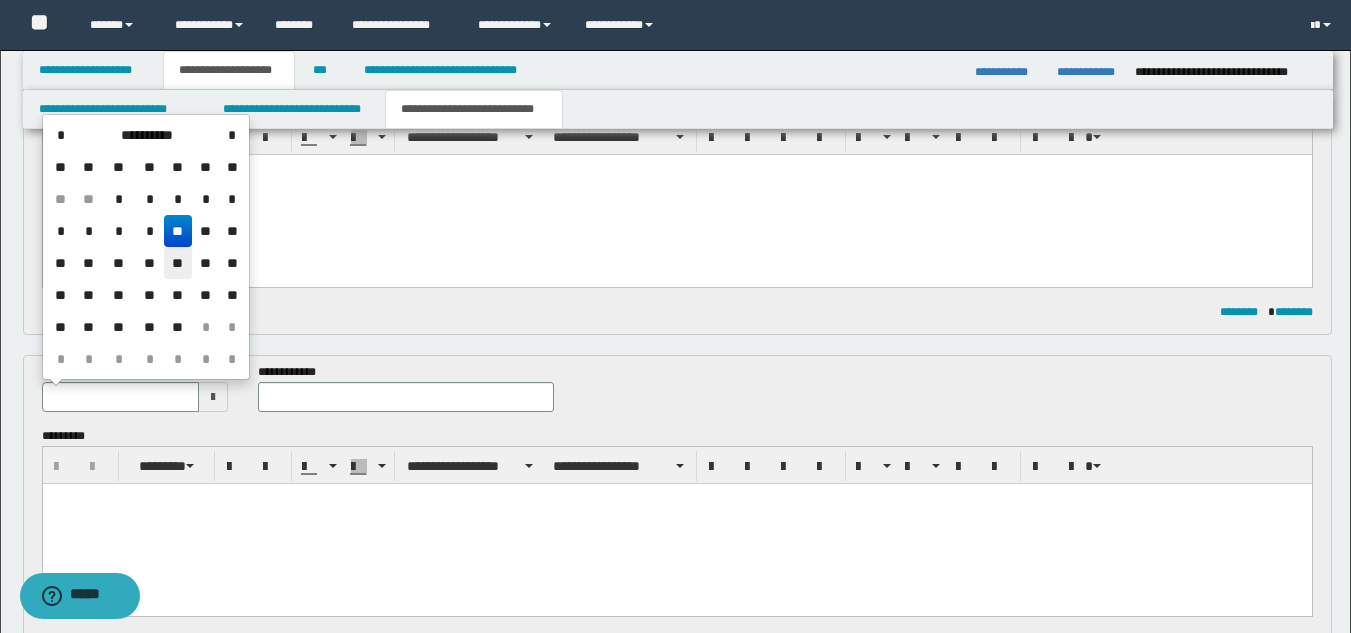 click on "**" at bounding box center (178, 263) 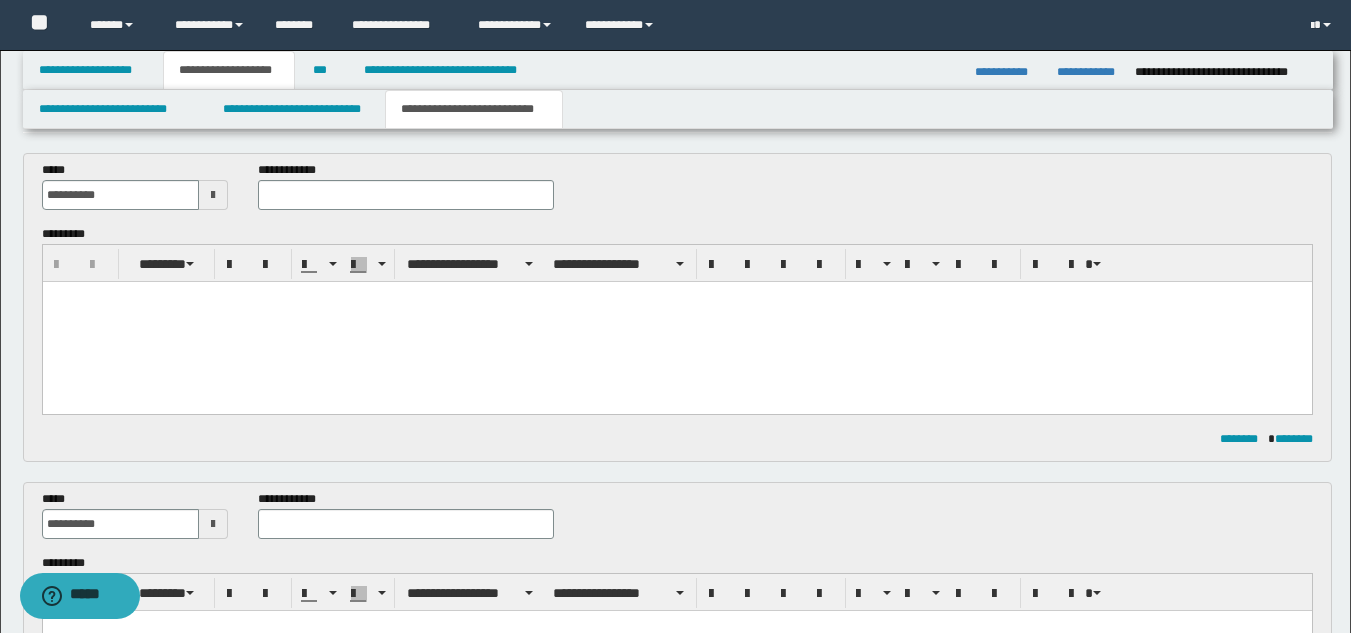 scroll, scrollTop: 0, scrollLeft: 0, axis: both 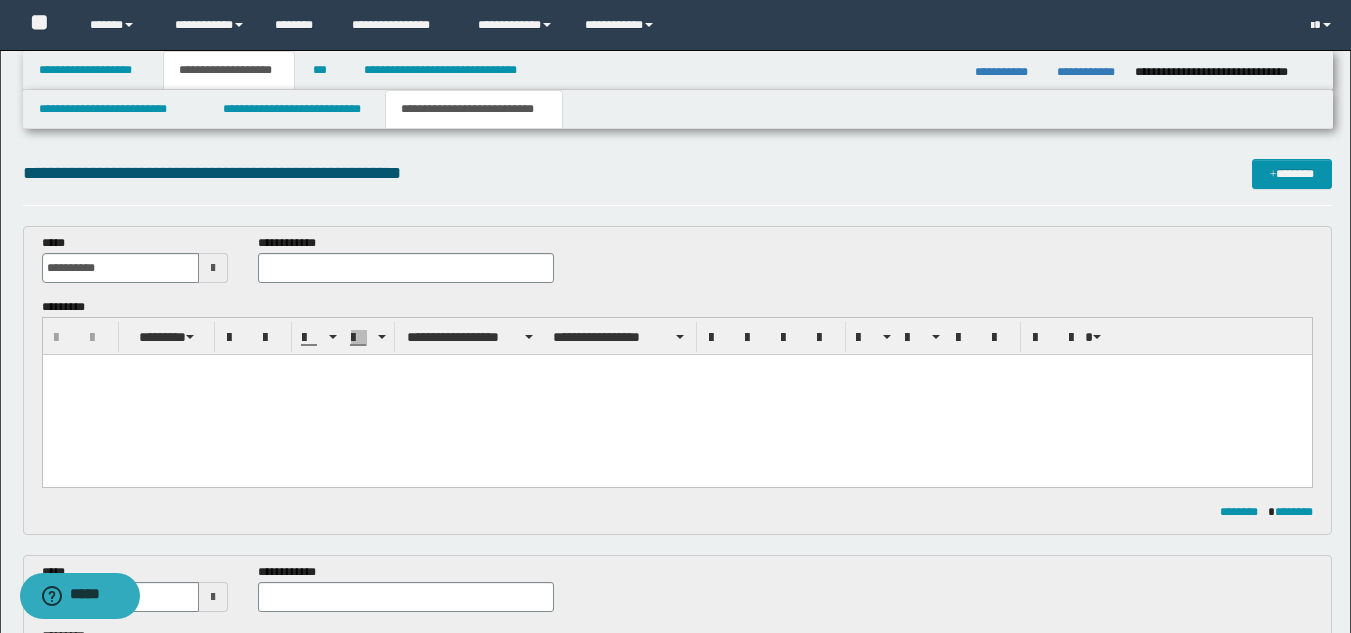 click on "**********" at bounding box center (405, 258) 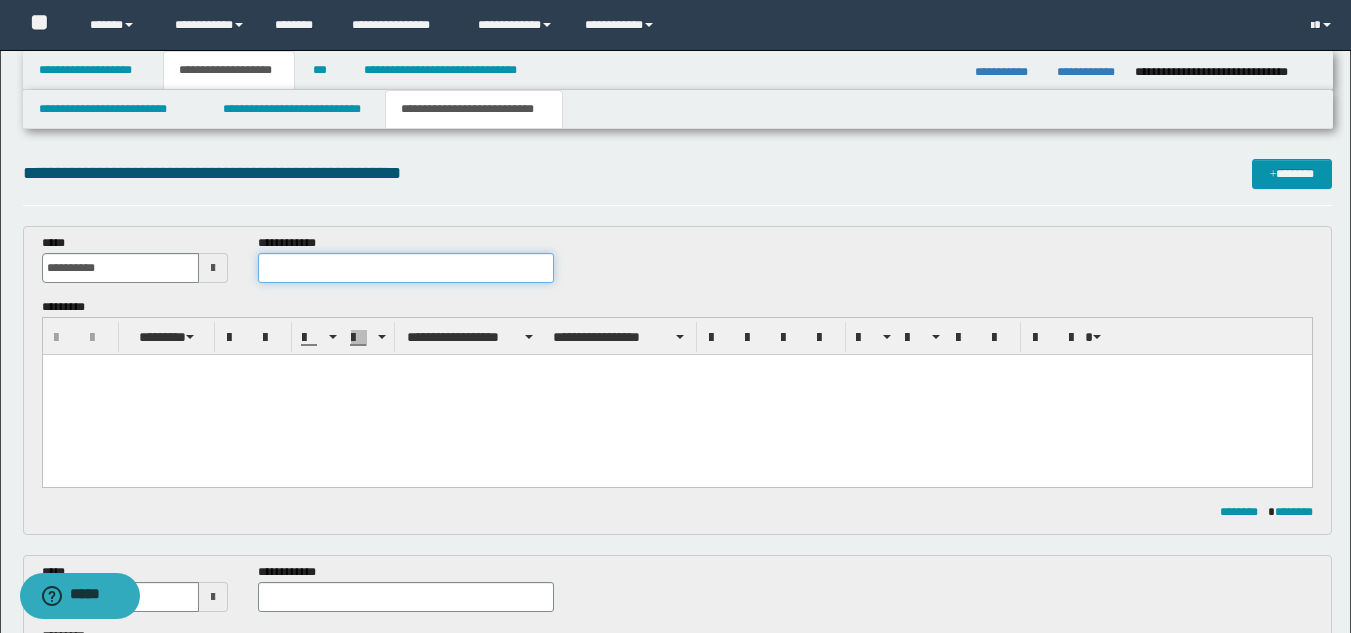 click at bounding box center [405, 268] 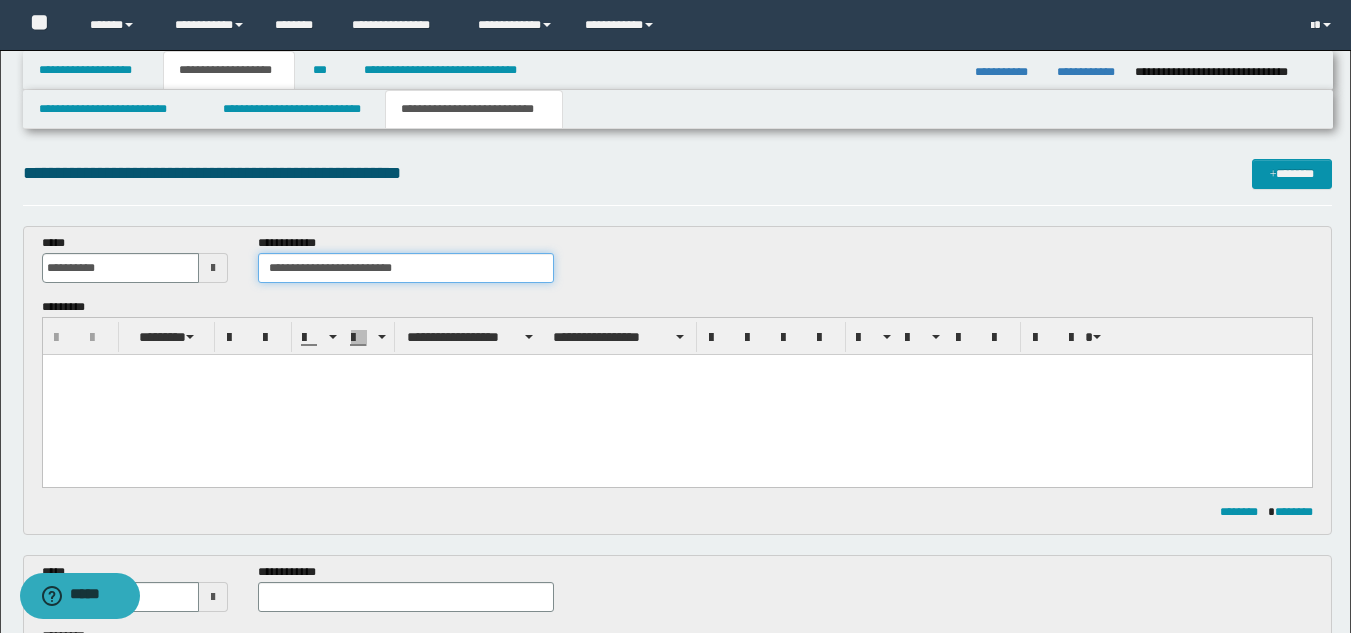 type on "**********" 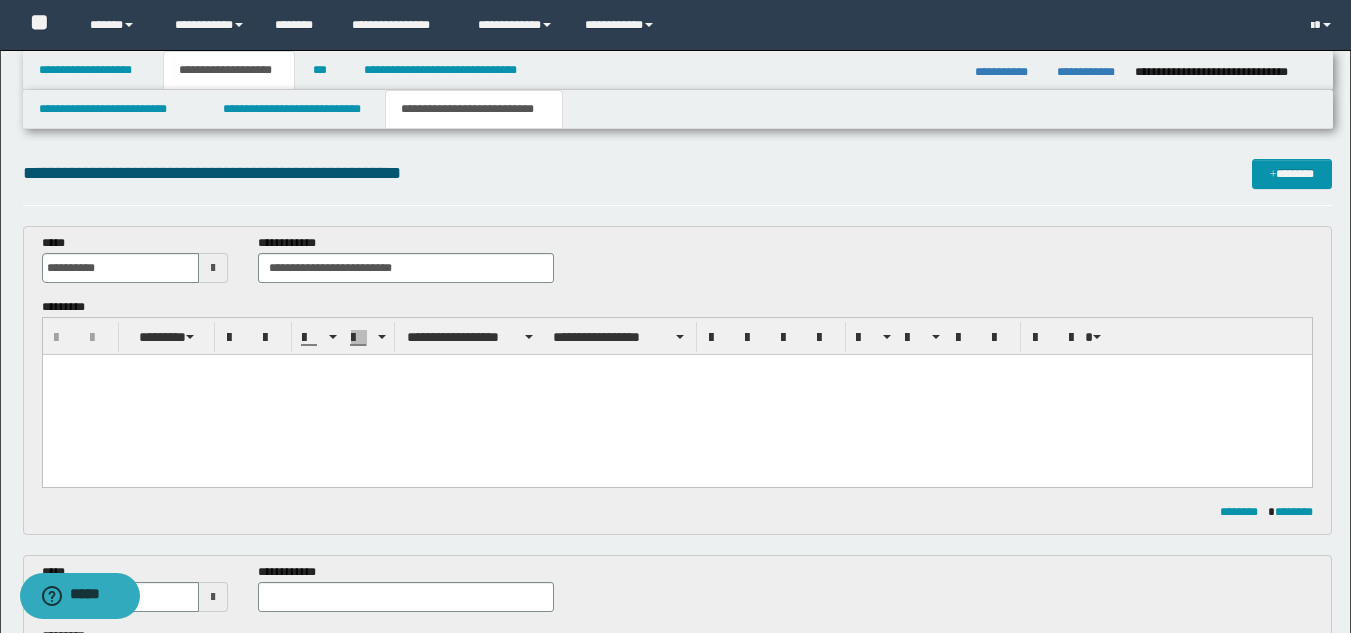 click at bounding box center (676, 395) 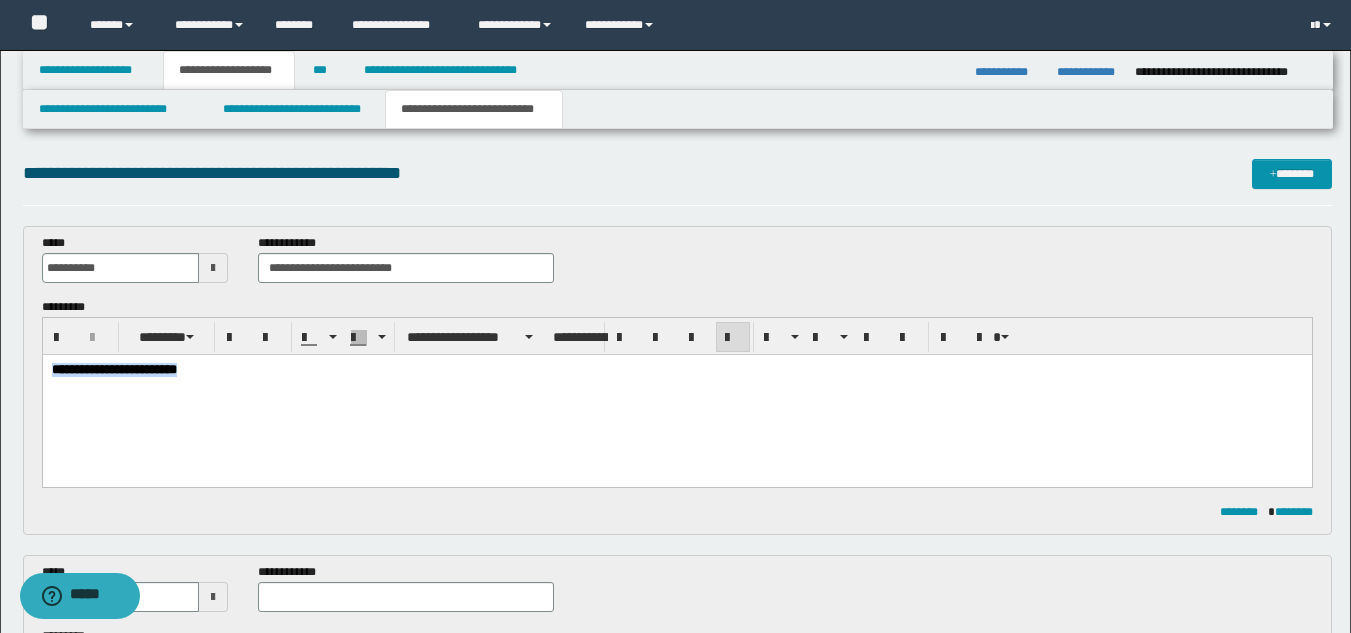 drag, startPoint x: 344, startPoint y: 368, endPoint x: 34, endPoint y: 370, distance: 310.00644 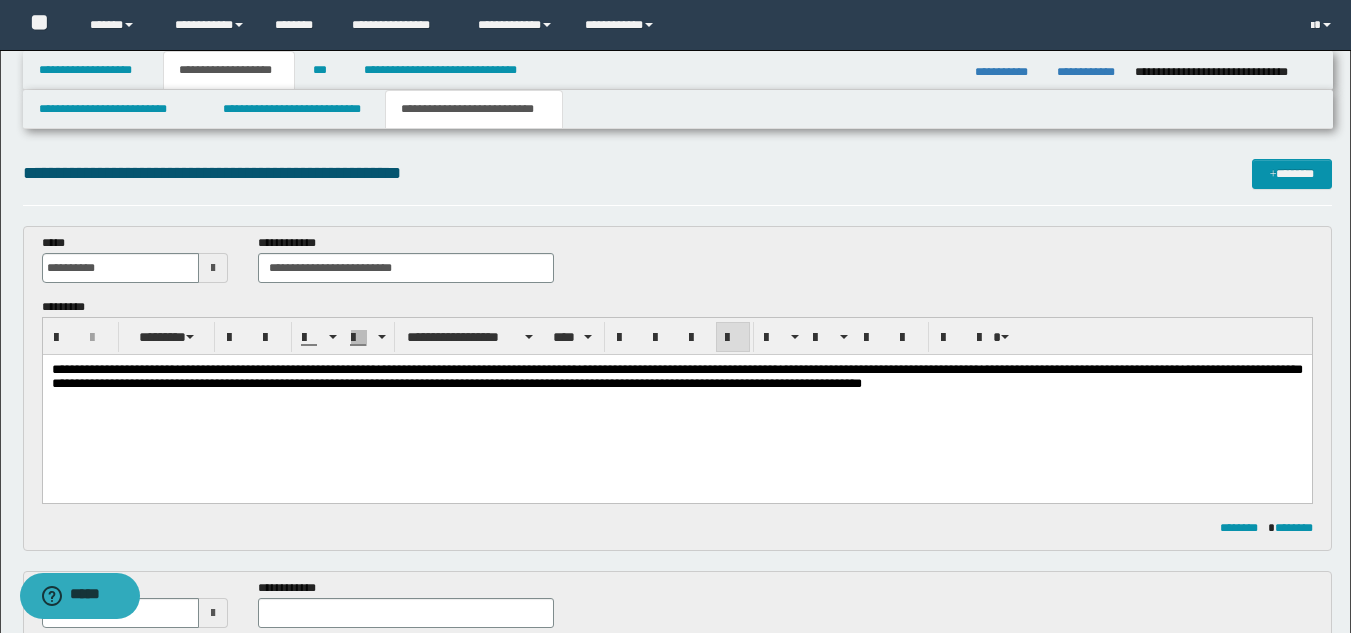 click on "**********" at bounding box center (676, 376) 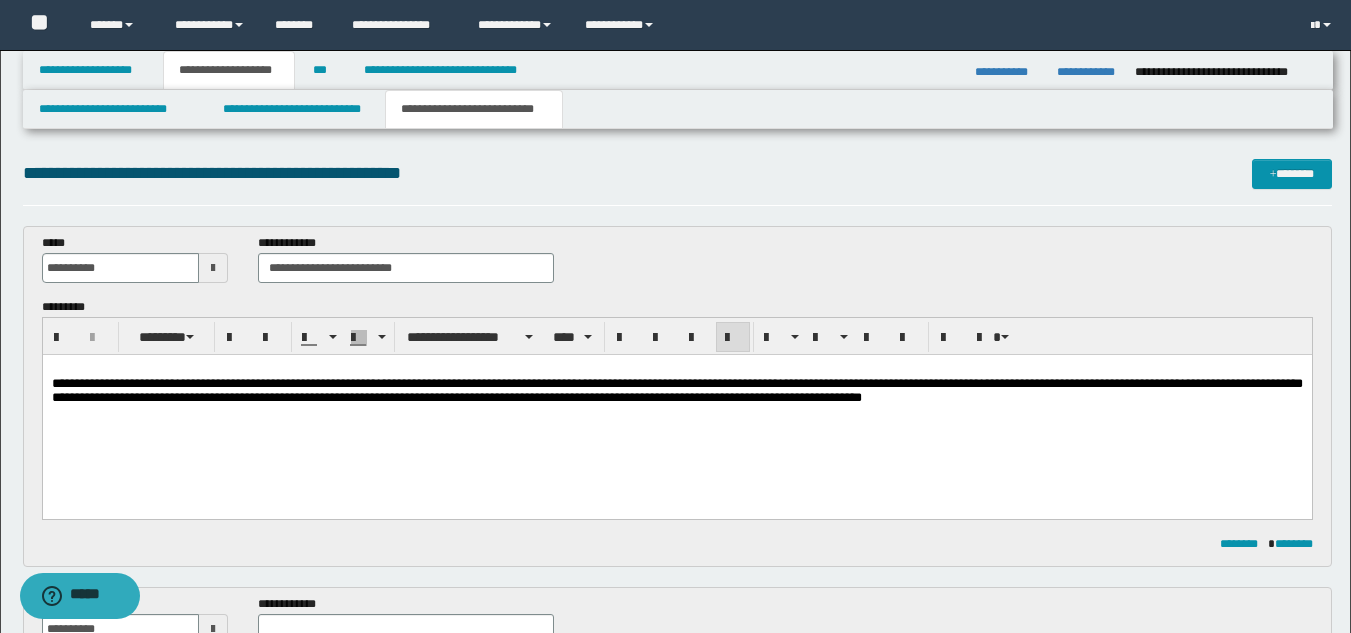 click on "**********" at bounding box center [676, 390] 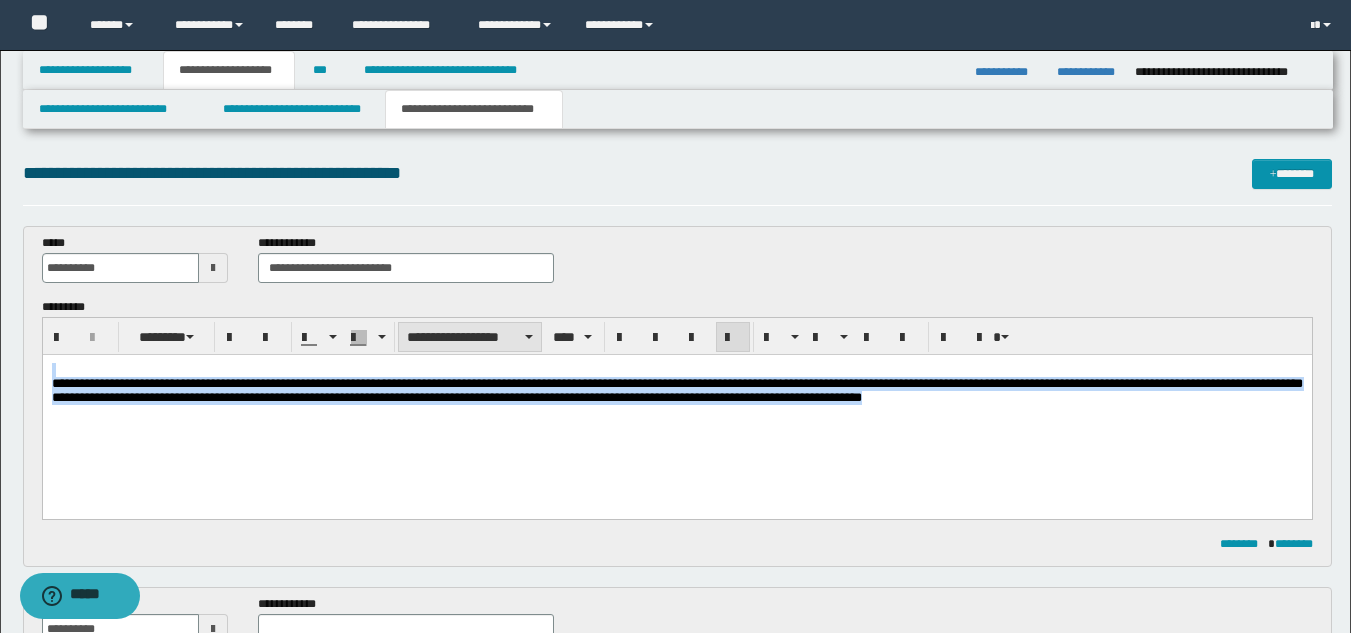 click on "**********" at bounding box center (470, 337) 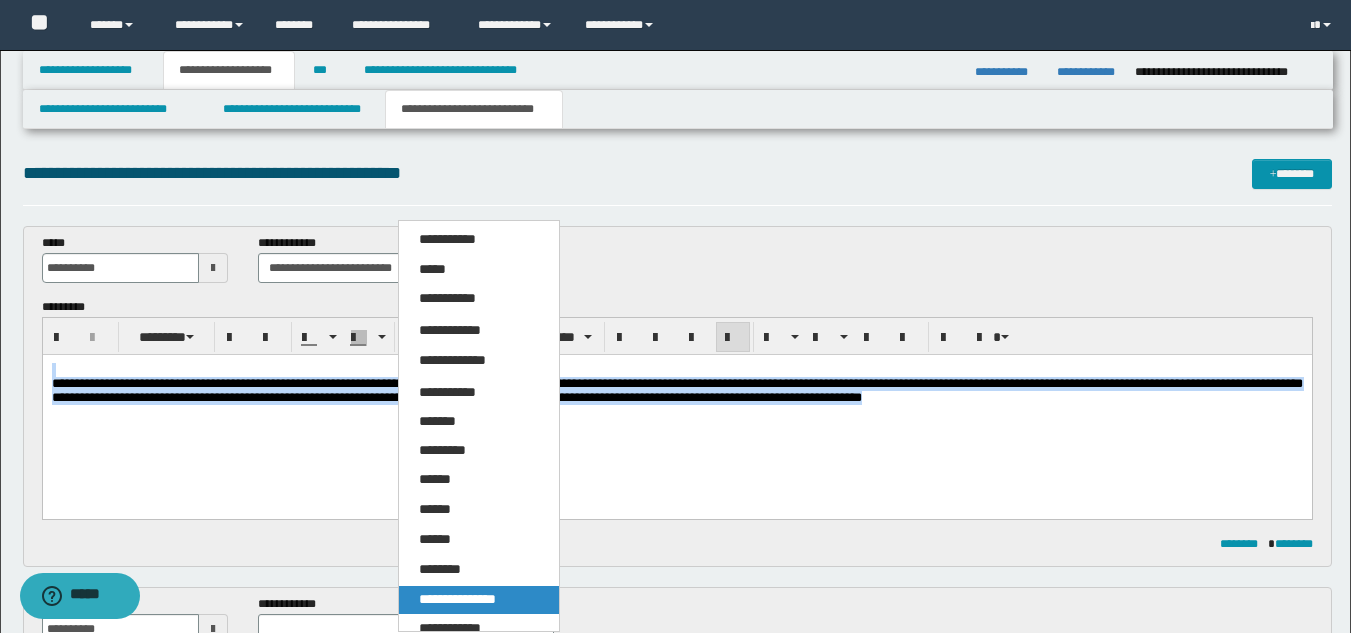 click on "**********" at bounding box center (457, 599) 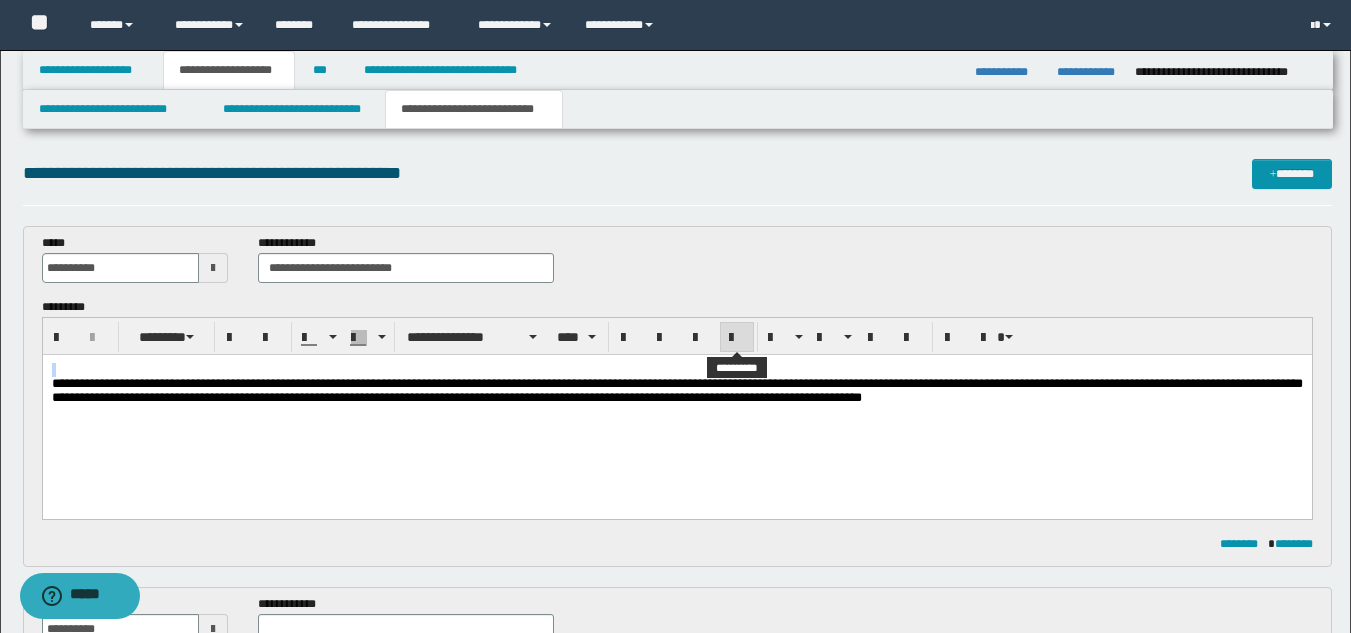 click at bounding box center (737, 338) 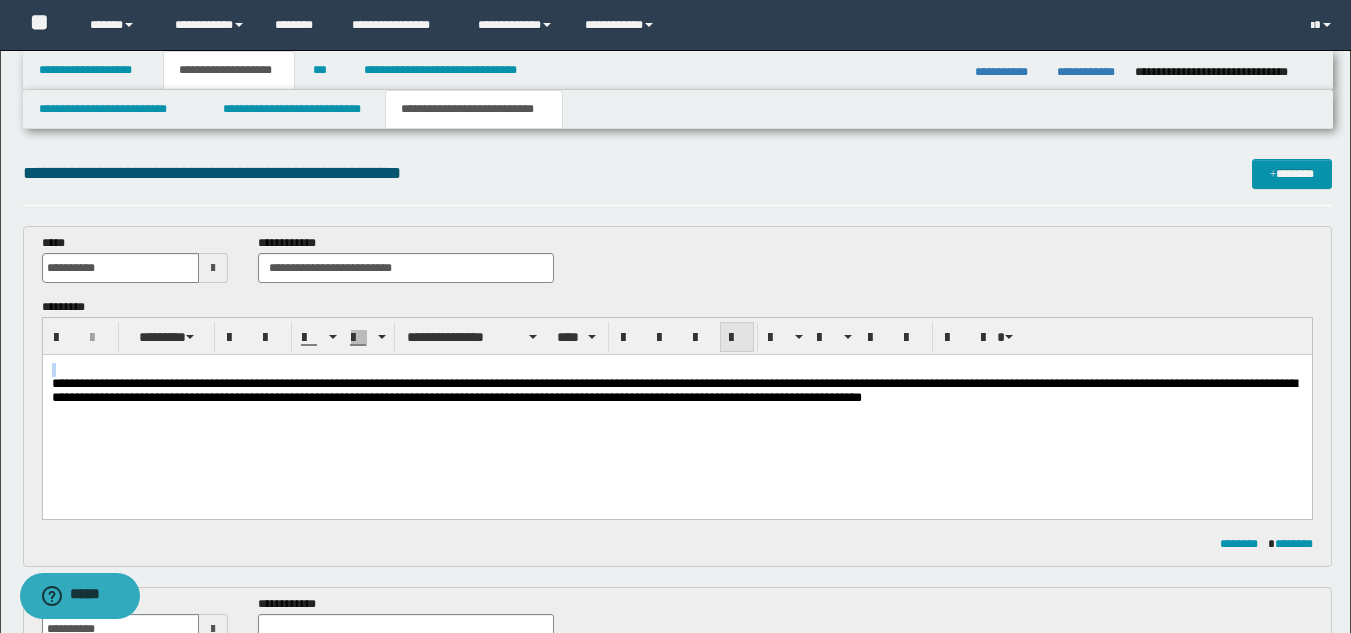 drag, startPoint x: 739, startPoint y: 335, endPoint x: 702, endPoint y: 13, distance: 324.1188 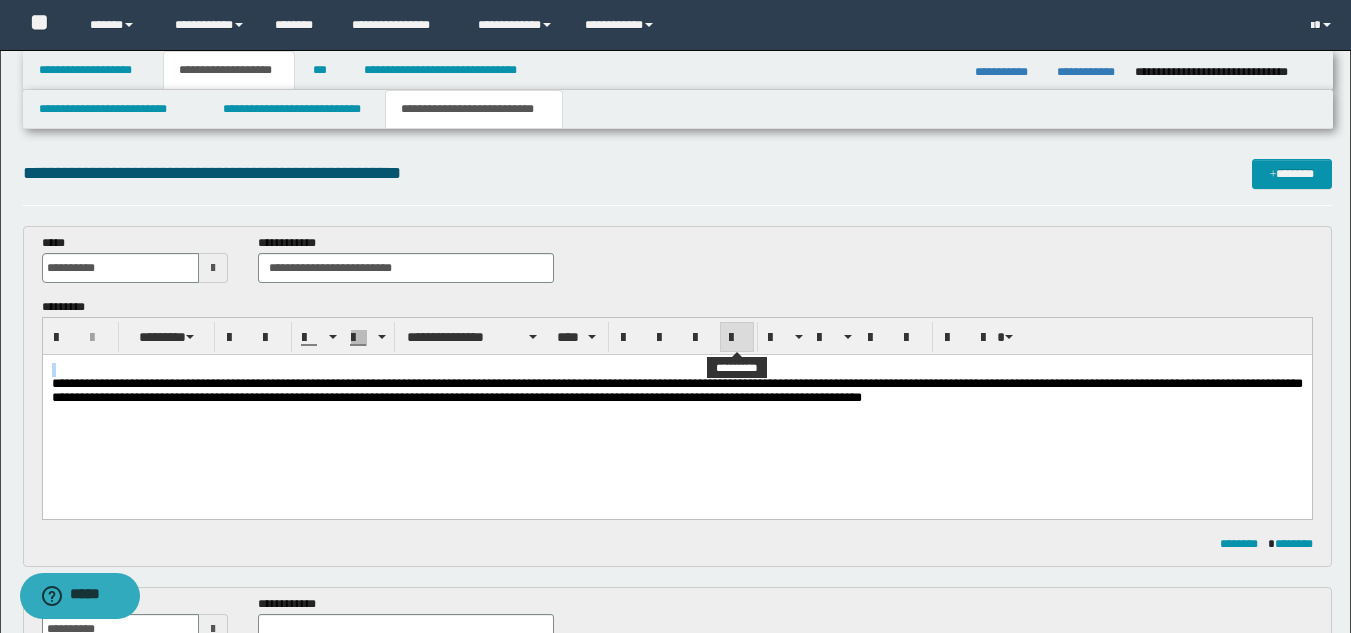 click at bounding box center (737, 338) 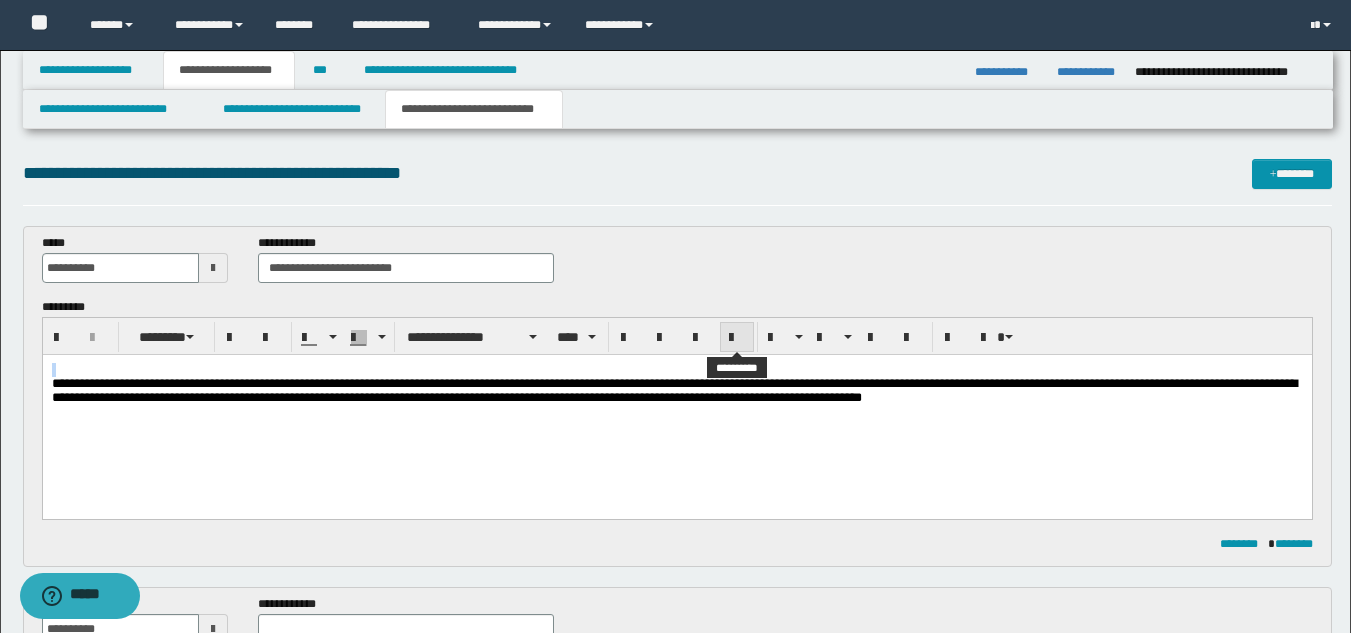 click at bounding box center (737, 338) 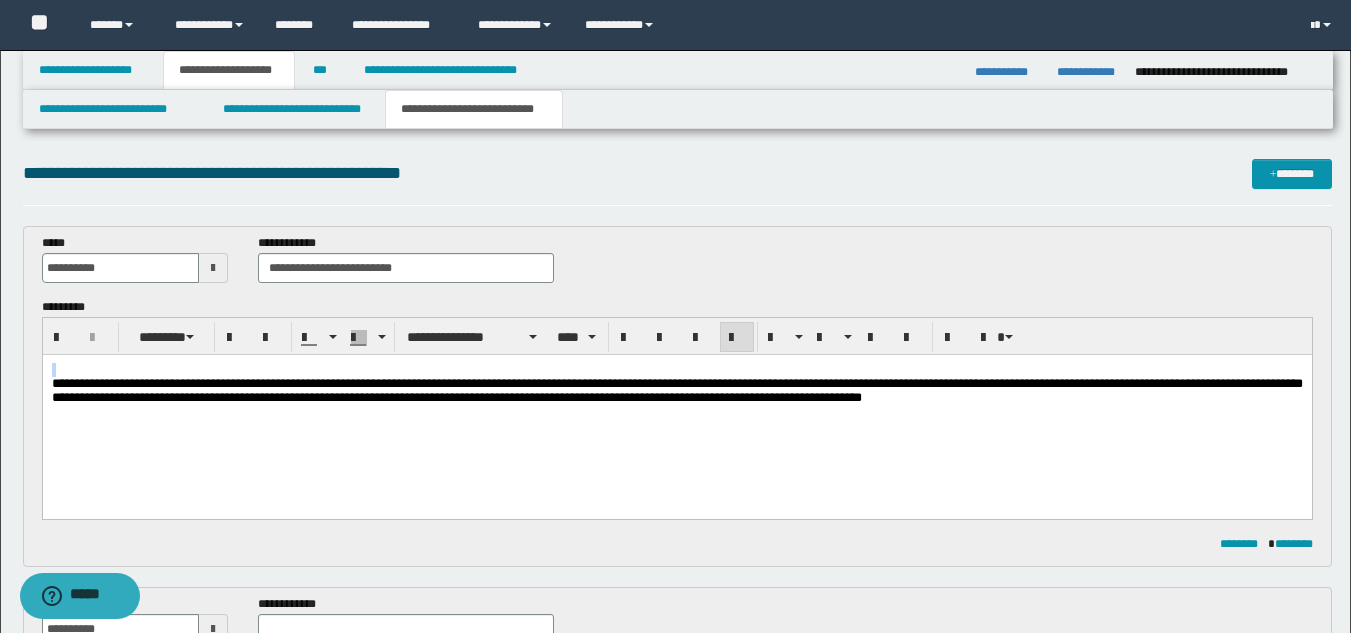 click on "**********" at bounding box center [676, 409] 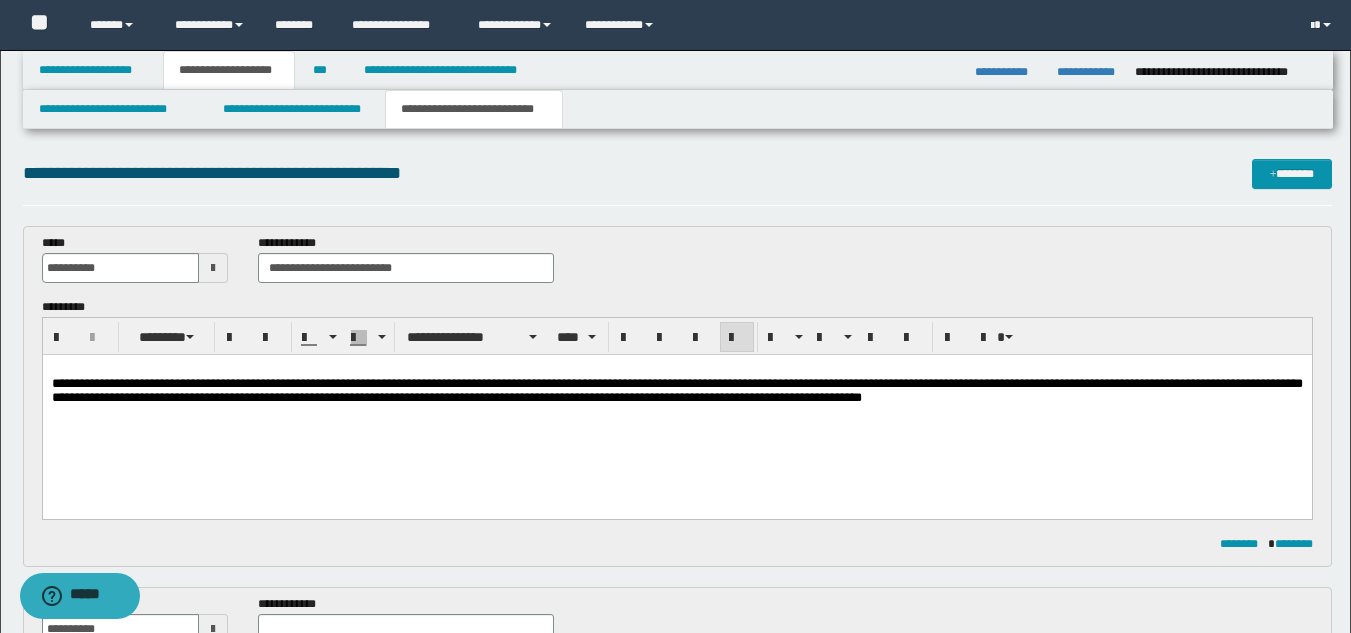 scroll, scrollTop: 200, scrollLeft: 0, axis: vertical 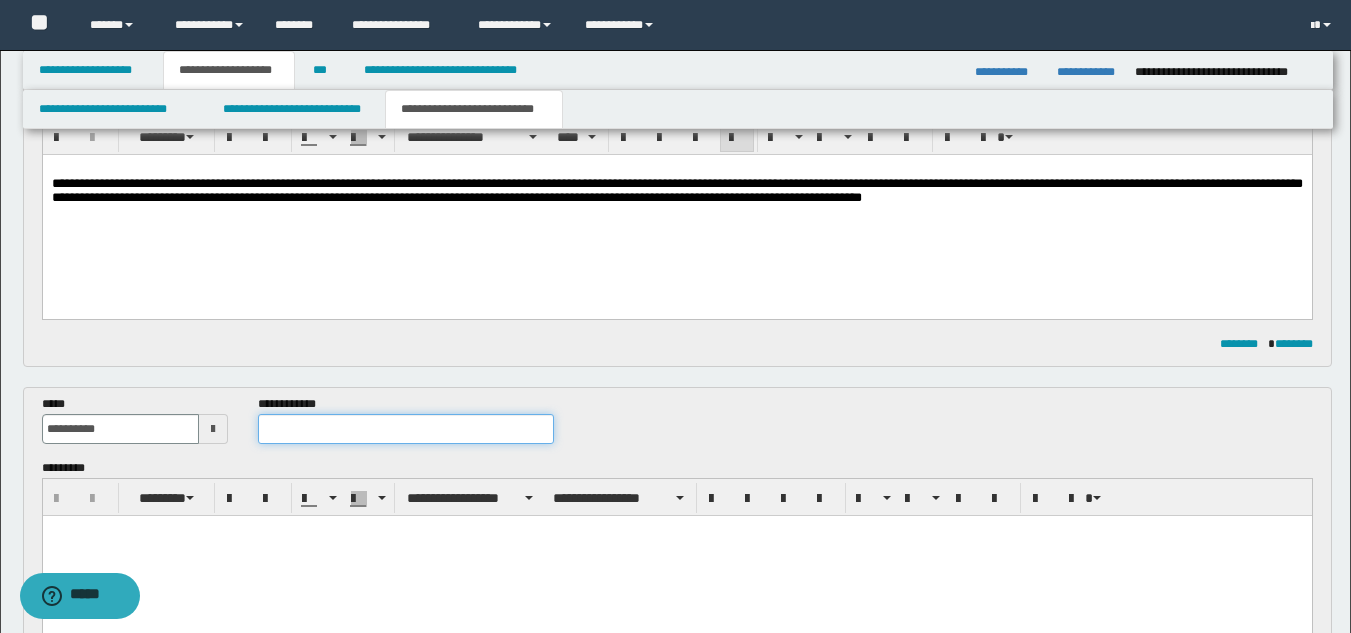 click at bounding box center (405, 429) 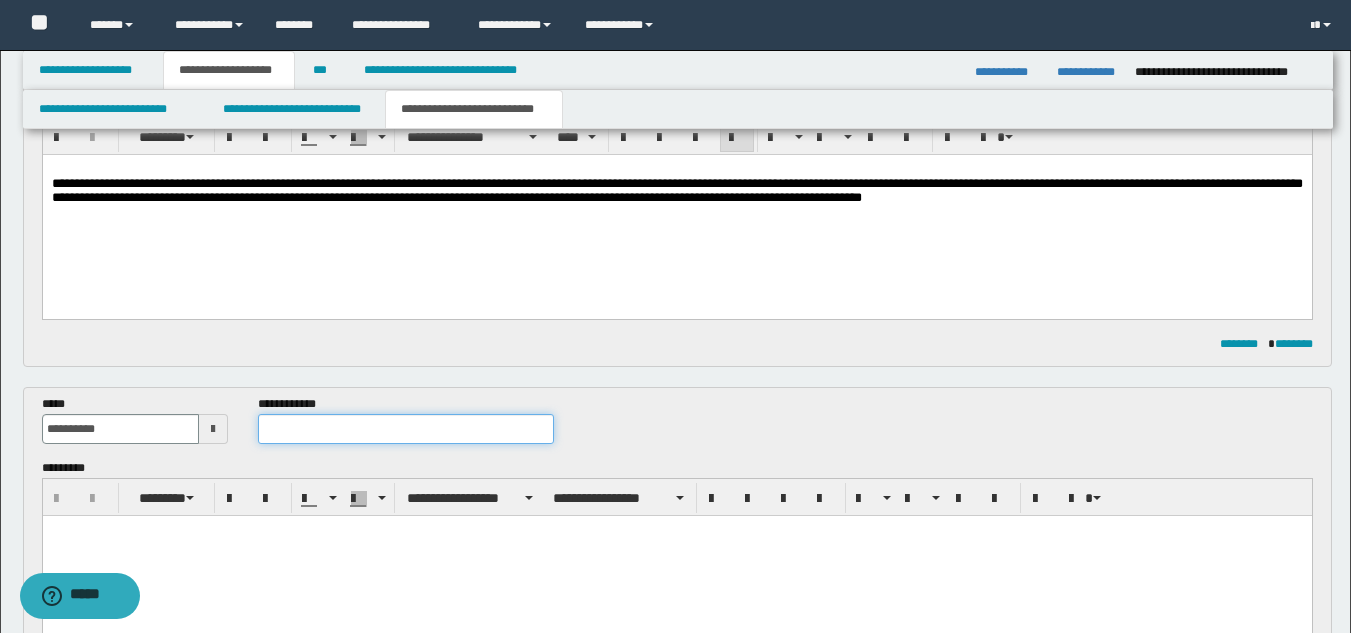 paste on "**********" 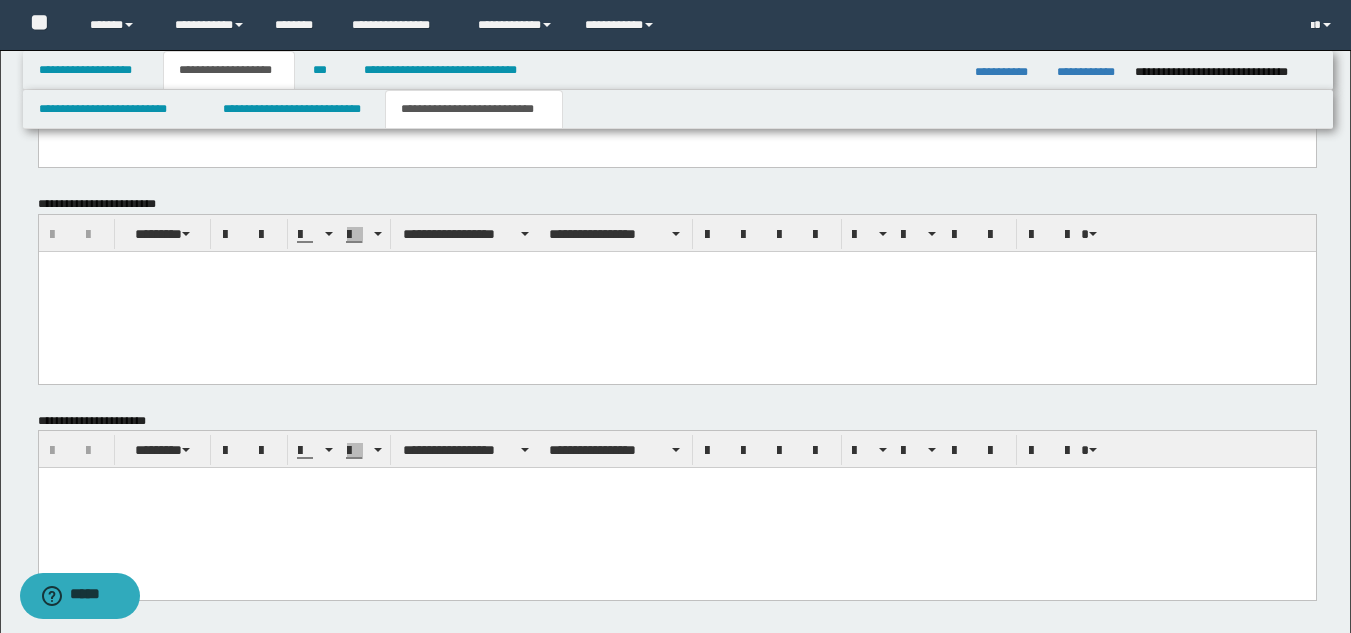 scroll, scrollTop: 1246, scrollLeft: 0, axis: vertical 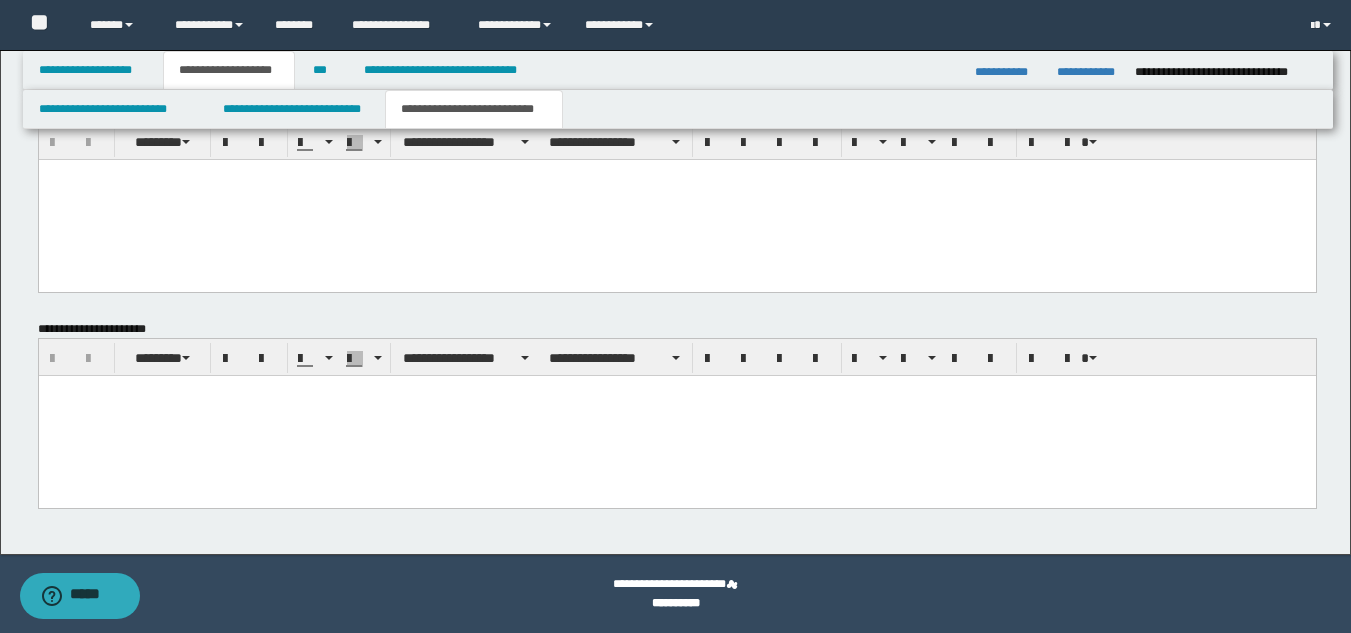 type on "**********" 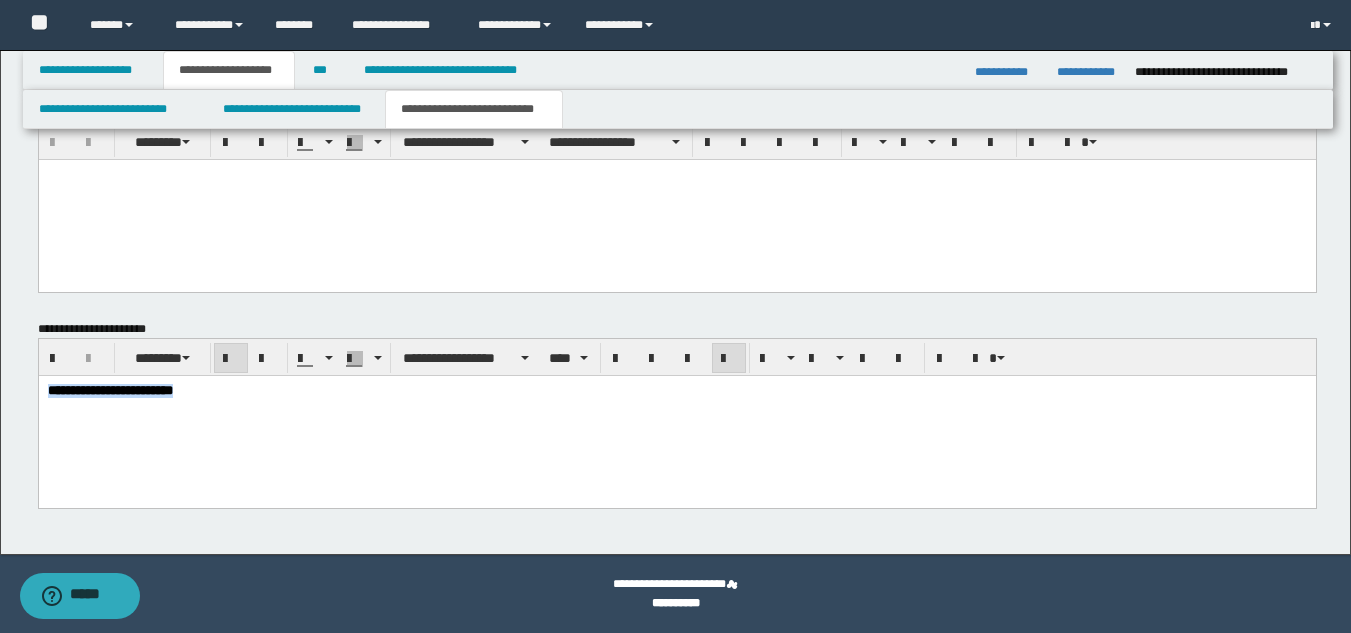 drag, startPoint x: 331, startPoint y: 395, endPoint x: -1, endPoint y: 404, distance: 332.12198 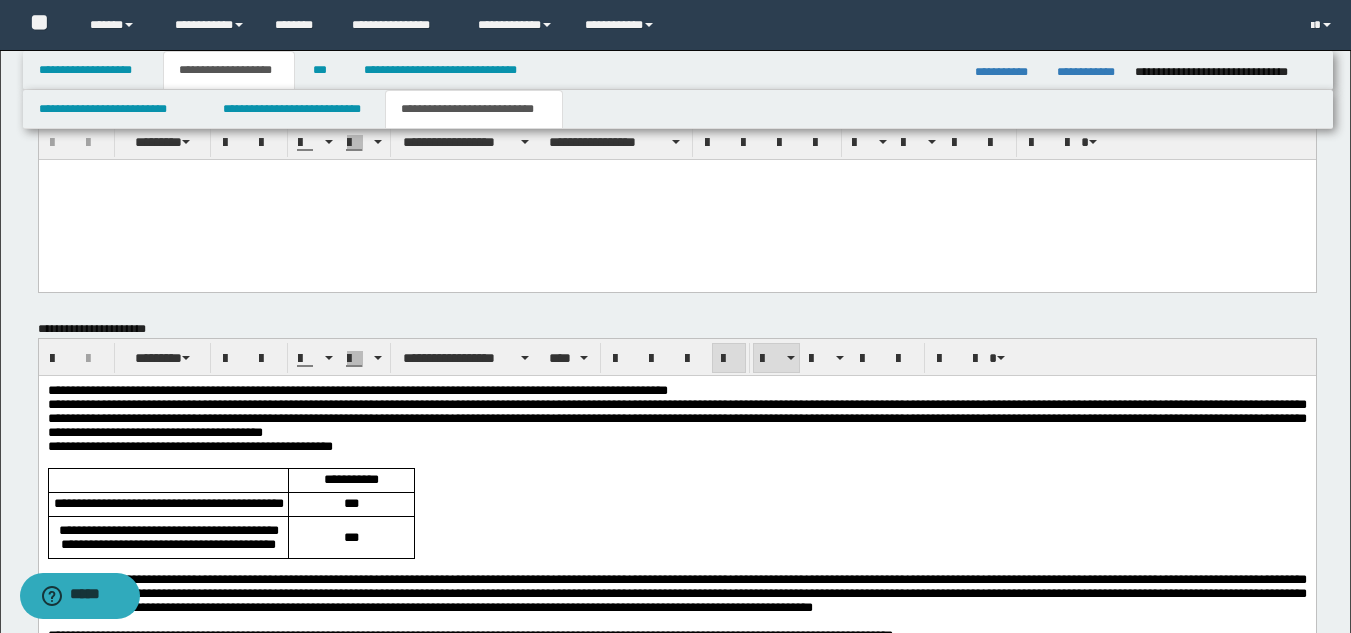 click on "**********" at bounding box center (357, 390) 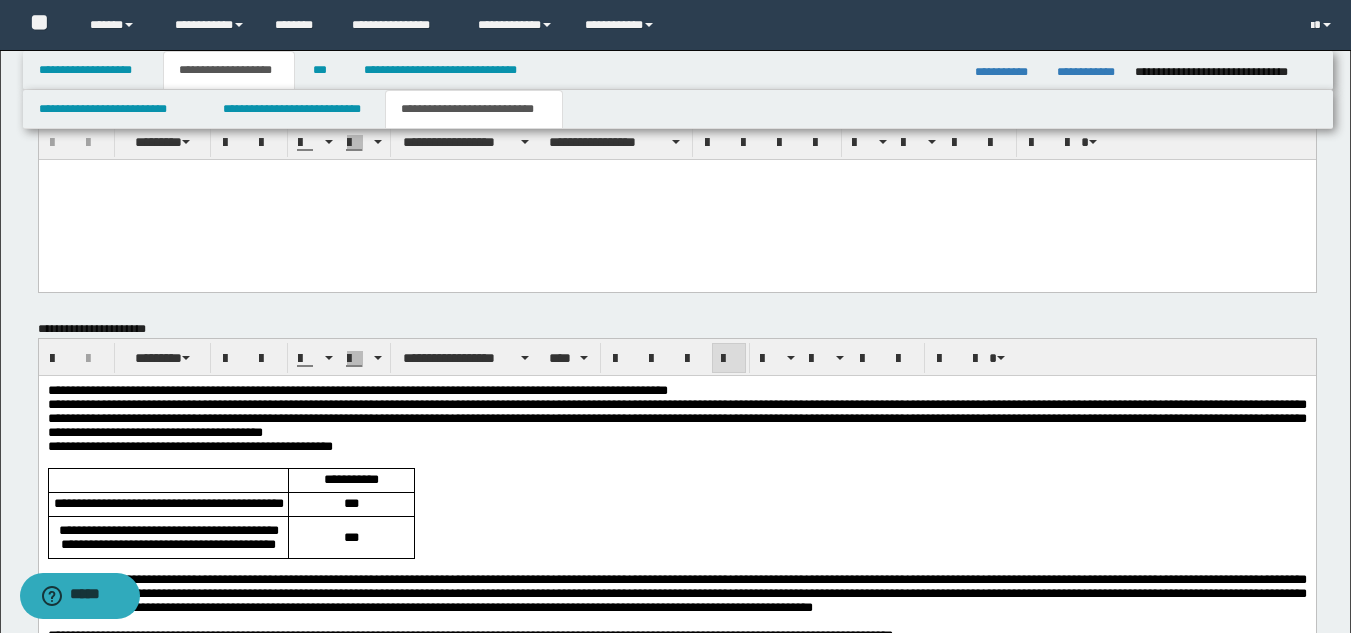 click on "**********" at bounding box center [357, 390] 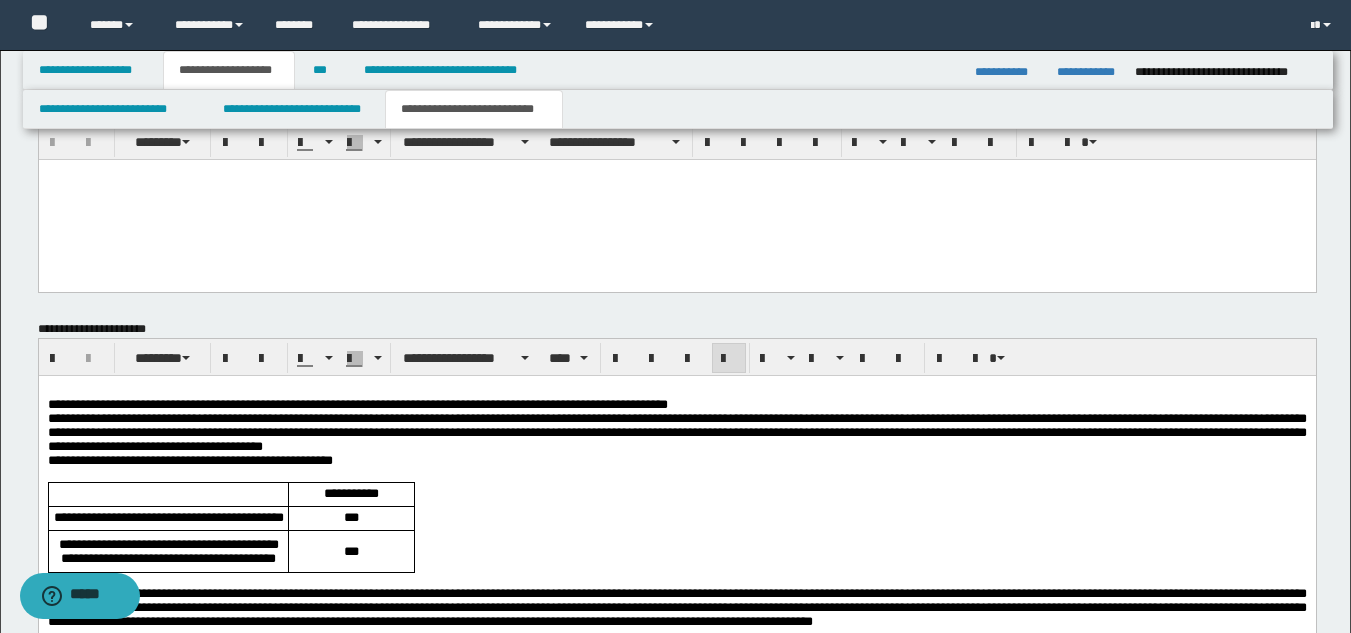 click on "**********" at bounding box center [676, 405] 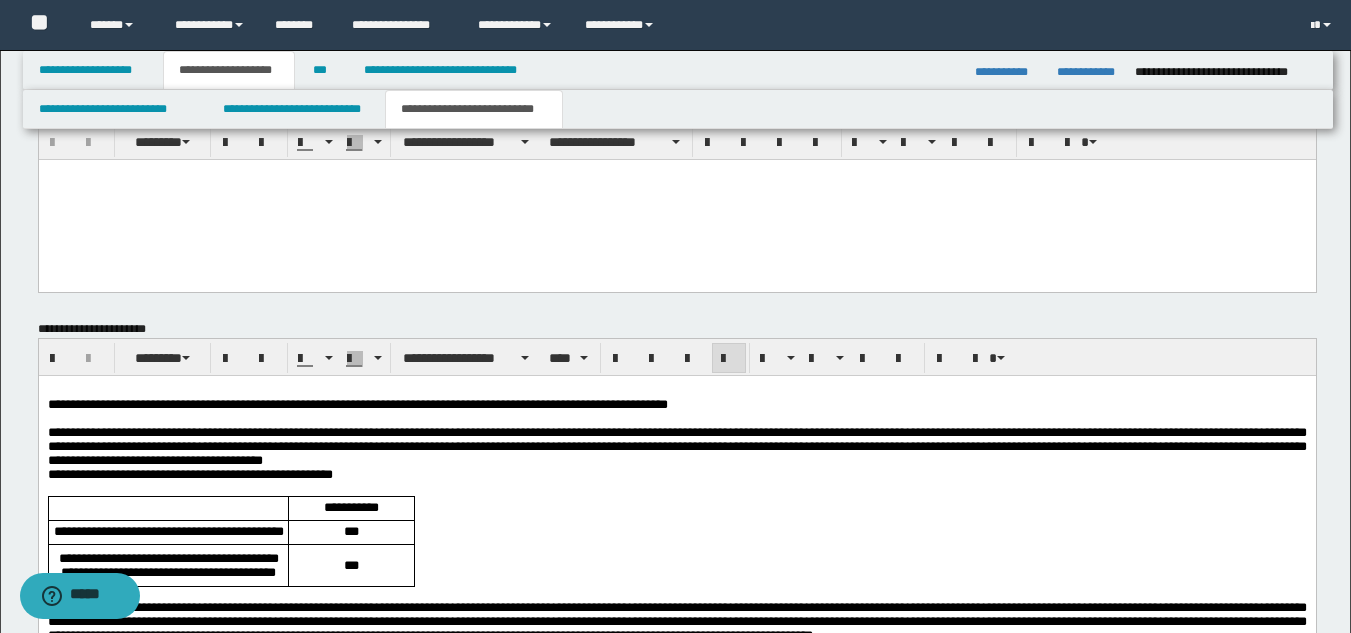 click on "**********" at bounding box center [676, 447] 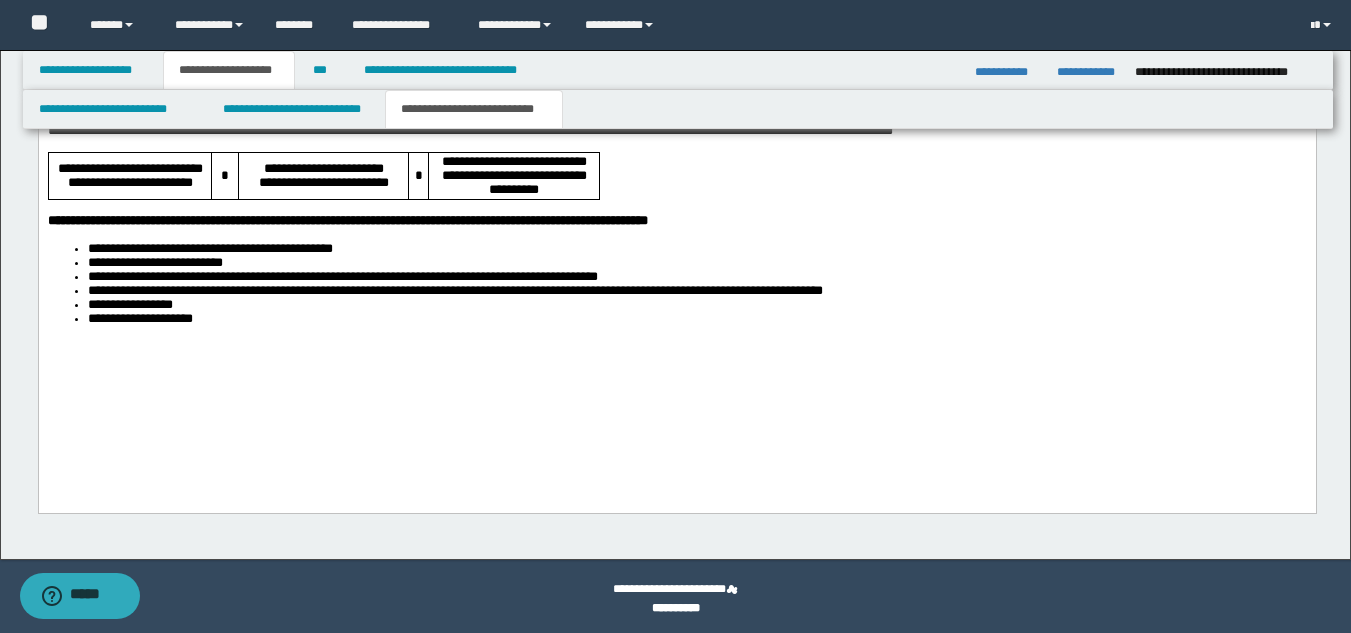 scroll, scrollTop: 1798, scrollLeft: 0, axis: vertical 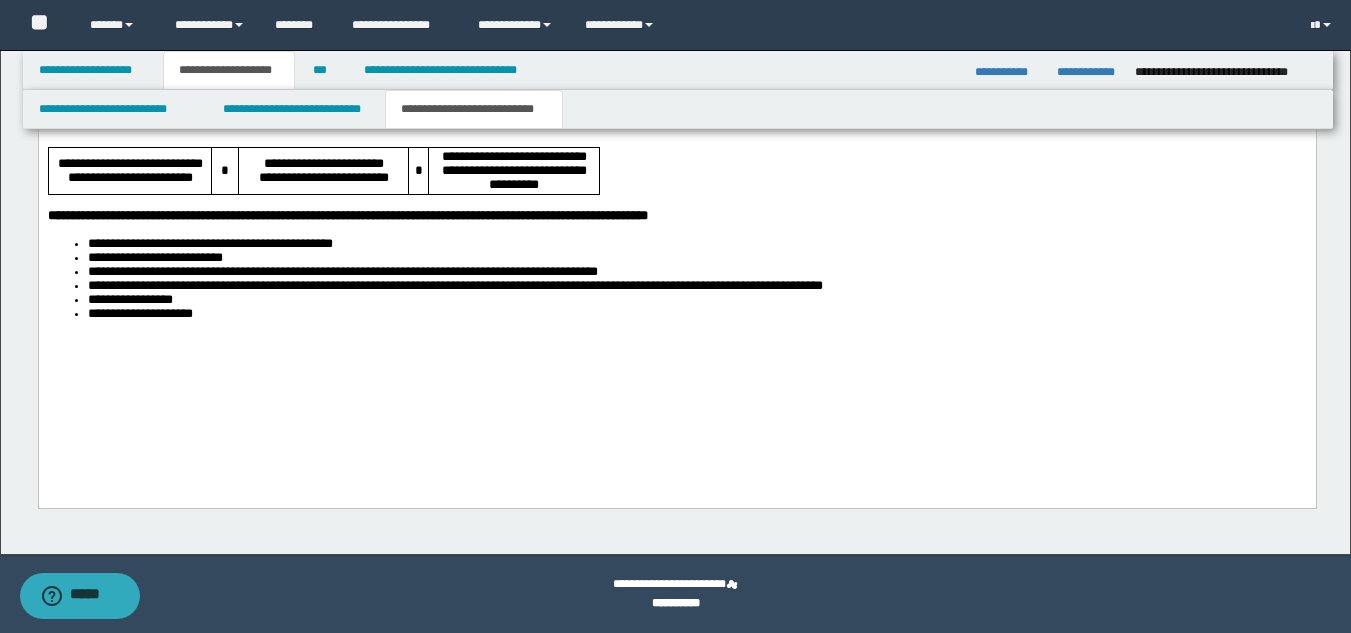 click on "**********" at bounding box center [676, 109] 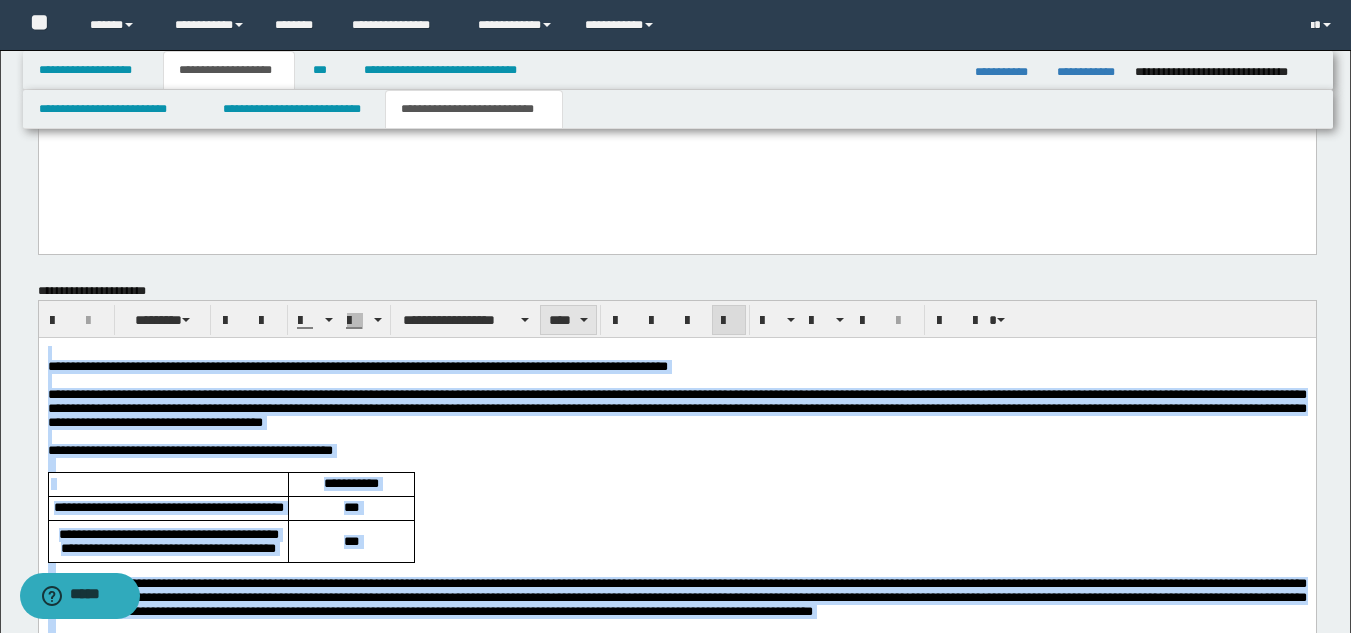 scroll, scrollTop: 1282, scrollLeft: 0, axis: vertical 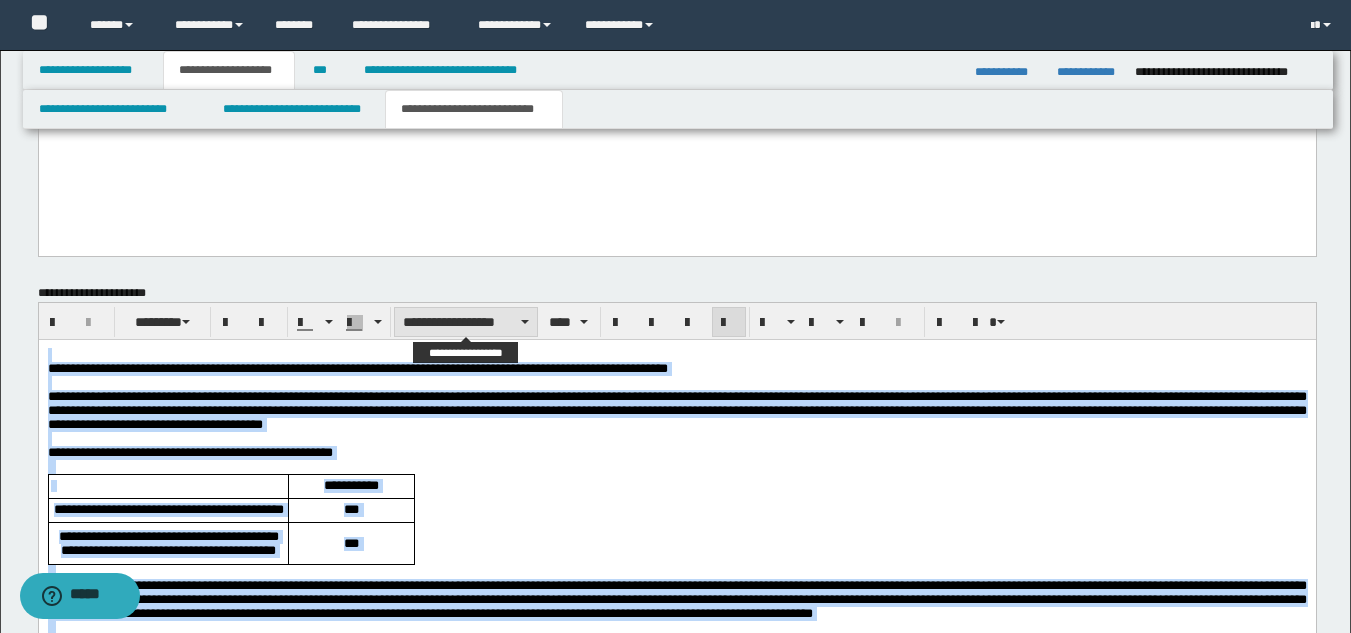 click on "**********" at bounding box center [466, 322] 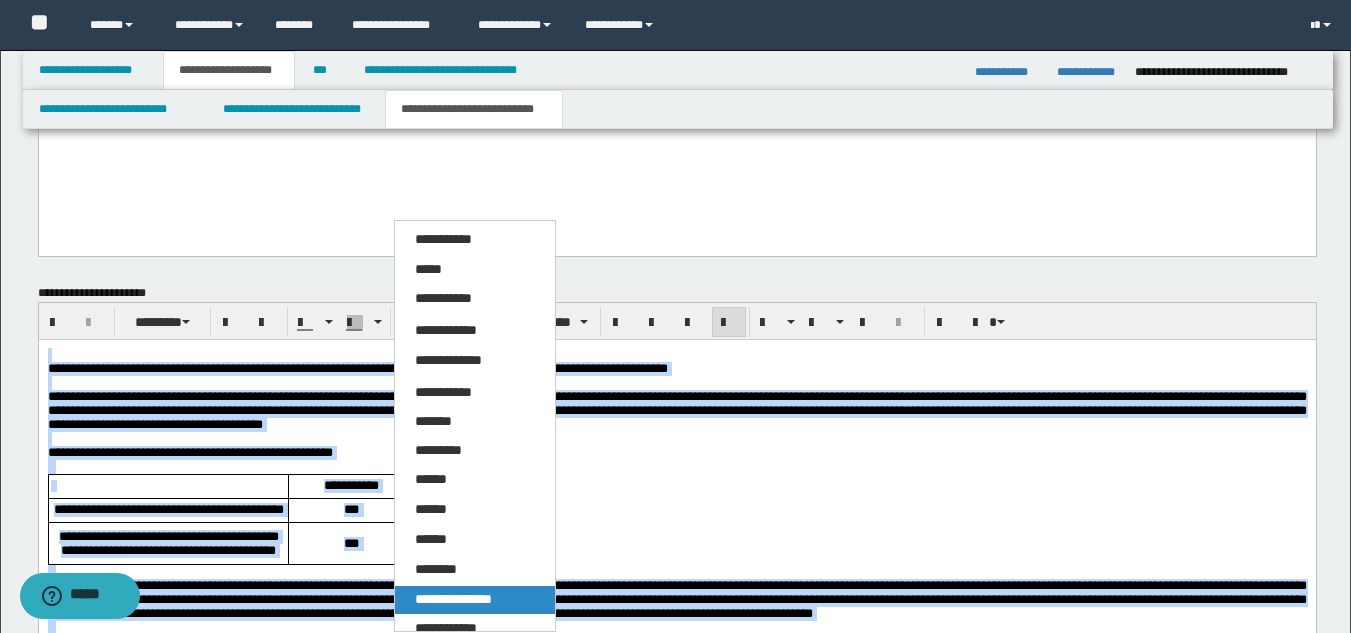 click on "**********" at bounding box center [453, 599] 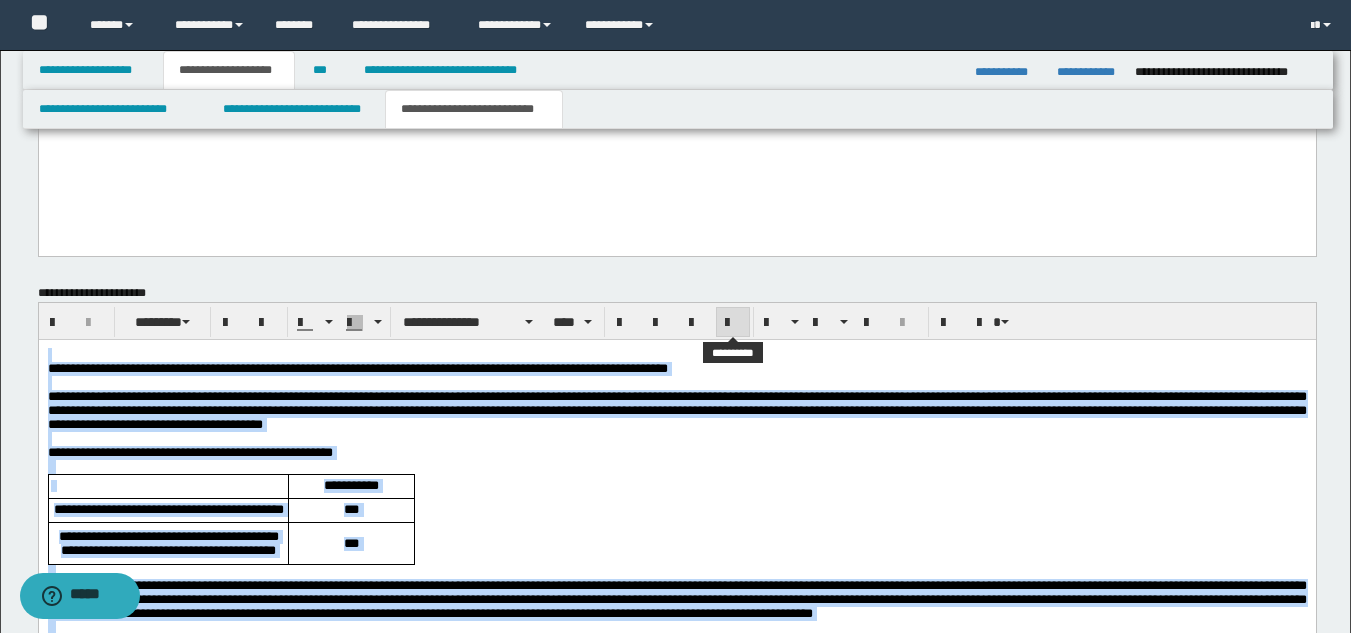 click at bounding box center (733, 323) 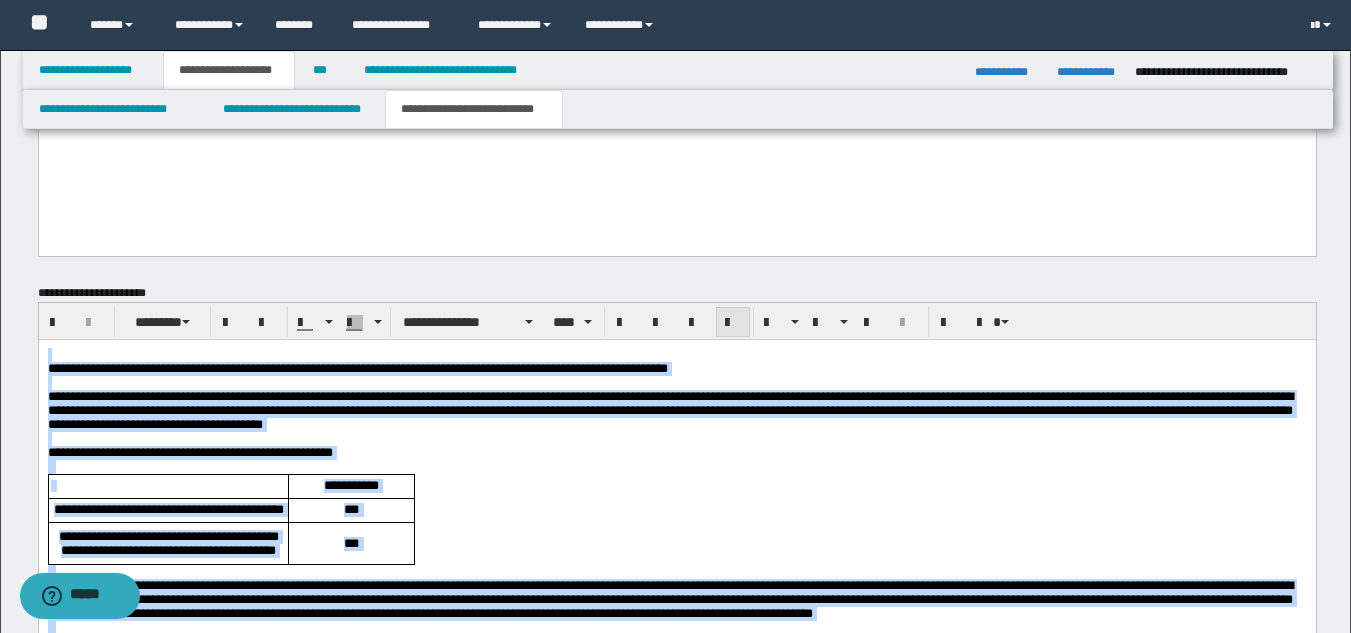 click at bounding box center [733, 323] 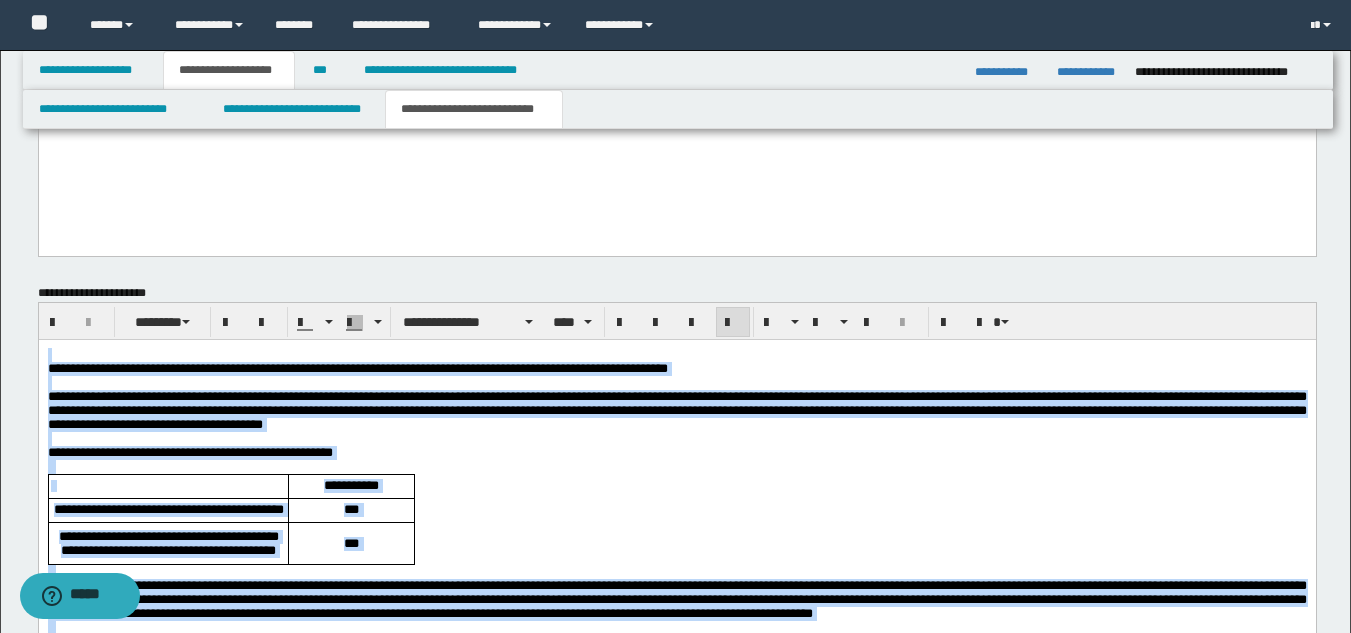 click at bounding box center [676, 439] 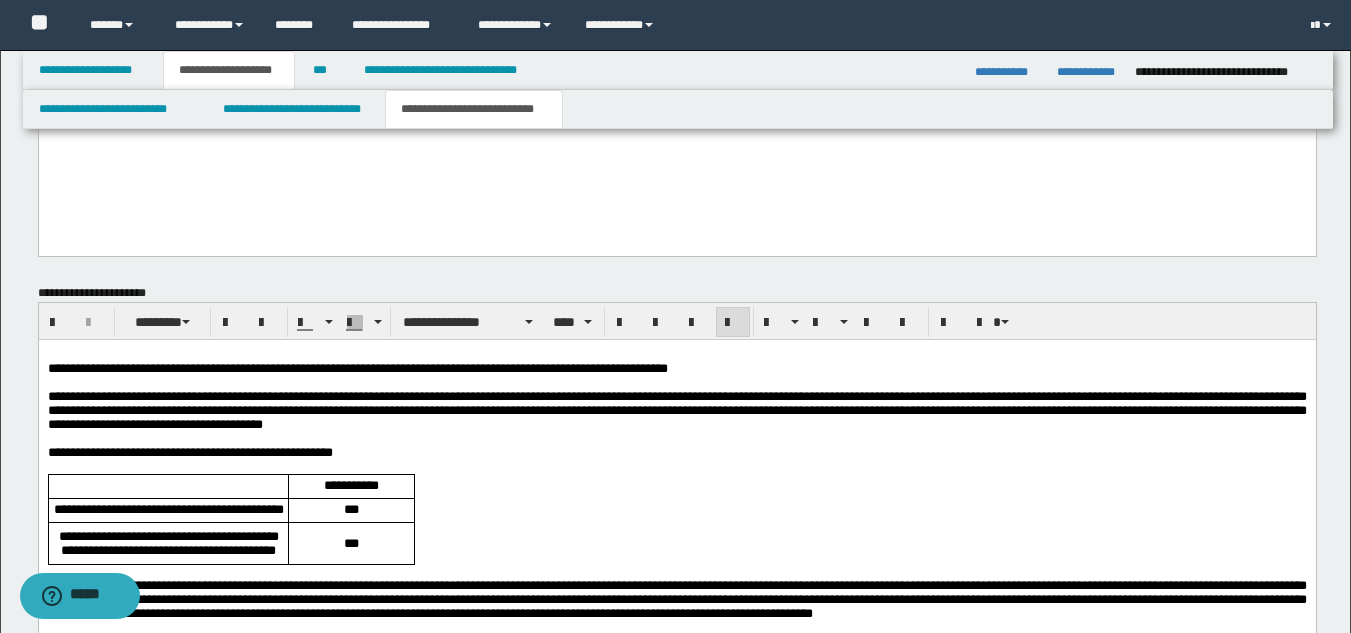click at bounding box center (676, 467) 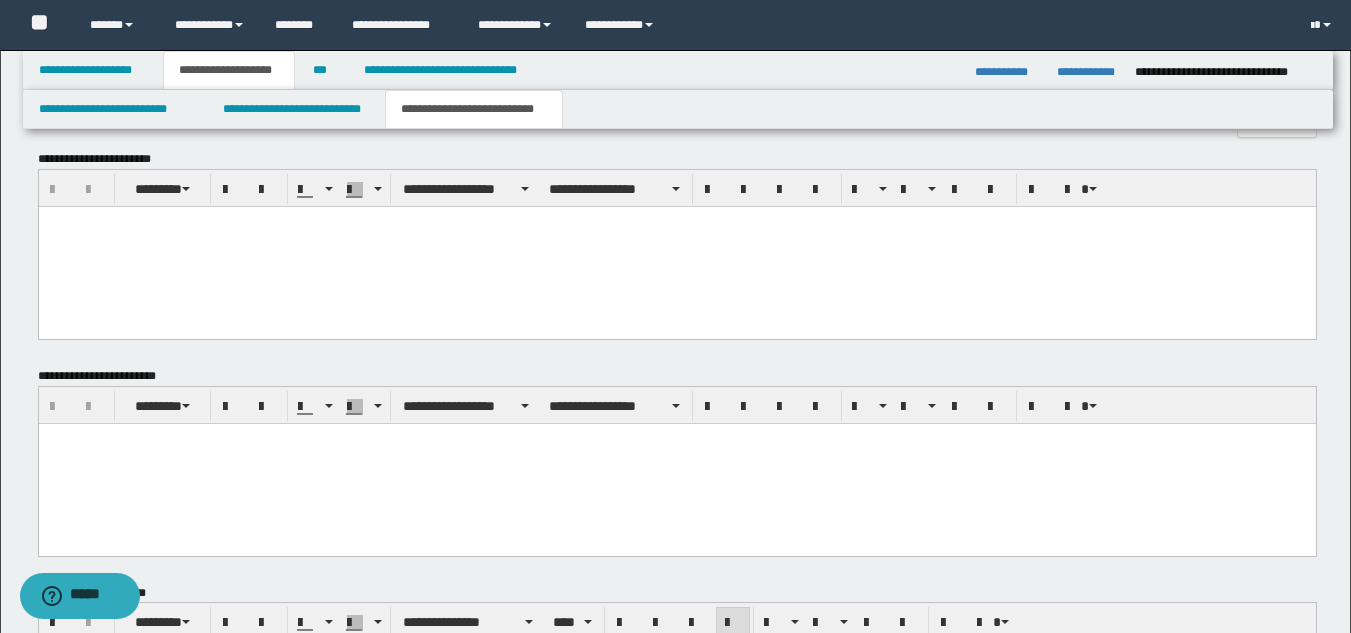 scroll, scrollTop: 882, scrollLeft: 0, axis: vertical 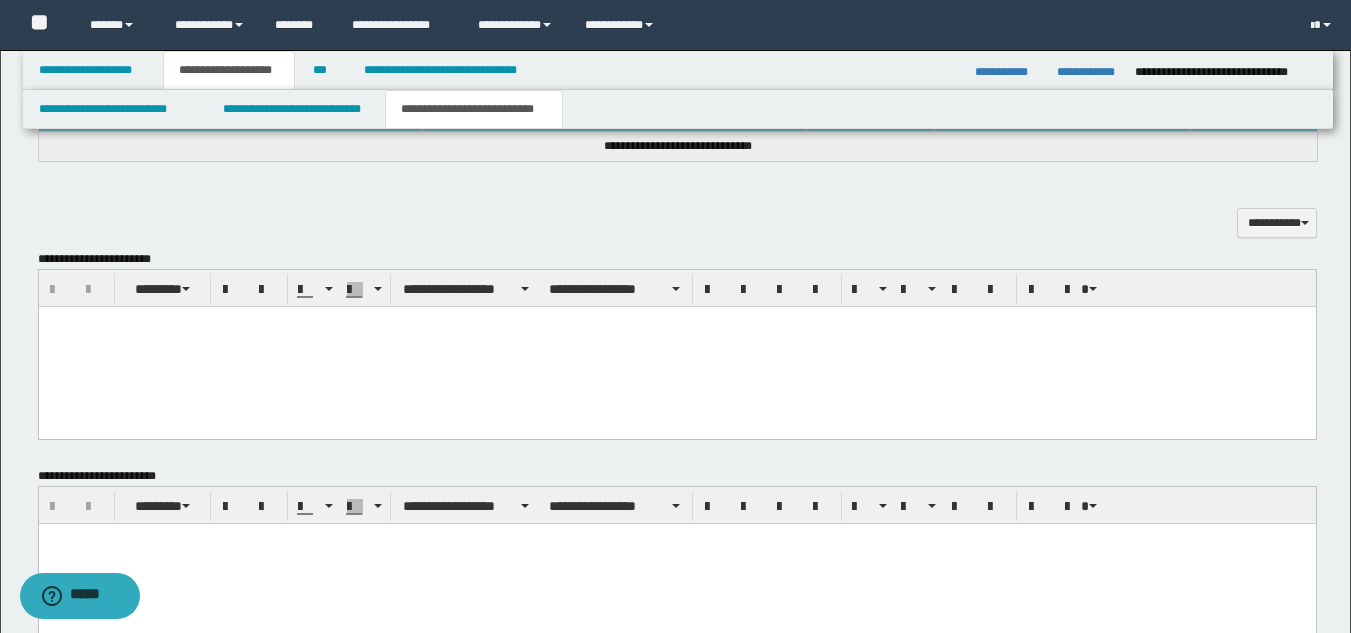 click at bounding box center [676, 346] 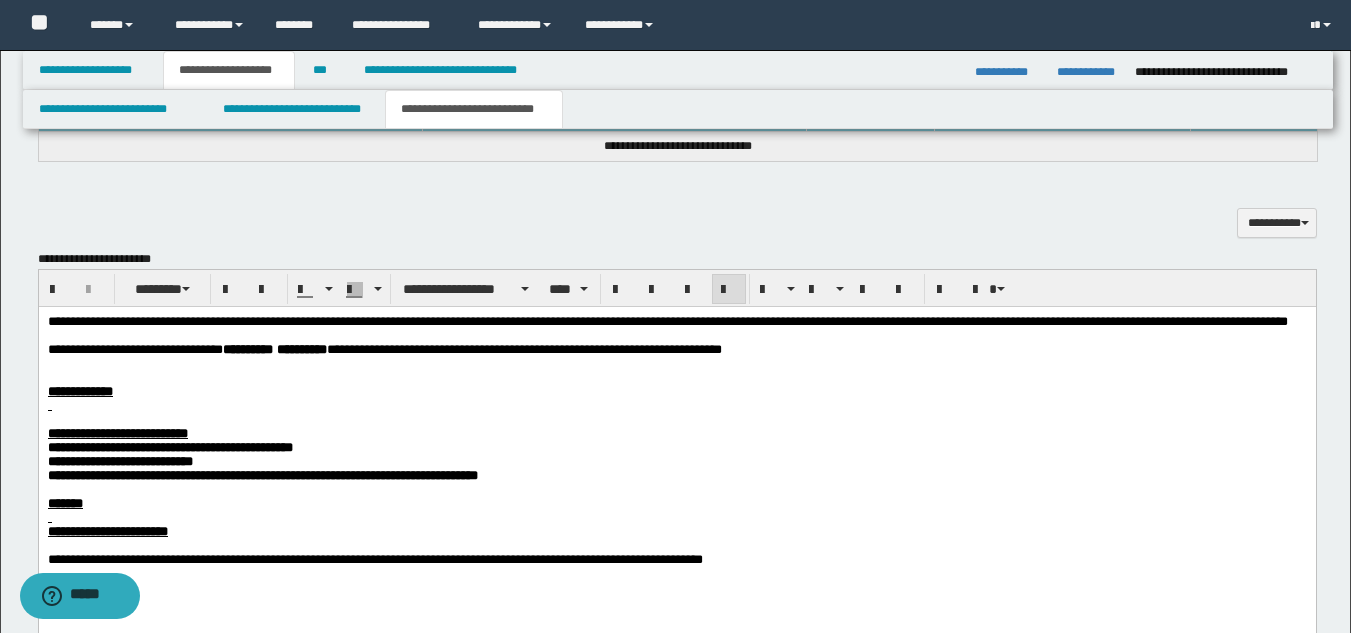 click on "**********" at bounding box center [667, 320] 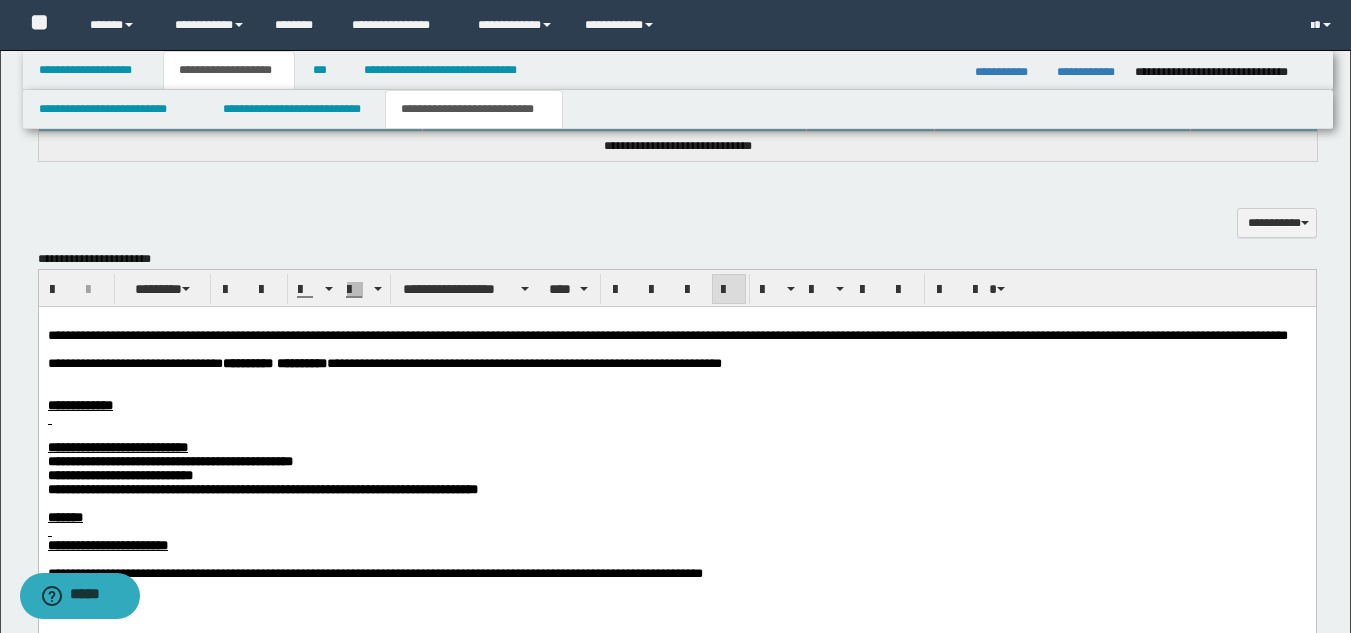 click on "**********" at bounding box center (134, 362) 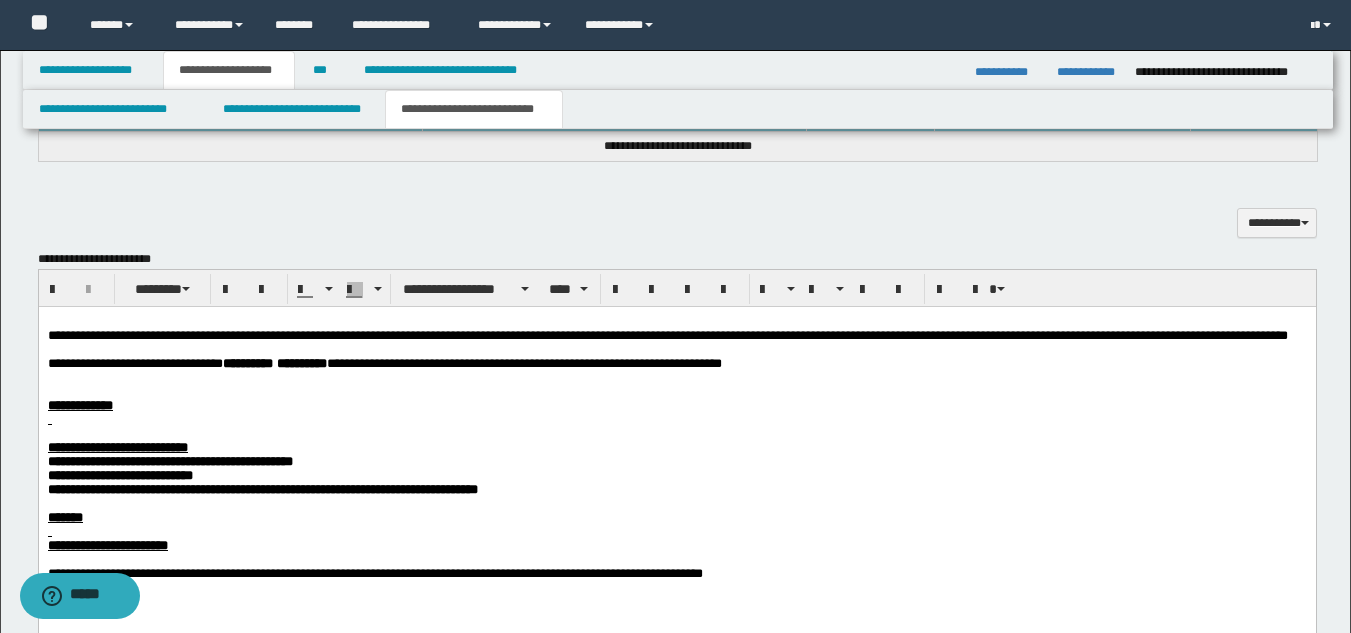 click at bounding box center [676, 391] 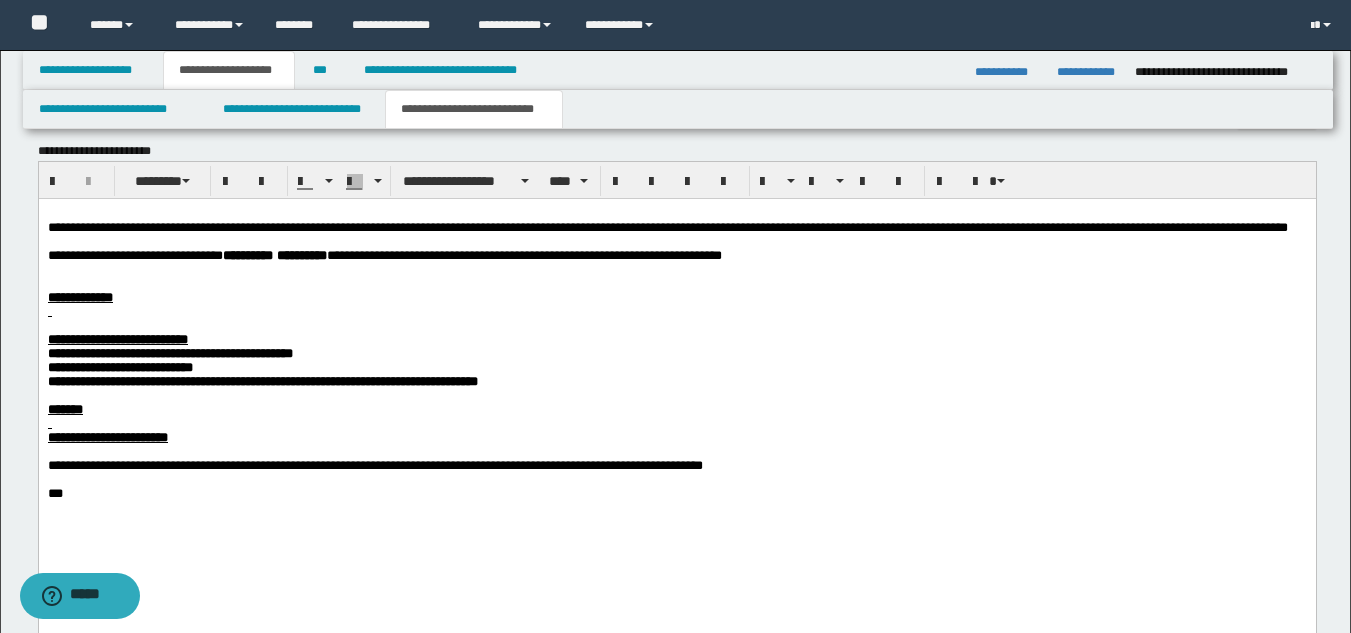 scroll, scrollTop: 1082, scrollLeft: 0, axis: vertical 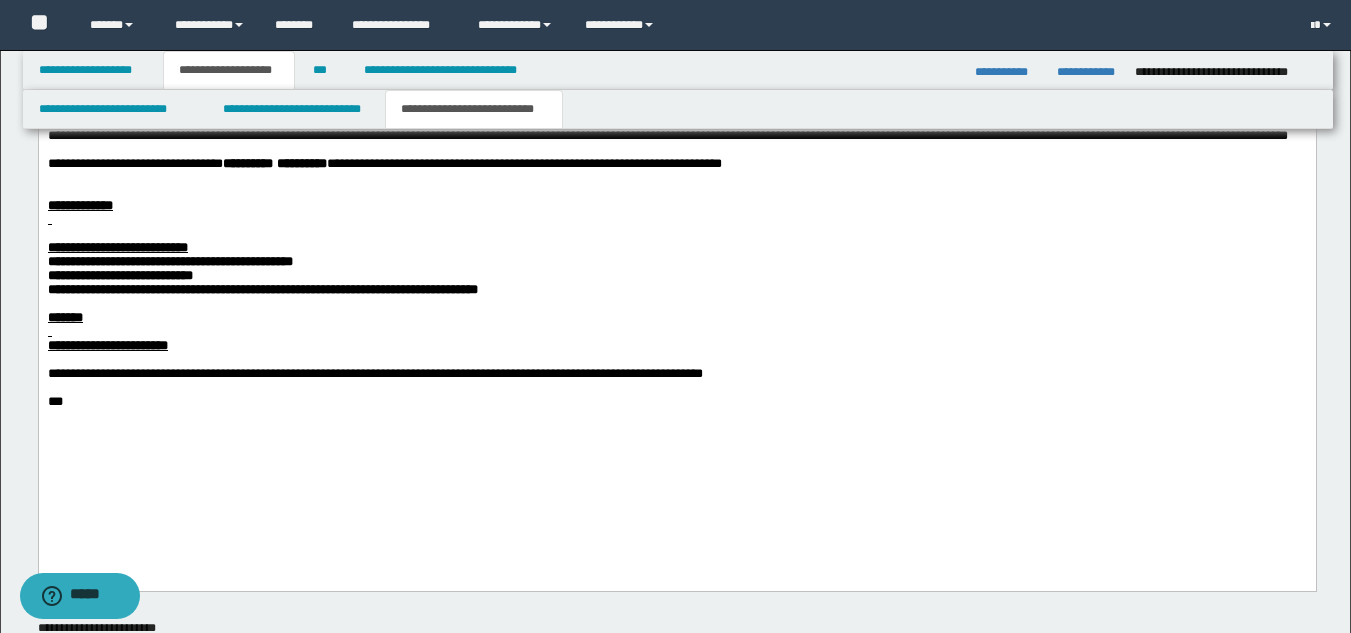 click at bounding box center [676, 359] 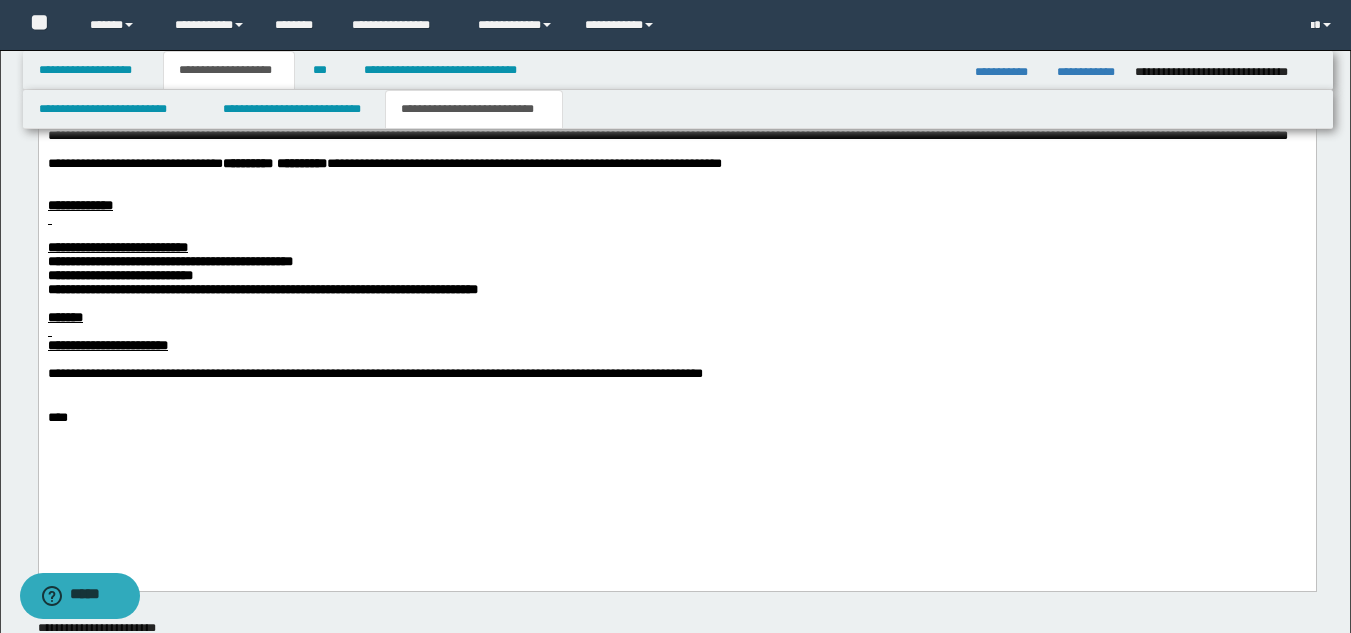 click on "***" at bounding box center [57, 416] 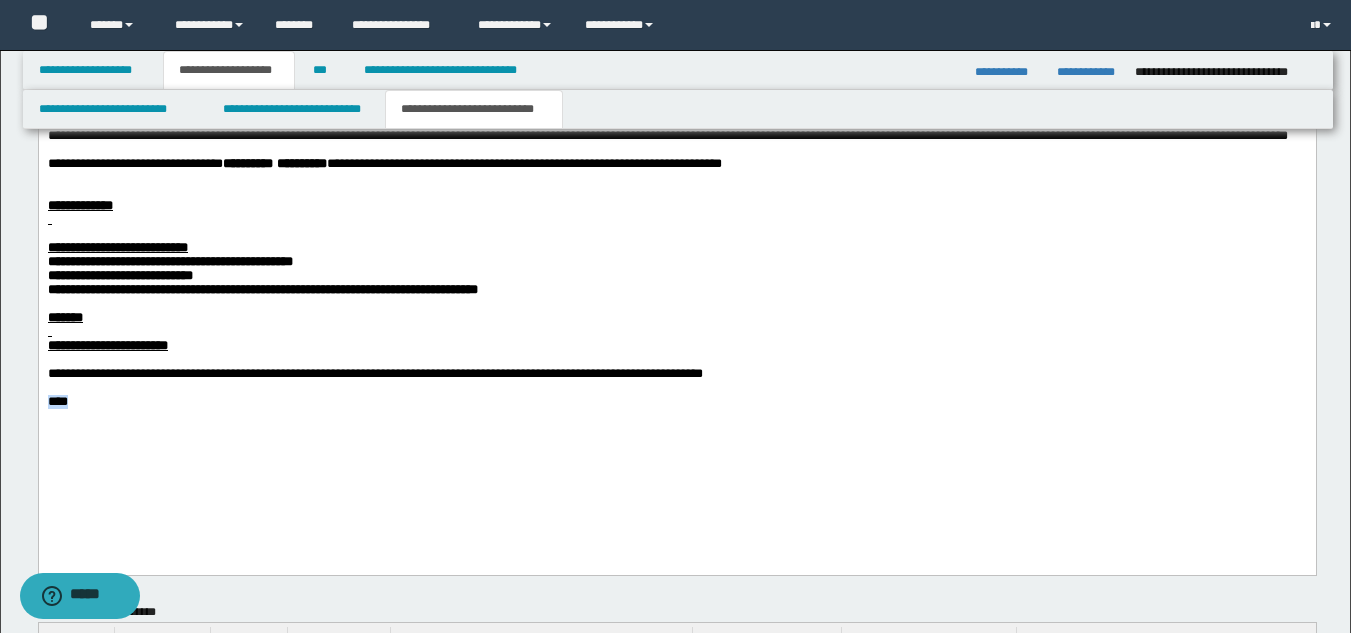drag, startPoint x: 73, startPoint y: 461, endPoint x: 24, endPoint y: 465, distance: 49.162994 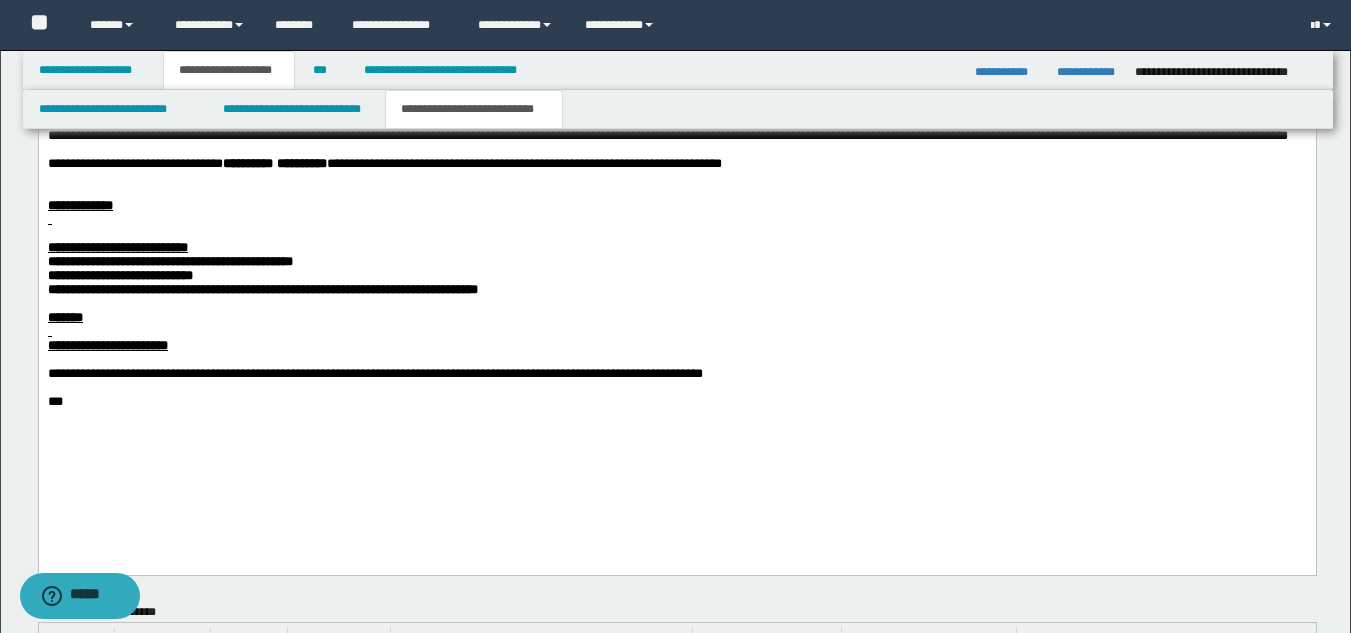 click at bounding box center (676, 303) 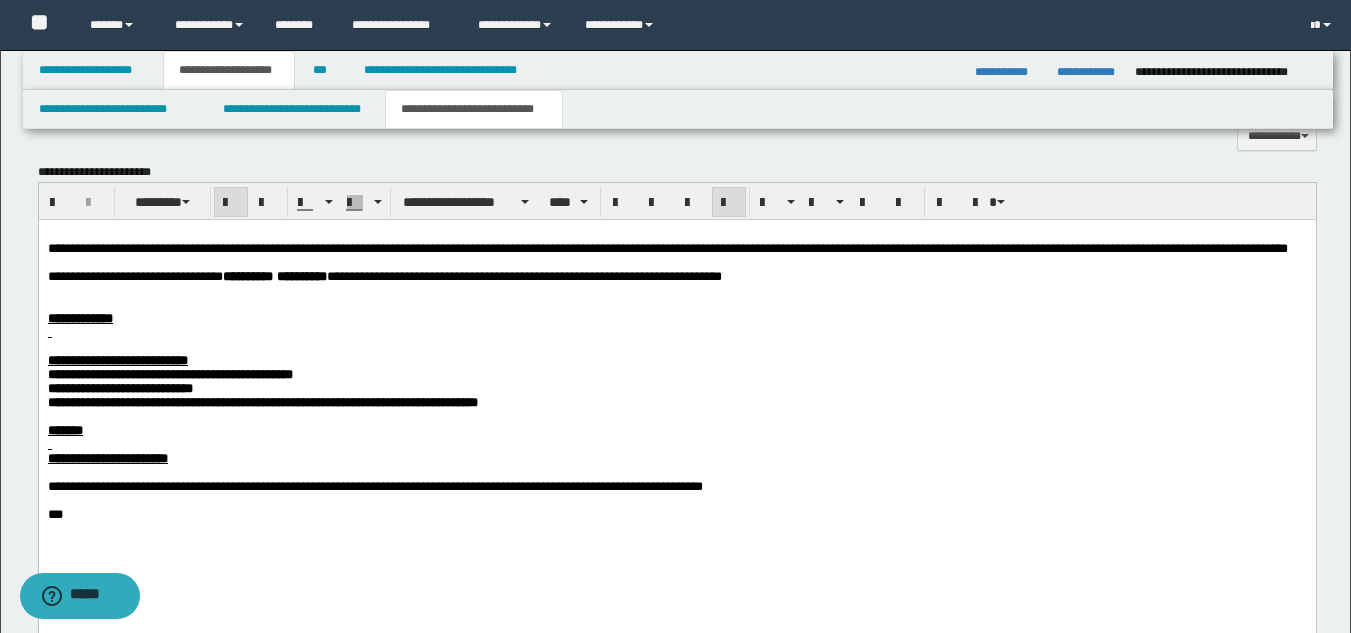 scroll, scrollTop: 782, scrollLeft: 0, axis: vertical 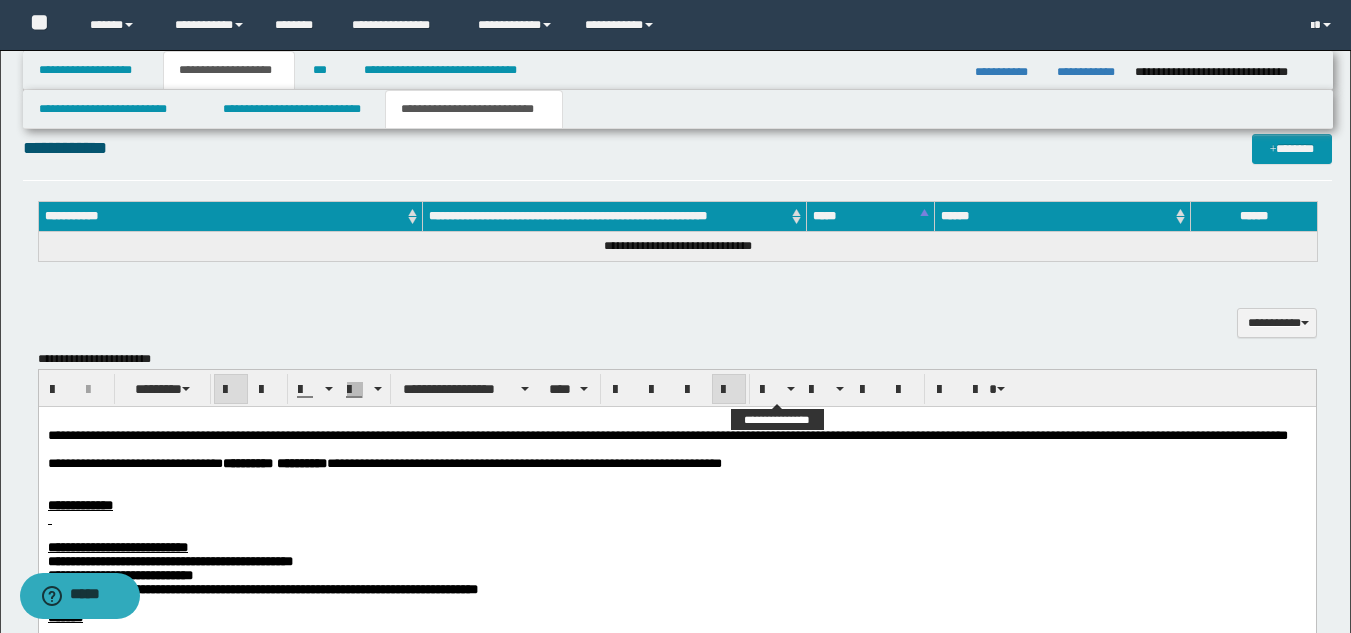 click at bounding box center (676, 491) 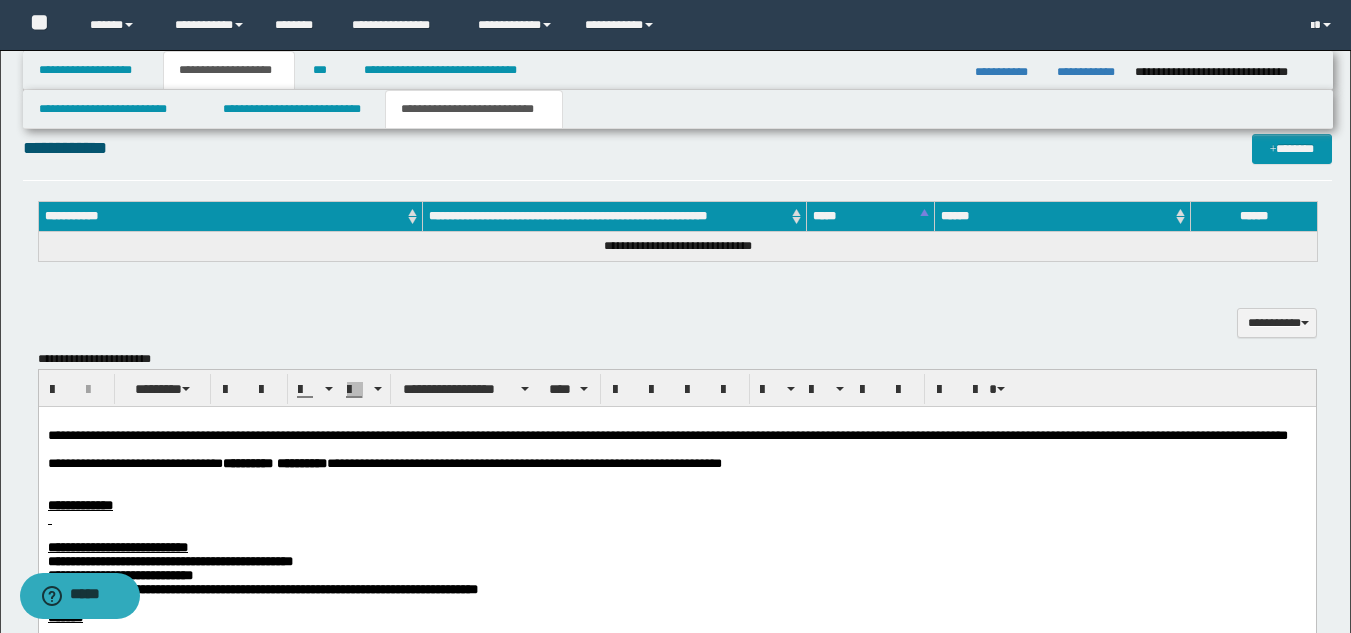 click at bounding box center (676, 491) 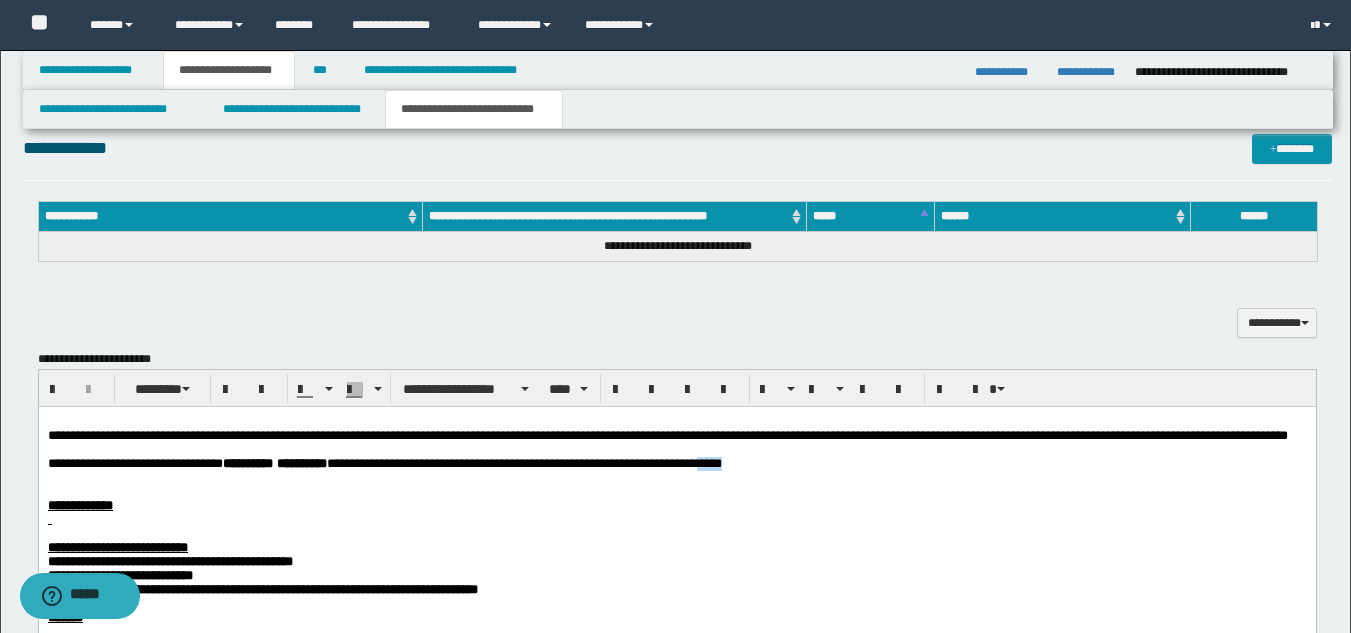 drag, startPoint x: 795, startPoint y: 484, endPoint x: 846, endPoint y: 488, distance: 51.156624 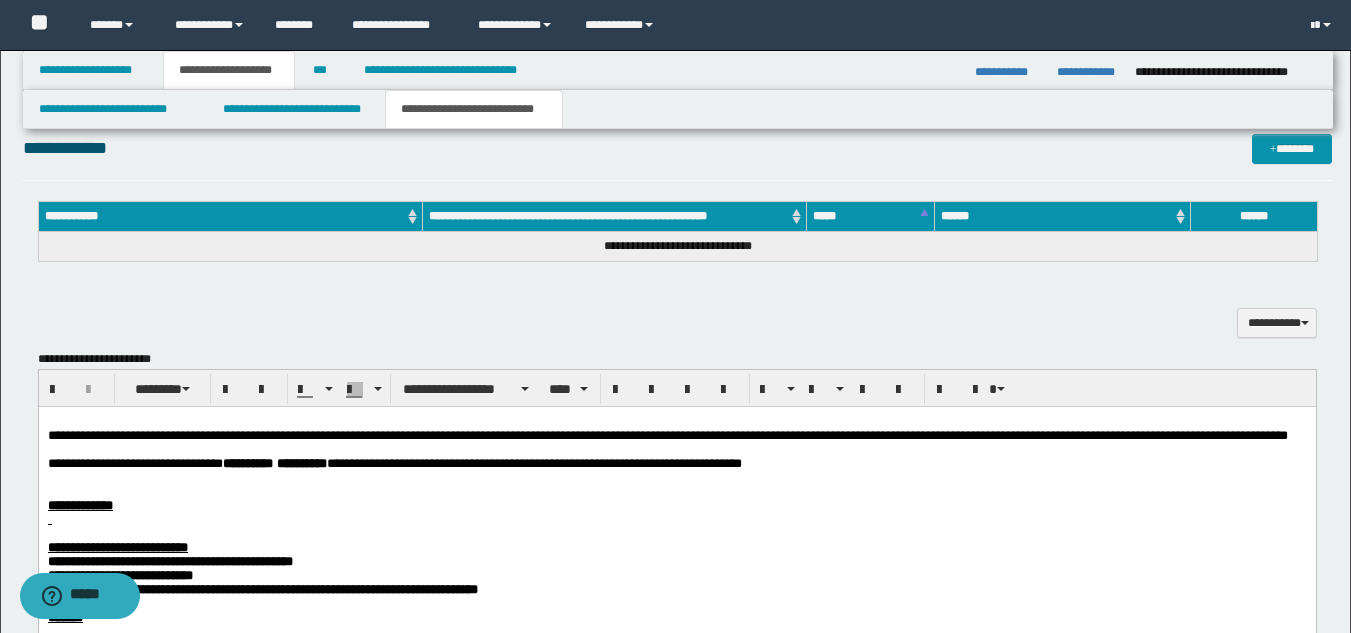 click at bounding box center (676, 491) 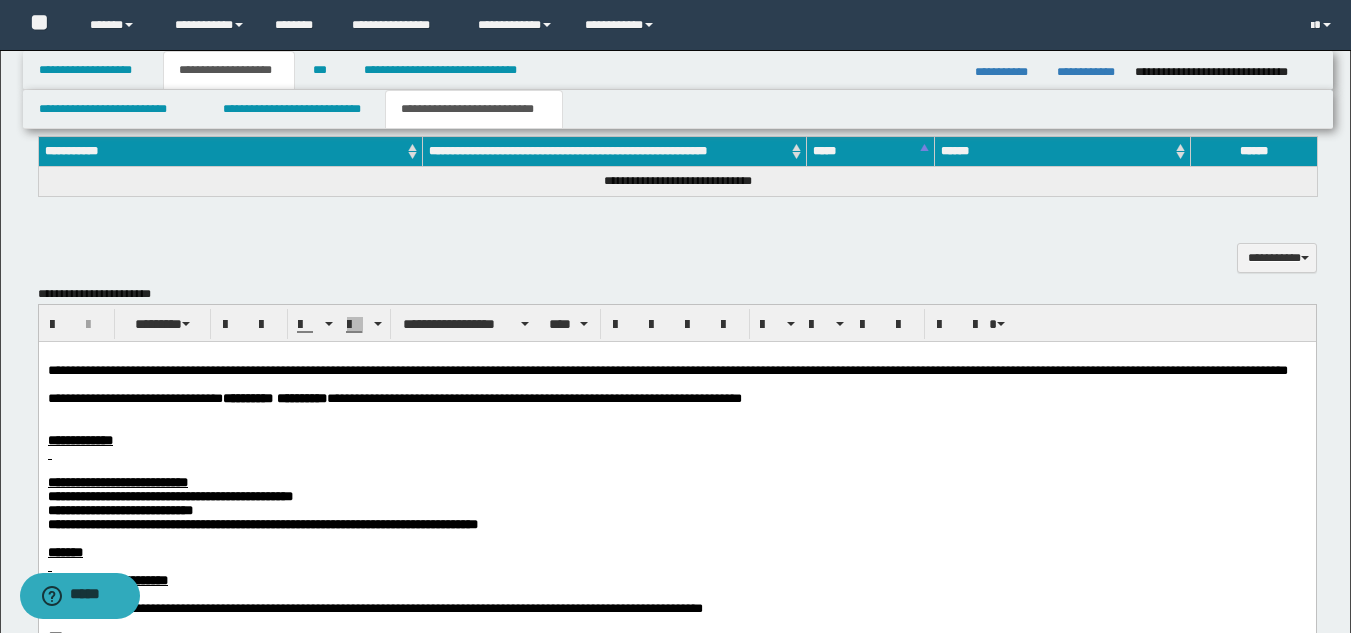 scroll, scrollTop: 882, scrollLeft: 0, axis: vertical 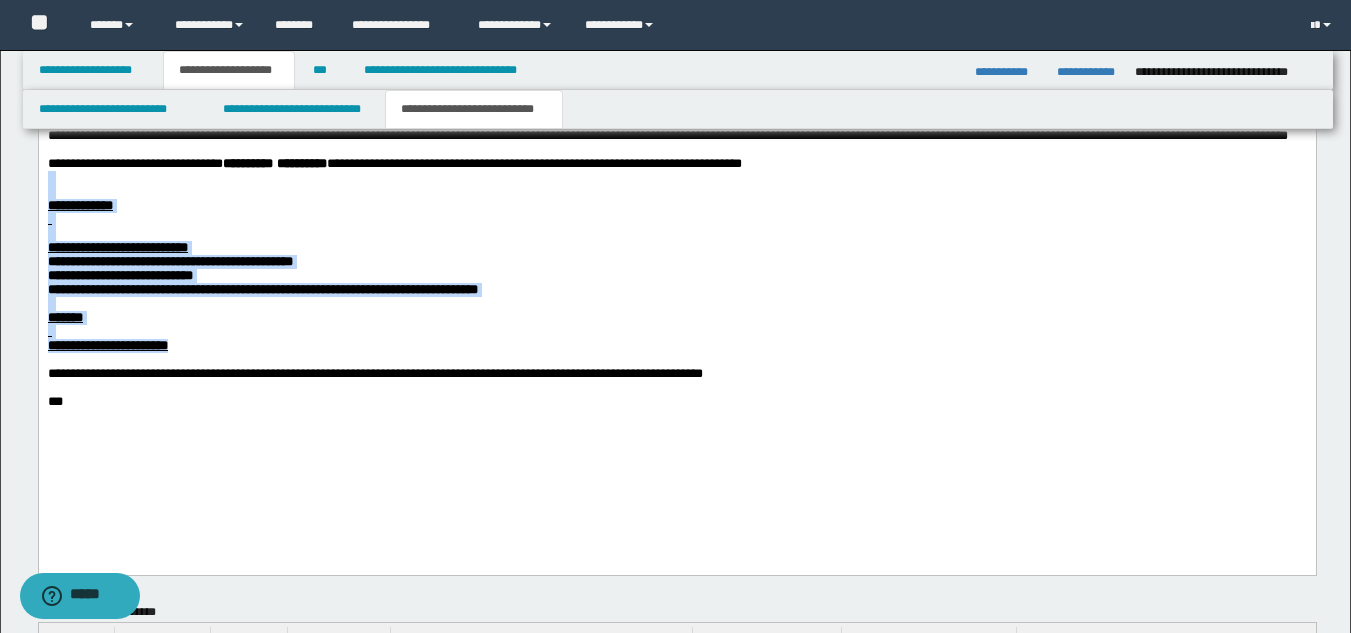 drag, startPoint x: 252, startPoint y: 398, endPoint x: 75, endPoint y: 312, distance: 196.78668 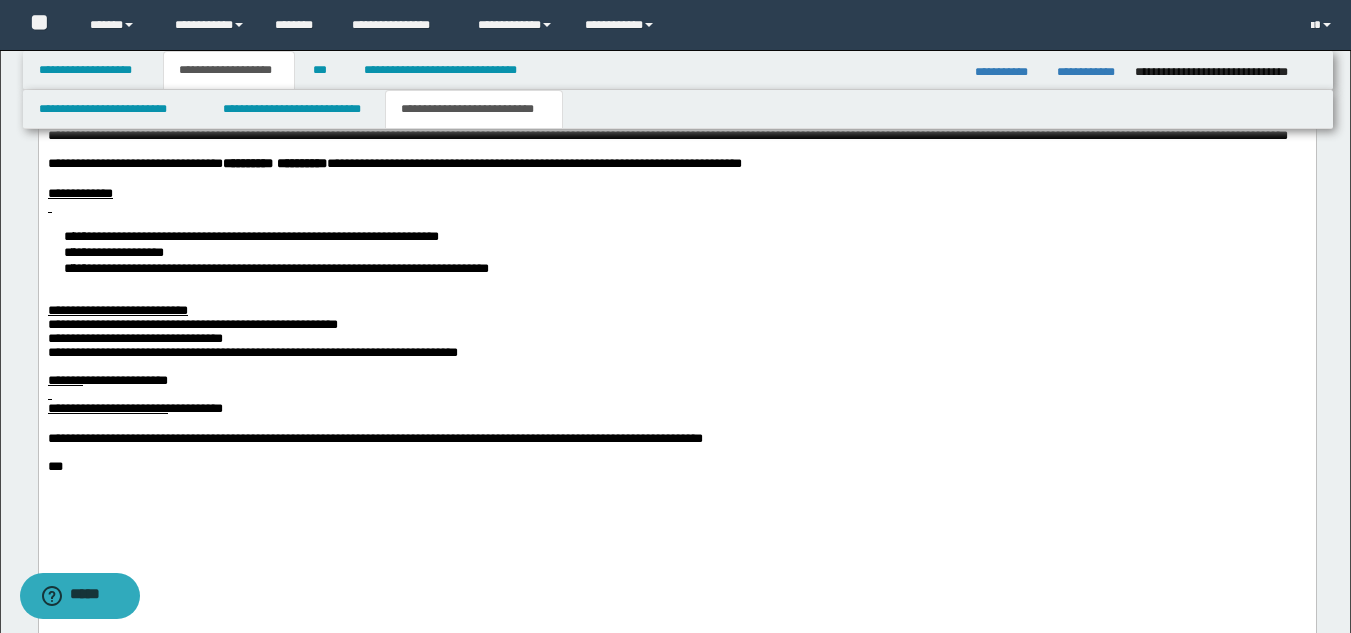 click on "**********" at bounding box center (676, 251) 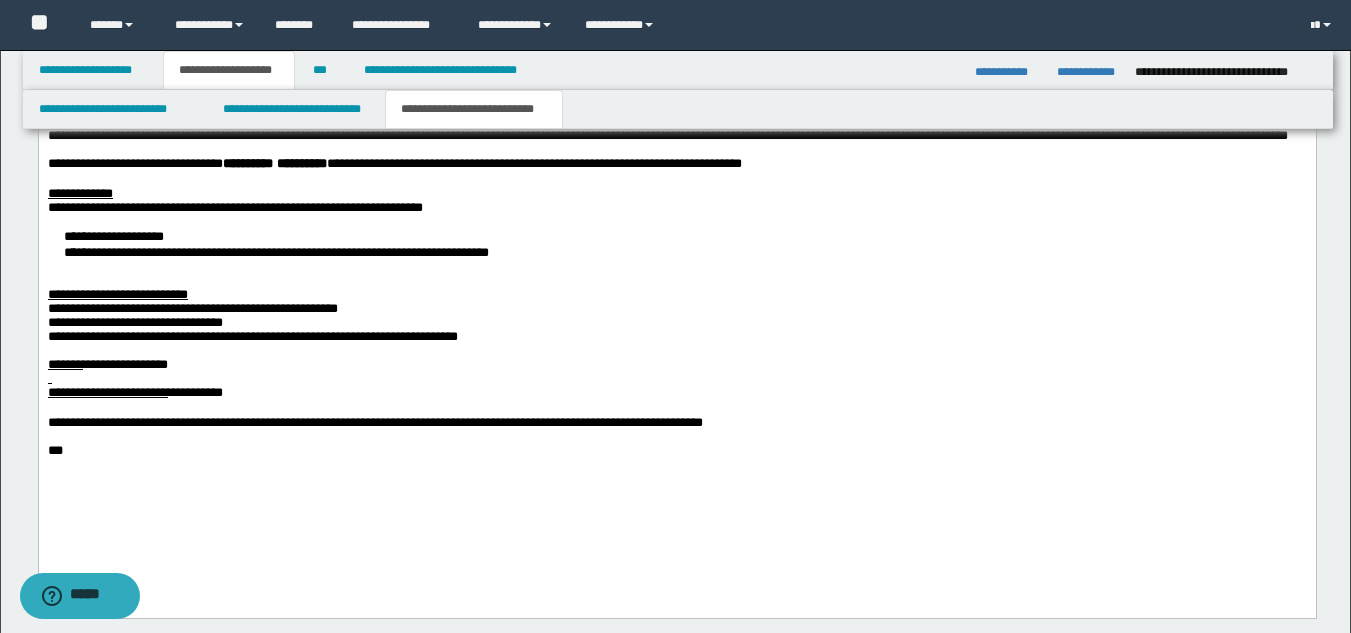 click on "**********" at bounding box center (676, 243) 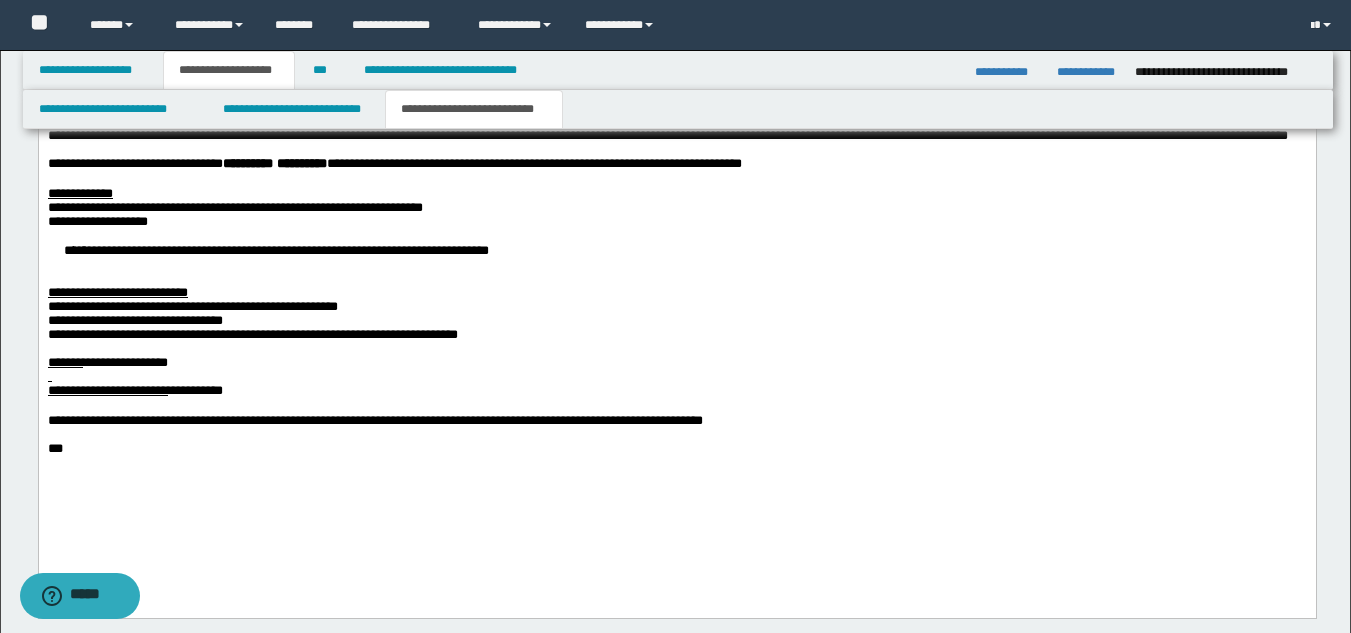 click on "**********" at bounding box center (676, 249) 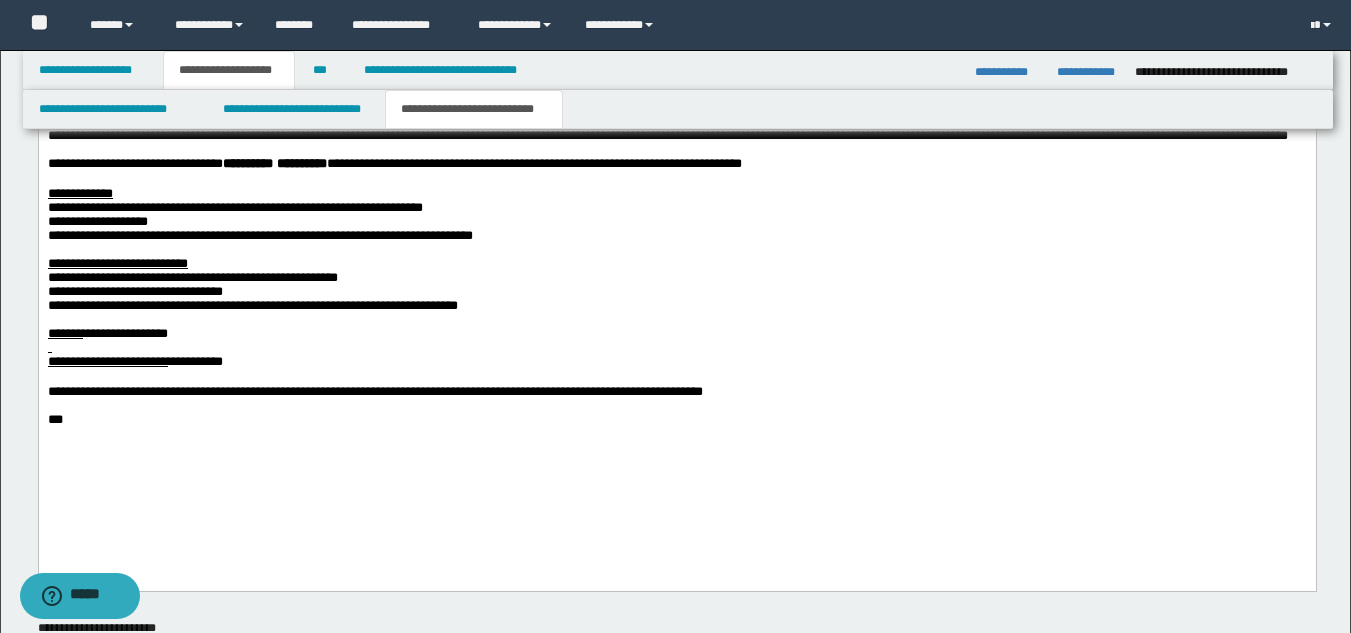 click on "**********" at bounding box center (117, 262) 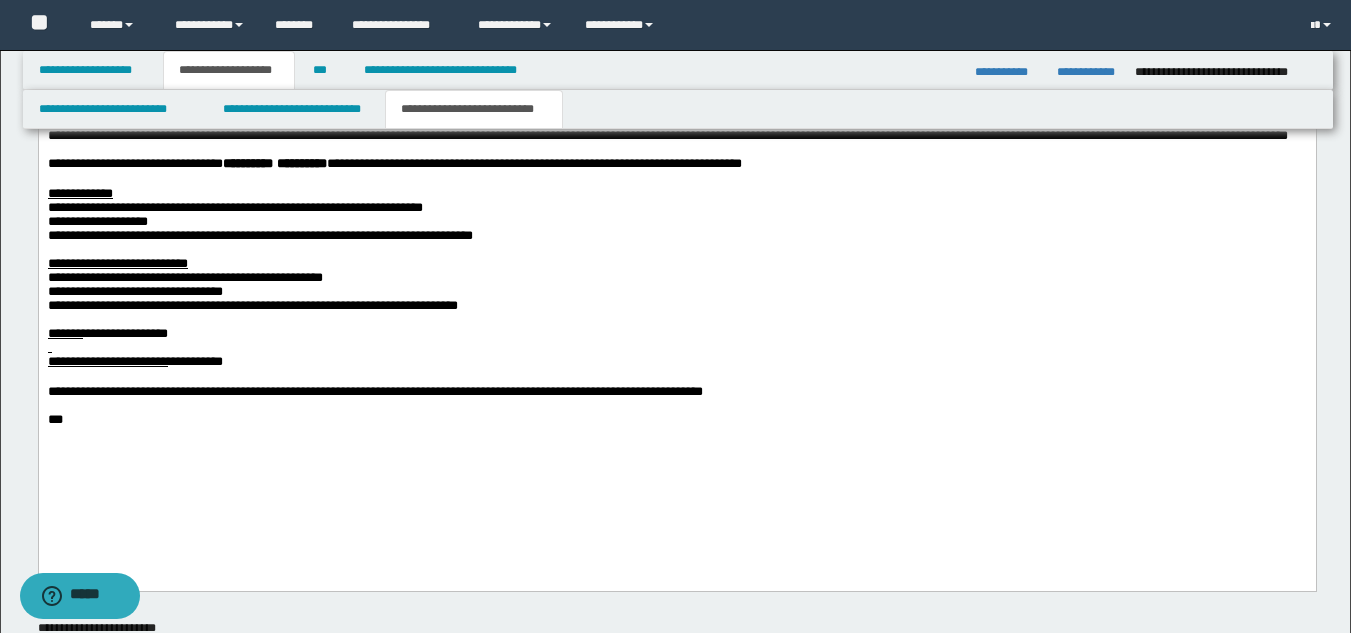 click on "**********" at bounding box center (252, 304) 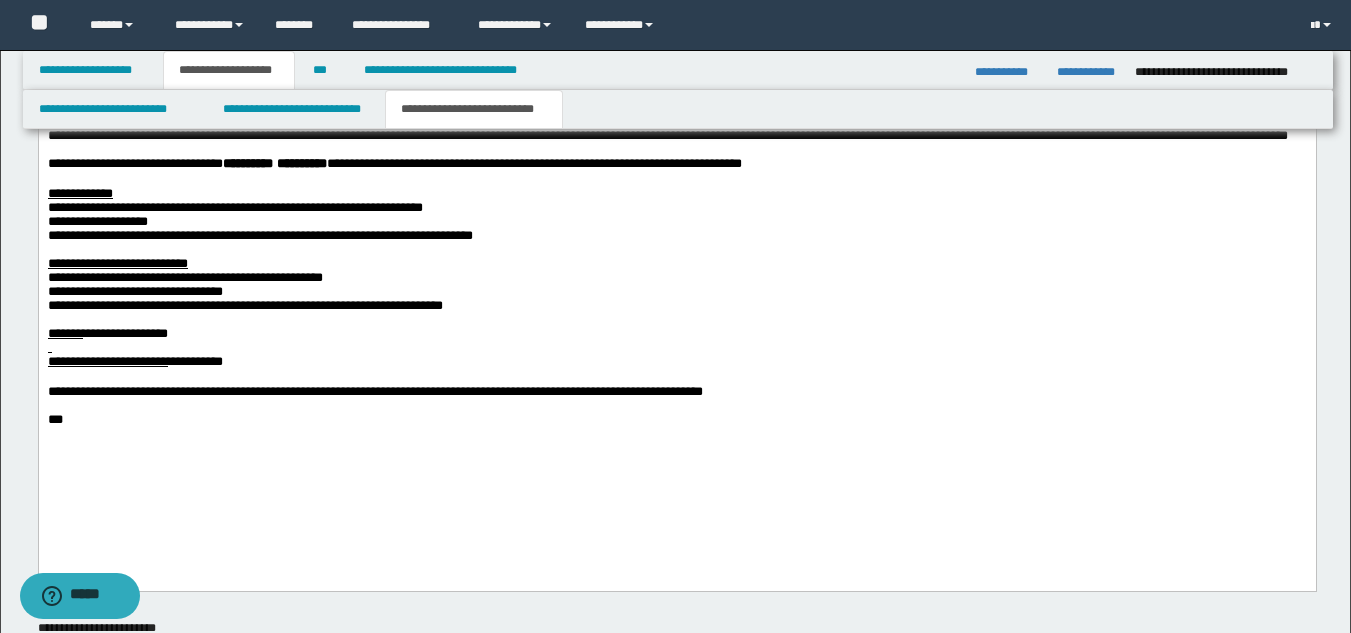 click on "**********" at bounding box center [184, 276] 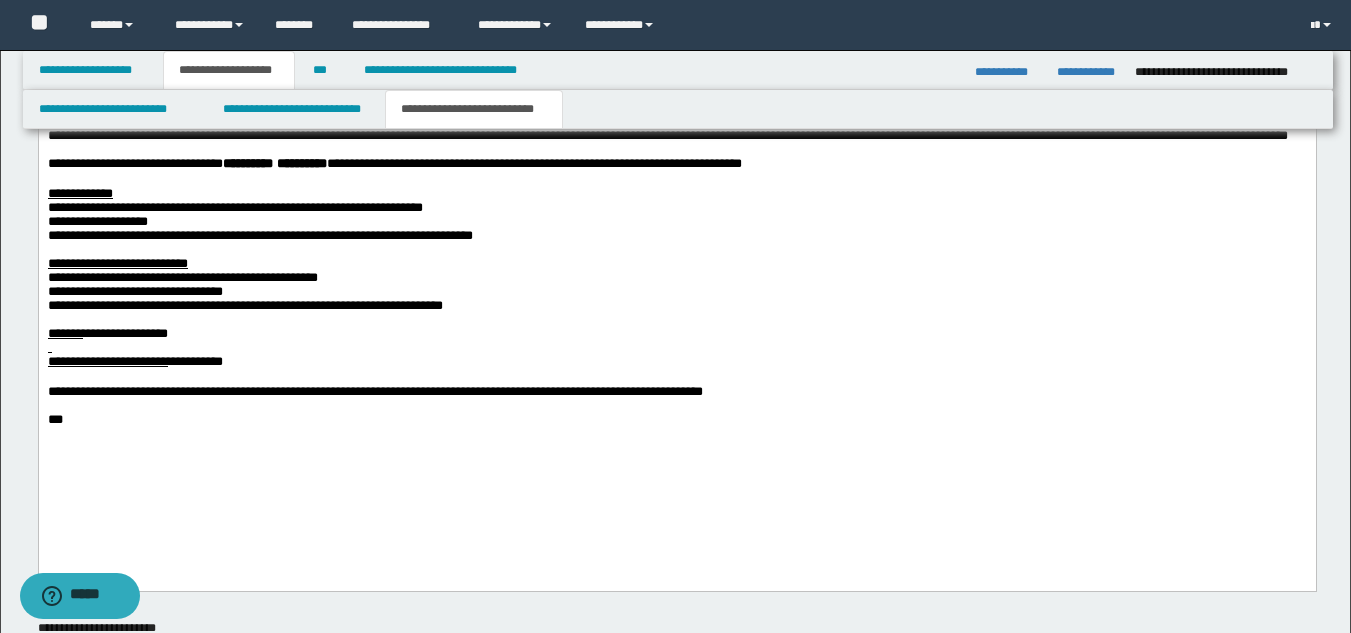click on "**********" at bounding box center (124, 332) 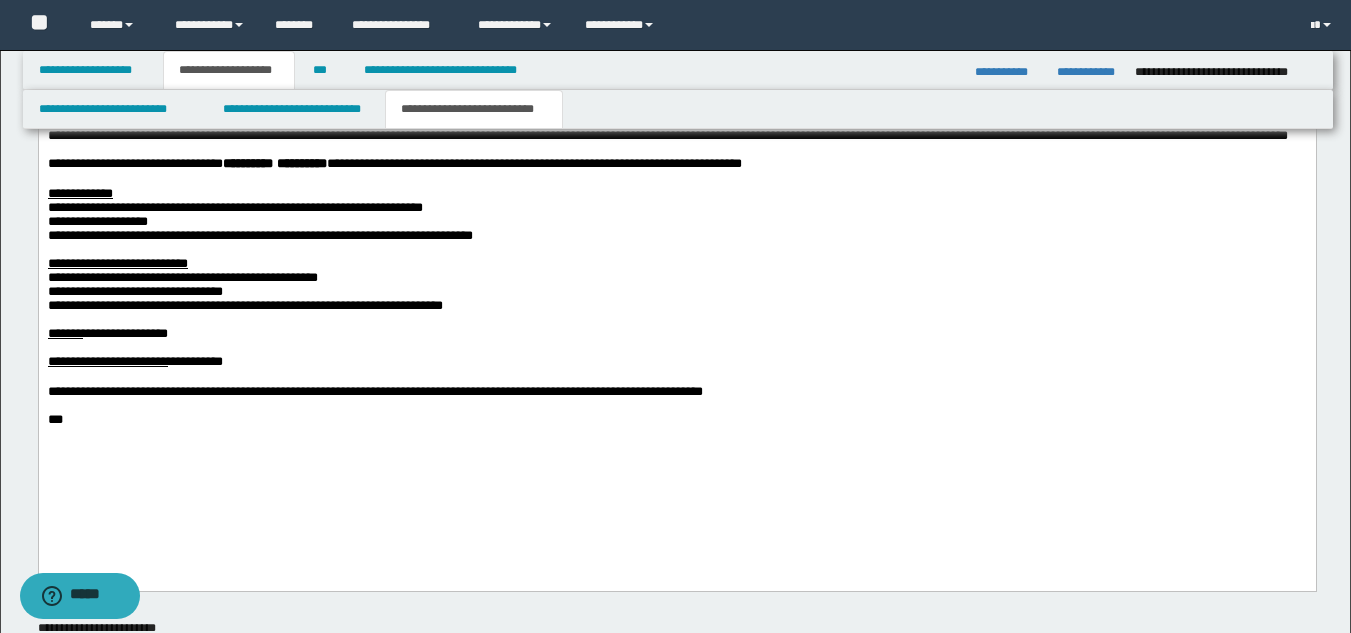 click on "**********" at bounding box center (676, 296) 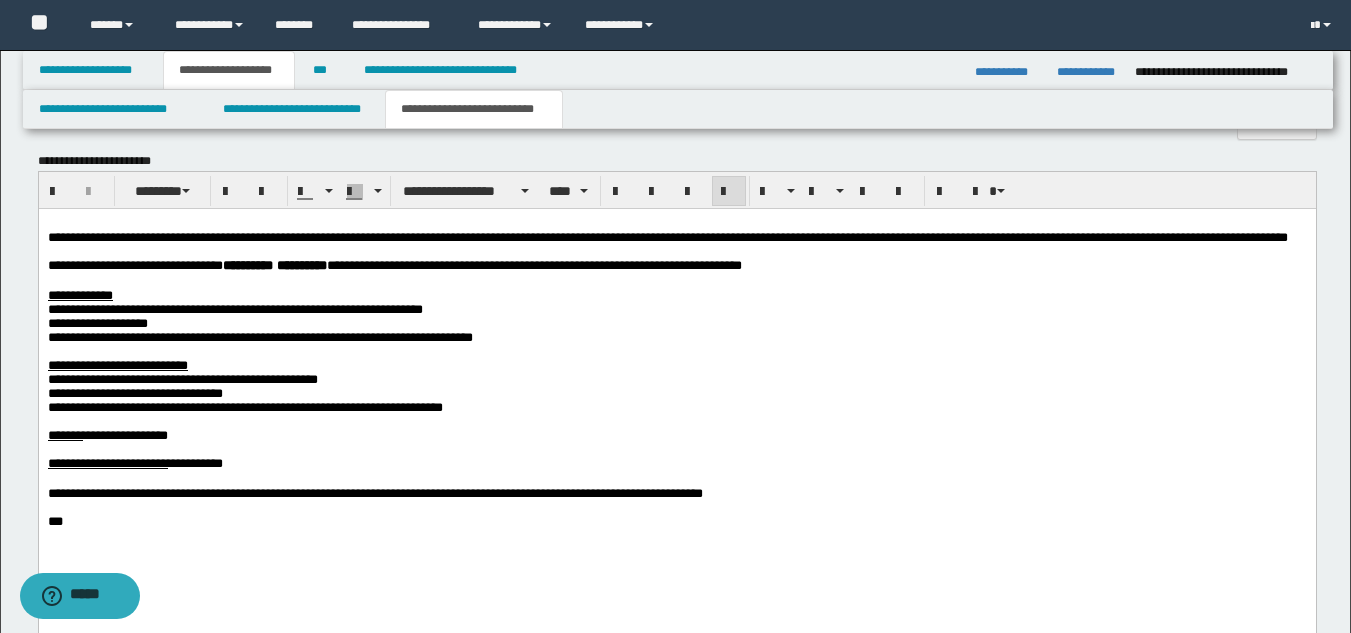 scroll, scrollTop: 982, scrollLeft: 0, axis: vertical 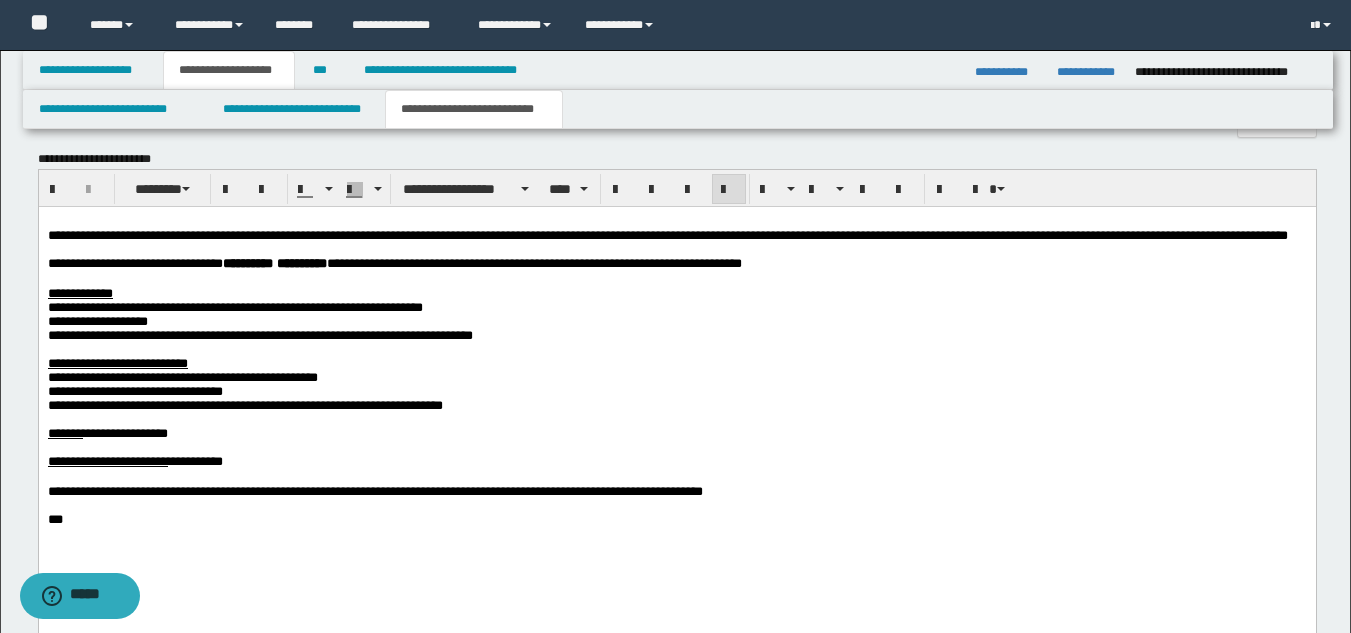 click at bounding box center [676, 419] 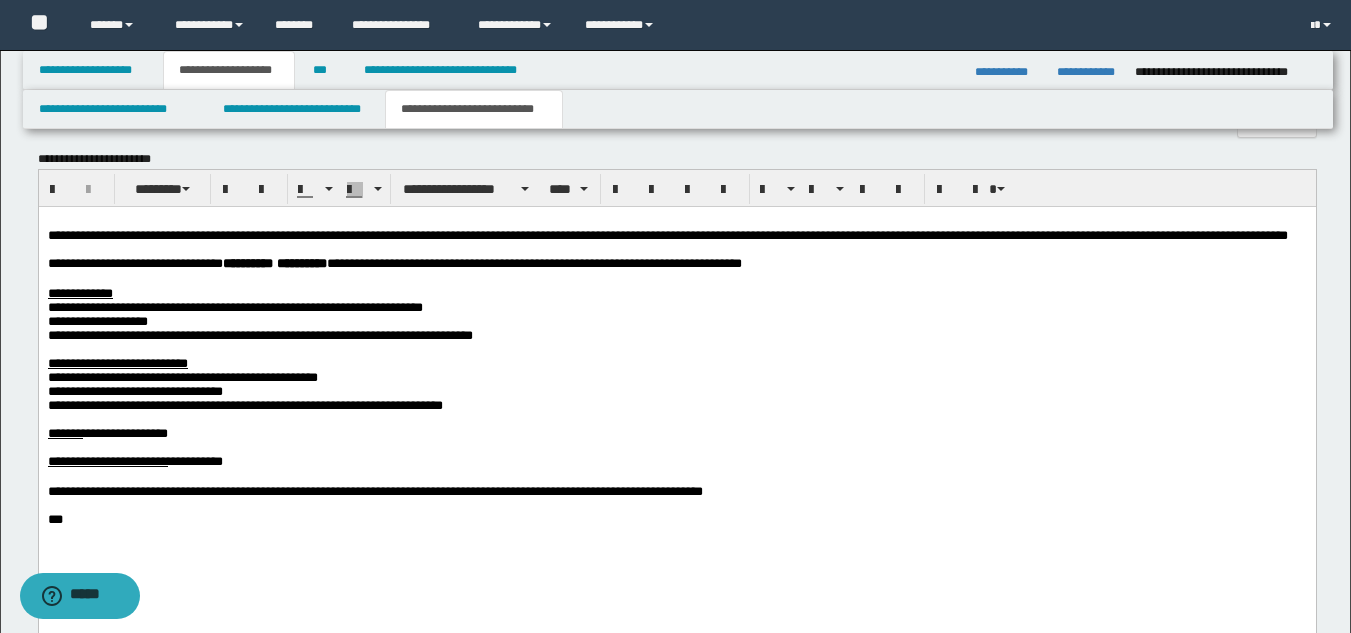 drag, startPoint x: 227, startPoint y: 286, endPoint x: 415, endPoint y: 279, distance: 188.13028 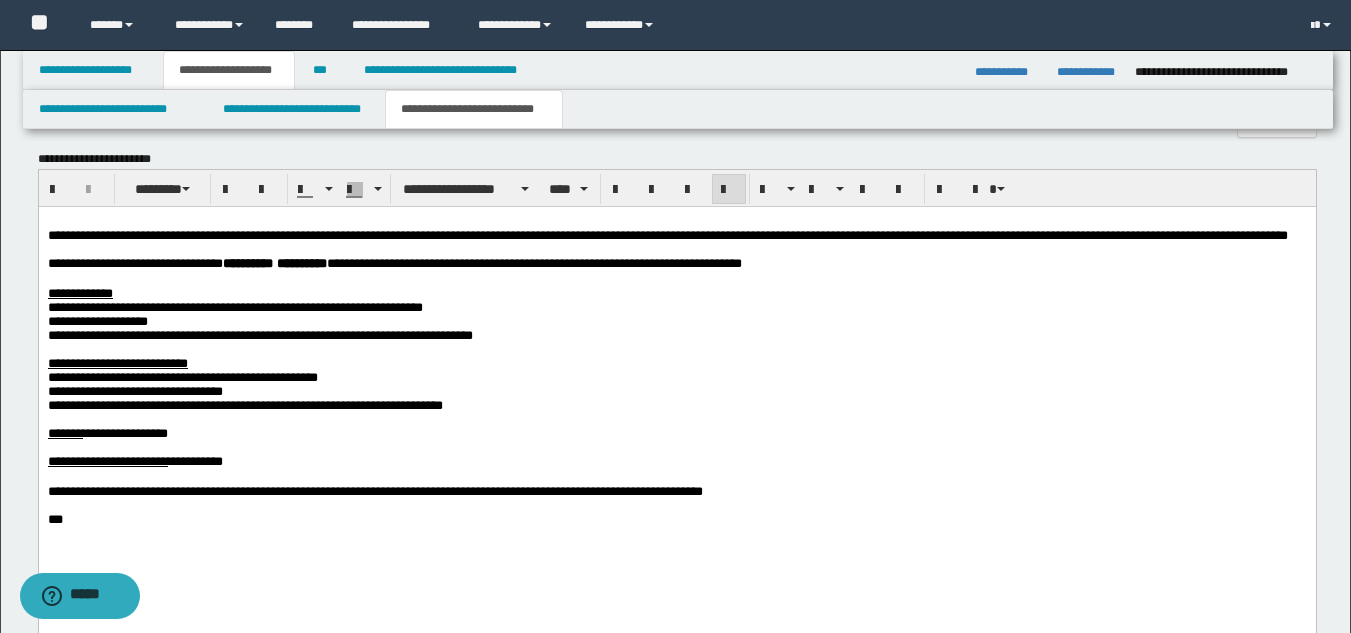 click on "**********" at bounding box center [79, 292] 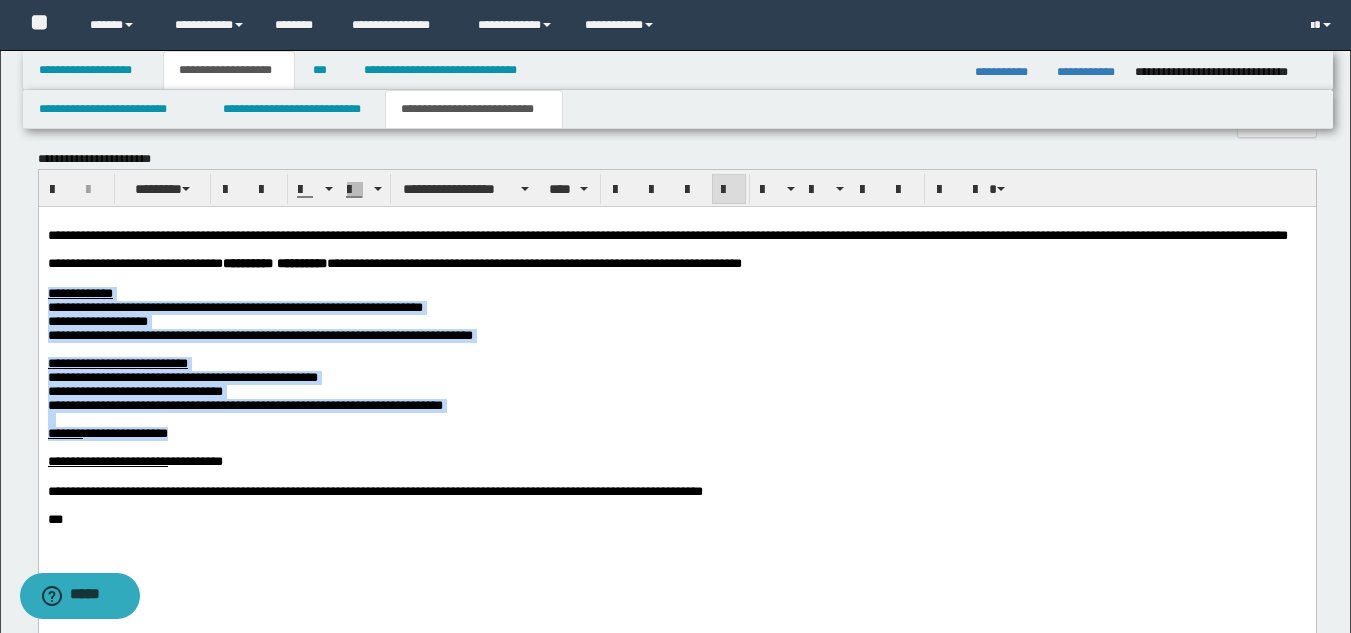 drag, startPoint x: 308, startPoint y: 501, endPoint x: 22, endPoint y: 319, distance: 338.99854 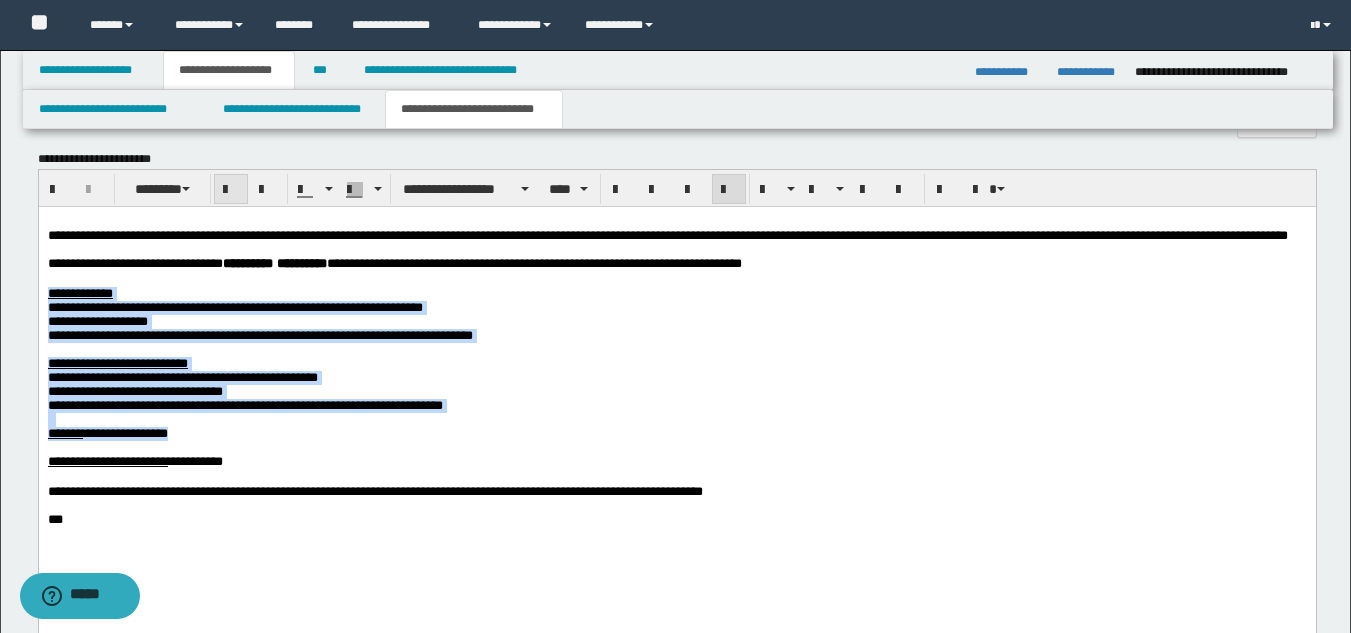 click at bounding box center [231, 190] 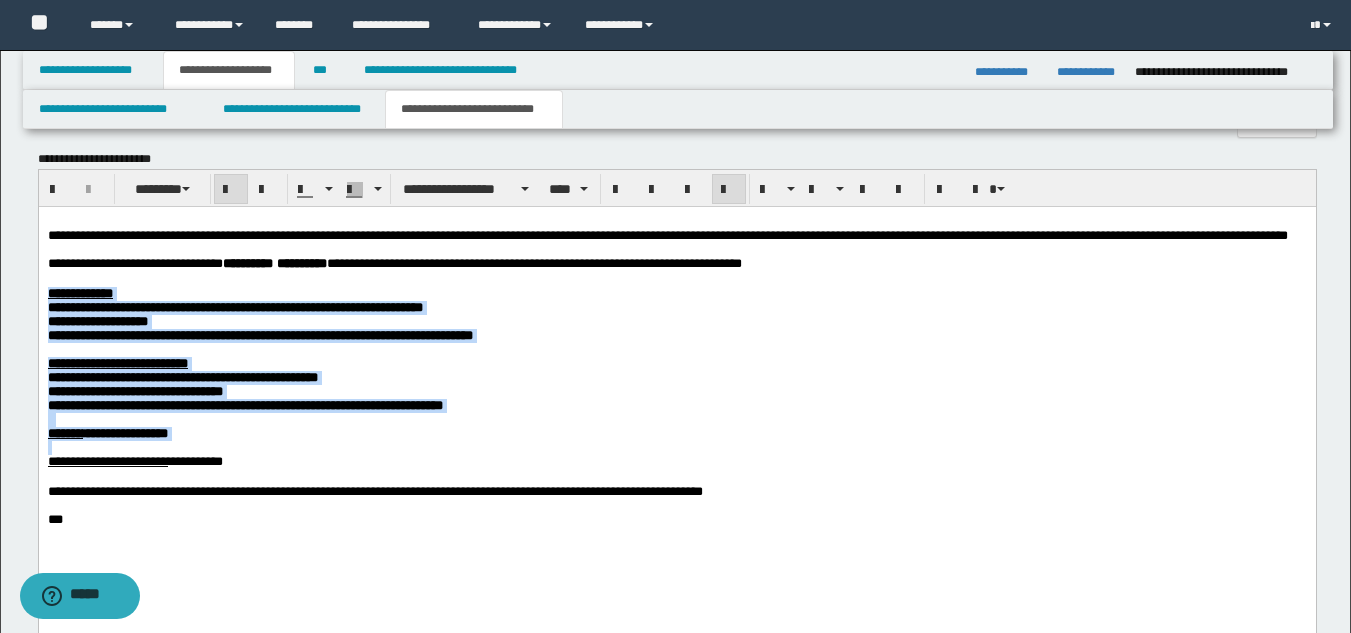 click on "**********" at bounding box center [244, 404] 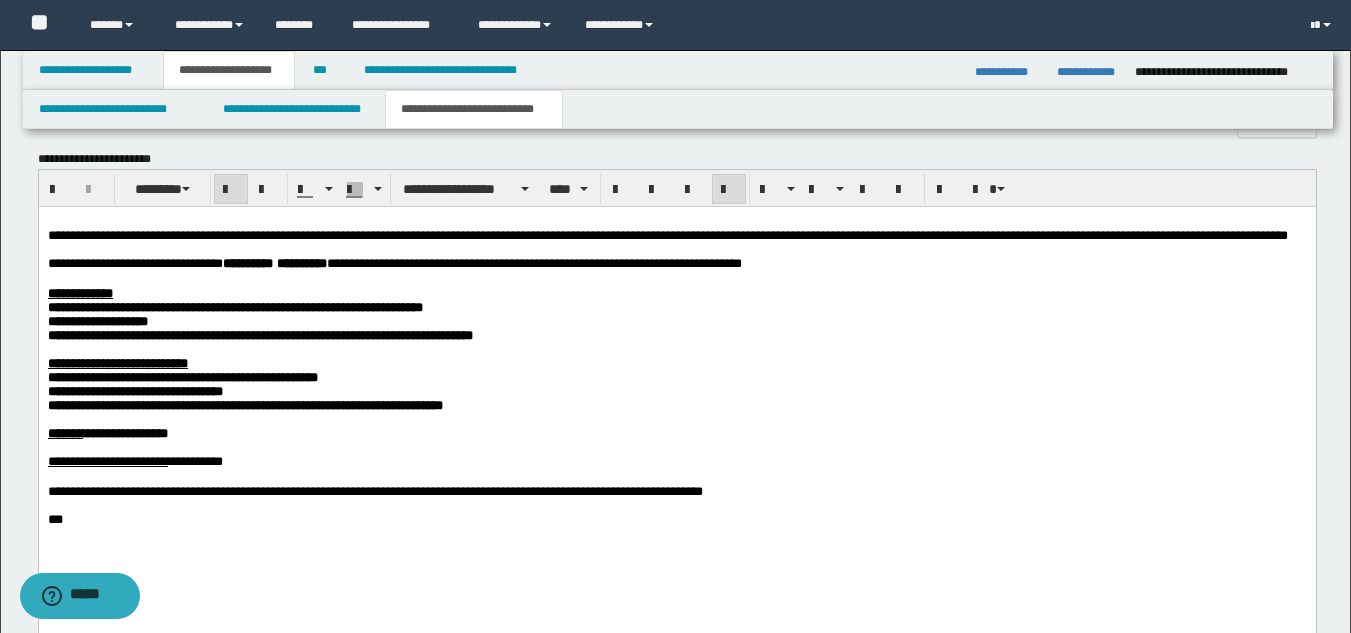 drag, startPoint x: 253, startPoint y: 446, endPoint x: 274, endPoint y: 398, distance: 52.392746 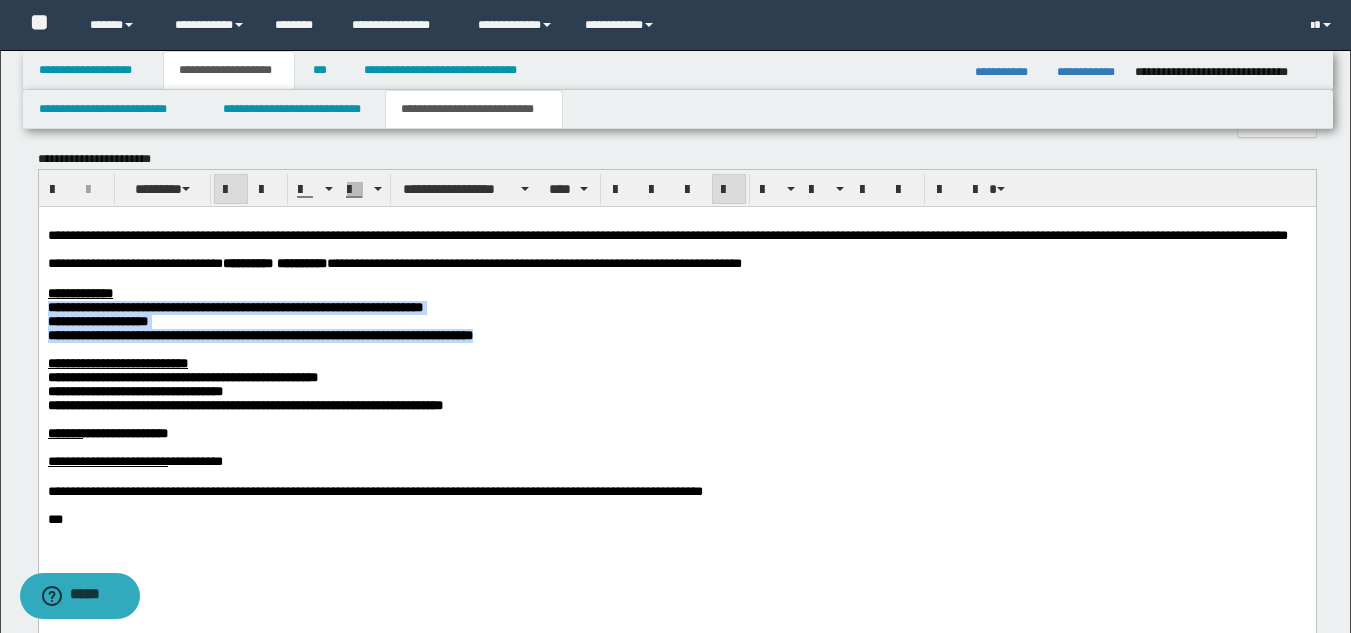 drag, startPoint x: 727, startPoint y: 371, endPoint x: 3, endPoint y: 334, distance: 724.9448 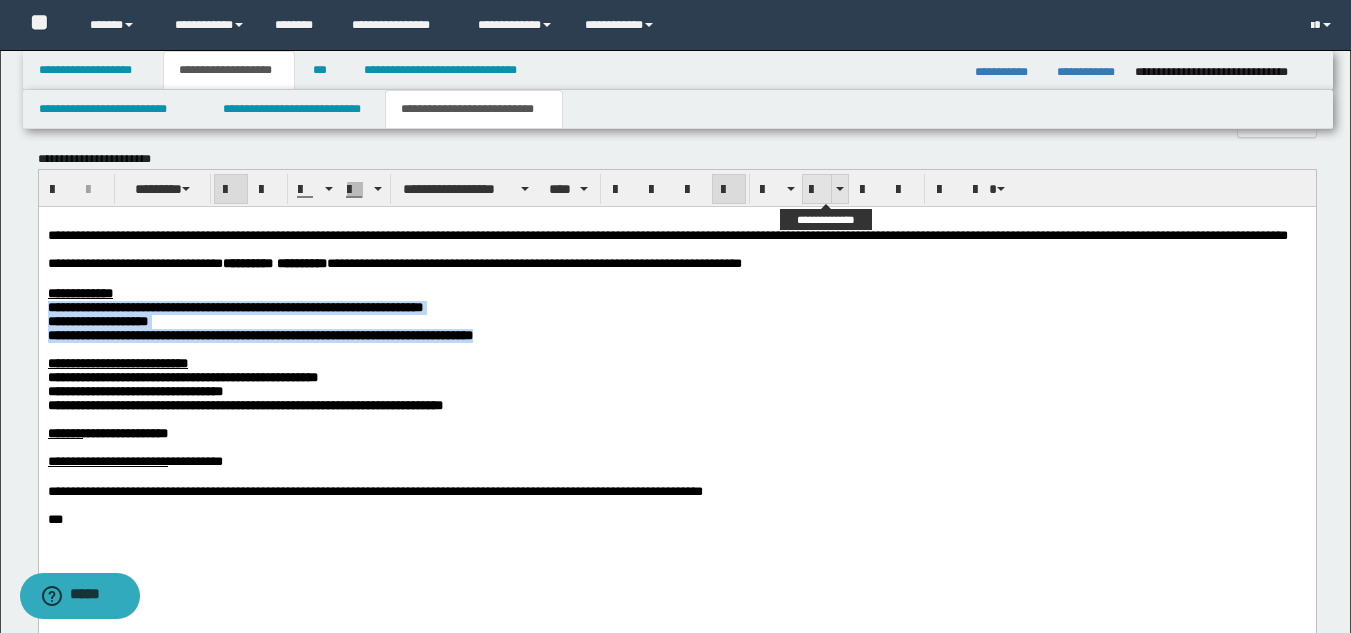 click at bounding box center [817, 190] 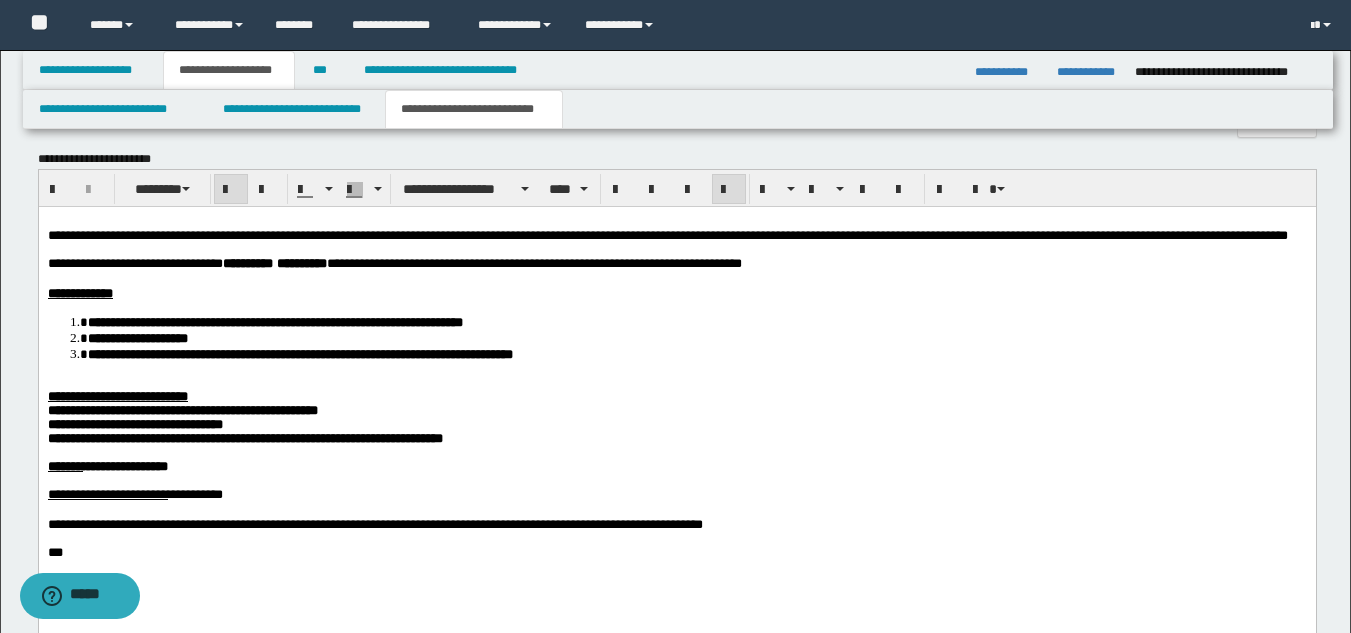 click on "**********" at bounding box center [117, 395] 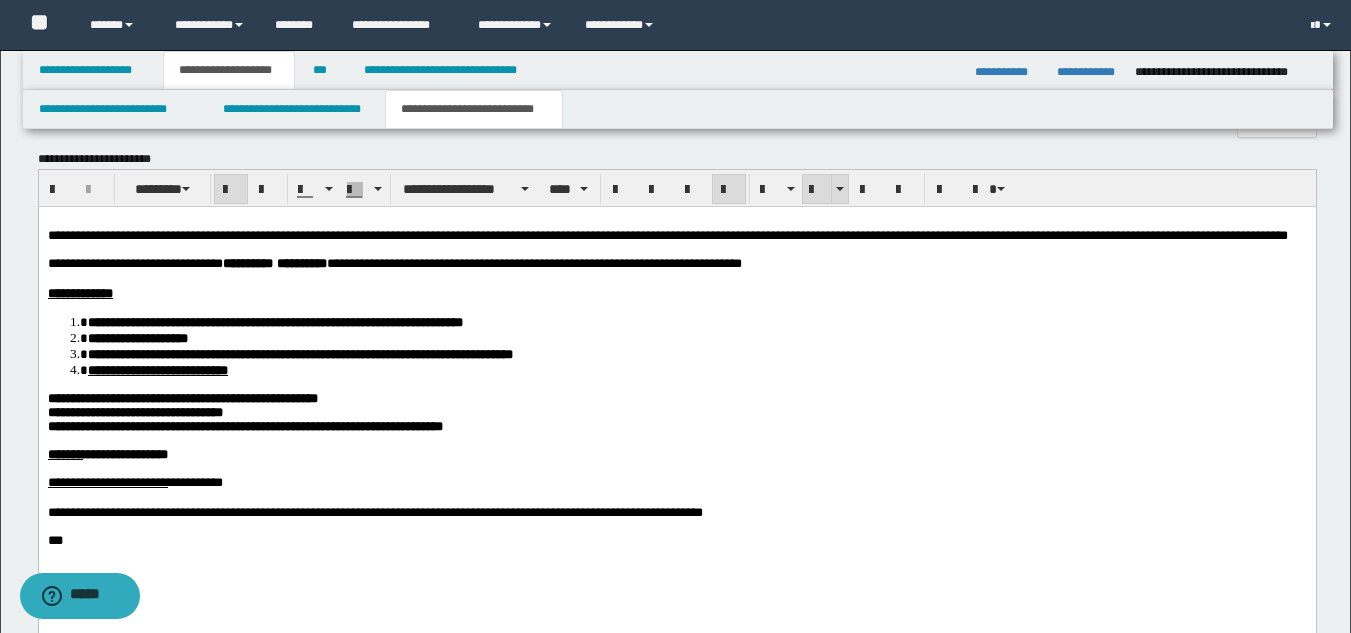 click at bounding box center (817, 190) 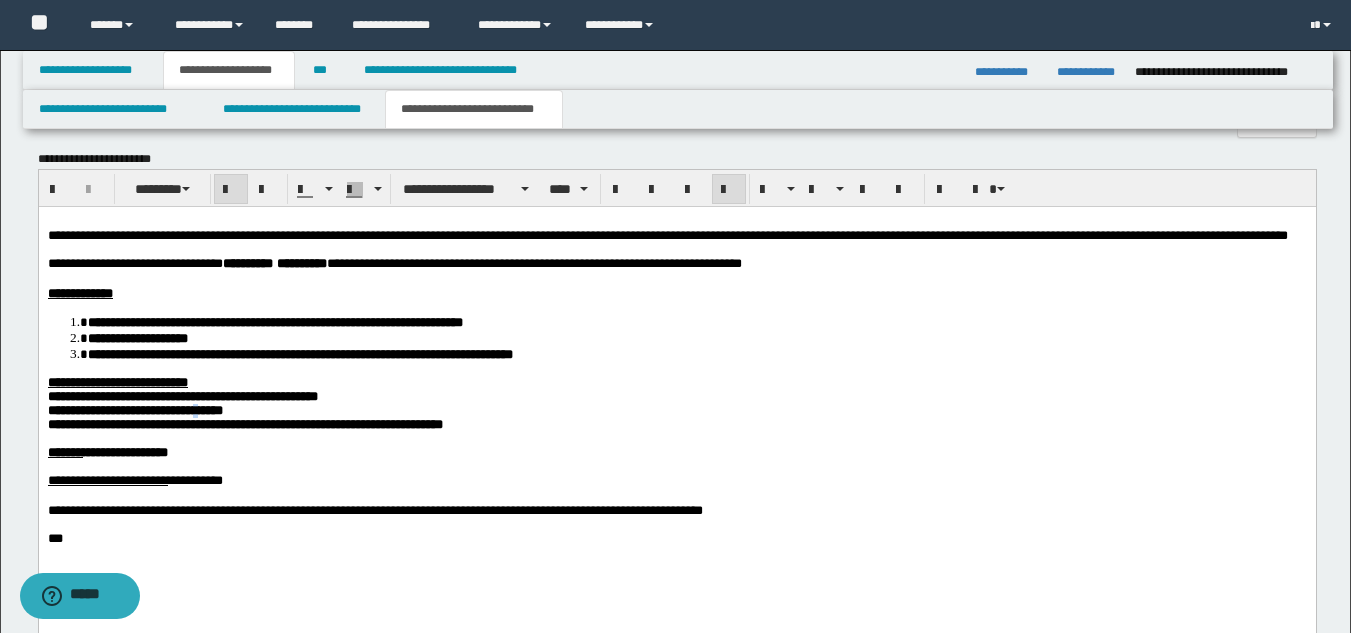 click on "**********" at bounding box center (134, 409) 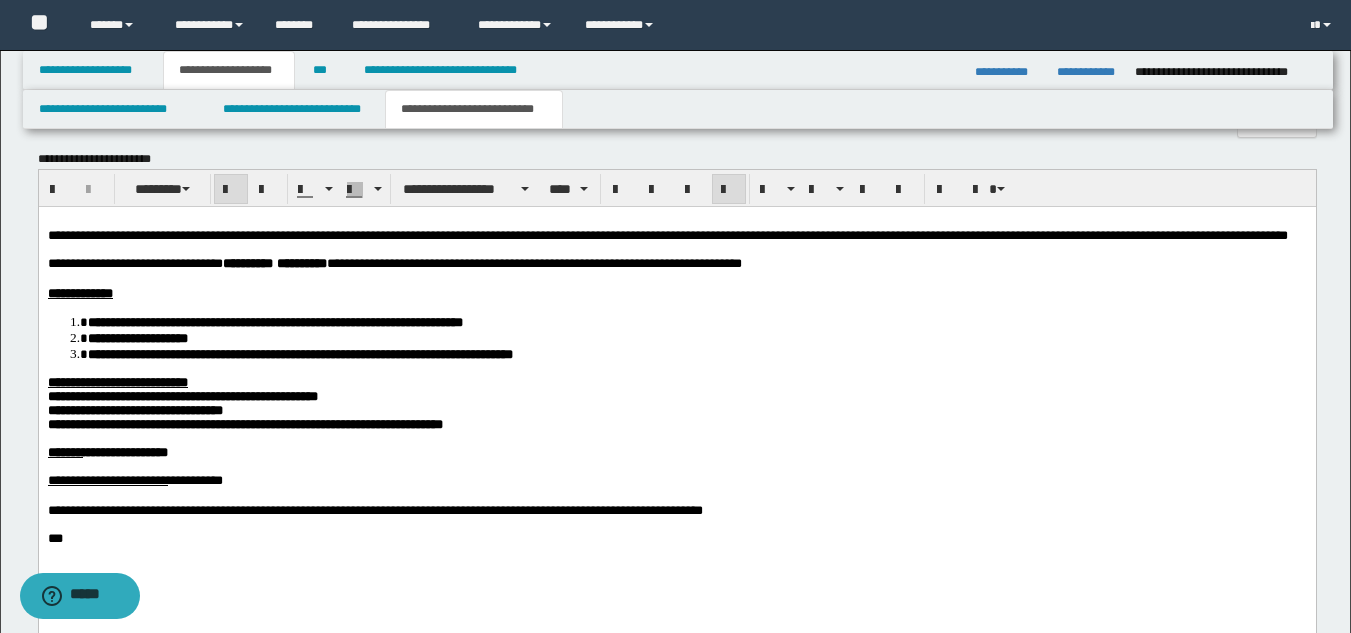 click on "**********" at bounding box center (134, 409) 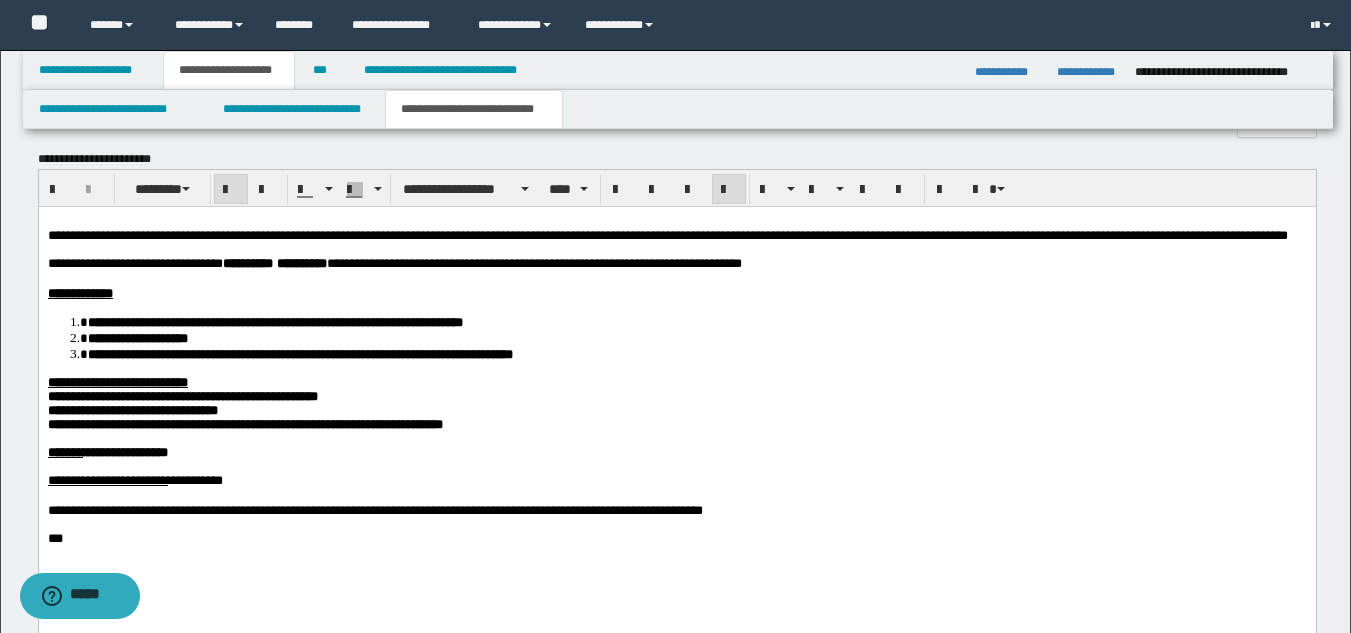 drag, startPoint x: 264, startPoint y: 429, endPoint x: 243, endPoint y: 485, distance: 59.808025 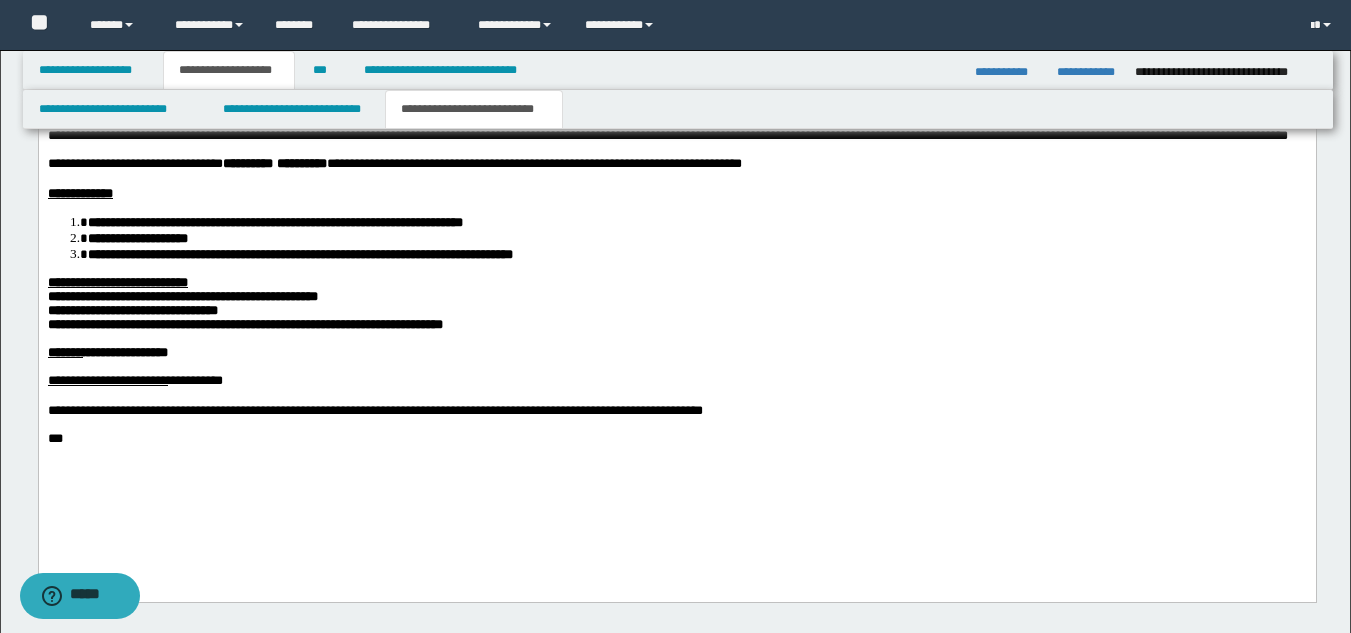 click on "***" at bounding box center [676, 439] 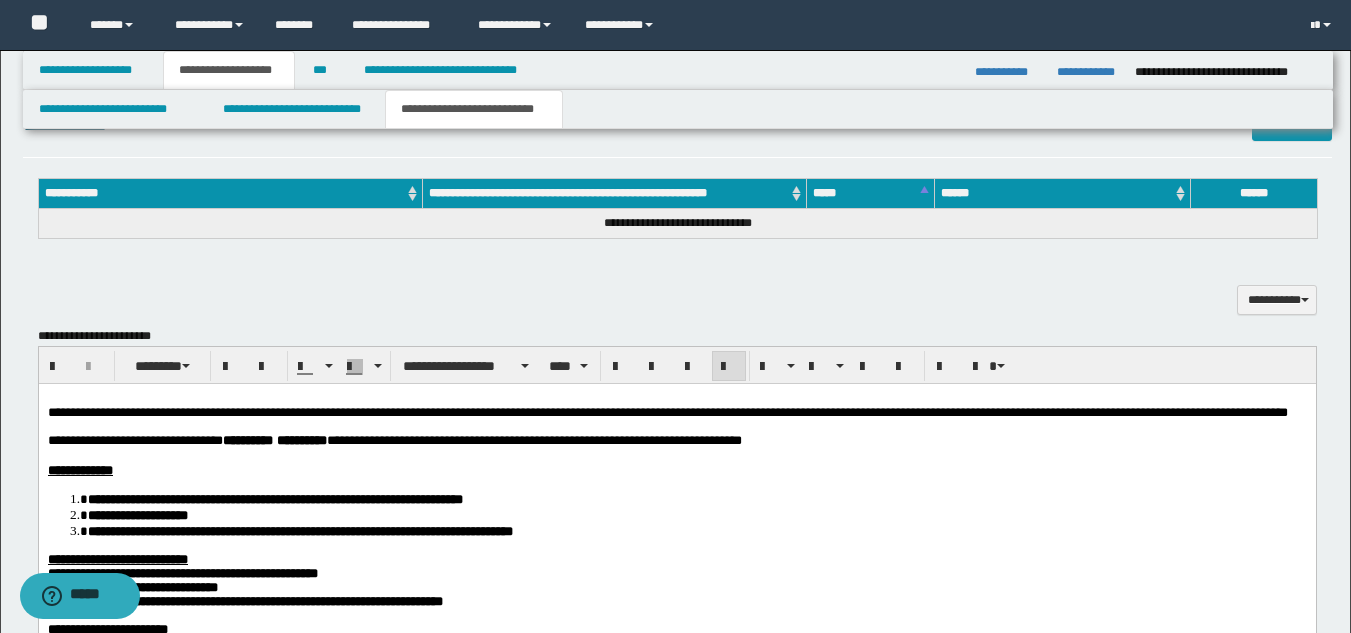 scroll, scrollTop: 782, scrollLeft: 0, axis: vertical 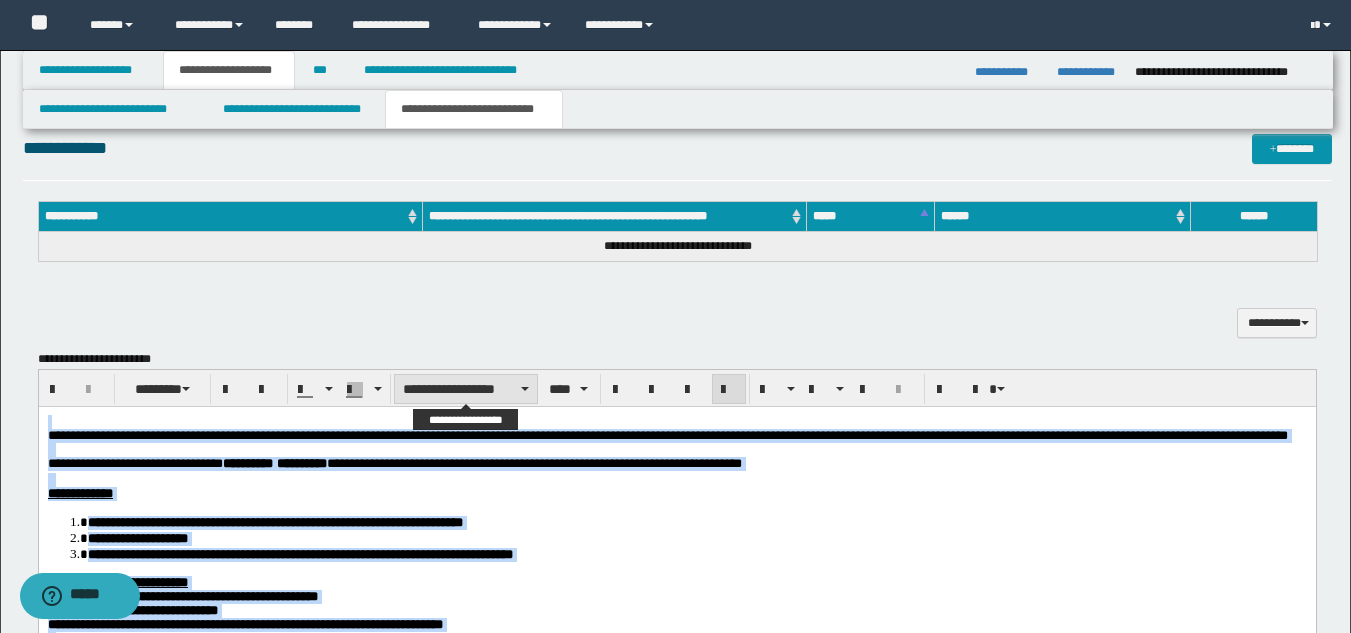 click on "**********" at bounding box center [466, 389] 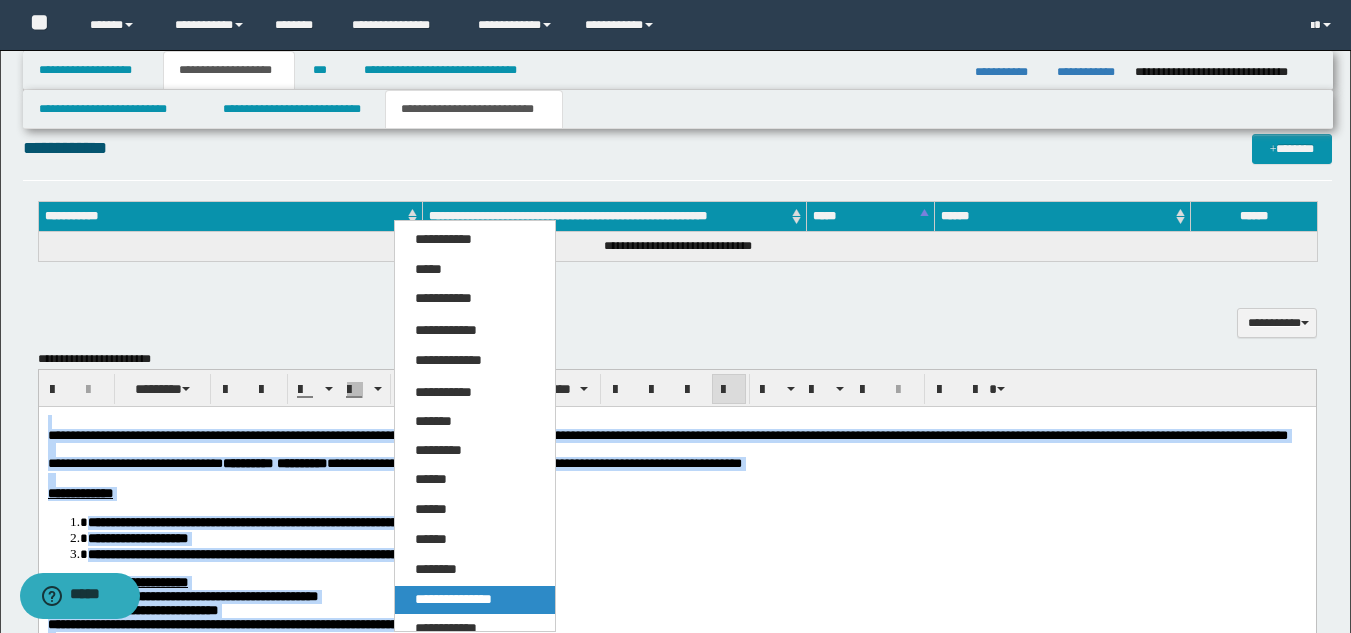 drag, startPoint x: 456, startPoint y: 595, endPoint x: 565, endPoint y: 74, distance: 532.28 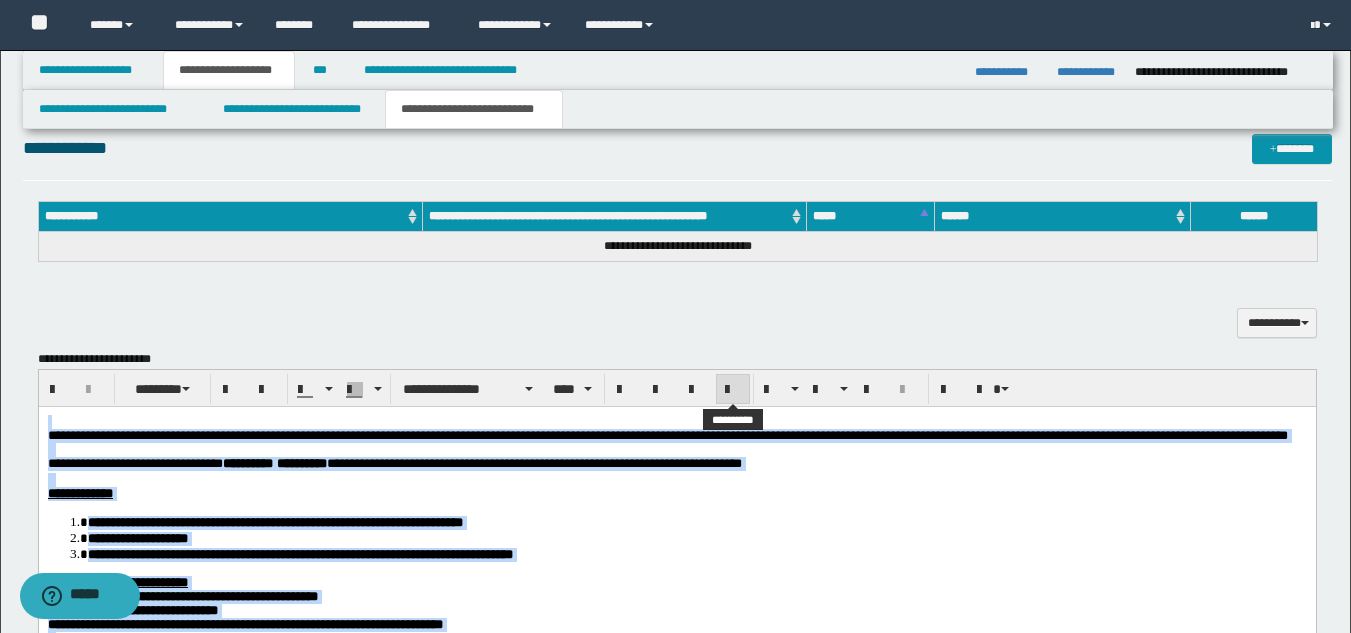 click at bounding box center [733, 390] 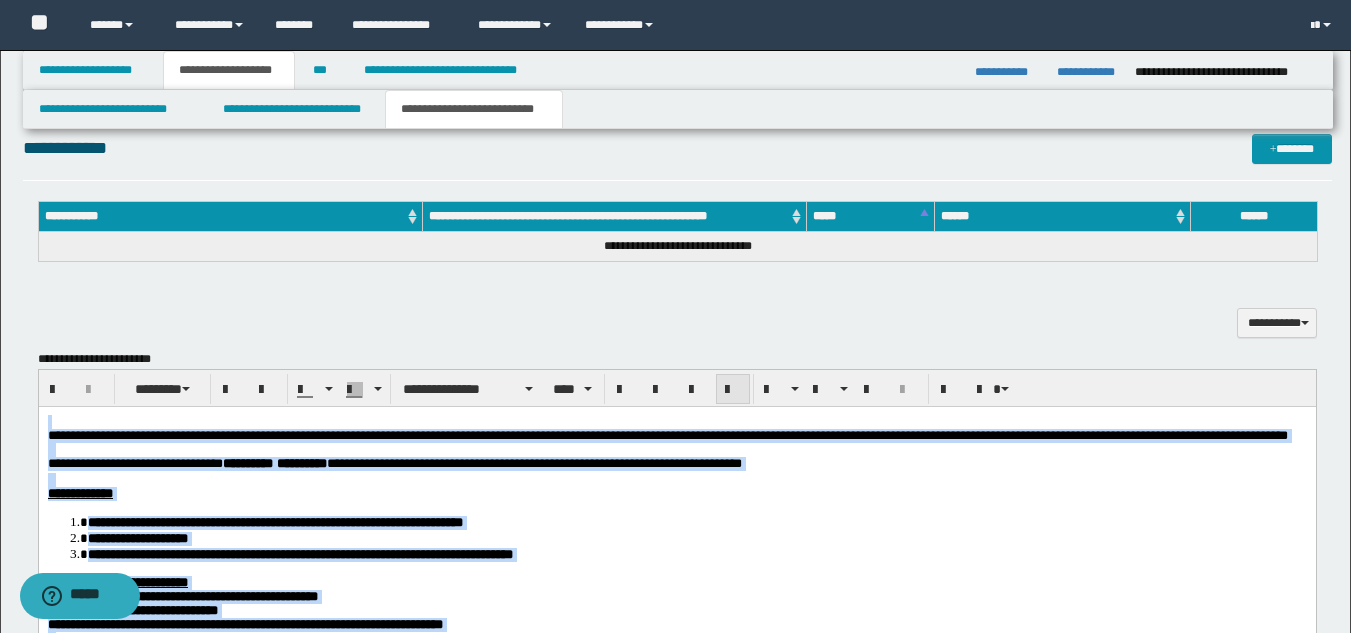 click at bounding box center (733, 390) 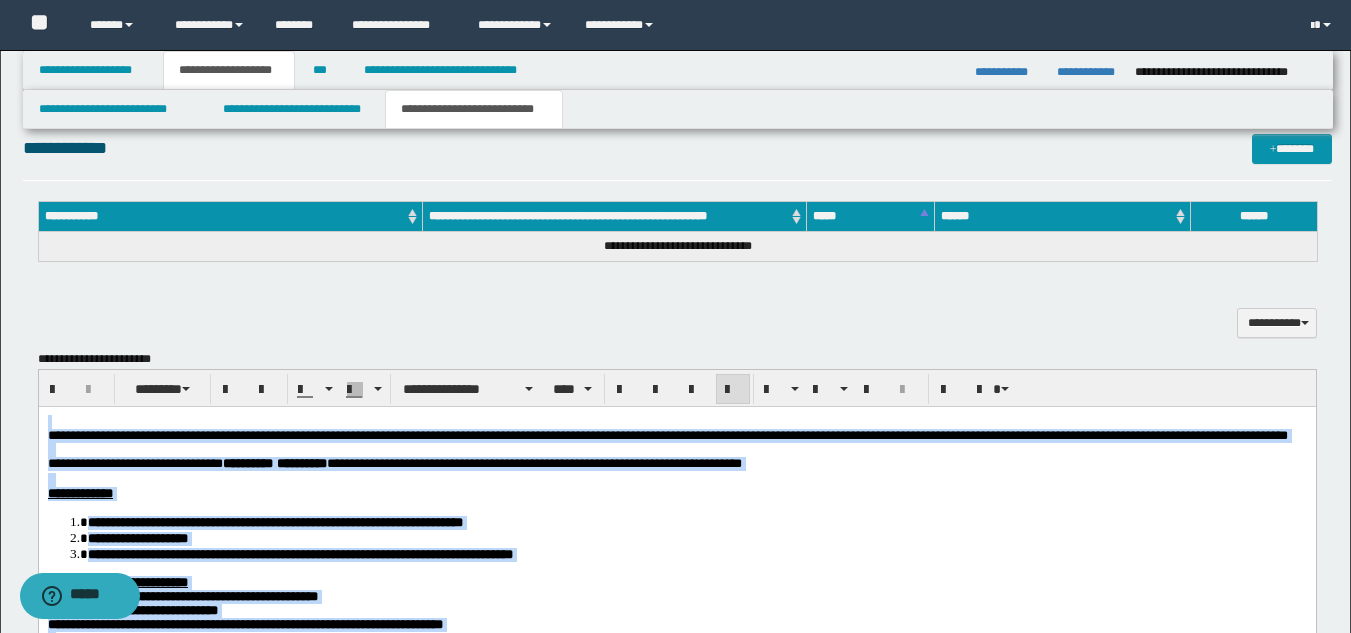 click at bounding box center [676, 449] 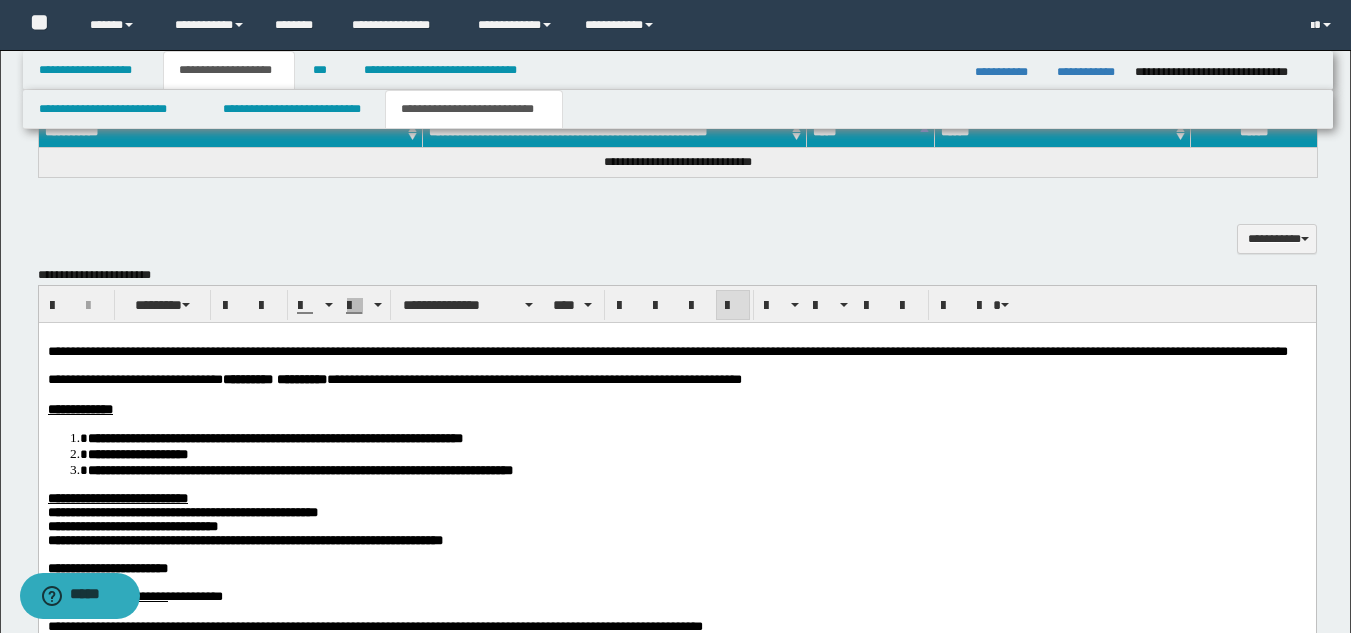 scroll, scrollTop: 982, scrollLeft: 0, axis: vertical 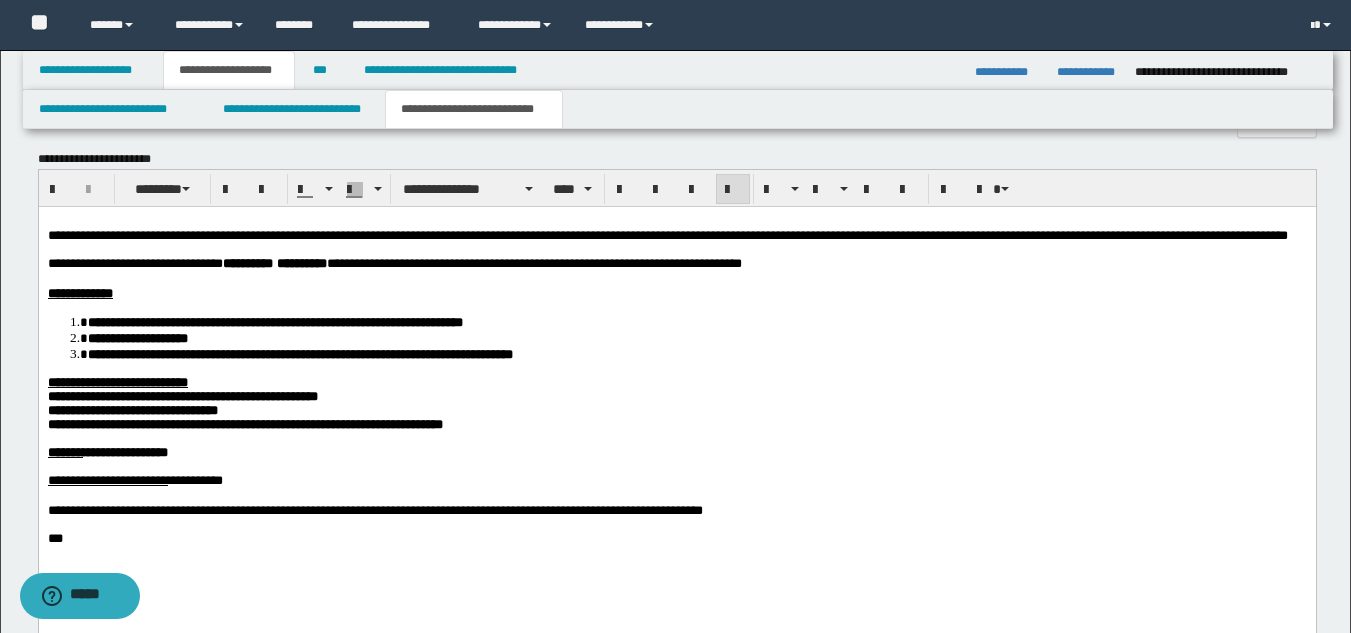 click on "**********" at bounding box center [676, 410] 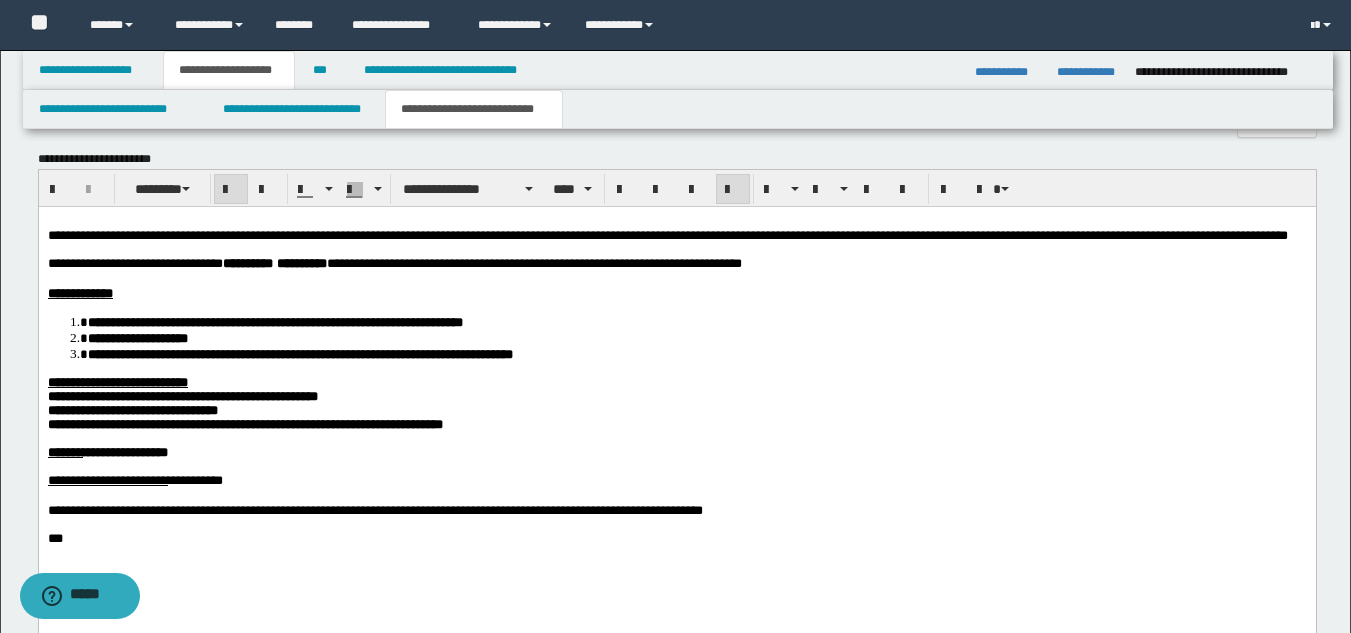 click on "**********" at bounding box center (676, 410) 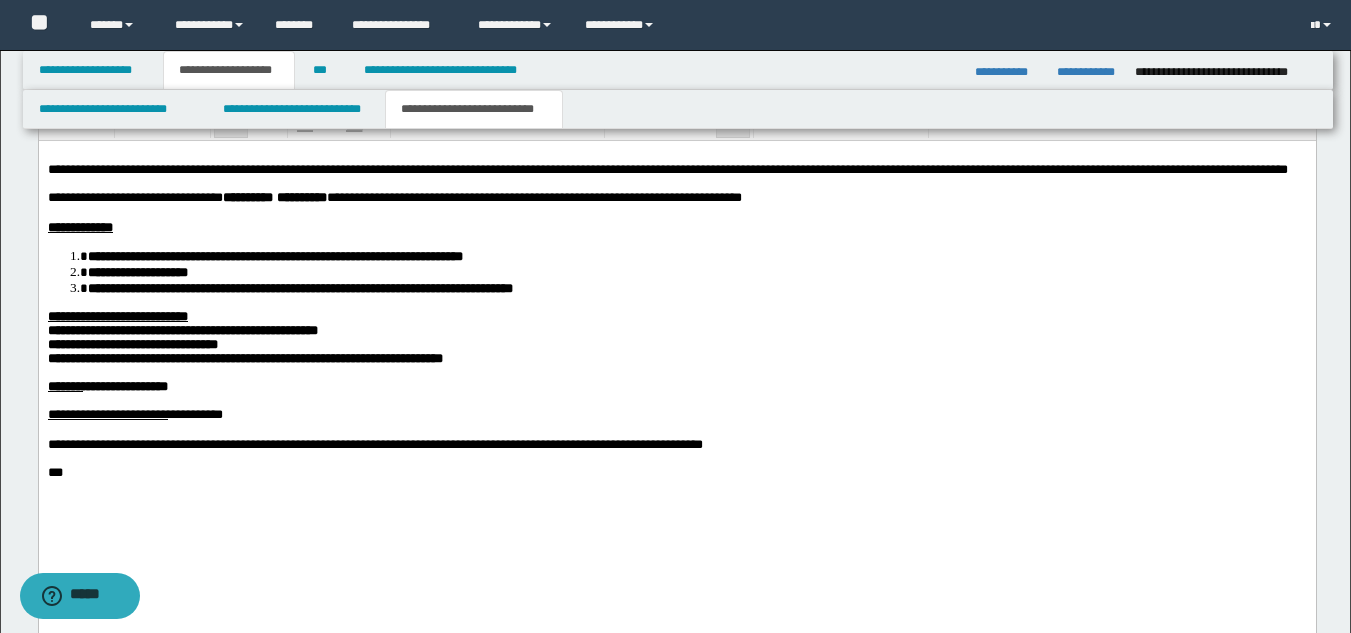 scroll, scrollTop: 1082, scrollLeft: 0, axis: vertical 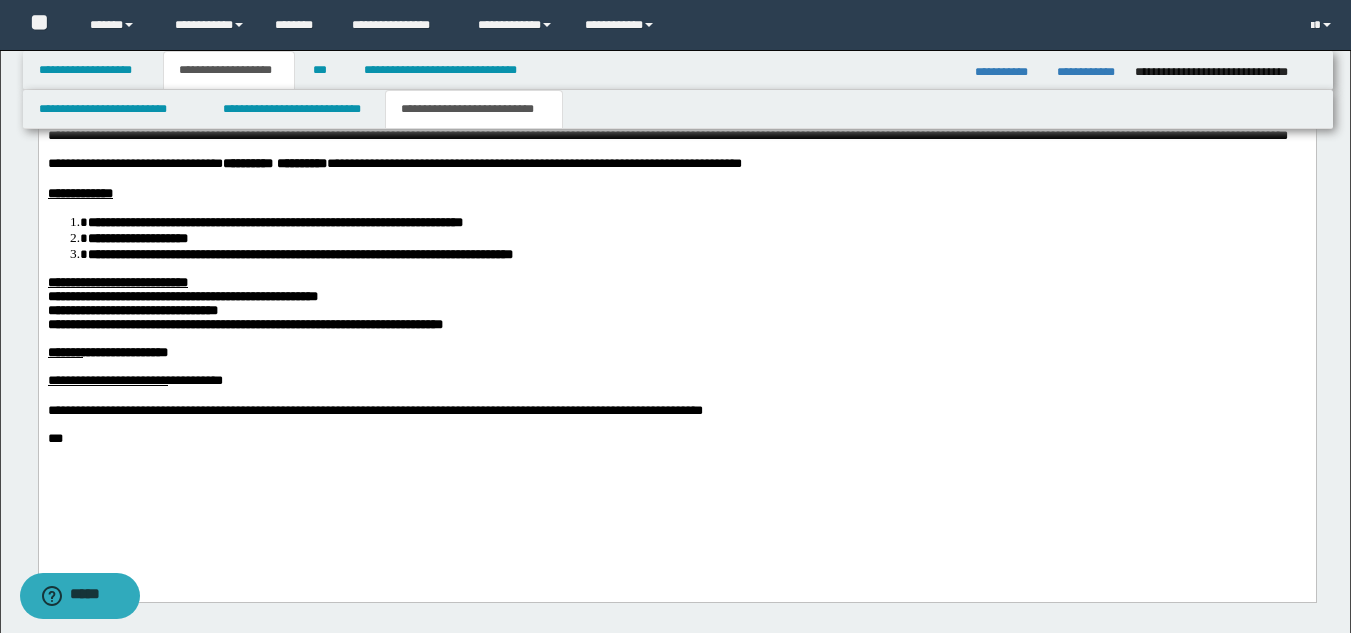 click at bounding box center [676, 395] 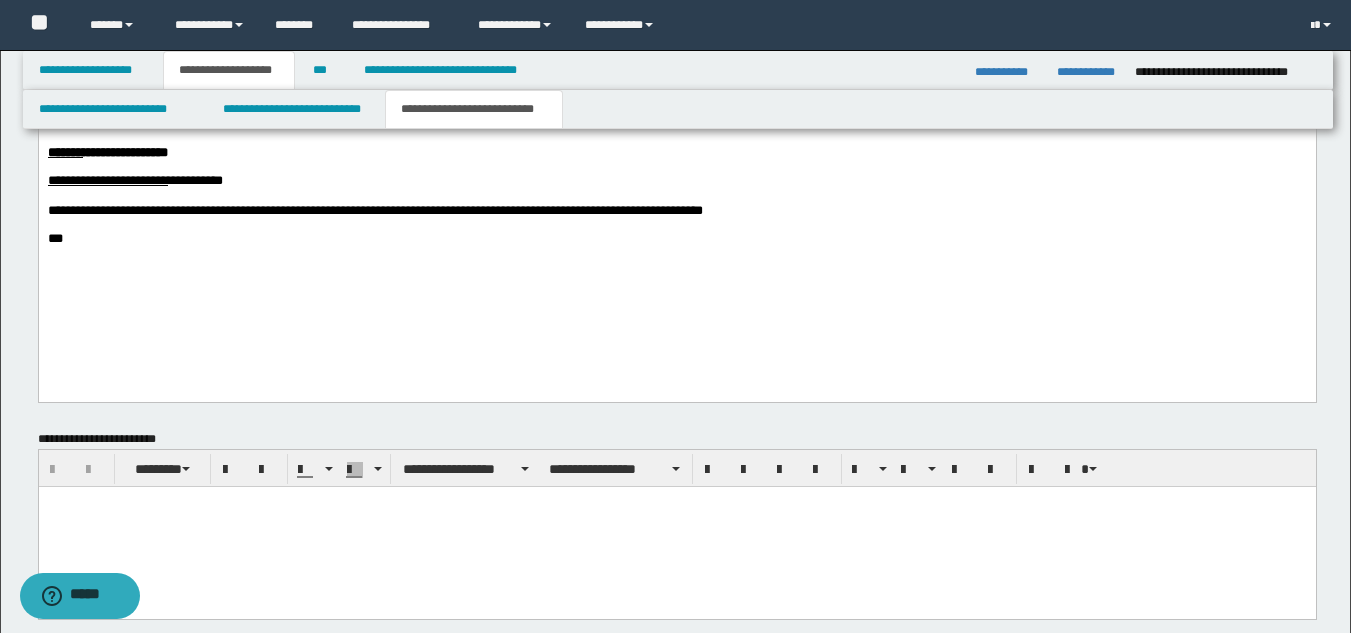 click on "**********" at bounding box center (676, 106) 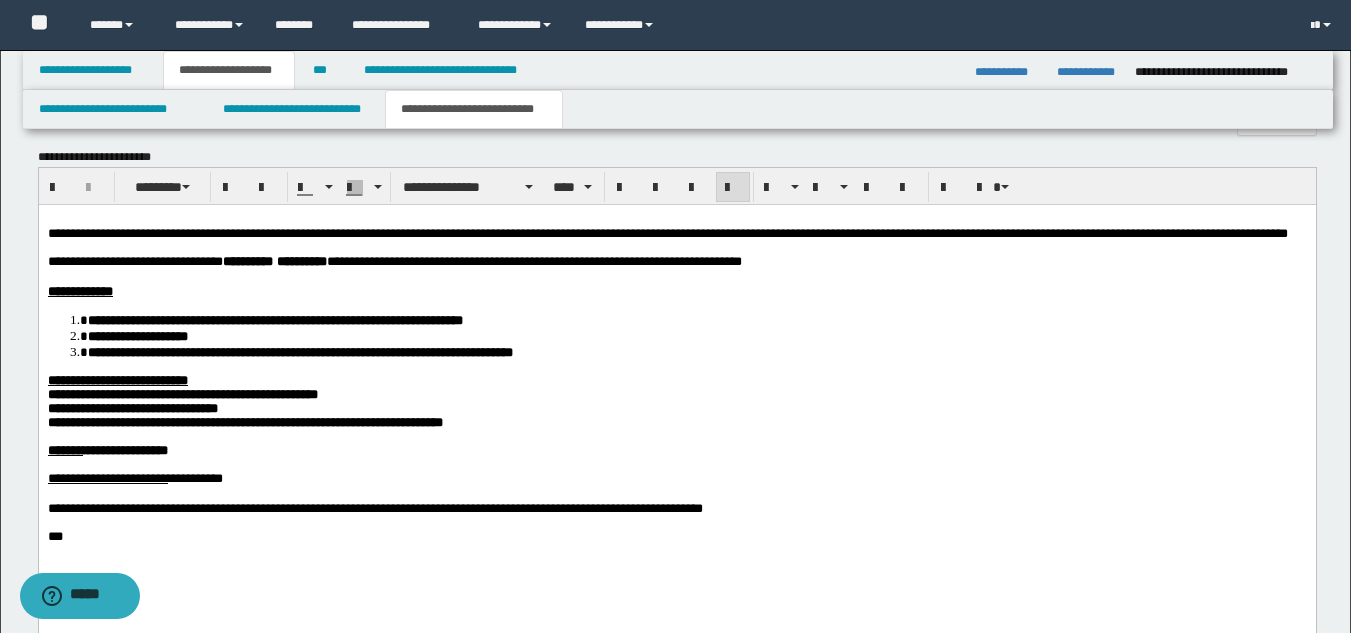 scroll, scrollTop: 982, scrollLeft: 0, axis: vertical 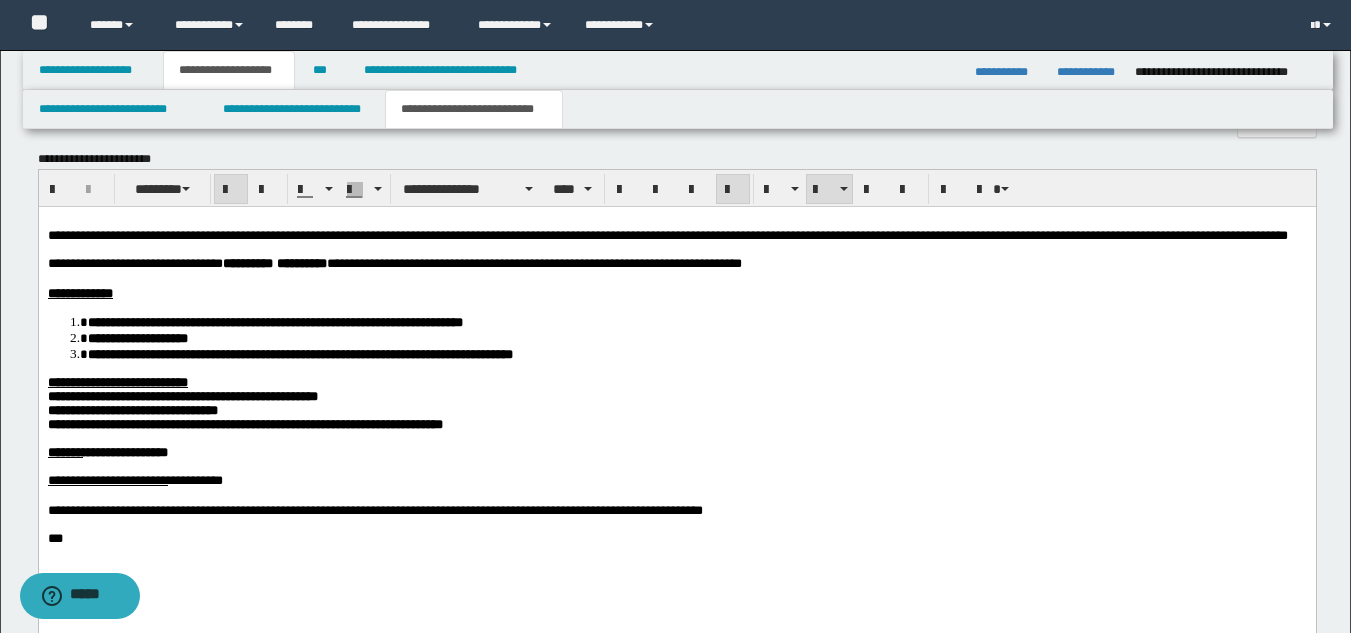 click on "**********" at bounding box center [299, 353] 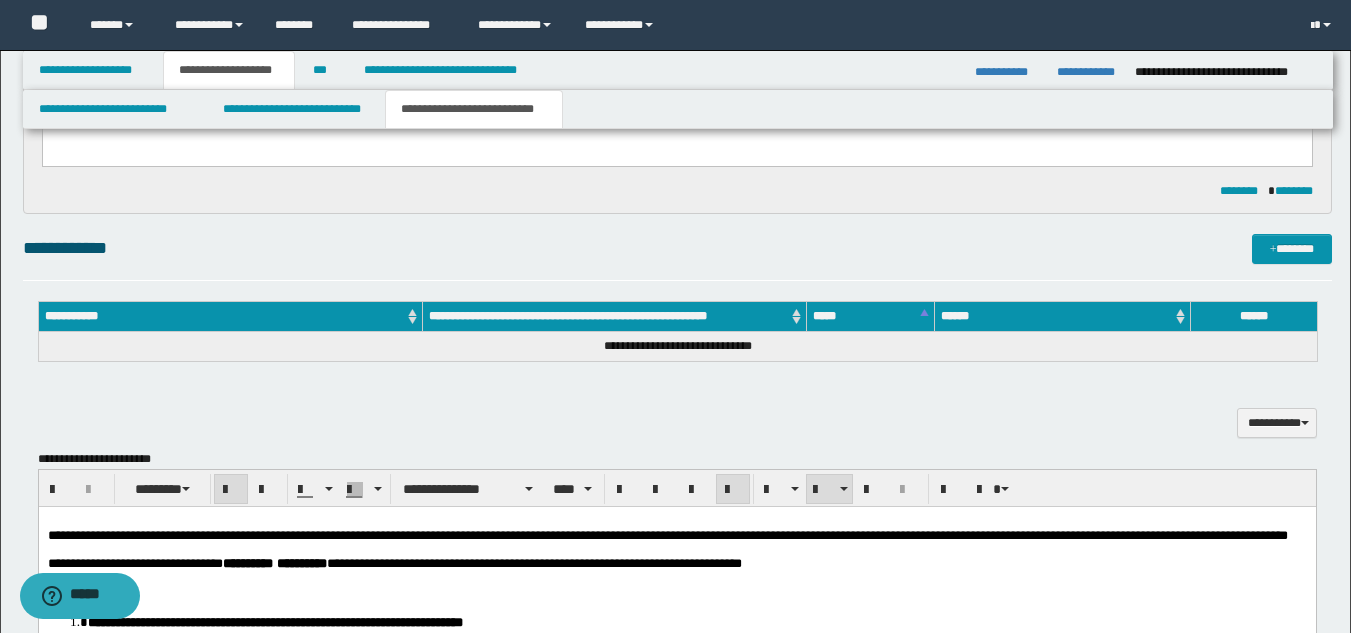 scroll, scrollTop: 582, scrollLeft: 0, axis: vertical 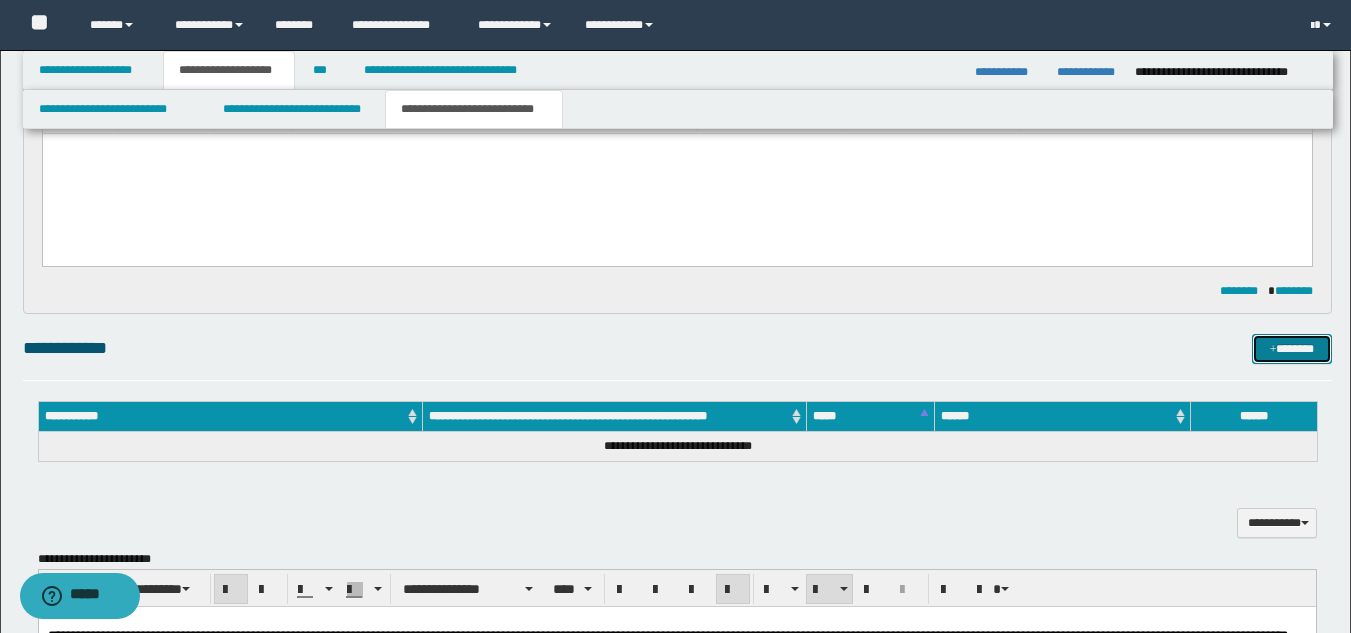 drag, startPoint x: 1284, startPoint y: 353, endPoint x: 1249, endPoint y: 378, distance: 43.011627 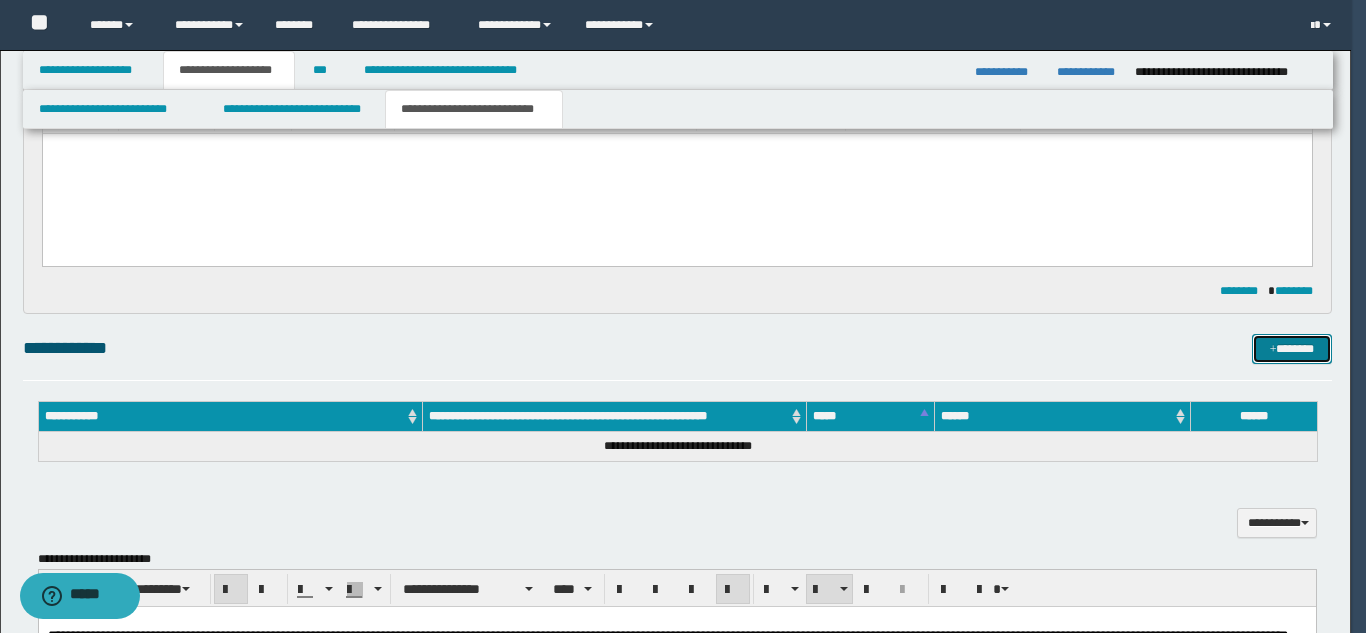 type 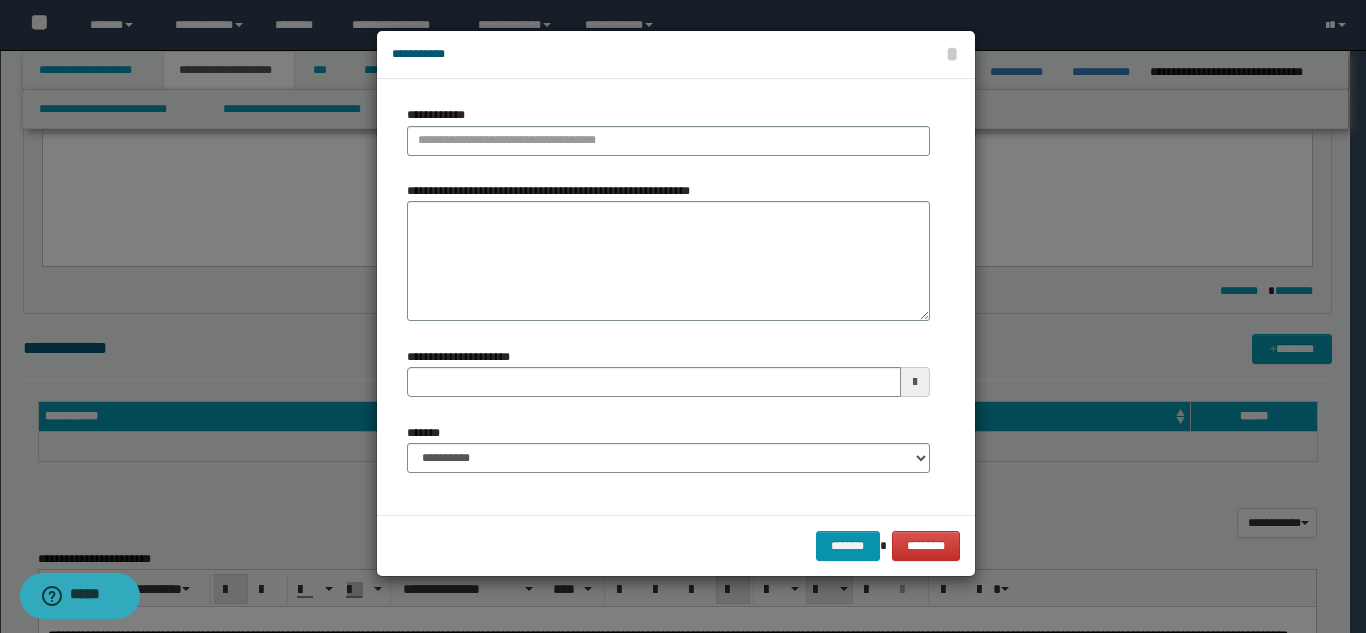 type 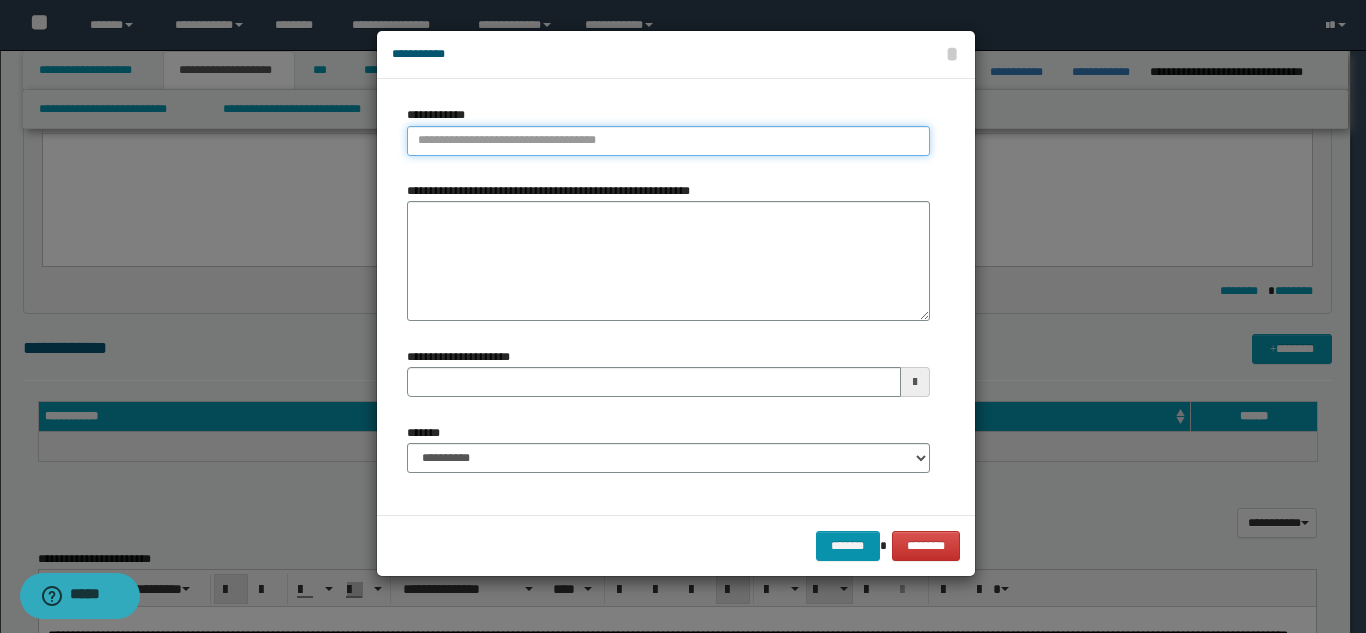 click on "**********" at bounding box center (668, 141) 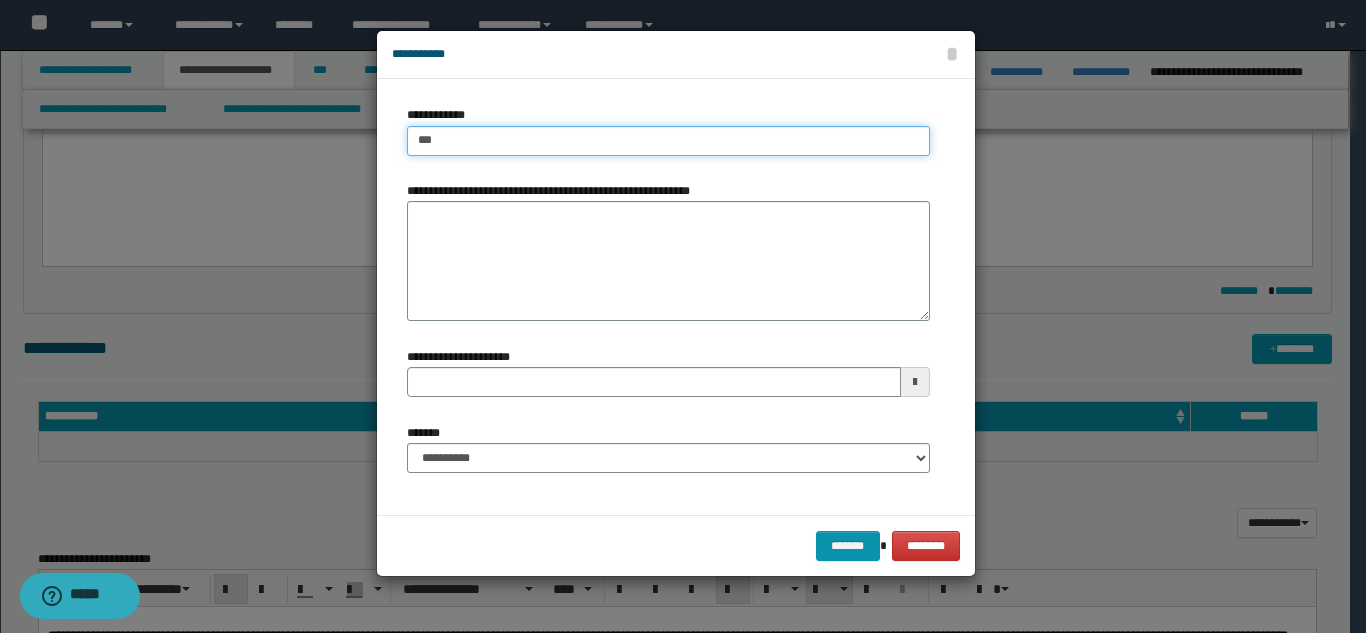 type on "****" 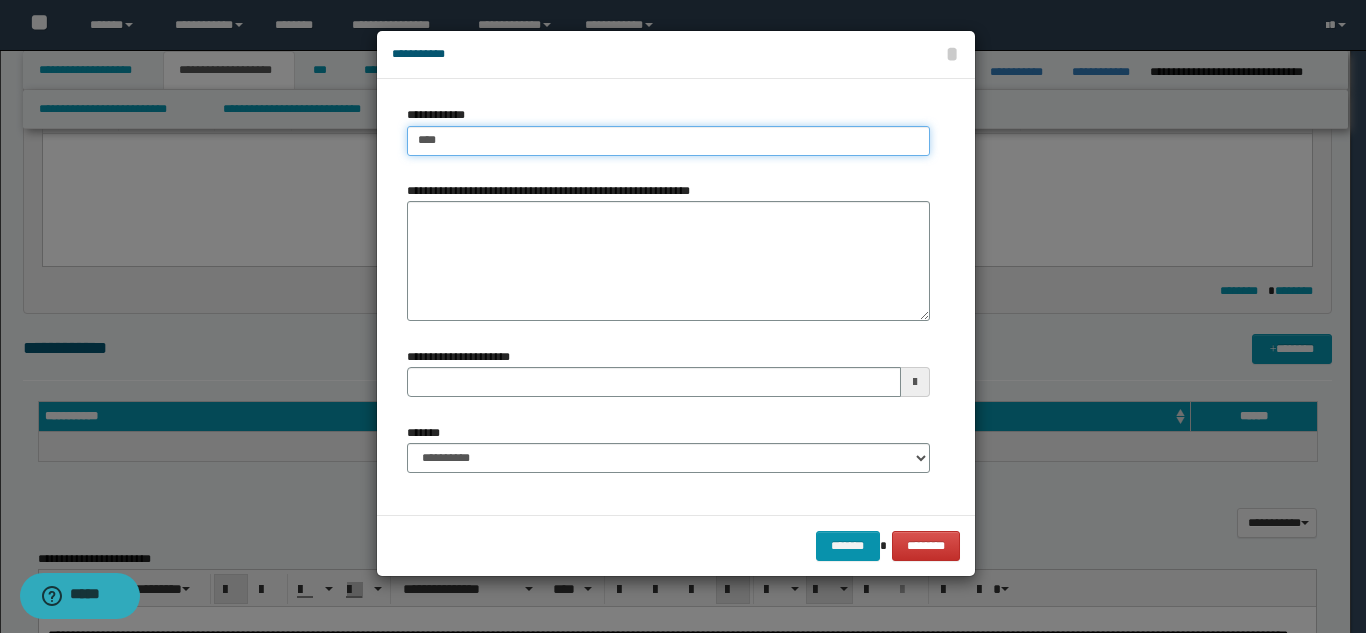 type on "****" 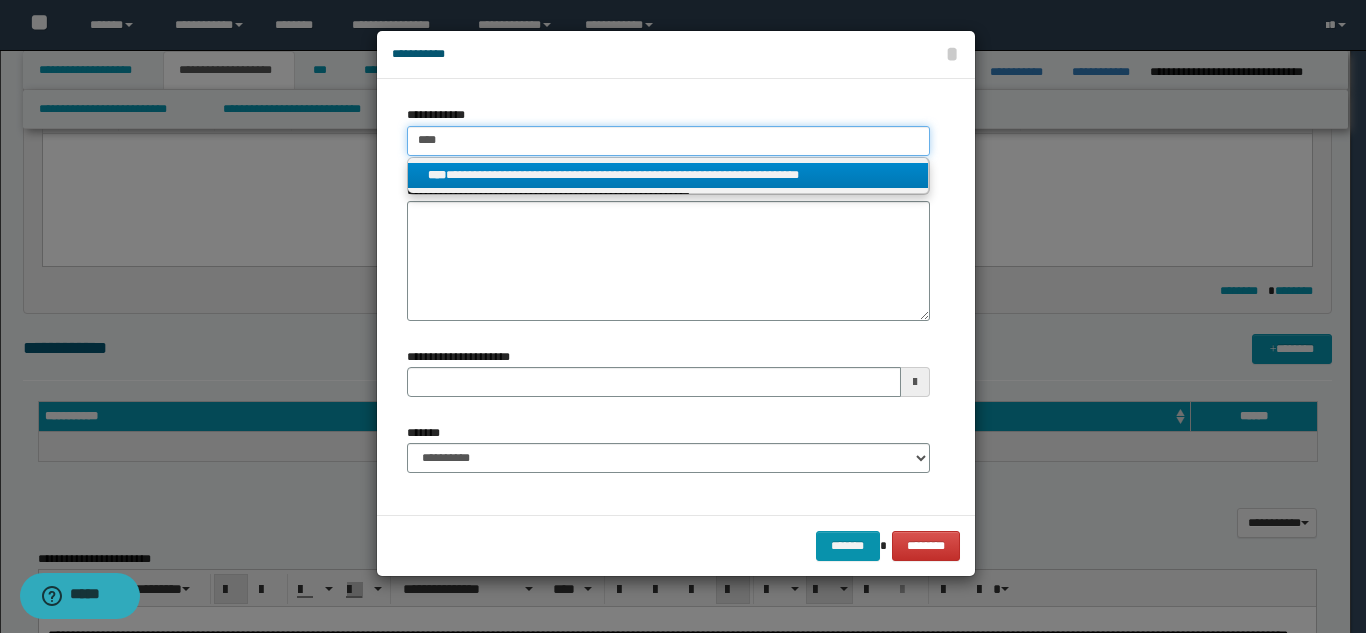 type on "****" 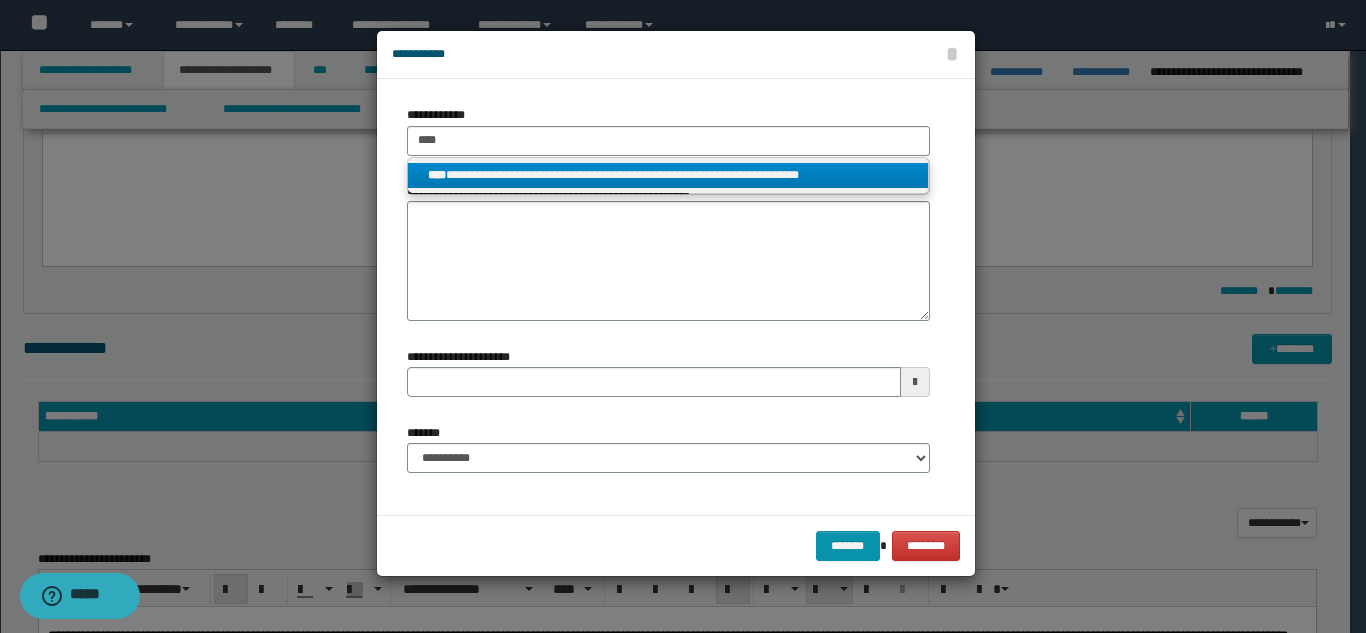 click on "**********" at bounding box center [668, 175] 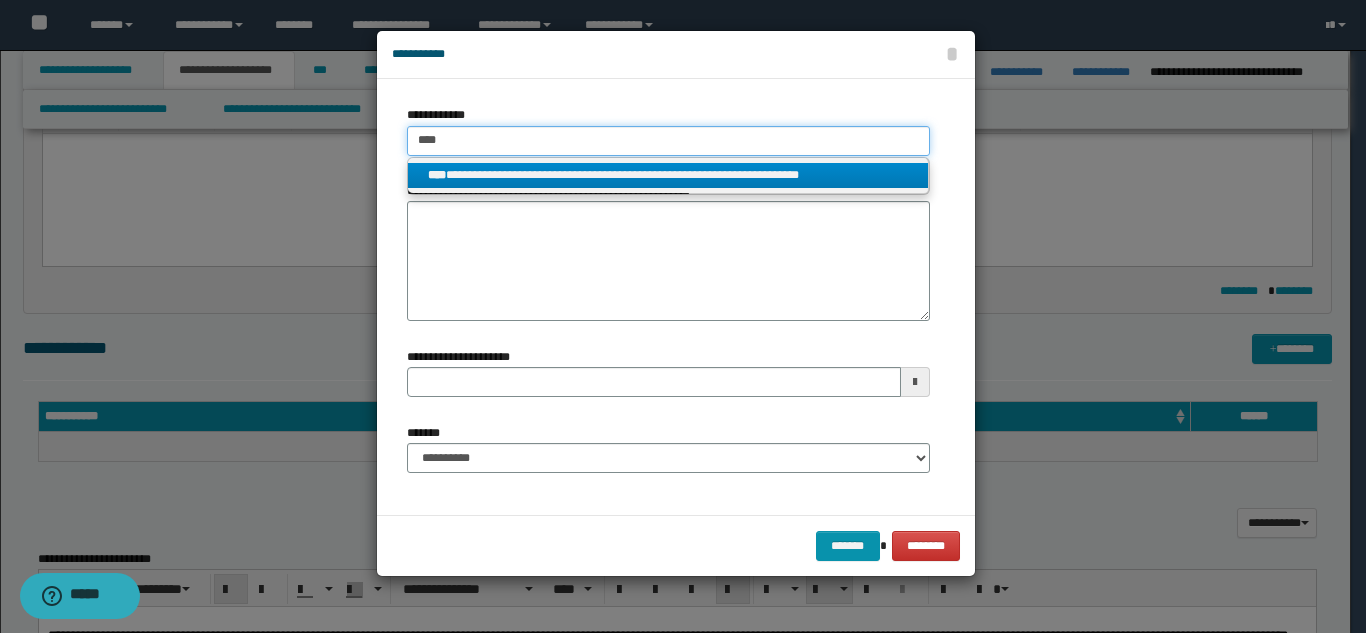 type 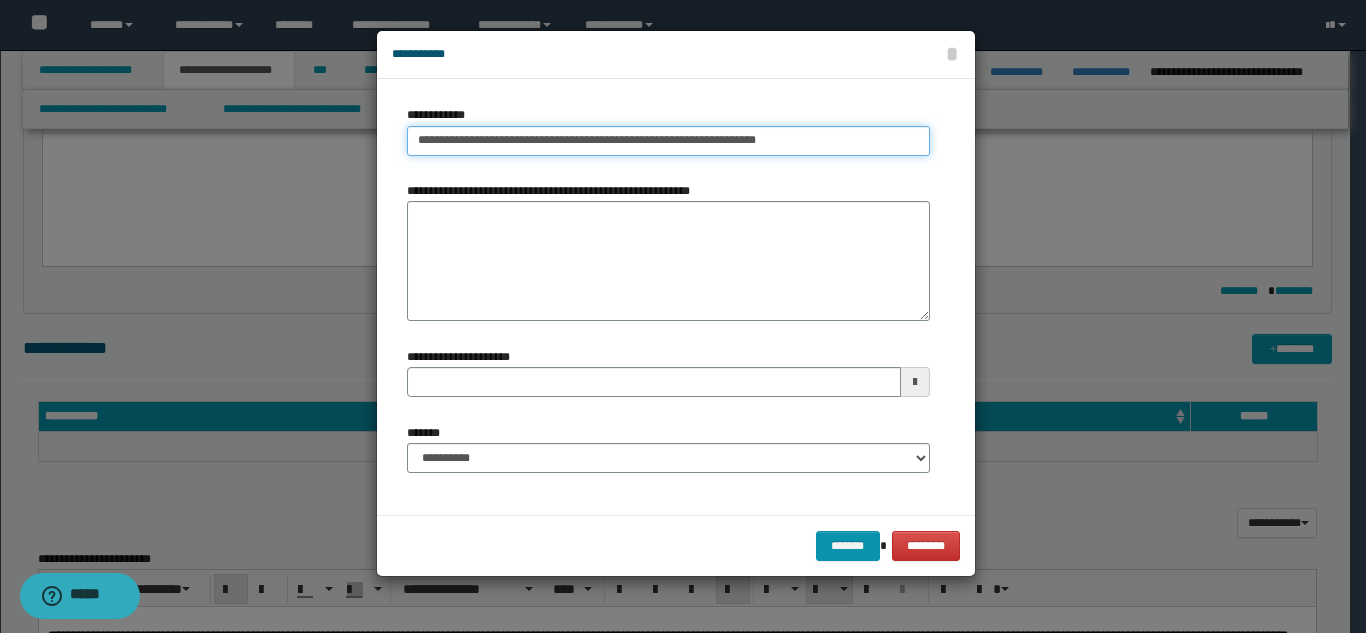 type on "**********" 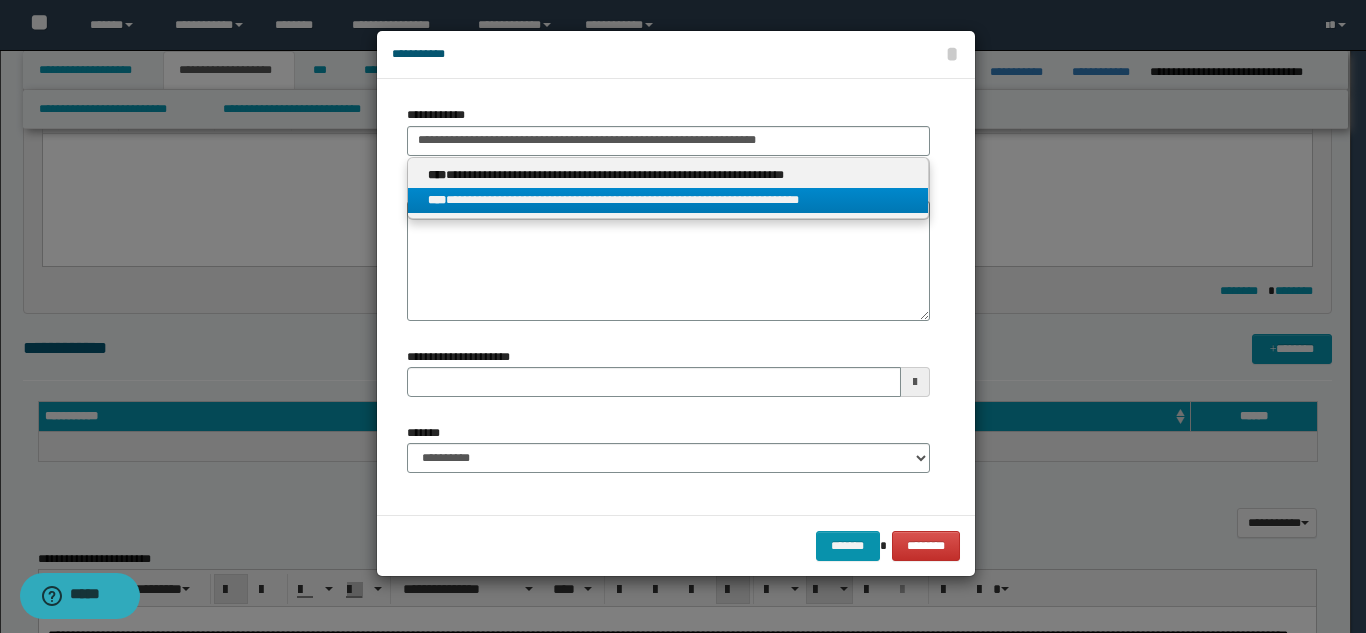 click on "**********" at bounding box center (668, 200) 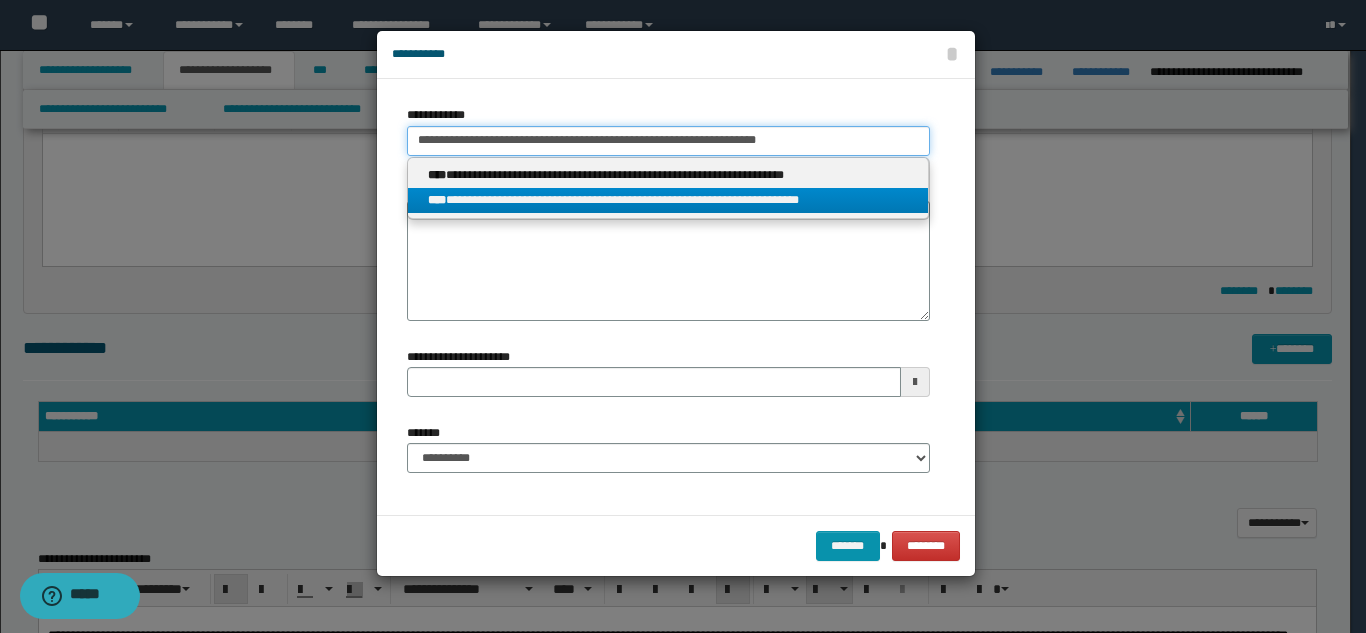 type 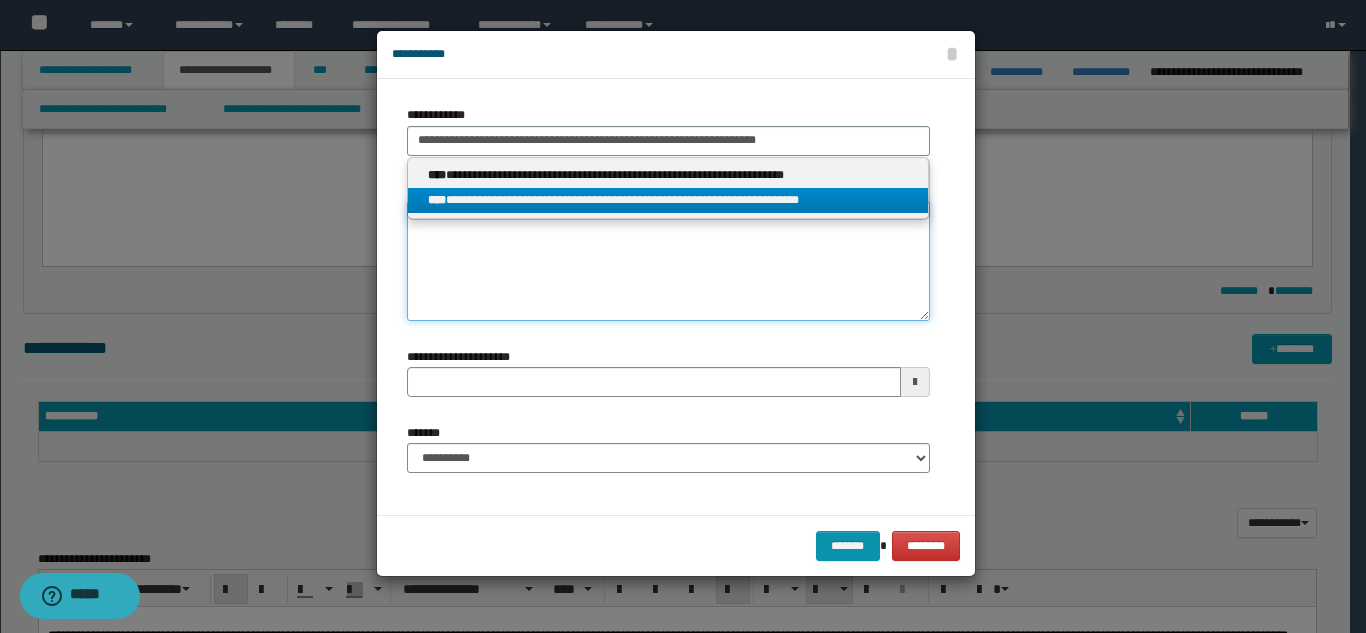 click on "**********" at bounding box center (668, 261) 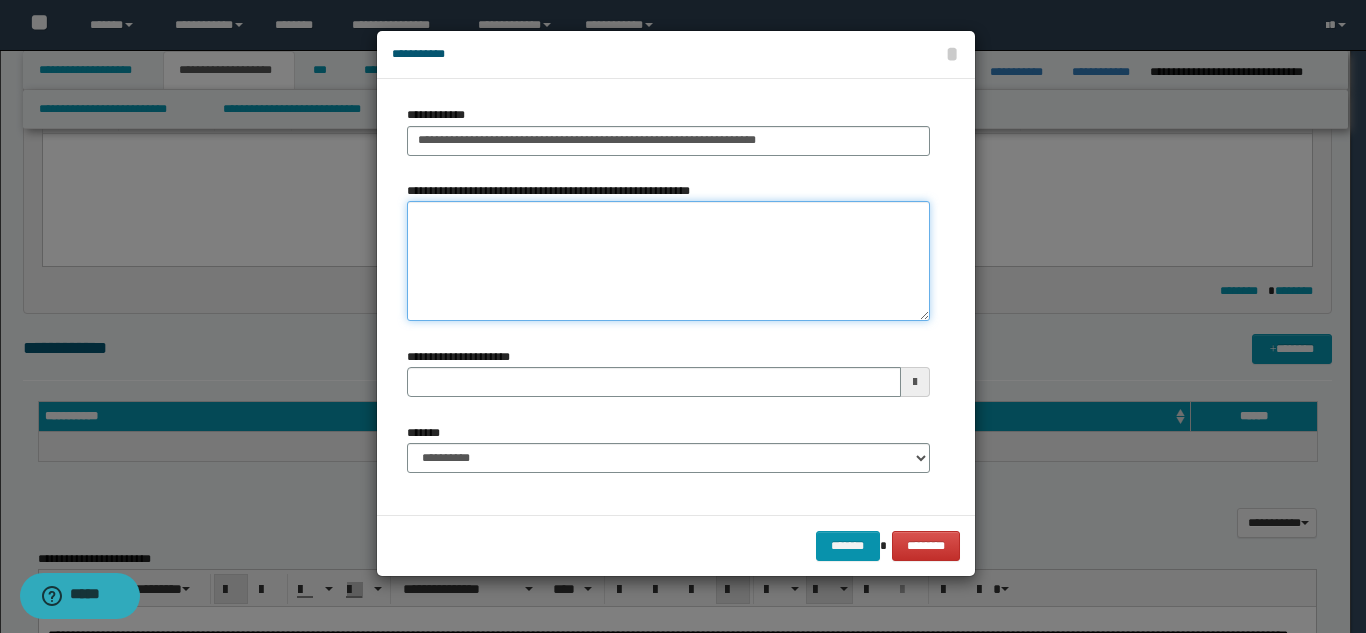type 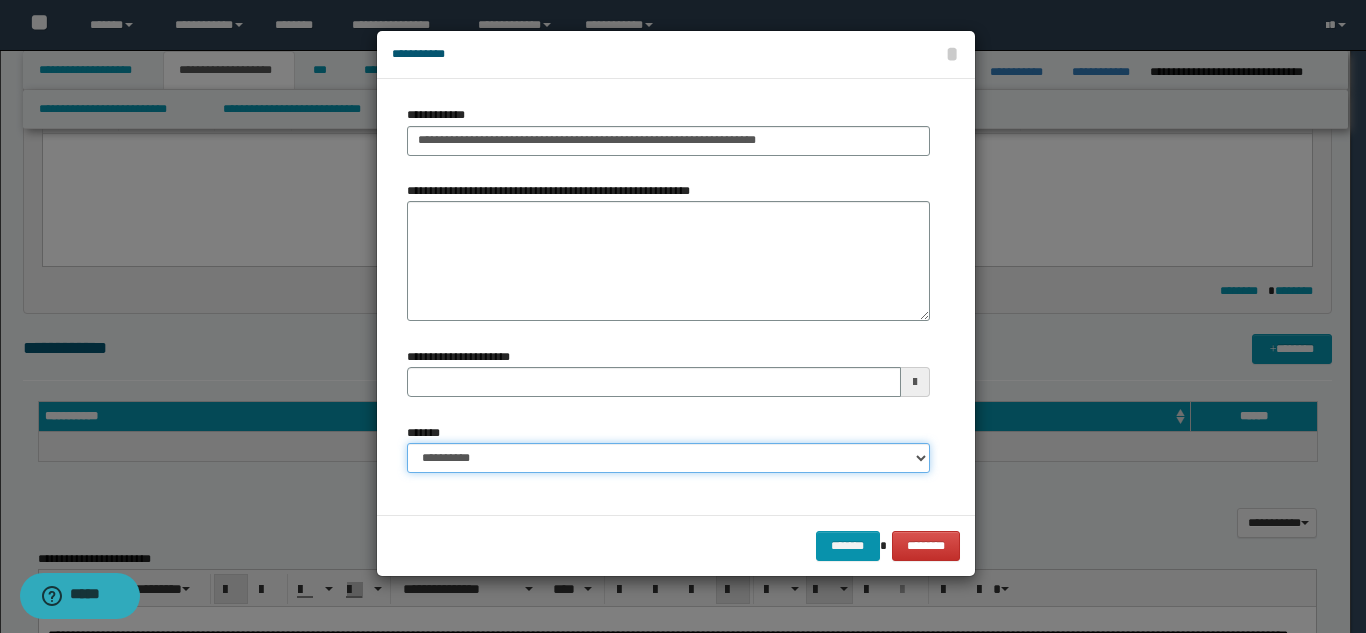 click on "**********" at bounding box center [668, 458] 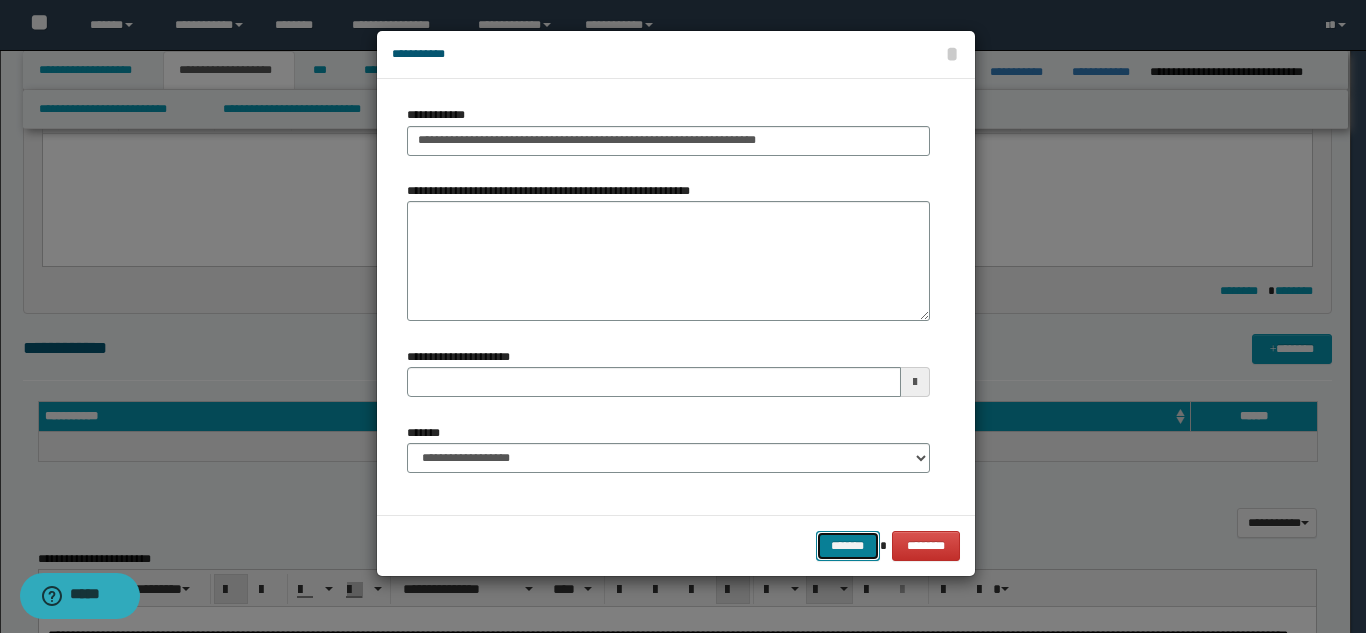 click on "*******" at bounding box center (848, 546) 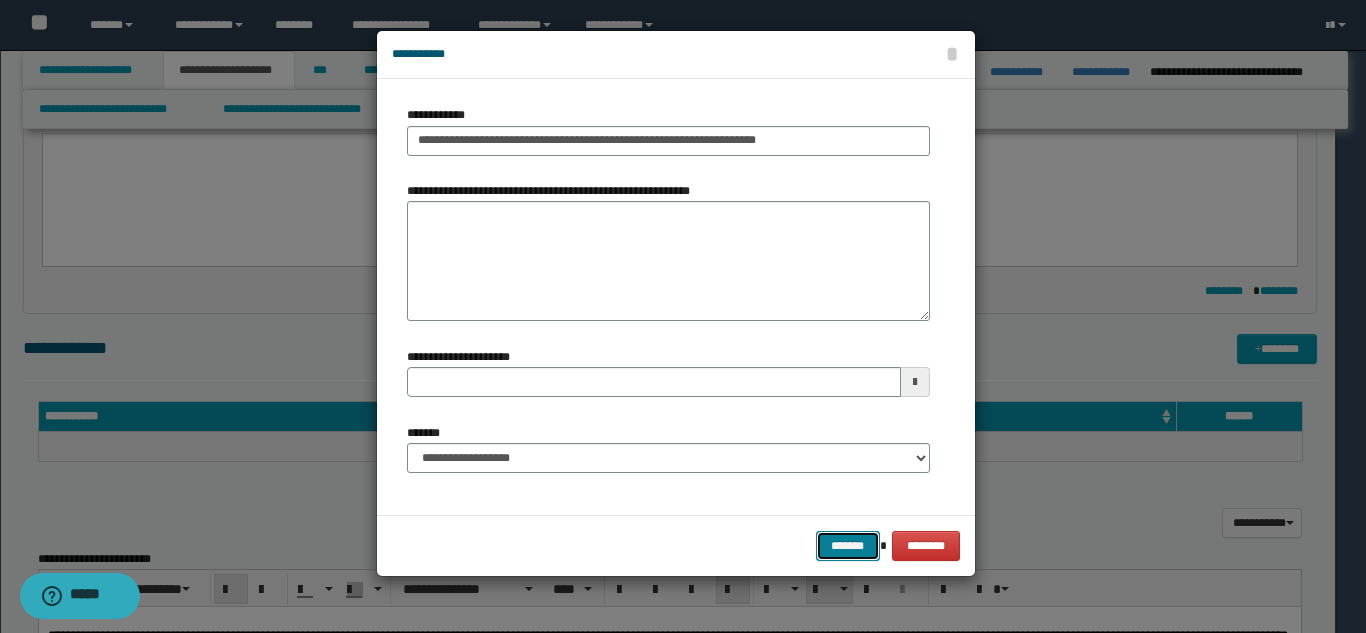 type 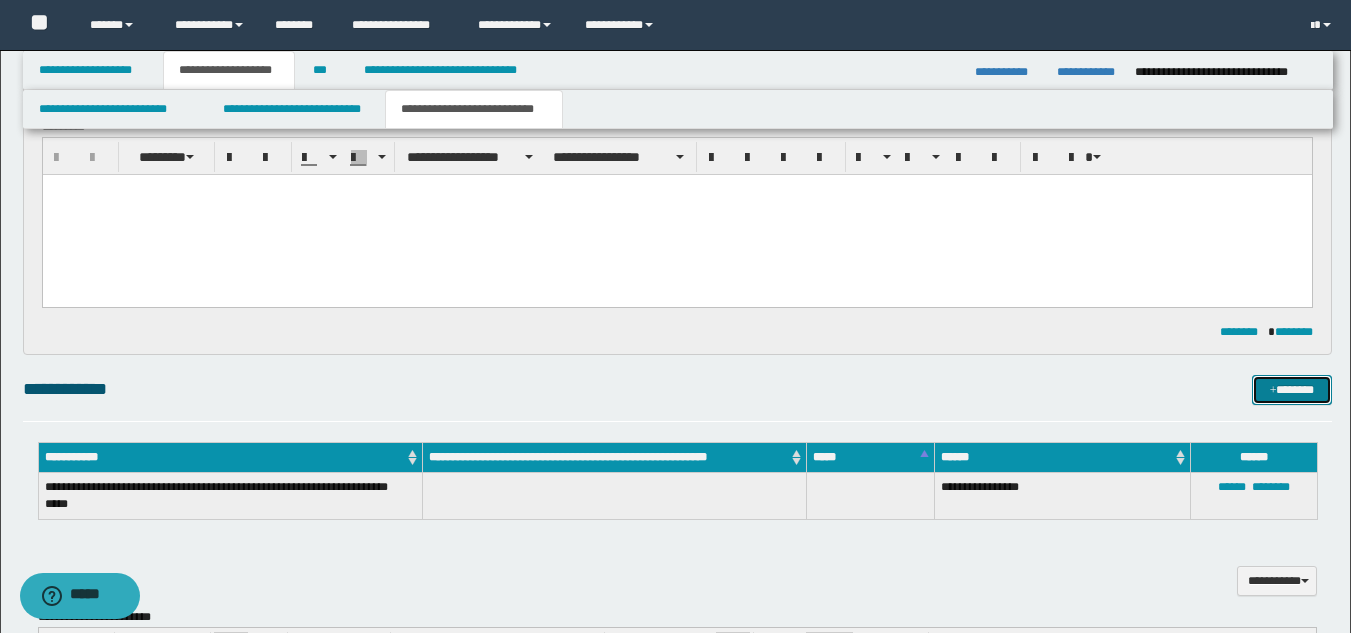 scroll, scrollTop: 482, scrollLeft: 0, axis: vertical 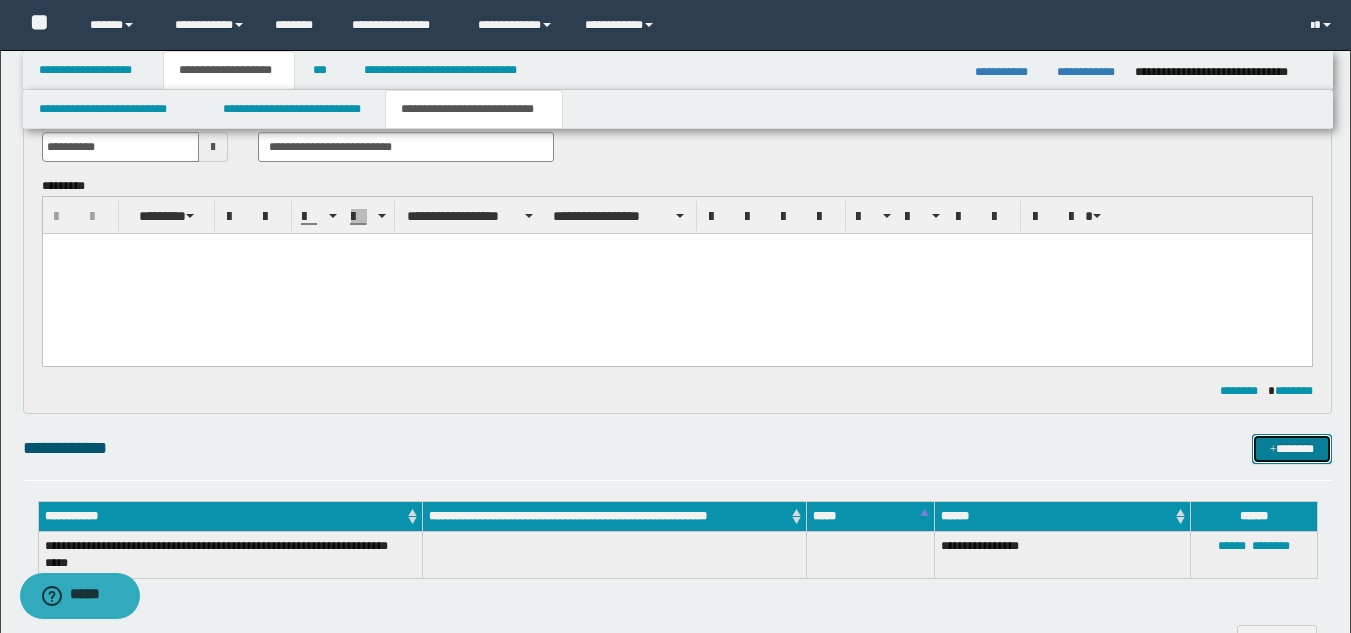 click on "*******" at bounding box center [1292, 449] 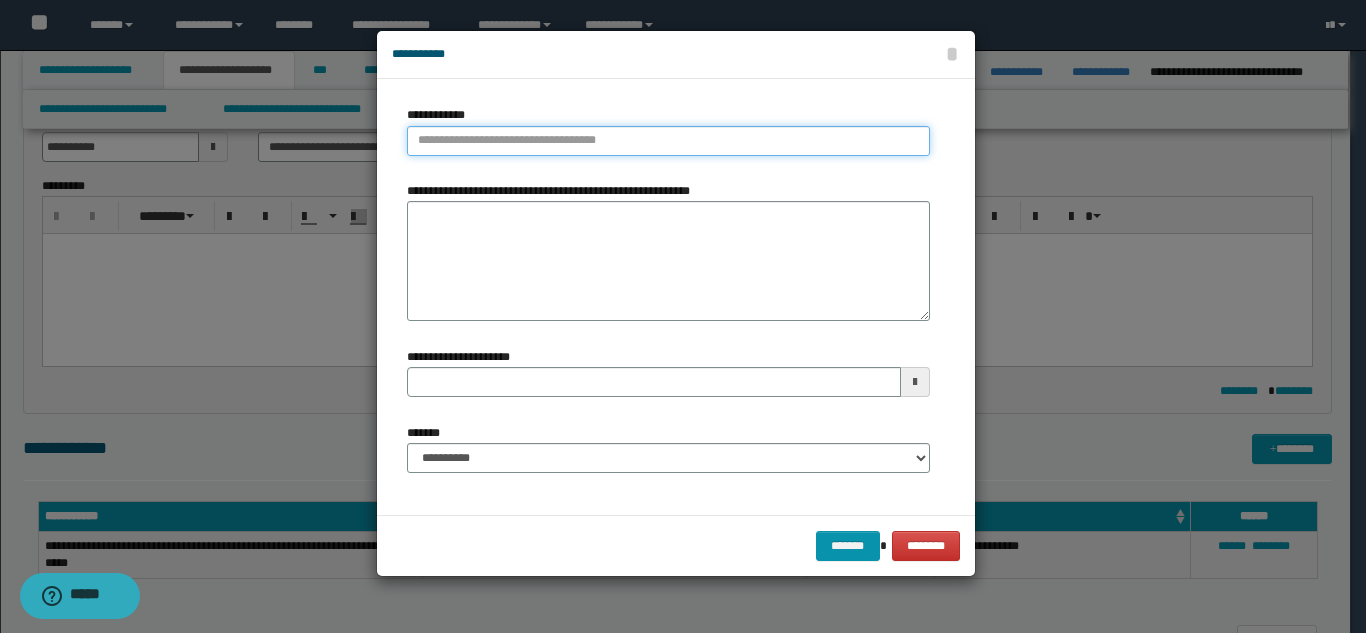 type on "**********" 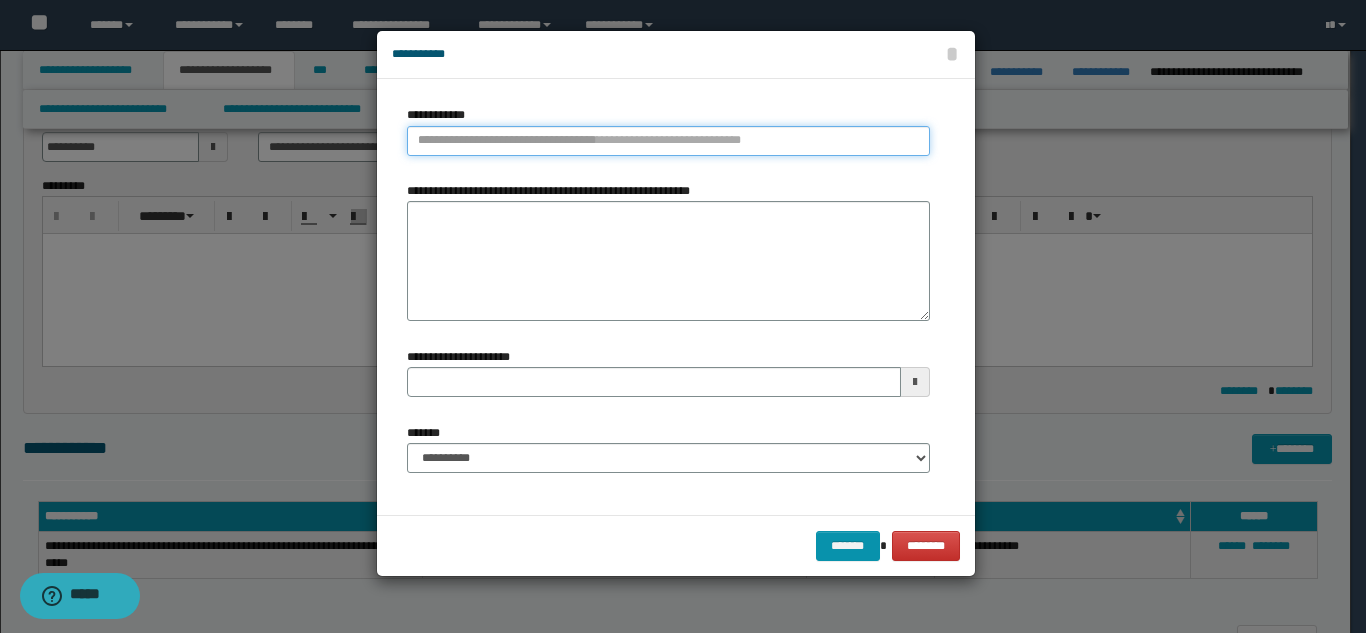 click on "**********" at bounding box center [668, 141] 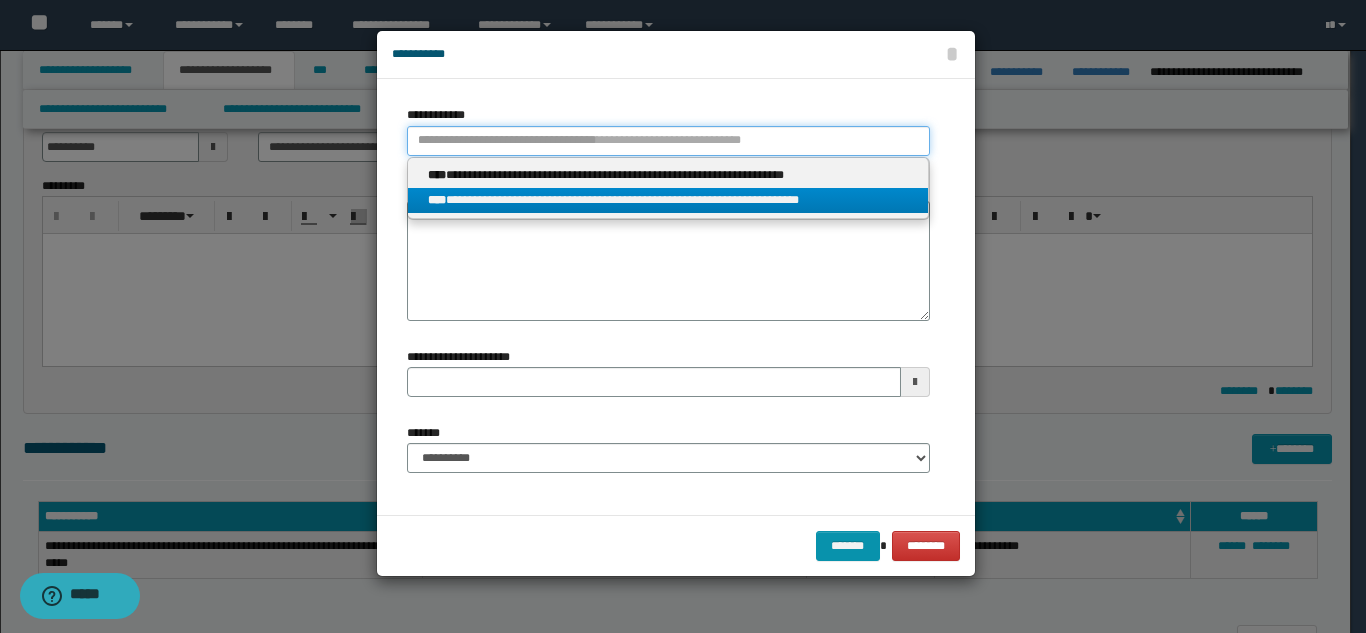 type 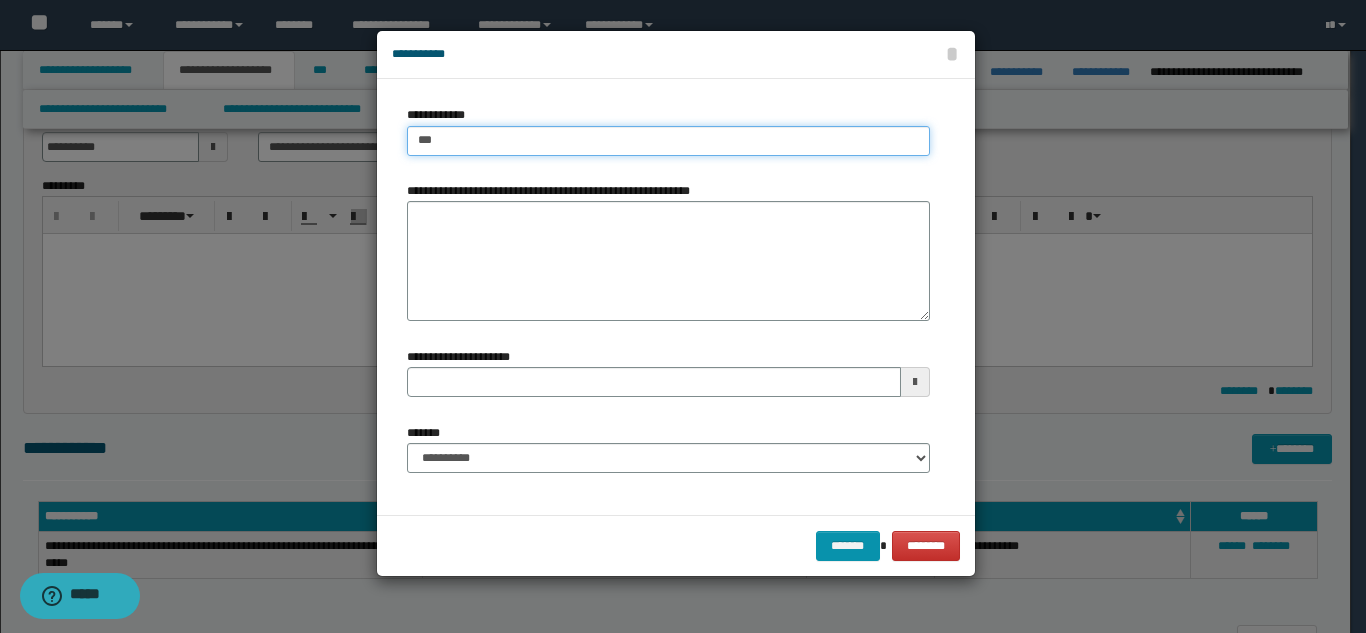 type on "****" 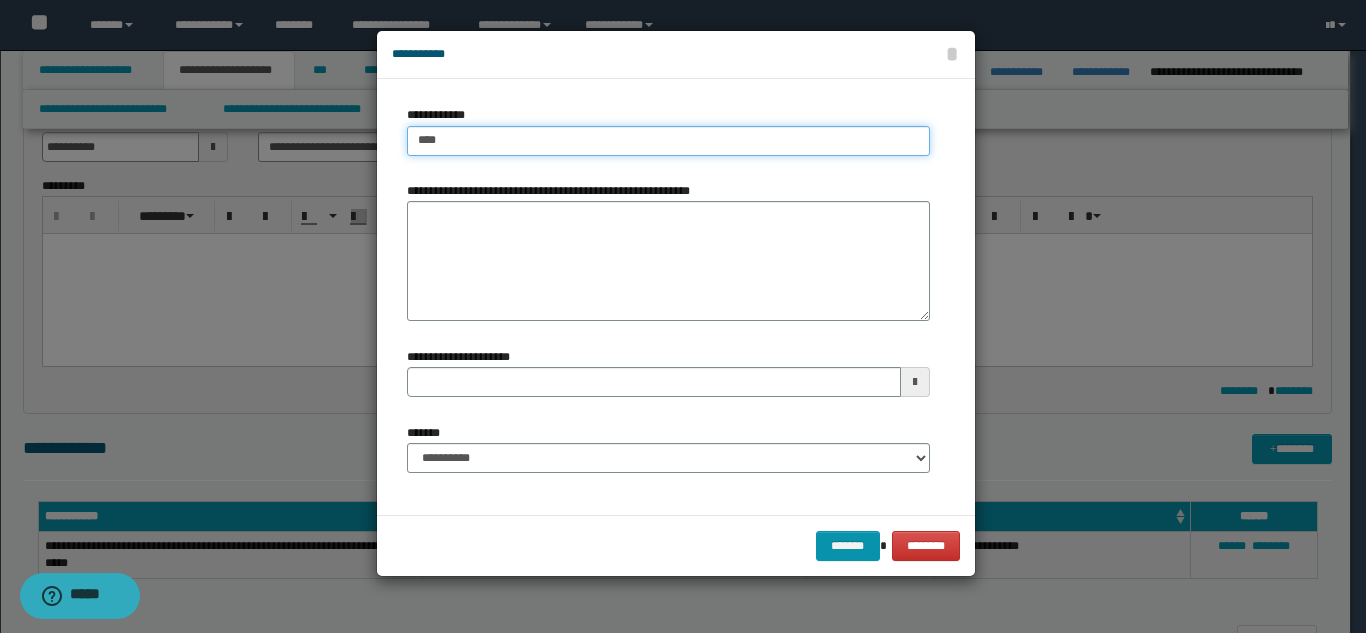 type on "****" 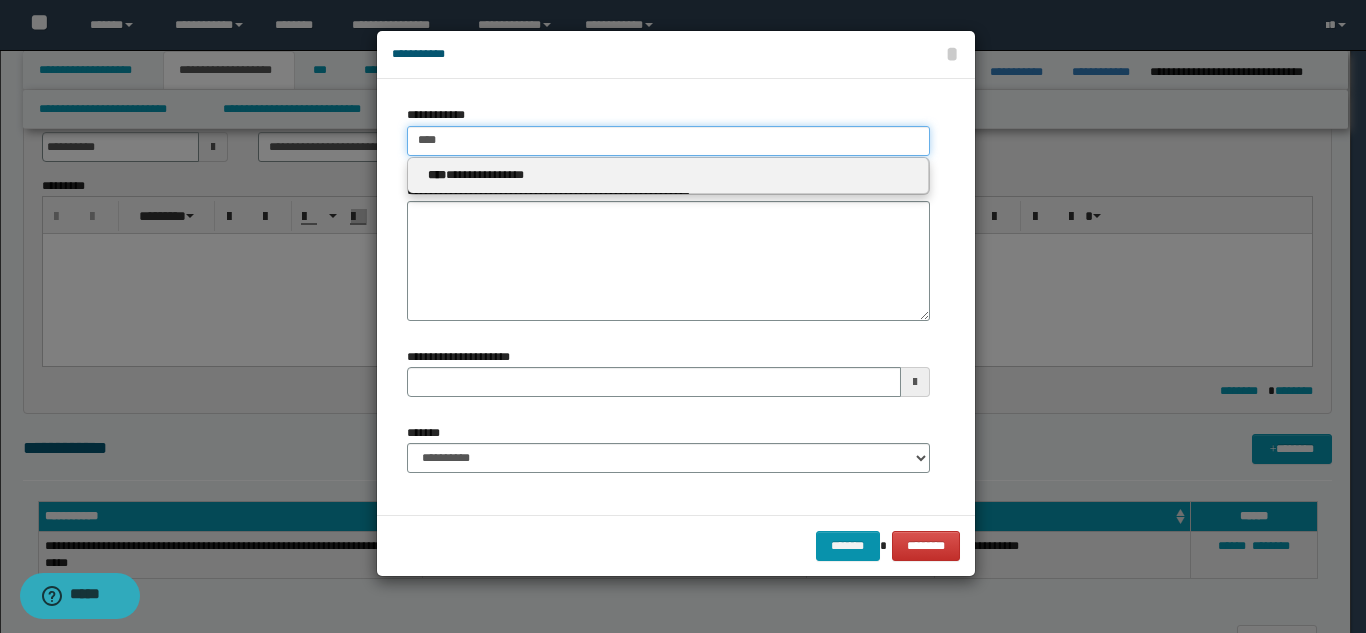 type on "****" 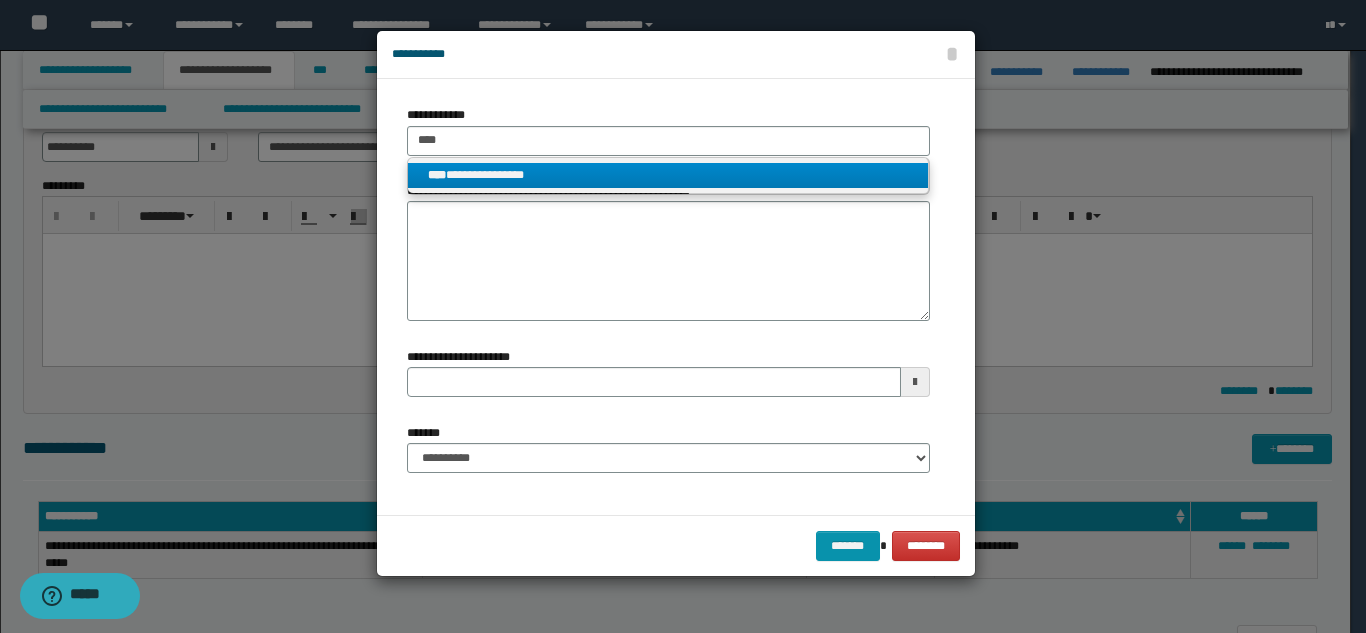 click on "**********" at bounding box center [668, 175] 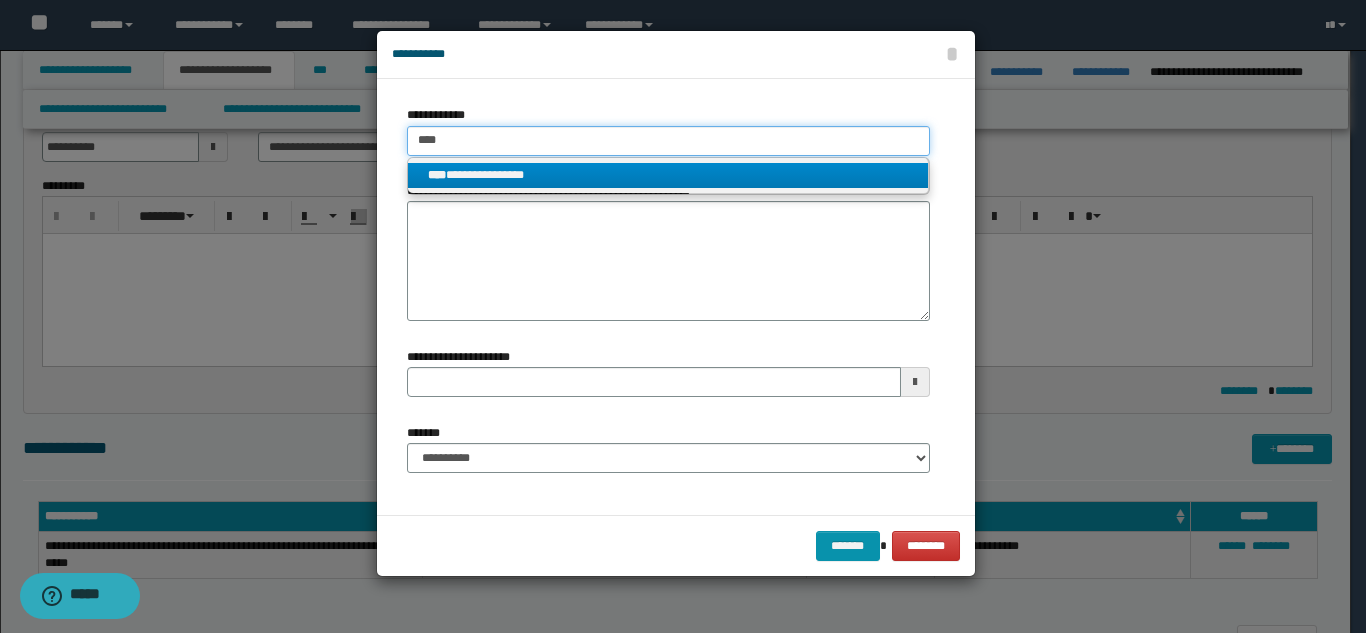 type 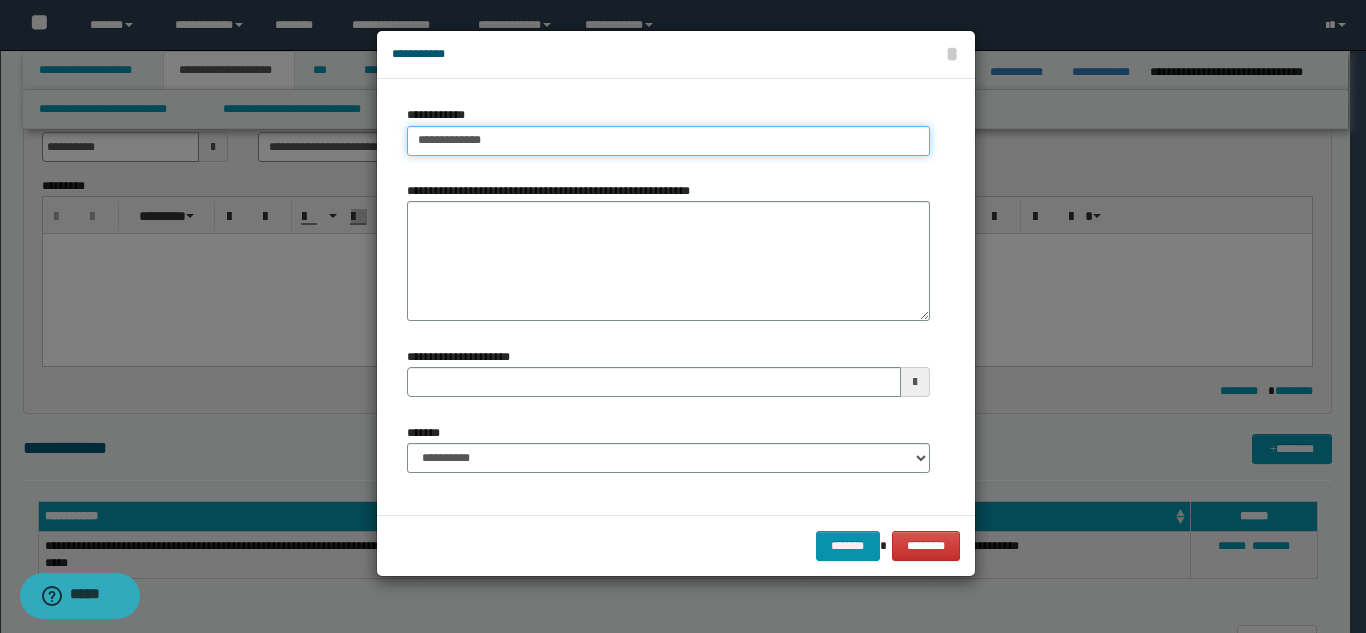 type on "**********" 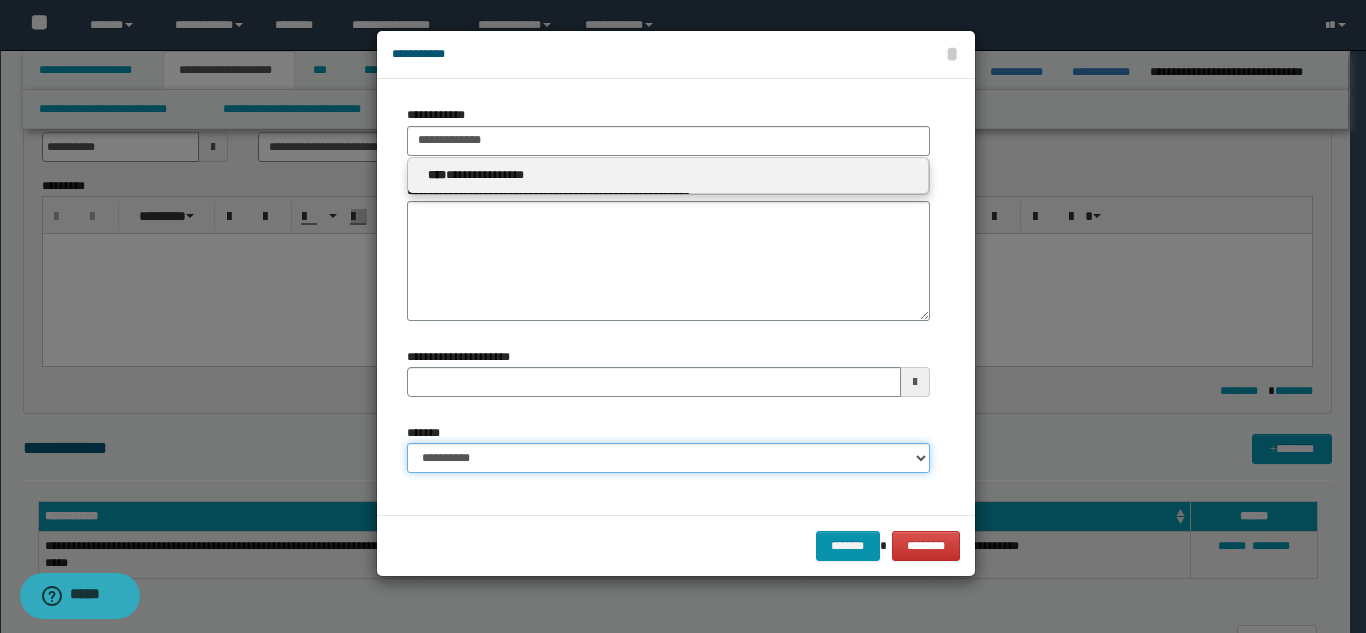 type 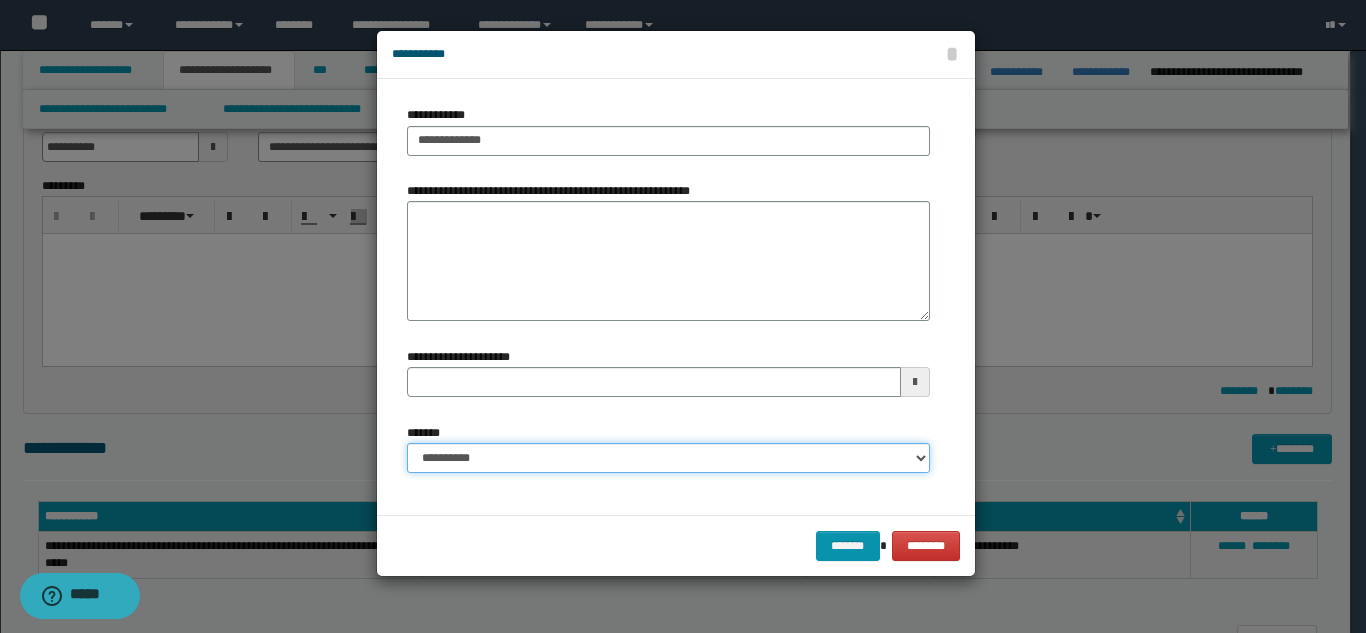 click on "**********" at bounding box center [668, 458] 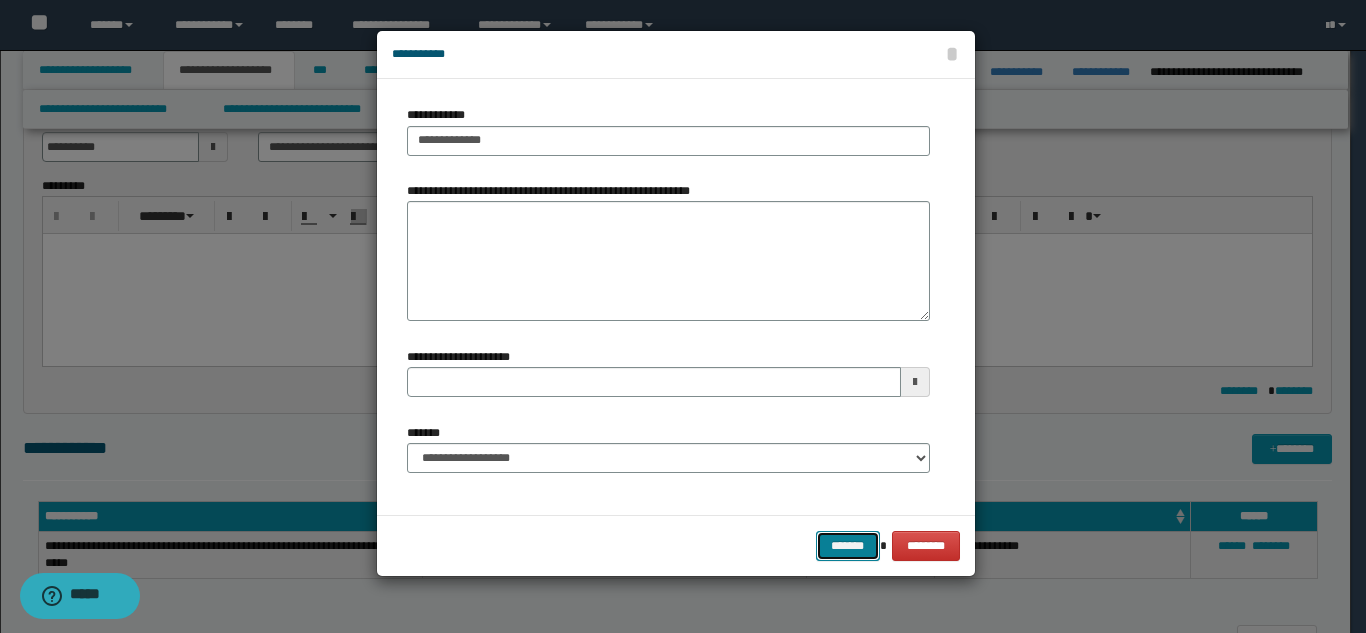 click on "*******" at bounding box center [848, 546] 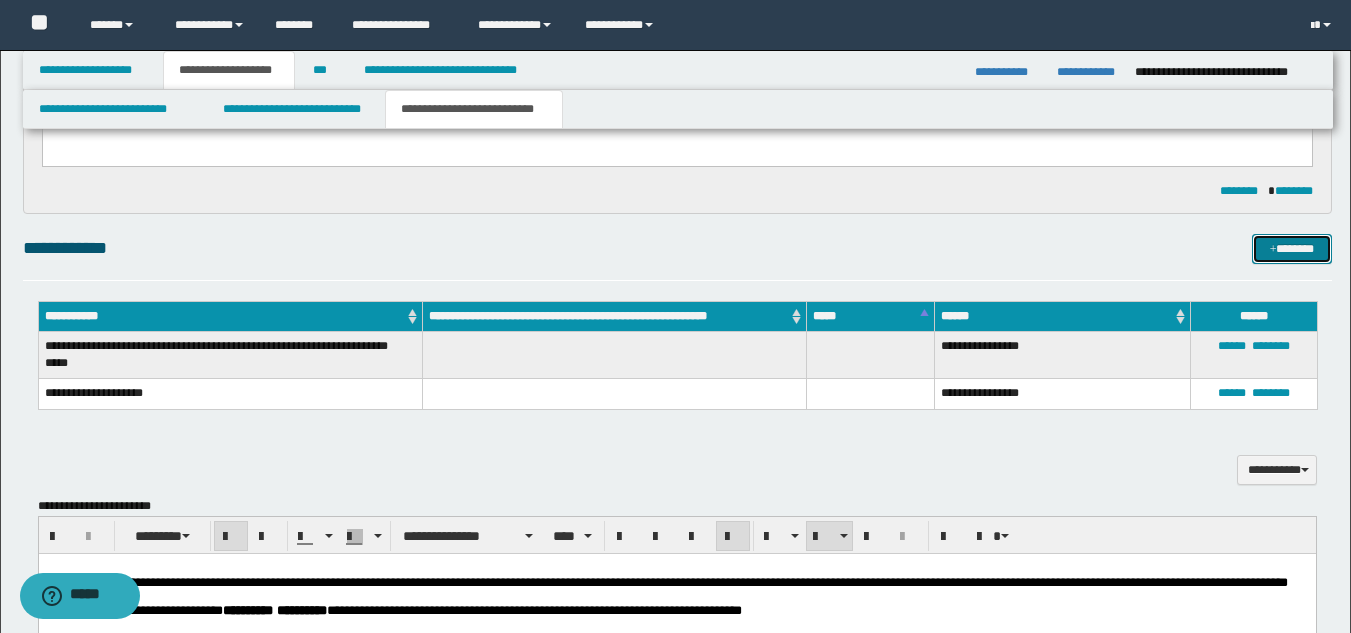 scroll, scrollTop: 782, scrollLeft: 0, axis: vertical 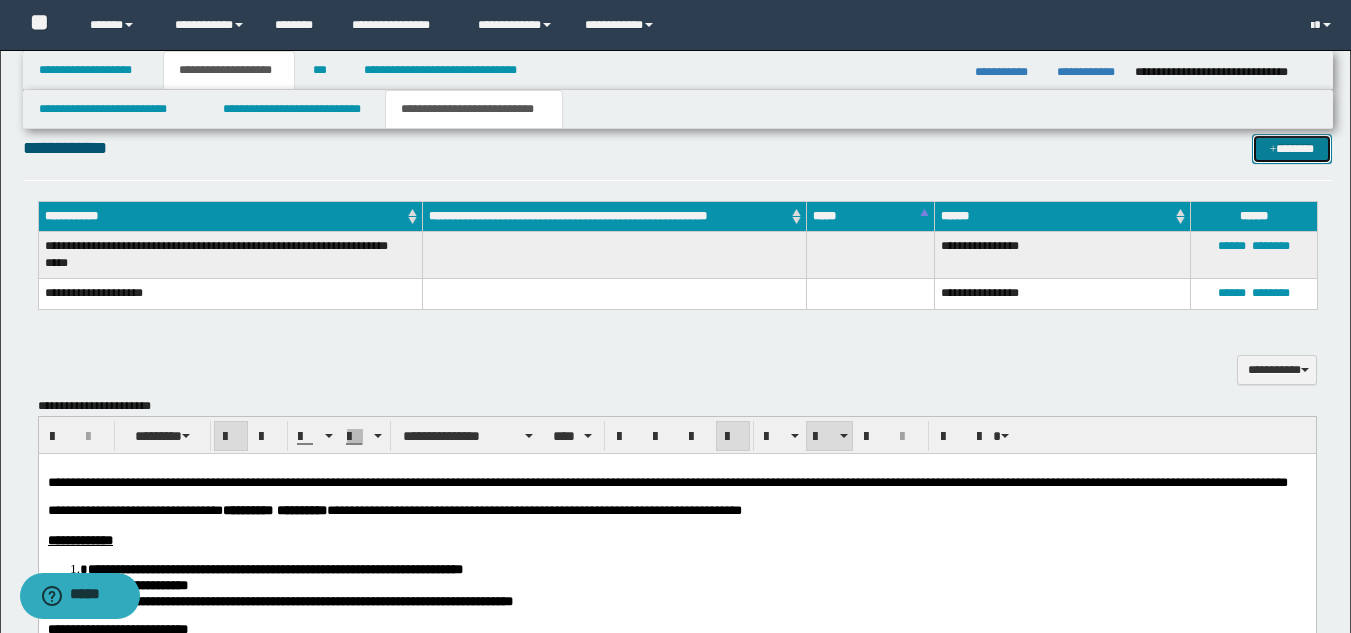 click on "*******" at bounding box center [1292, 149] 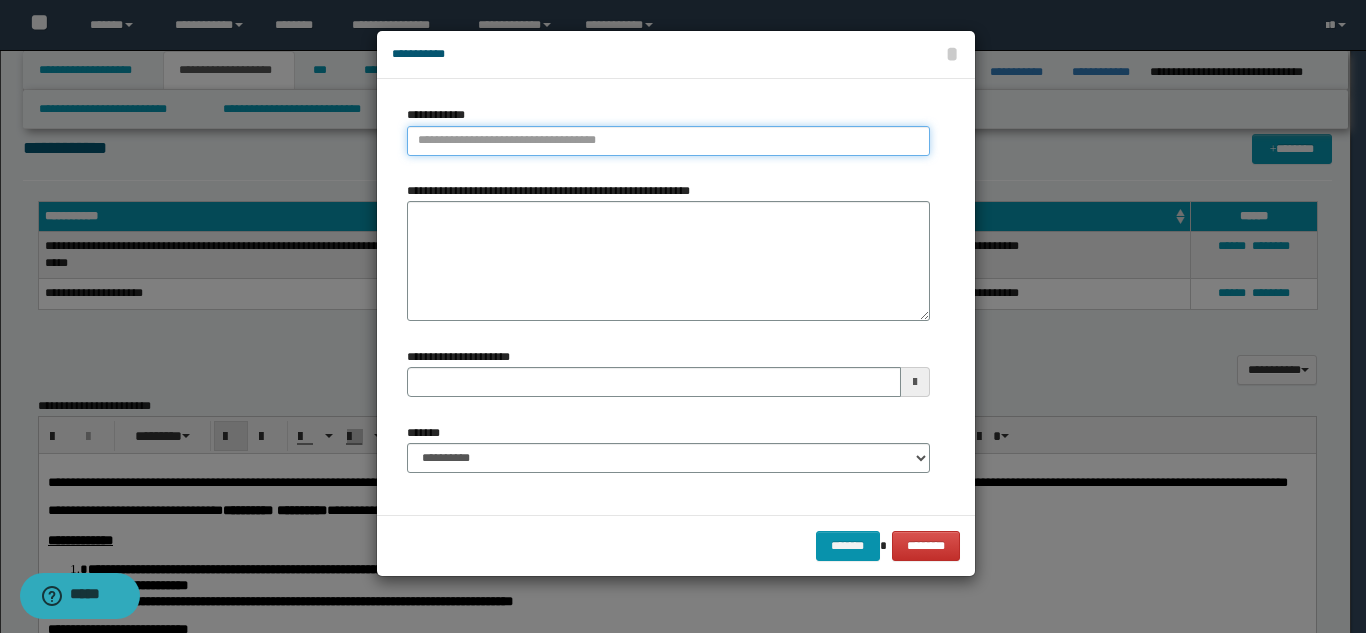 type on "**********" 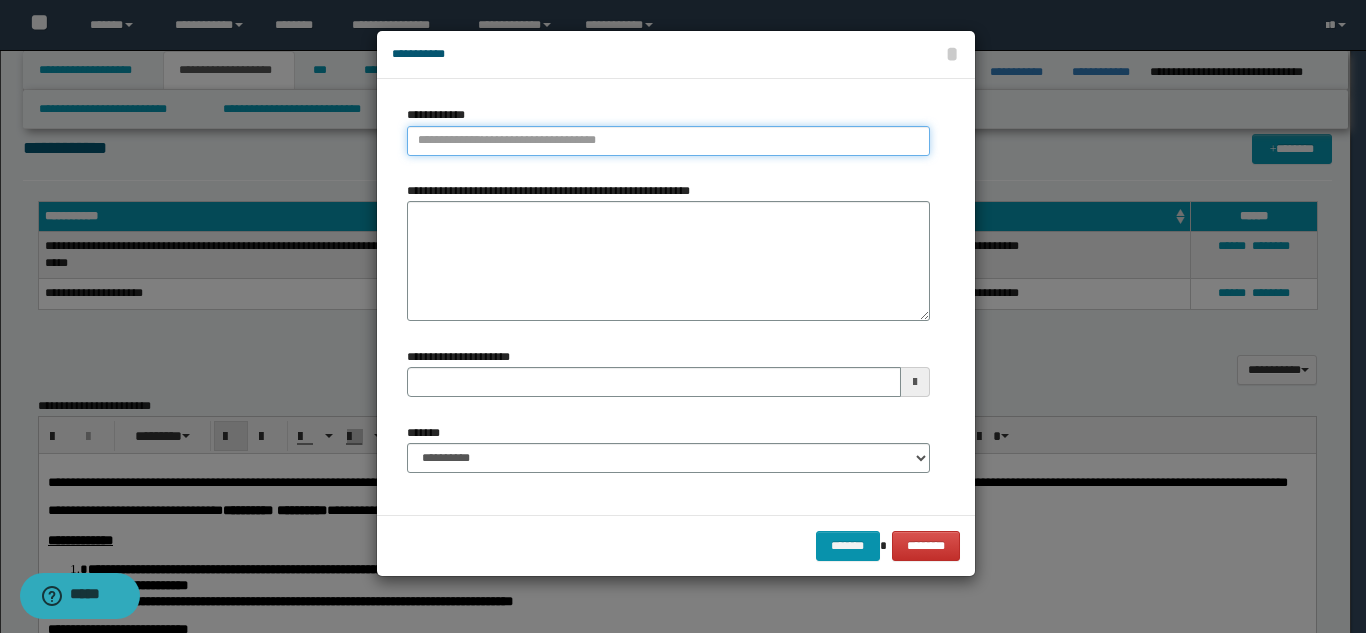 click on "**********" at bounding box center (668, 141) 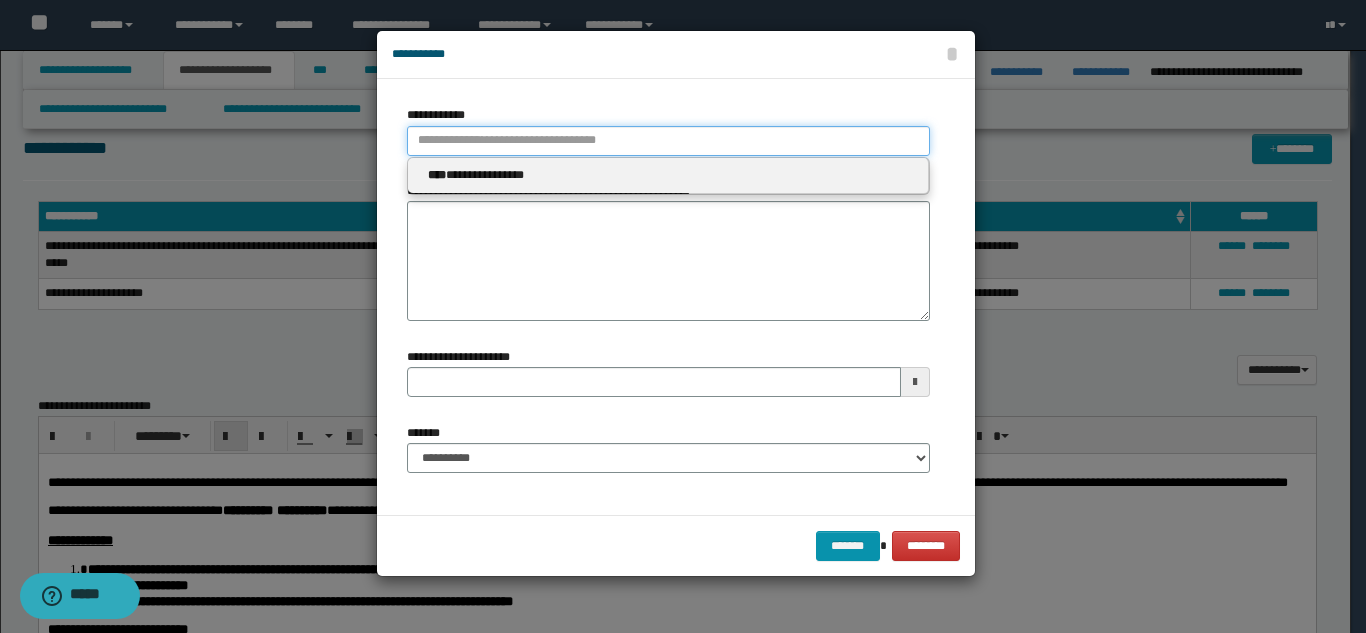 type 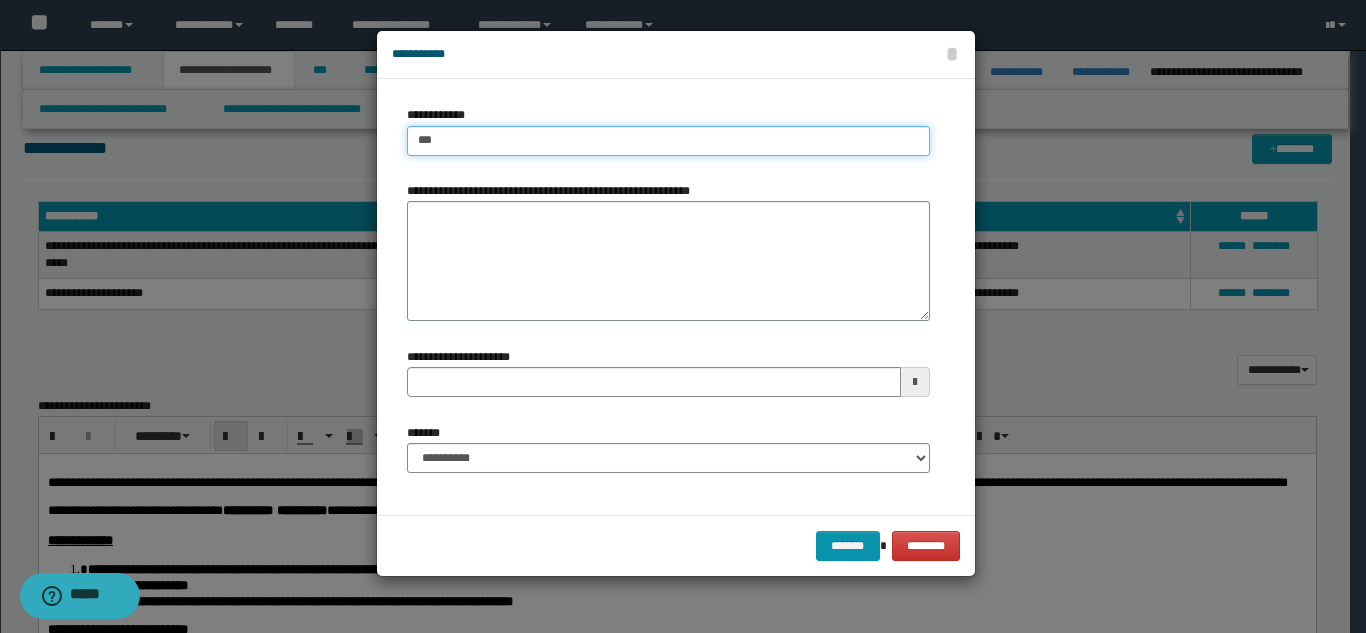 type on "****" 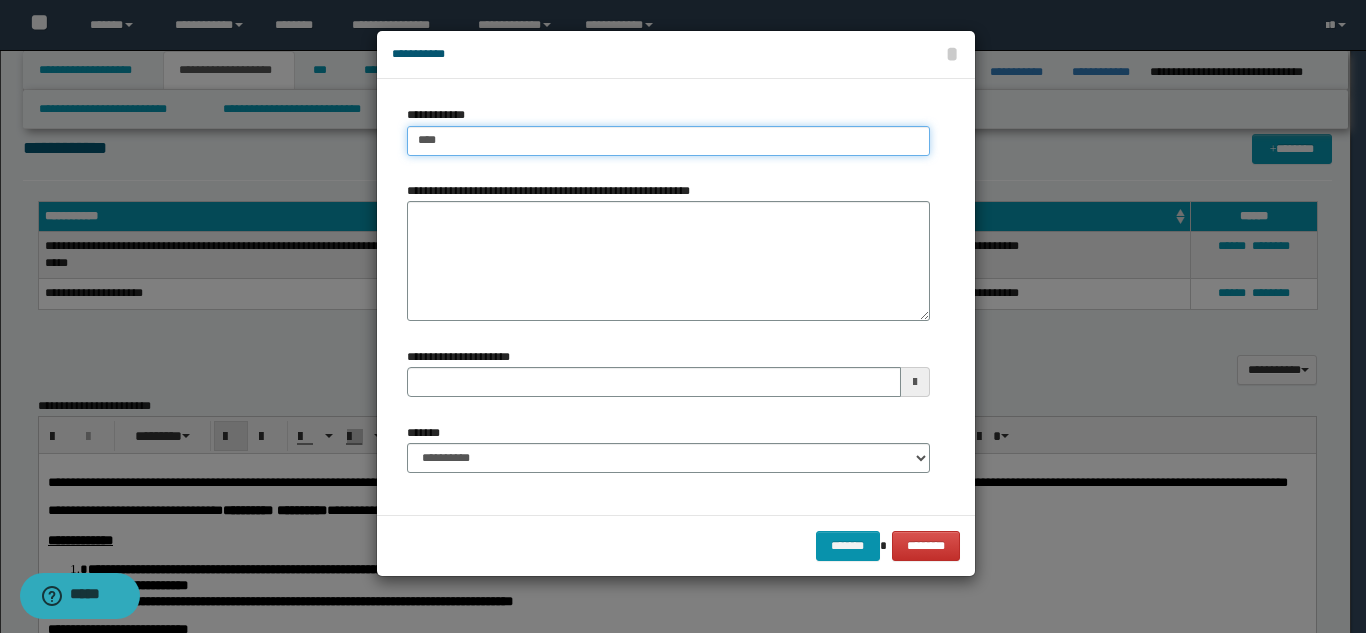 type on "****" 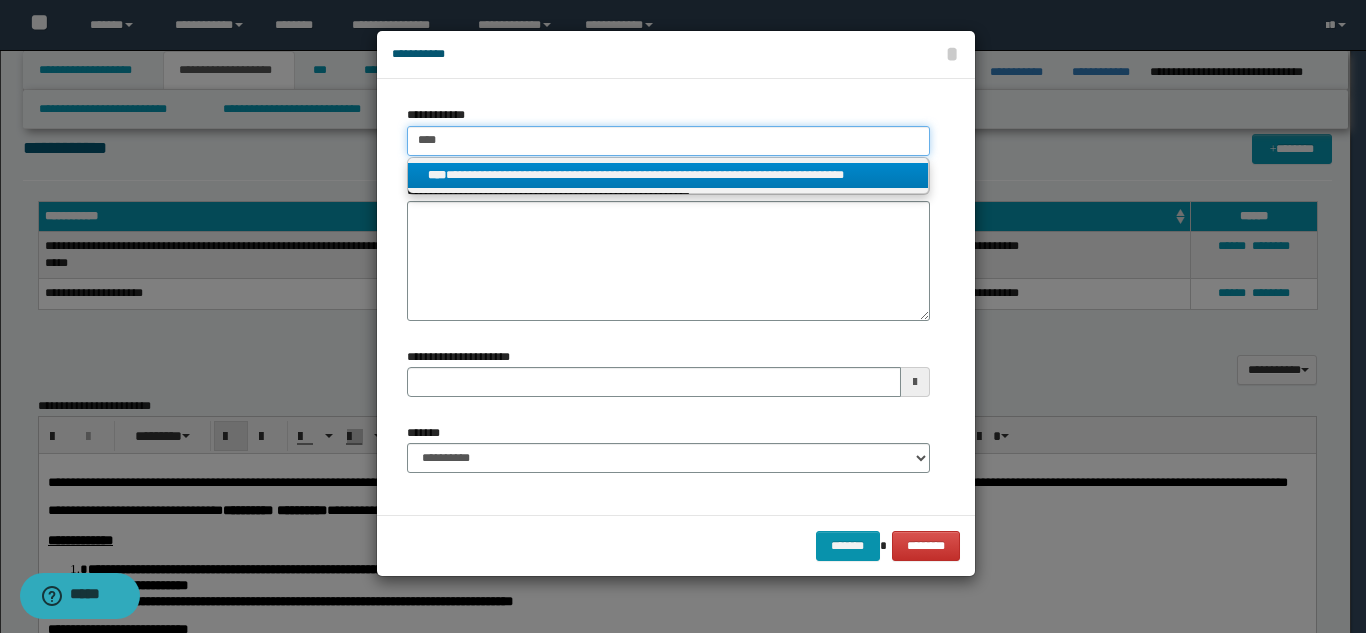 type on "****" 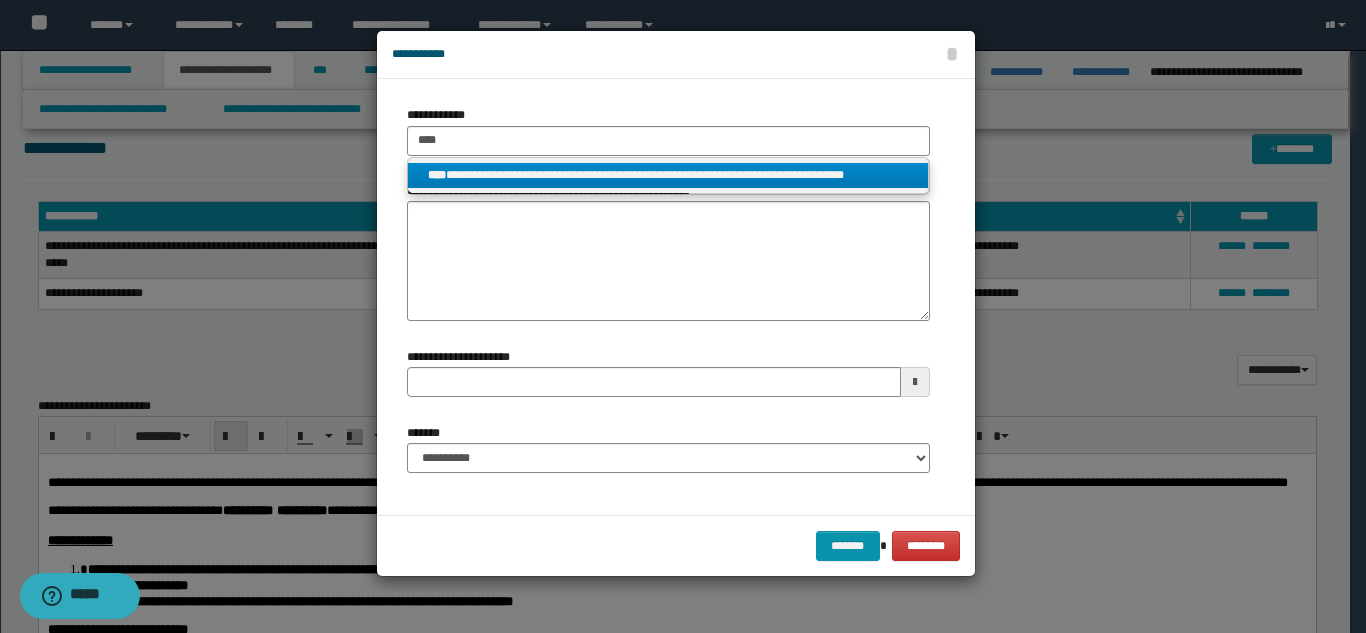 click on "**********" at bounding box center [668, 175] 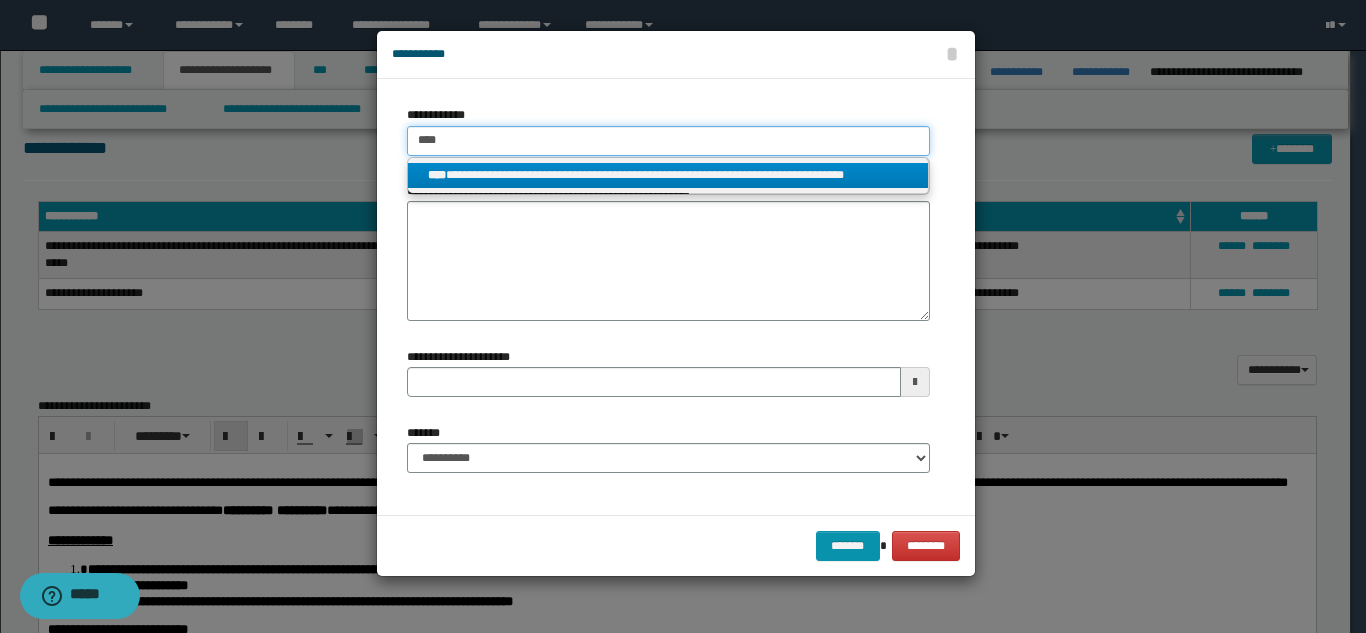 type 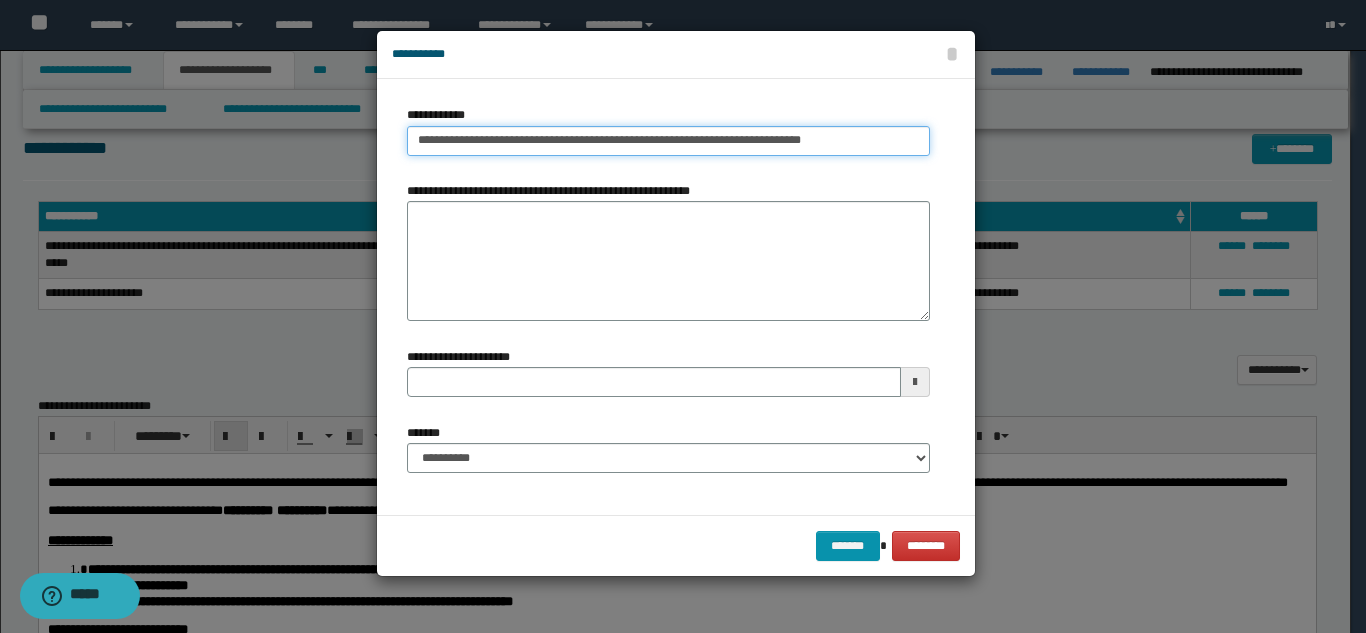 type on "**********" 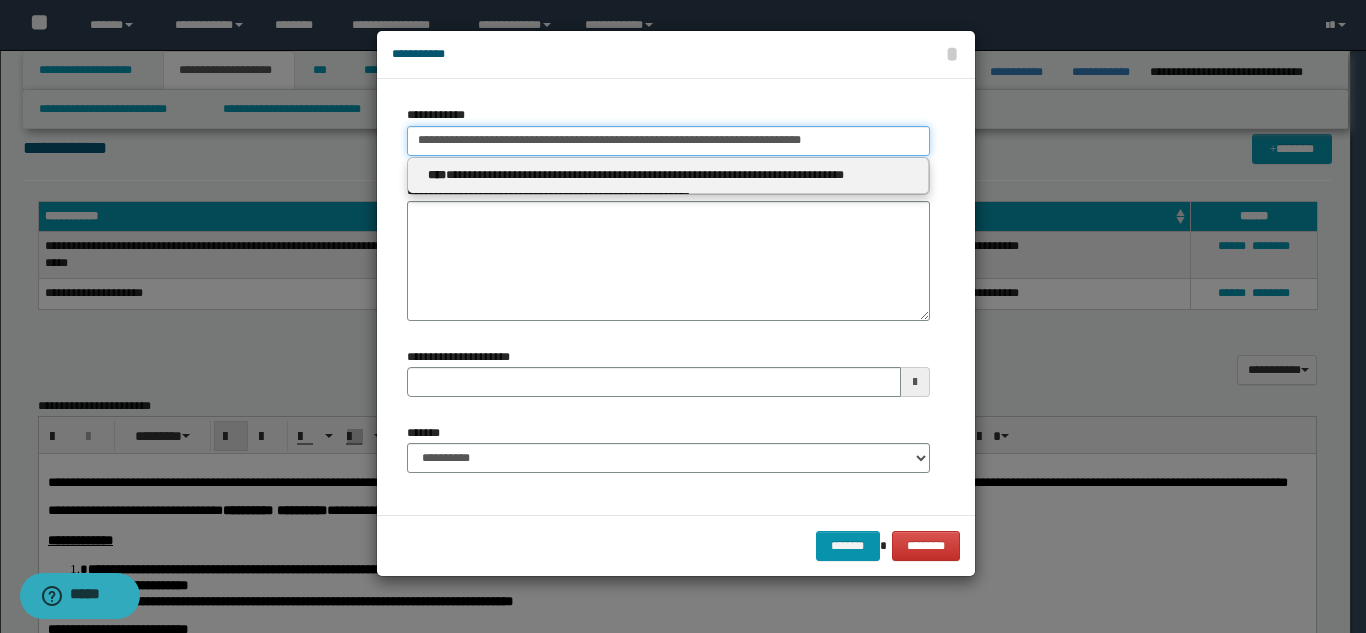 type 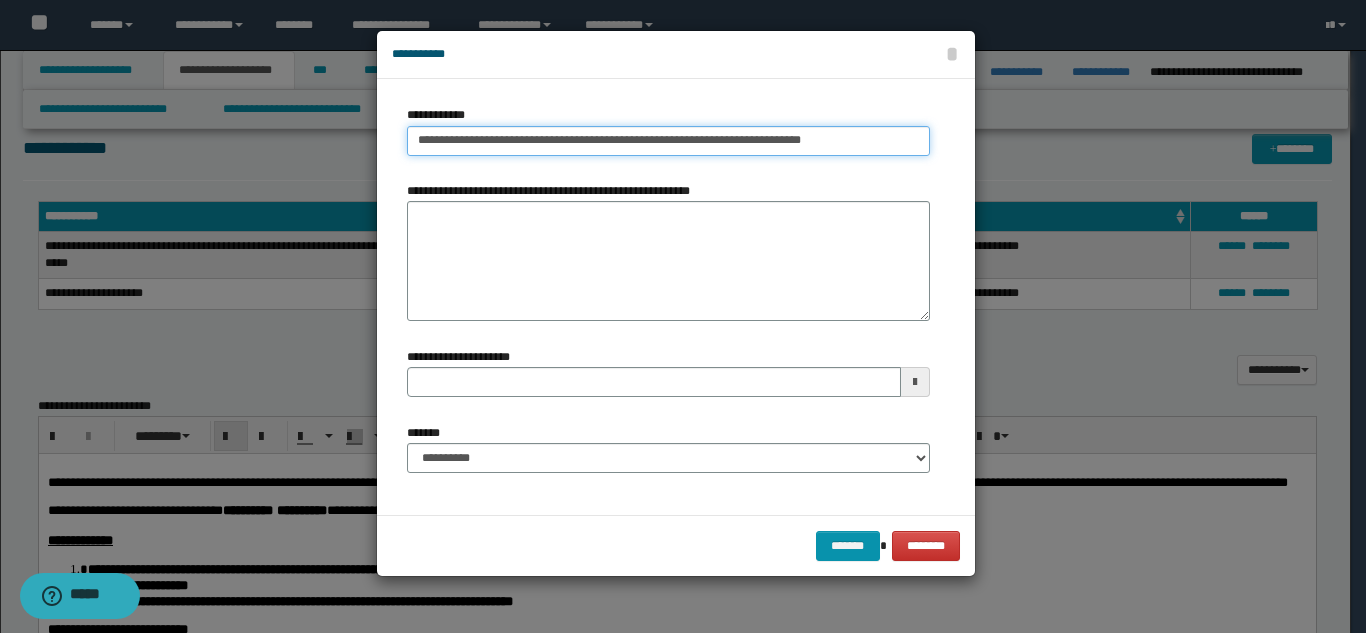 type on "**********" 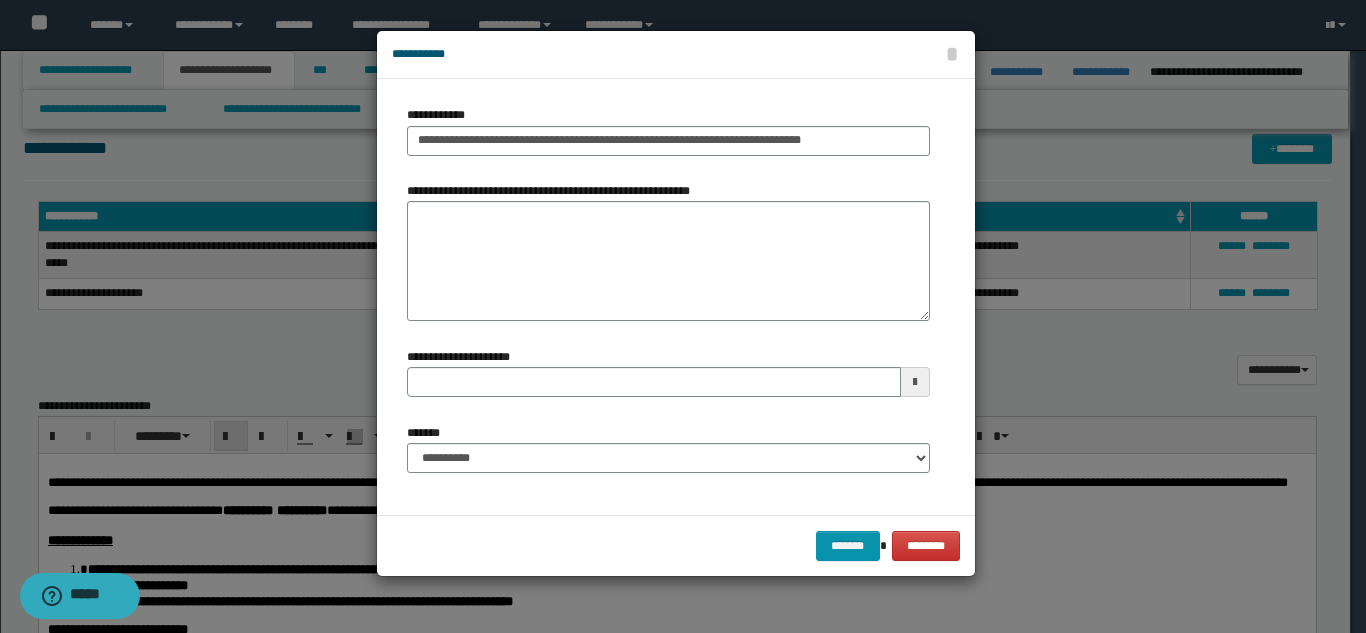 click at bounding box center [683, 316] 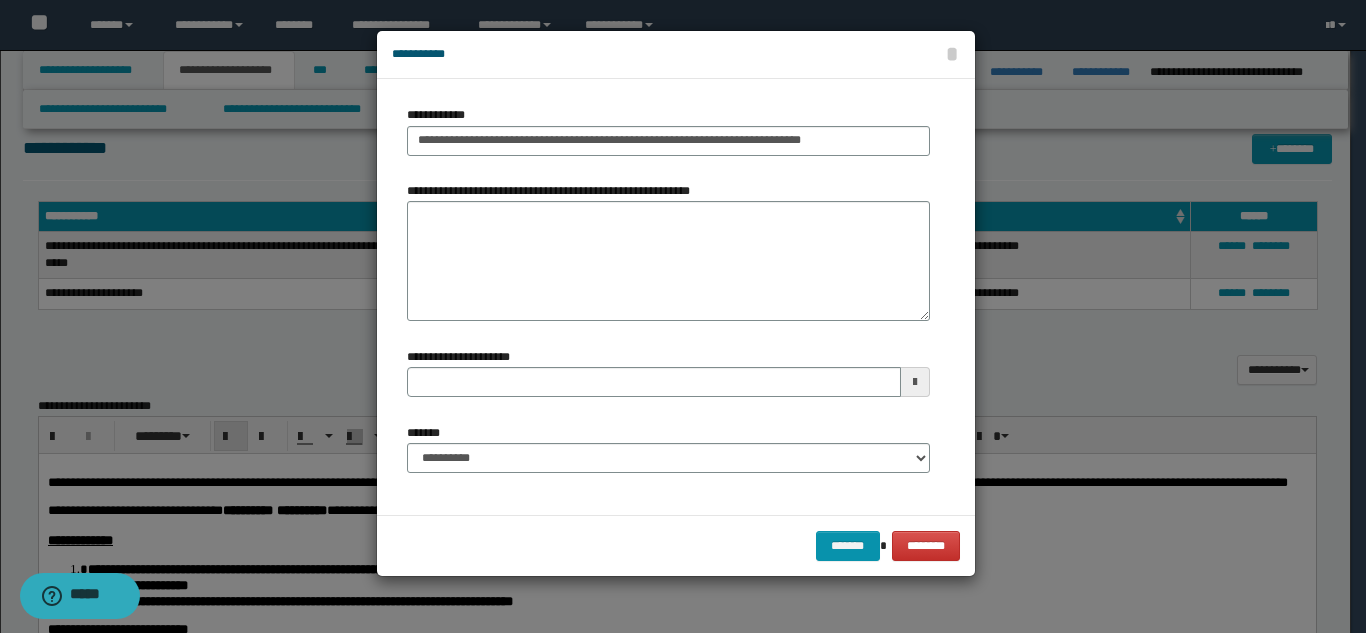 type 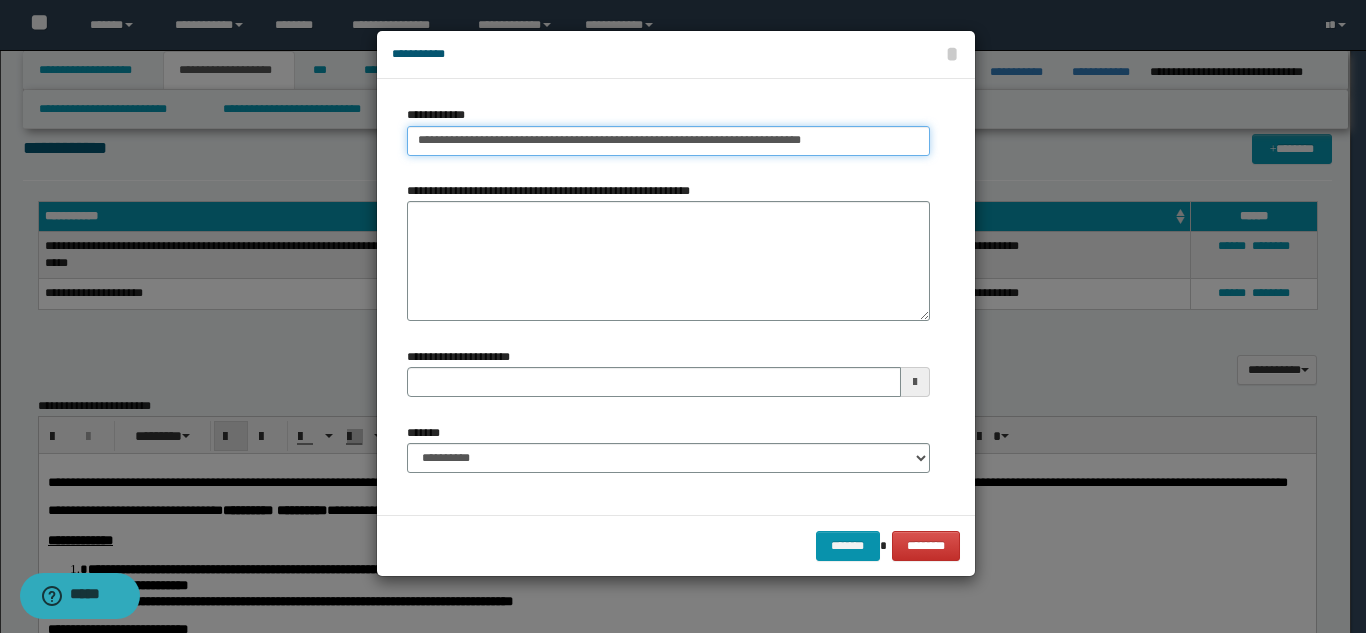 type on "**********" 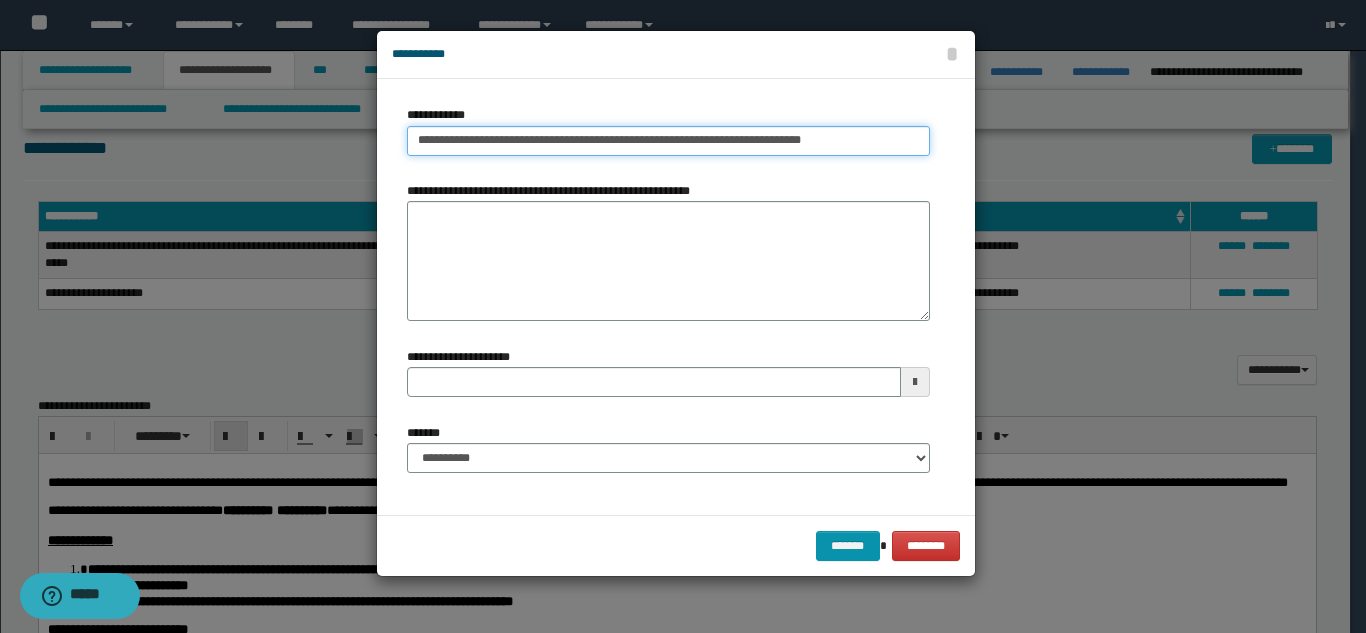 click on "**********" at bounding box center (668, 141) 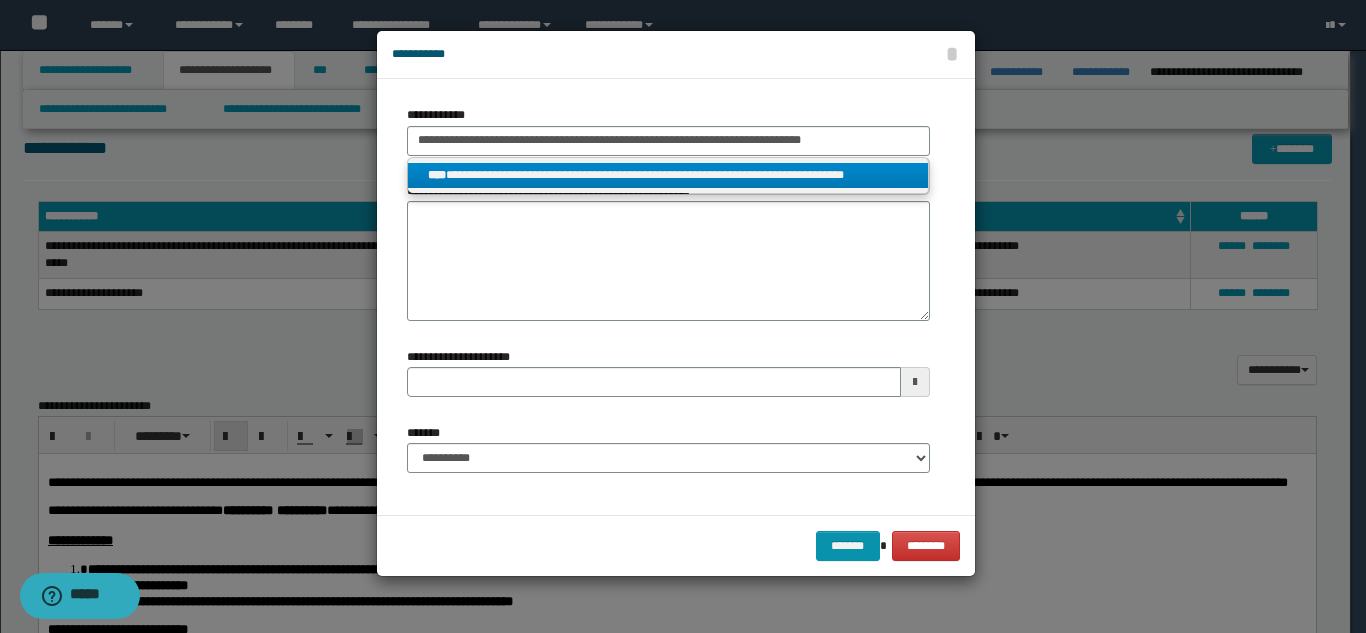click on "**********" at bounding box center [668, 175] 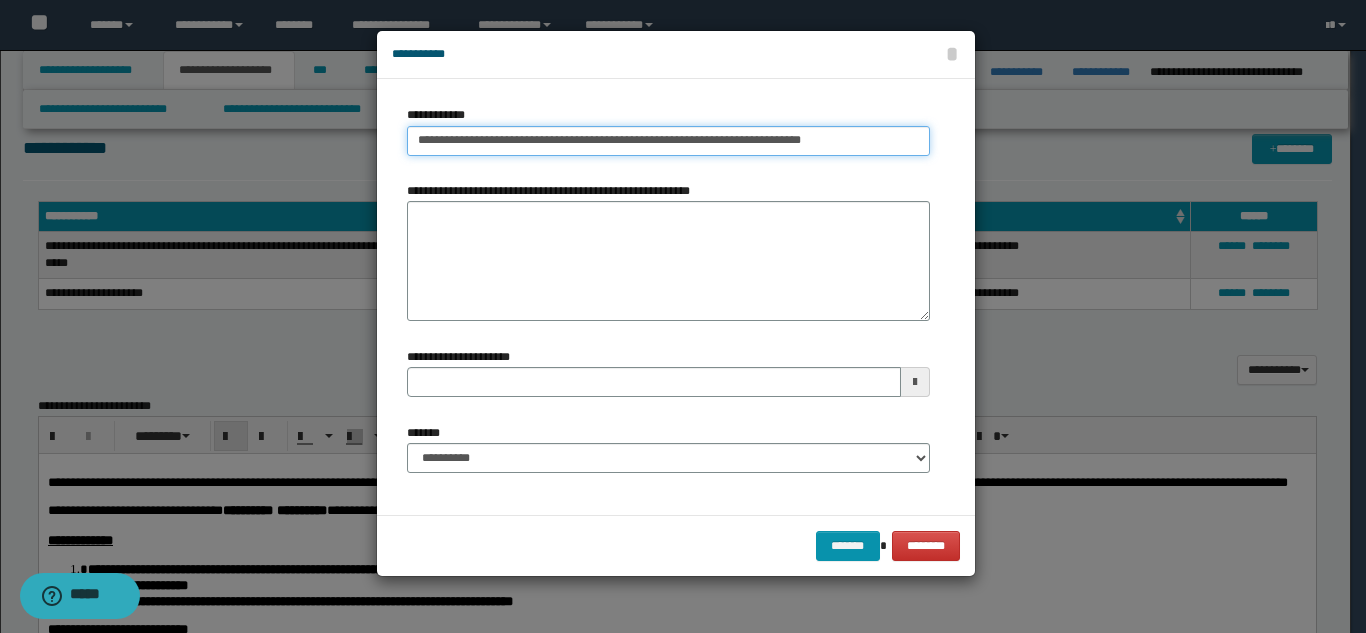 type on "**********" 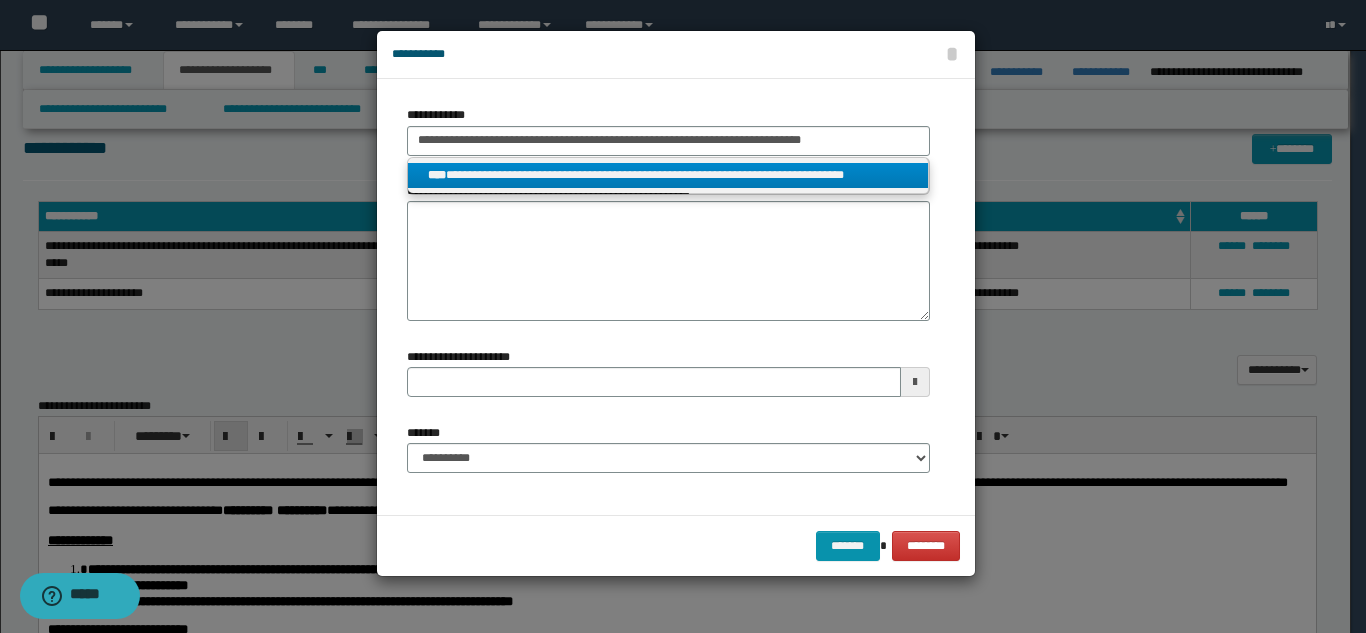 click on "**********" at bounding box center [668, 175] 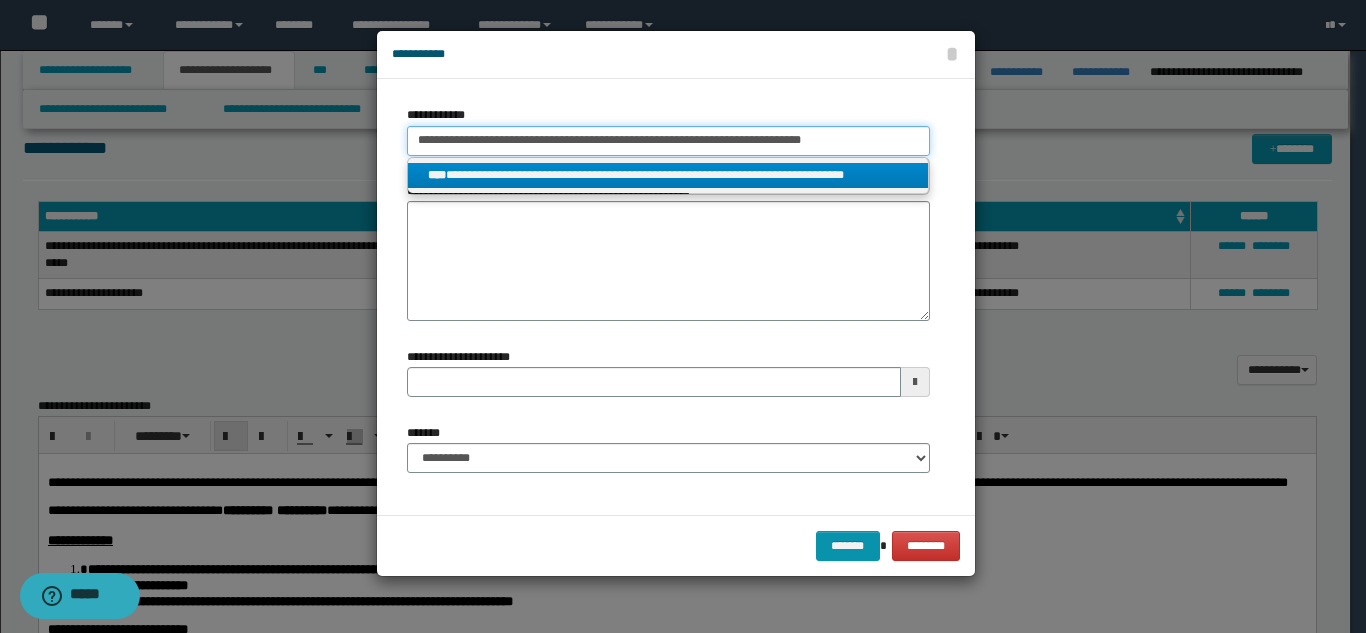 type 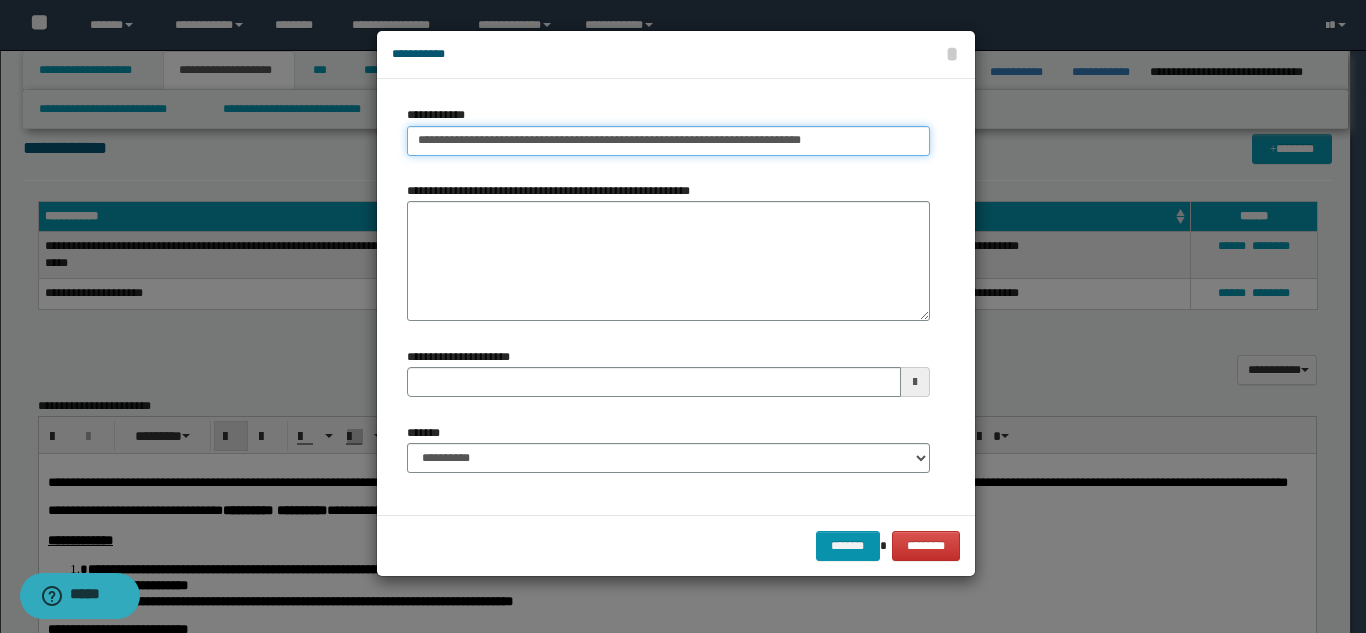 type 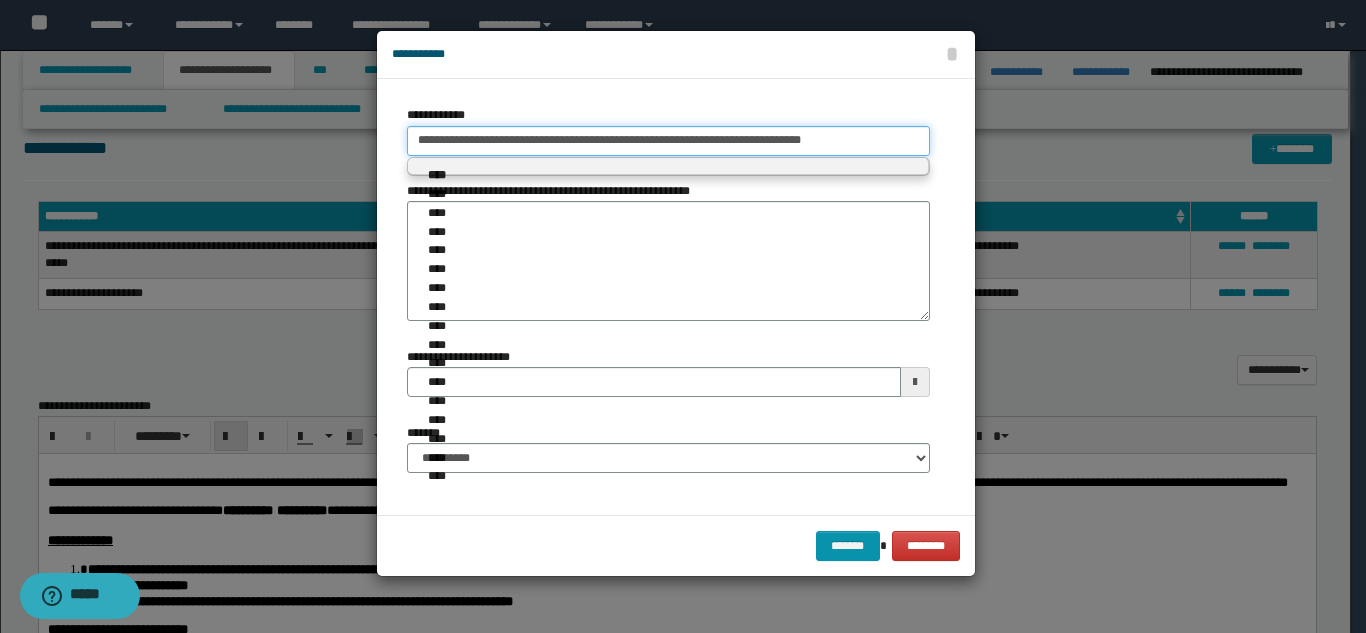 type 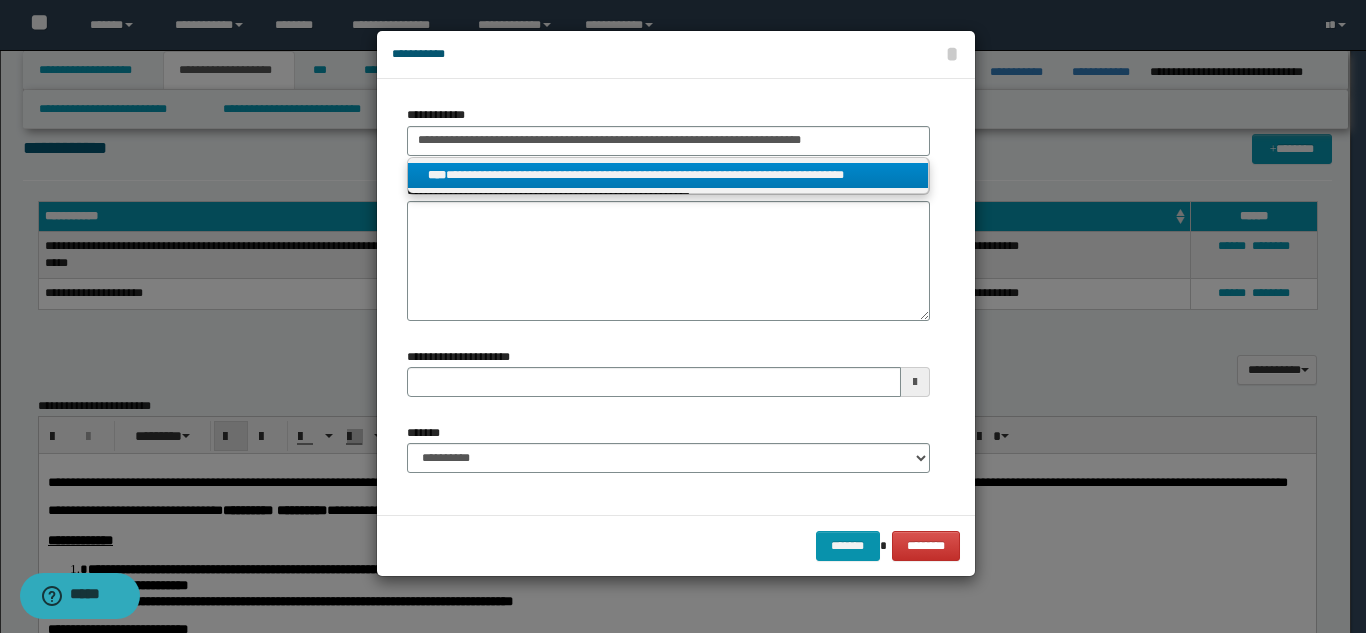 click on "**********" at bounding box center [668, 175] 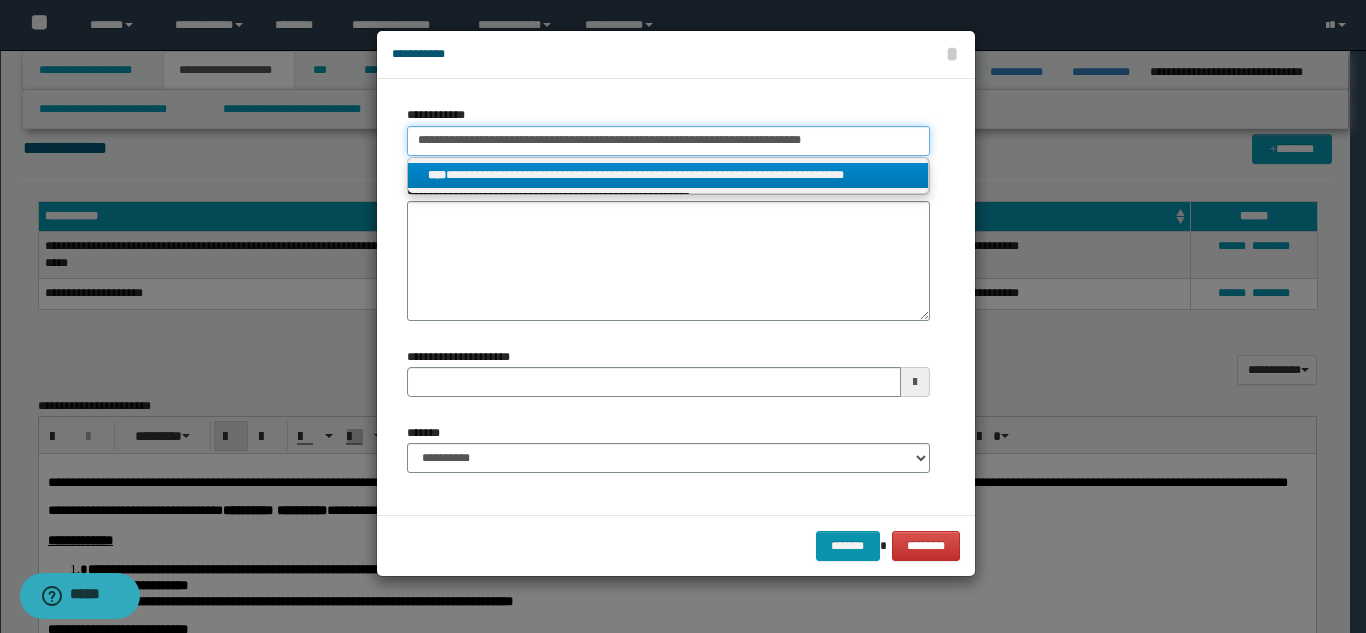 type 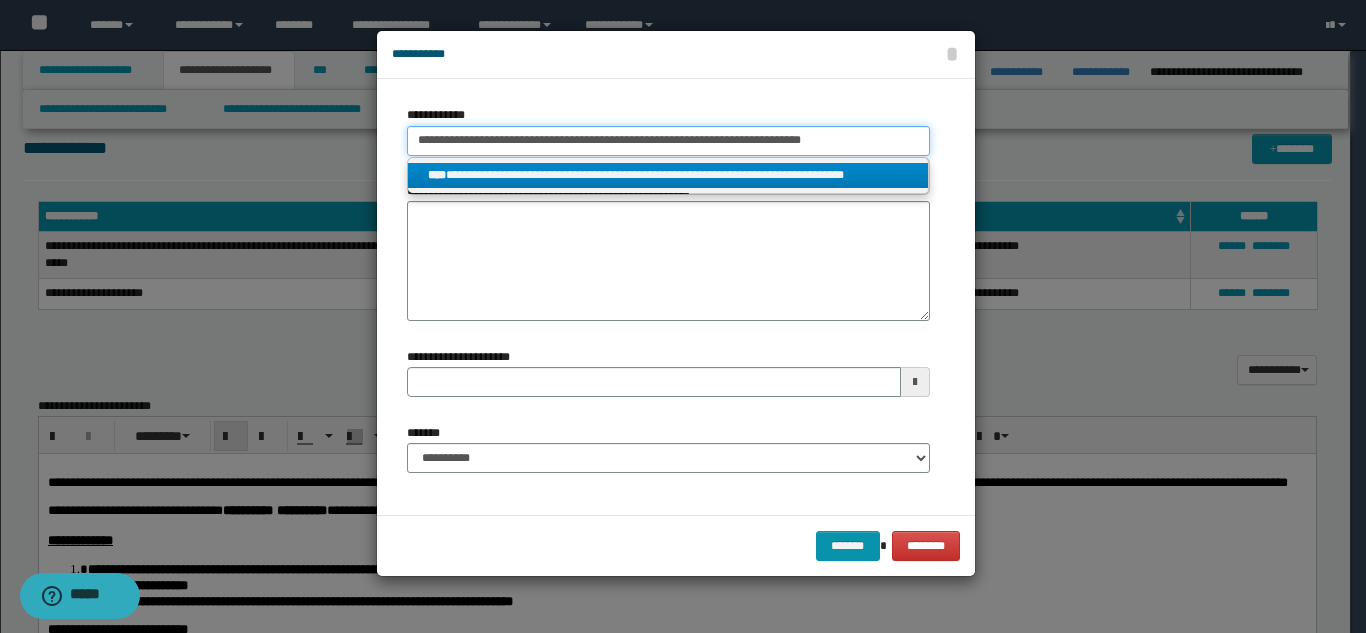 type 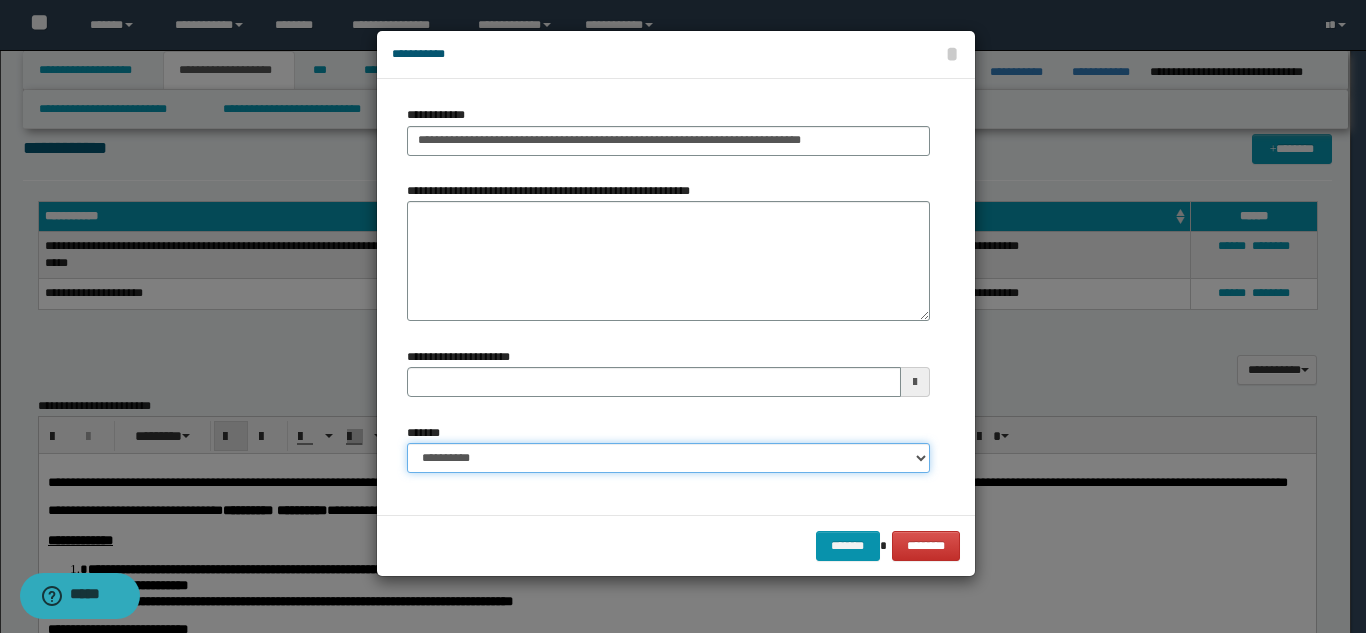 click on "**********" at bounding box center (668, 458) 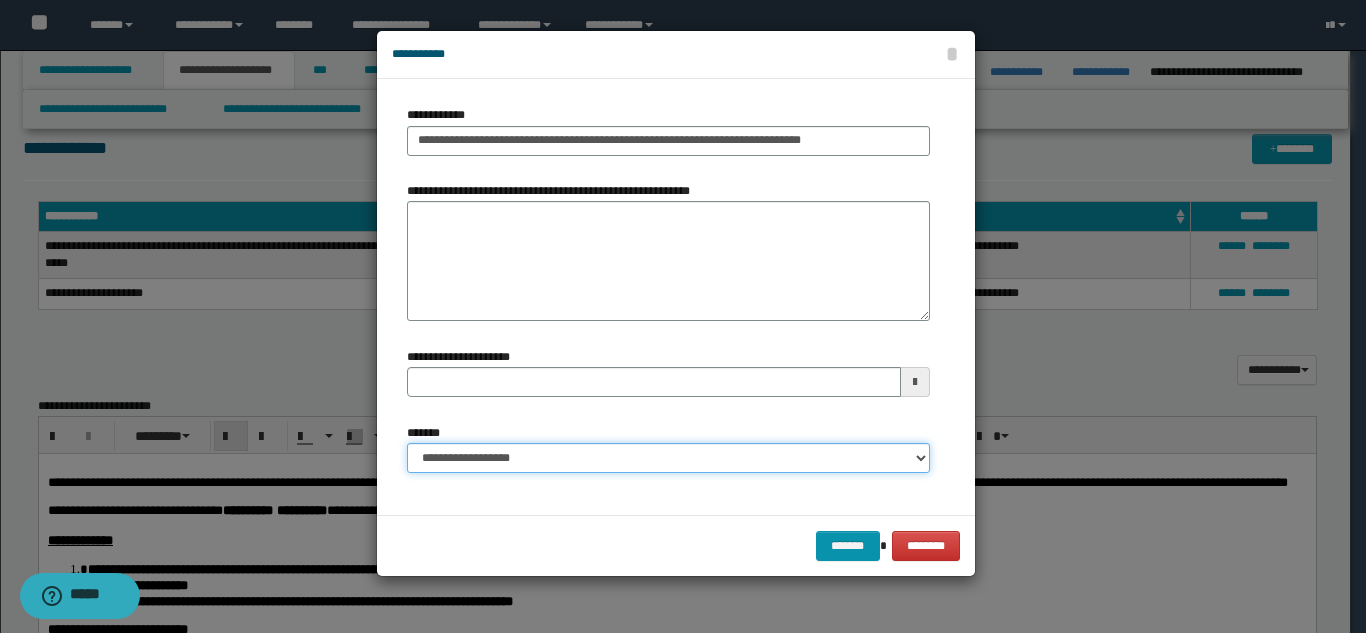 type 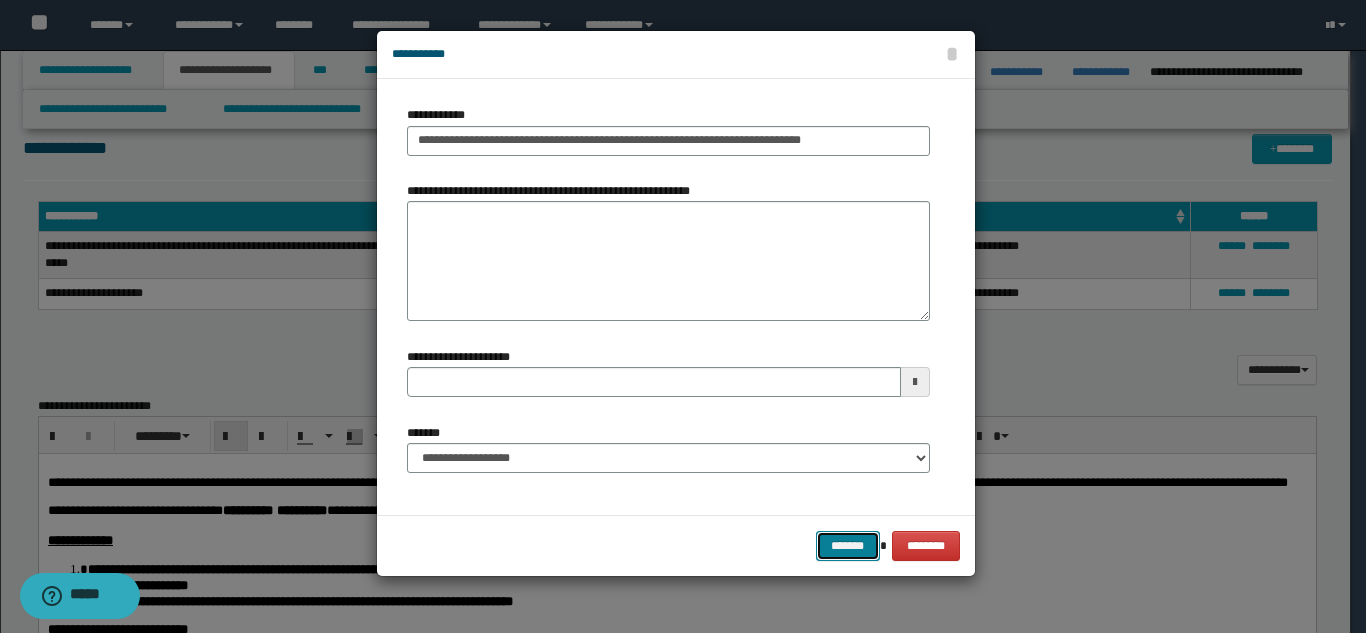 click on "*******" at bounding box center (848, 546) 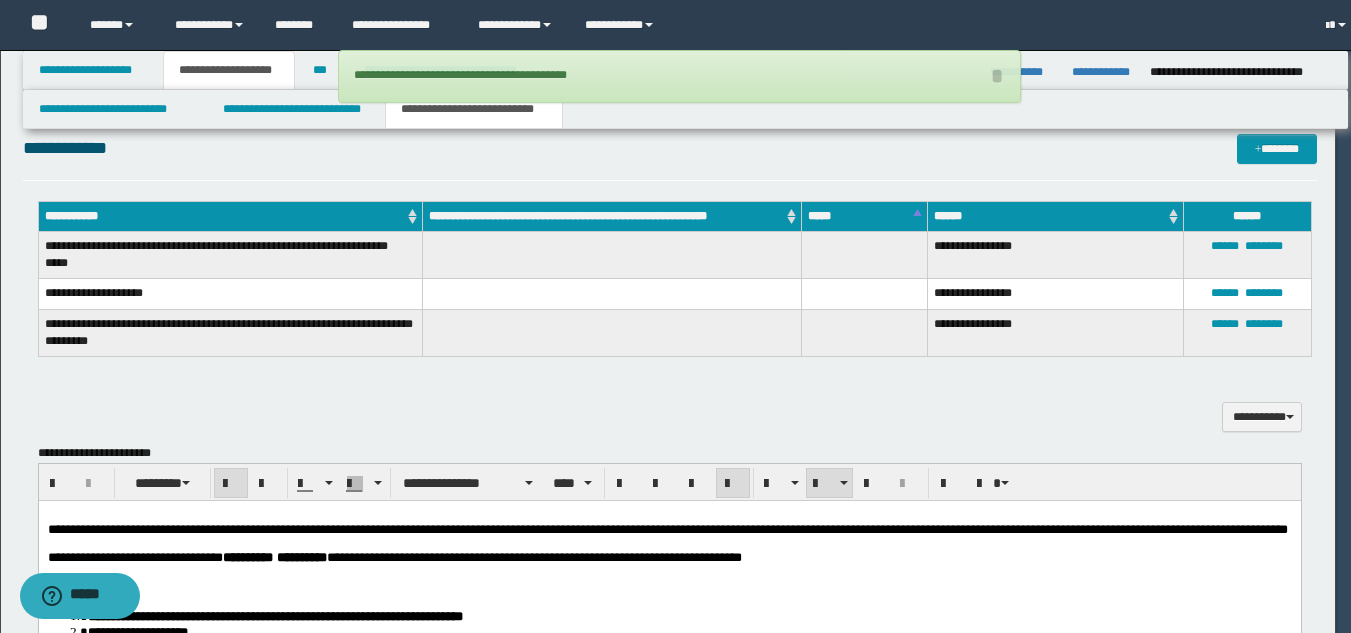 click on "**********" at bounding box center [670, 285] 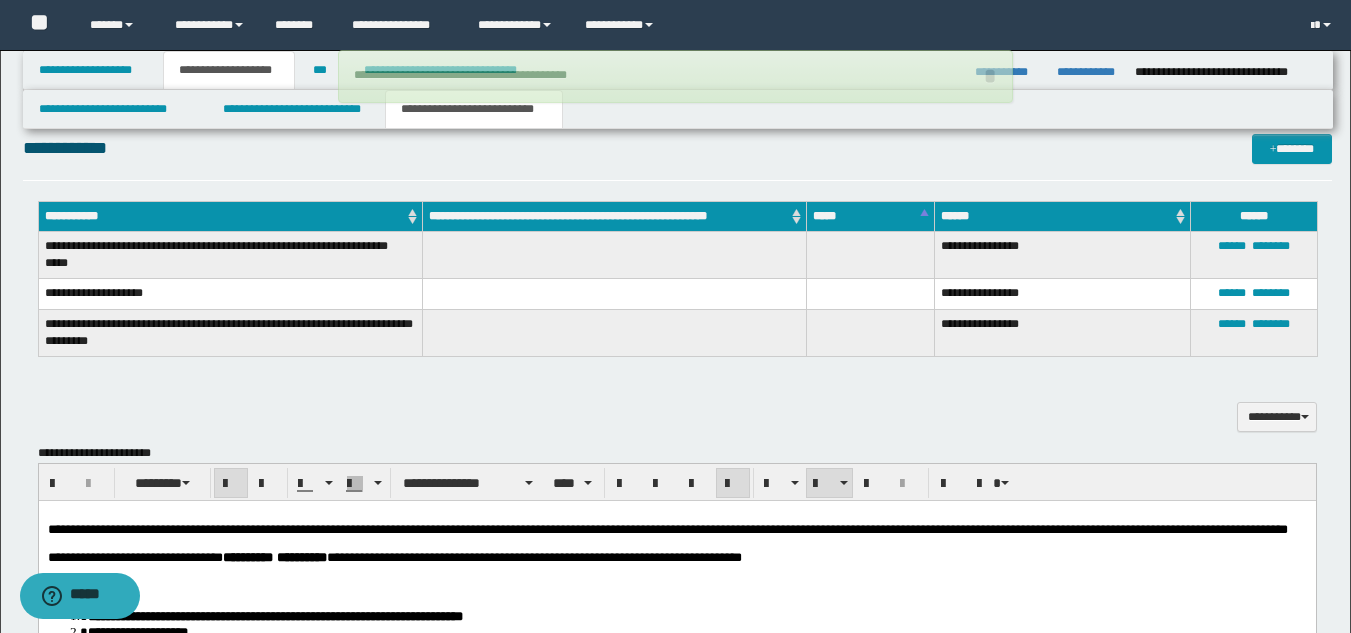 click on "**********" at bounding box center (677, 407) 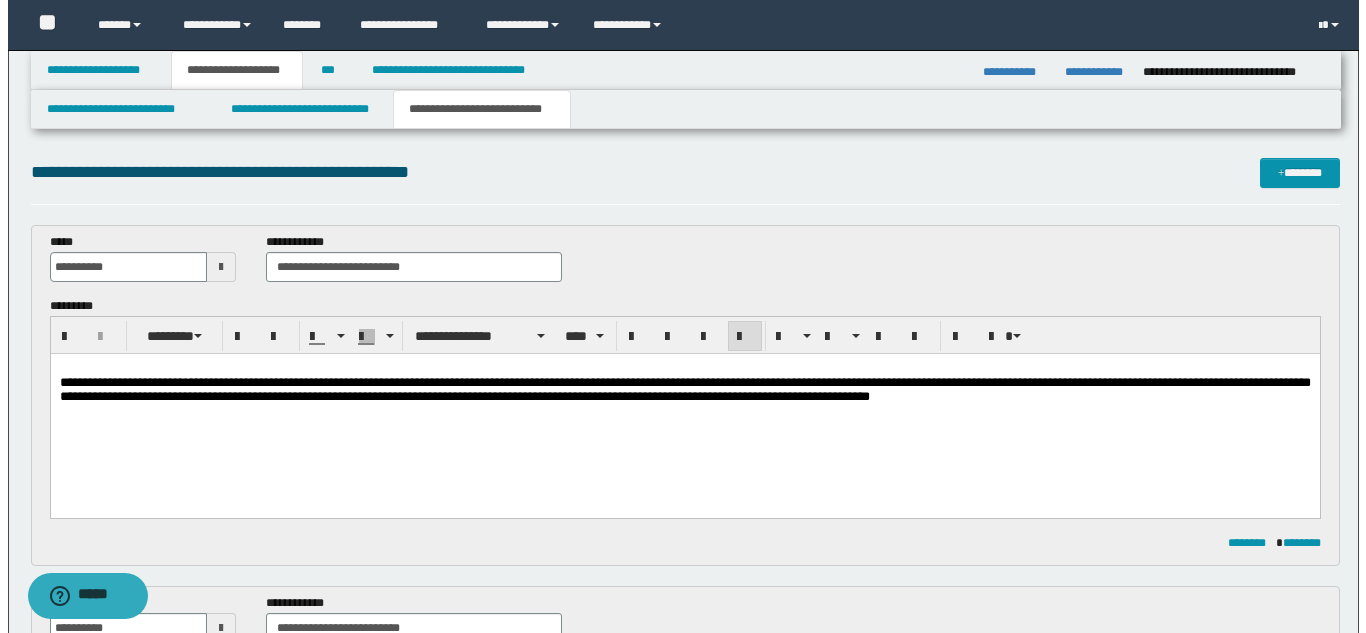 scroll, scrollTop: 0, scrollLeft: 0, axis: both 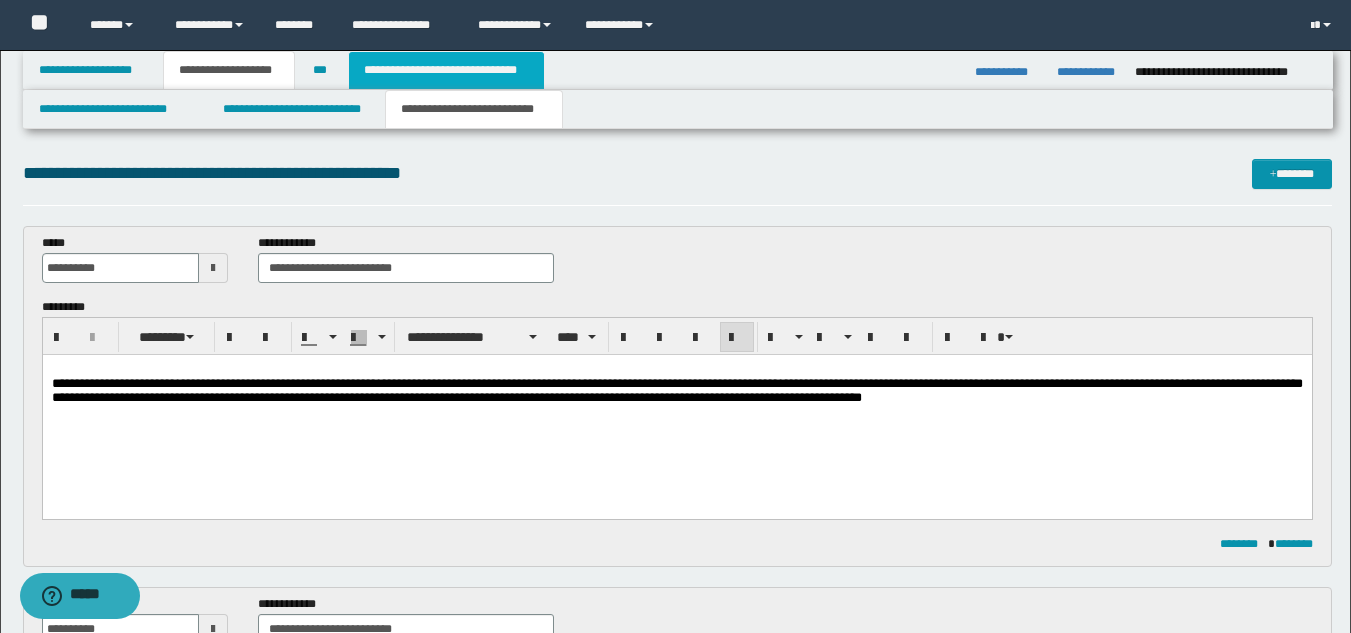 click on "**********" at bounding box center (446, 70) 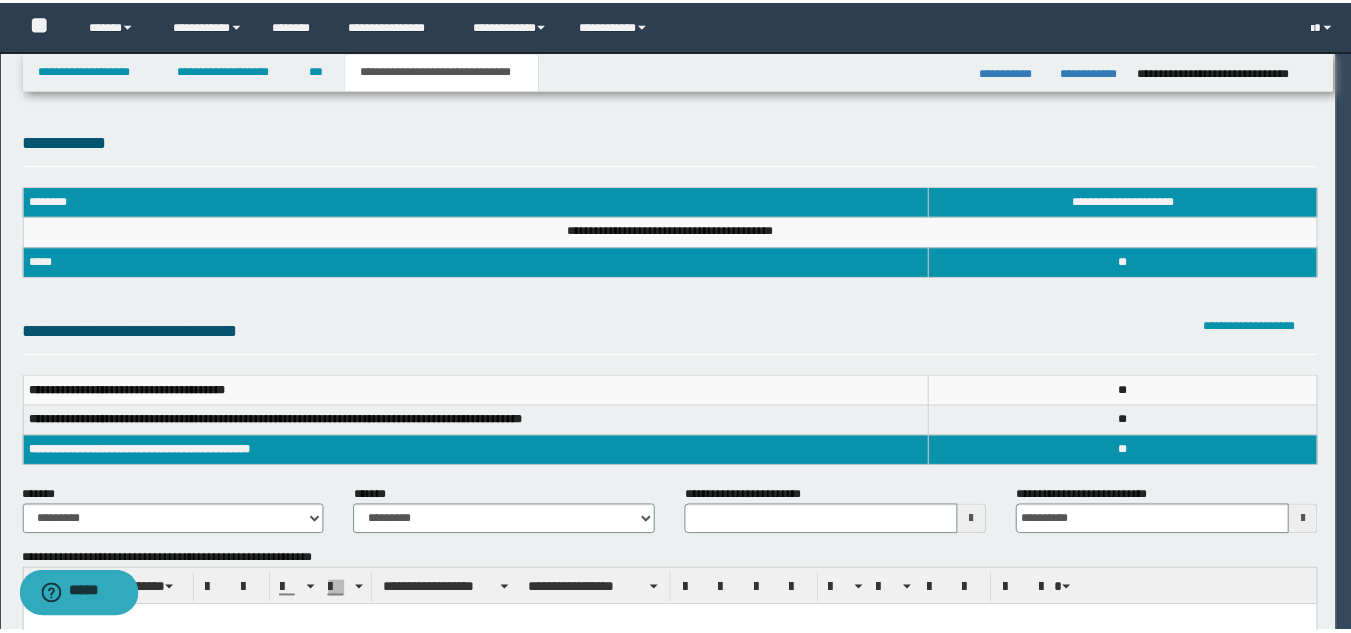 scroll, scrollTop: 0, scrollLeft: 0, axis: both 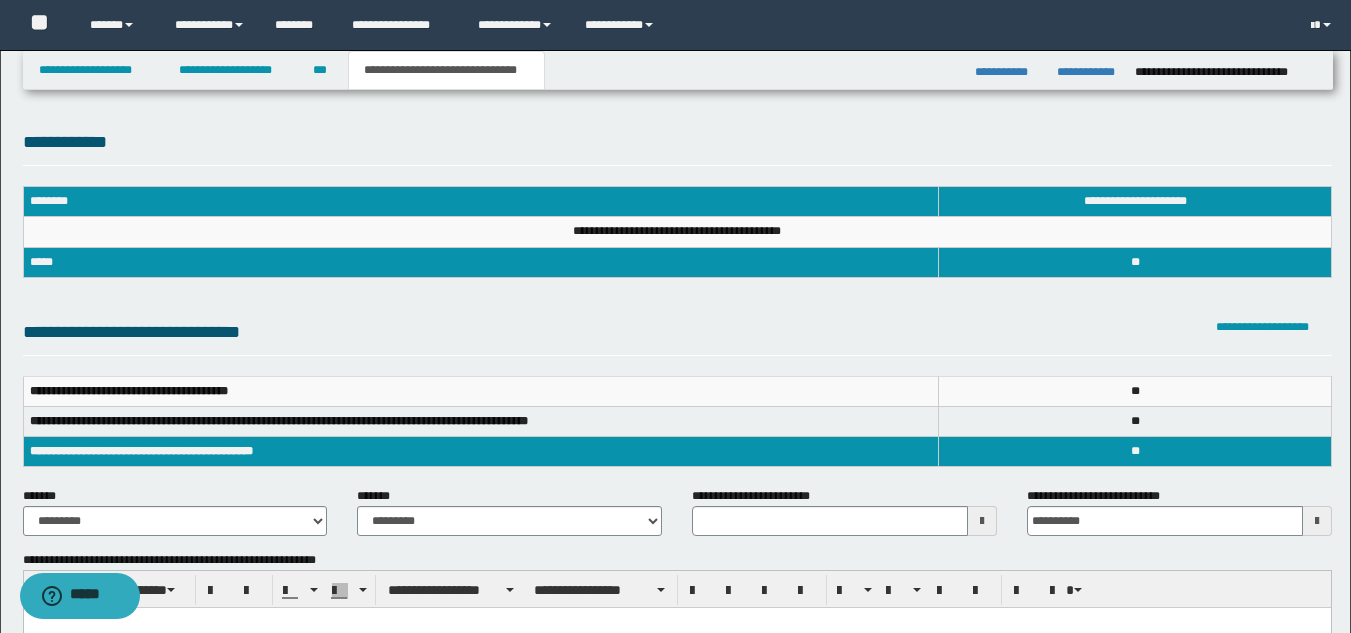 click on "**********" at bounding box center (677, 147) 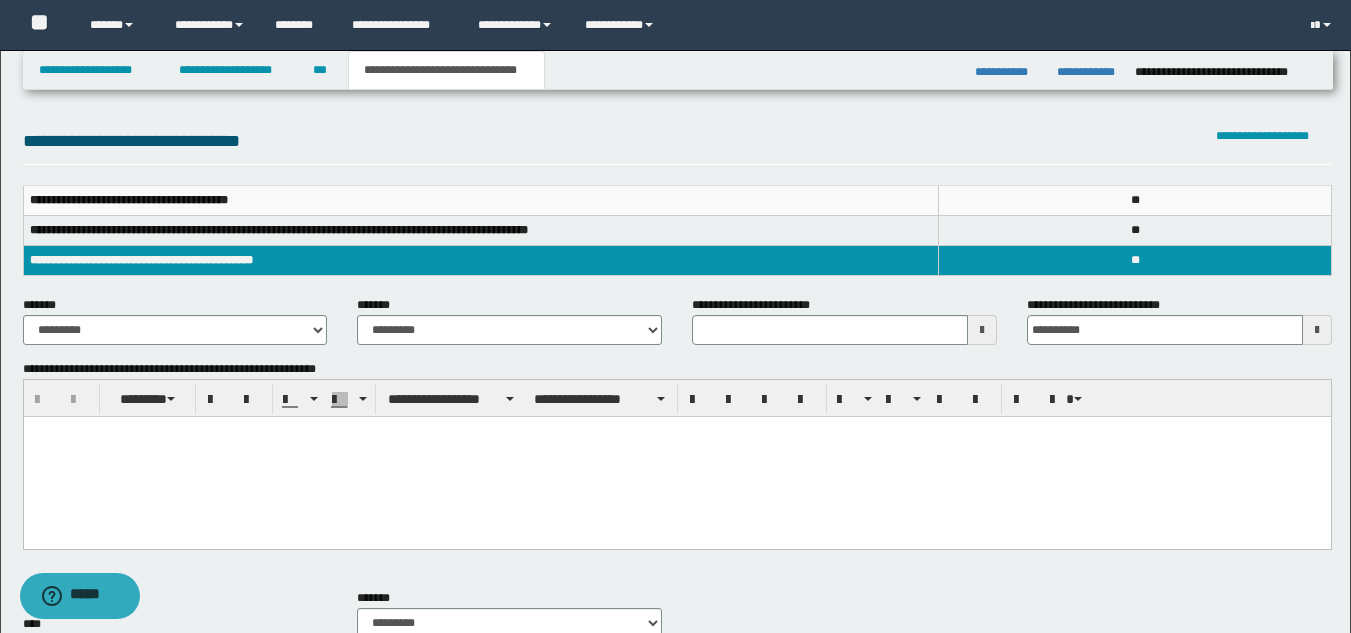 scroll, scrollTop: 200, scrollLeft: 0, axis: vertical 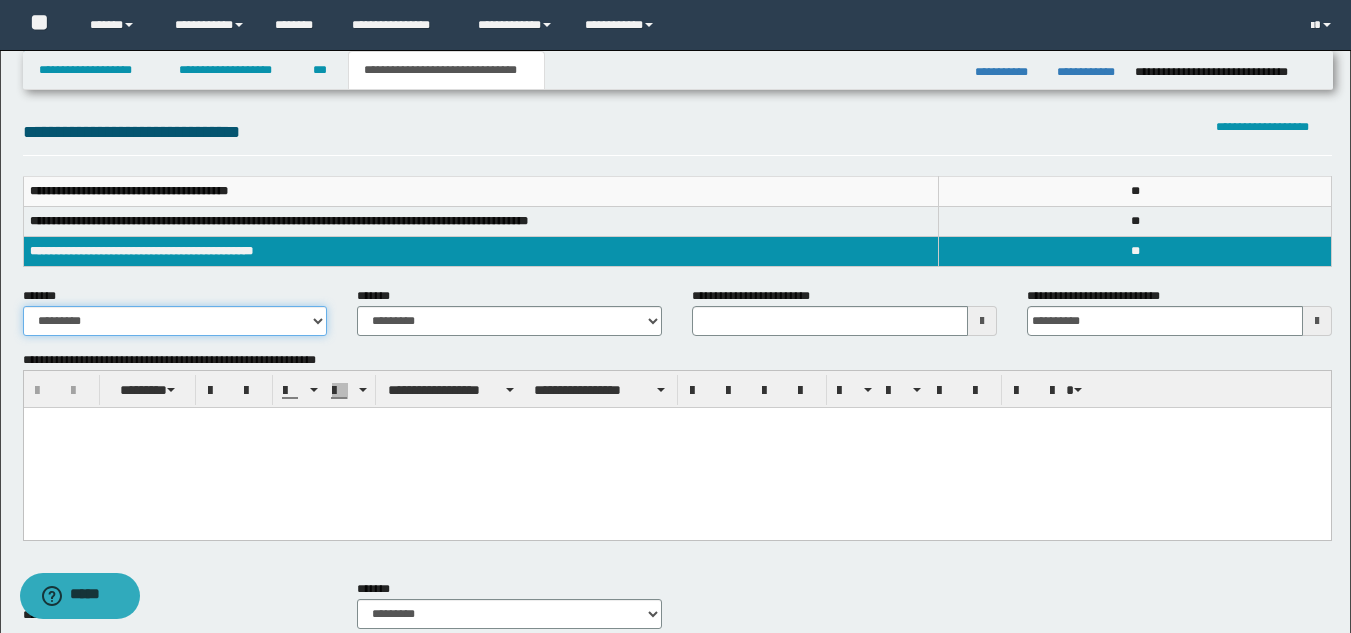 drag, startPoint x: 200, startPoint y: 316, endPoint x: 193, endPoint y: 326, distance: 12.206555 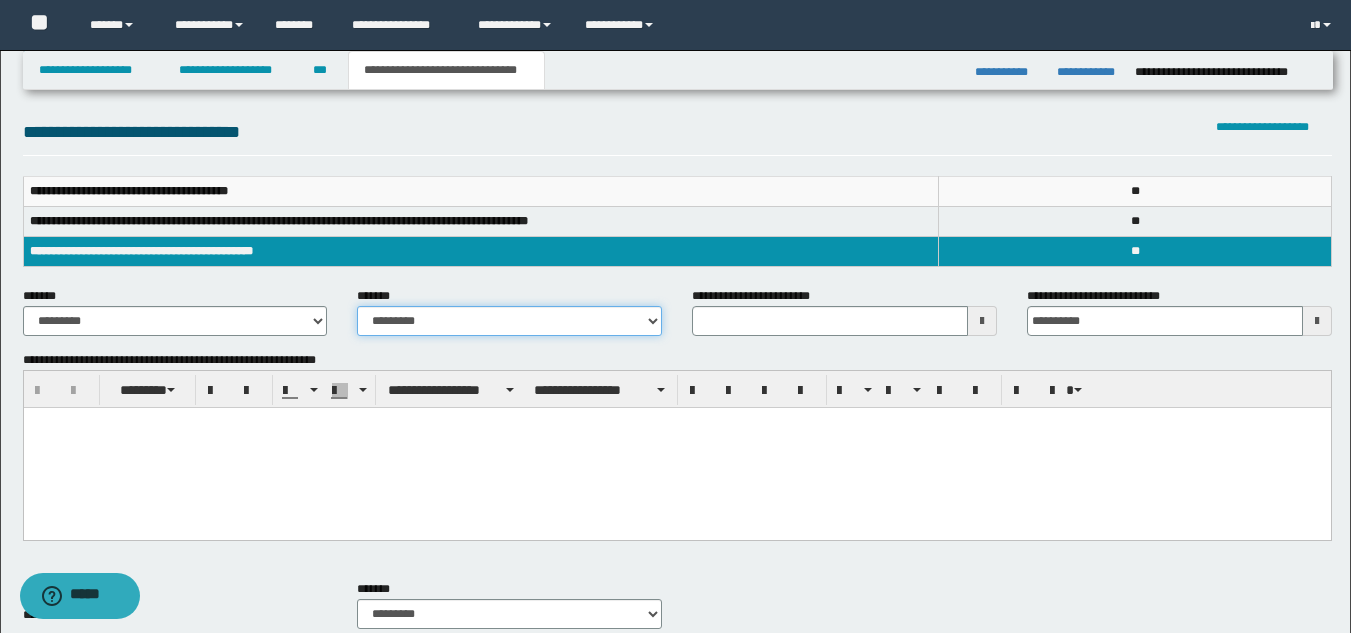 click on "**********" at bounding box center (509, 321) 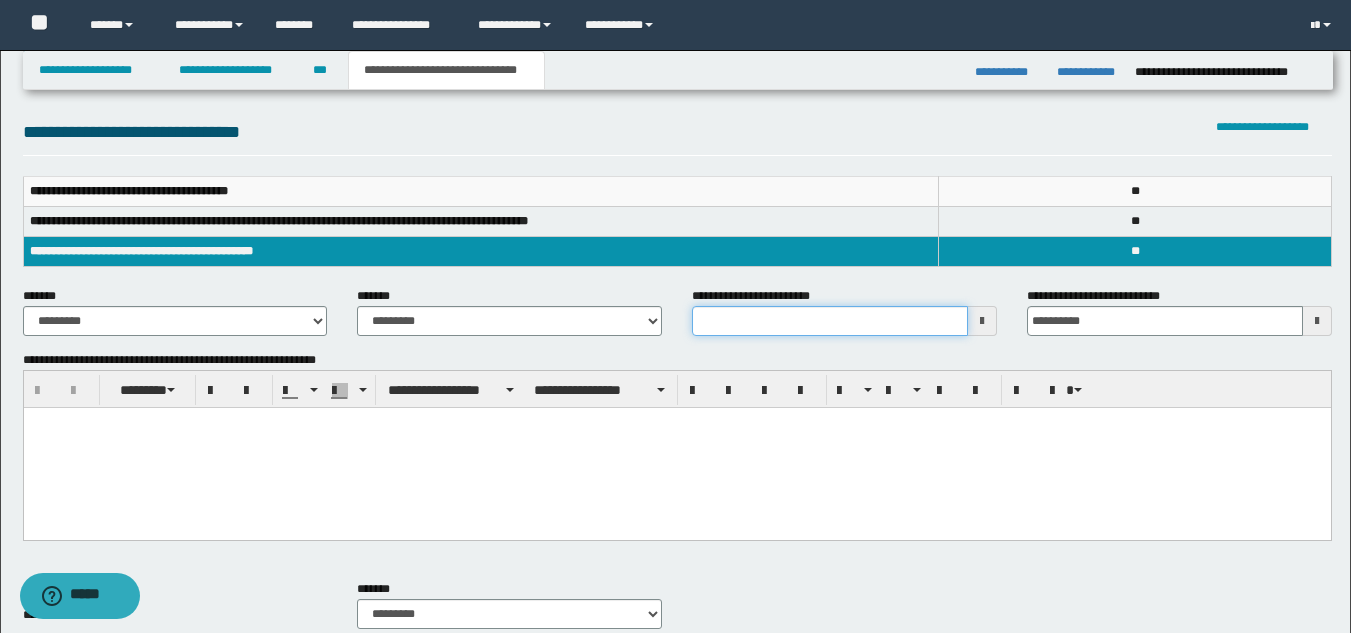 click on "**********" at bounding box center [830, 321] 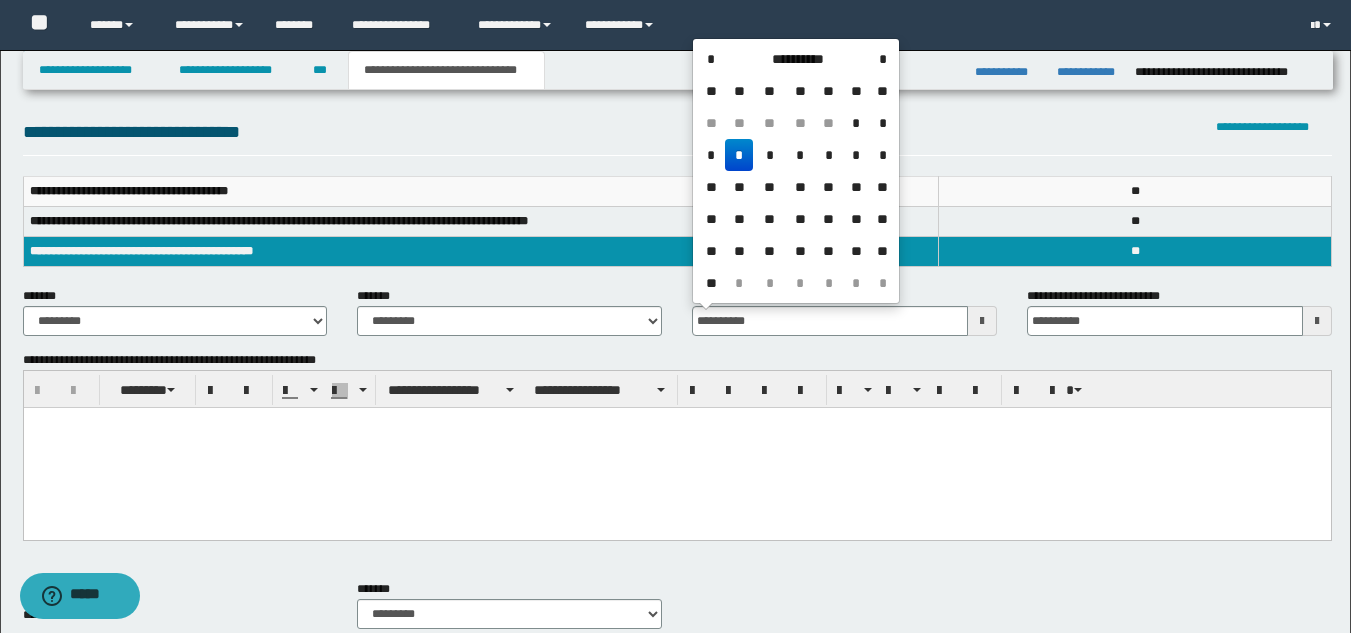 click on "*" at bounding box center (739, 155) 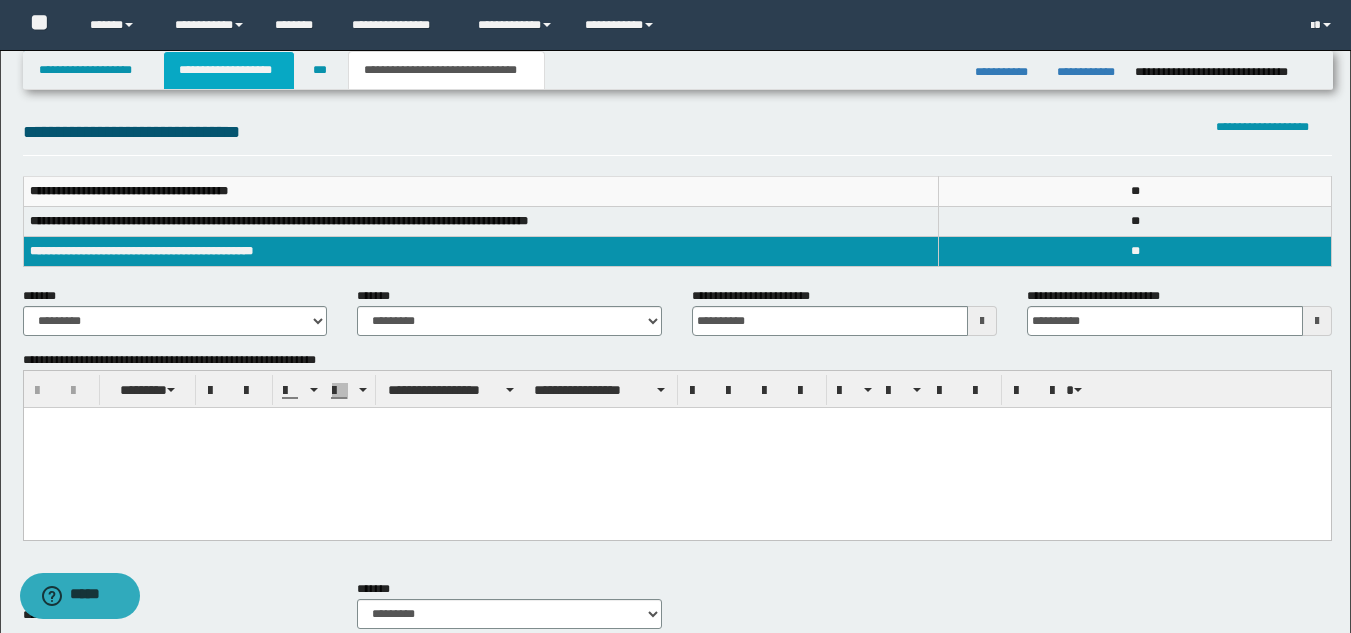 click on "**********" at bounding box center [229, 70] 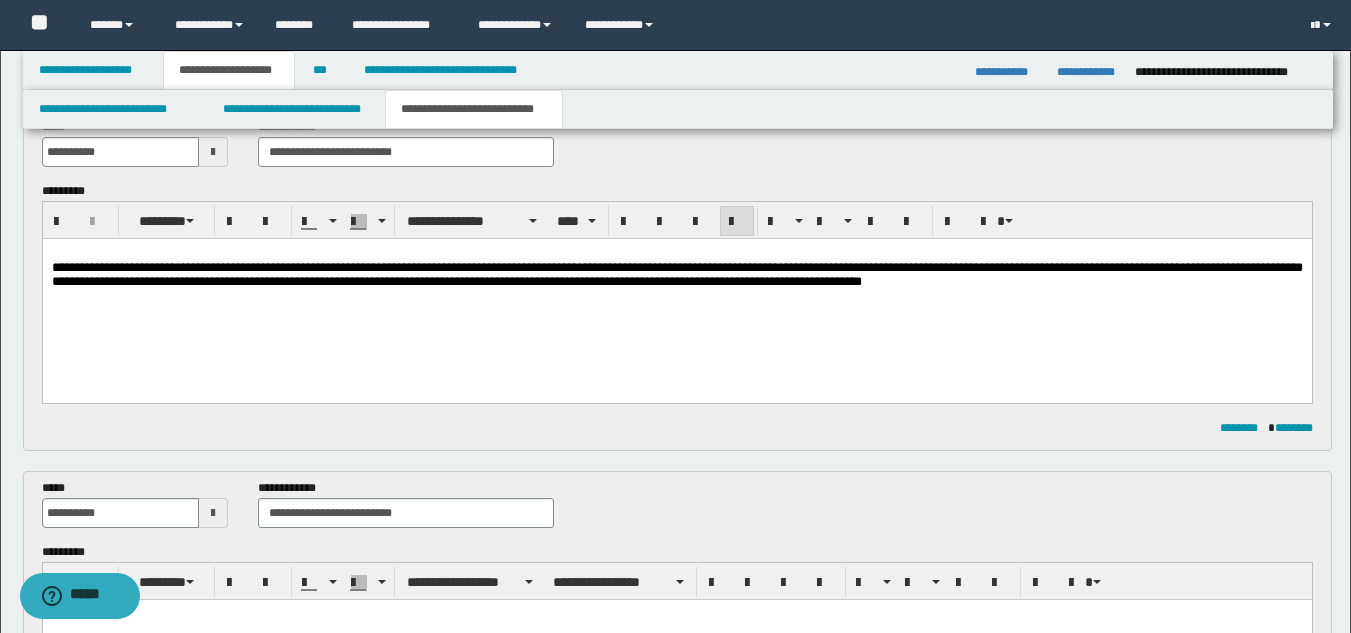 scroll, scrollTop: 0, scrollLeft: 0, axis: both 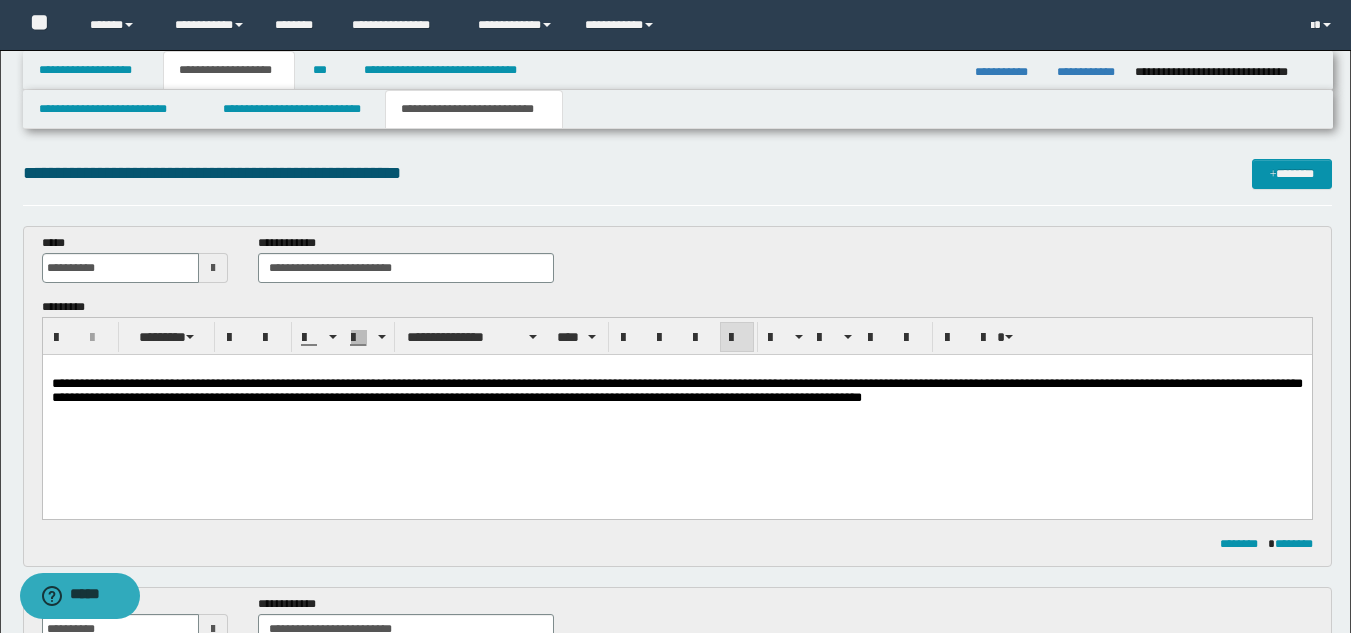 click on "**********" at bounding box center (676, 390) 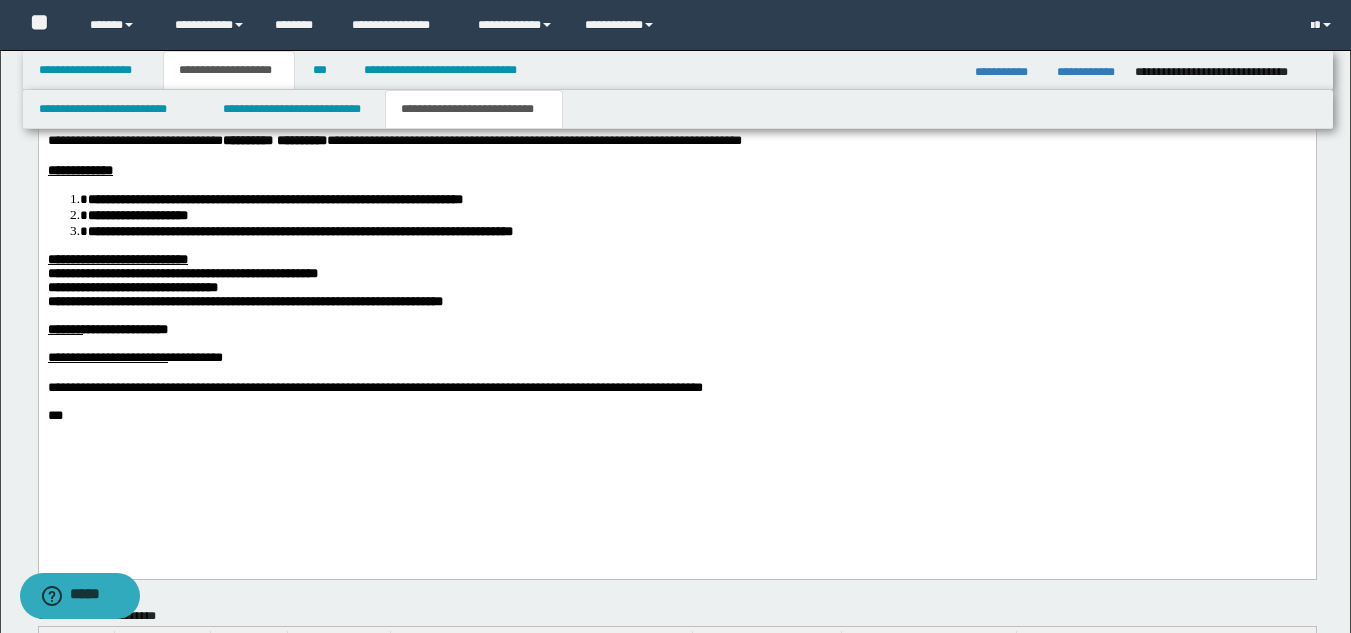 scroll, scrollTop: 1200, scrollLeft: 0, axis: vertical 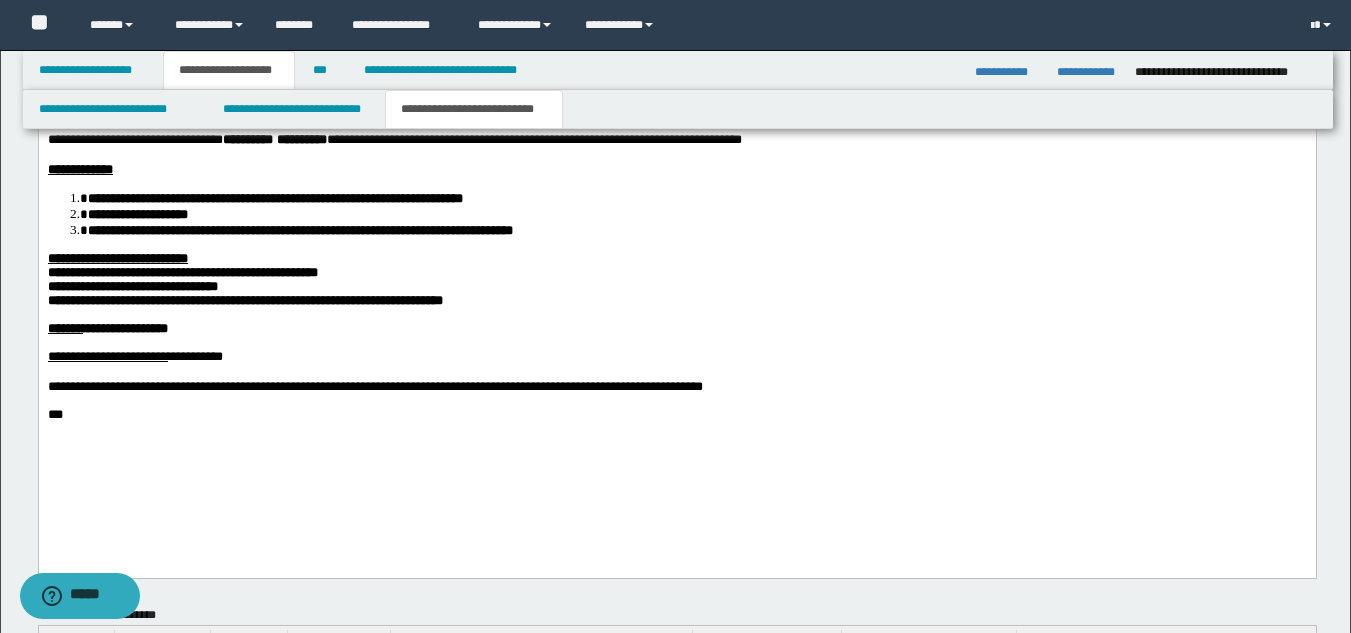 click on "**********" at bounding box center [676, 282] 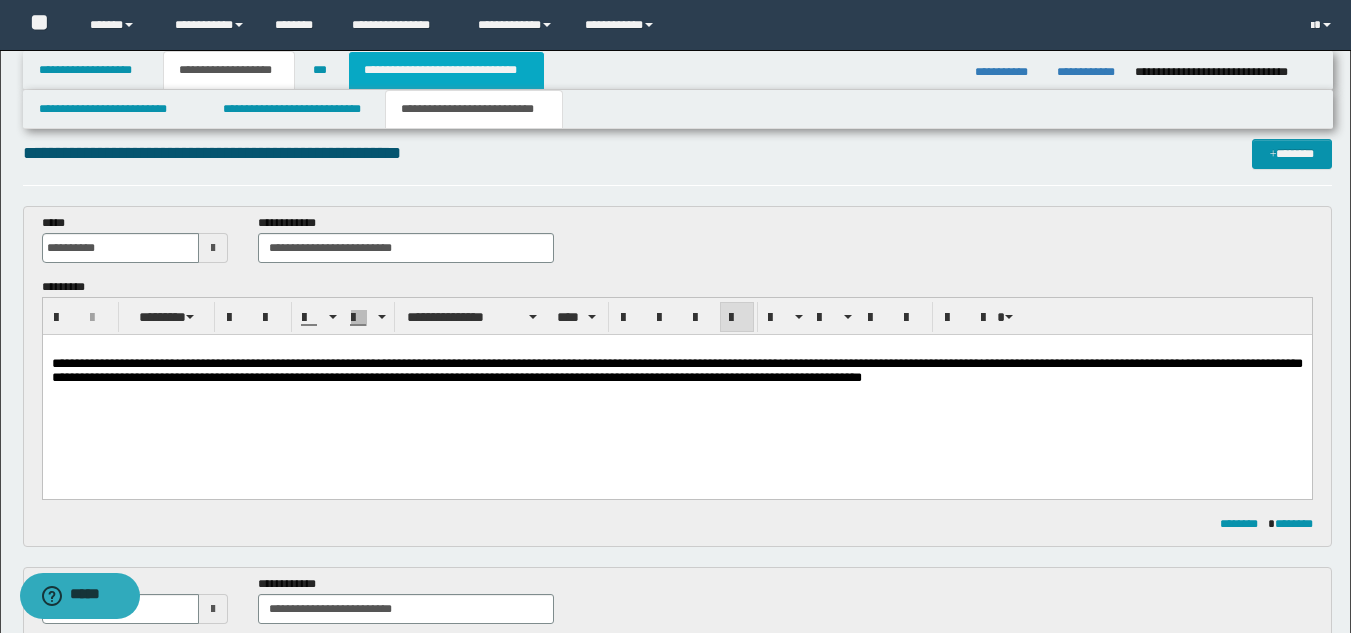 scroll, scrollTop: 0, scrollLeft: 0, axis: both 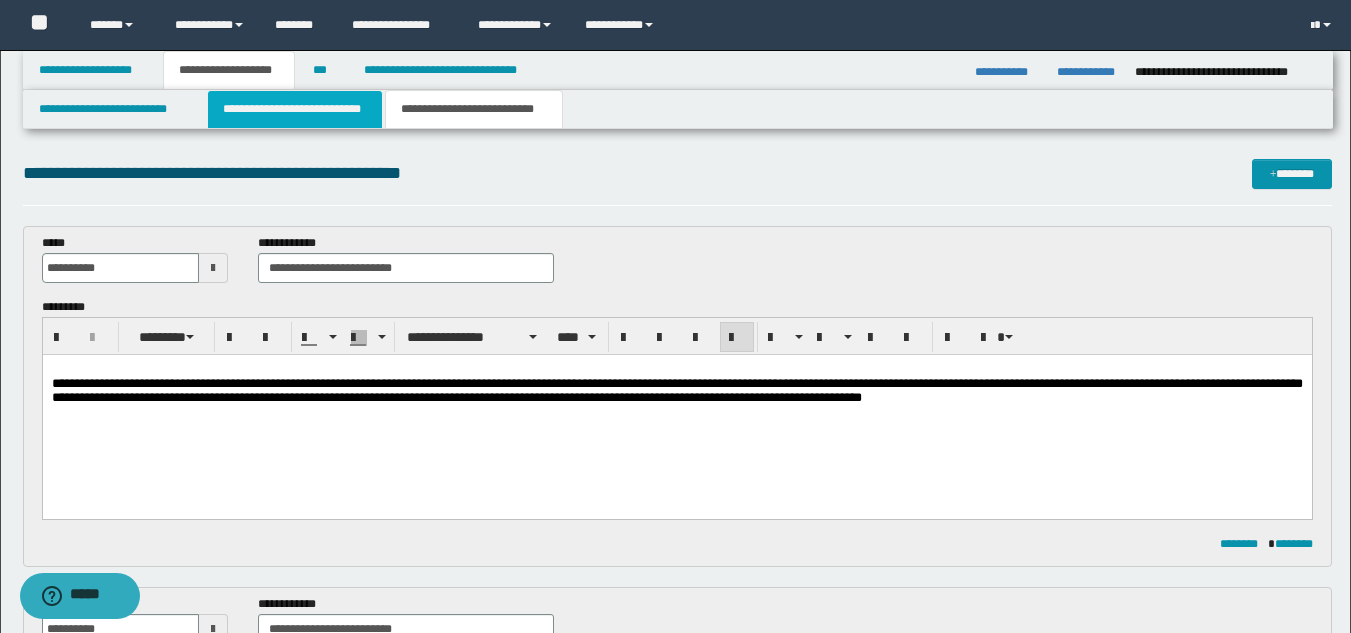 click on "**********" at bounding box center [295, 109] 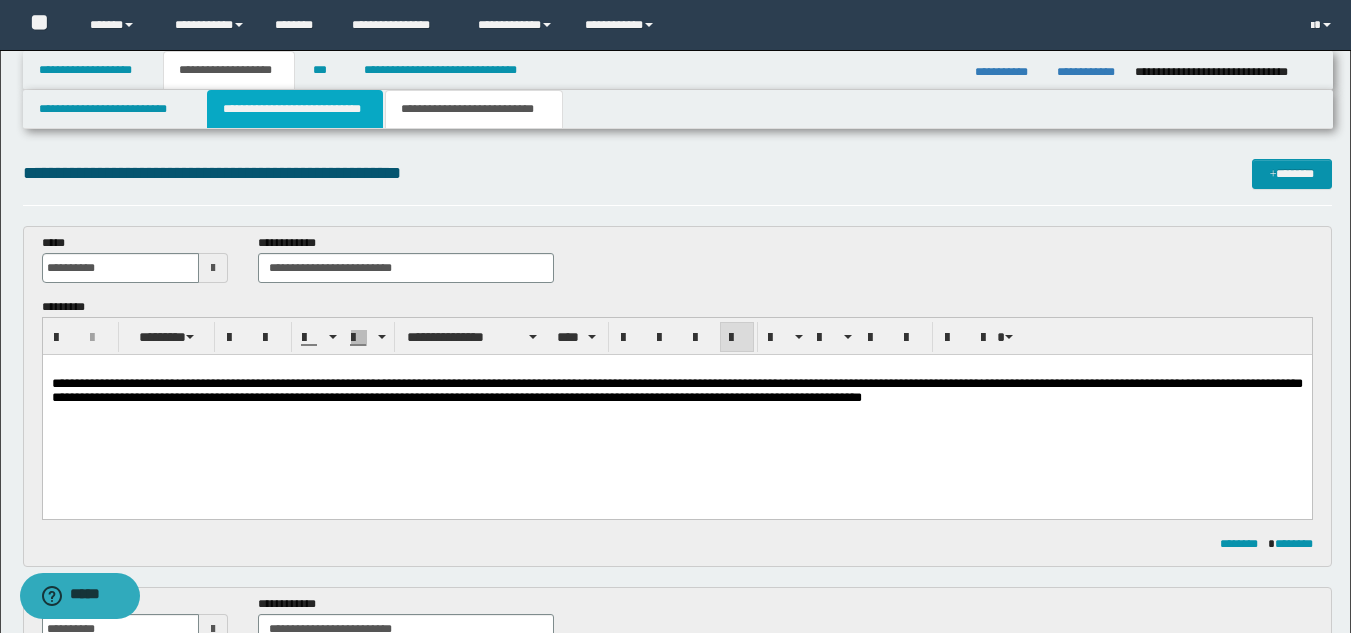 type 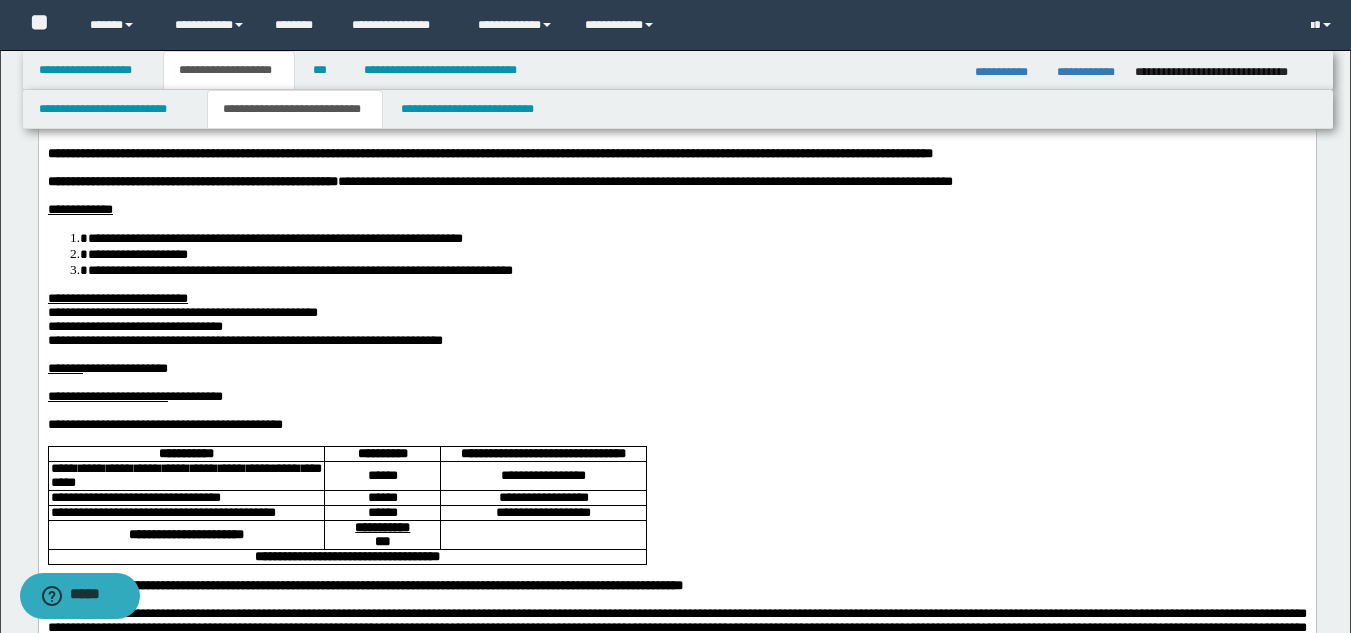 scroll, scrollTop: 0, scrollLeft: 0, axis: both 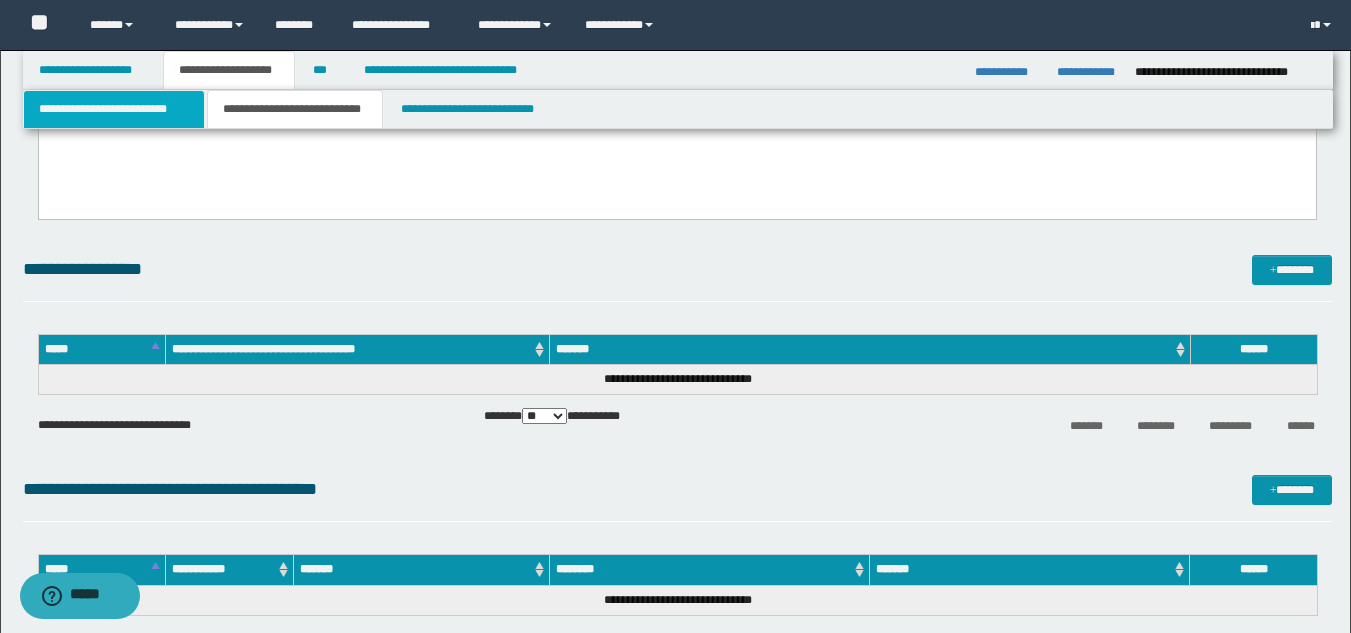 click on "**********" at bounding box center (114, 109) 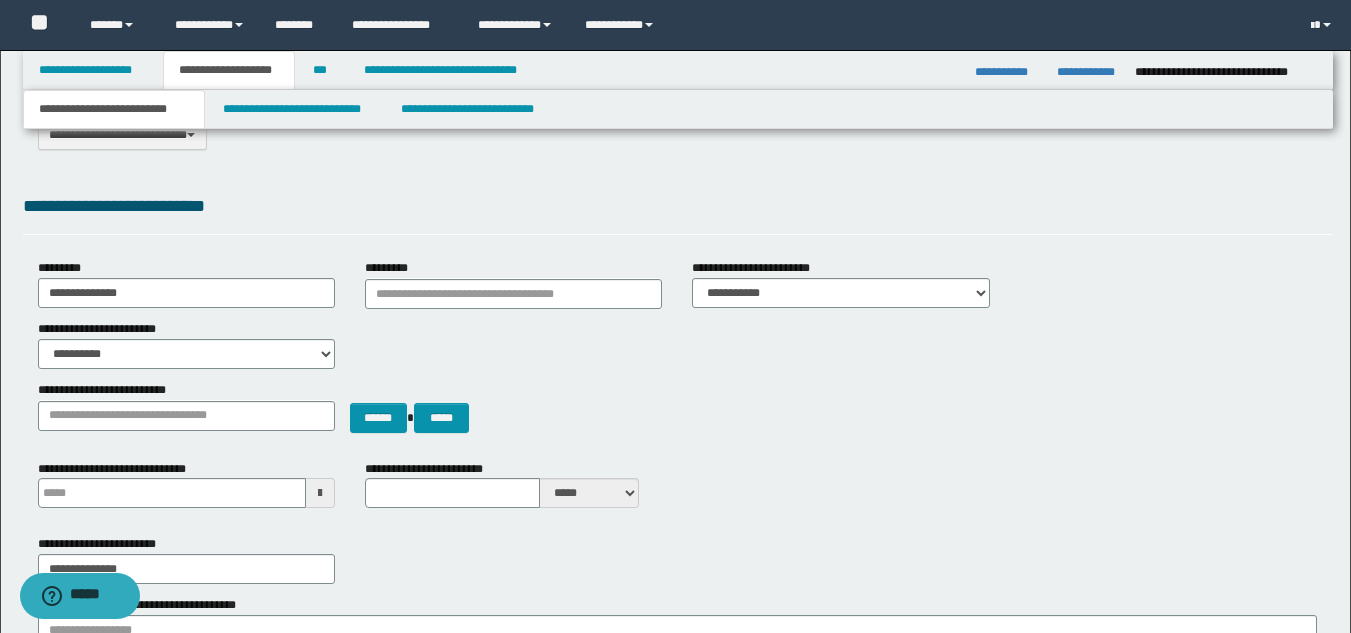 scroll, scrollTop: 0, scrollLeft: 0, axis: both 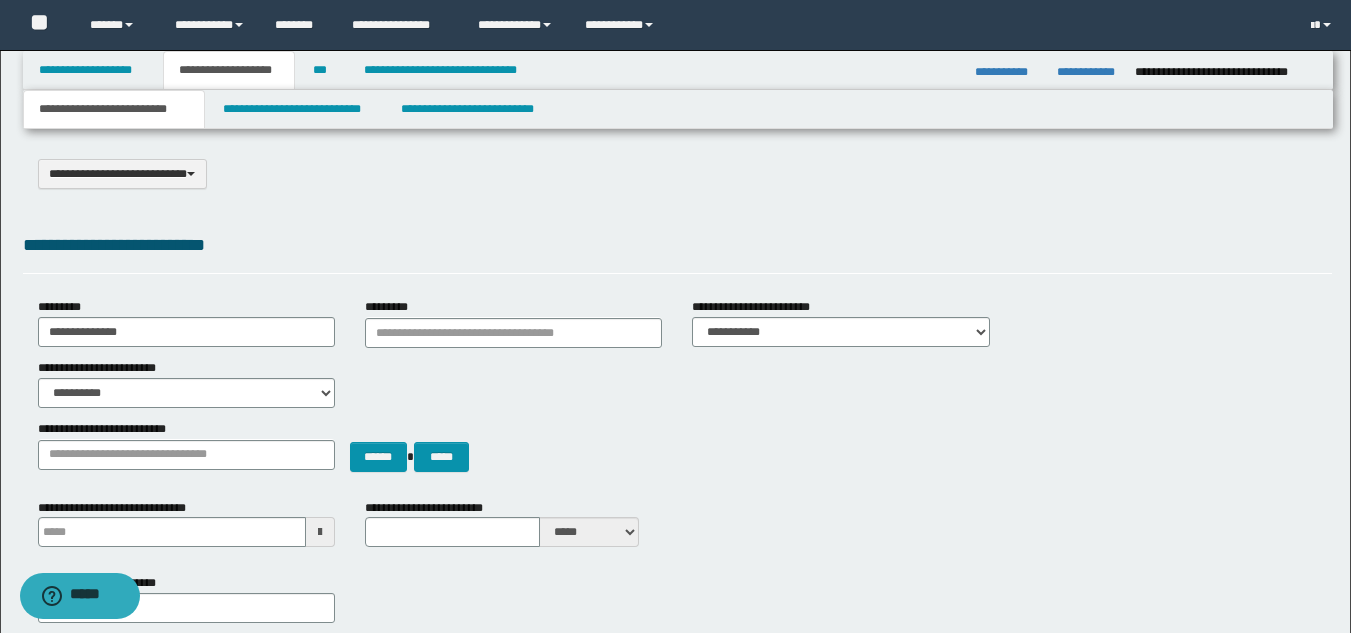 click on "**********" at bounding box center [677, 629] 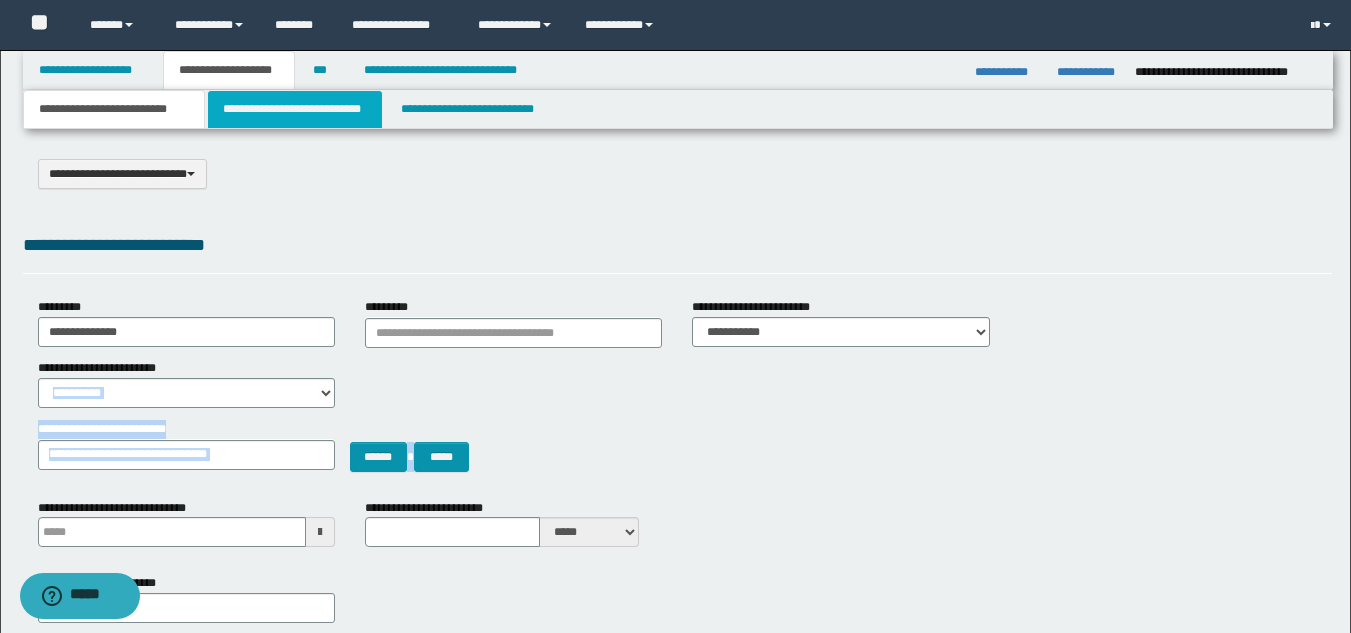 click on "**********" at bounding box center (295, 109) 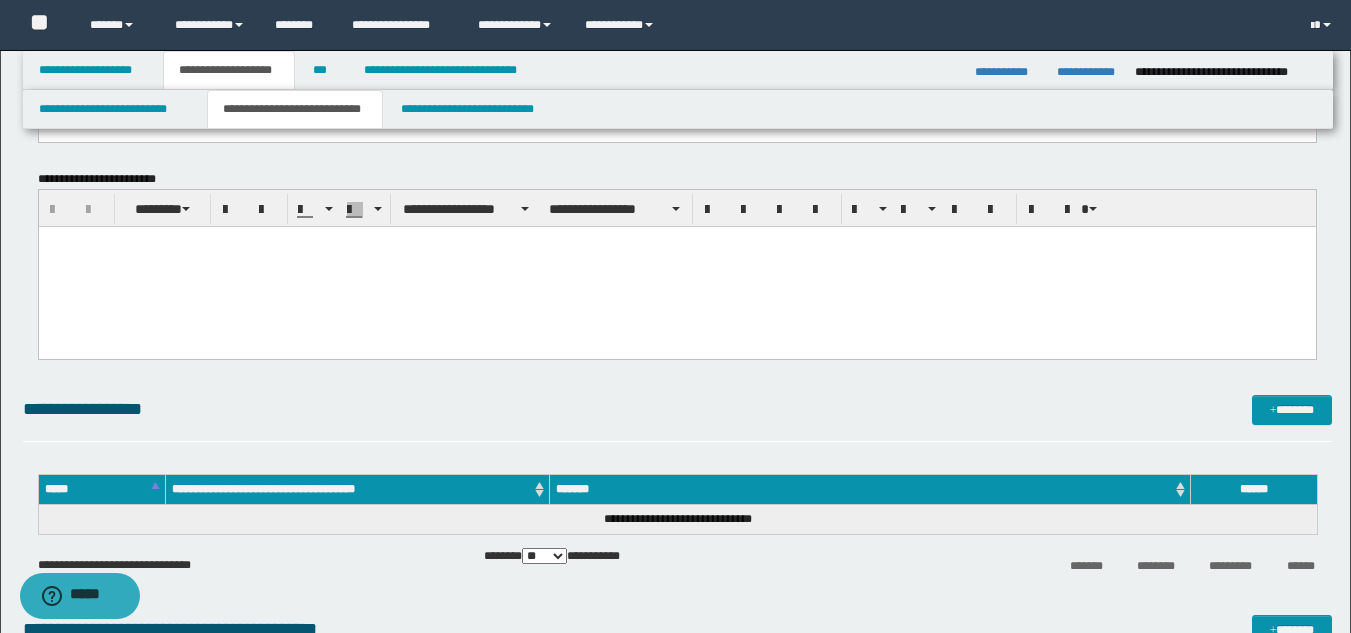 scroll, scrollTop: 2200, scrollLeft: 0, axis: vertical 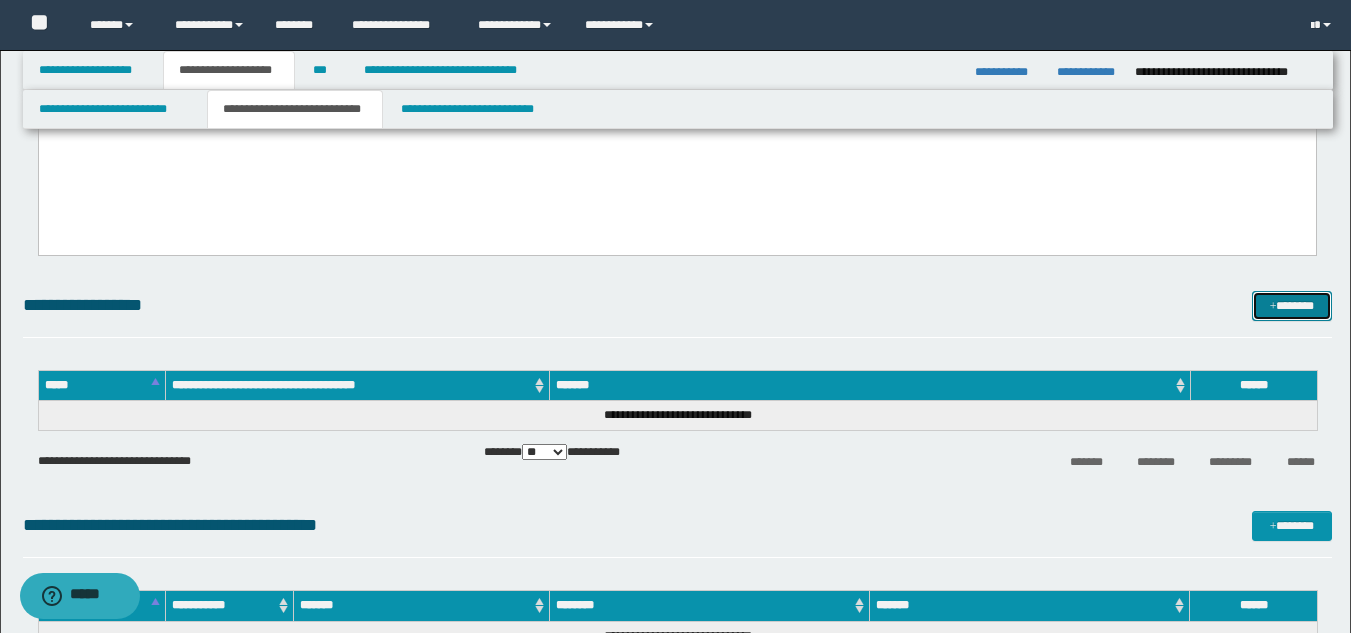 click on "*******" at bounding box center (1292, 306) 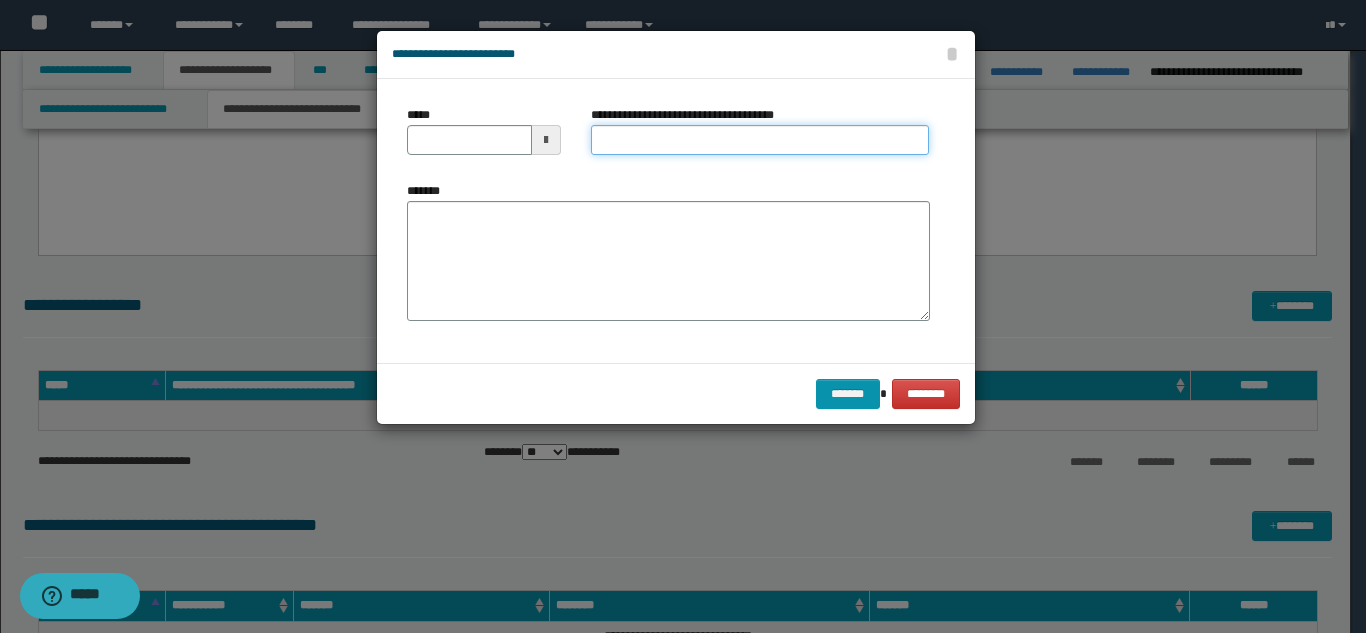 click on "**********" at bounding box center (760, 140) 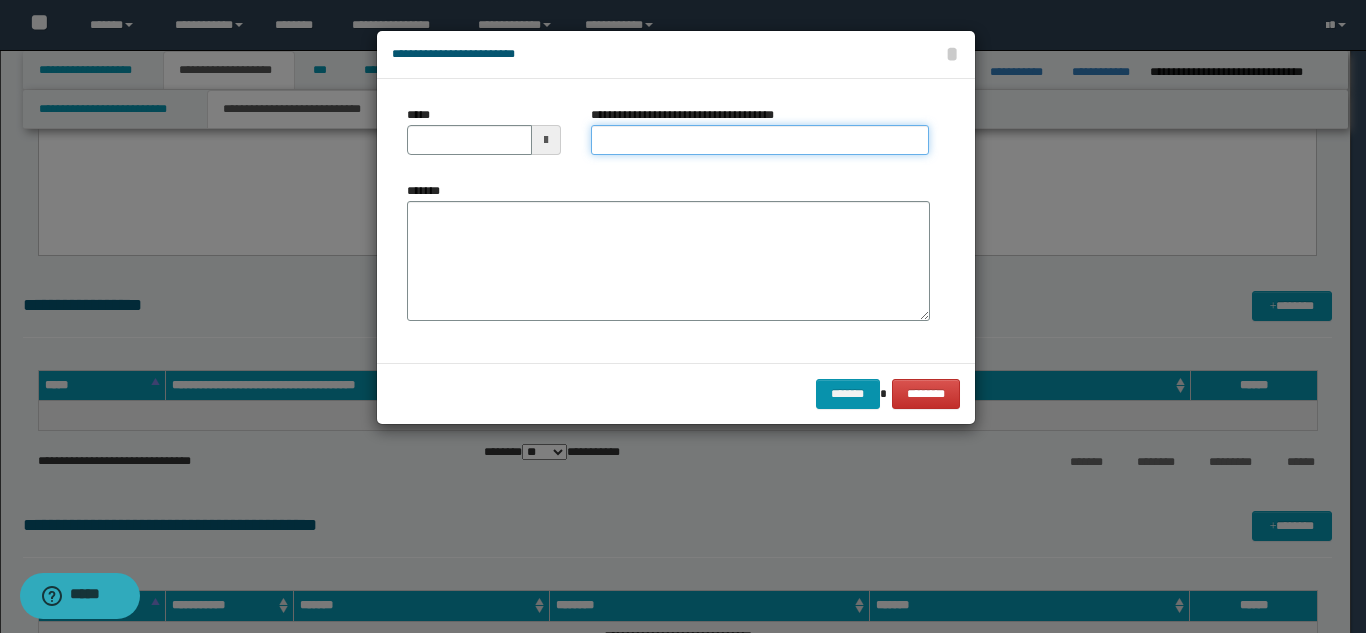 type on "**********" 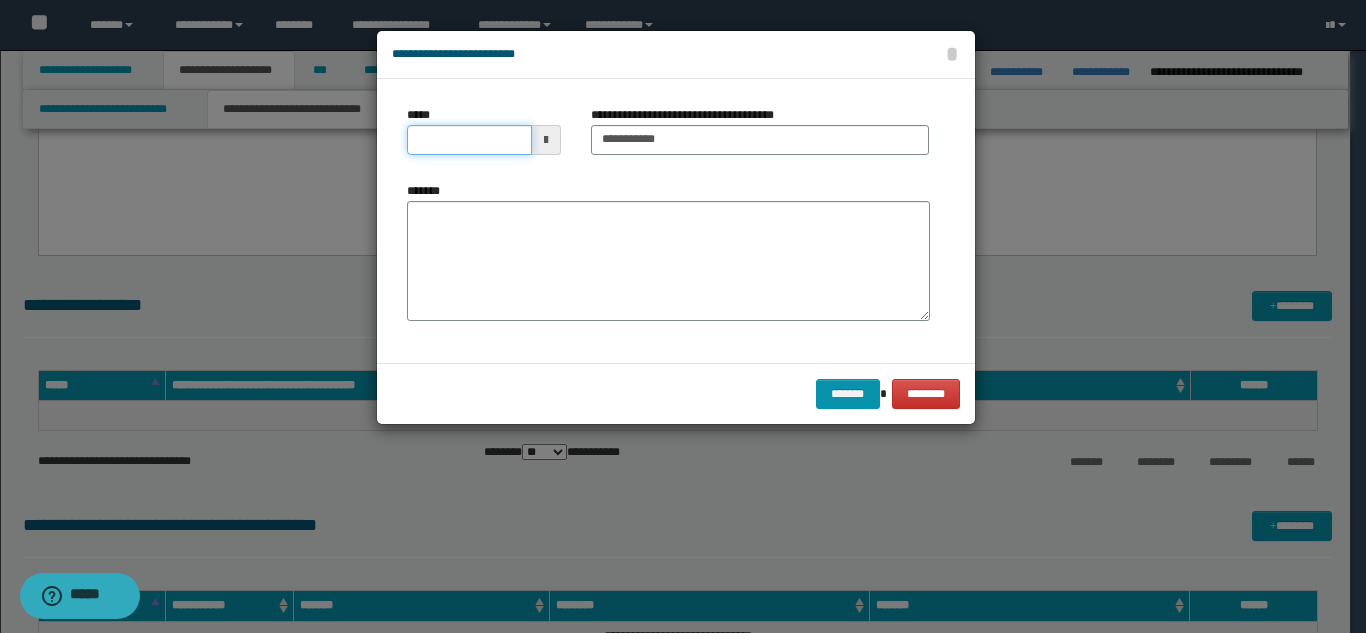 click on "*****" at bounding box center (469, 140) 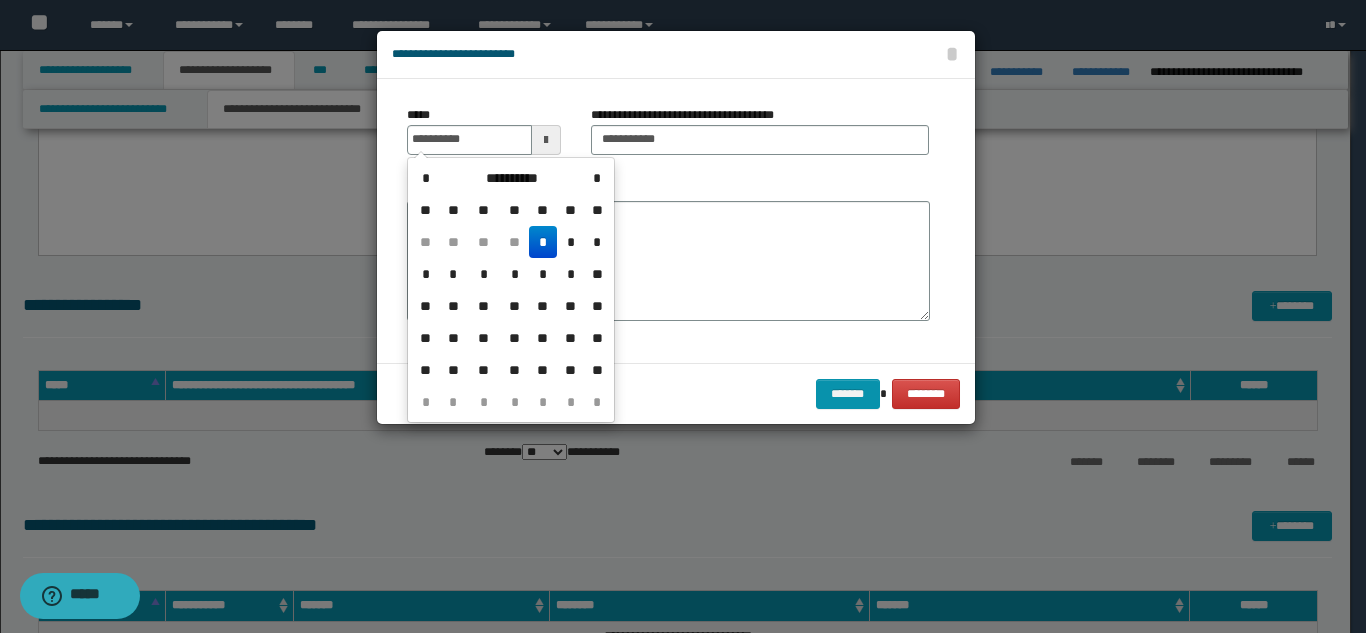 click on "*" at bounding box center [543, 242] 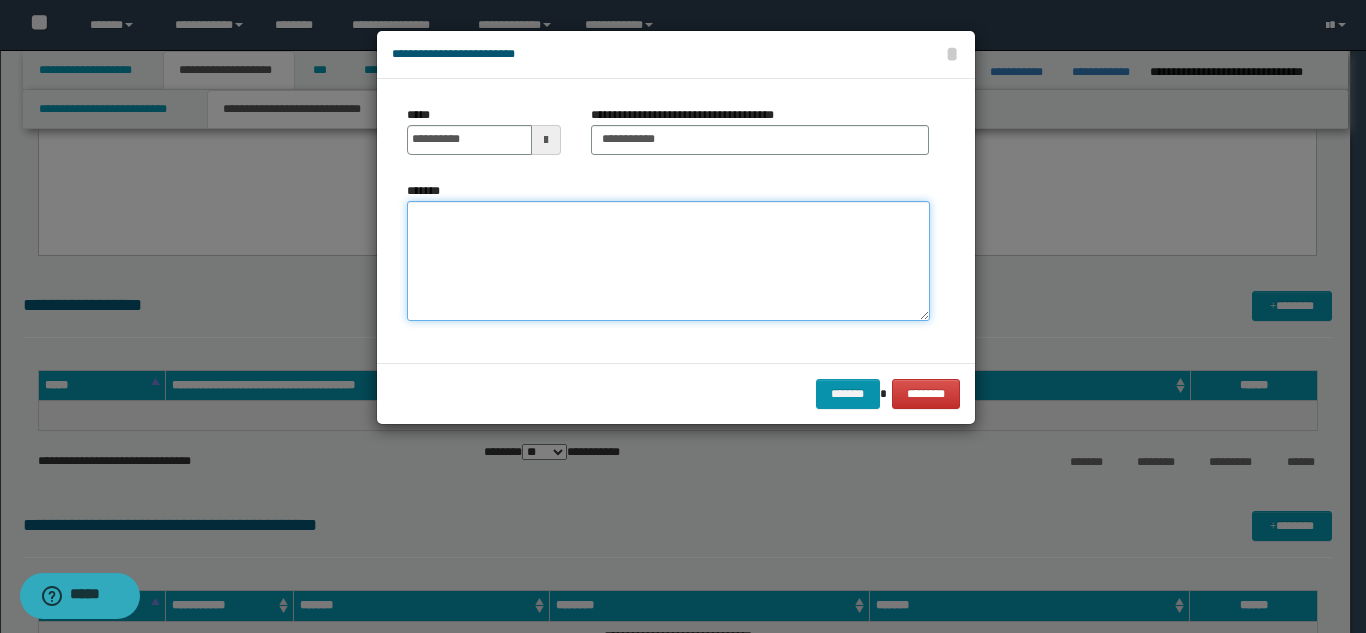 click on "*******" at bounding box center [668, 261] 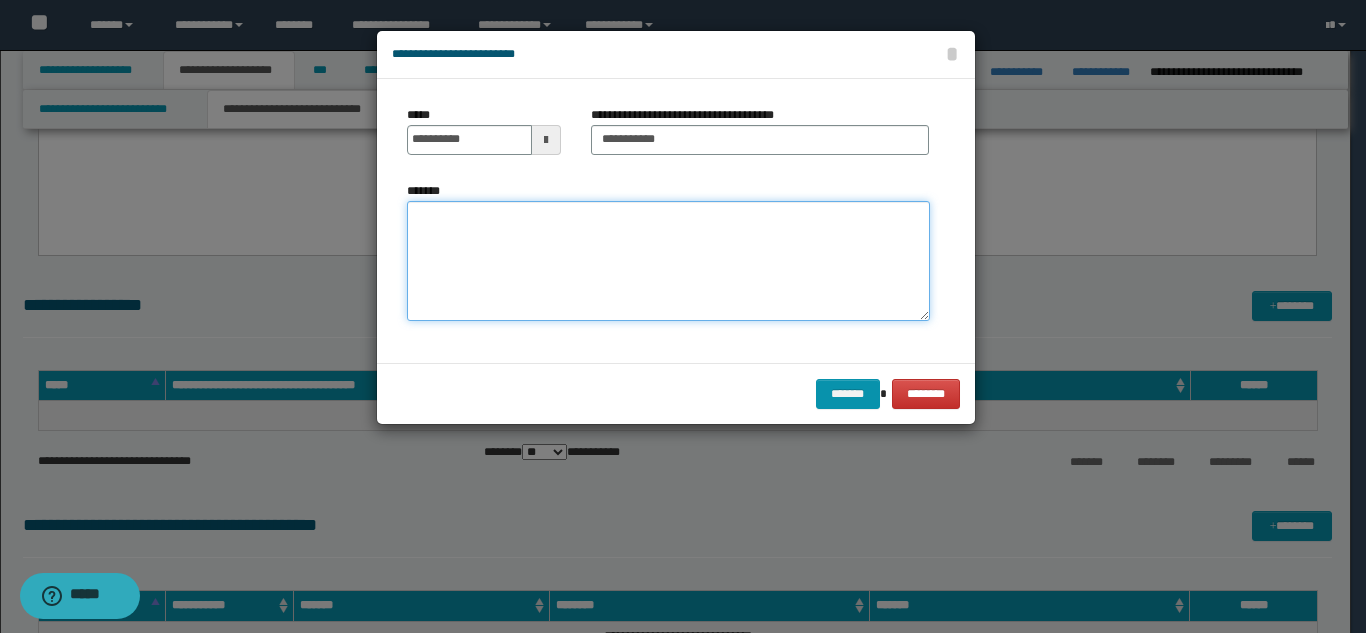 paste on "**********" 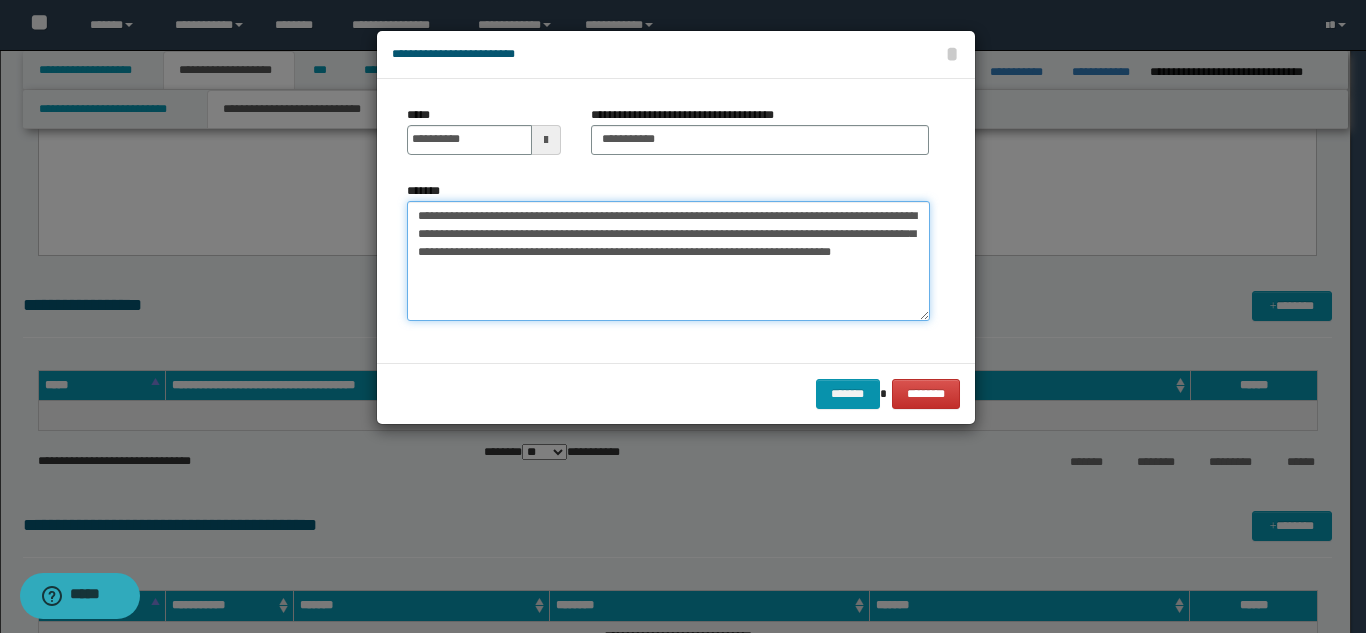 click on "**********" at bounding box center [668, 261] 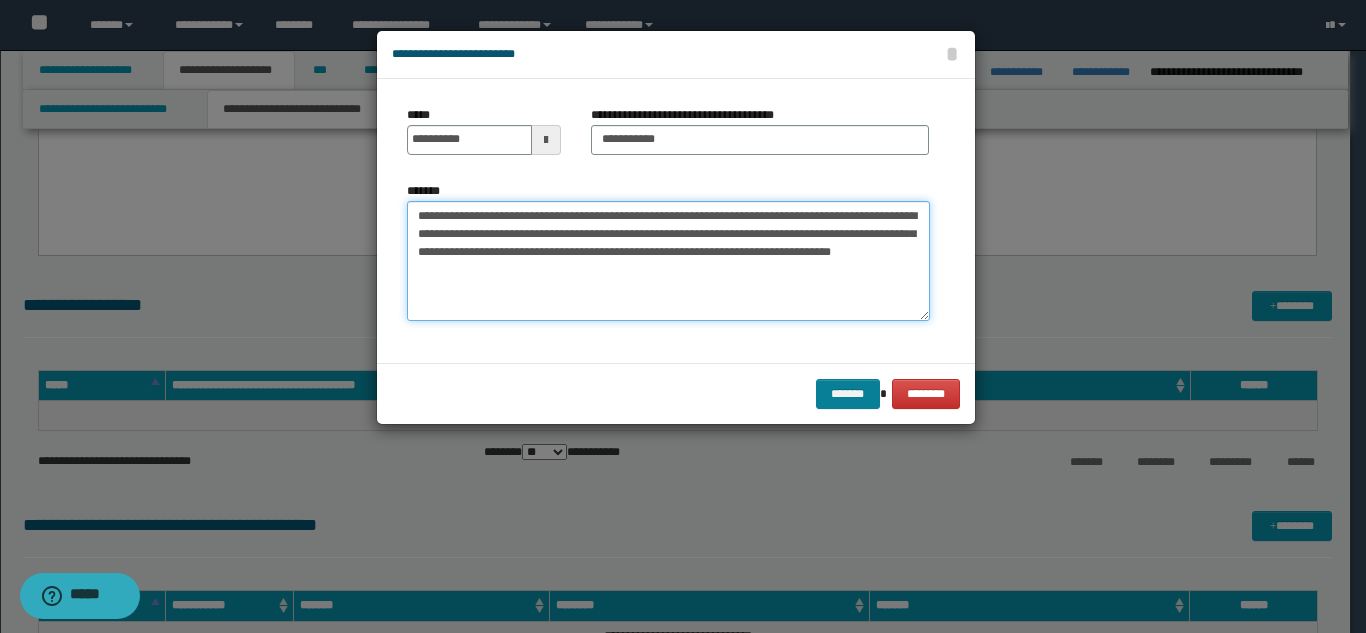 type on "**********" 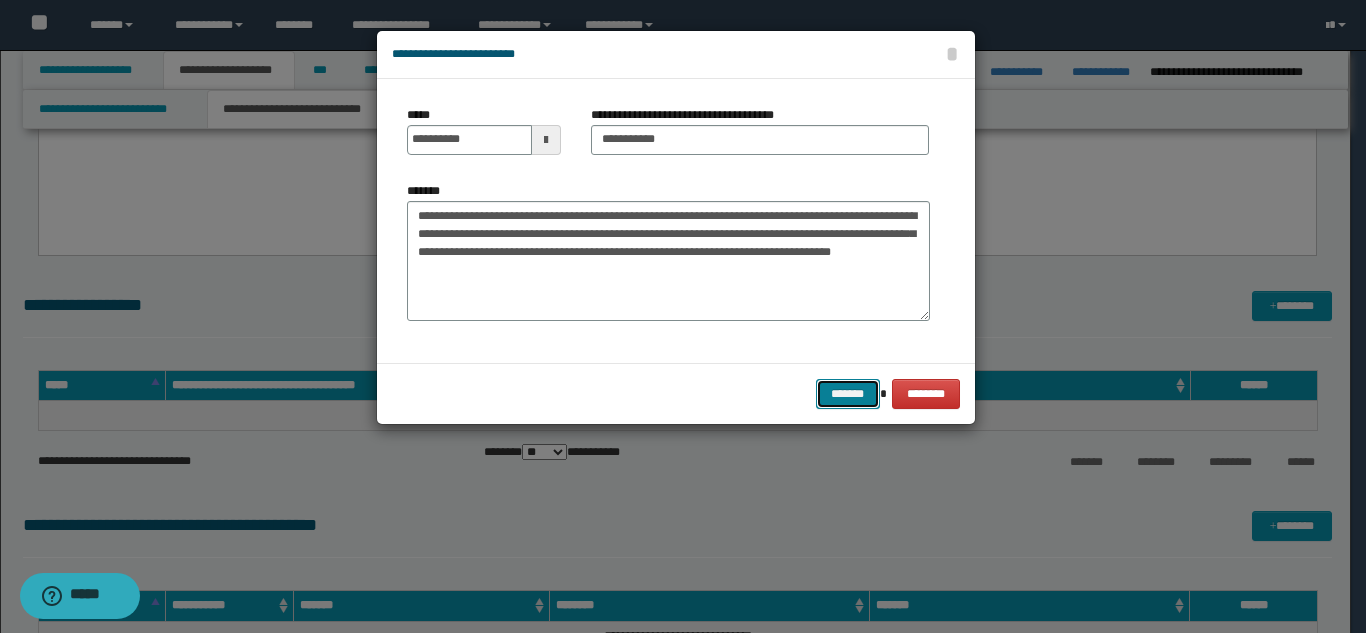 click on "*******" at bounding box center [848, 394] 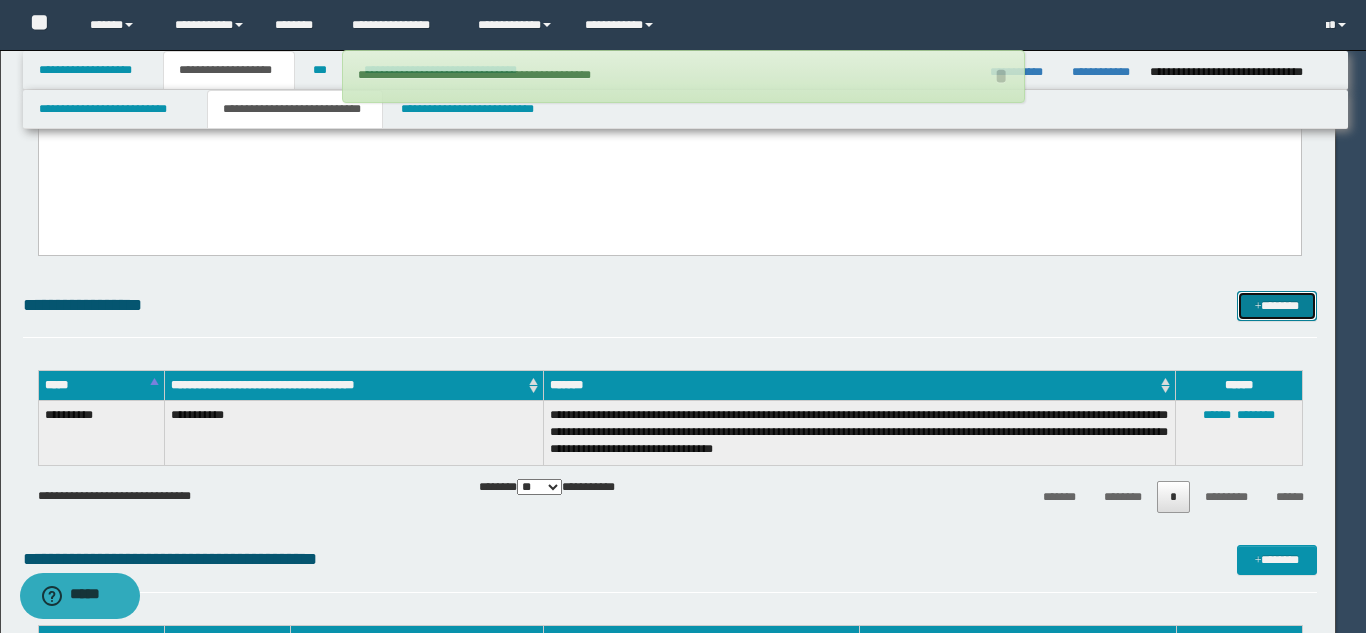 type 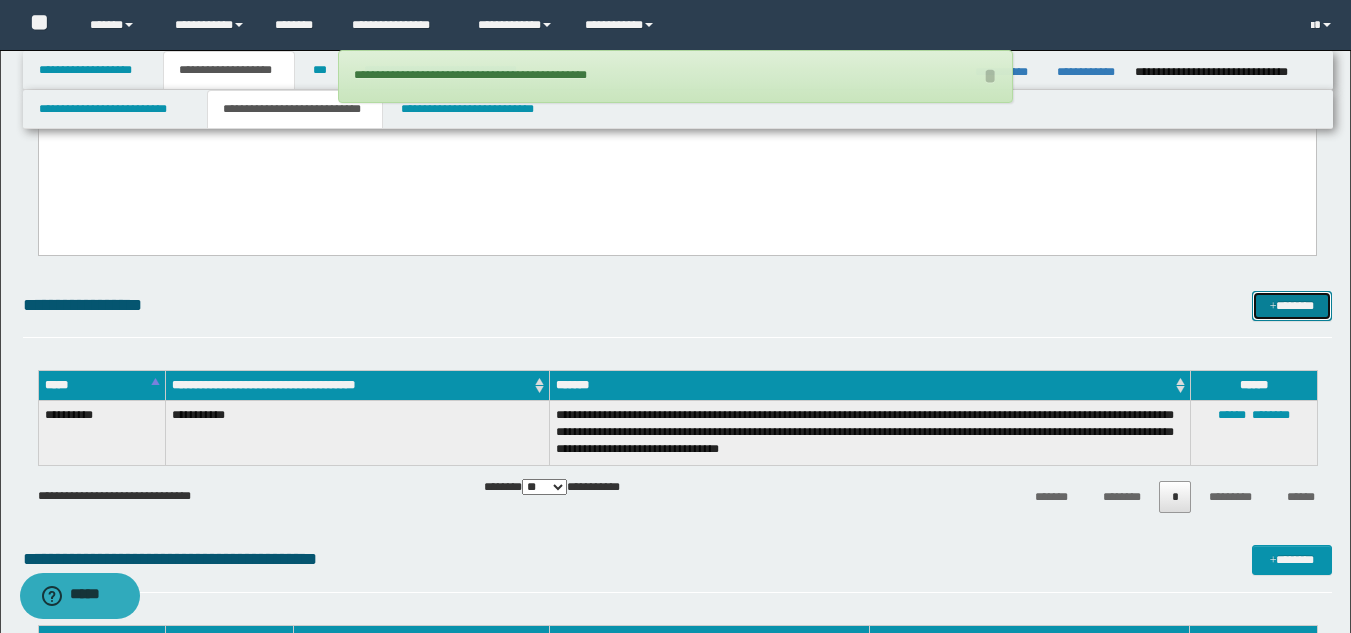 click on "*******" at bounding box center (1292, 306) 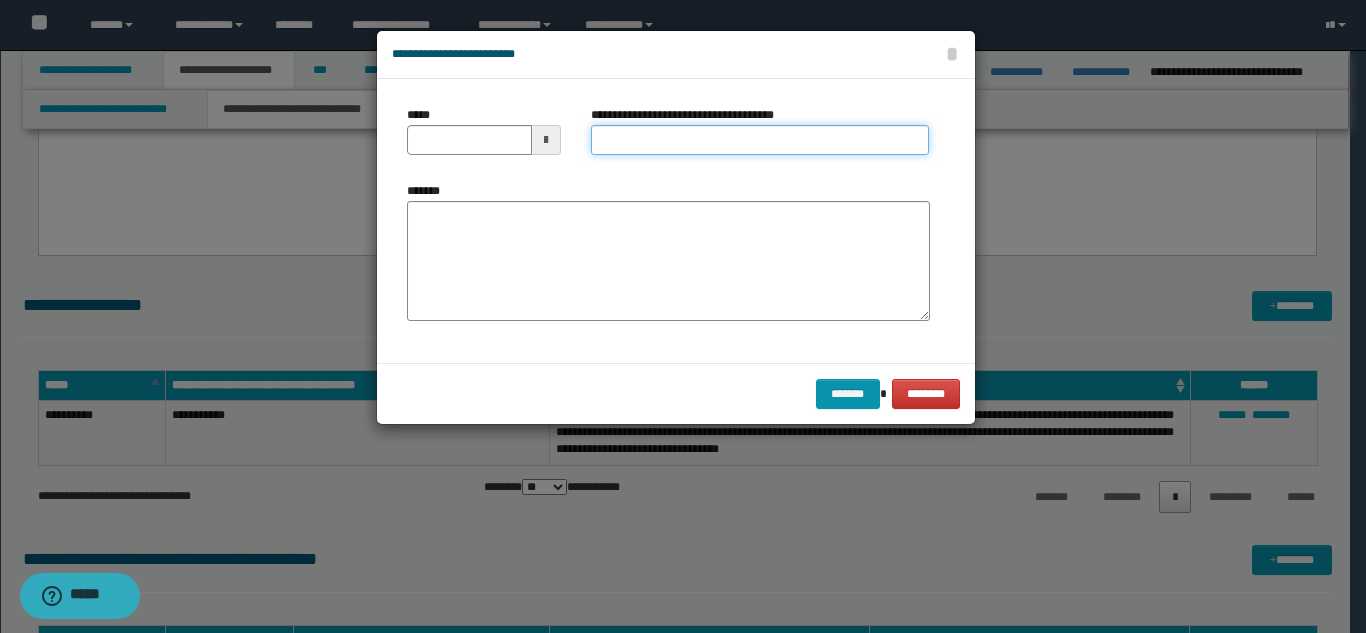 click on "**********" at bounding box center [760, 140] 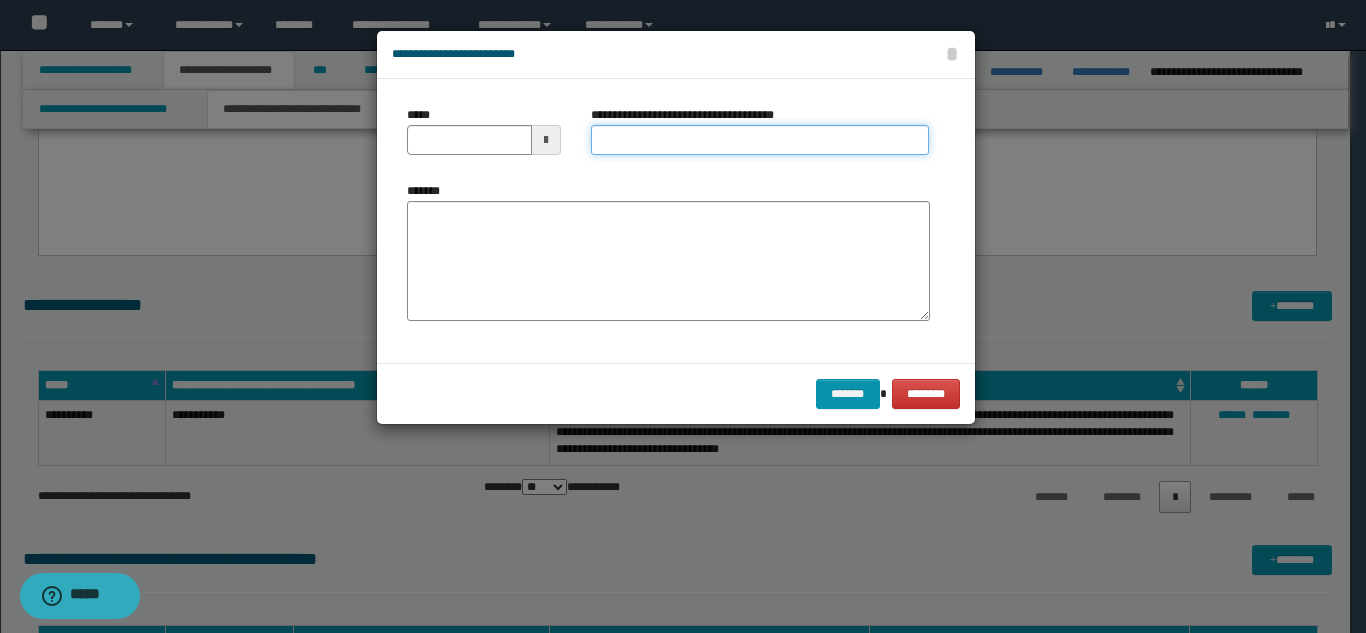type on "**********" 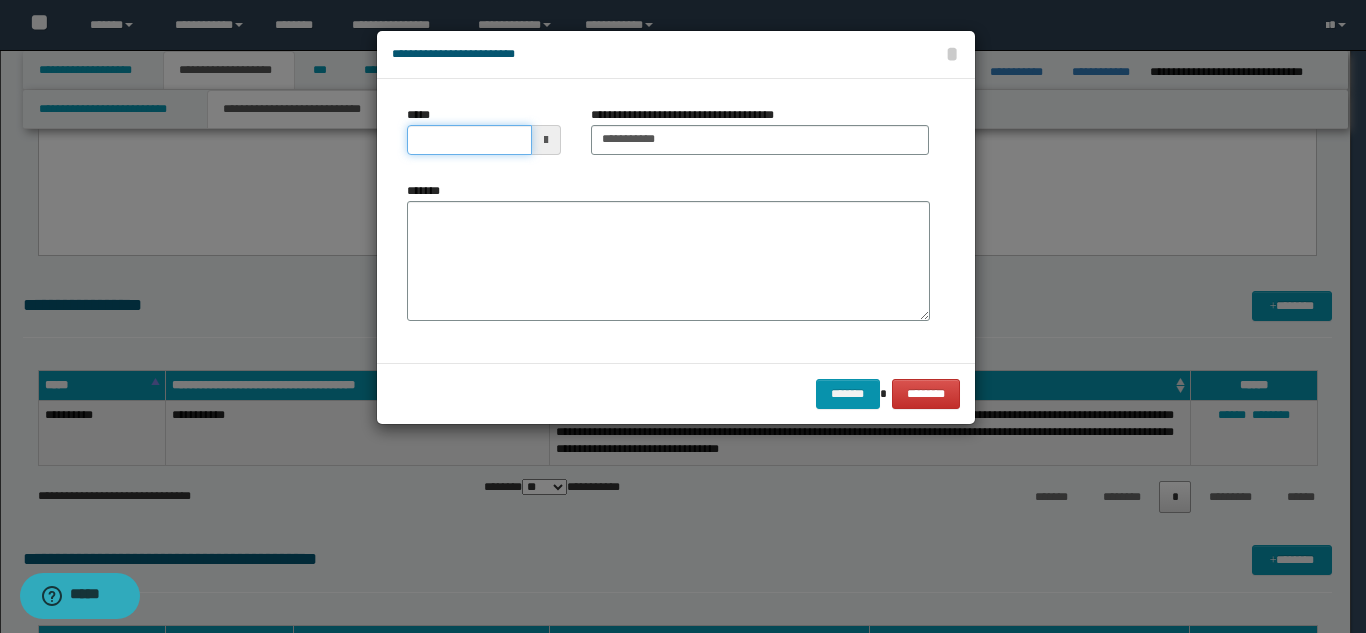 click on "*****" at bounding box center [469, 140] 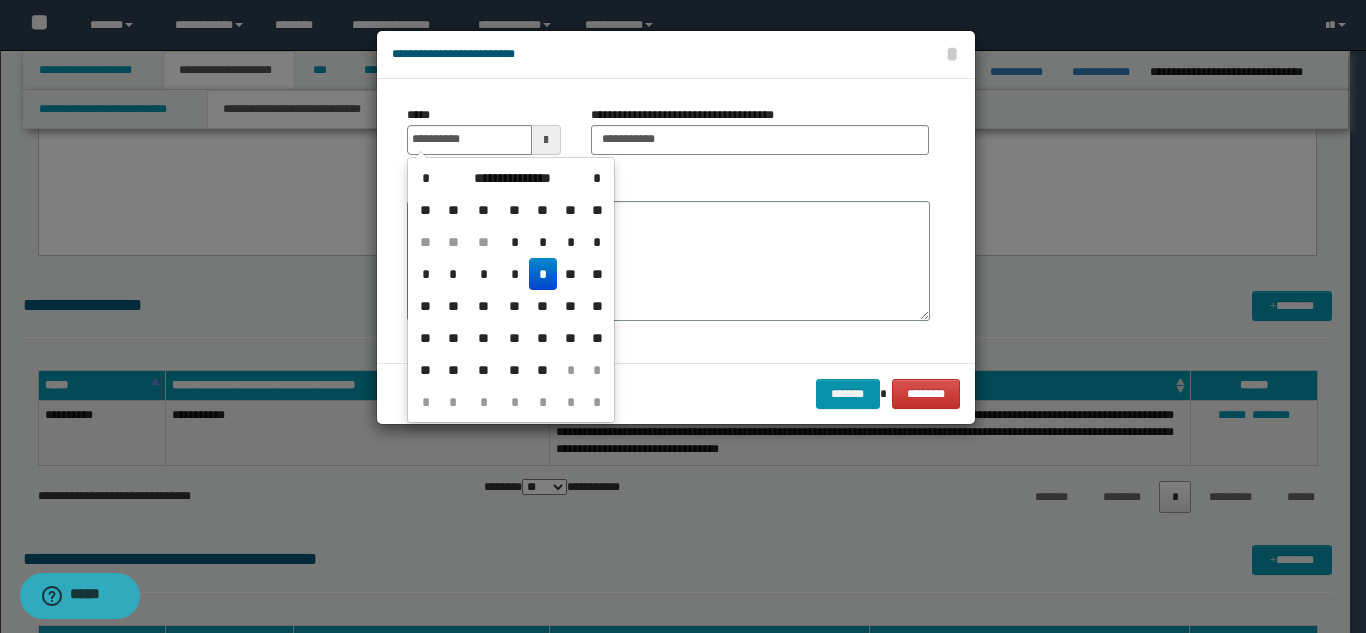 click on "*" at bounding box center (543, 274) 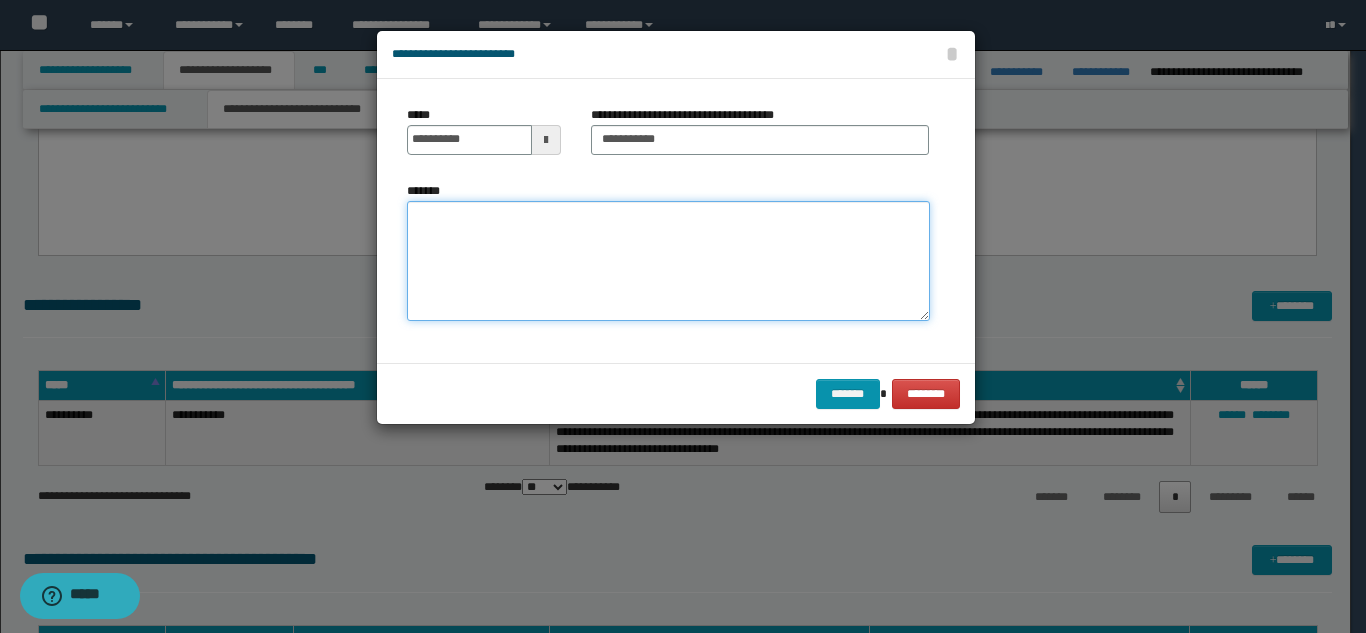 click on "*******" at bounding box center [668, 261] 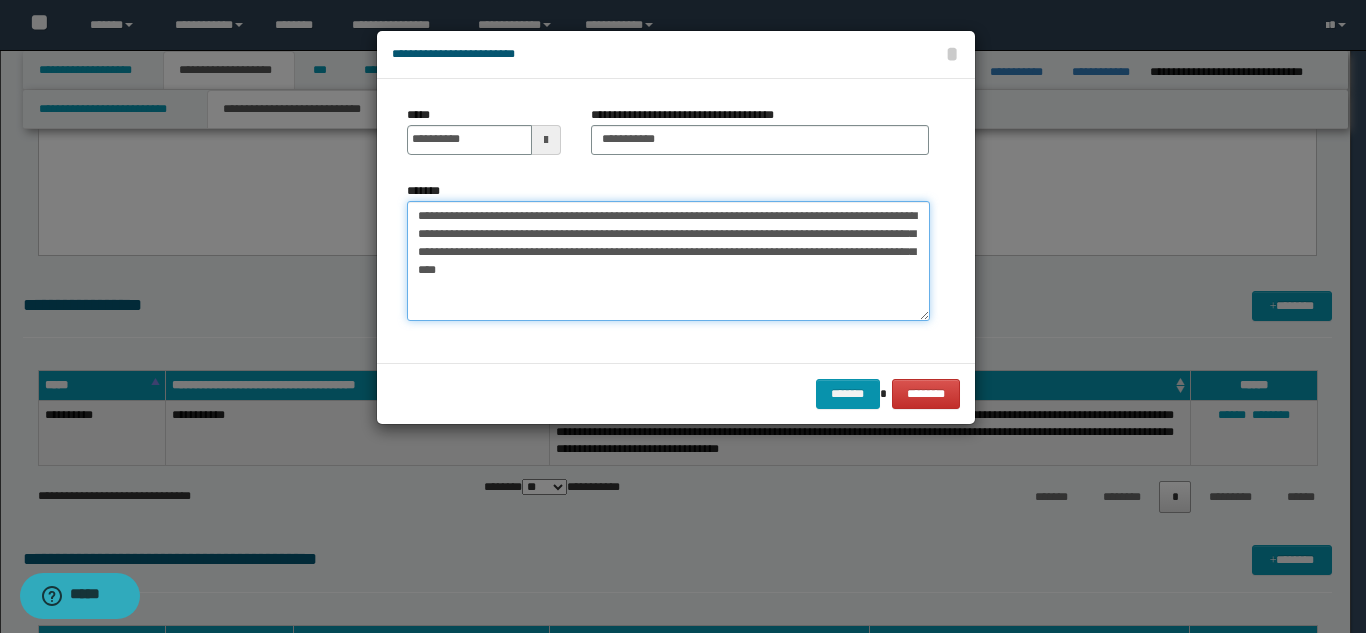 drag, startPoint x: 577, startPoint y: 263, endPoint x: 605, endPoint y: 272, distance: 29.410883 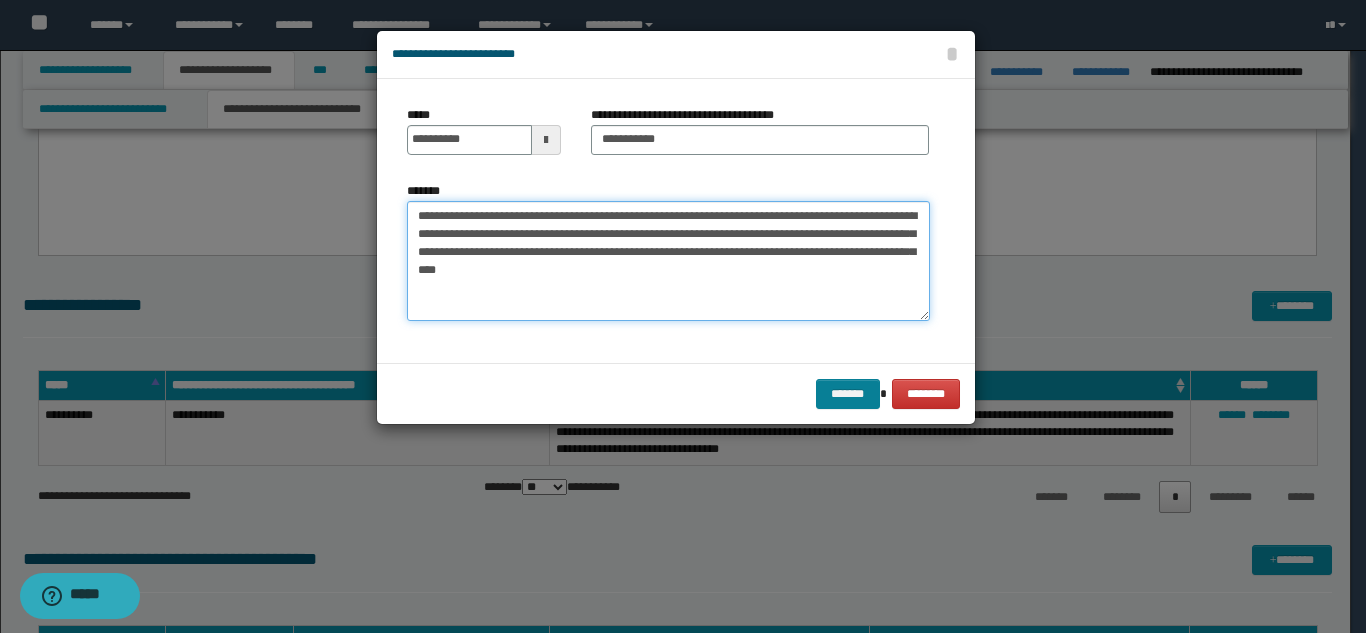type on "**********" 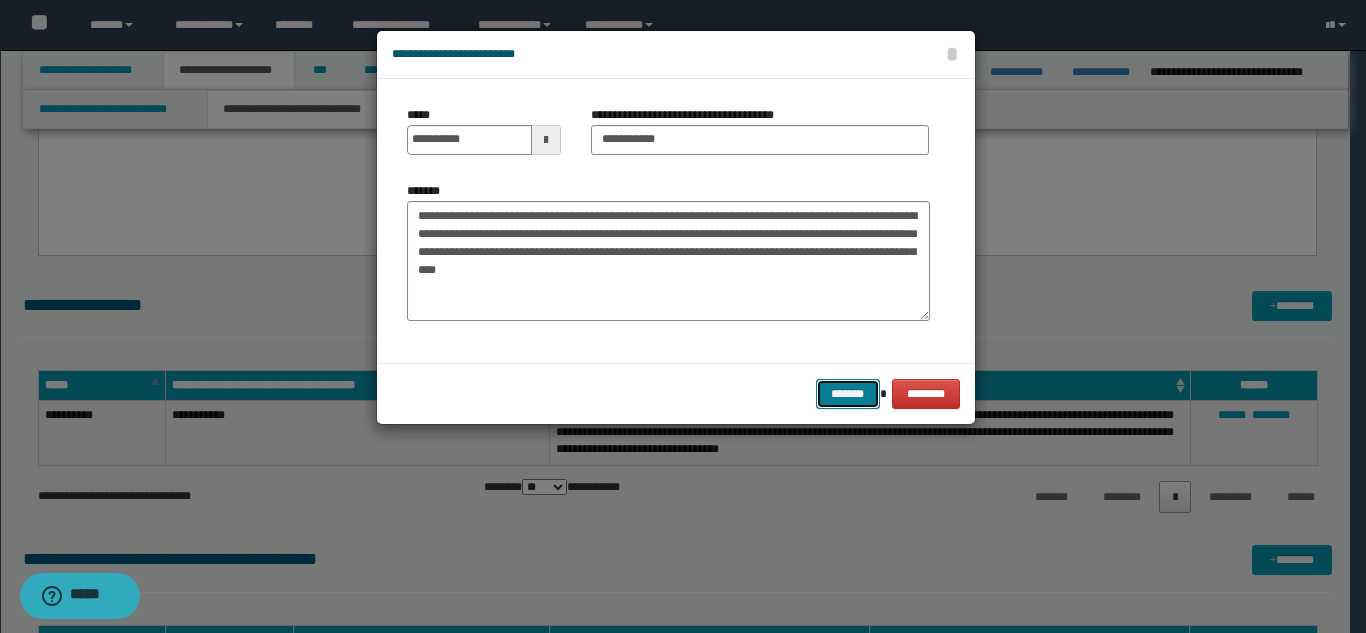 click on "*******" at bounding box center (848, 394) 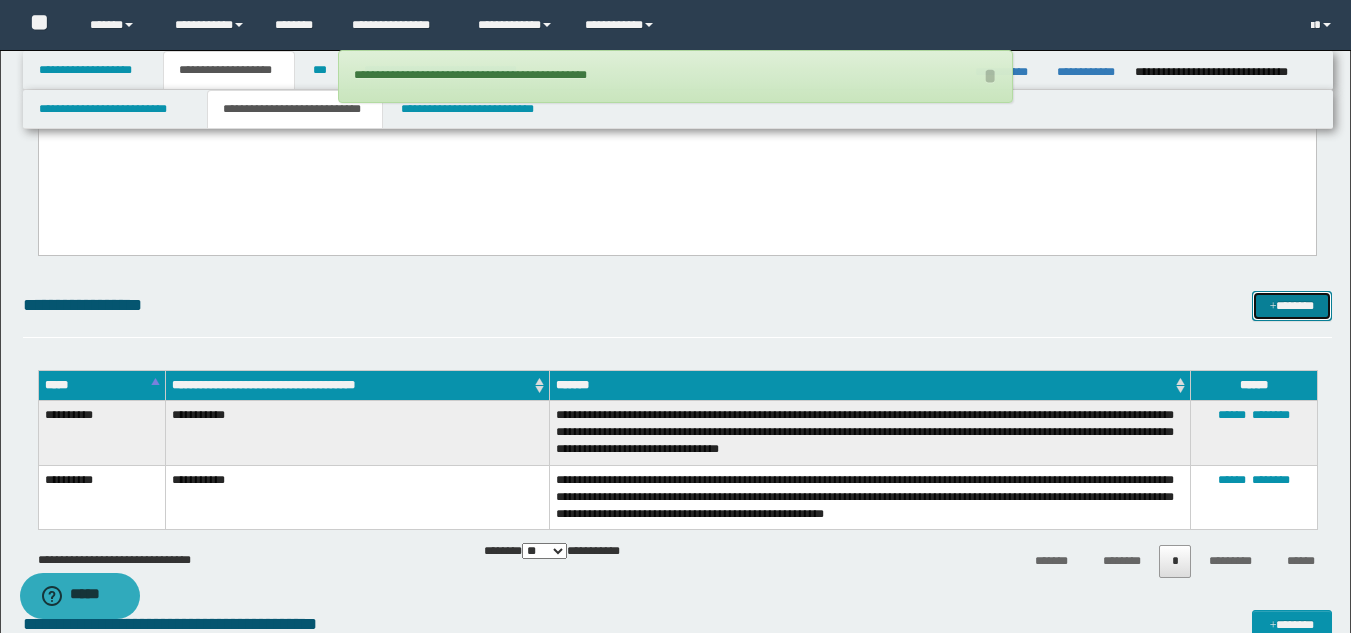 drag, startPoint x: 1275, startPoint y: 293, endPoint x: 1215, endPoint y: 294, distance: 60.00833 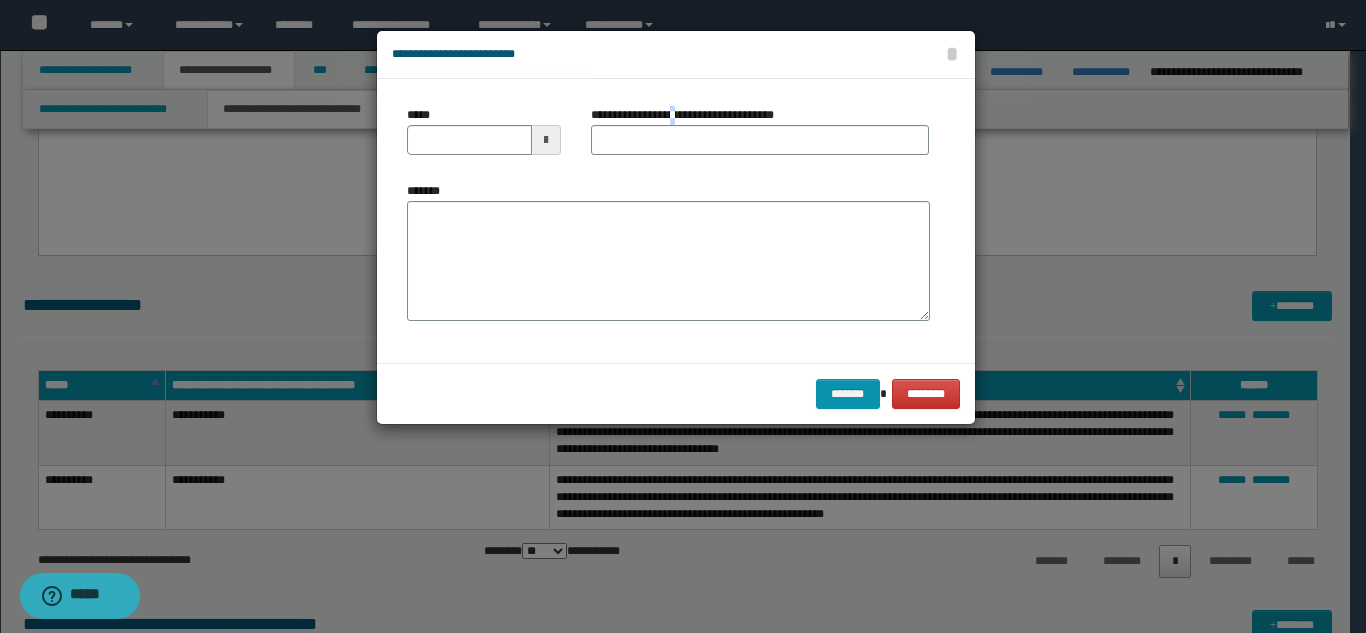 click on "**********" at bounding box center [690, 115] 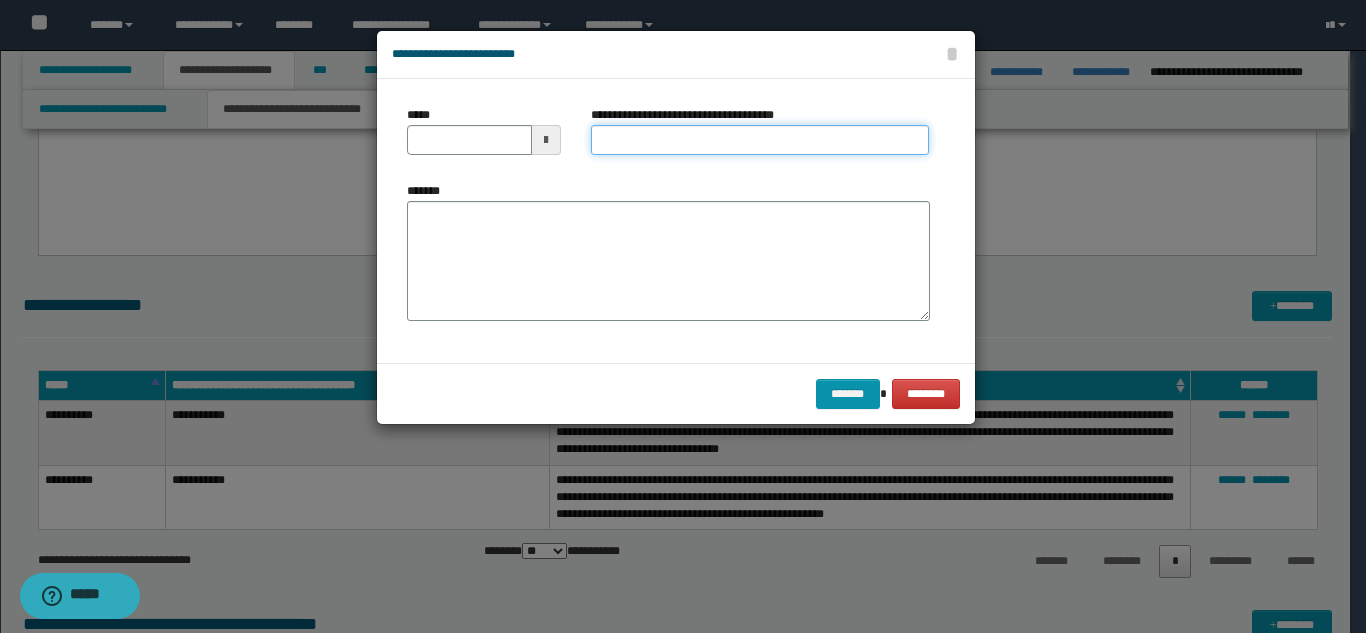 click on "**********" at bounding box center (760, 140) 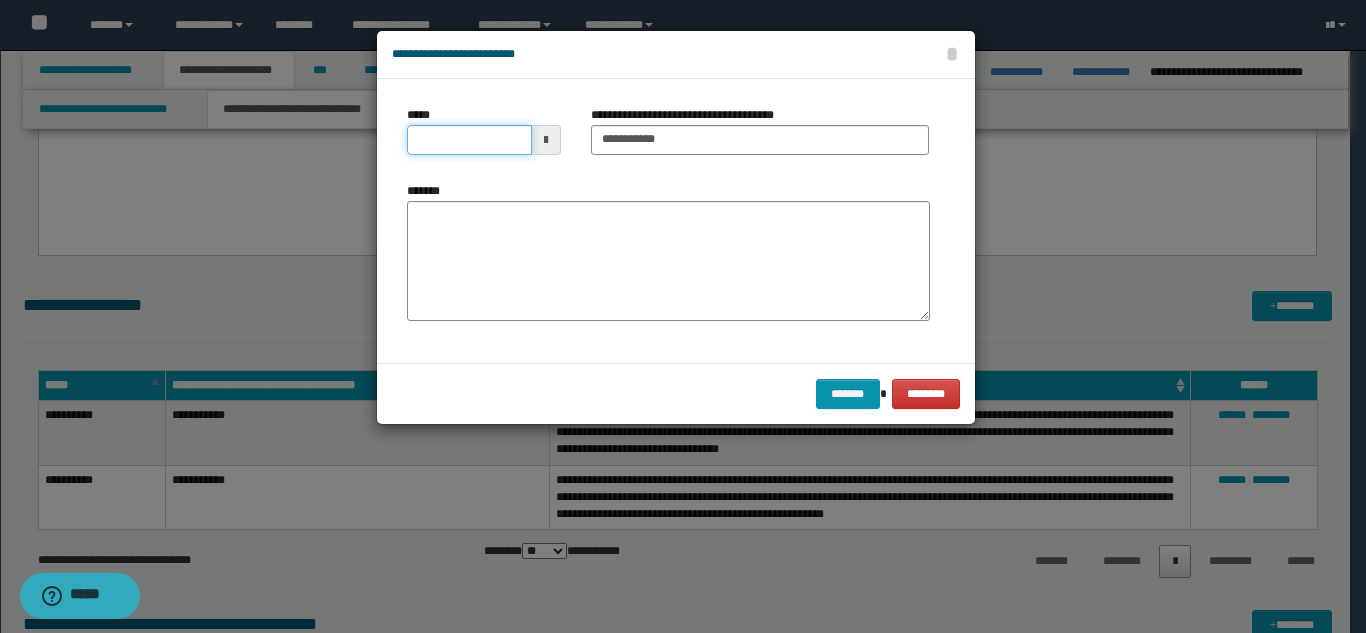 click on "*****" at bounding box center (469, 140) 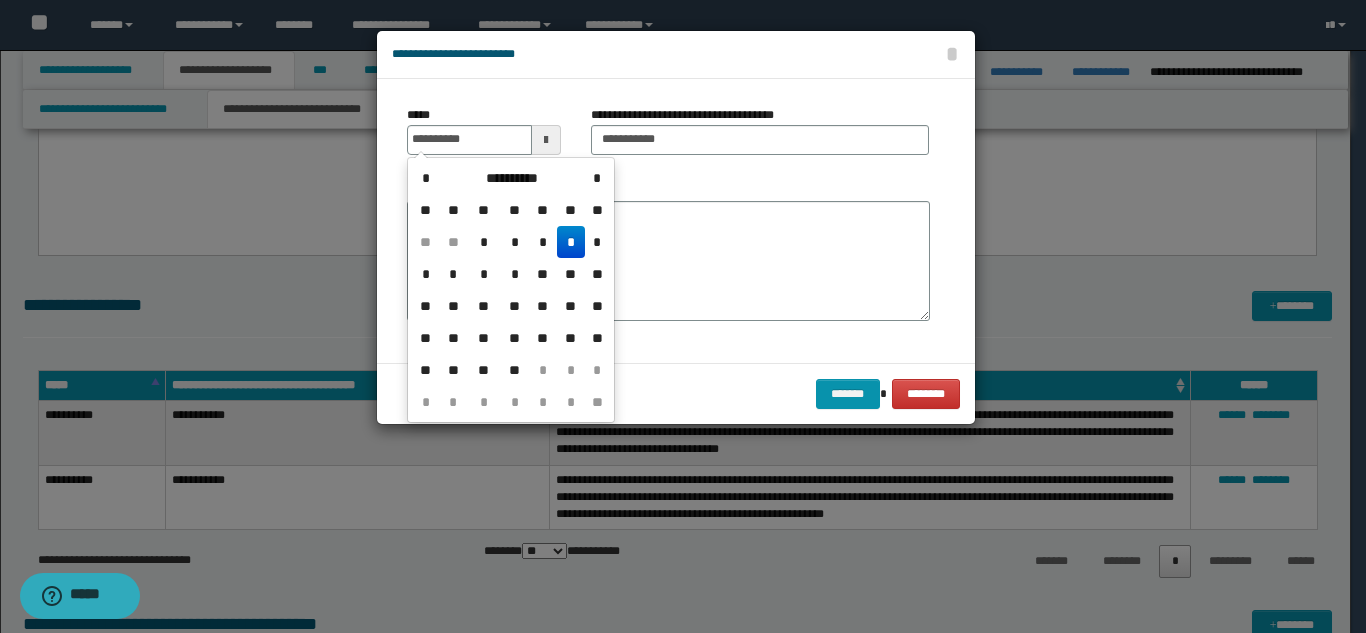 click on "*" at bounding box center [571, 242] 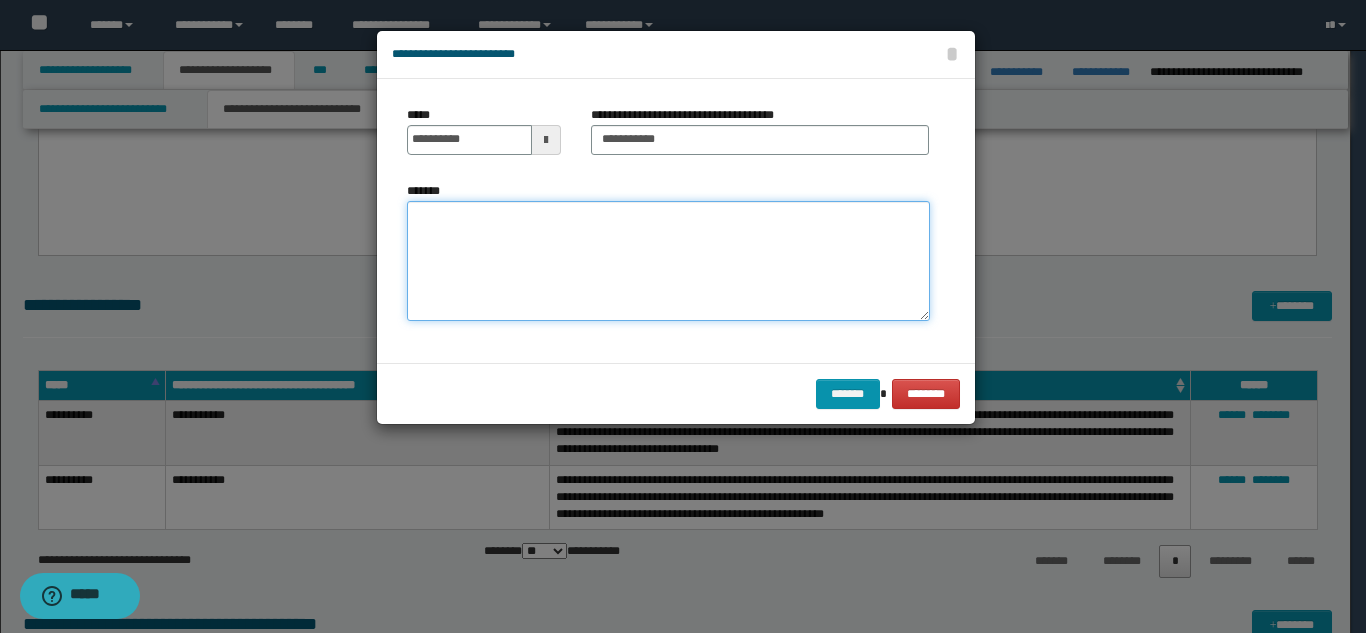 click on "*******" at bounding box center (668, 261) 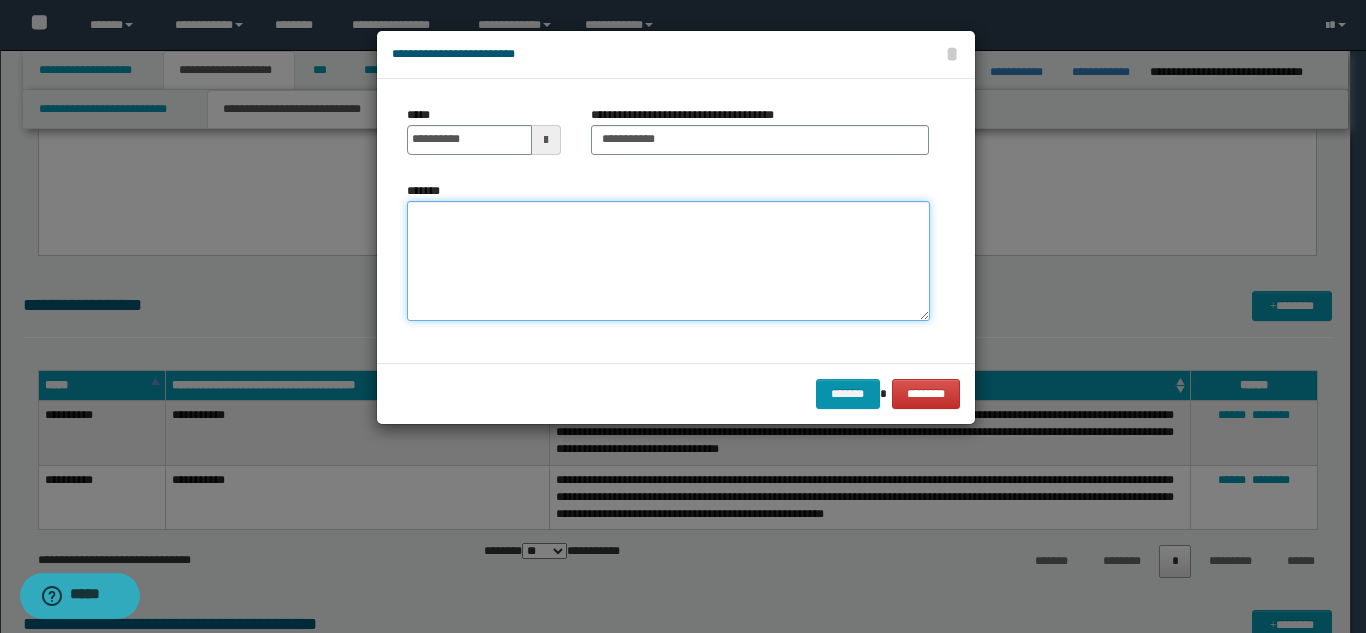 paste on "**********" 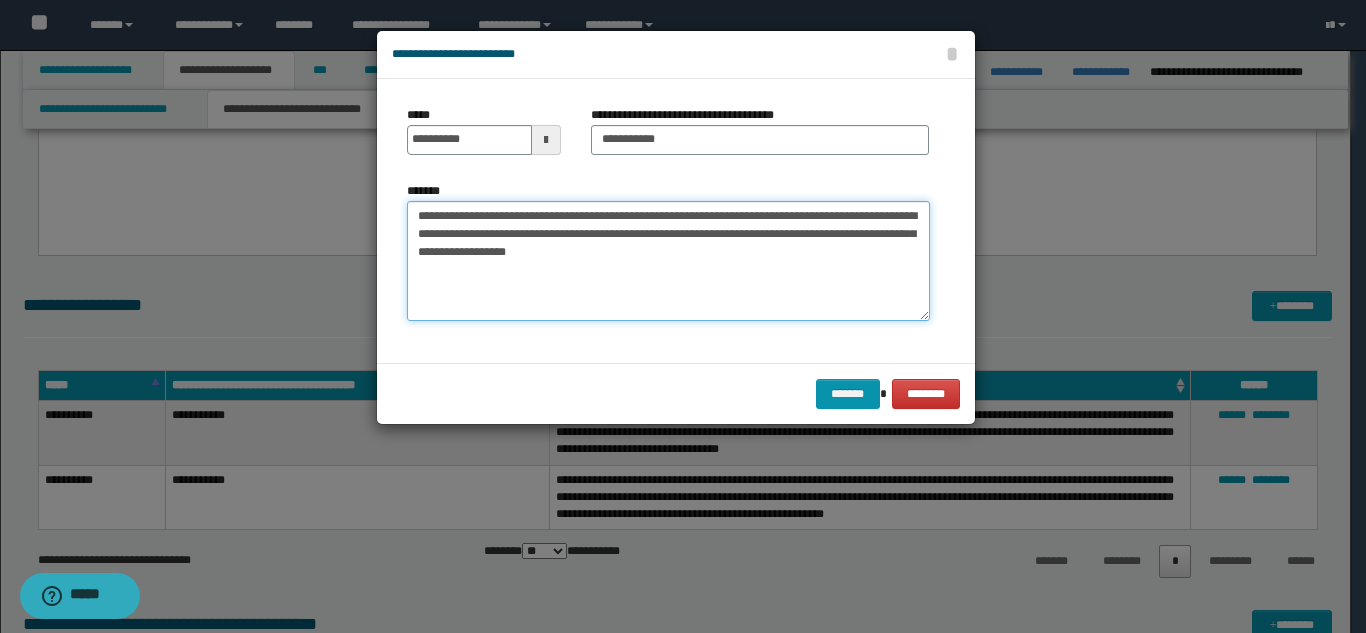click on "**********" at bounding box center (668, 261) 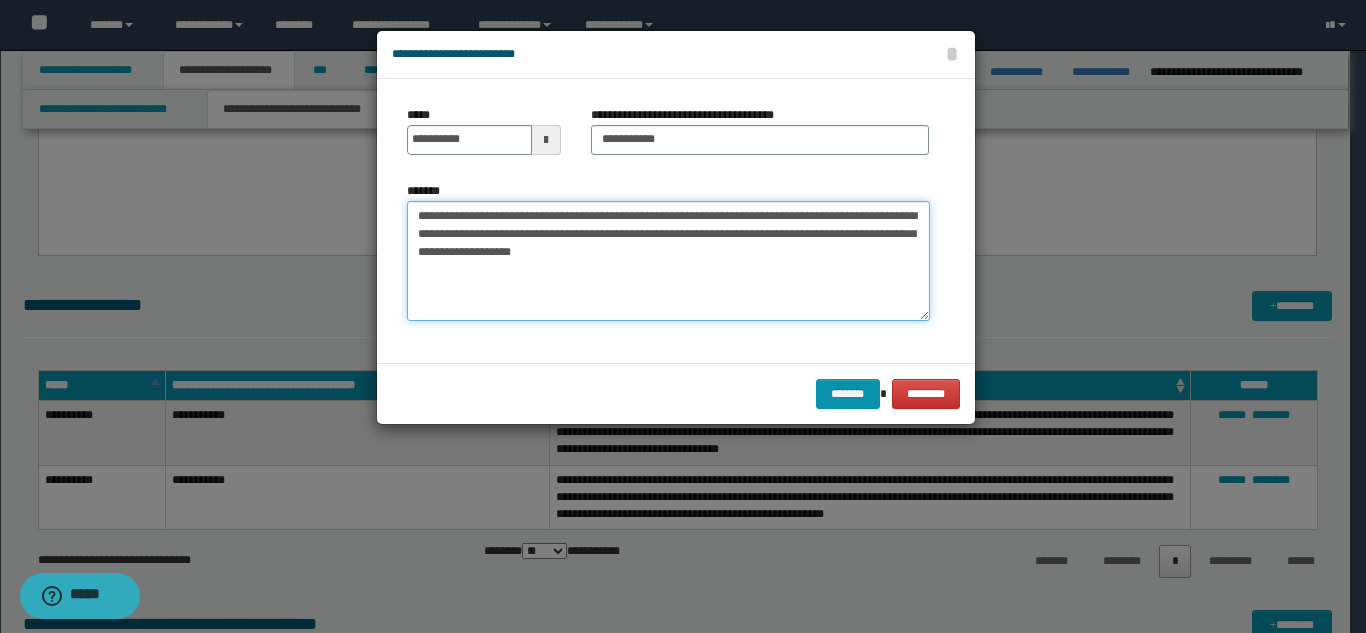 click on "**********" at bounding box center (668, 261) 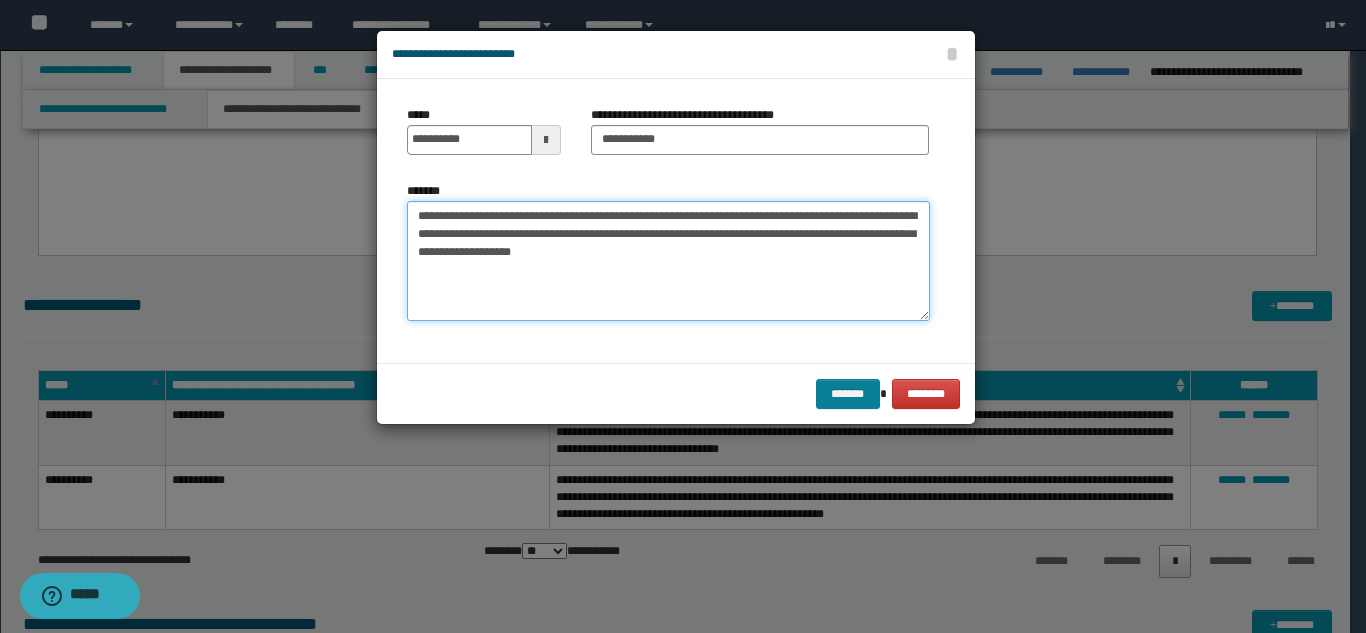 type on "**********" 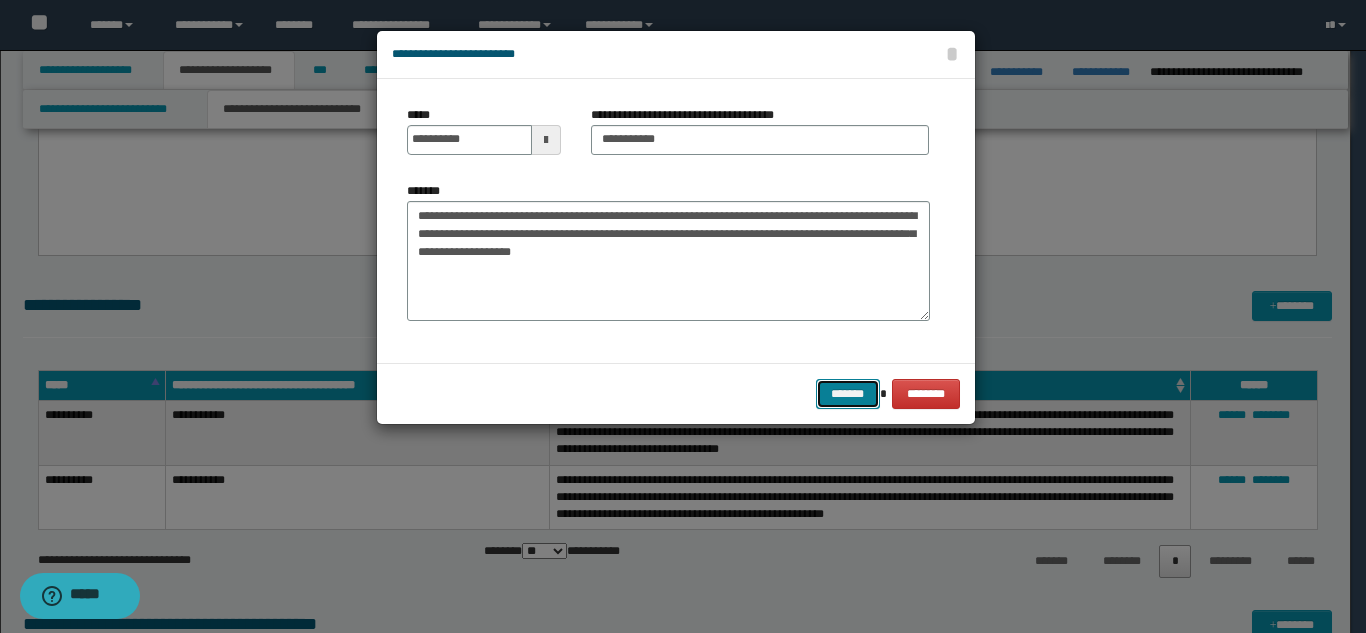 click on "*******" at bounding box center [848, 394] 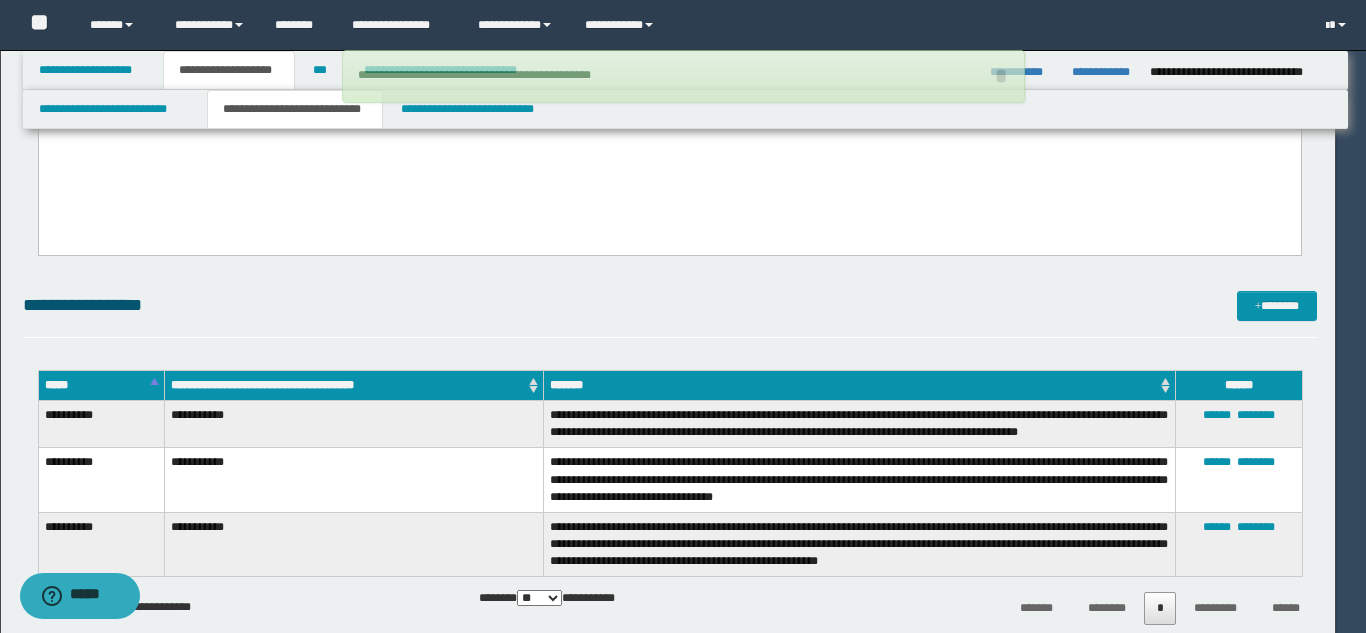 type 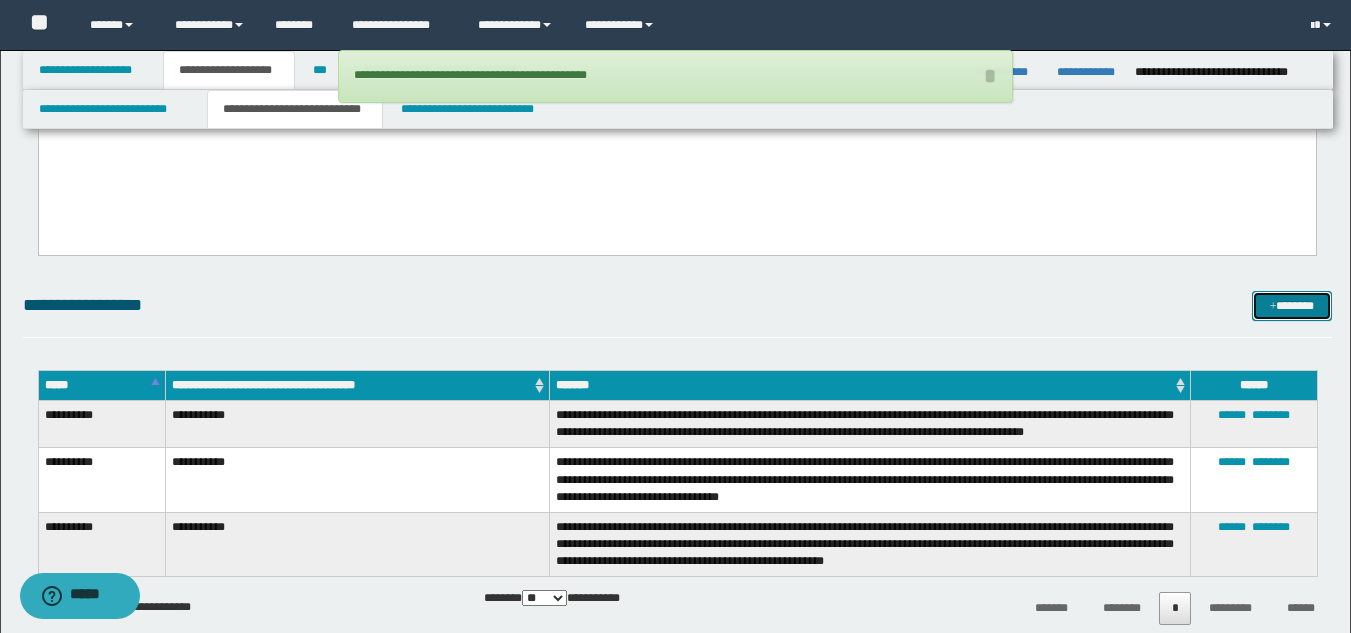 click on "*******" at bounding box center [1292, 306] 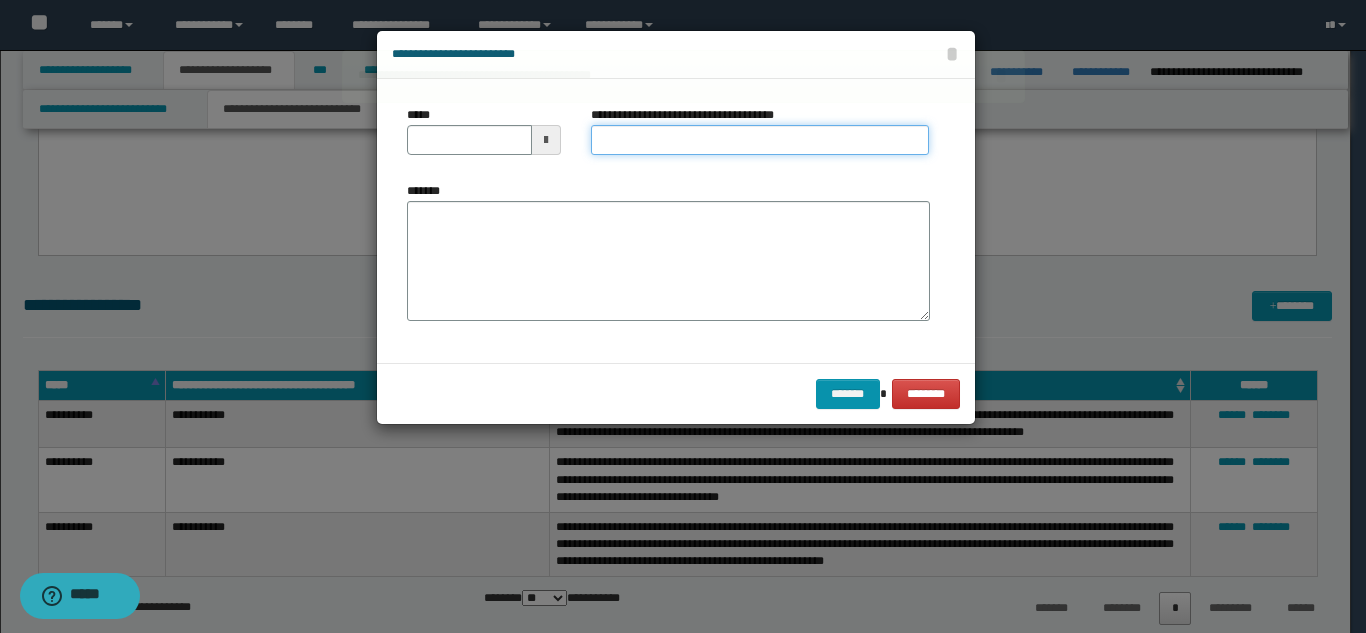 drag, startPoint x: 670, startPoint y: 143, endPoint x: 684, endPoint y: 228, distance: 86.145226 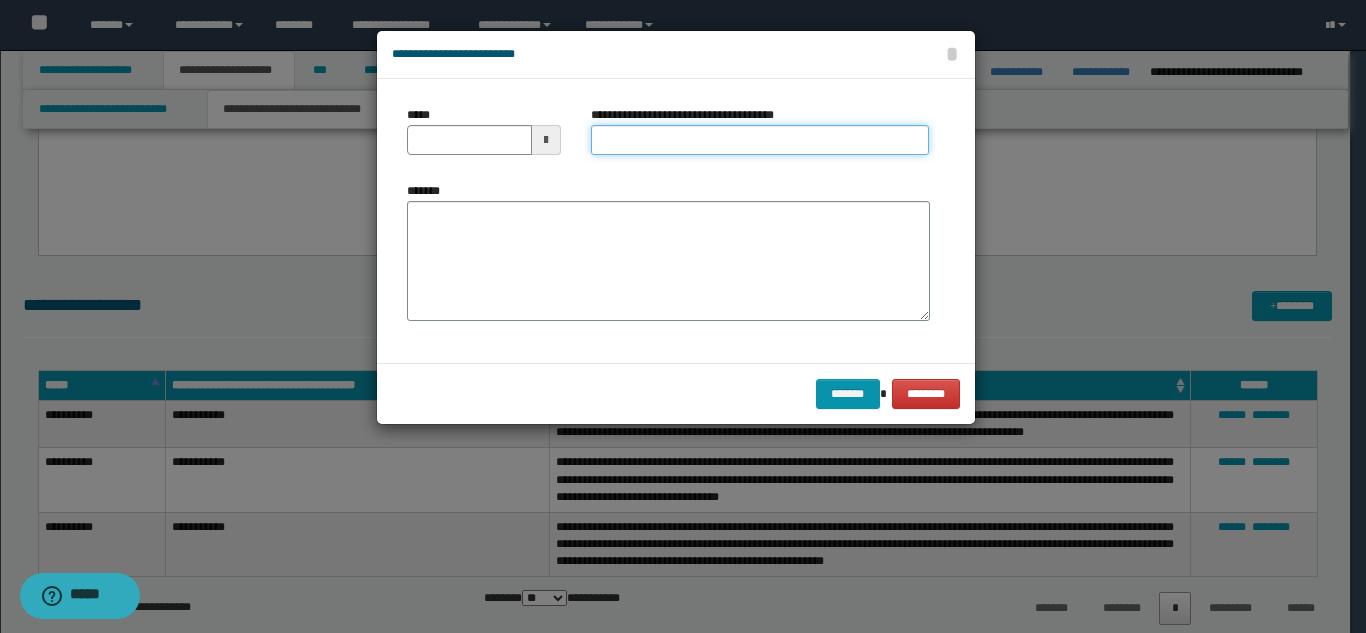 type on "**********" 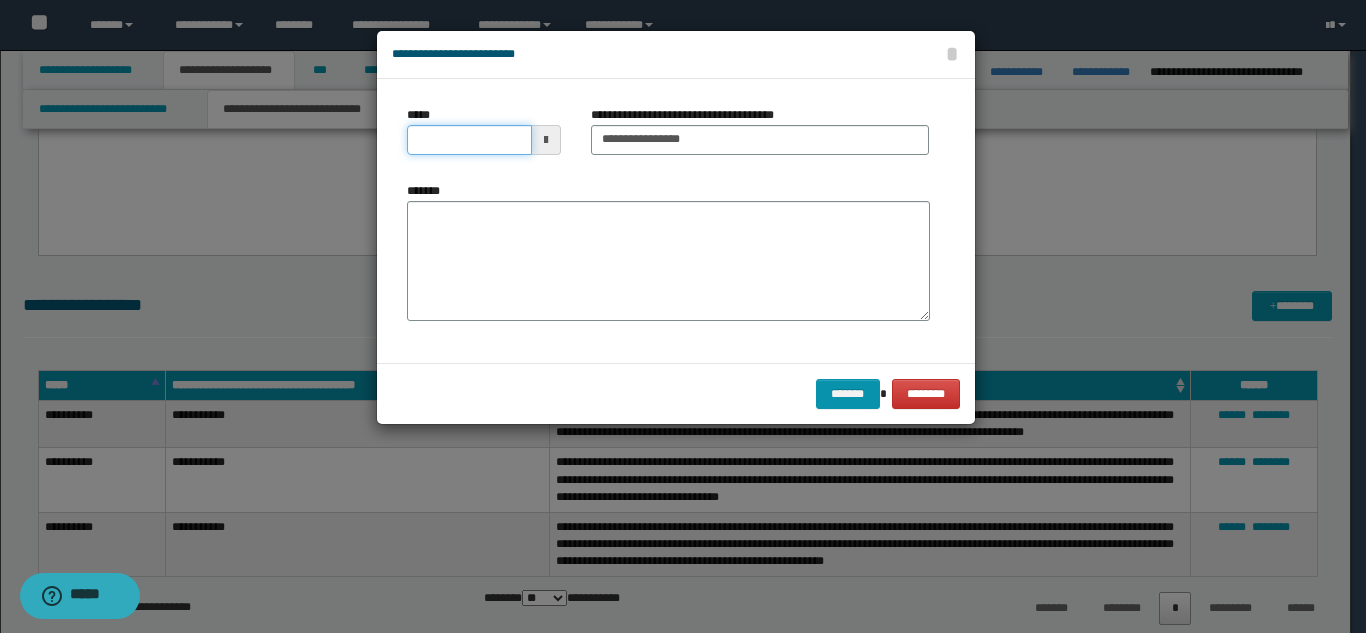 click on "*****" at bounding box center [469, 140] 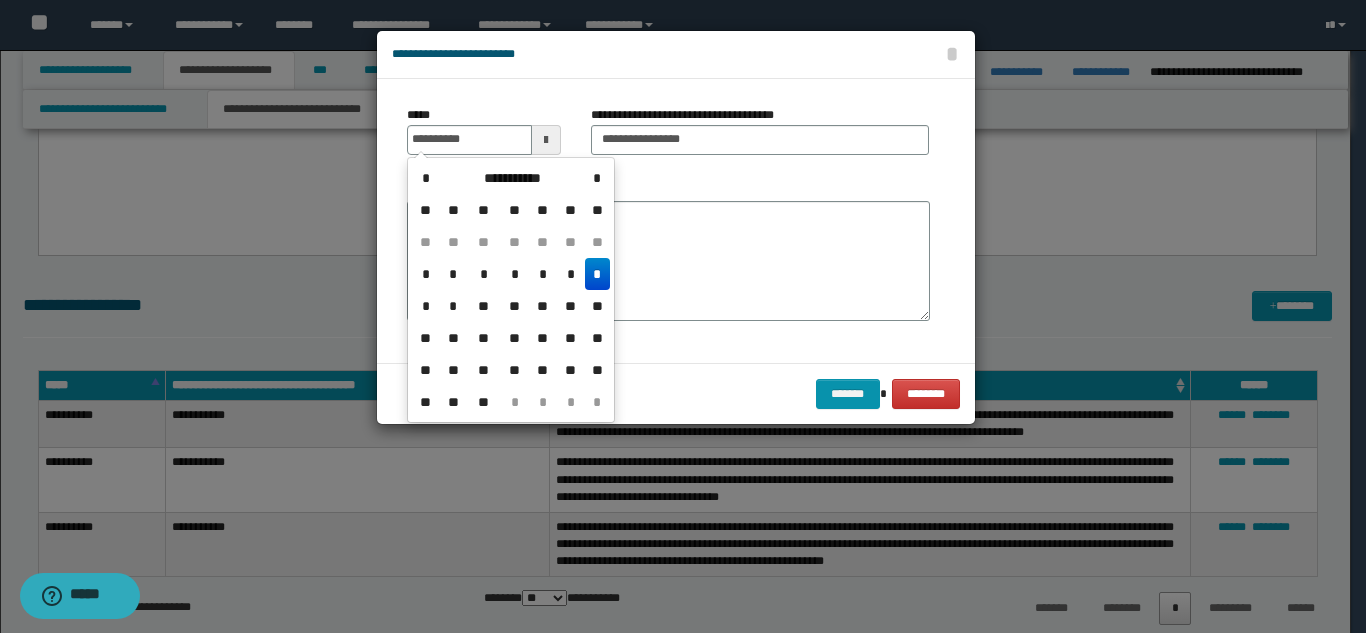 click on "*" at bounding box center [597, 274] 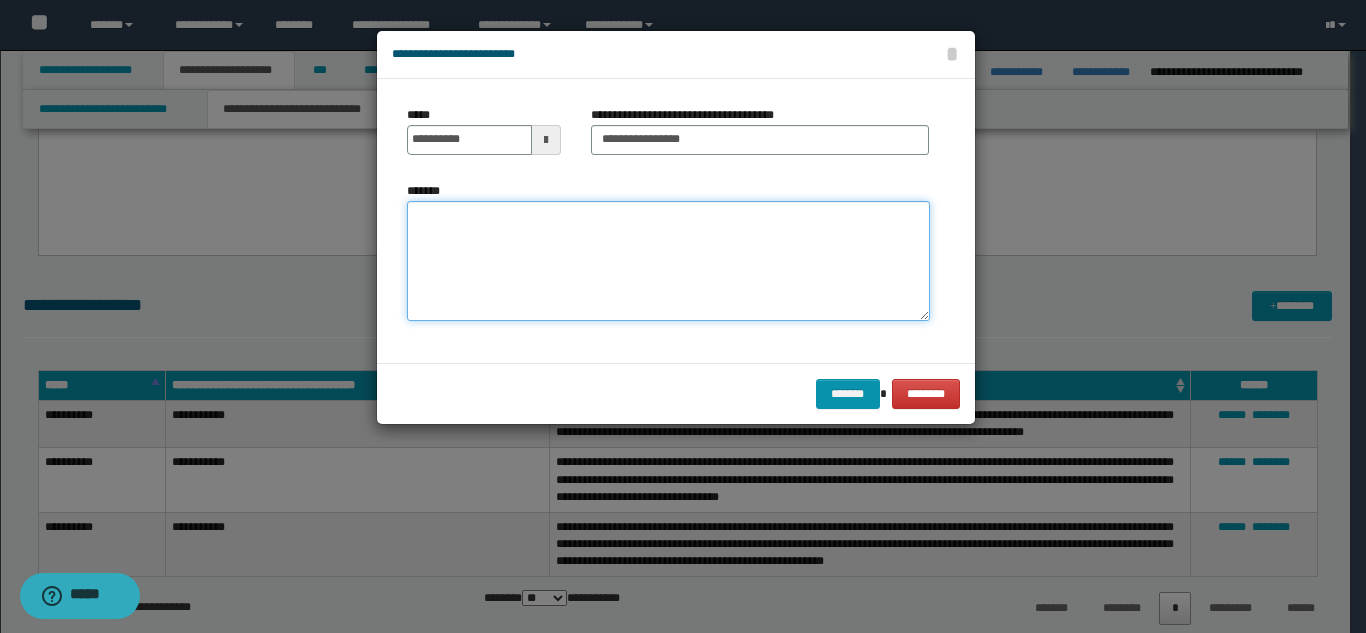 click on "*******" at bounding box center [668, 261] 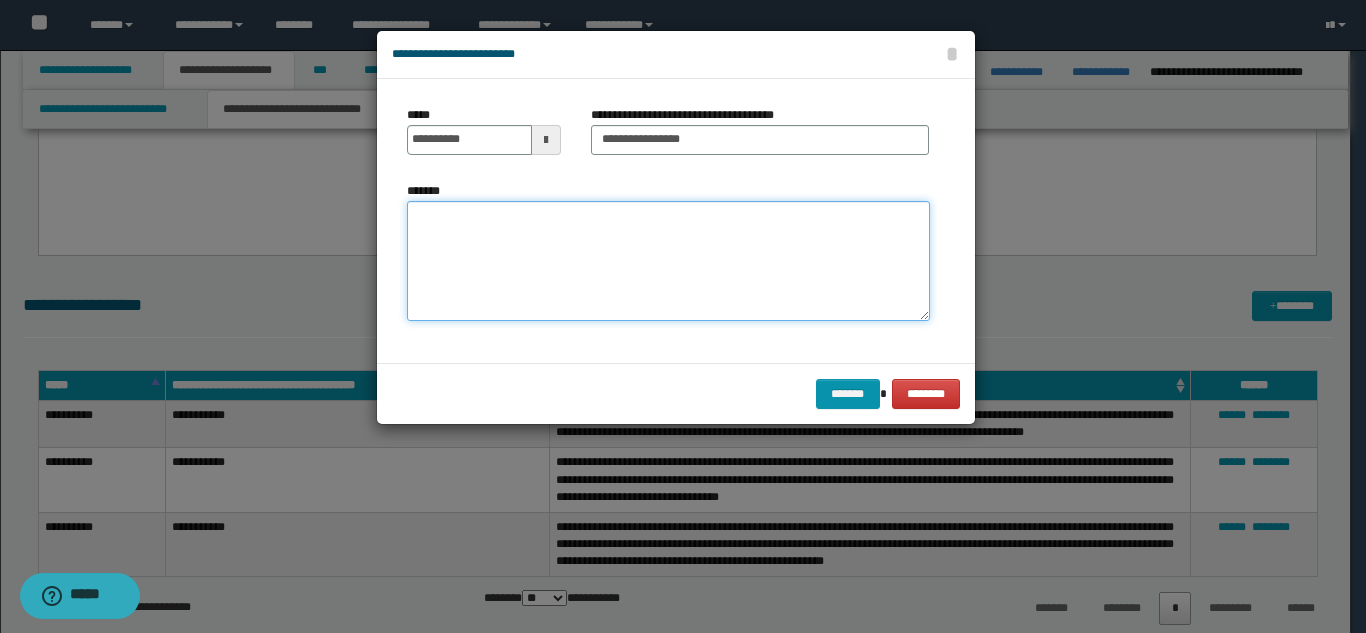 paste on "**********" 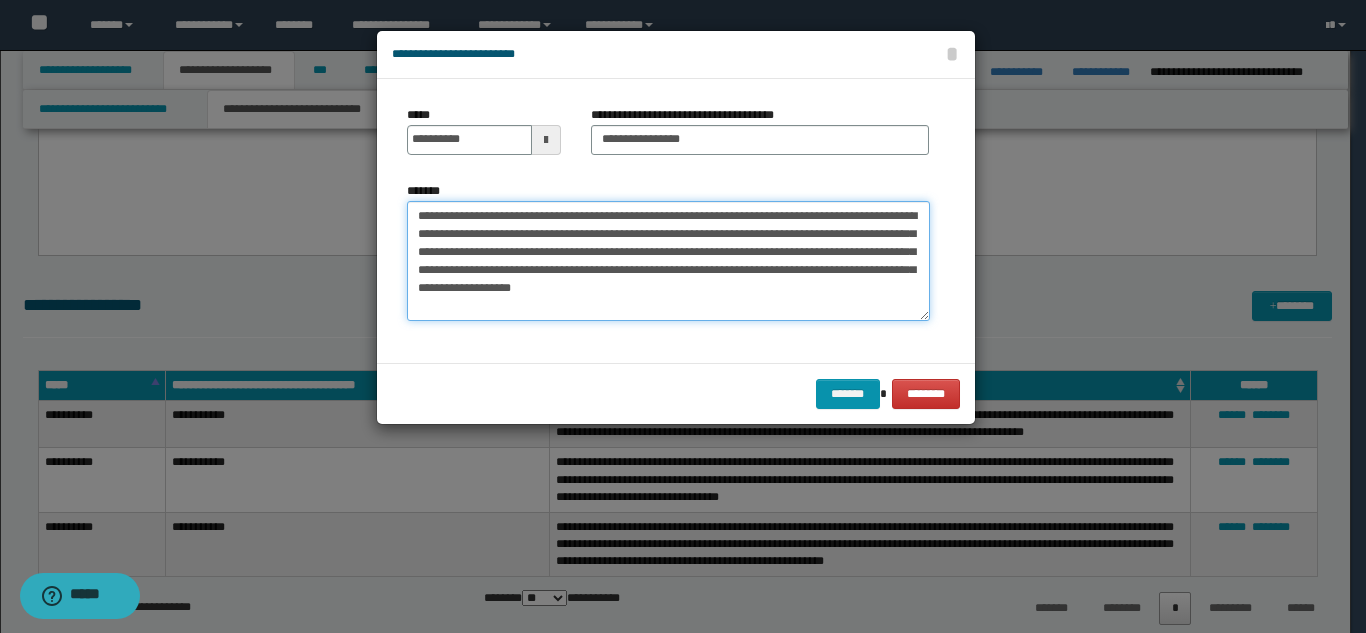 click on "**********" at bounding box center (668, 261) 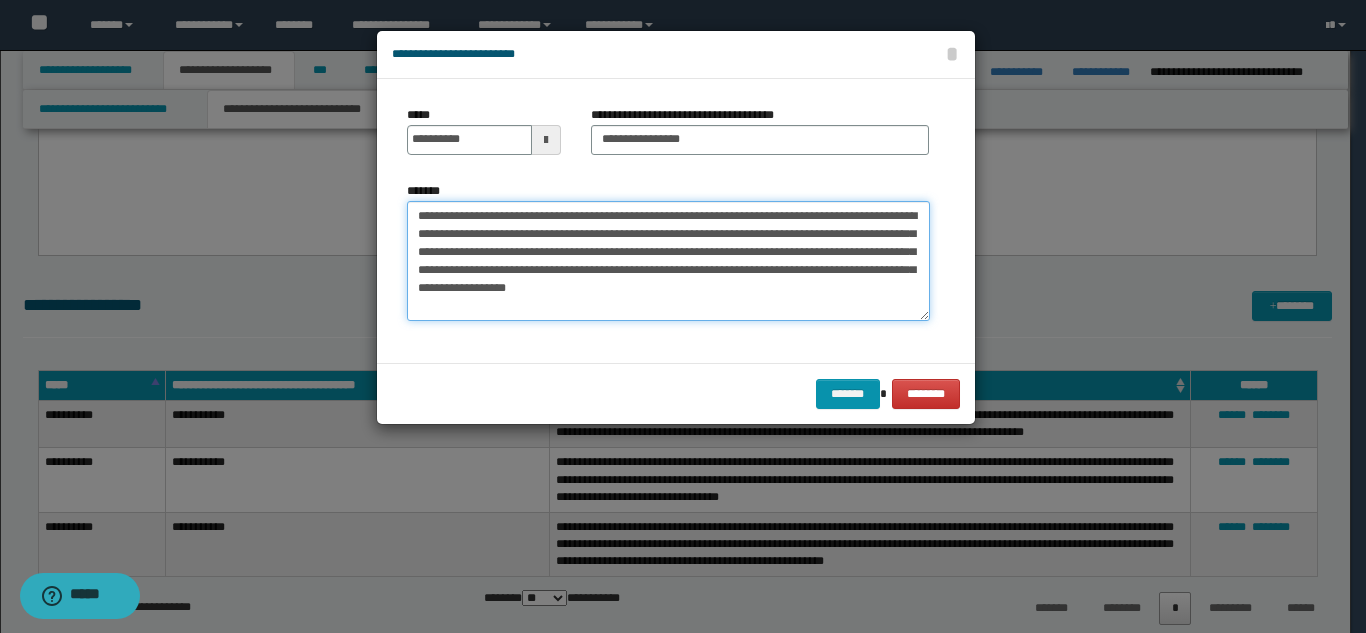 click on "**********" at bounding box center [668, 261] 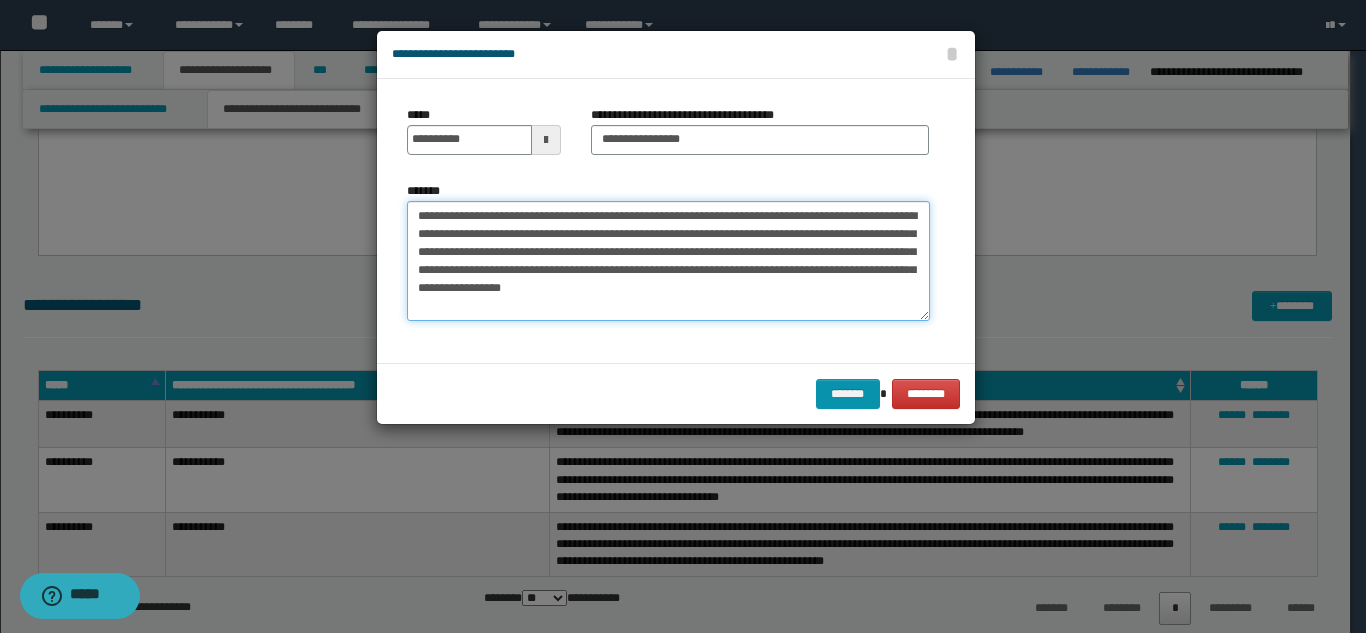 drag, startPoint x: 794, startPoint y: 252, endPoint x: 829, endPoint y: 251, distance: 35.014282 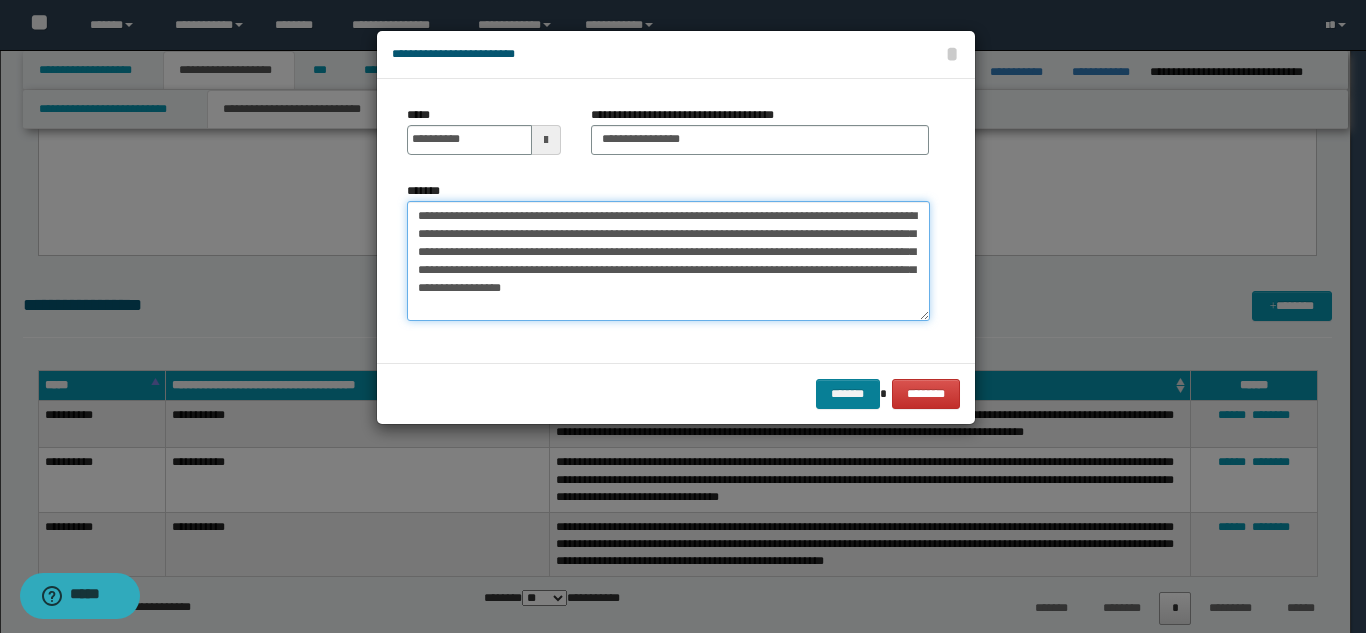 type on "**********" 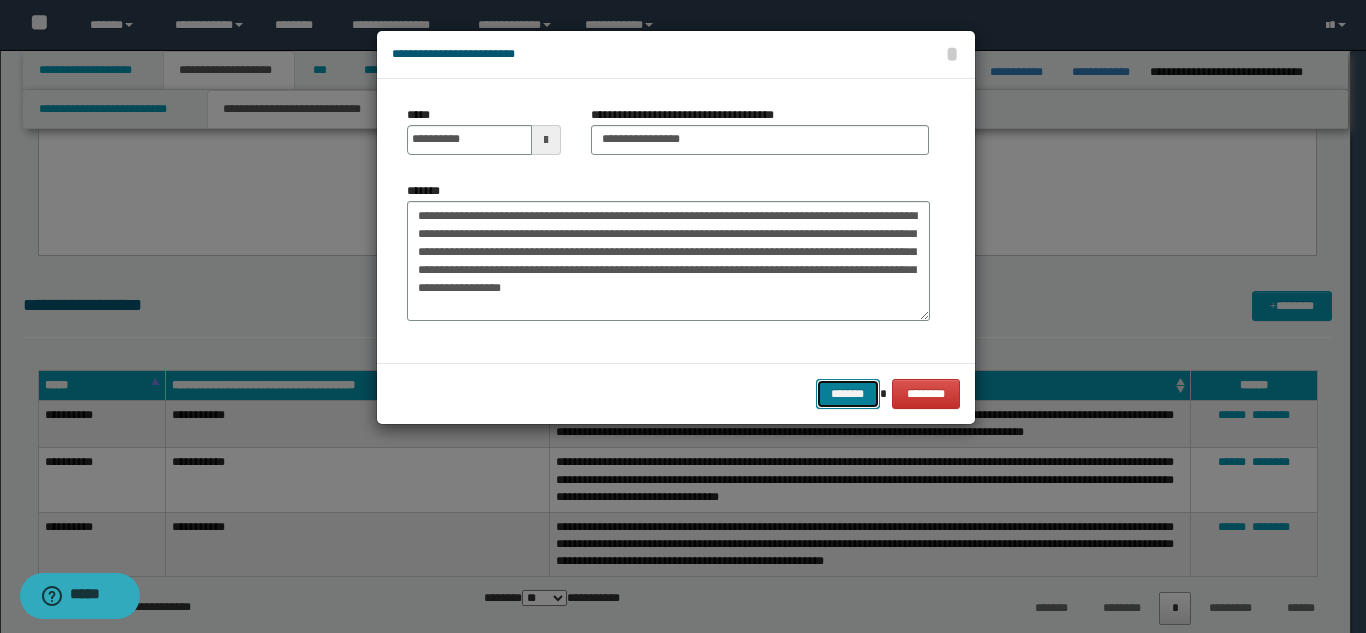 click on "*******" at bounding box center [848, 394] 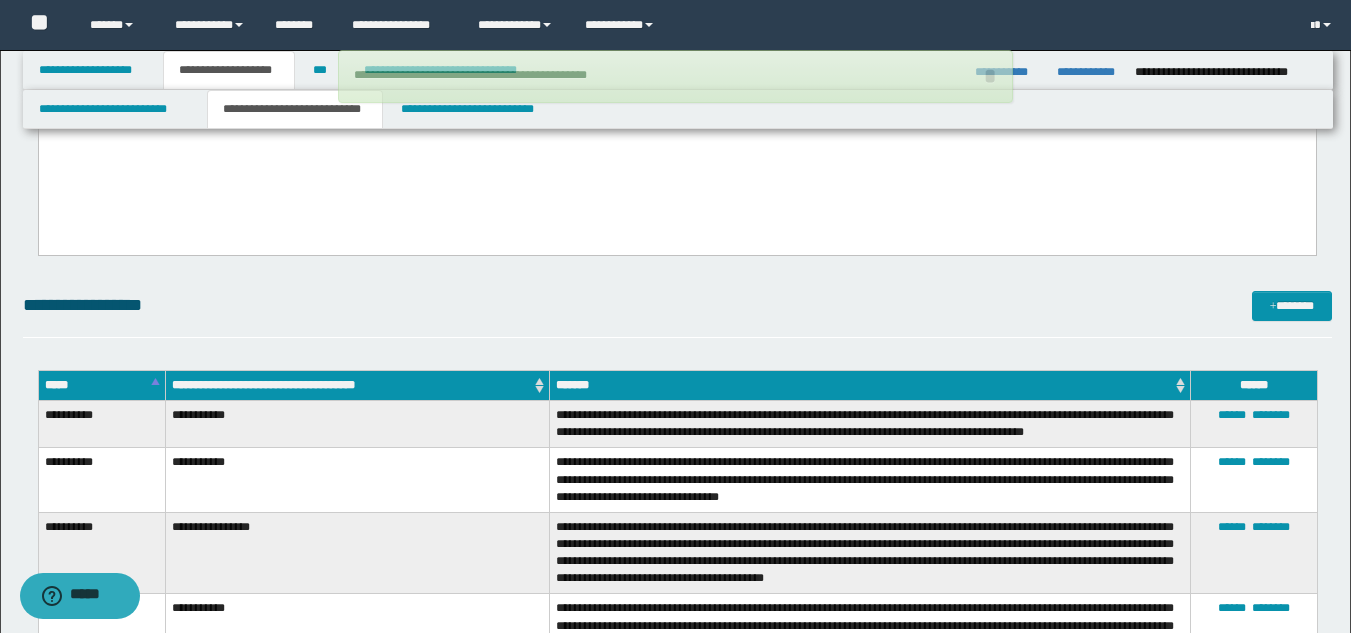 type 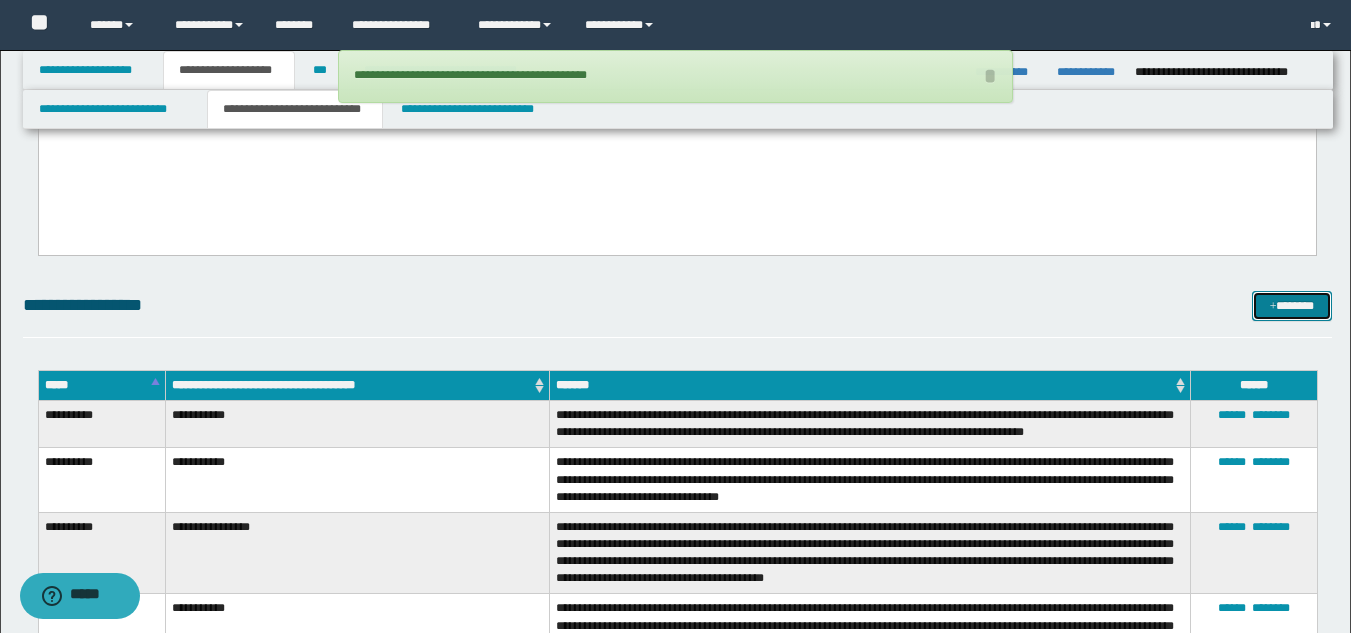 click on "*******" at bounding box center [1292, 306] 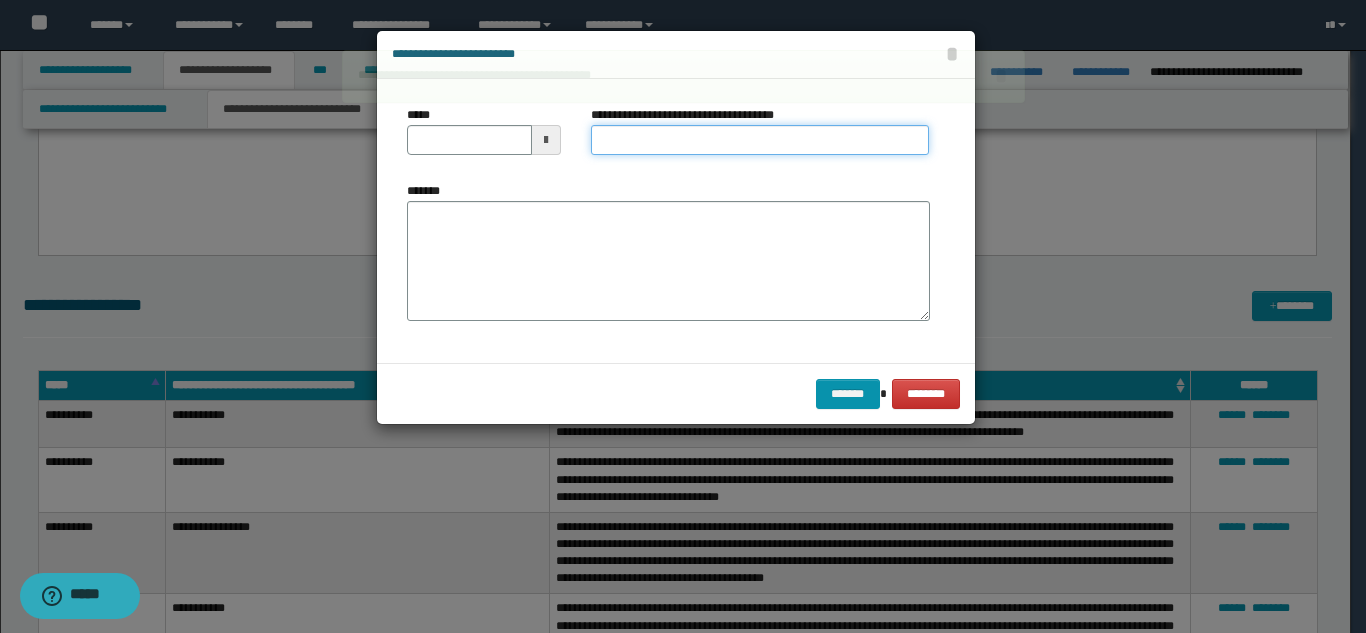 click on "**********" at bounding box center [760, 140] 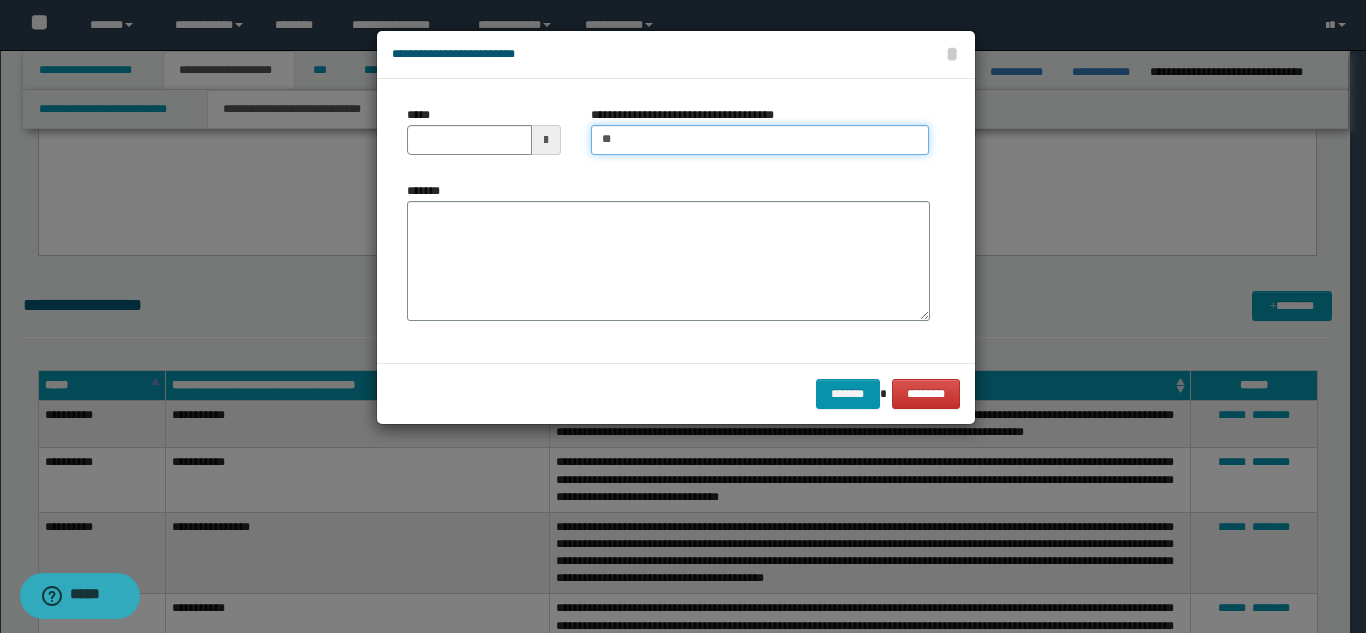 type on "**********" 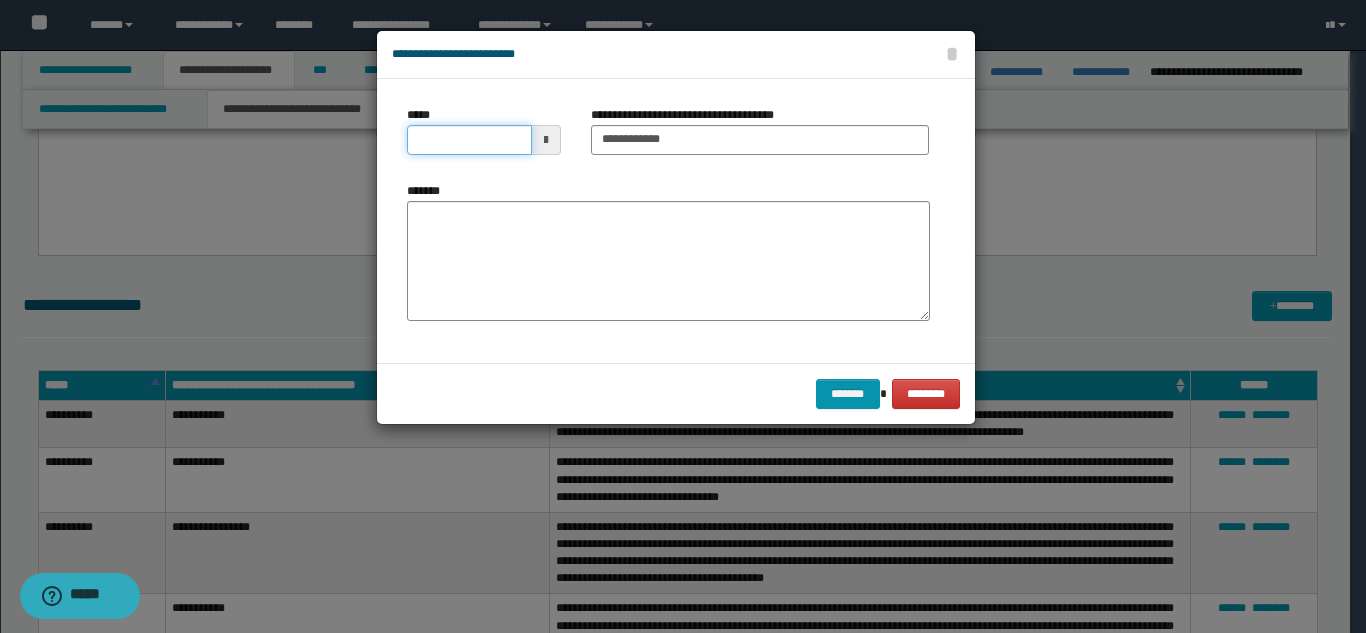 click on "*****" at bounding box center [469, 140] 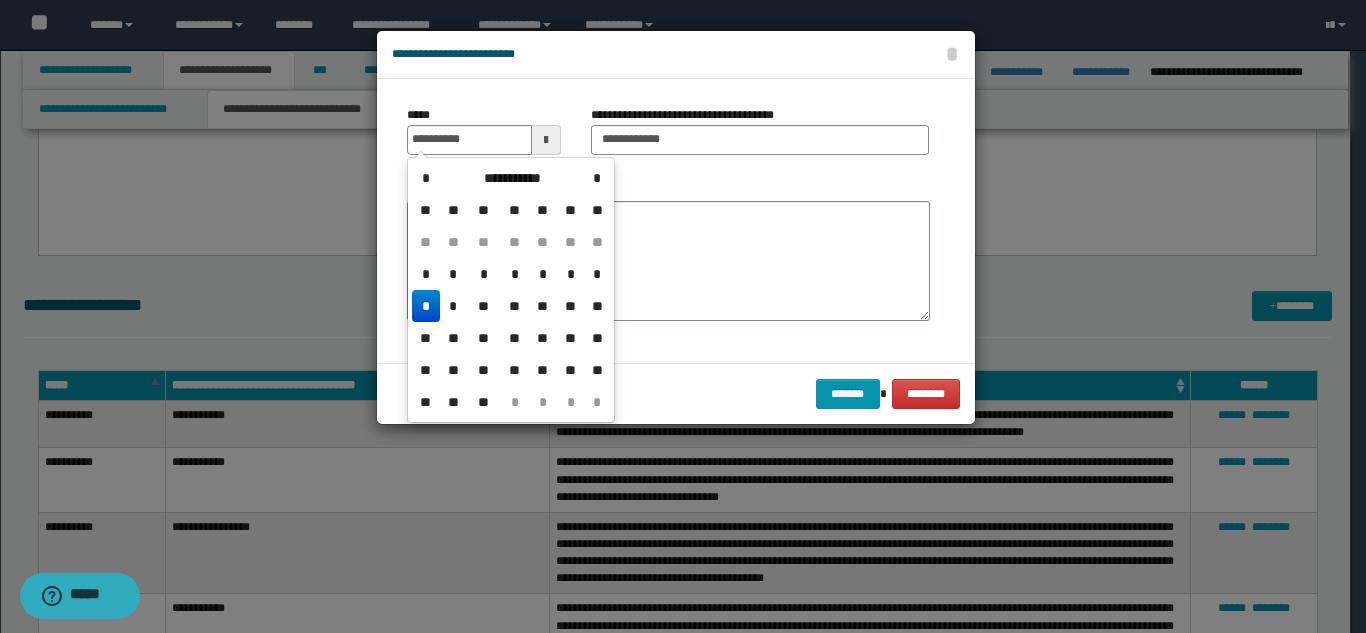 click on "*" at bounding box center (426, 306) 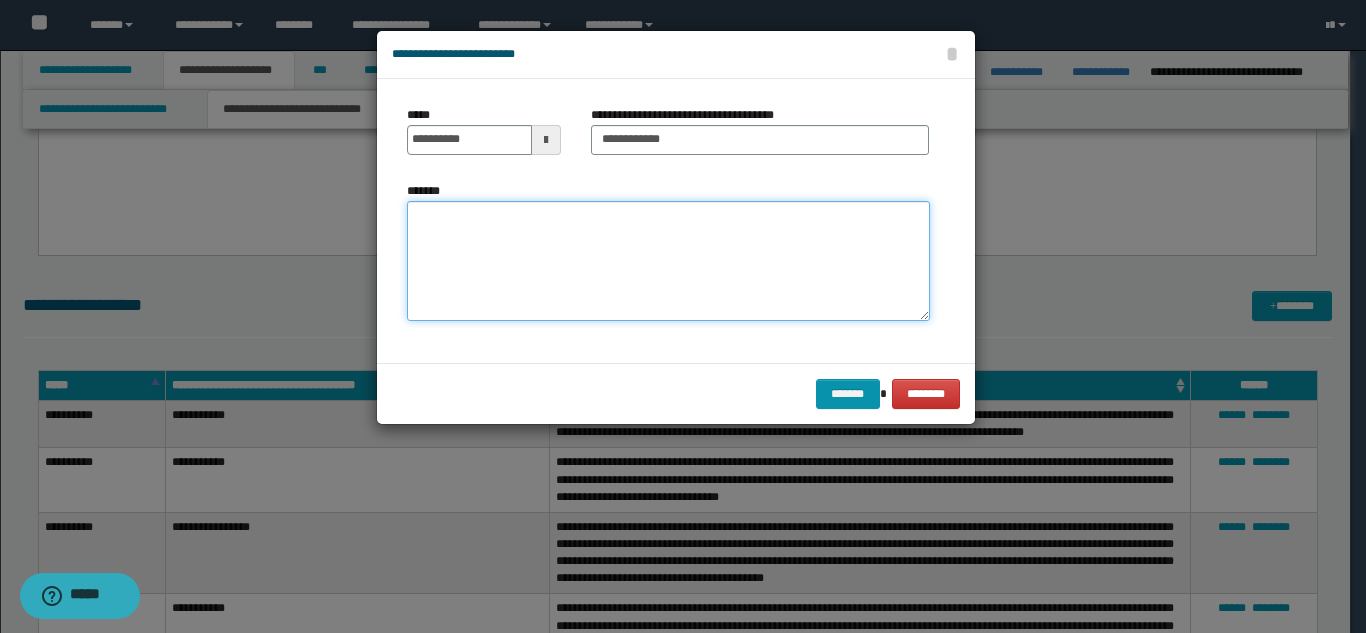 drag, startPoint x: 460, startPoint y: 273, endPoint x: 546, endPoint y: 273, distance: 86 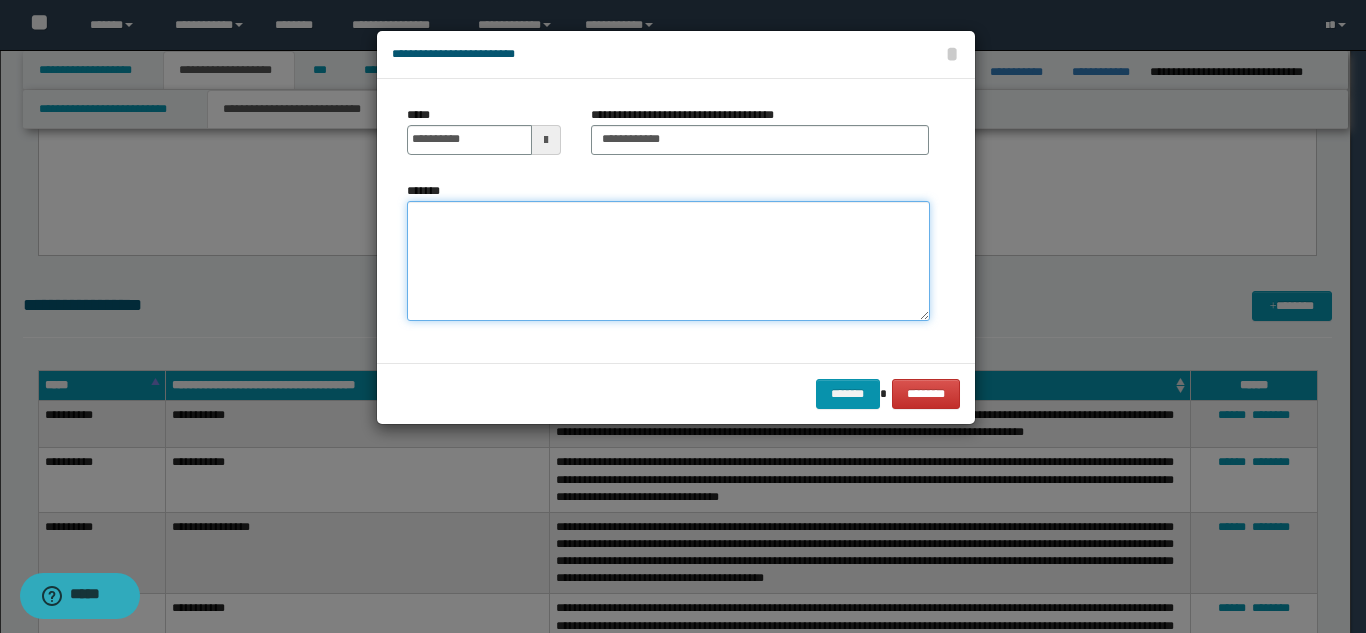 paste on "**********" 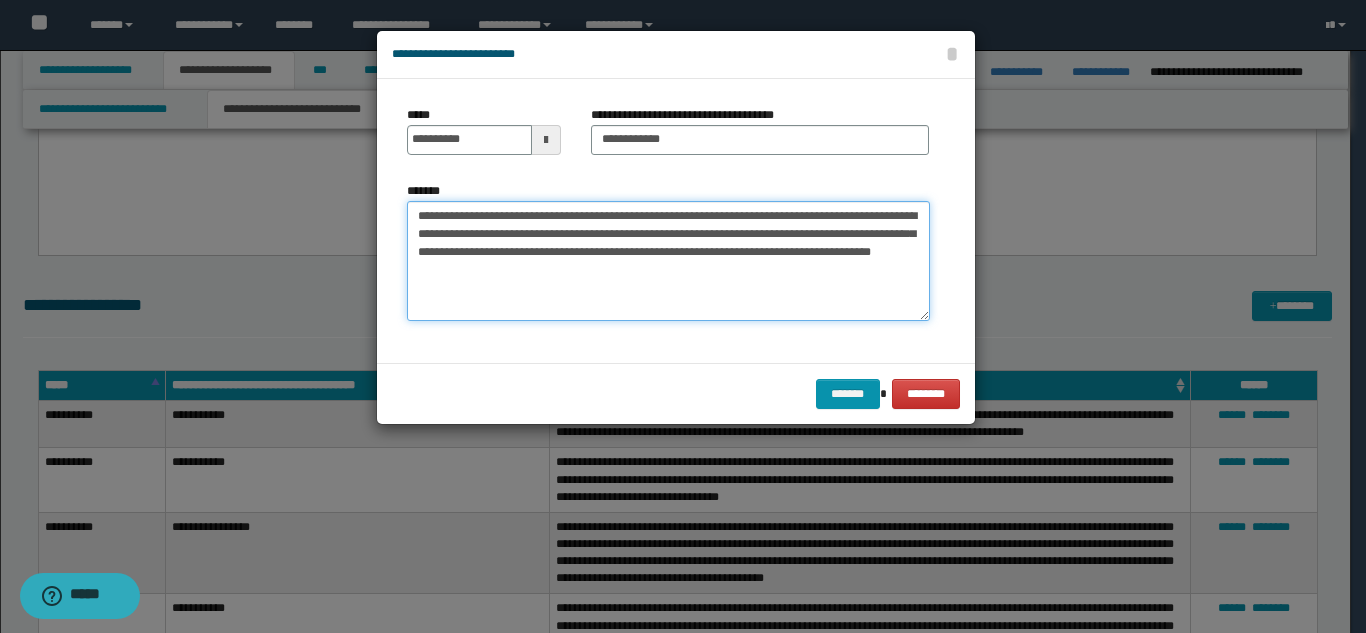 click on "**********" at bounding box center [668, 261] 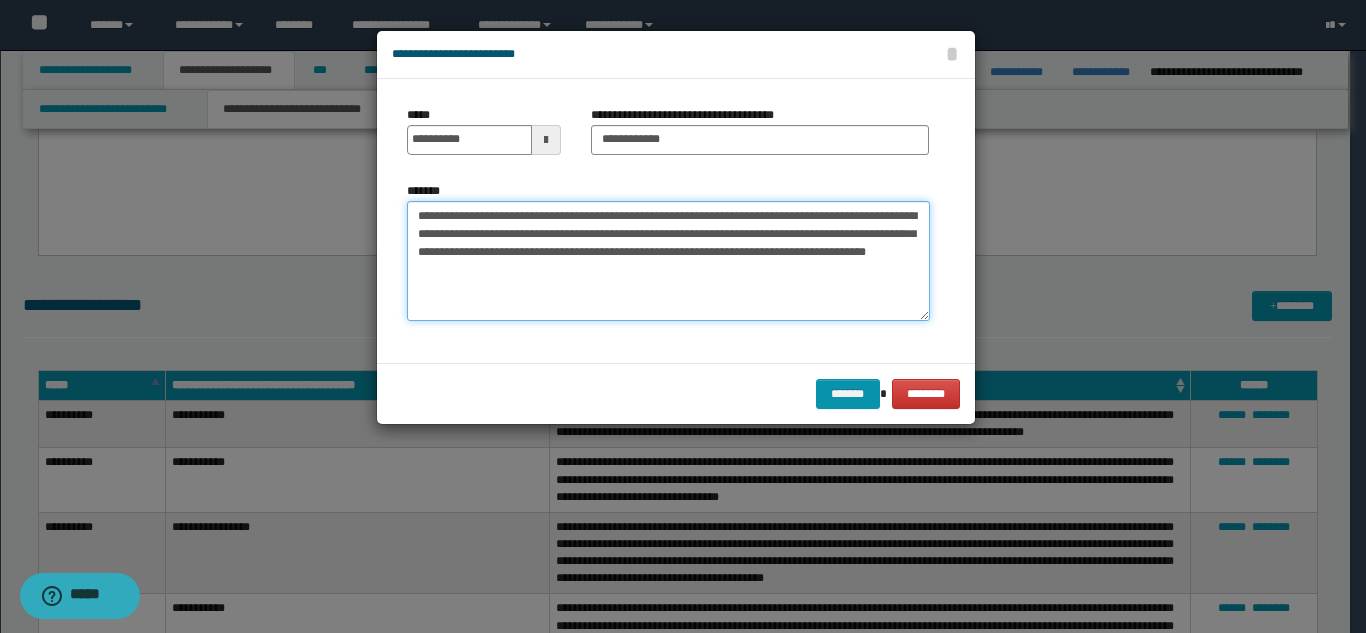 click on "**********" at bounding box center [668, 261] 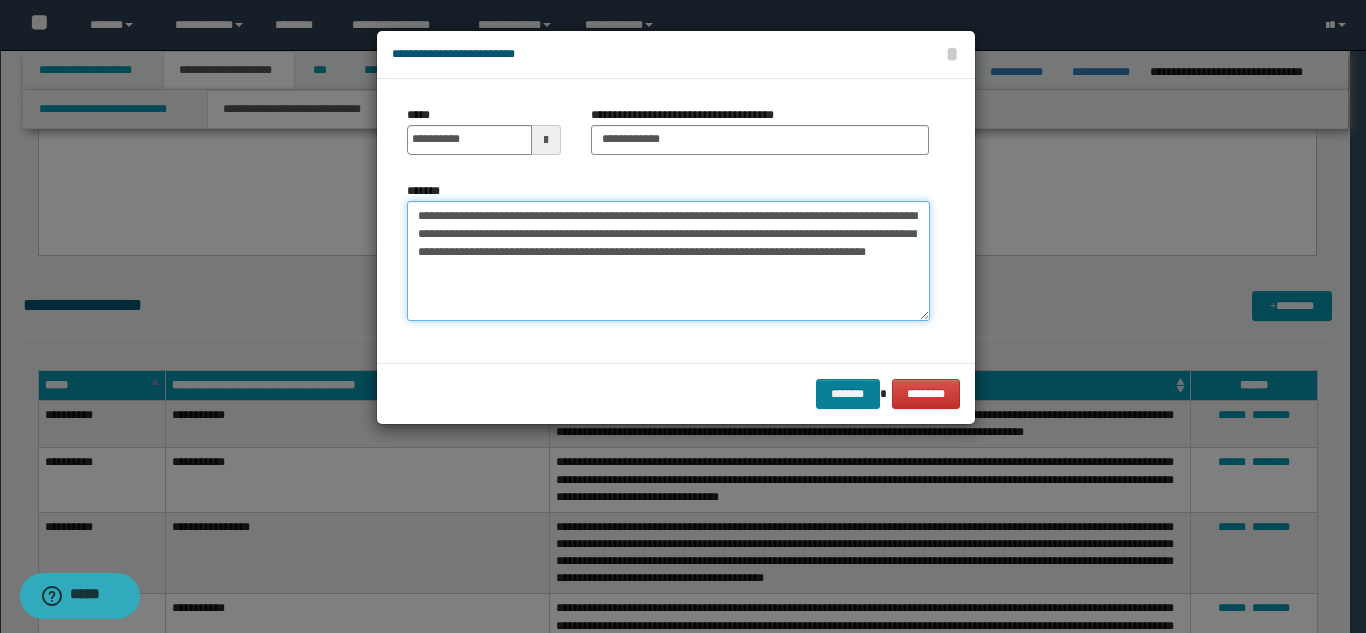 type on "**********" 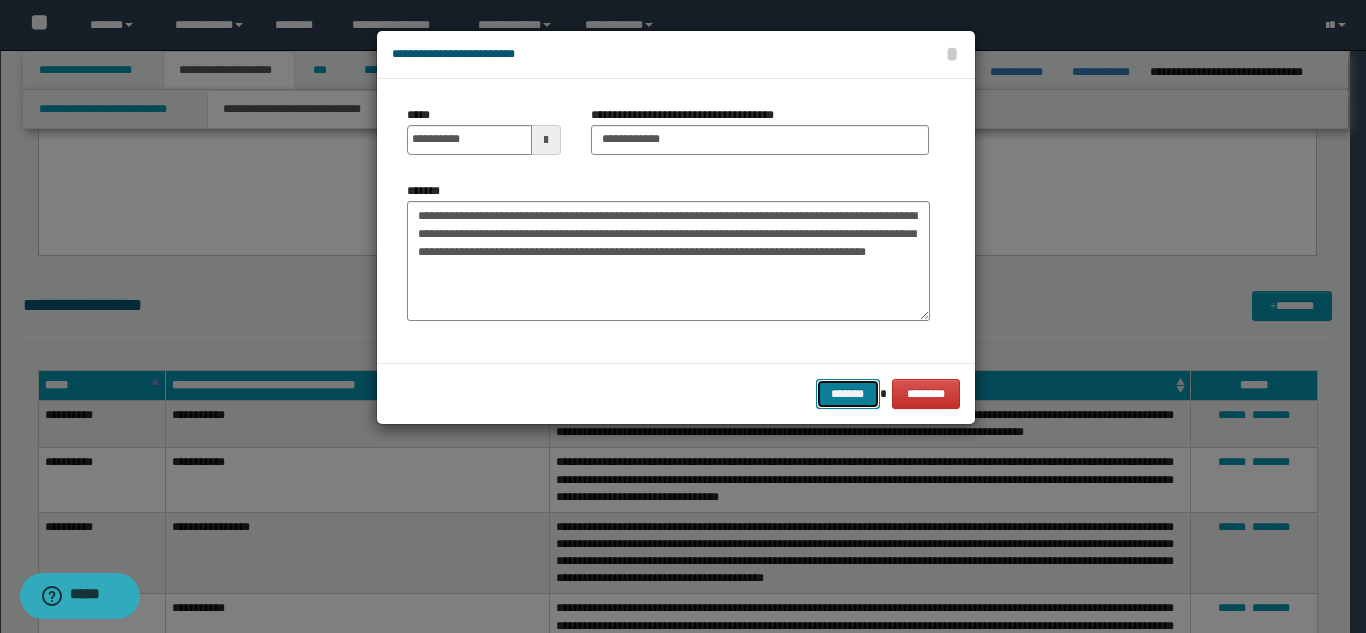 click on "*******" at bounding box center [848, 394] 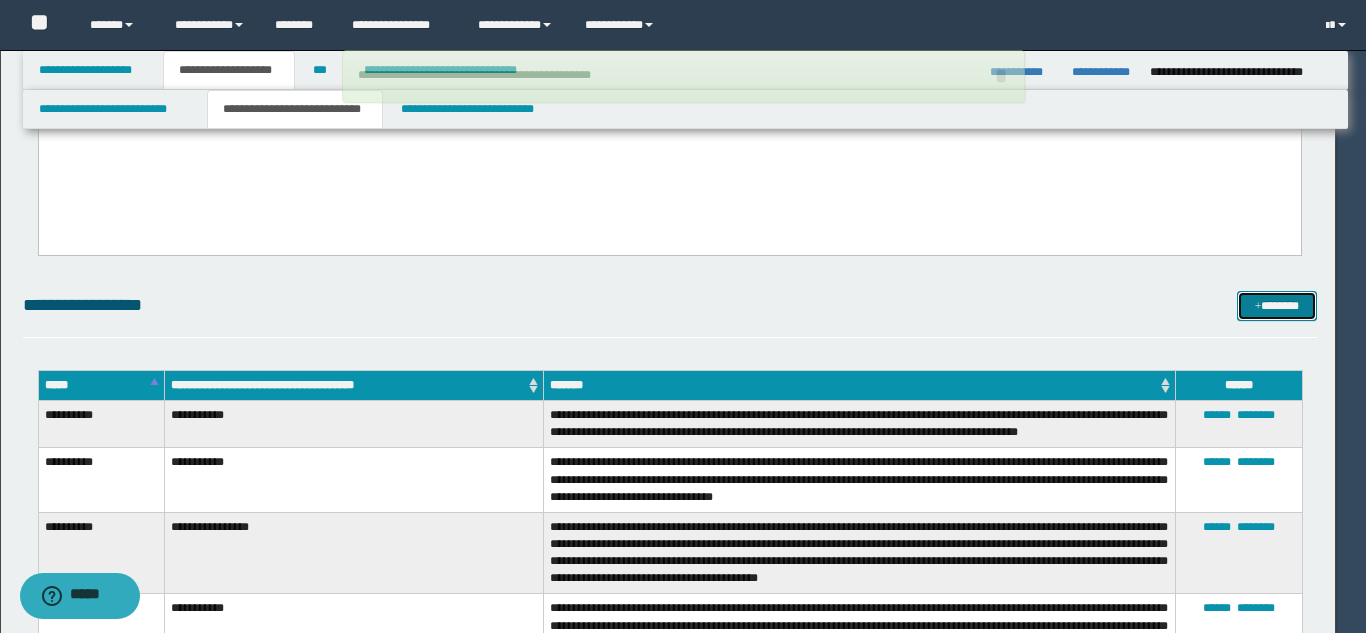 type 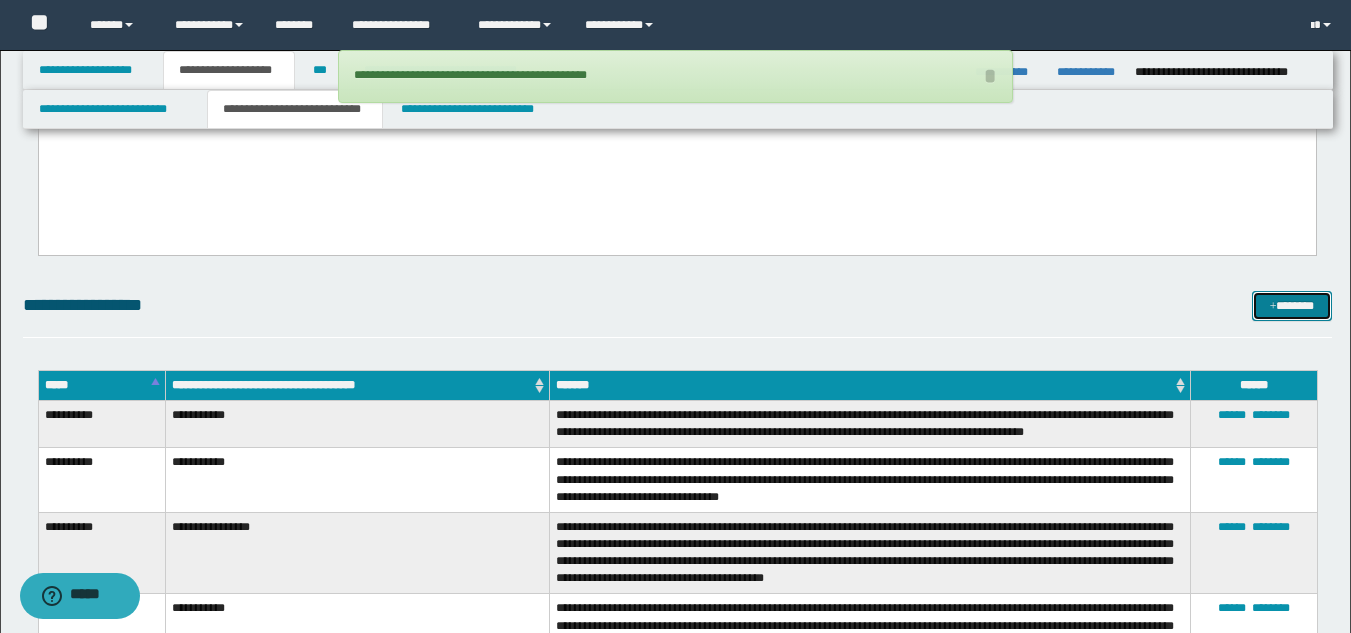 click on "*******" at bounding box center [1292, 306] 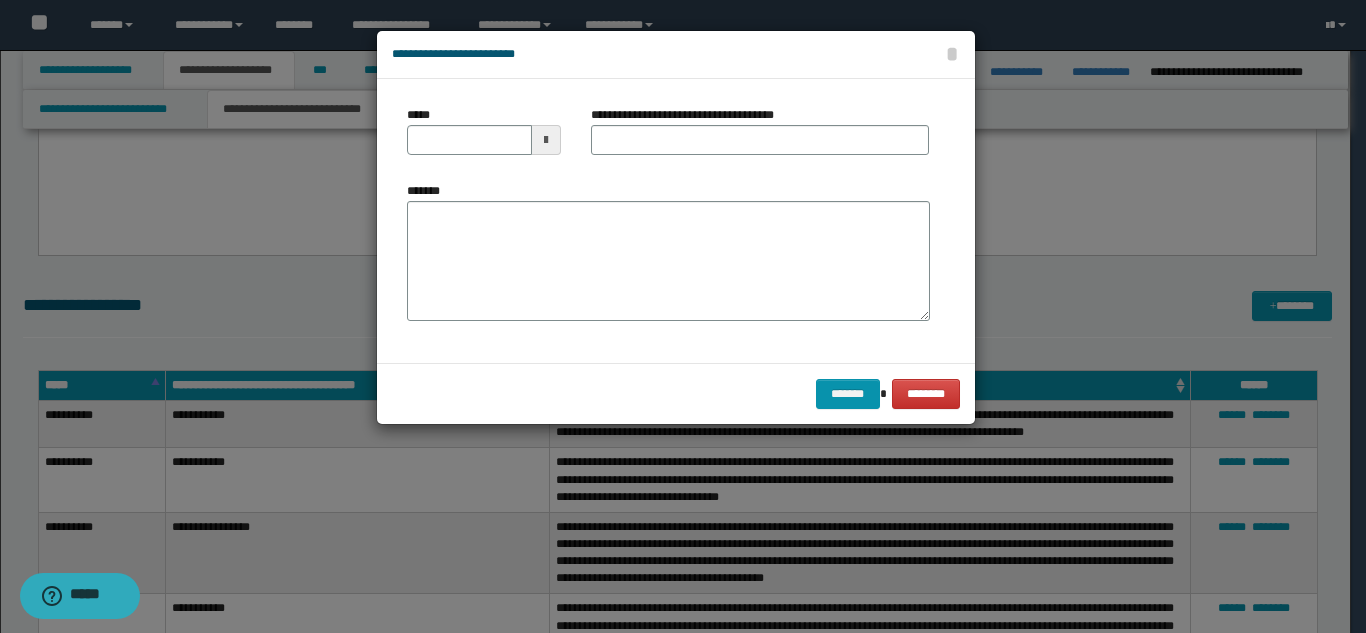 drag, startPoint x: 794, startPoint y: 159, endPoint x: 793, endPoint y: 147, distance: 12.0415945 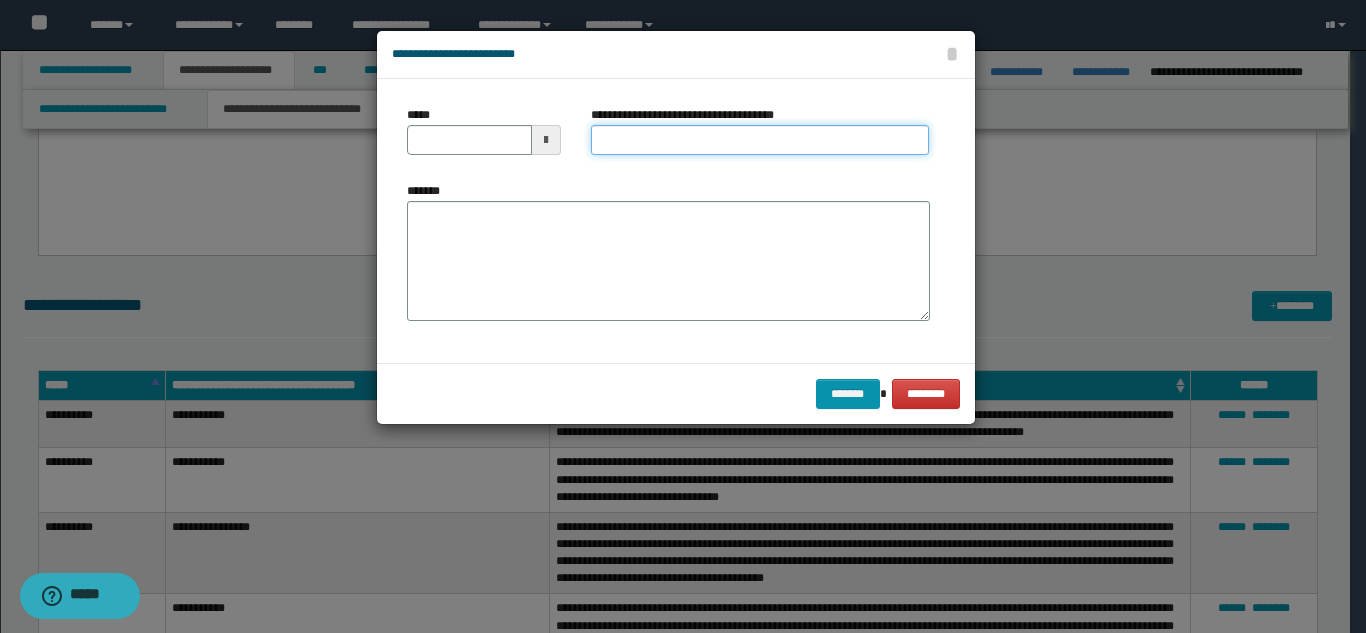 click on "**********" at bounding box center (760, 140) 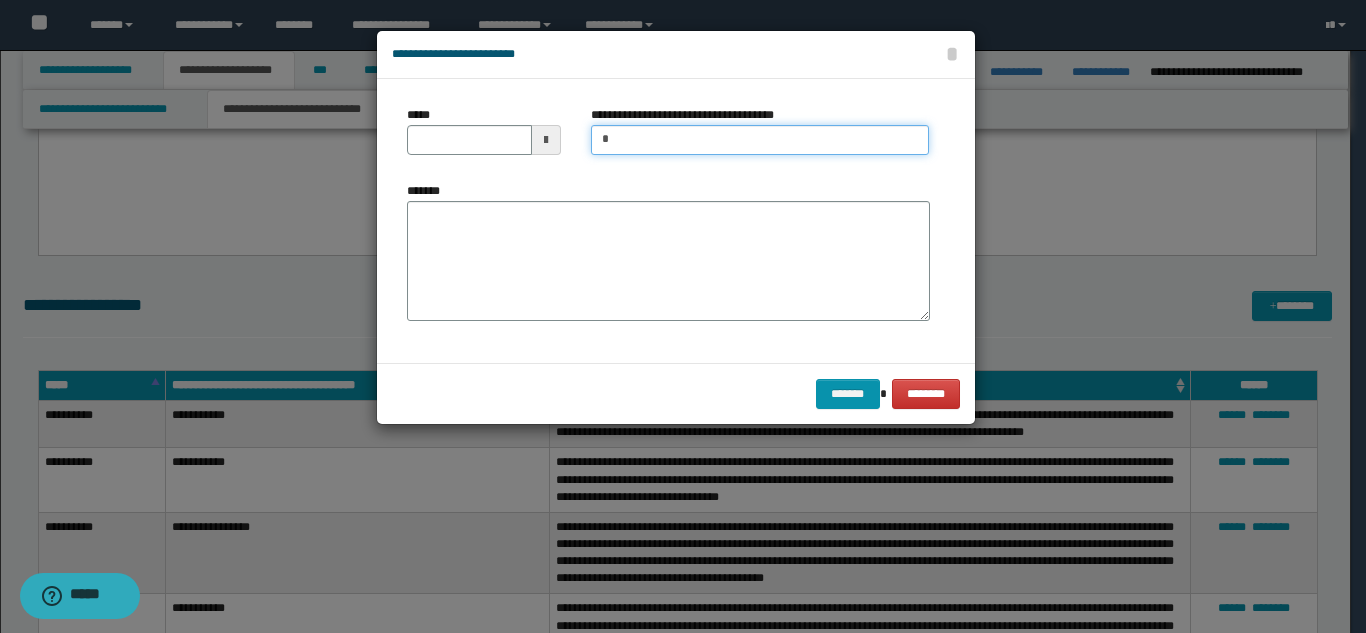 type on "**********" 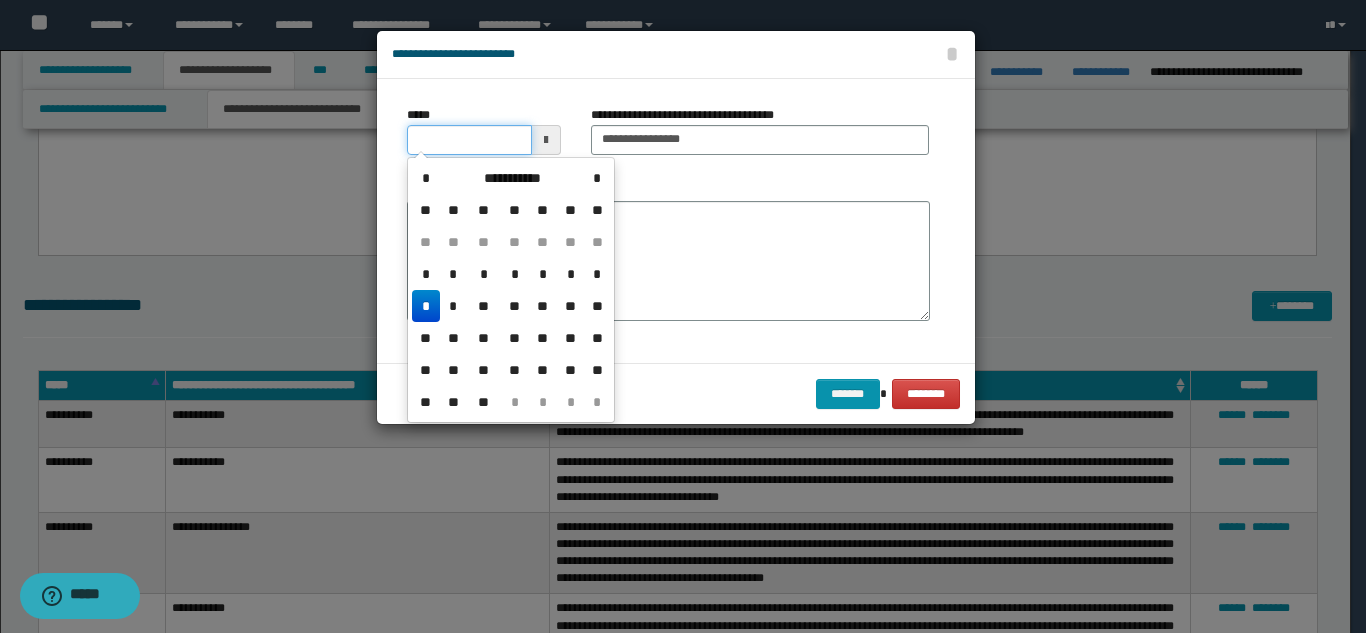 click on "*****" at bounding box center [469, 140] 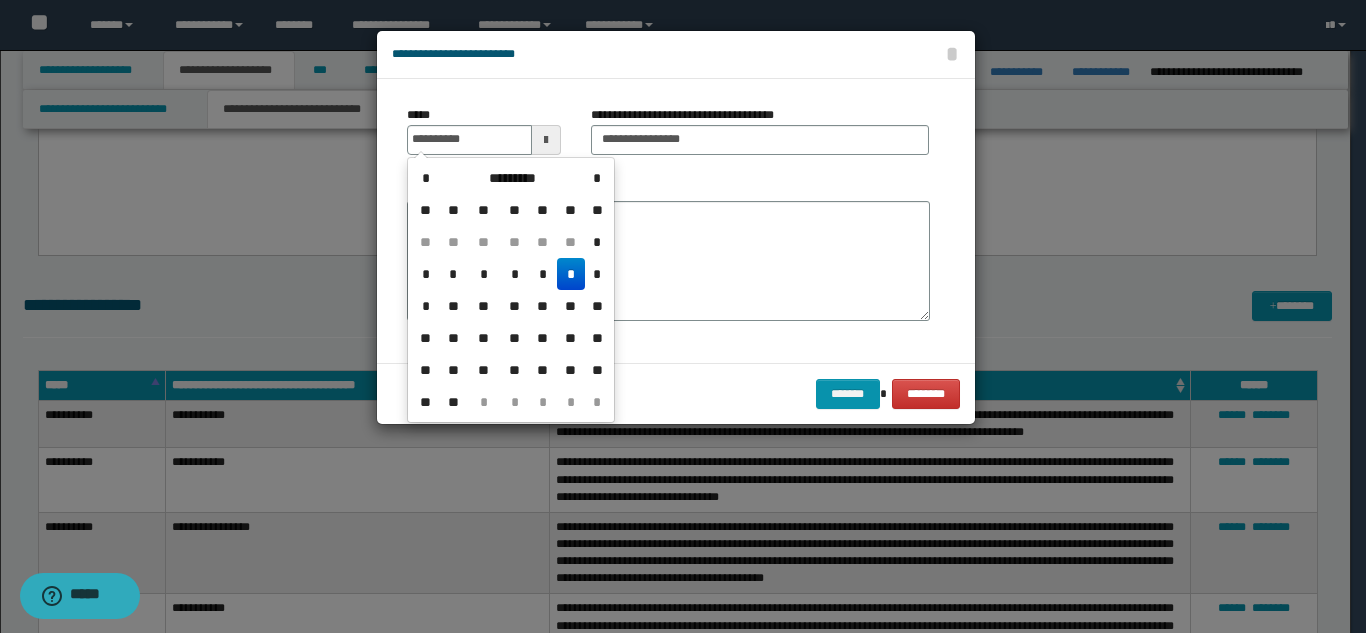 click on "*" at bounding box center [571, 274] 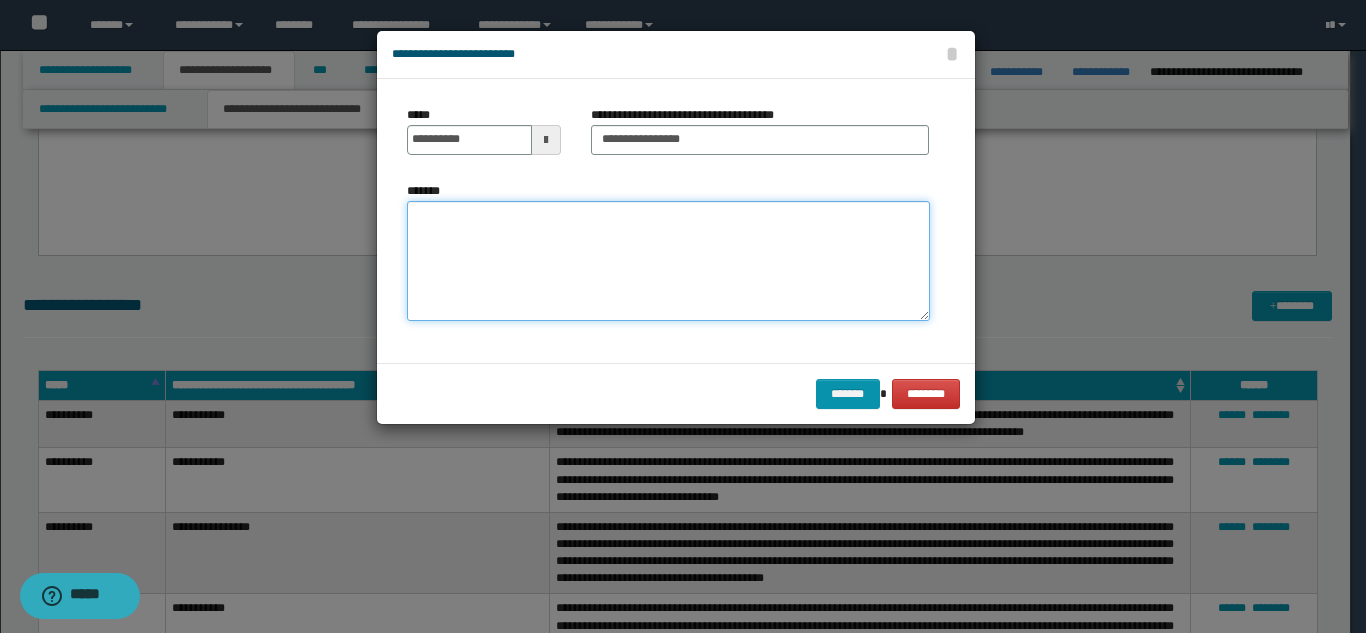 click on "*******" at bounding box center [668, 261] 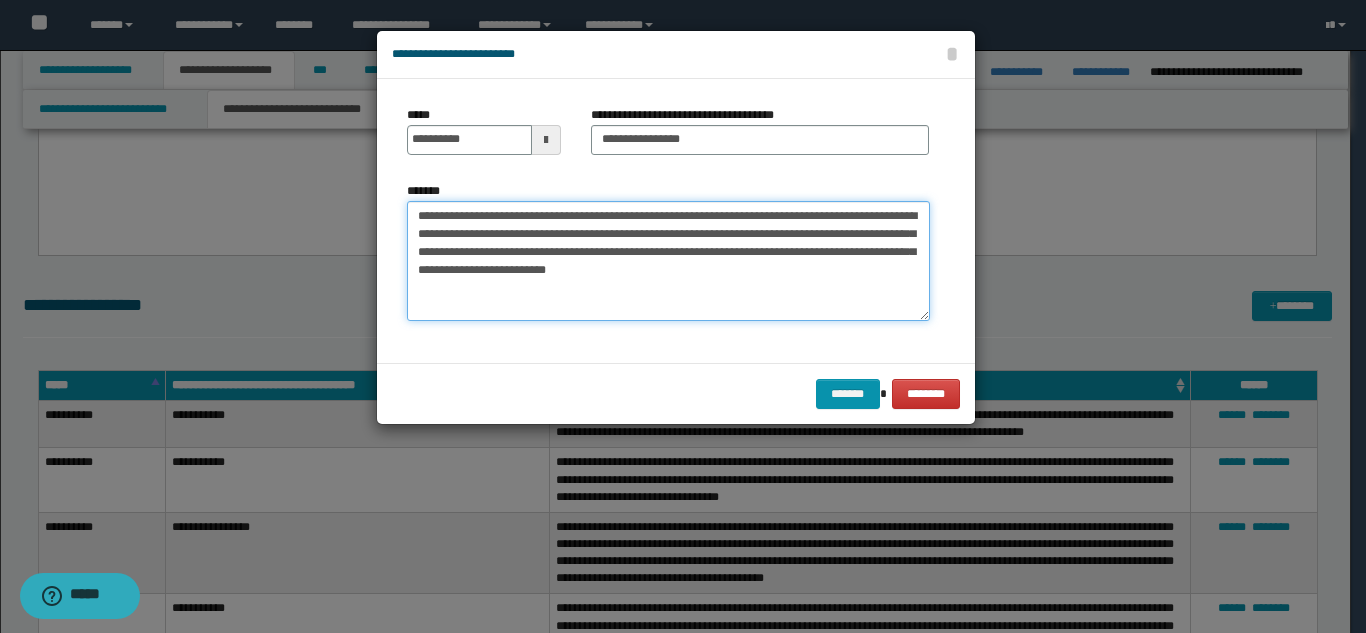 drag, startPoint x: 609, startPoint y: 244, endPoint x: 625, endPoint y: 246, distance: 16.124516 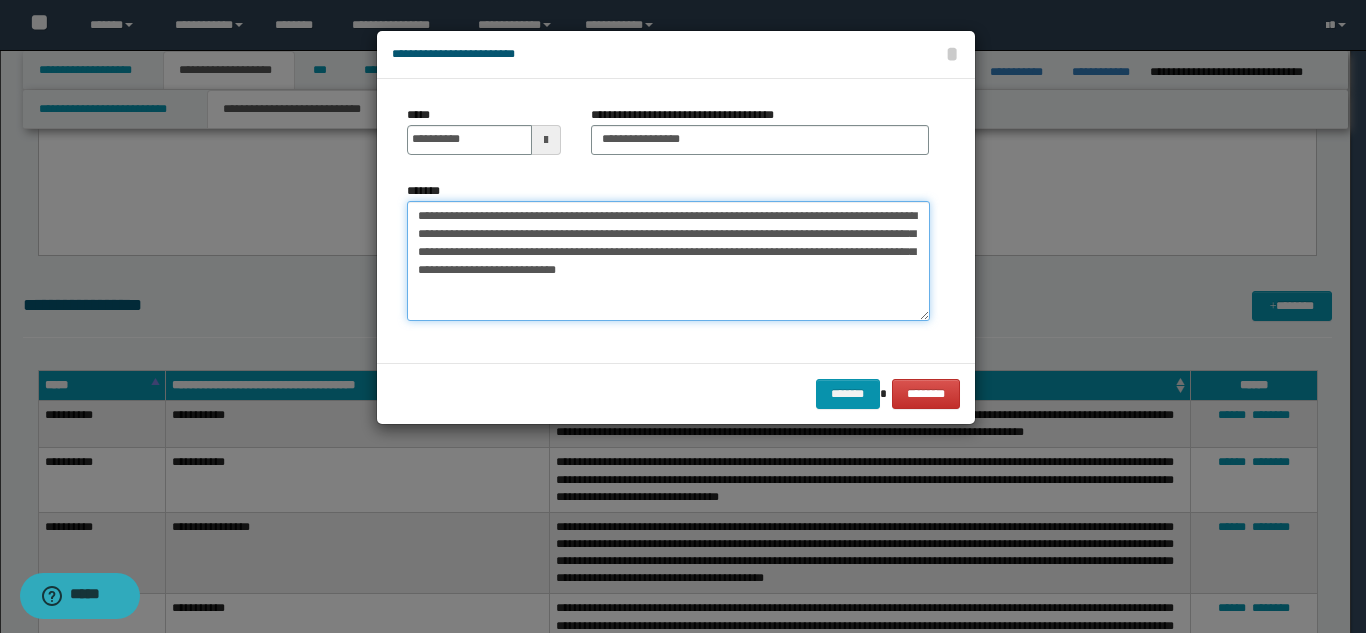 click on "**********" at bounding box center [668, 261] 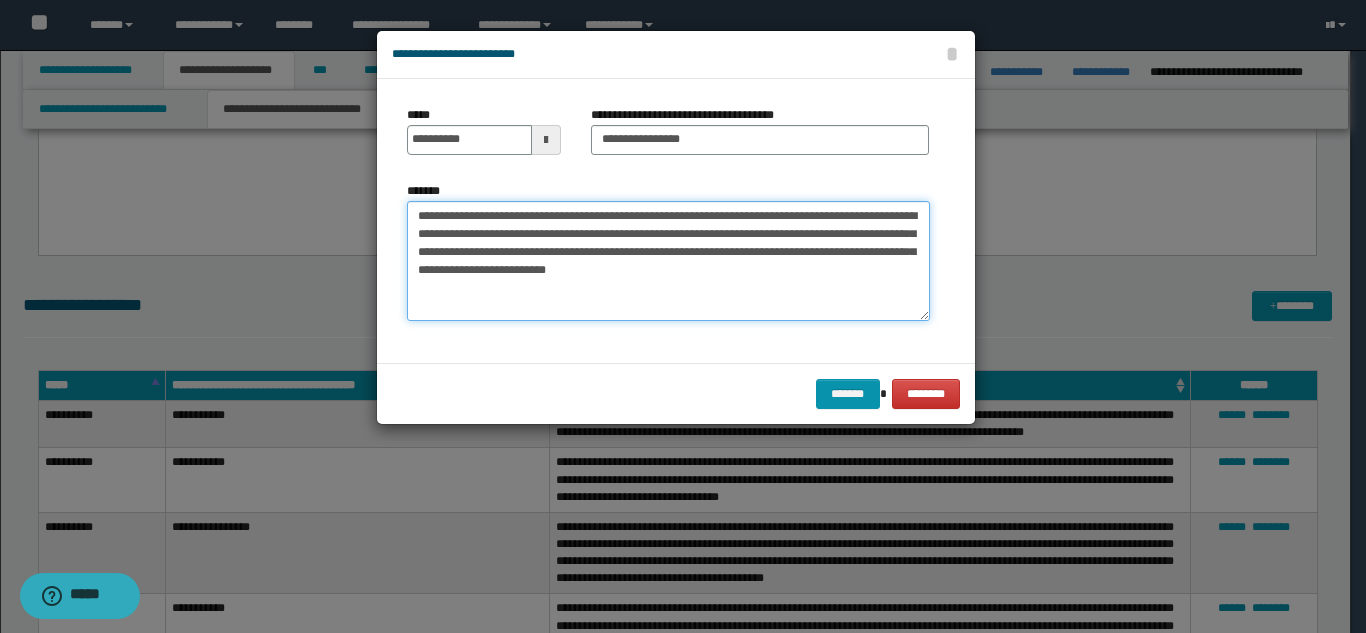 drag, startPoint x: 691, startPoint y: 276, endPoint x: 707, endPoint y: 285, distance: 18.35756 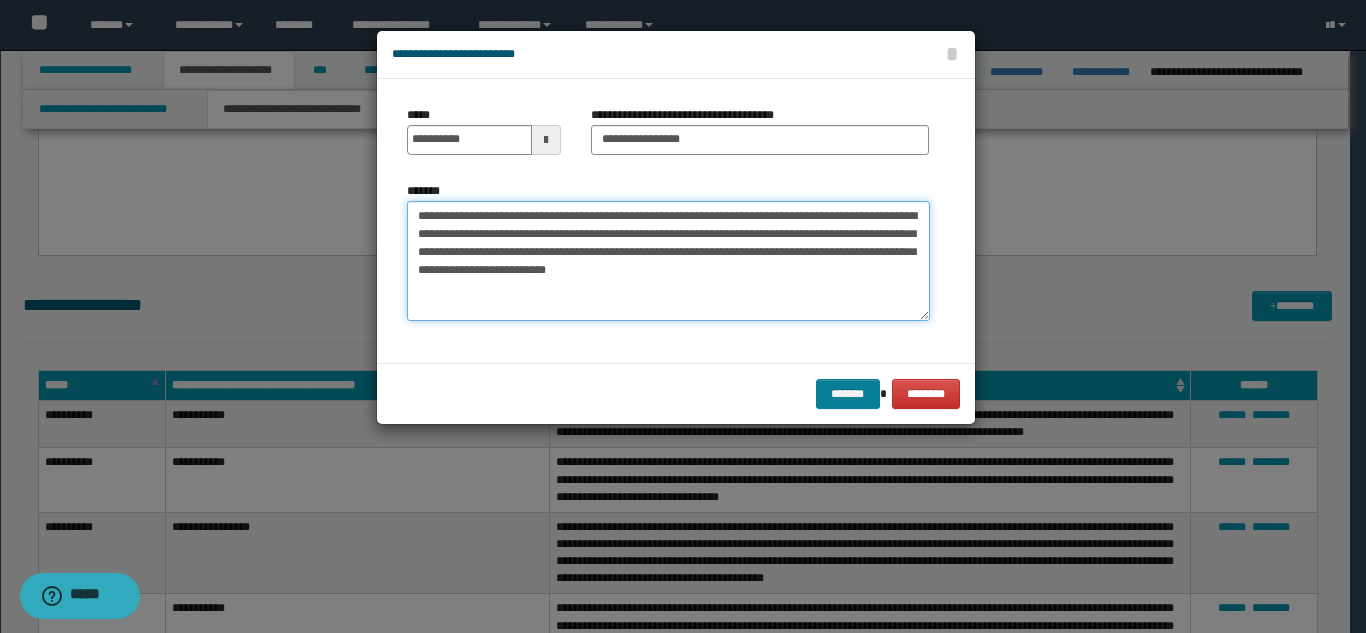 type on "**********" 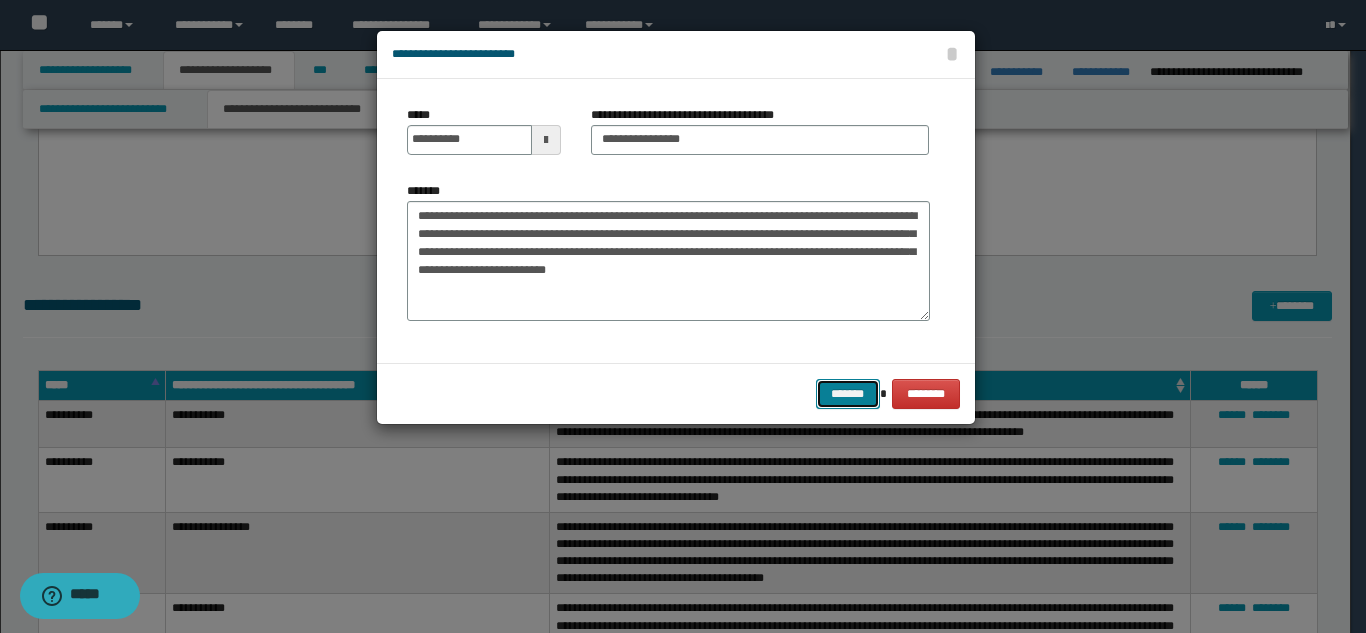 click on "*******" at bounding box center [848, 394] 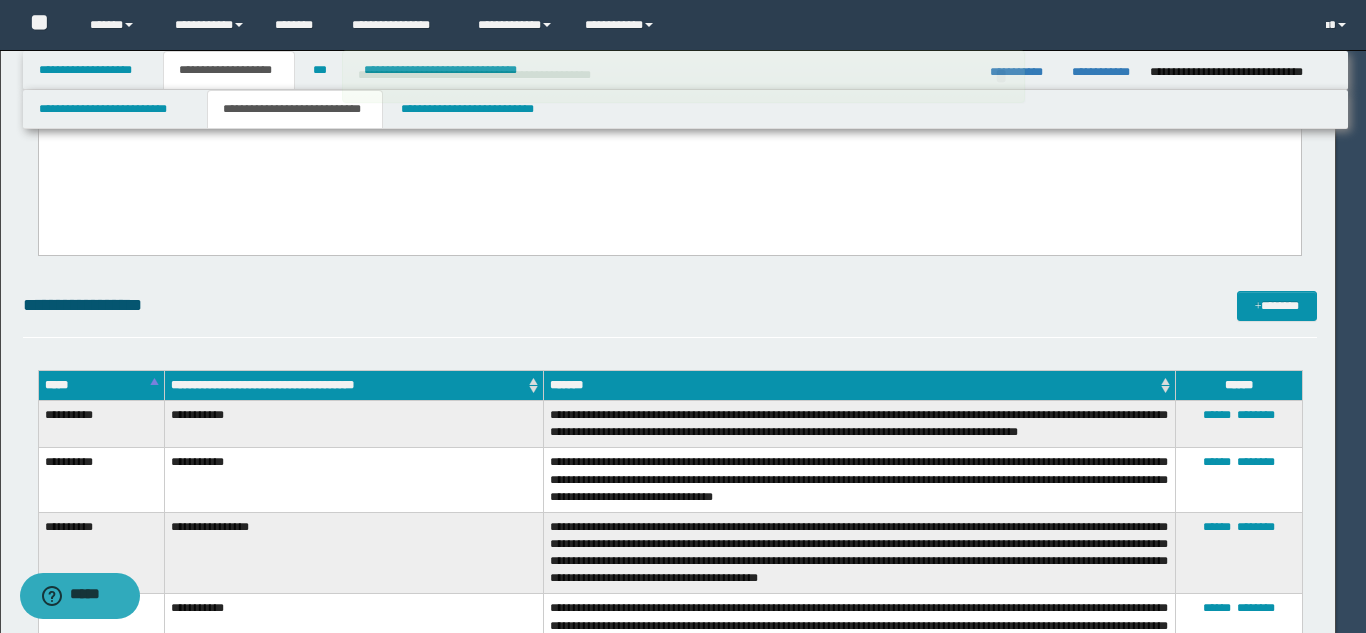 type 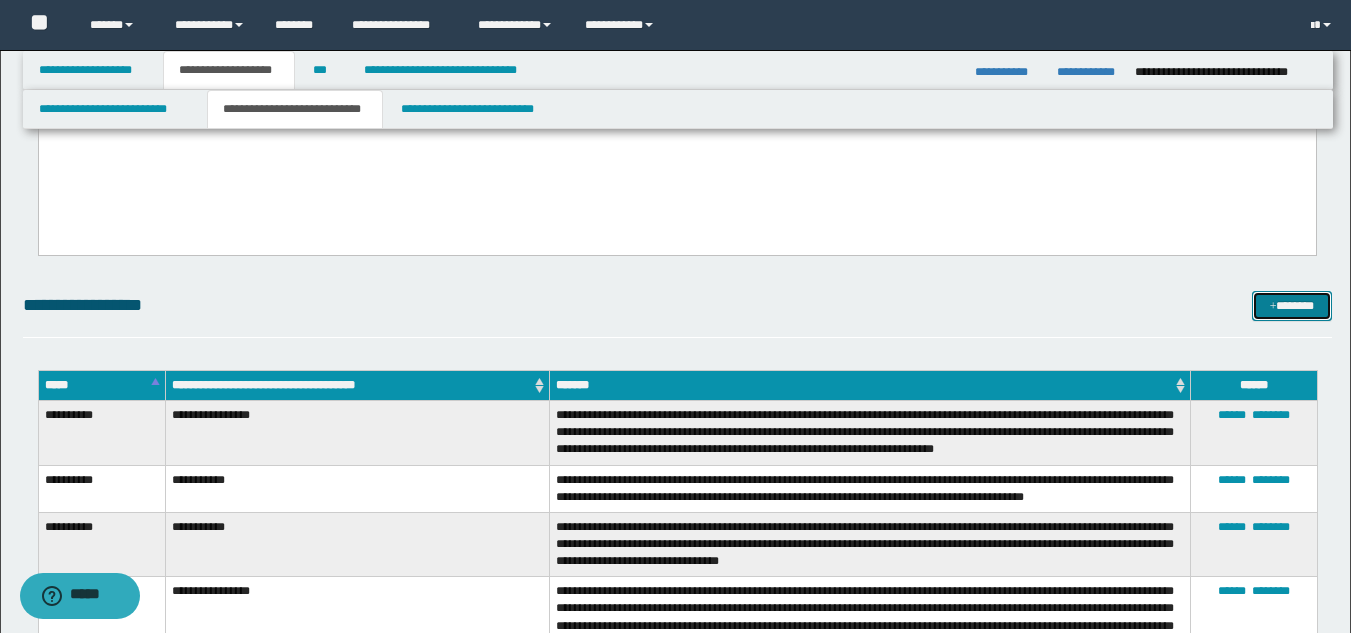 click on "*******" at bounding box center (1292, 306) 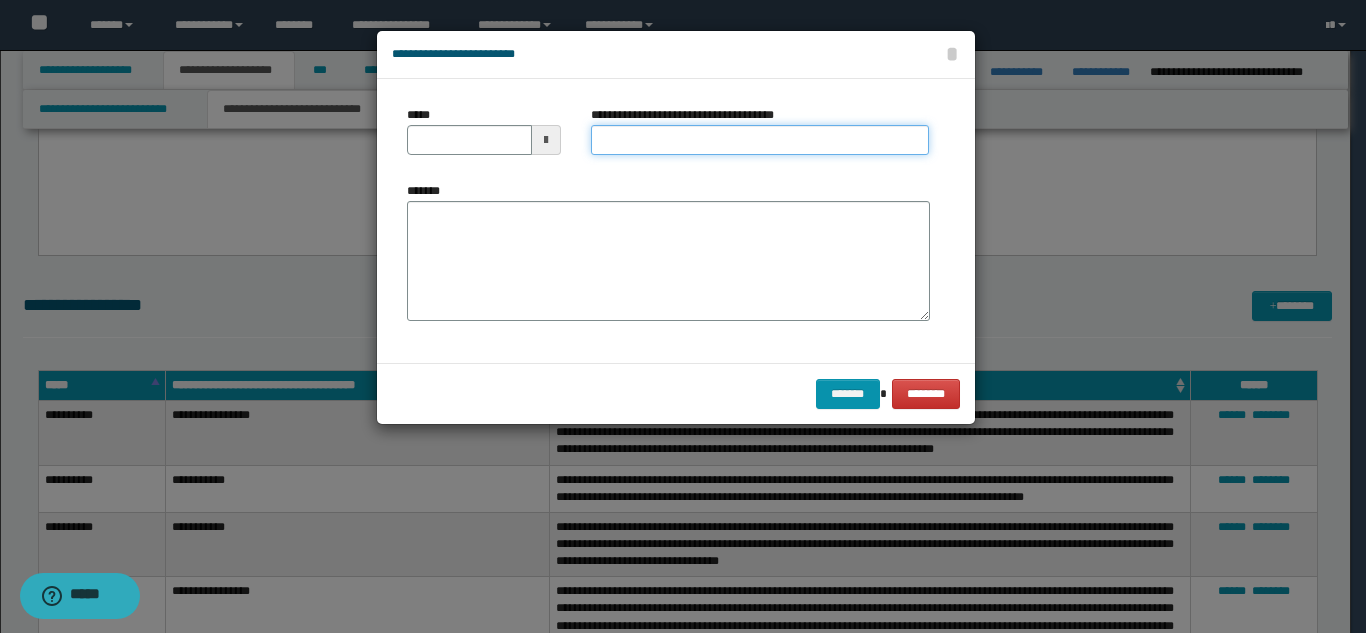 click on "**********" at bounding box center [760, 140] 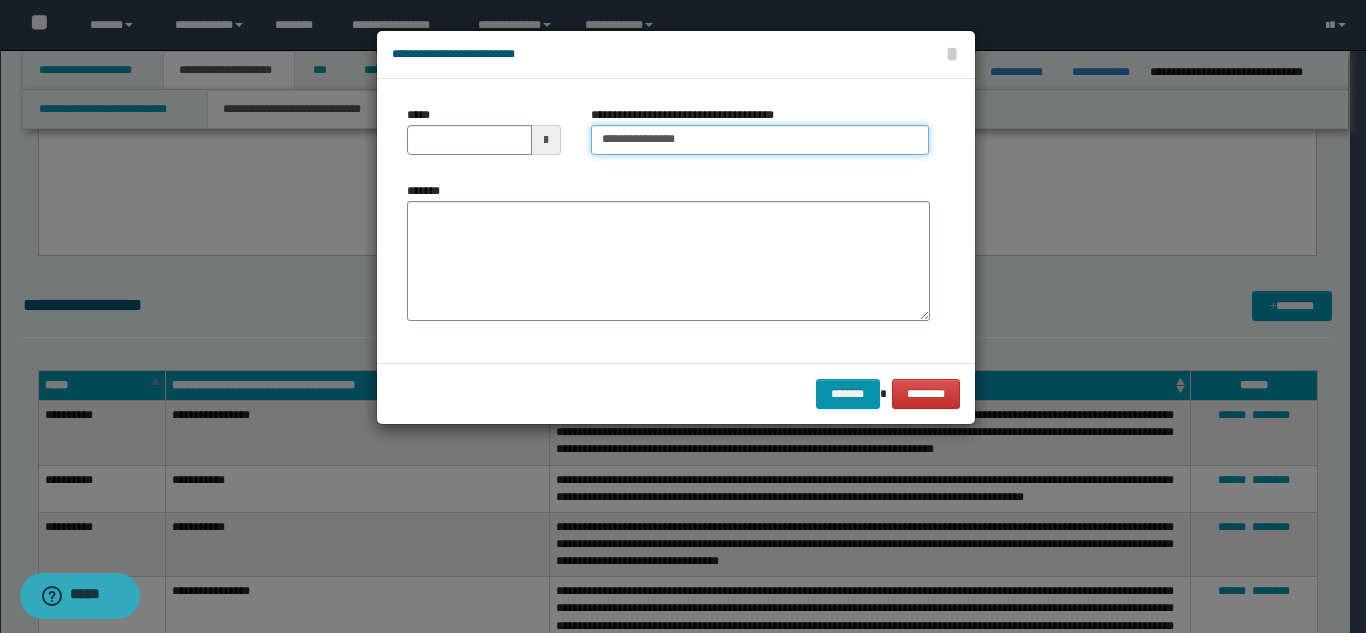 drag, startPoint x: 738, startPoint y: 137, endPoint x: 524, endPoint y: 135, distance: 214.00934 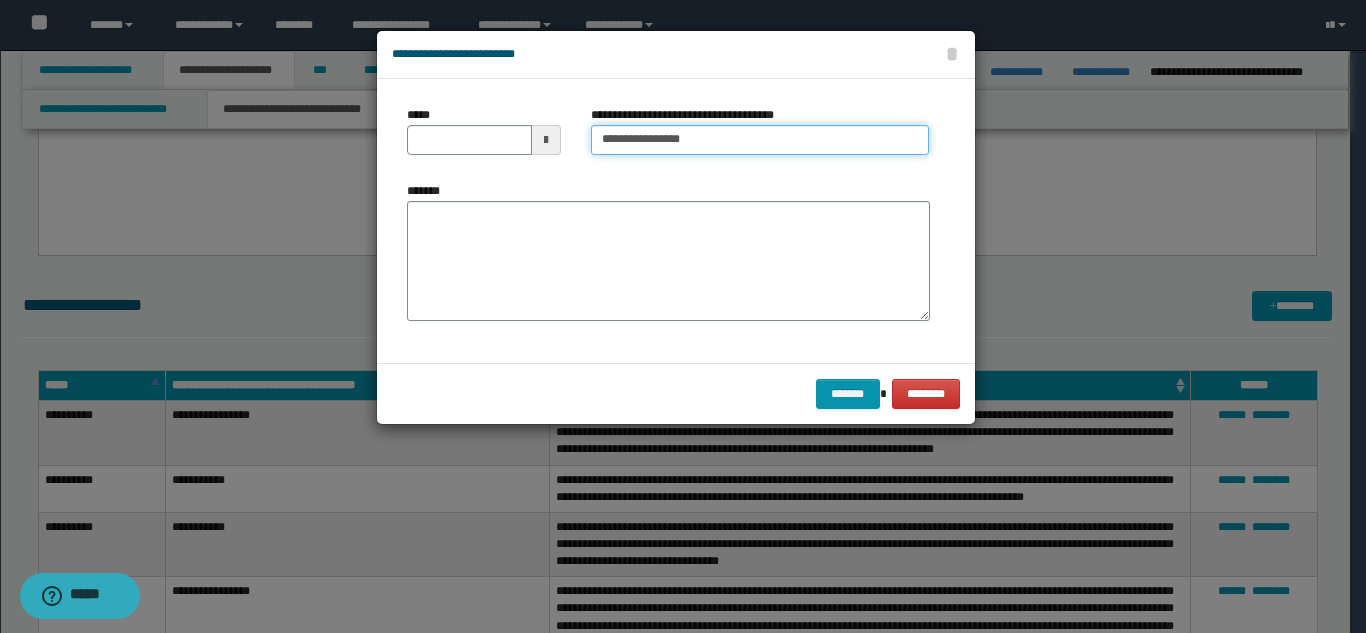drag, startPoint x: 738, startPoint y: 138, endPoint x: 549, endPoint y: 144, distance: 189.09521 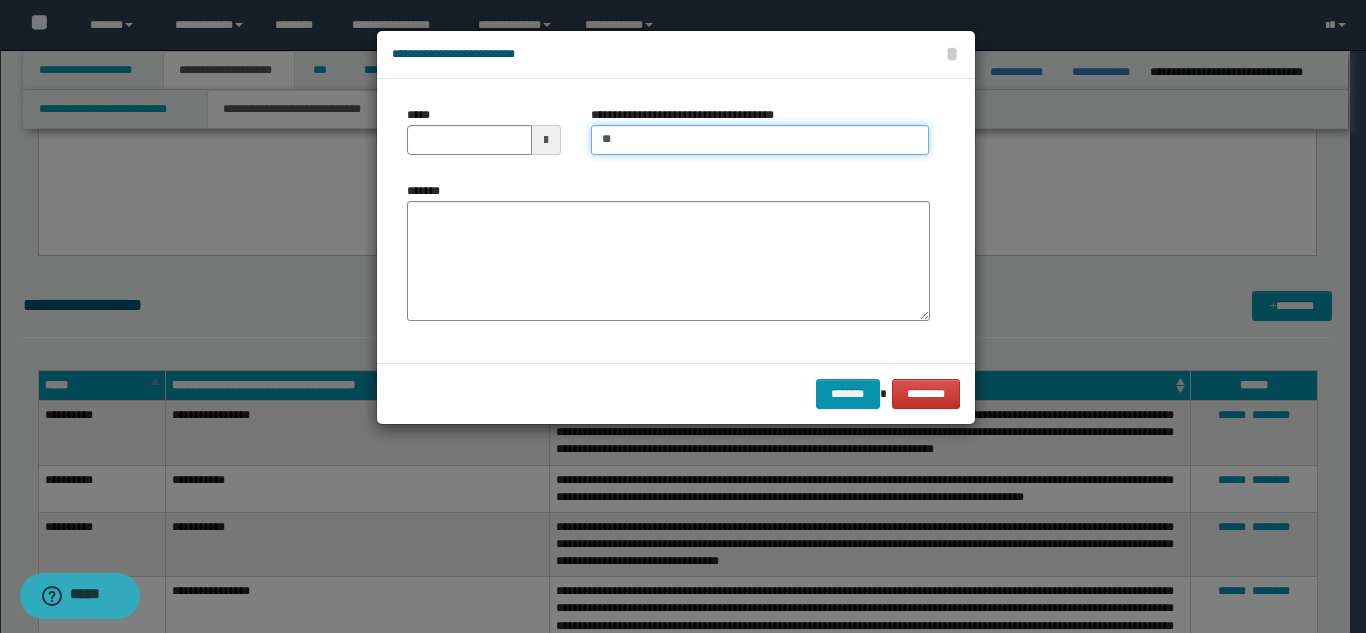 type on "**********" 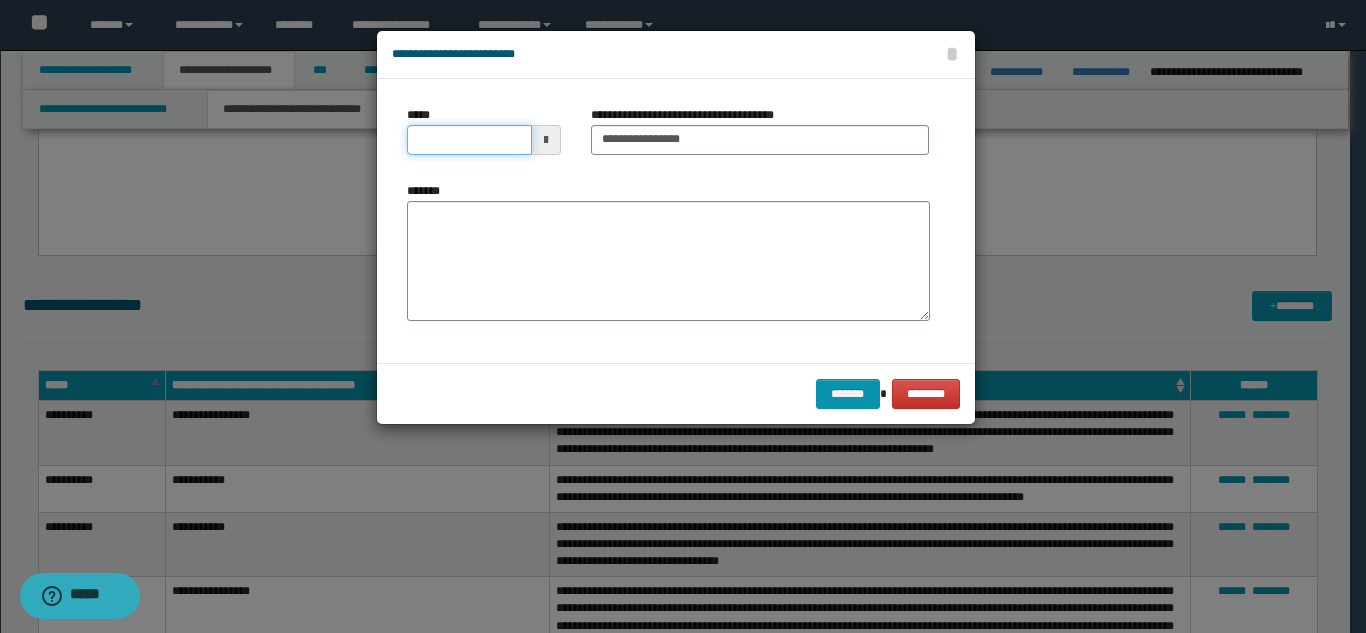 click on "*****" at bounding box center (469, 140) 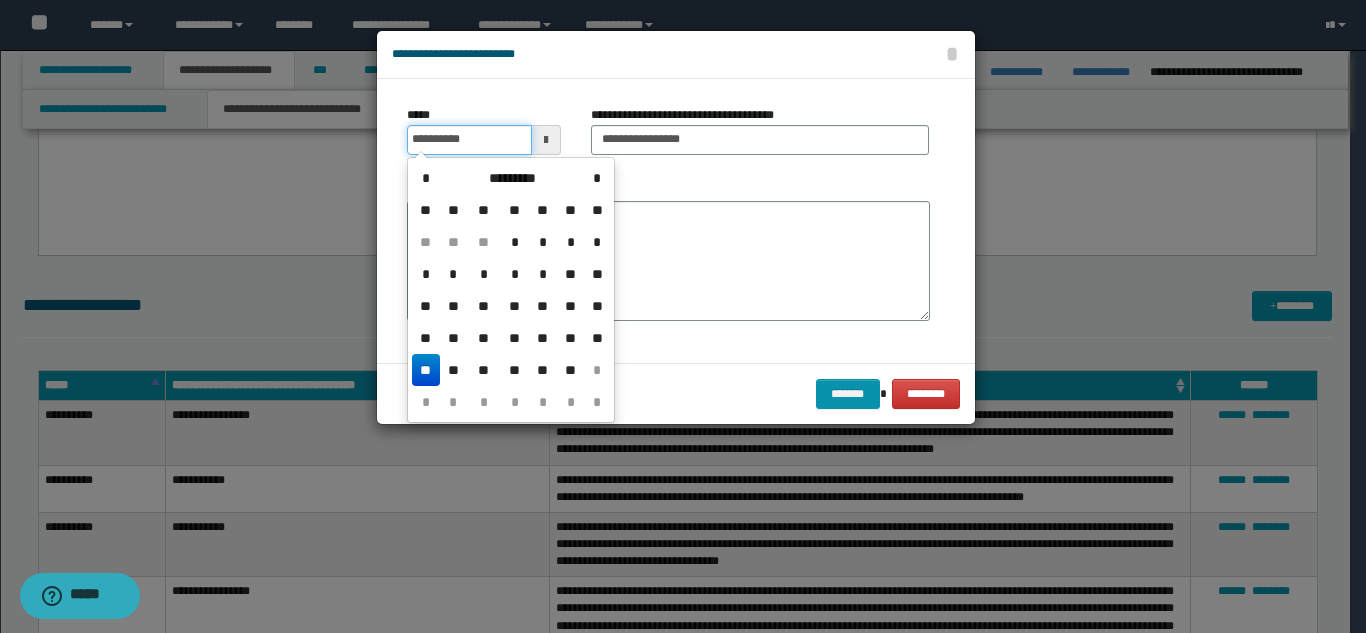 drag, startPoint x: 481, startPoint y: 138, endPoint x: 450, endPoint y: 137, distance: 31.016125 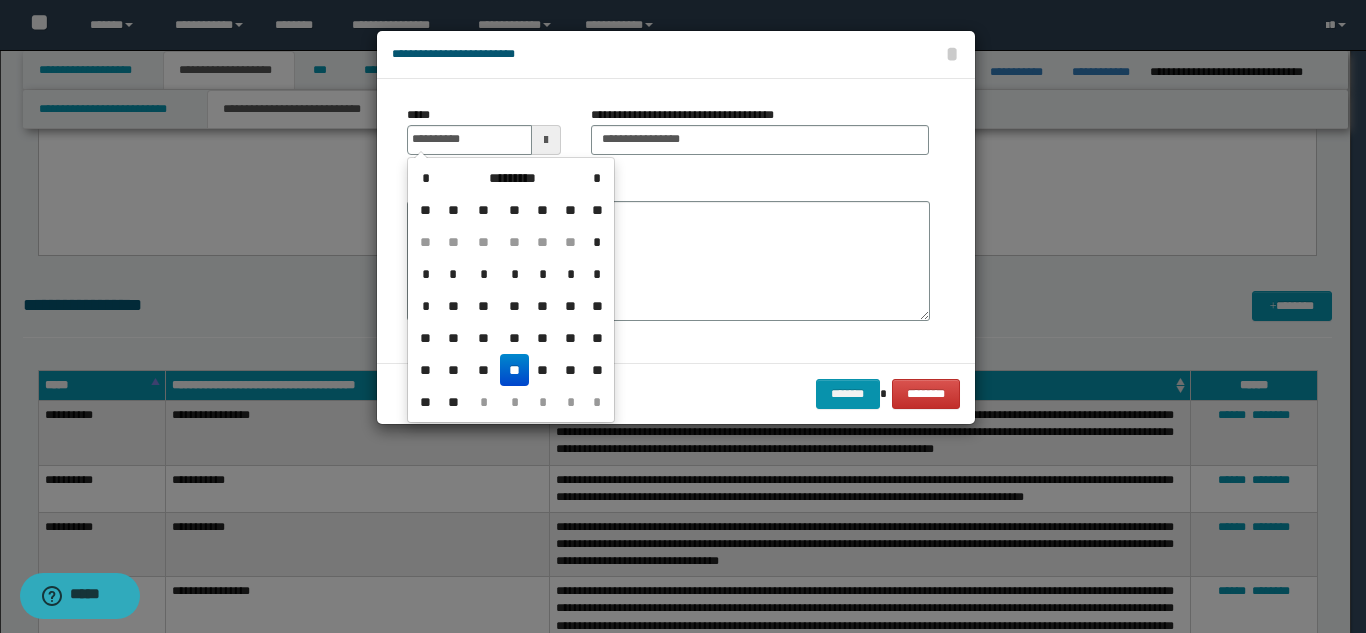 drag, startPoint x: 516, startPoint y: 367, endPoint x: 530, endPoint y: 282, distance: 86.145226 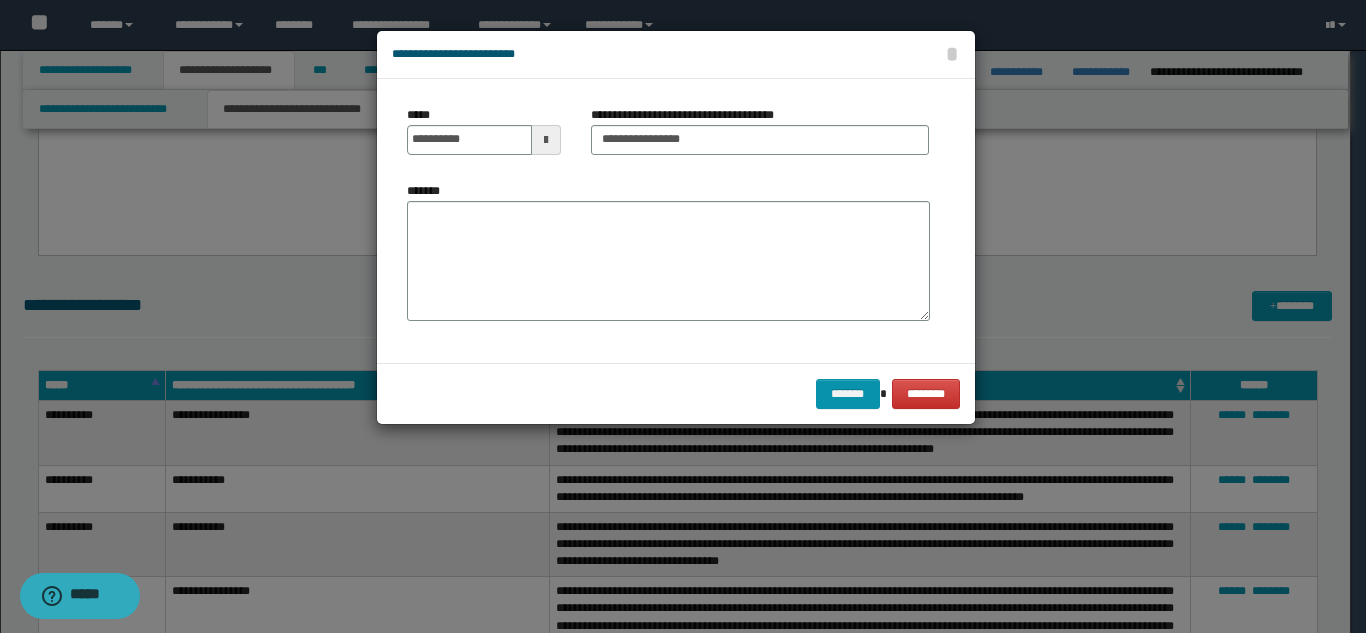 drag, startPoint x: 525, startPoint y: 270, endPoint x: 543, endPoint y: 267, distance: 18.248287 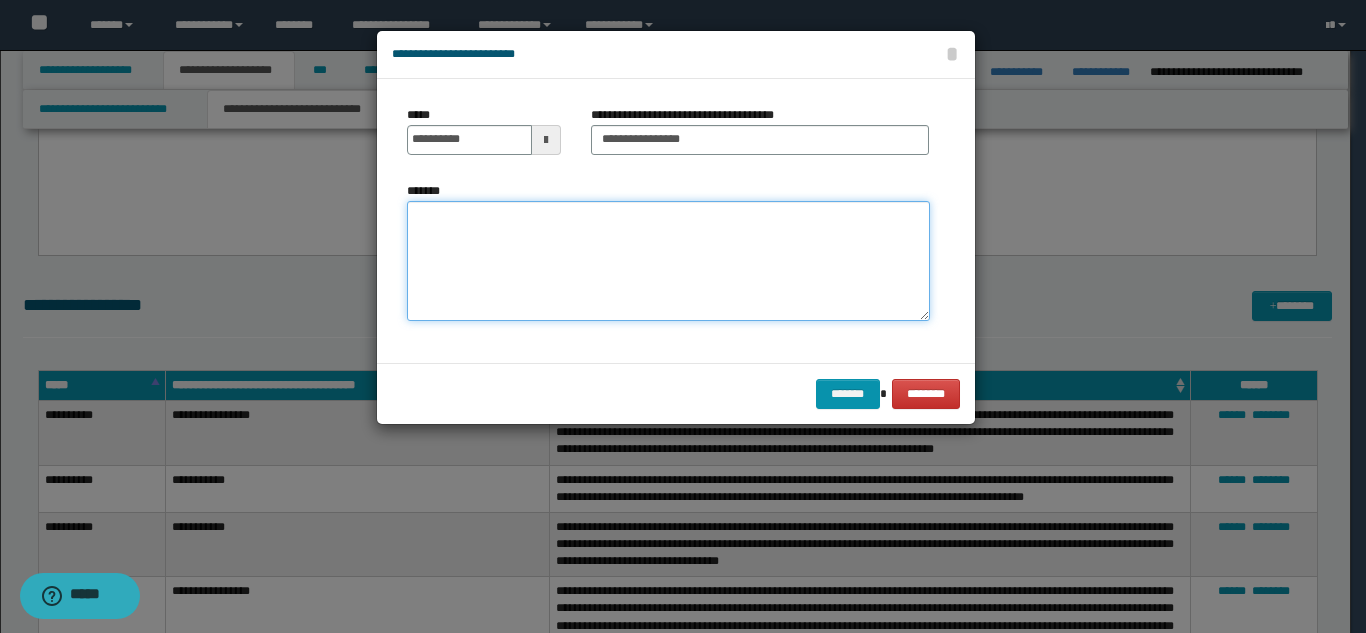 paste on "**********" 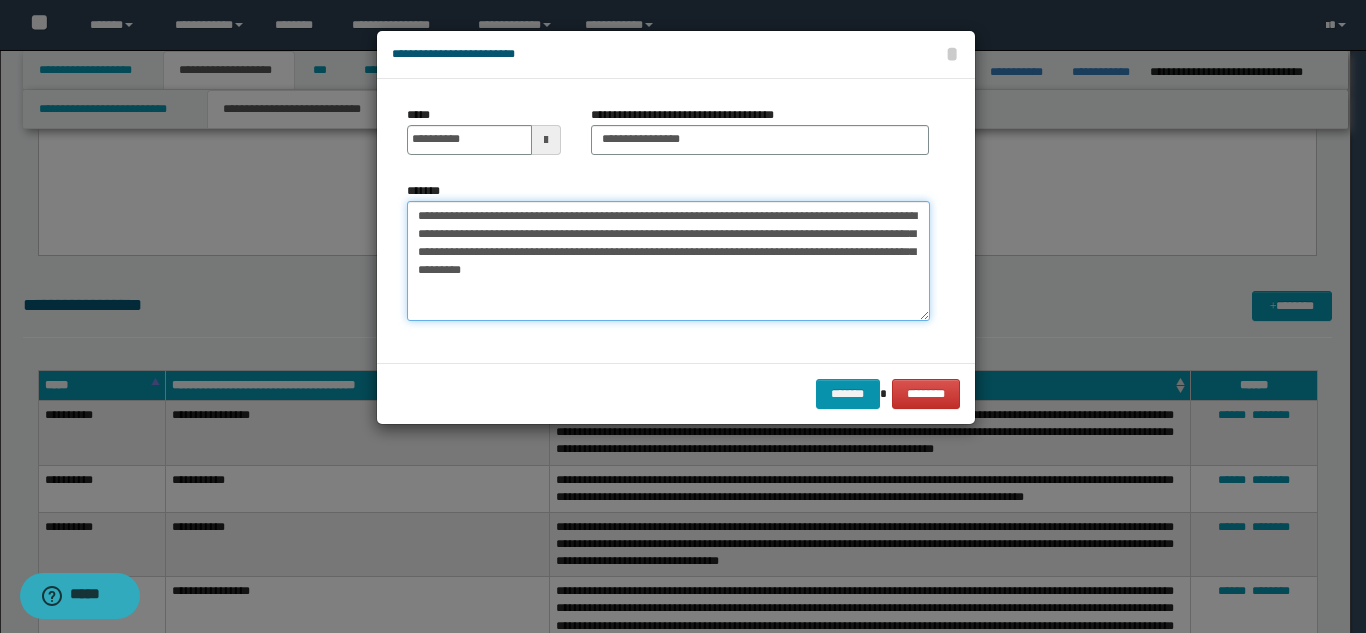 click on "**********" at bounding box center [668, 261] 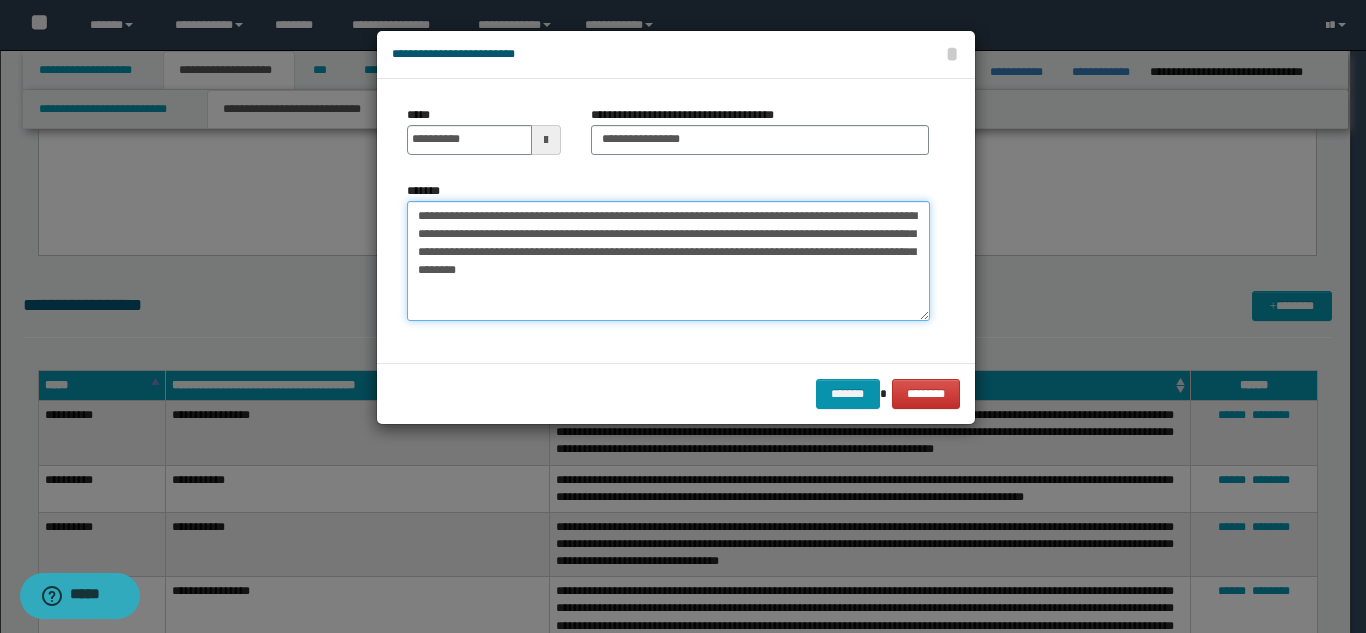 click on "**********" at bounding box center (668, 261) 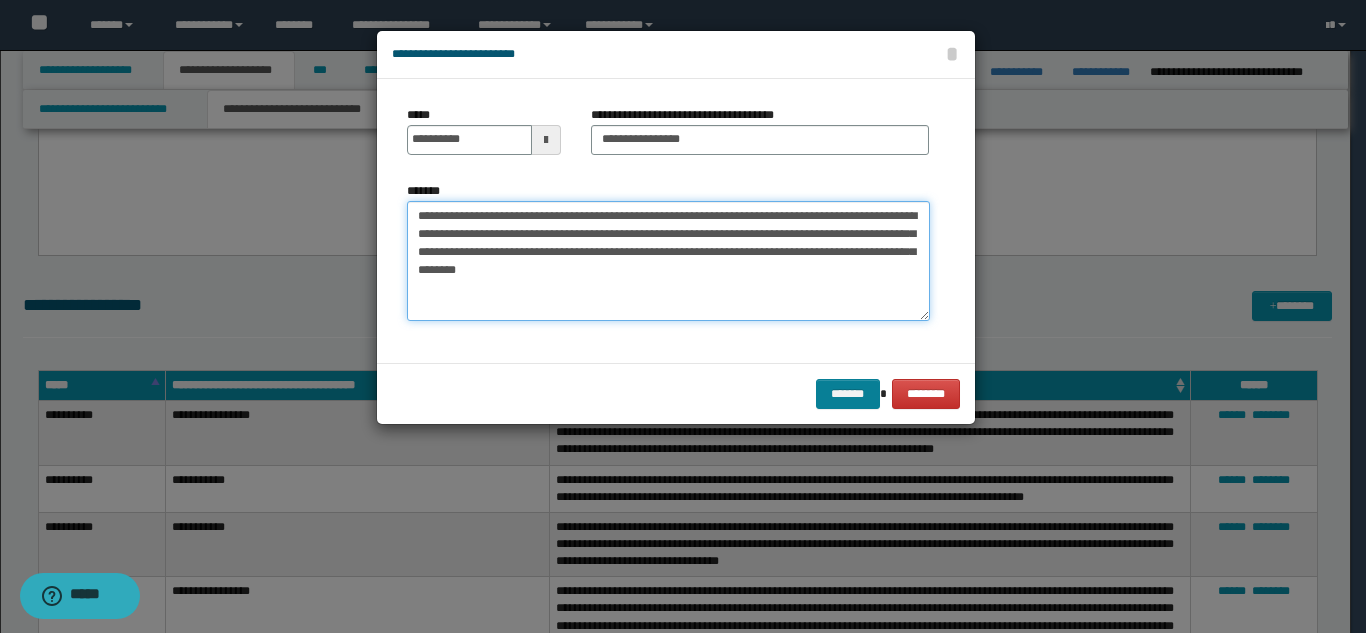 type on "**********" 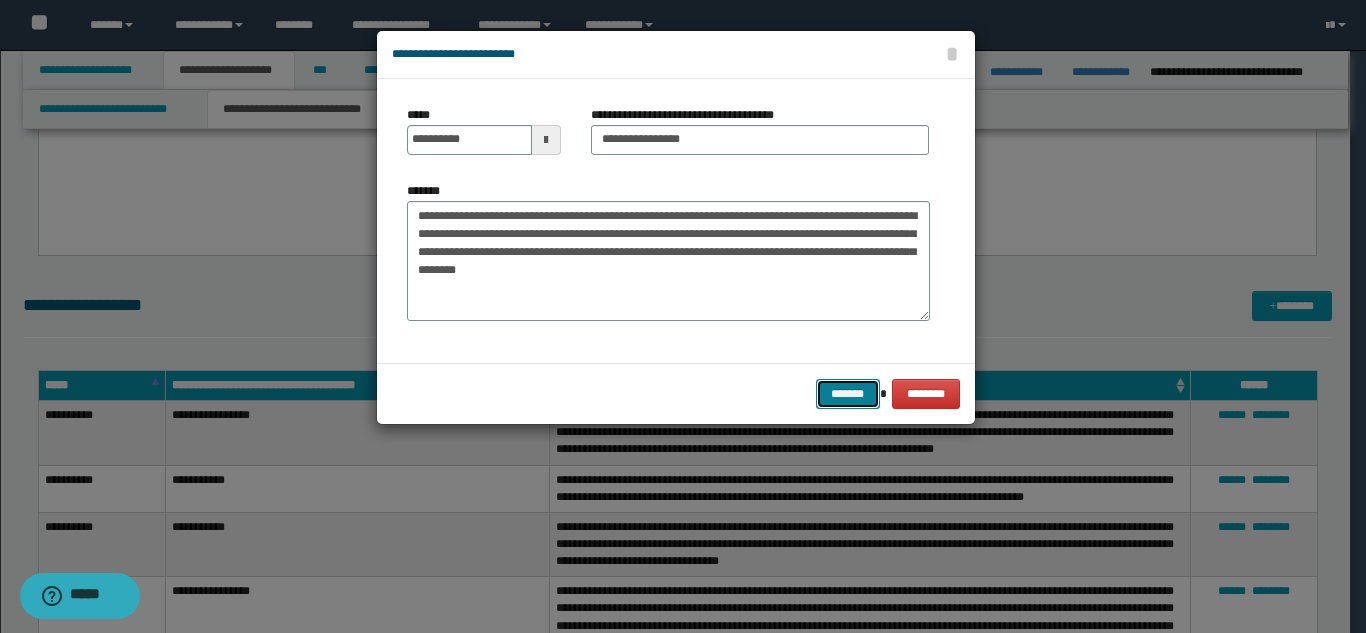 click on "*******" at bounding box center (848, 394) 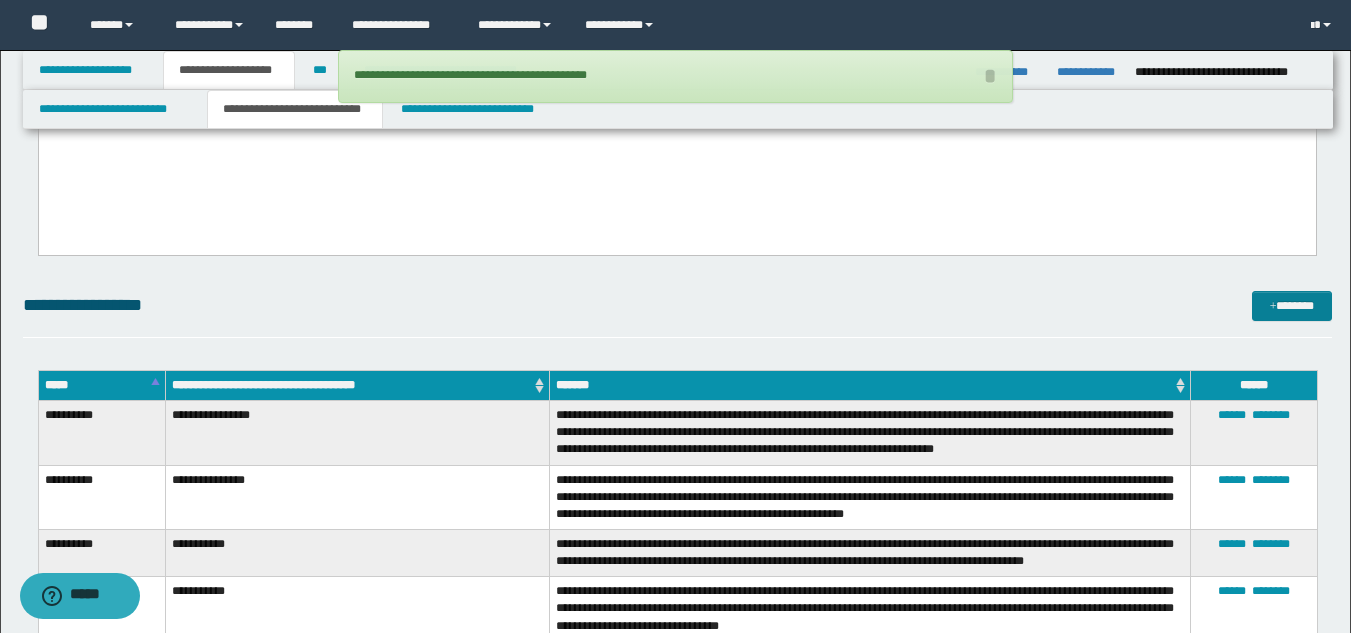 click on "**********" at bounding box center [677, -180] 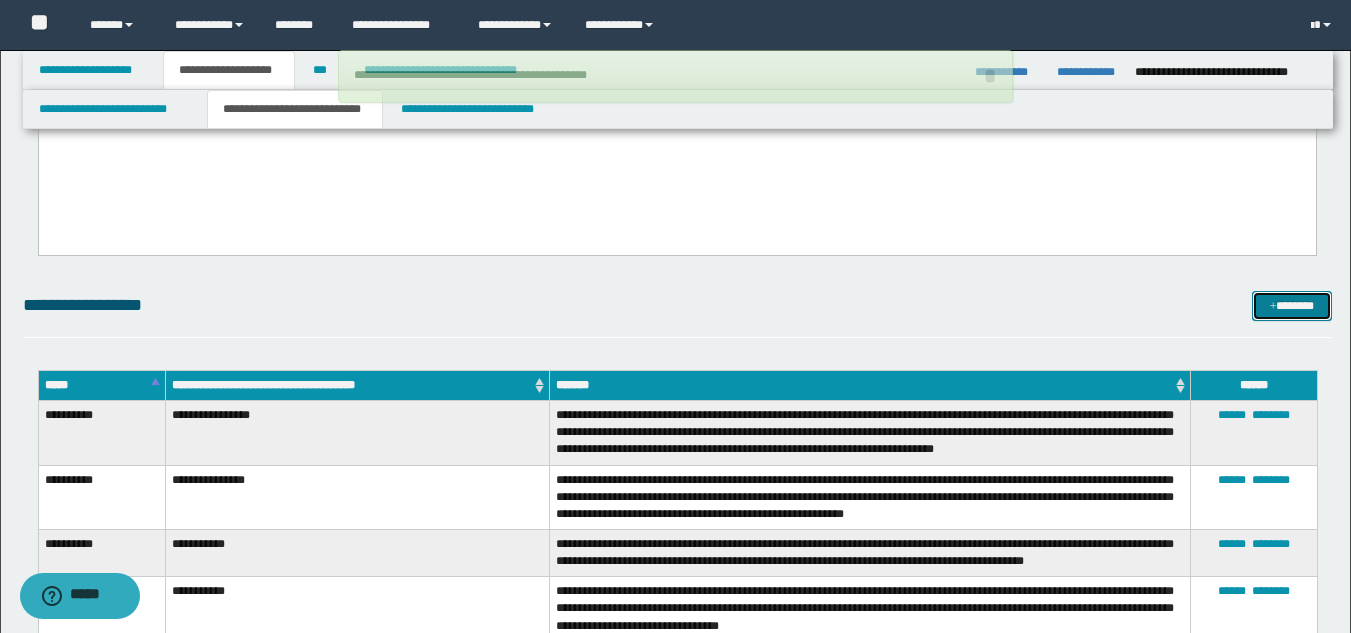drag, startPoint x: 1275, startPoint y: 308, endPoint x: 1080, endPoint y: 270, distance: 198.66806 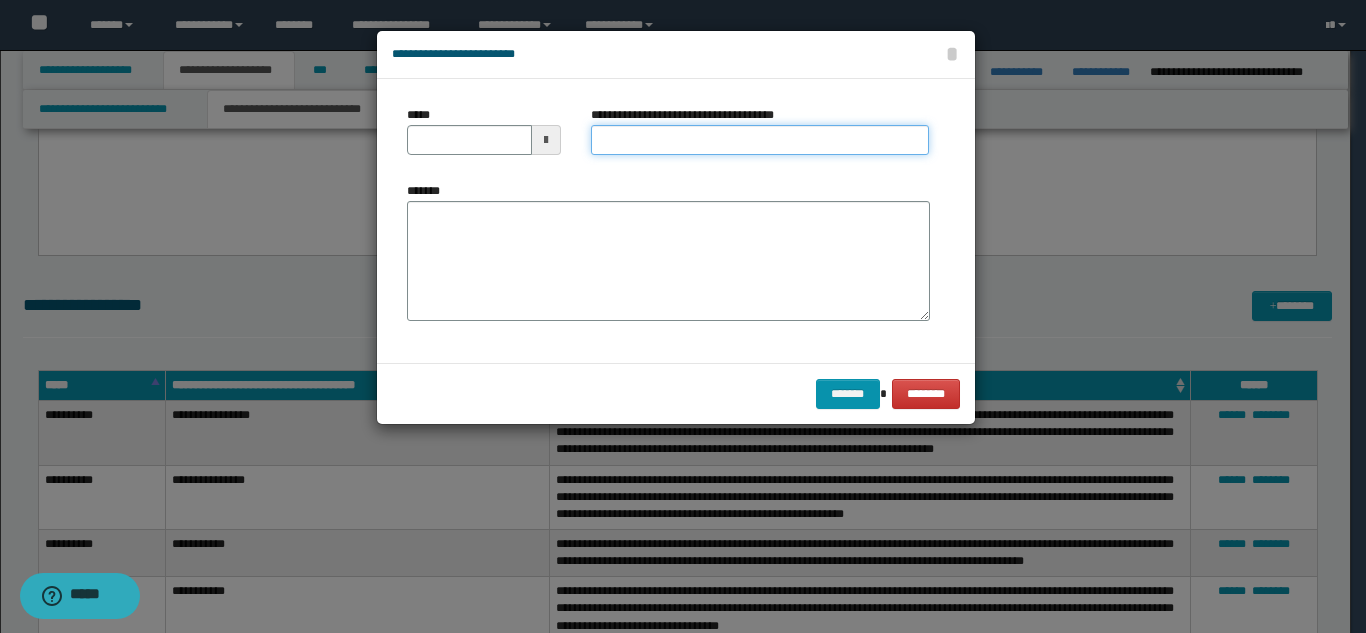 click on "**********" at bounding box center (760, 140) 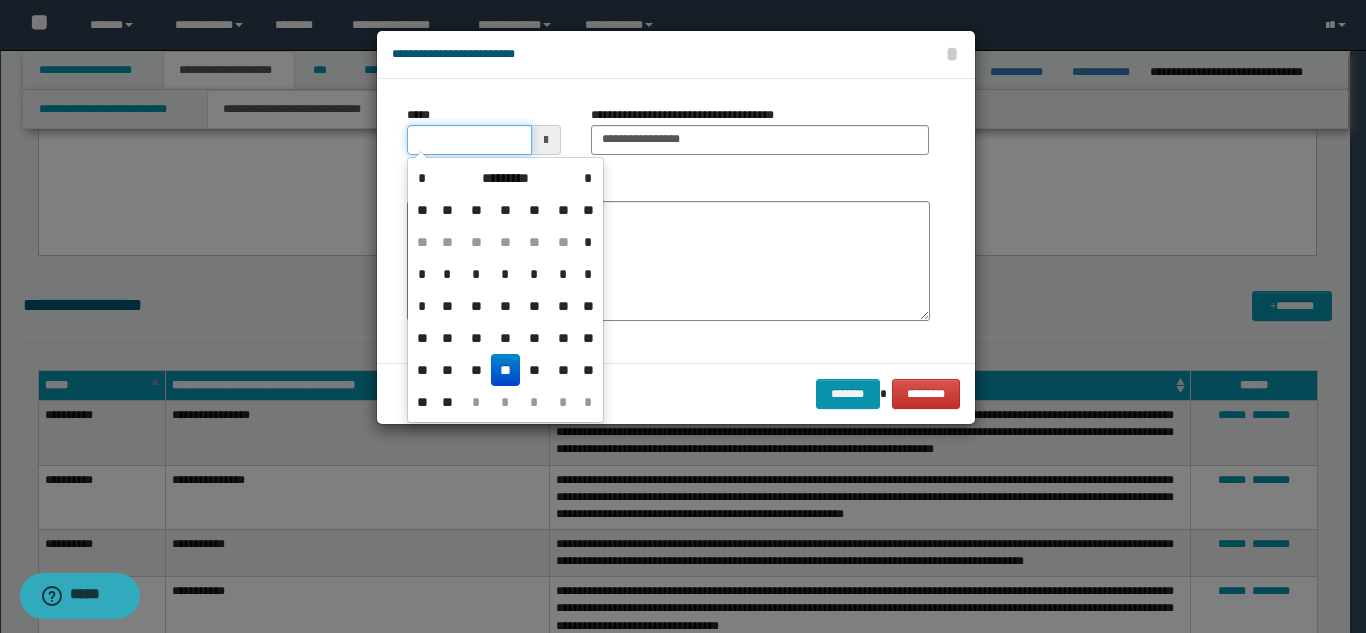 click on "*****" at bounding box center (469, 140) 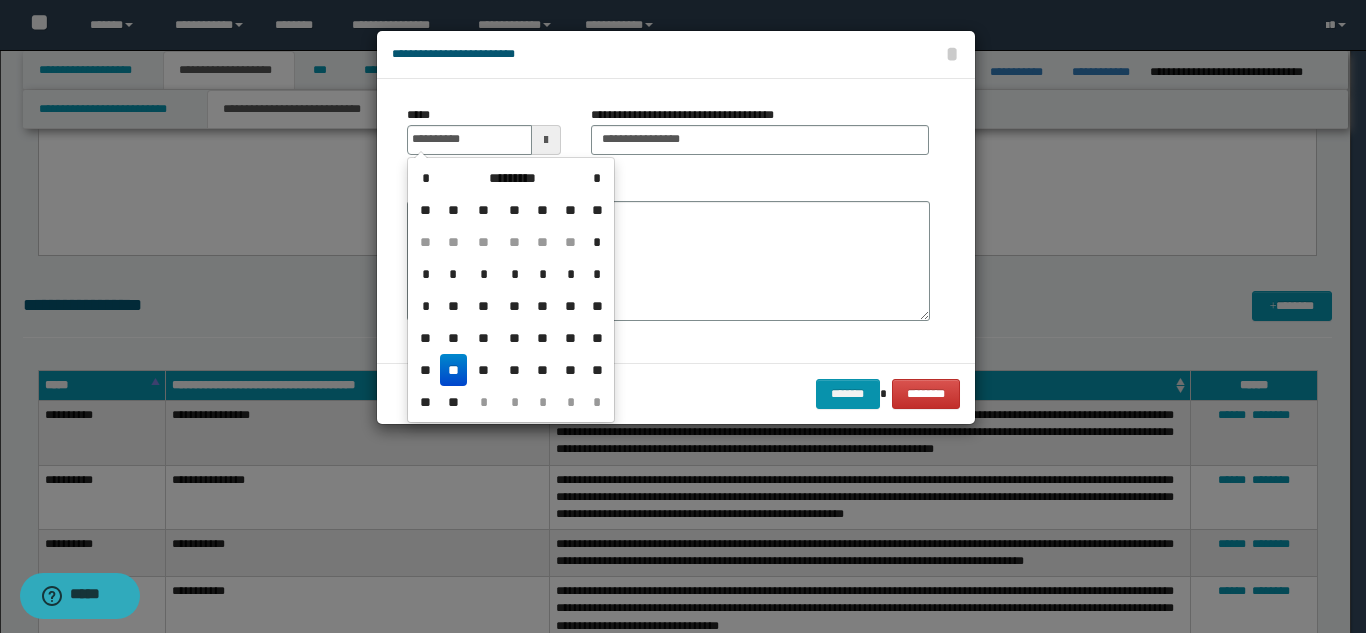 click on "**" at bounding box center [454, 370] 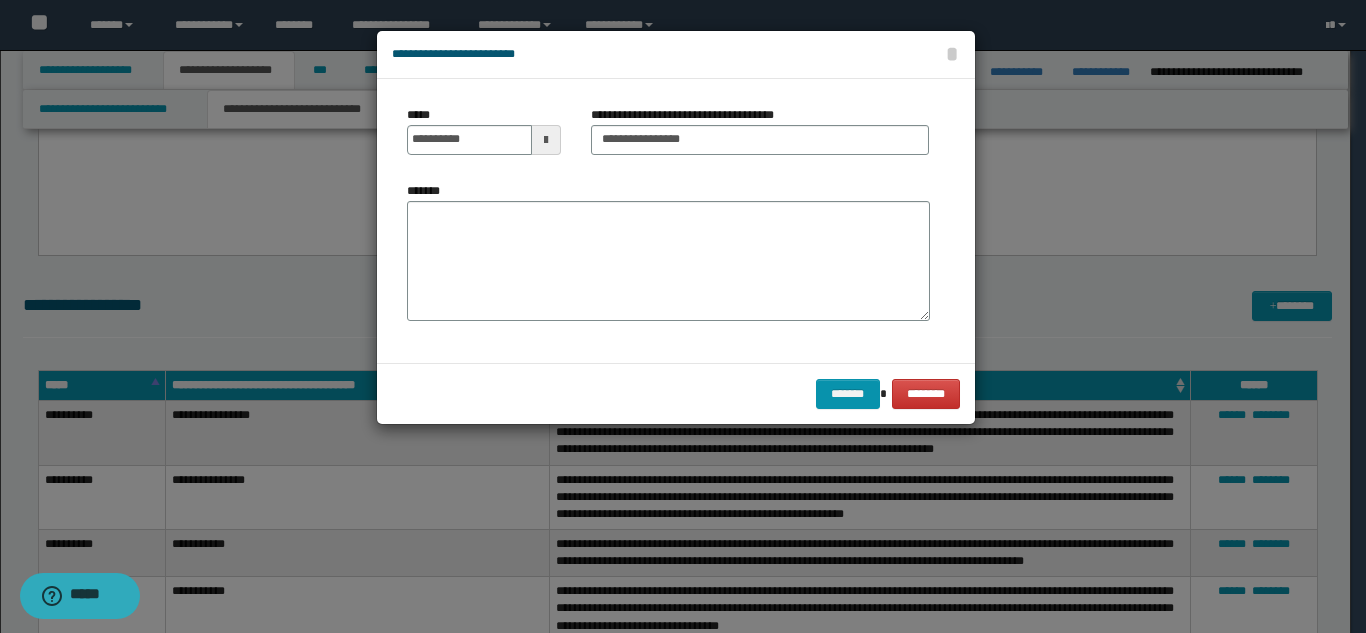 drag, startPoint x: 503, startPoint y: 283, endPoint x: 575, endPoint y: 280, distance: 72.06247 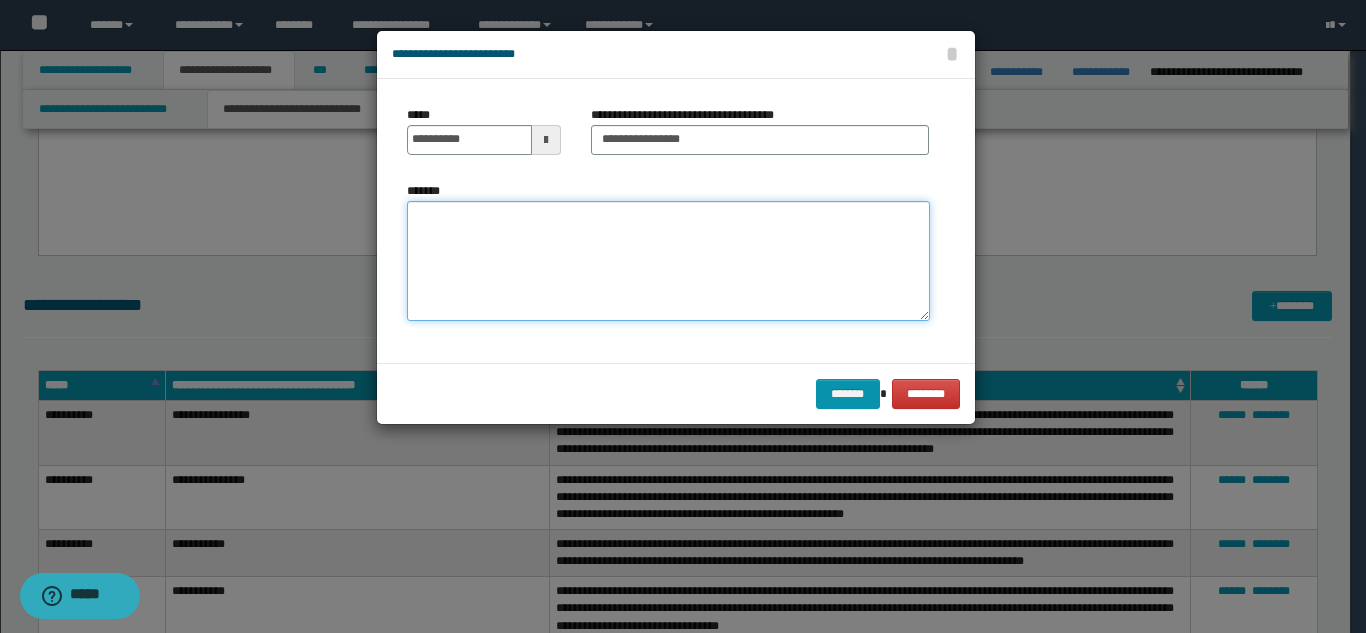 paste on "**********" 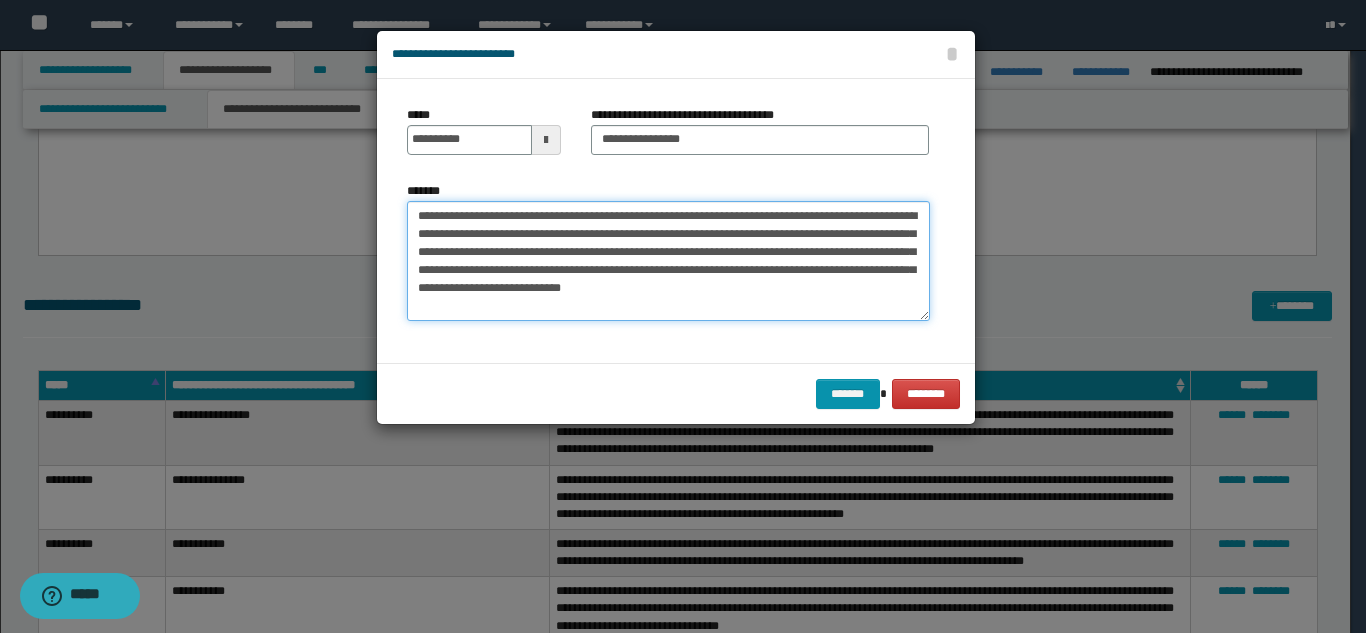 drag, startPoint x: 722, startPoint y: 268, endPoint x: 801, endPoint y: 274, distance: 79.22752 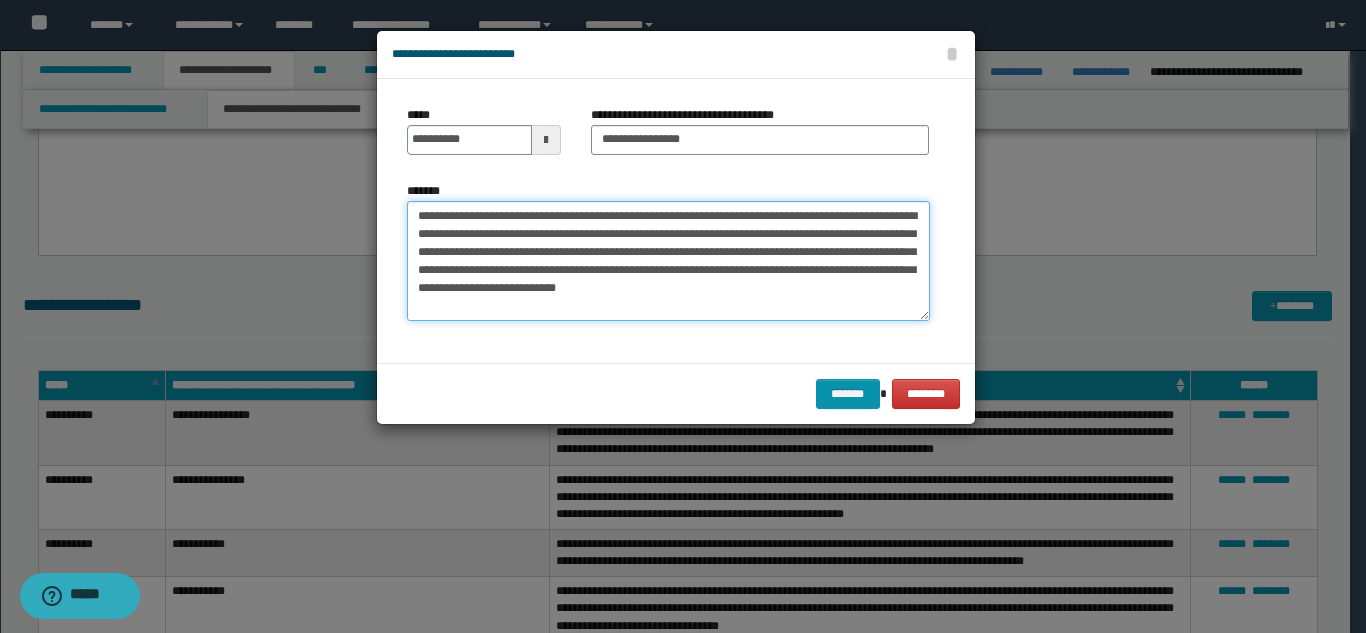 drag, startPoint x: 791, startPoint y: 286, endPoint x: 828, endPoint y: 281, distance: 37.336308 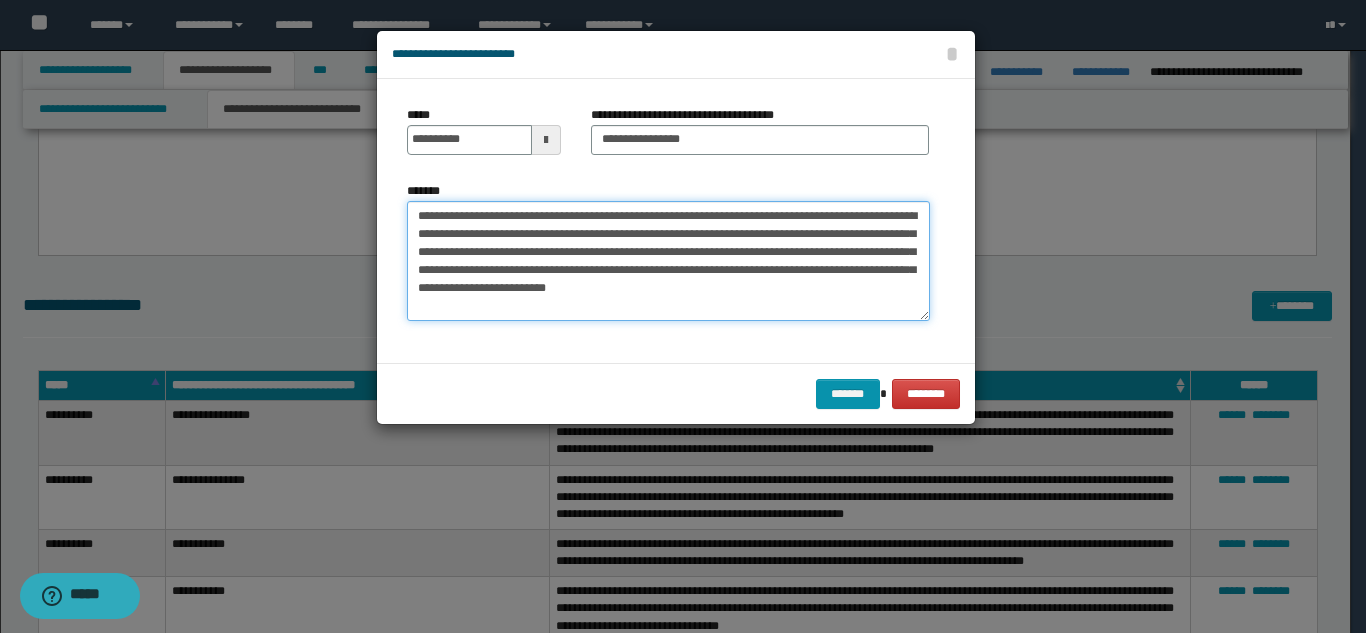 drag, startPoint x: 649, startPoint y: 294, endPoint x: 586, endPoint y: 299, distance: 63.1981 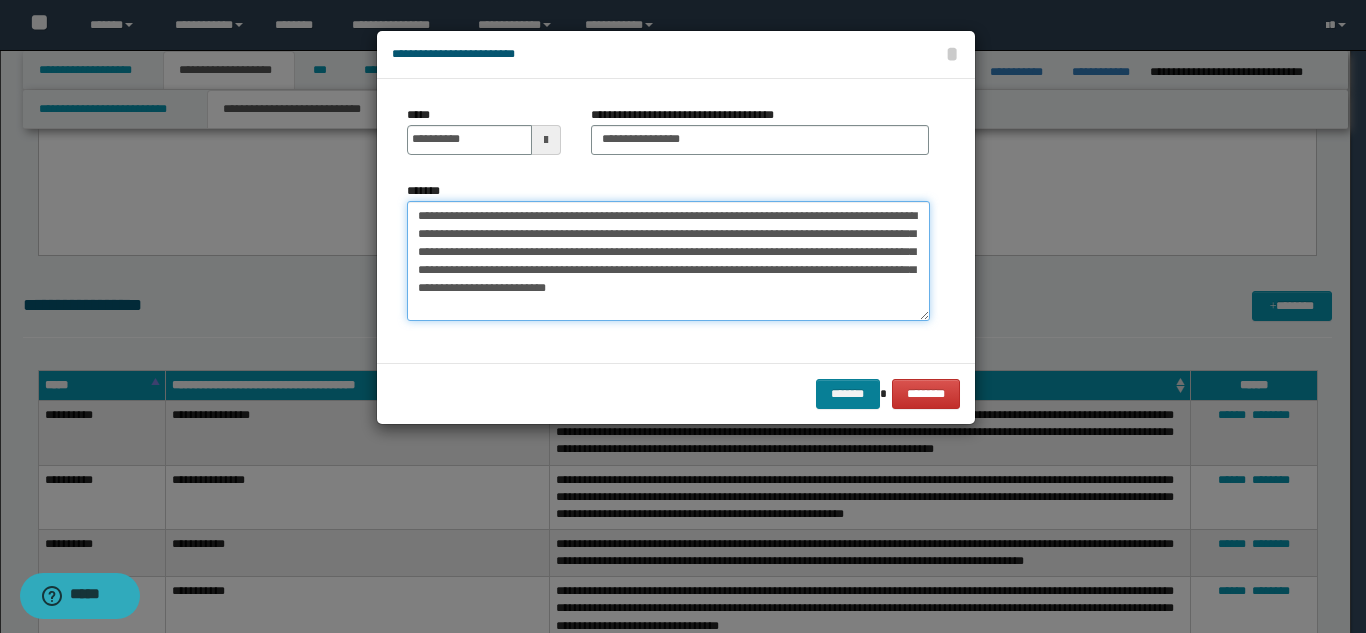 type on "**********" 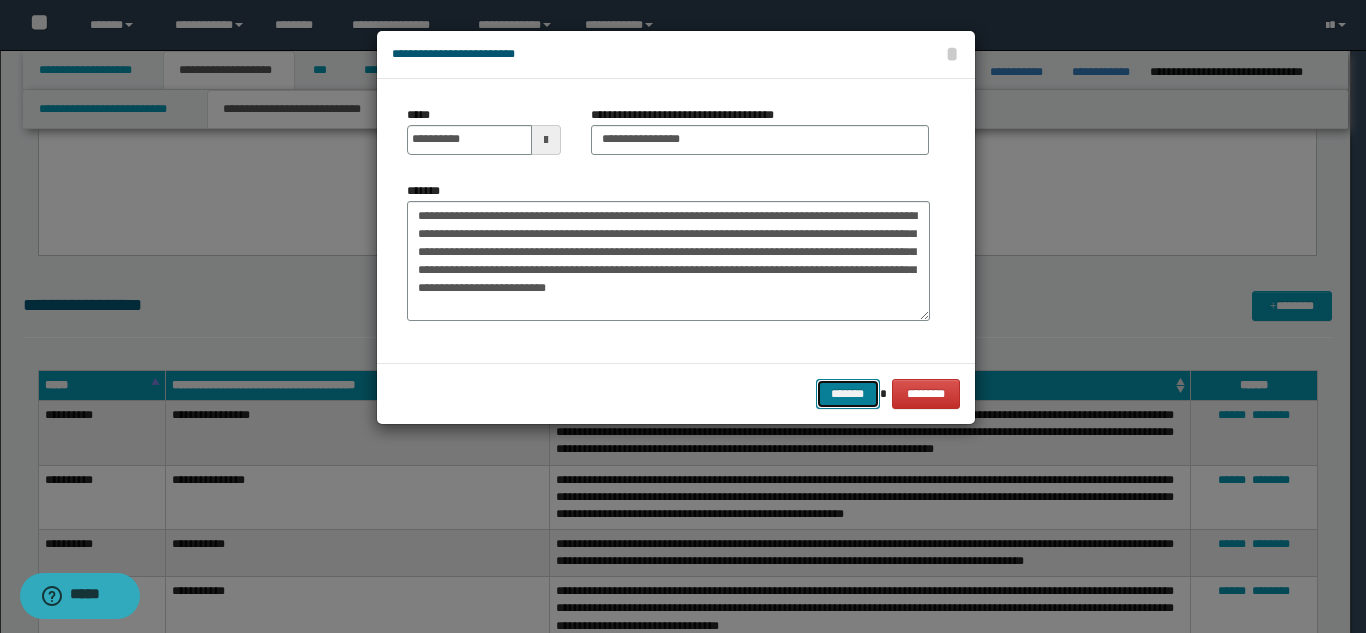 click on "*******" at bounding box center (848, 394) 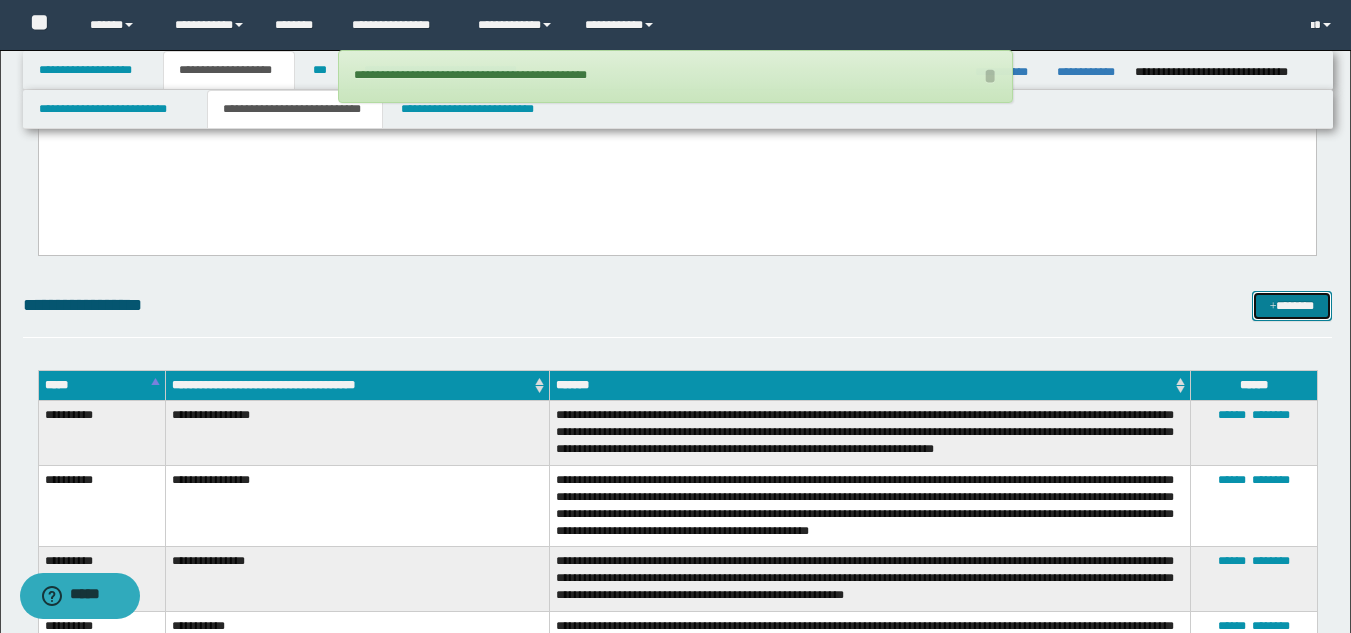 click on "*******" at bounding box center [1292, 306] 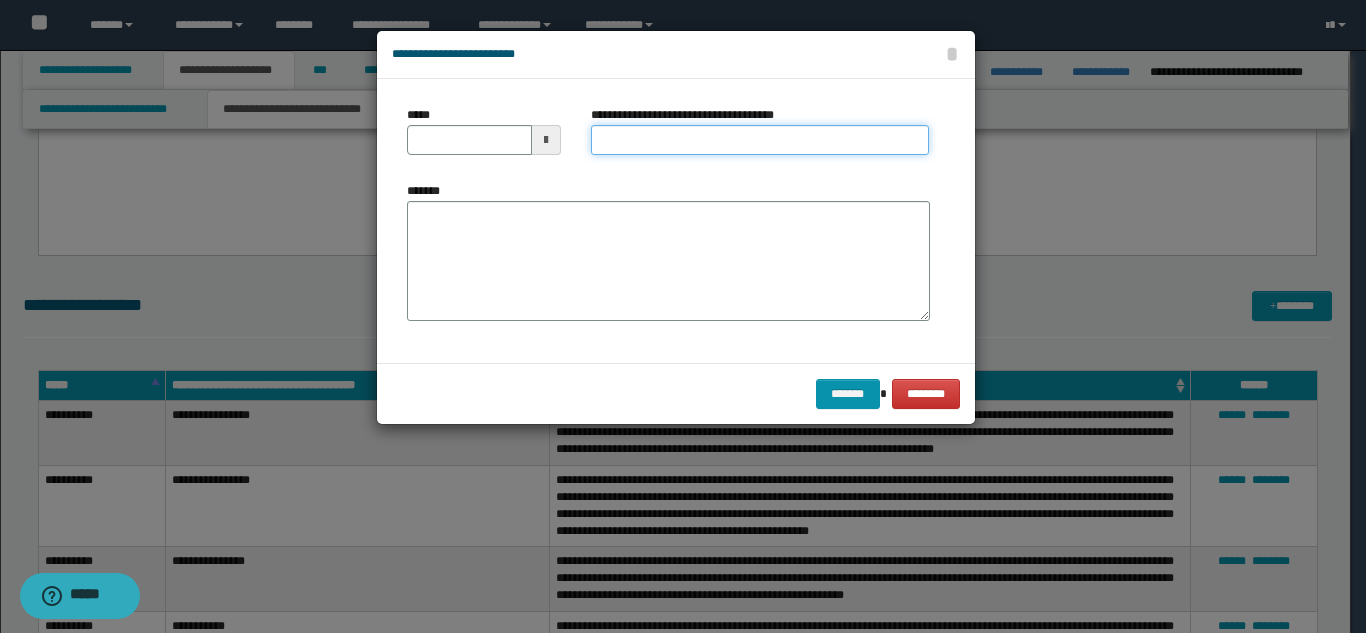 click on "**********" at bounding box center [760, 140] 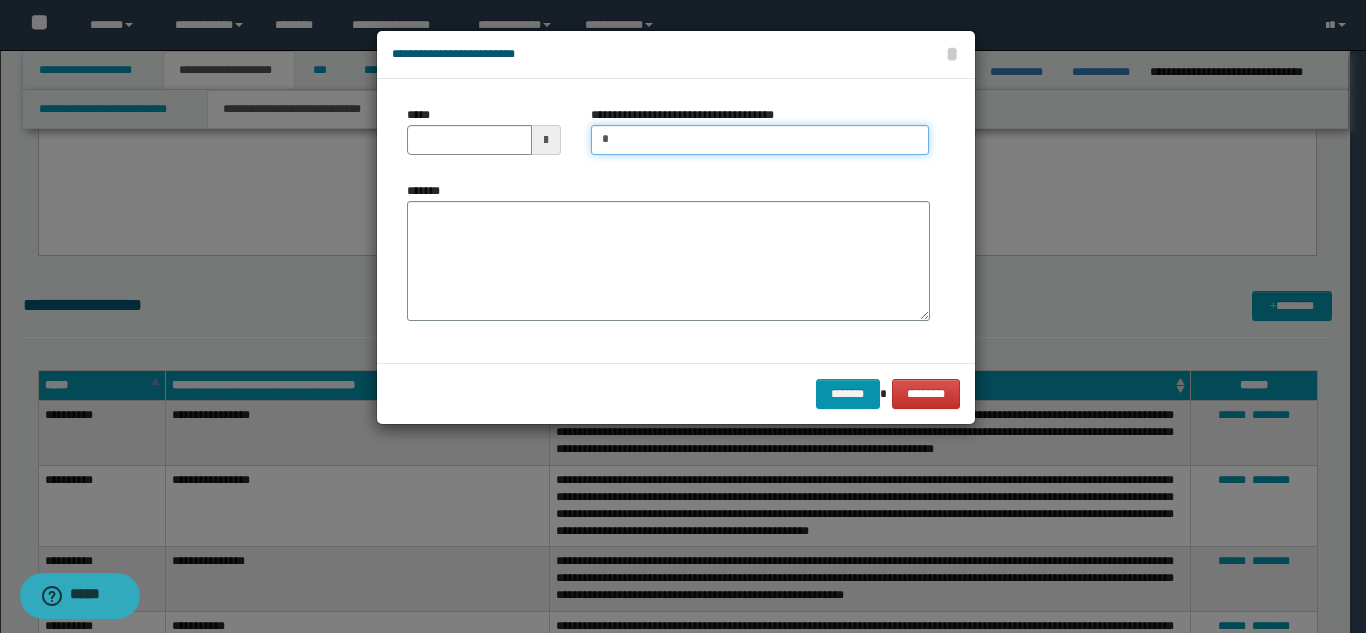 type on "**********" 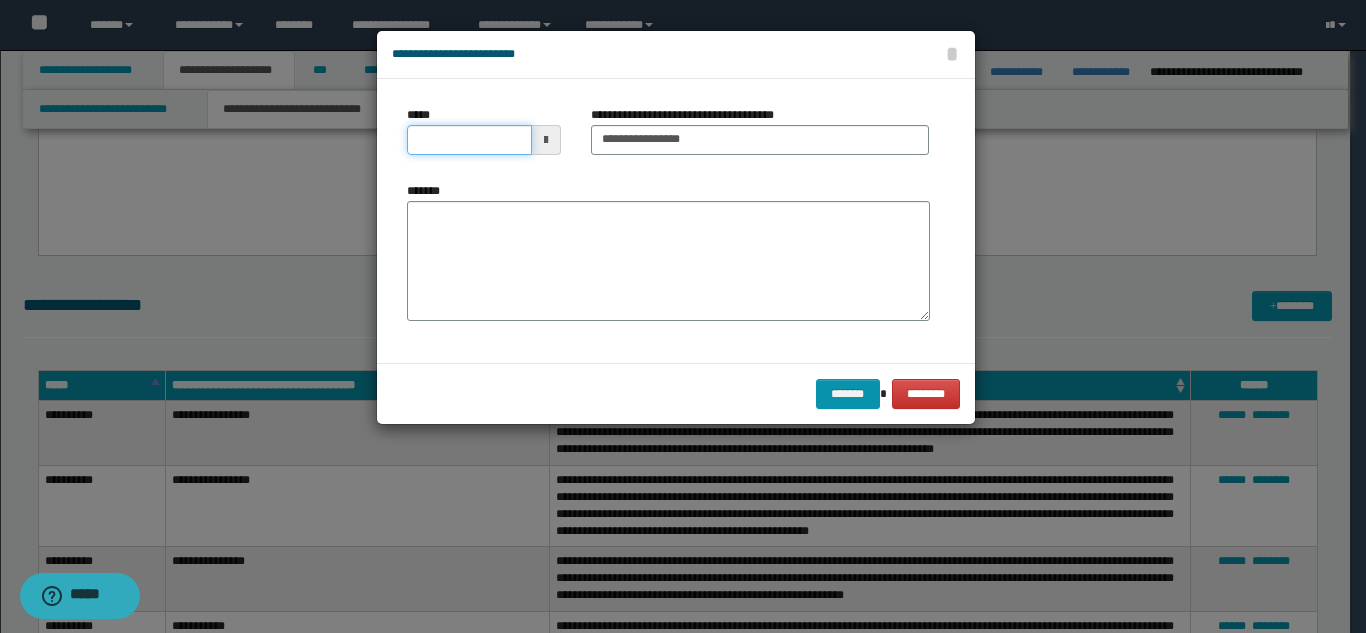 click on "*****" at bounding box center [469, 140] 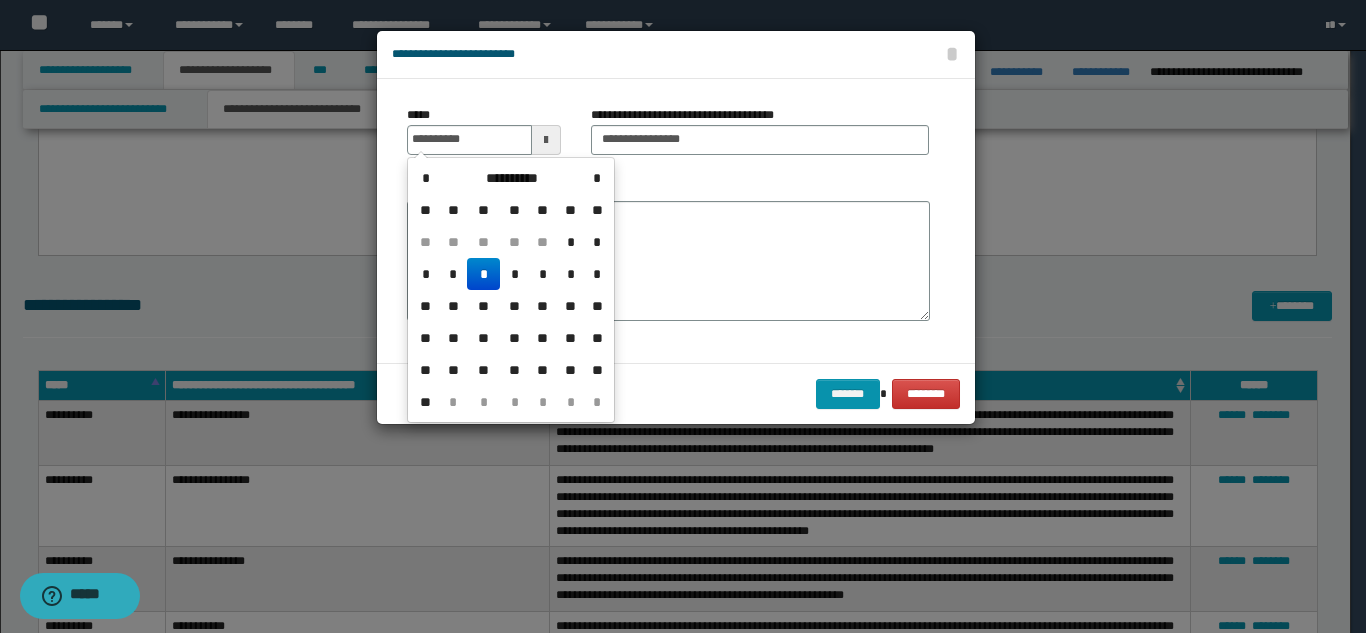 click on "*" at bounding box center [483, 274] 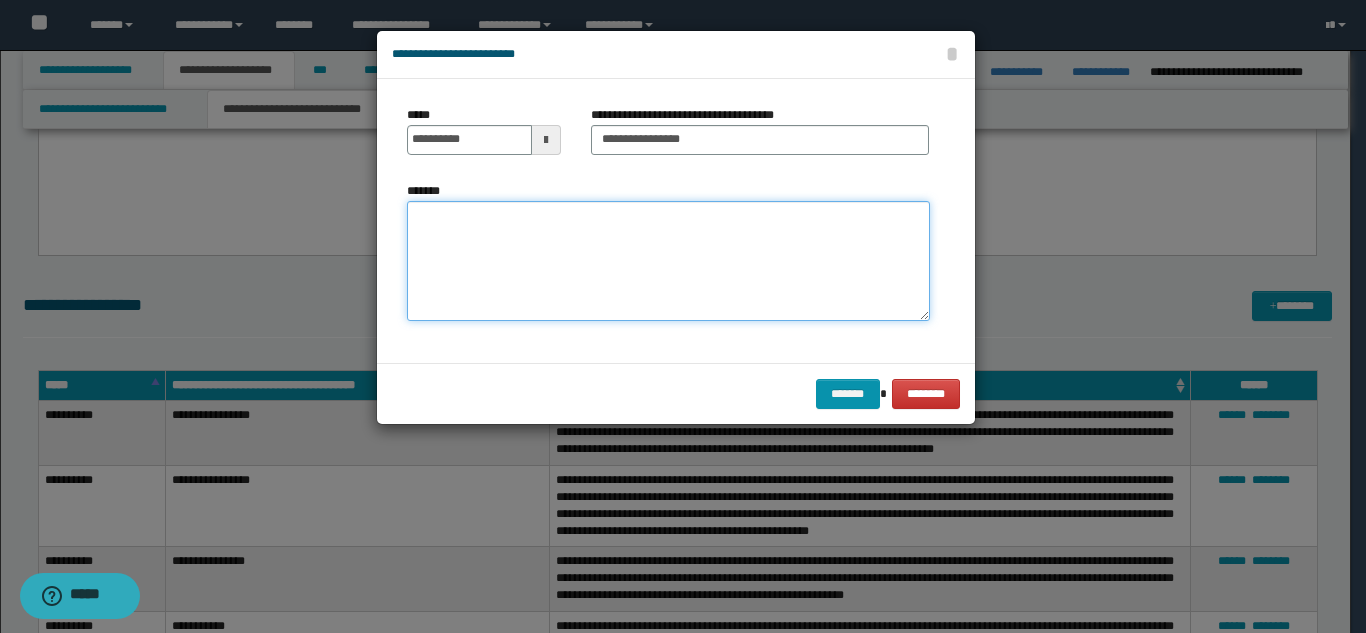 drag, startPoint x: 479, startPoint y: 269, endPoint x: 505, endPoint y: 268, distance: 26.019224 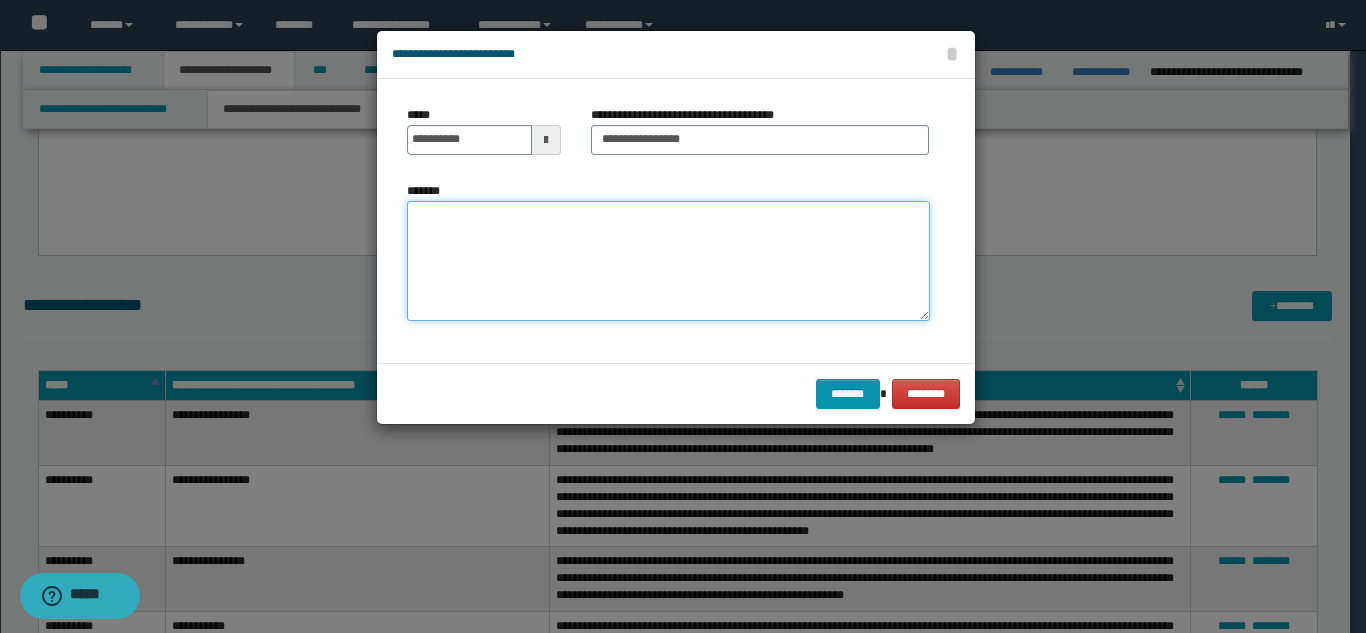 paste on "**********" 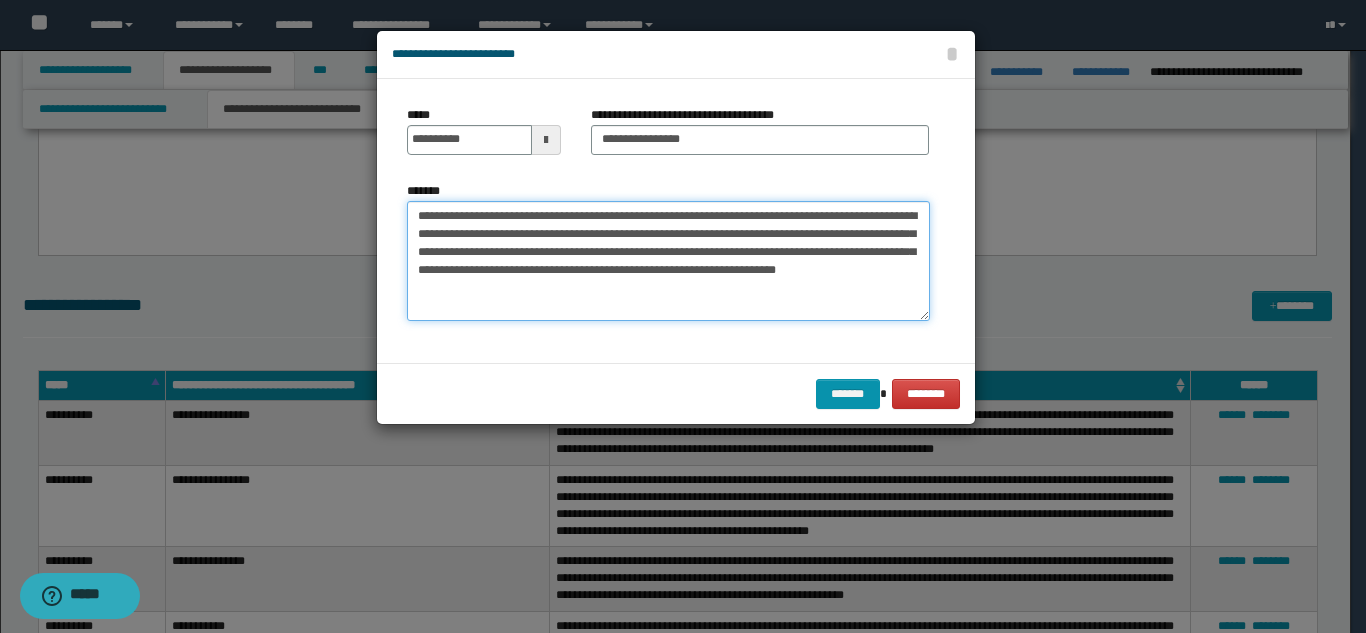 click on "**********" at bounding box center [668, 261] 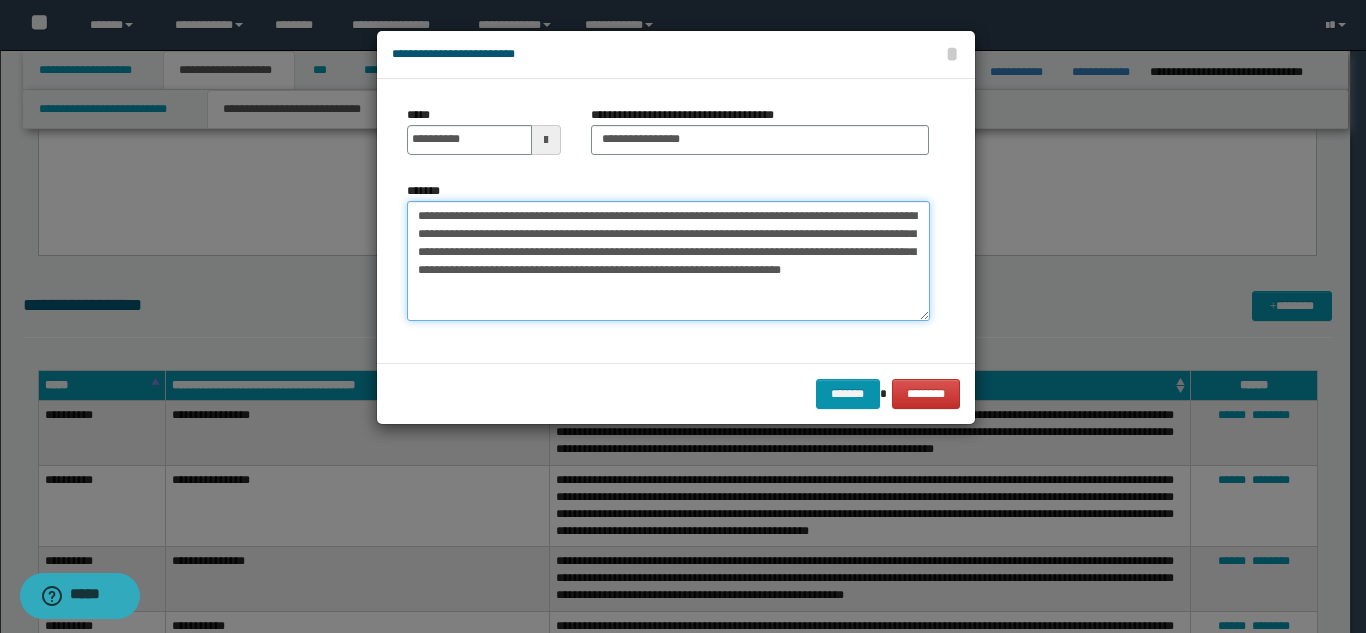 click on "**********" at bounding box center (668, 261) 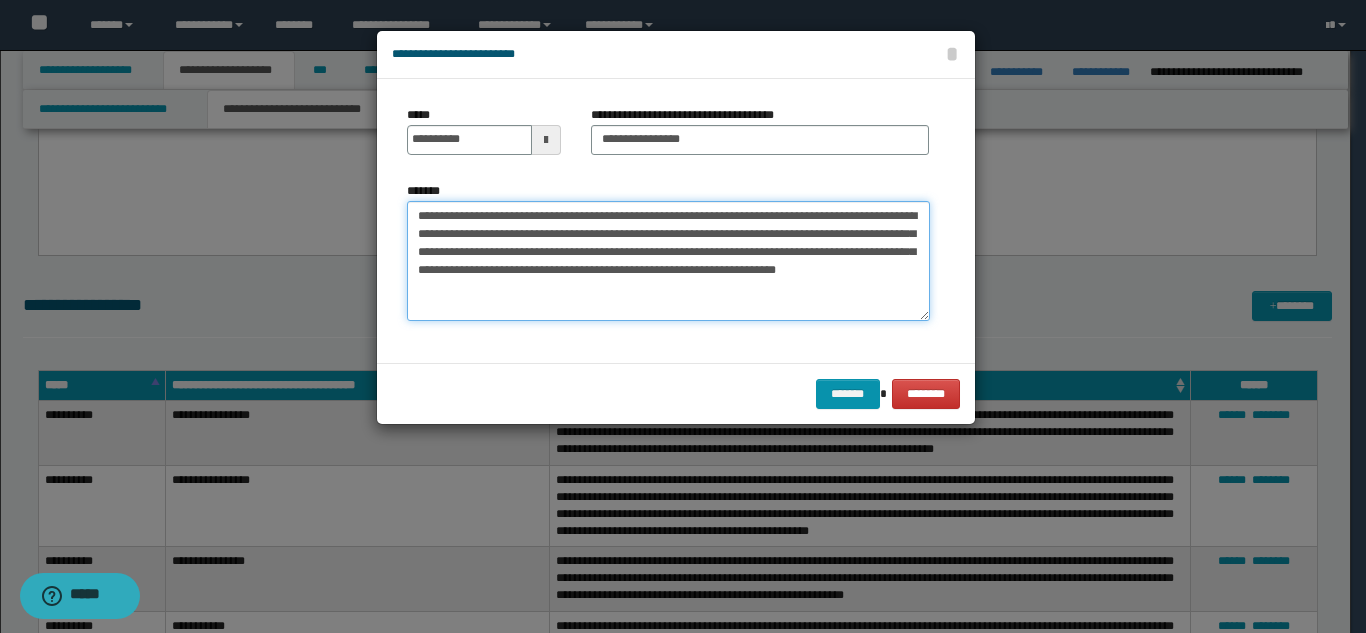 click on "**********" at bounding box center [668, 261] 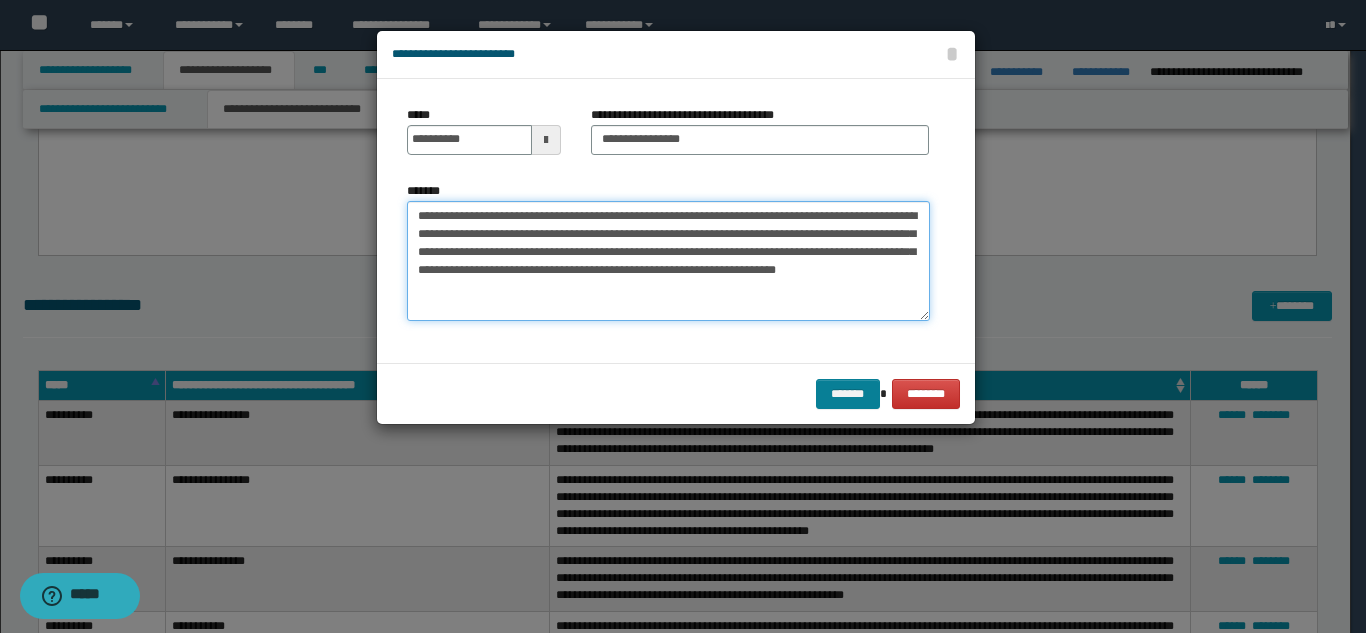type on "**********" 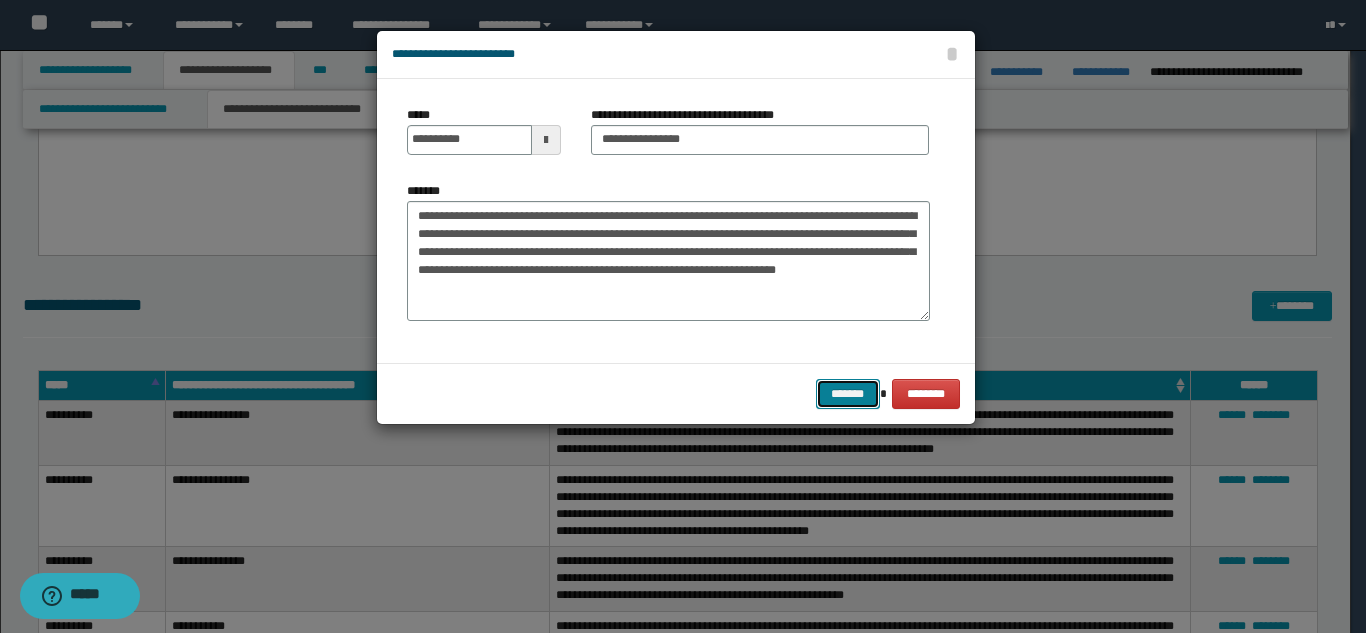 click on "*******" at bounding box center (848, 394) 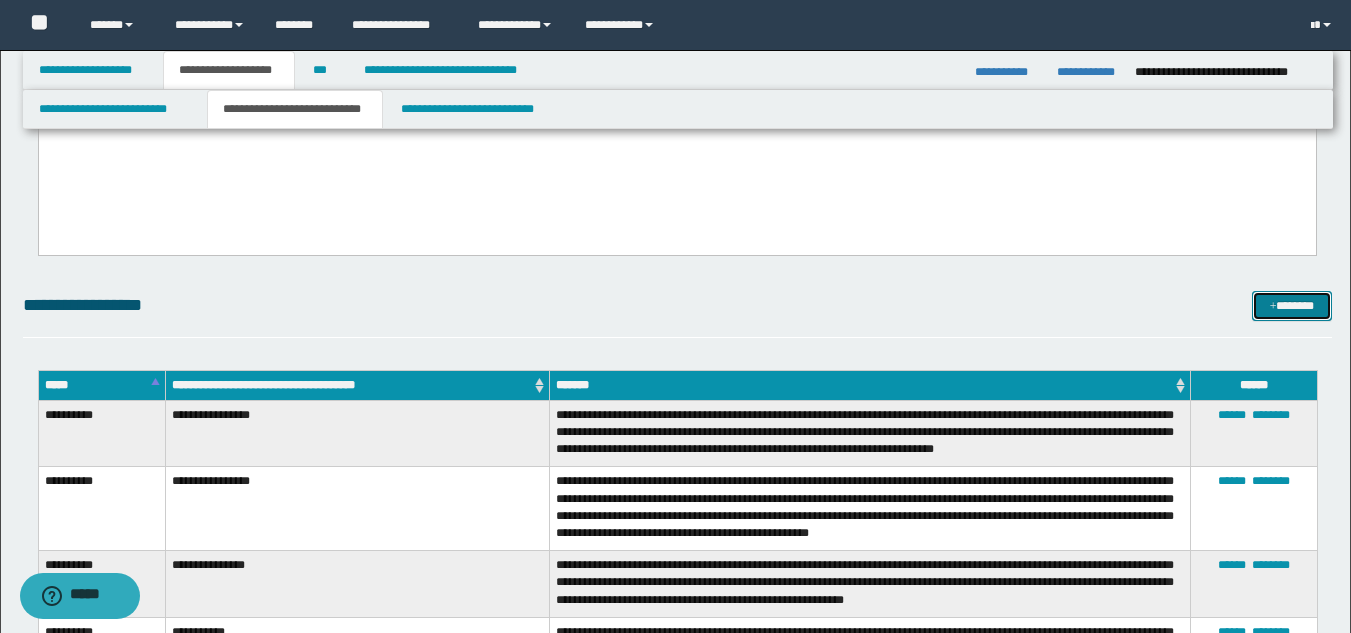 click on "*******" at bounding box center (1292, 306) 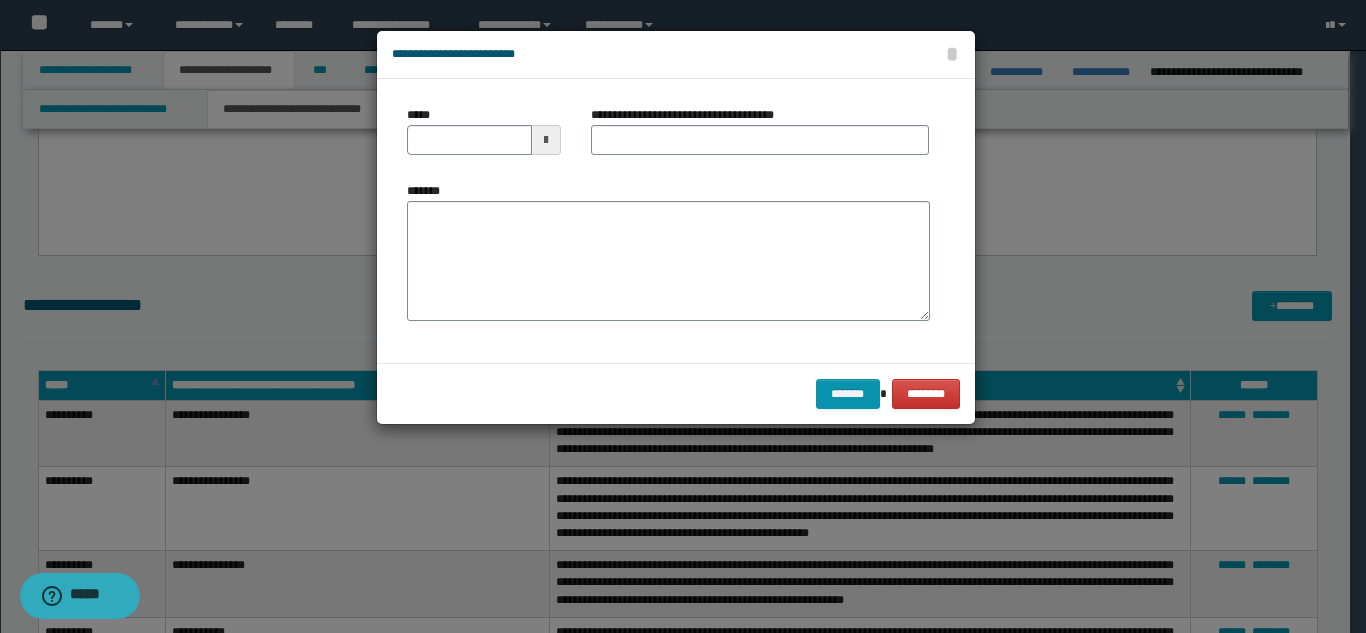 click on "**********" at bounding box center (760, 130) 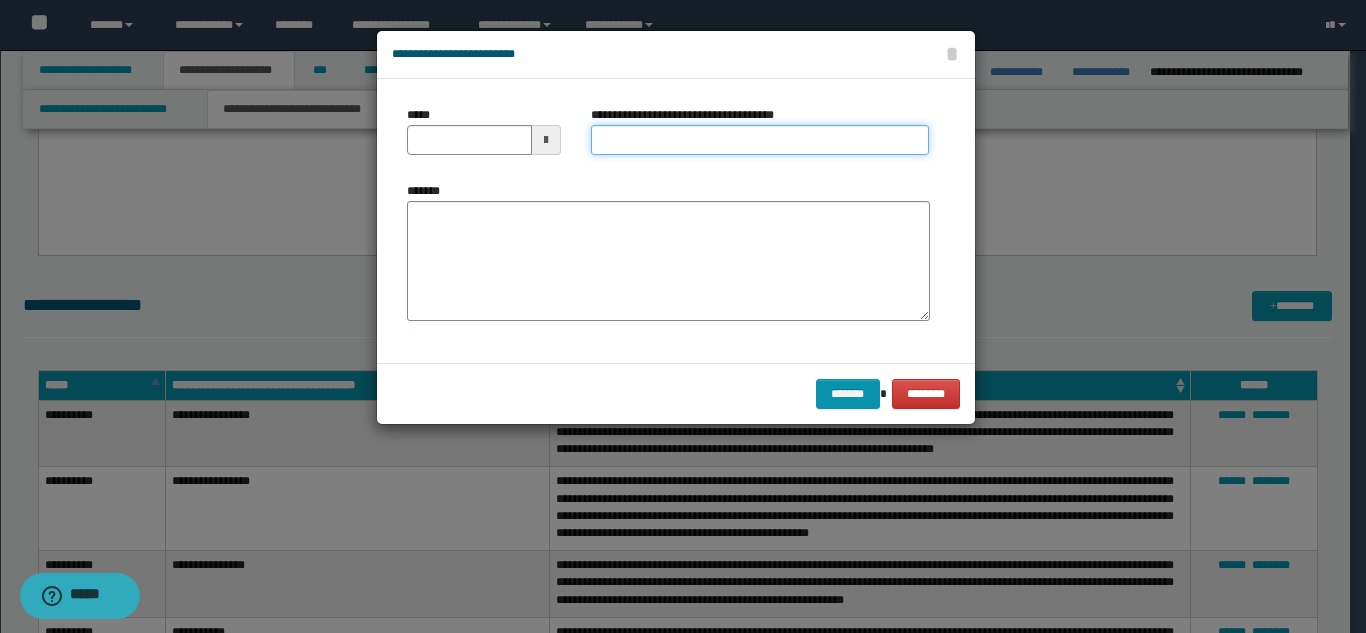 drag, startPoint x: 803, startPoint y: 138, endPoint x: 811, endPoint y: 155, distance: 18.788294 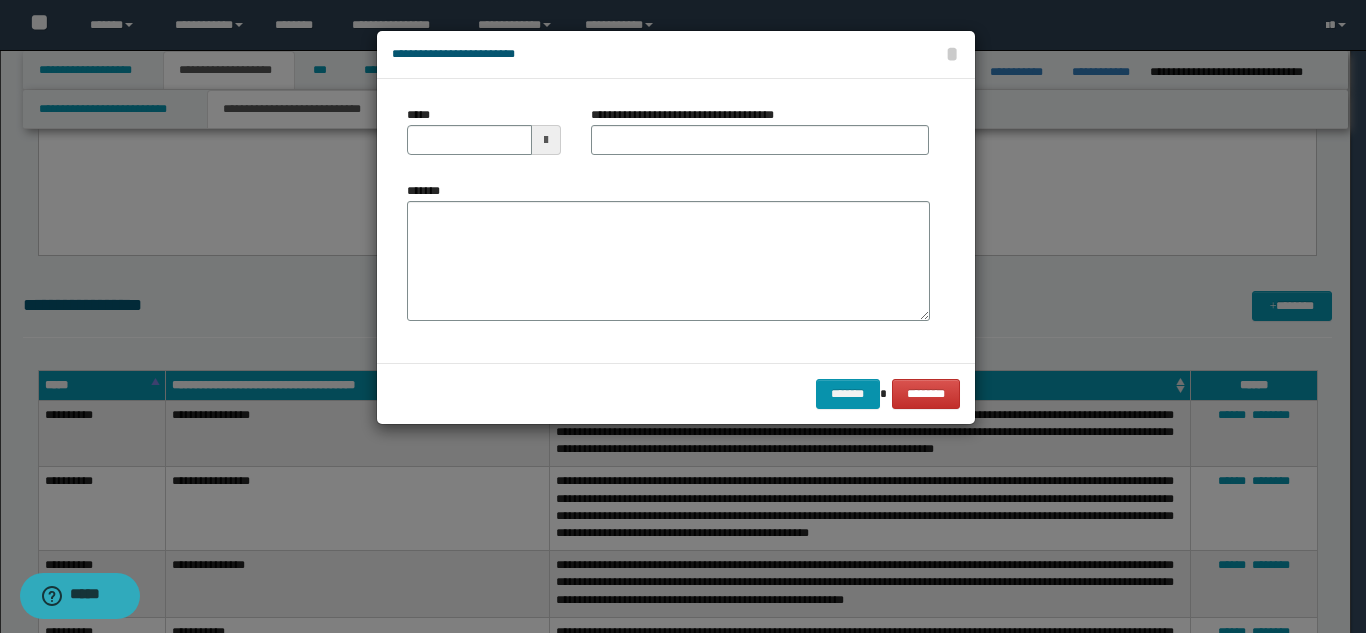 drag, startPoint x: 726, startPoint y: 121, endPoint x: 725, endPoint y: 132, distance: 11.045361 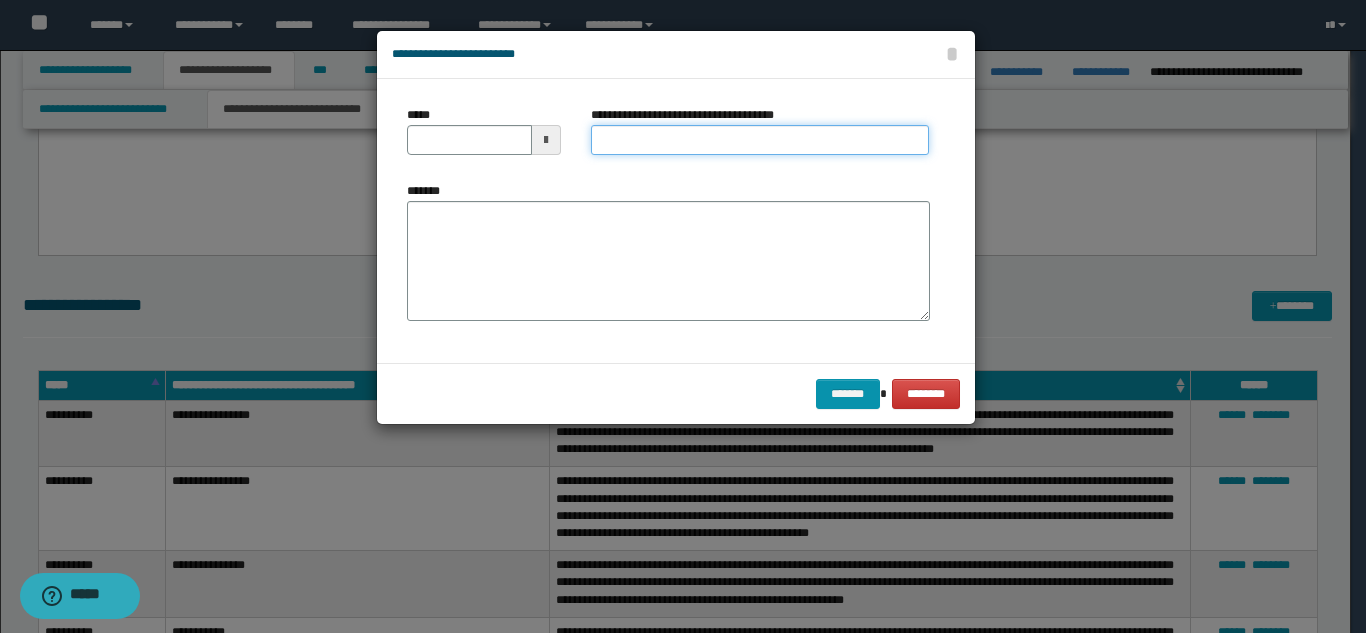 click on "**********" at bounding box center [760, 140] 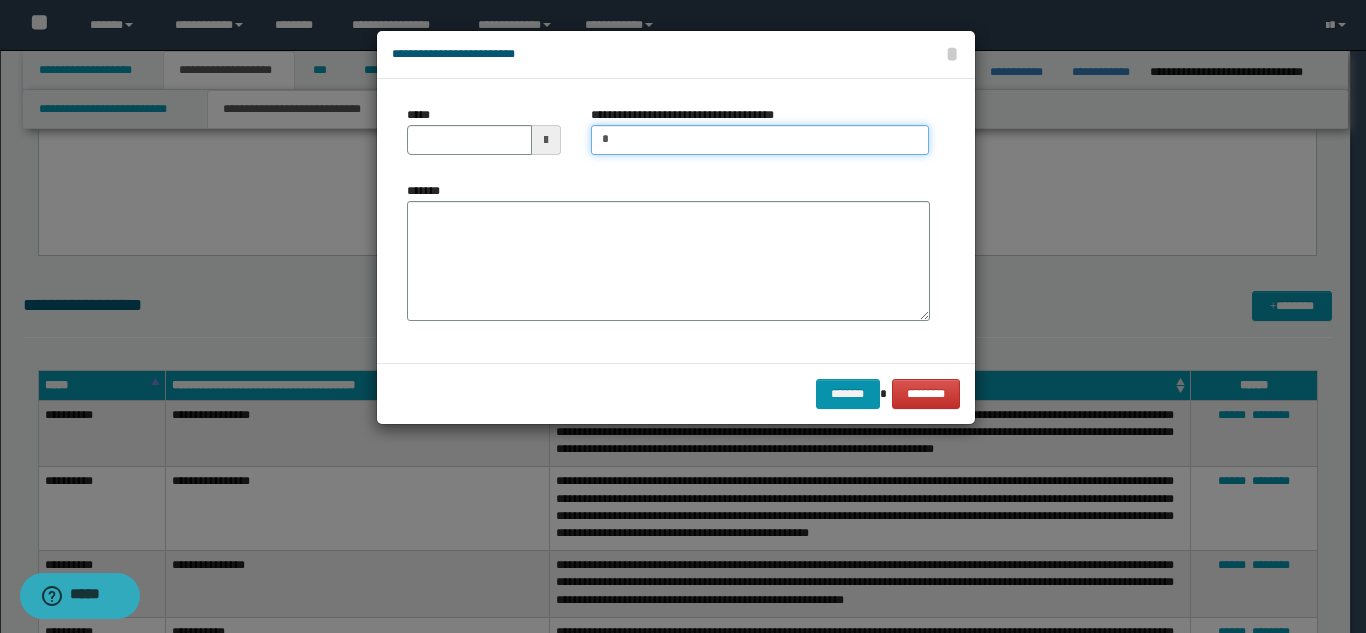 type on "**********" 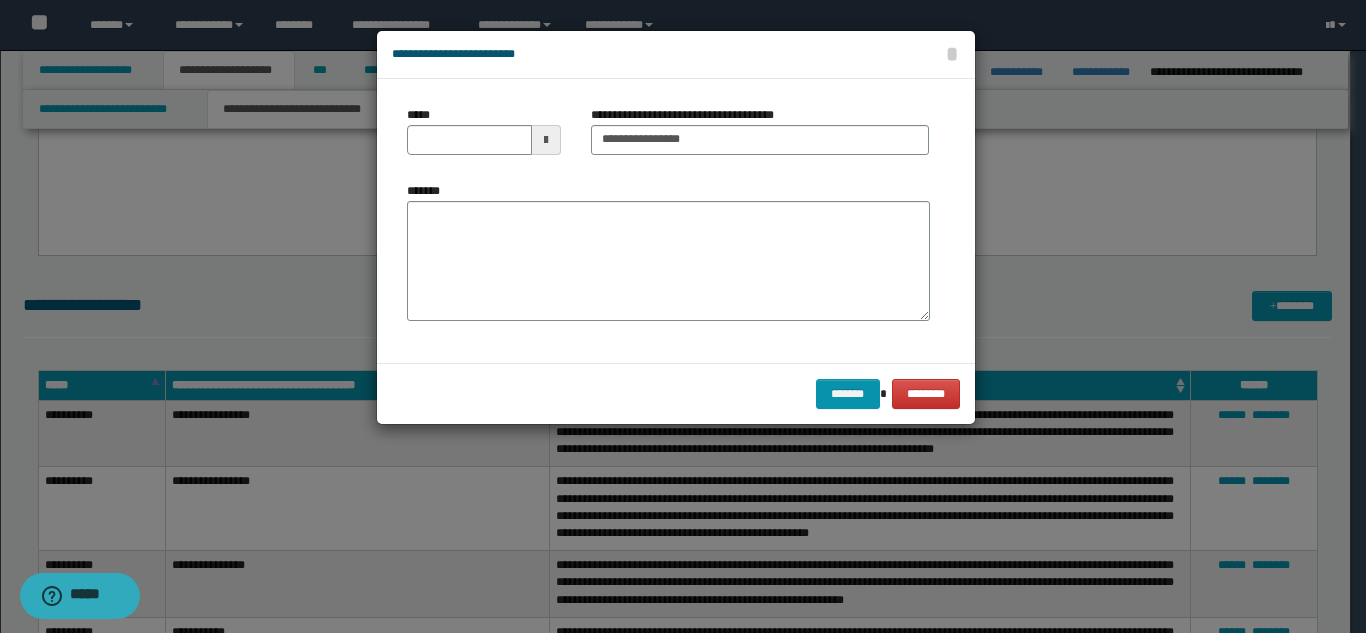 click on "*****" at bounding box center (484, 138) 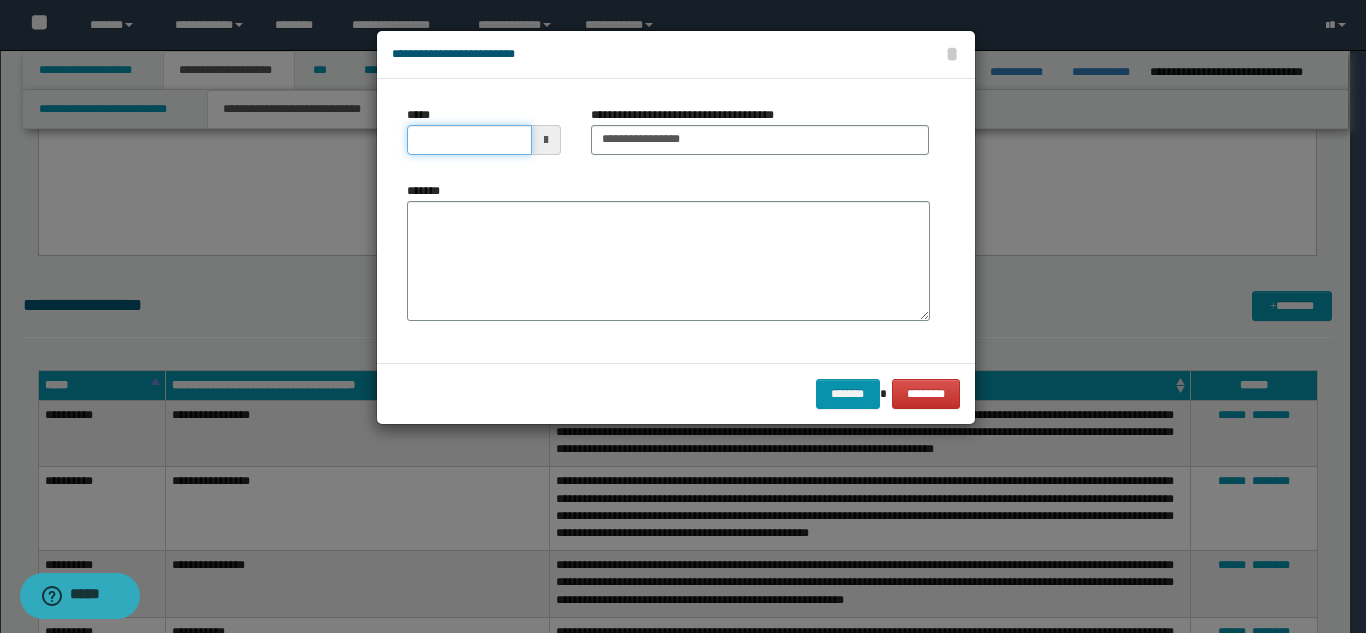 click on "*****" at bounding box center (469, 140) 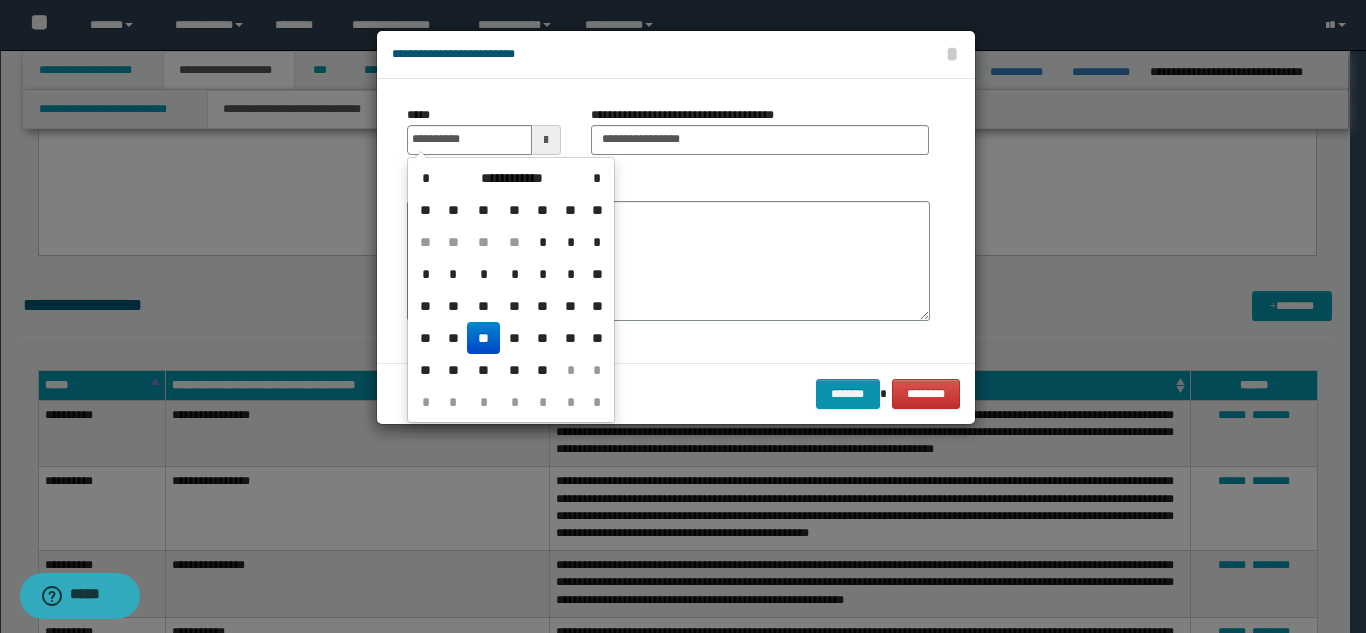 click on "**" at bounding box center (483, 338) 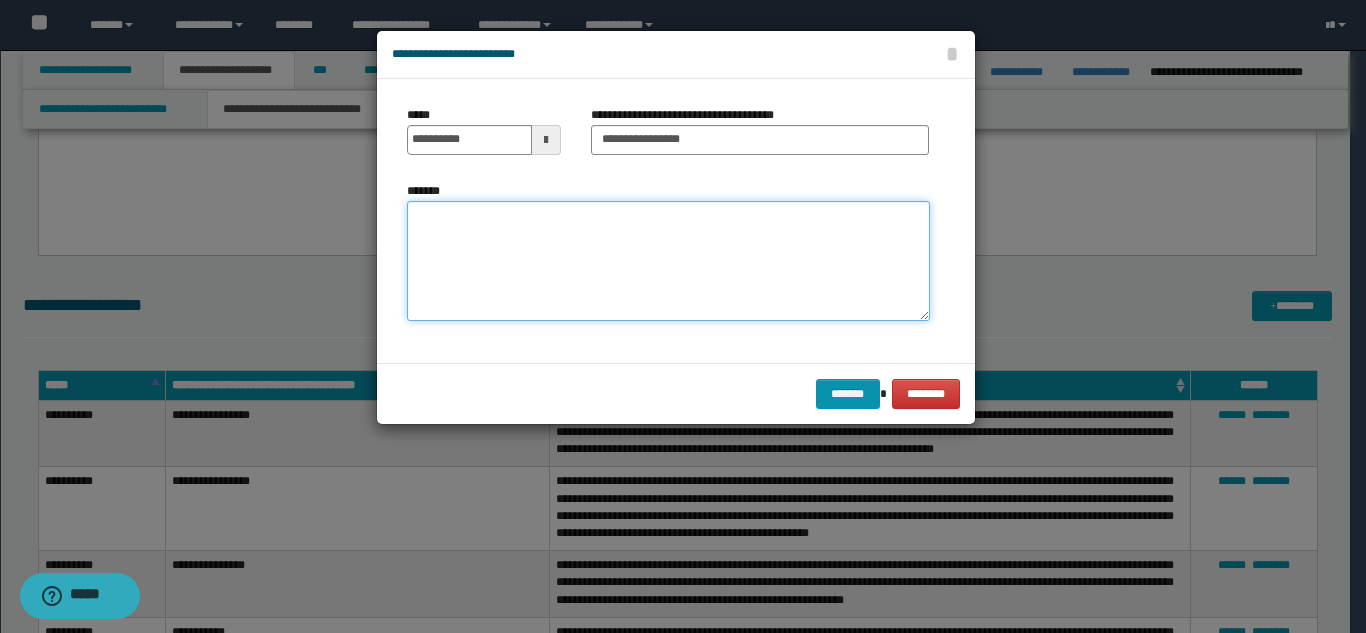 click on "*******" at bounding box center [668, 261] 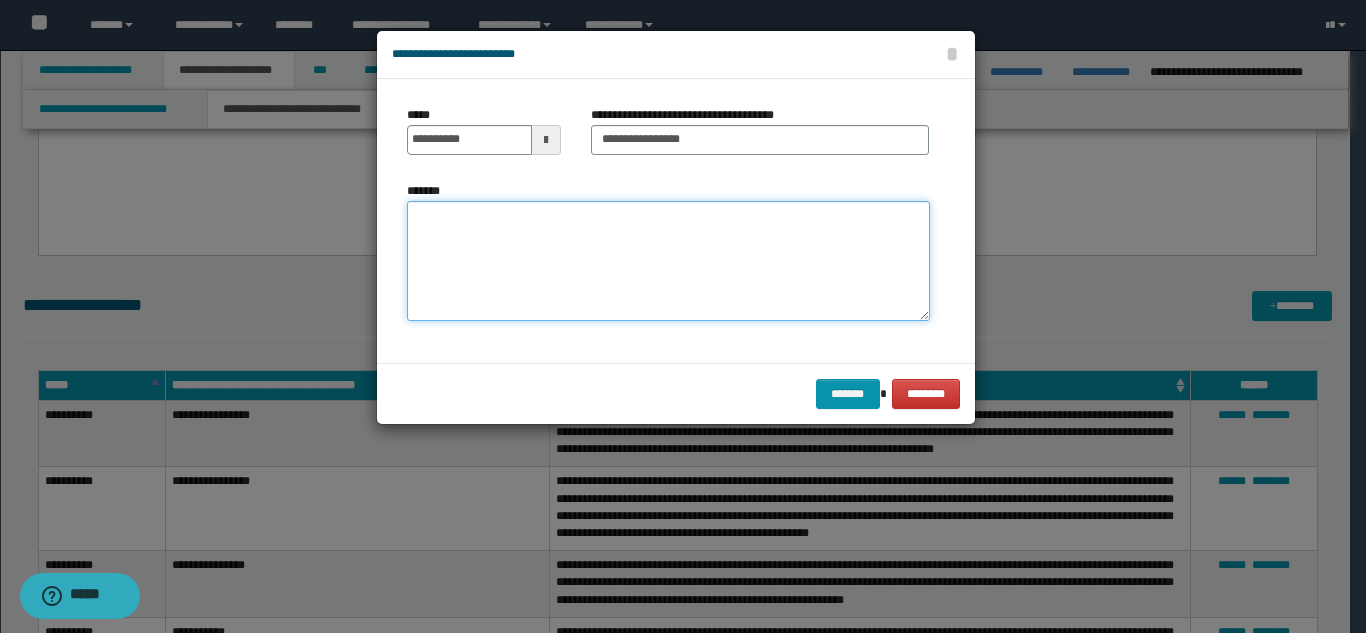 paste on "**********" 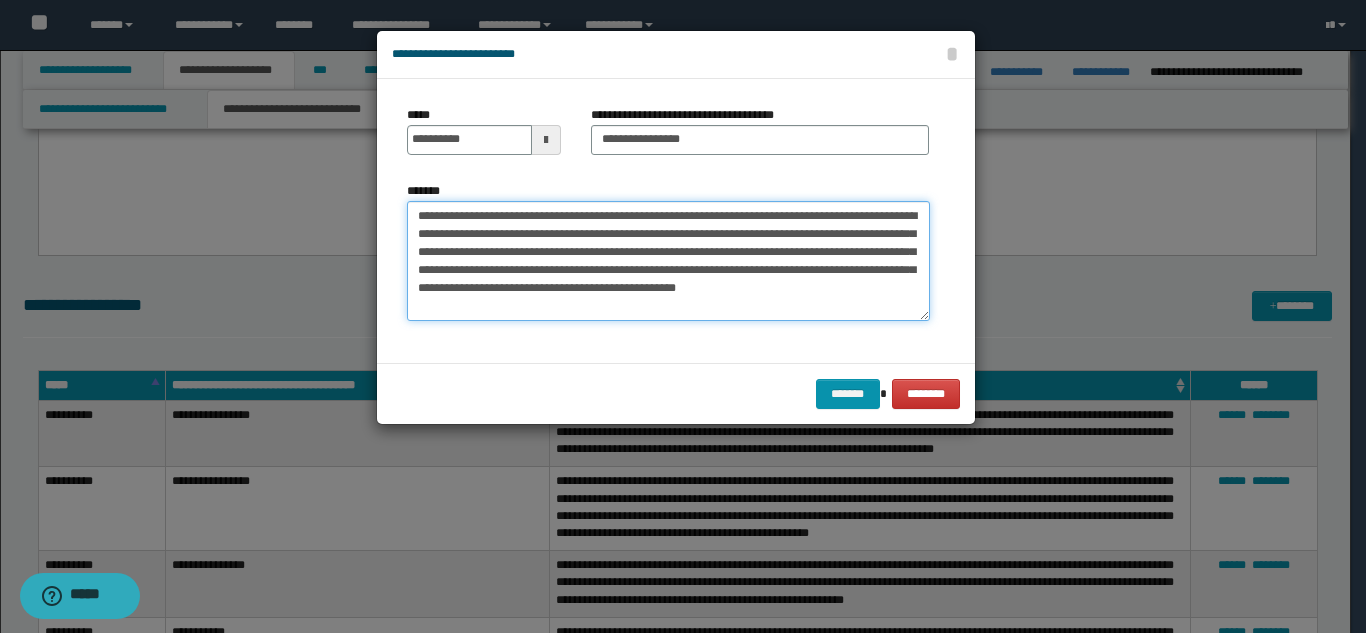 click on "**********" at bounding box center (668, 261) 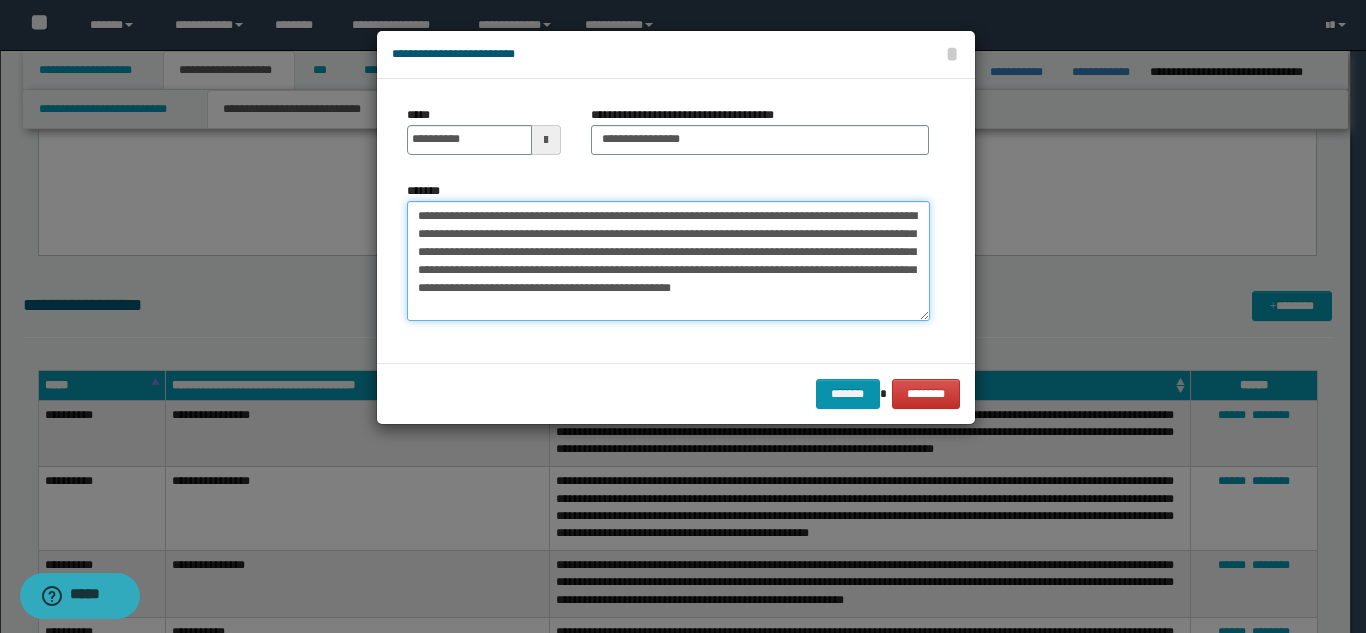 click on "**********" at bounding box center [668, 261] 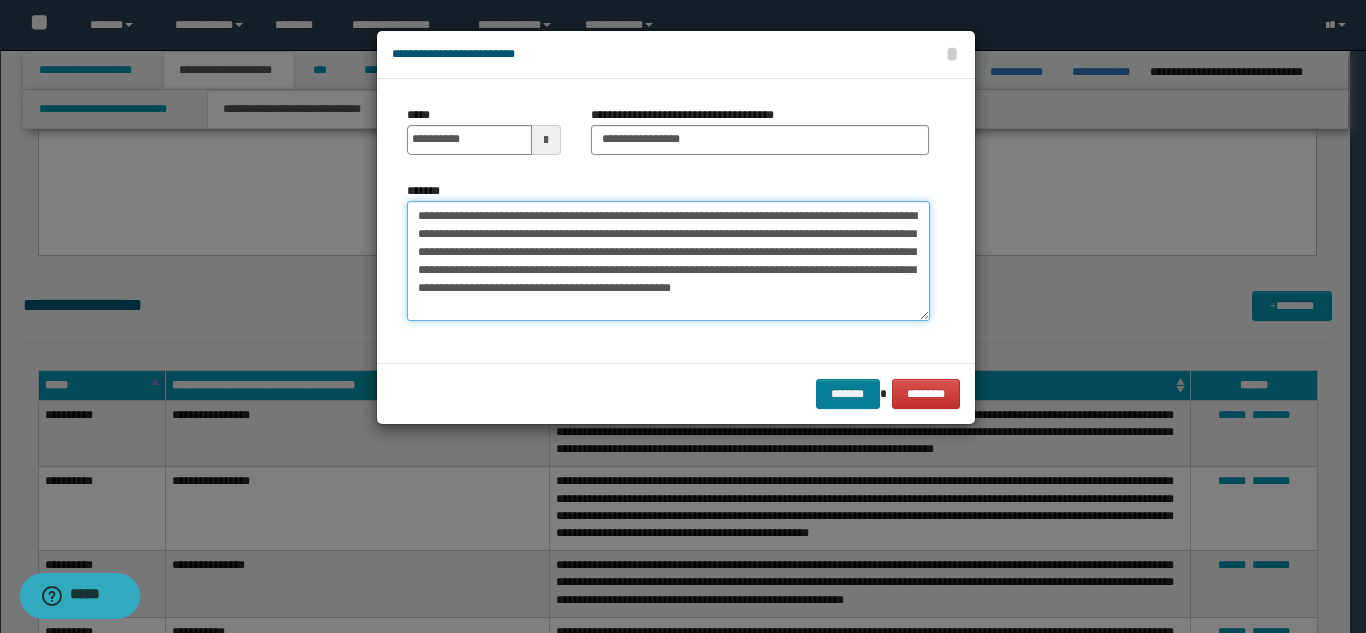 type on "**********" 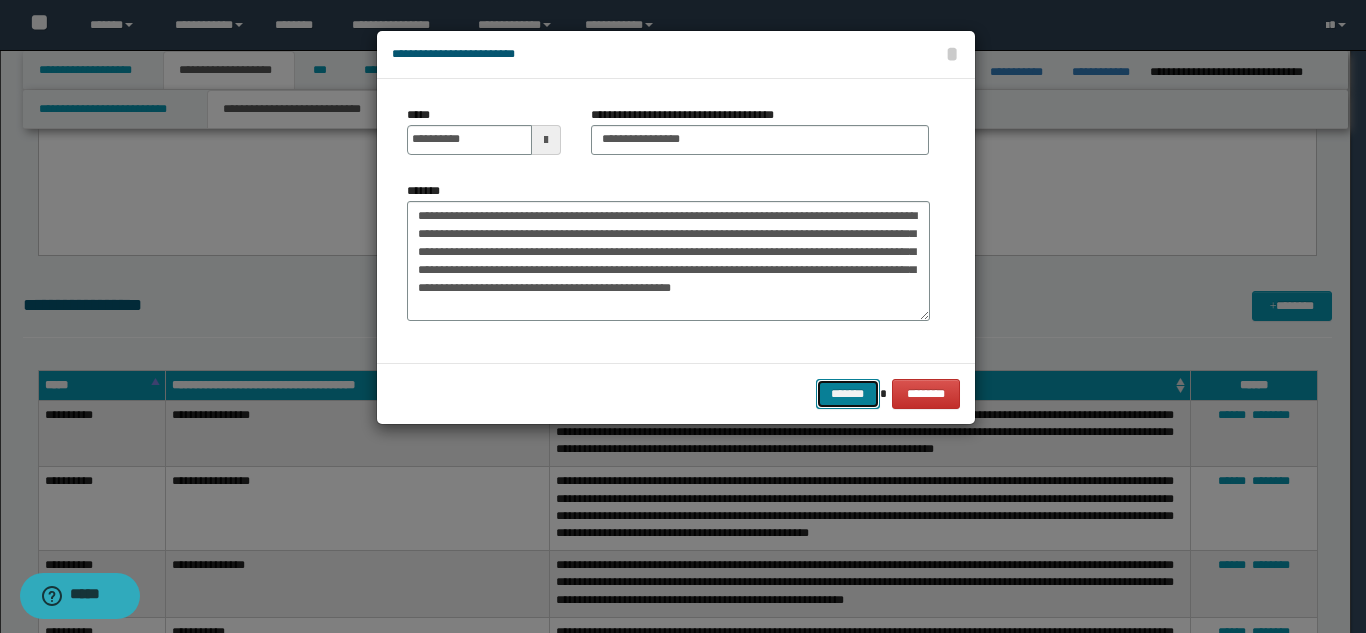 click on "*******" at bounding box center [848, 394] 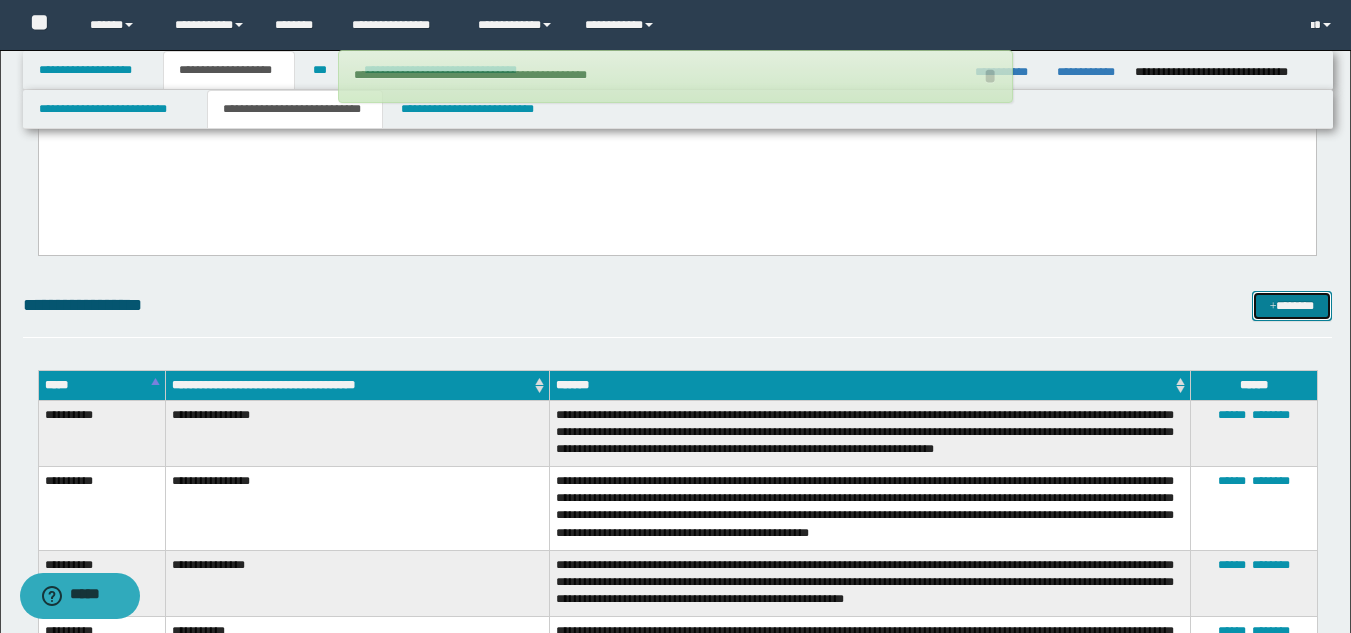 click on "*******" at bounding box center [1292, 306] 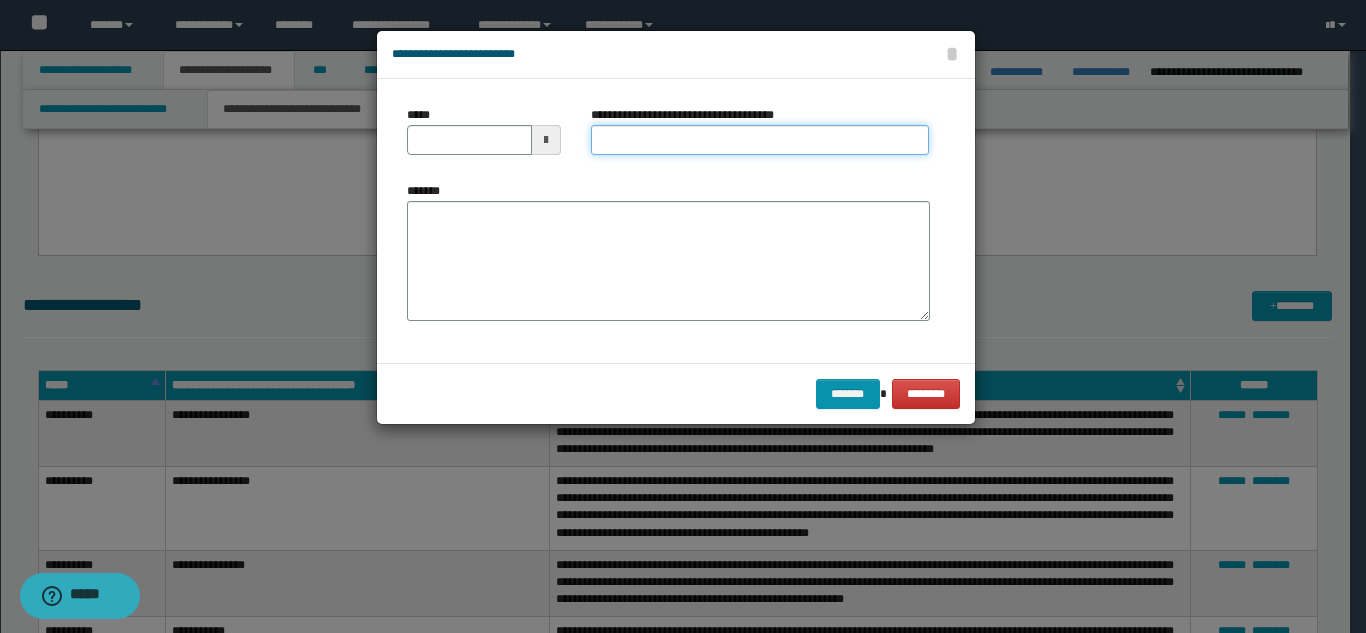 click on "**********" at bounding box center (760, 140) 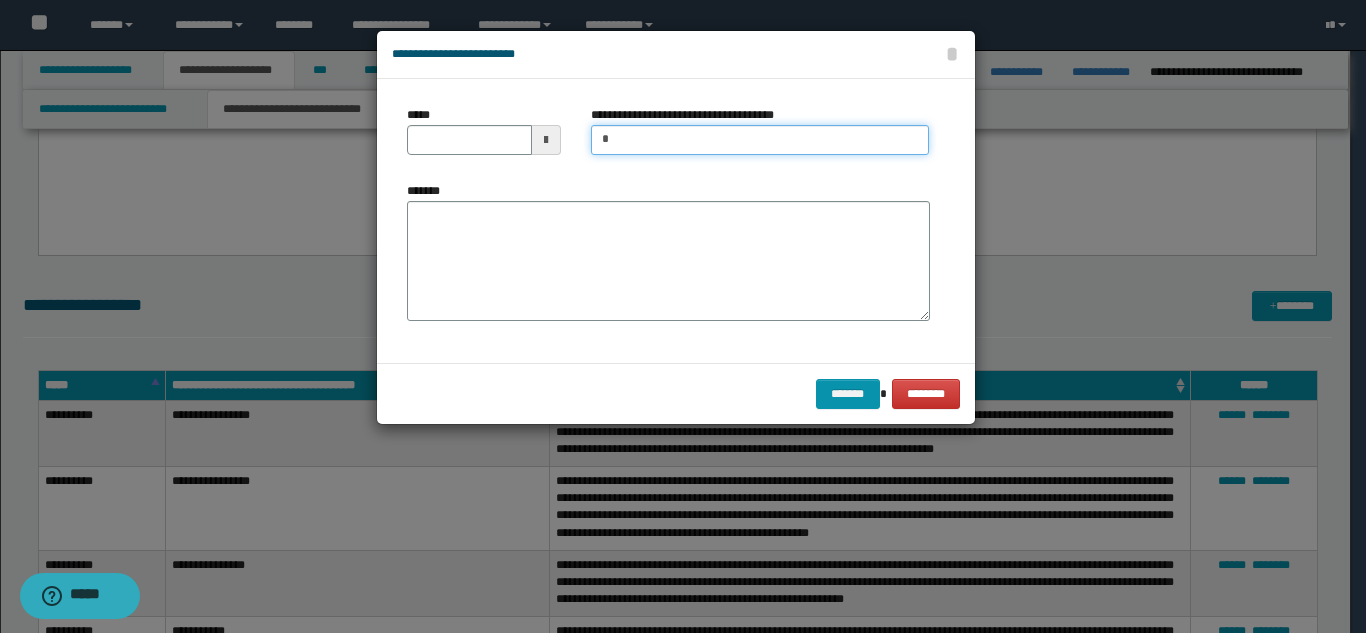 click on "*" at bounding box center [760, 140] 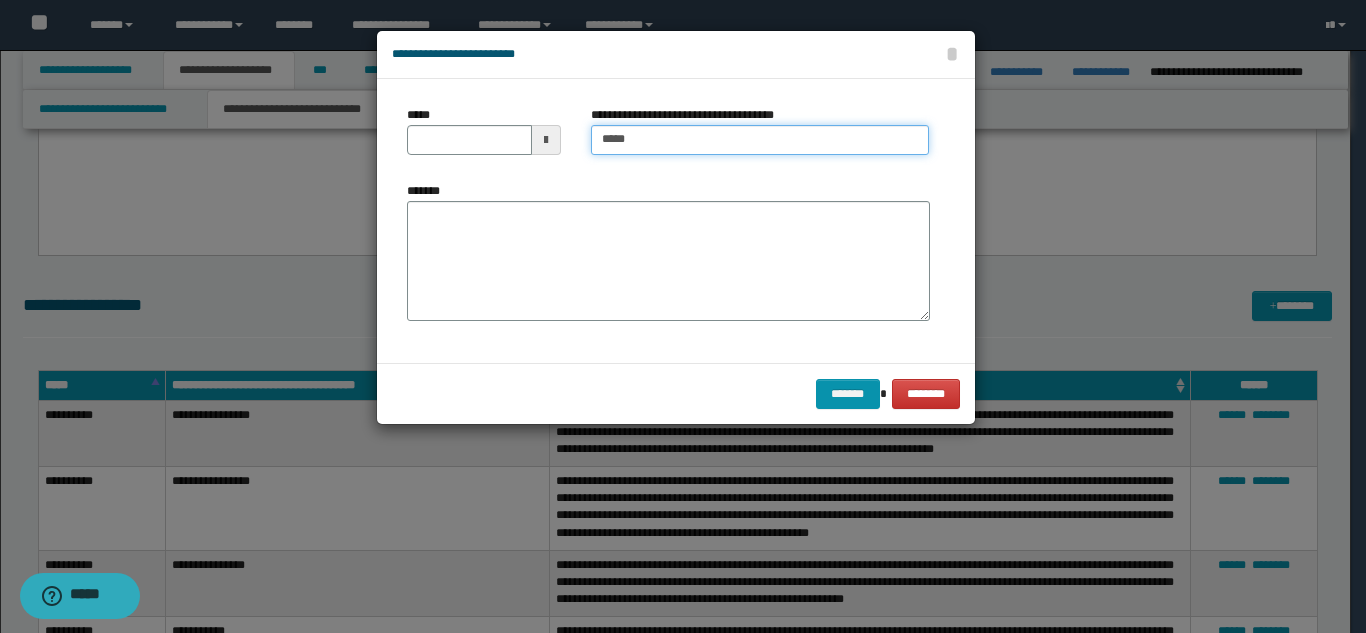 type on "**********" 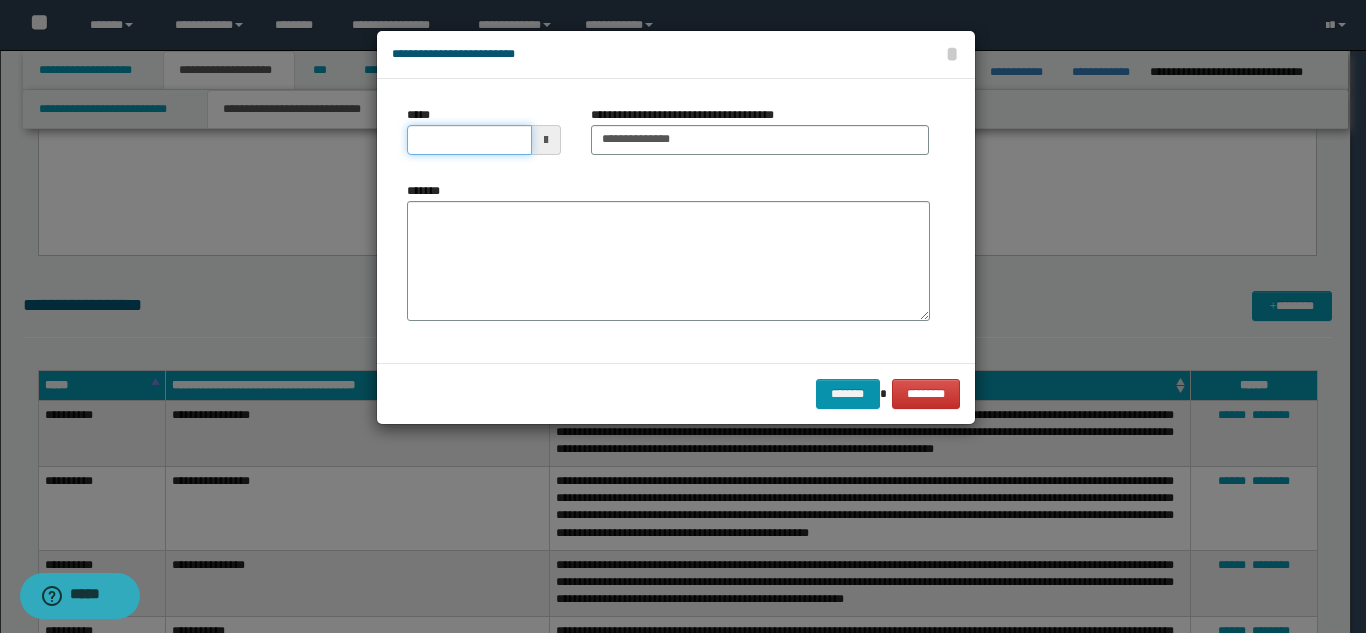 click on "*****" at bounding box center (469, 140) 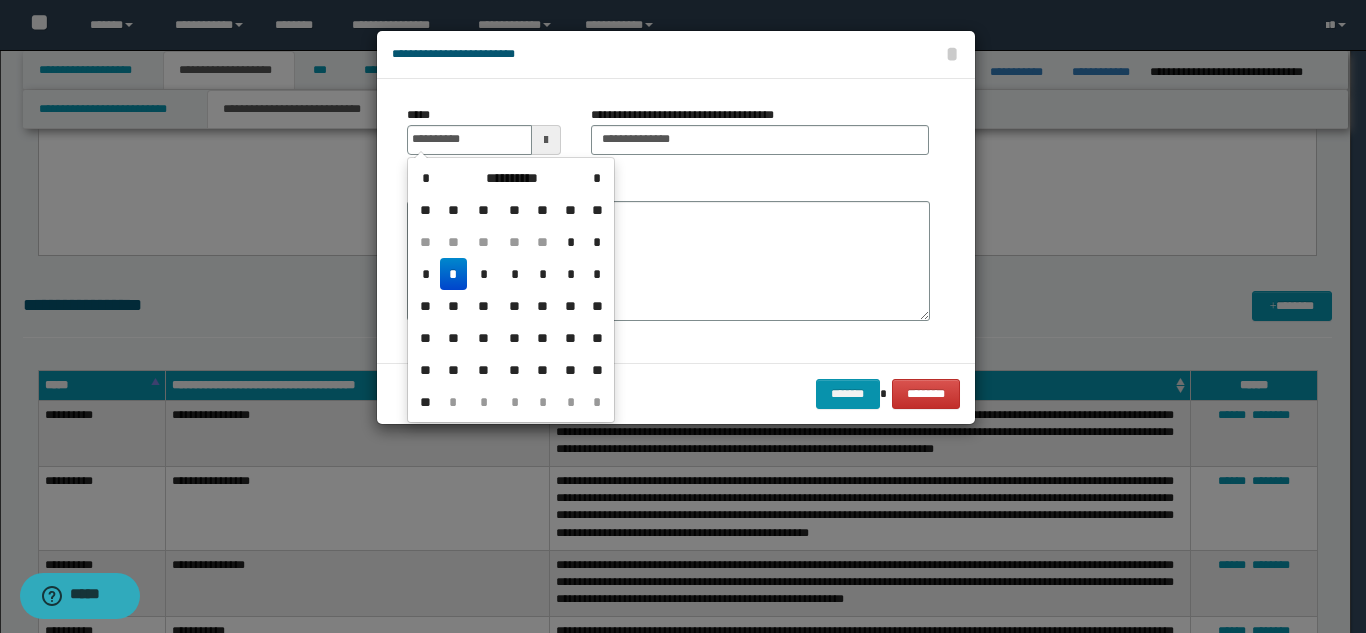 drag, startPoint x: 455, startPoint y: 277, endPoint x: 478, endPoint y: 257, distance: 30.479502 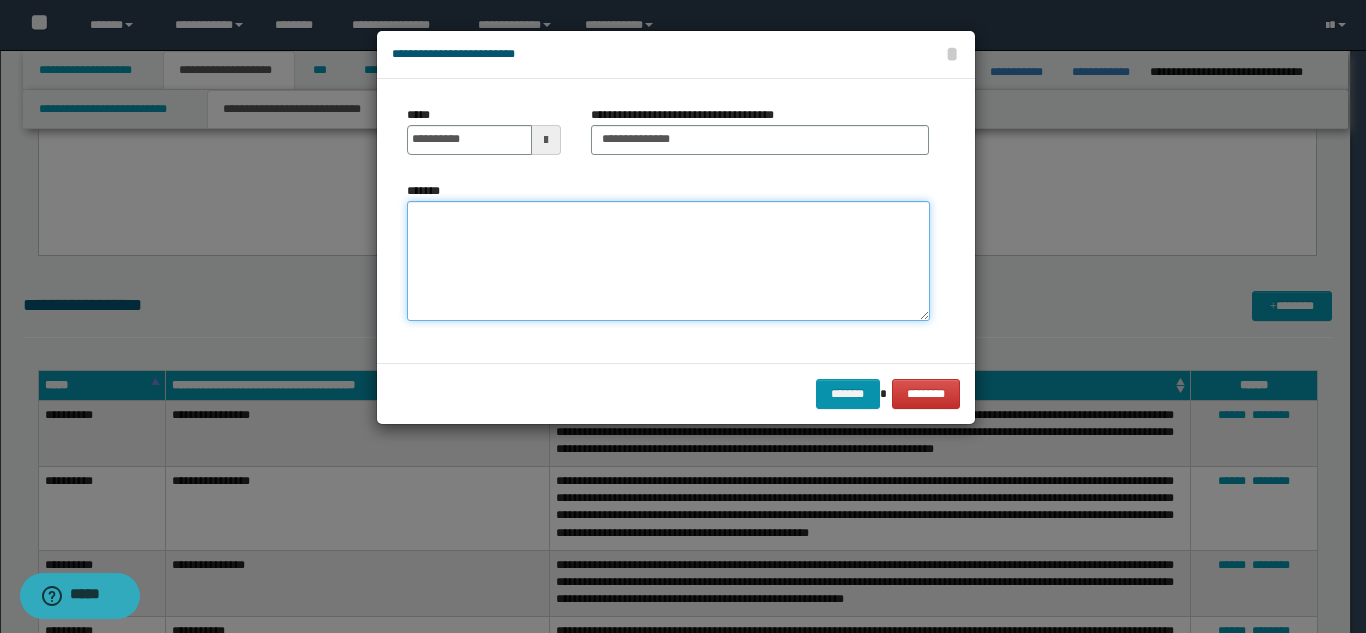 click on "*******" at bounding box center [668, 261] 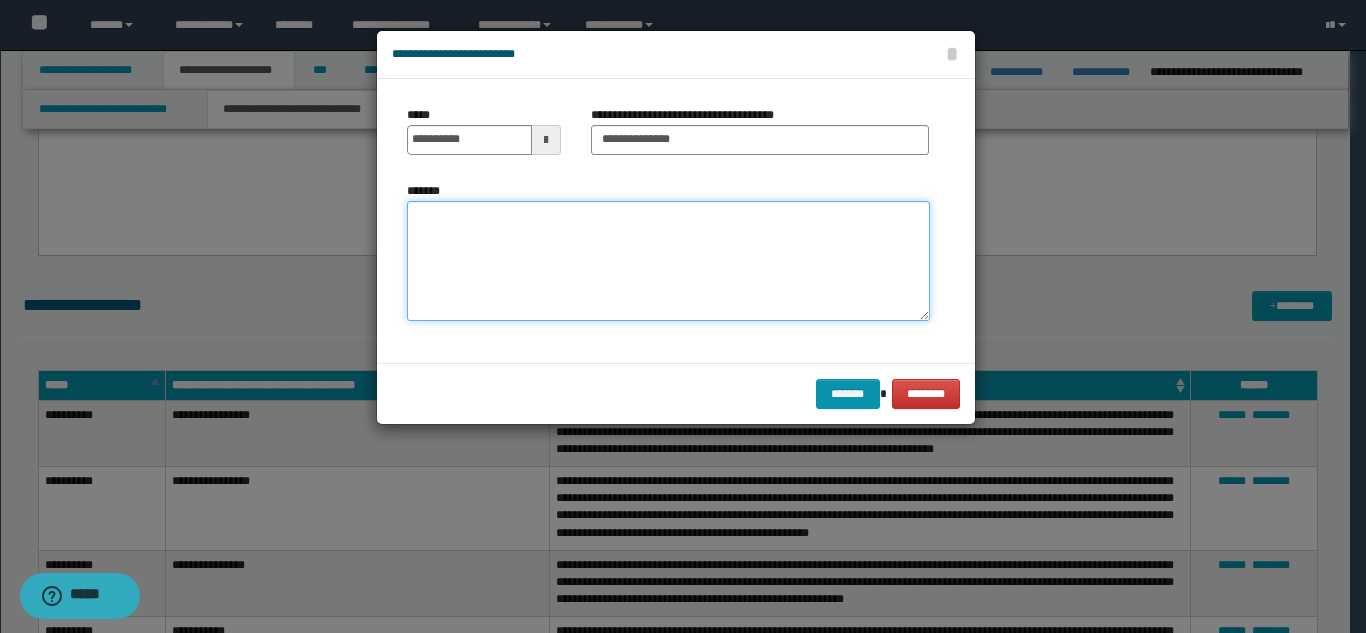 paste on "**********" 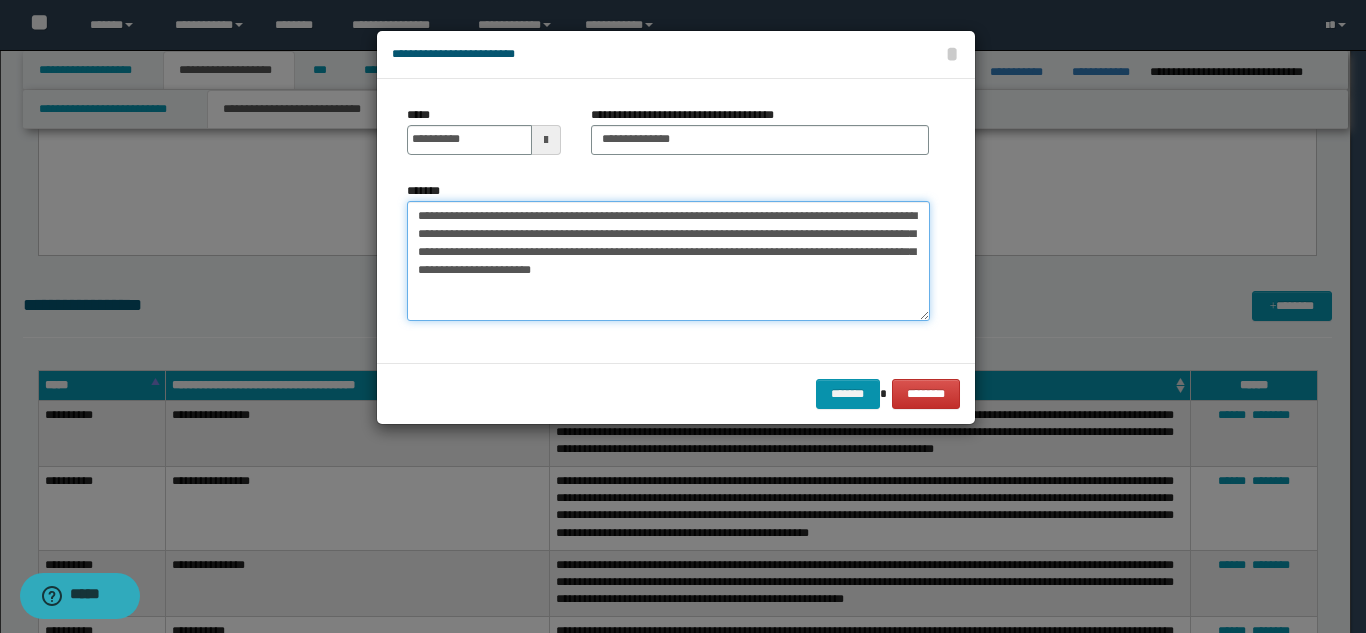 click on "**********" at bounding box center [668, 261] 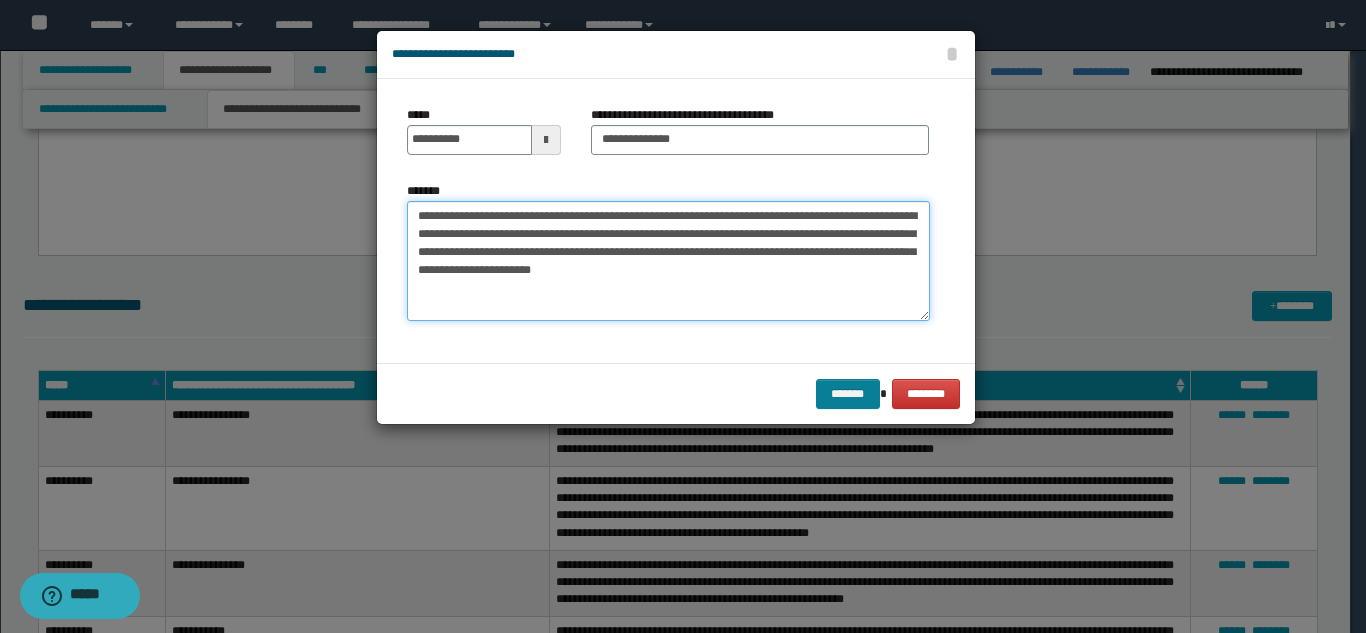 type on "**********" 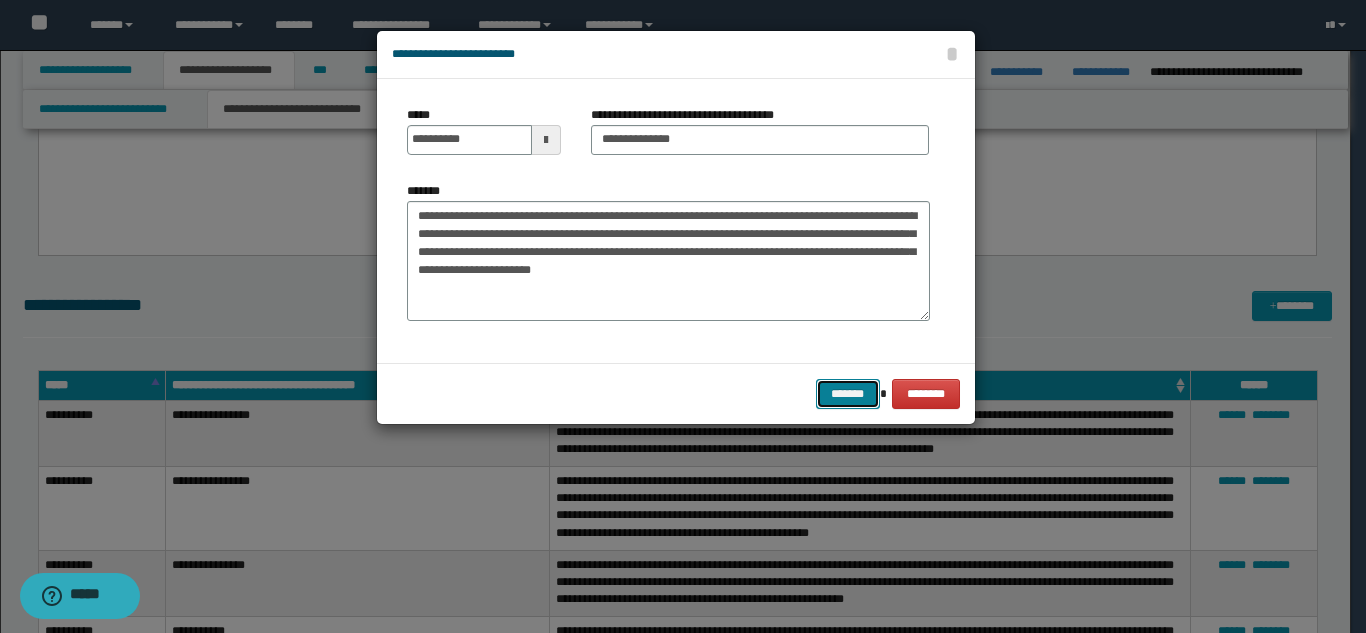 click on "*******" at bounding box center (848, 394) 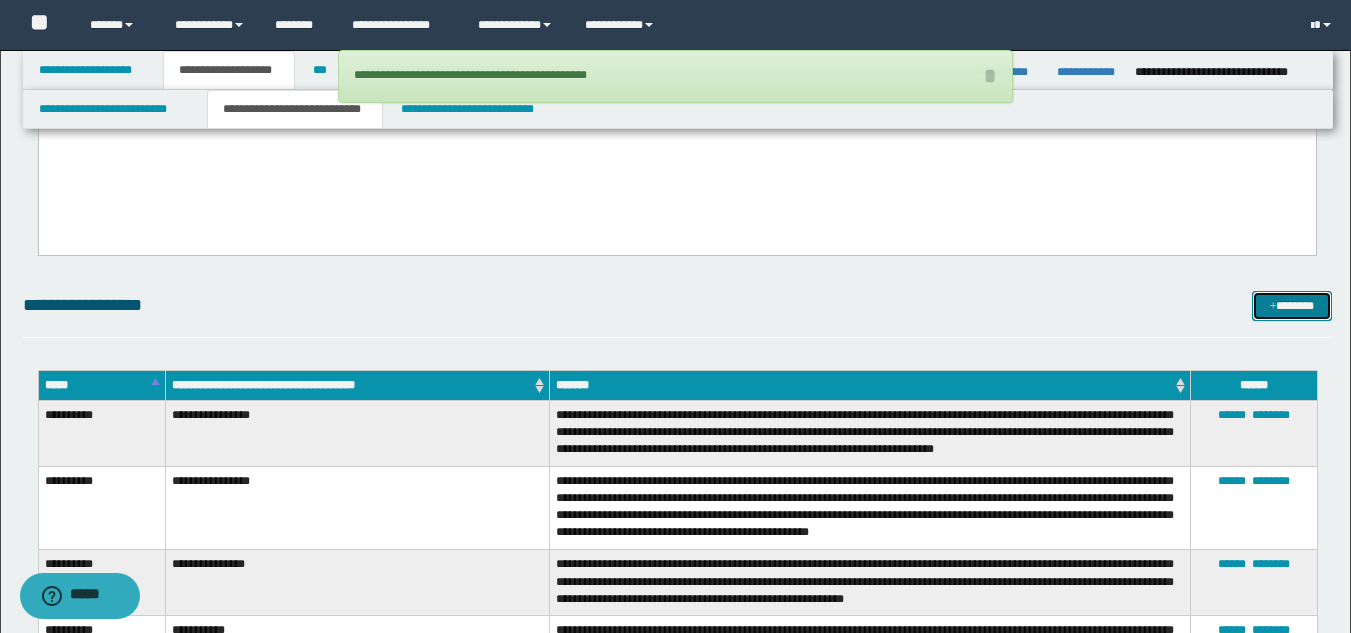 click on "*******" at bounding box center (1292, 306) 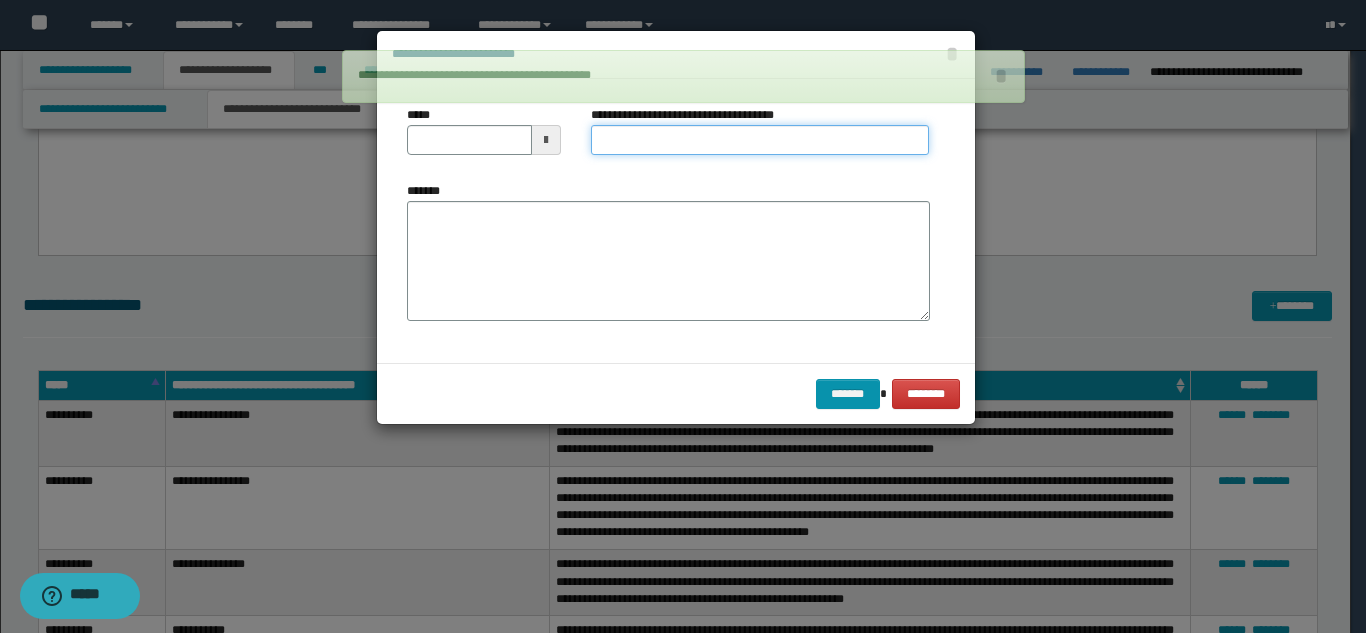 click on "**********" at bounding box center [760, 140] 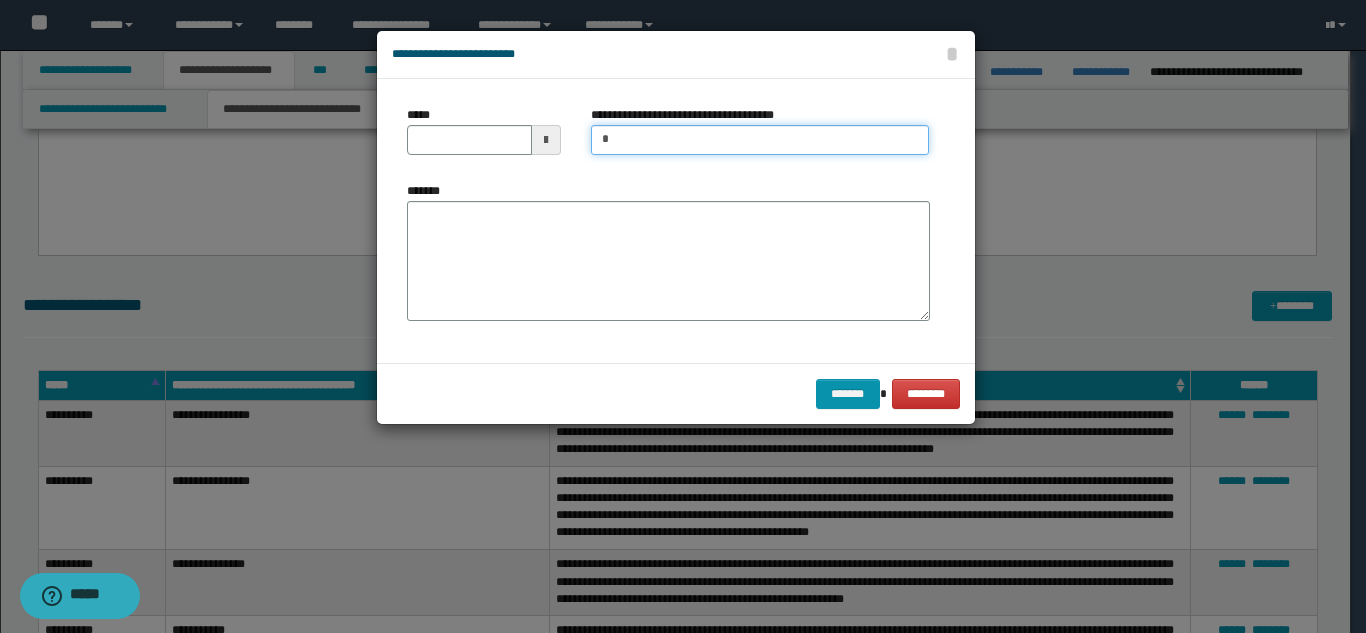 type on "**********" 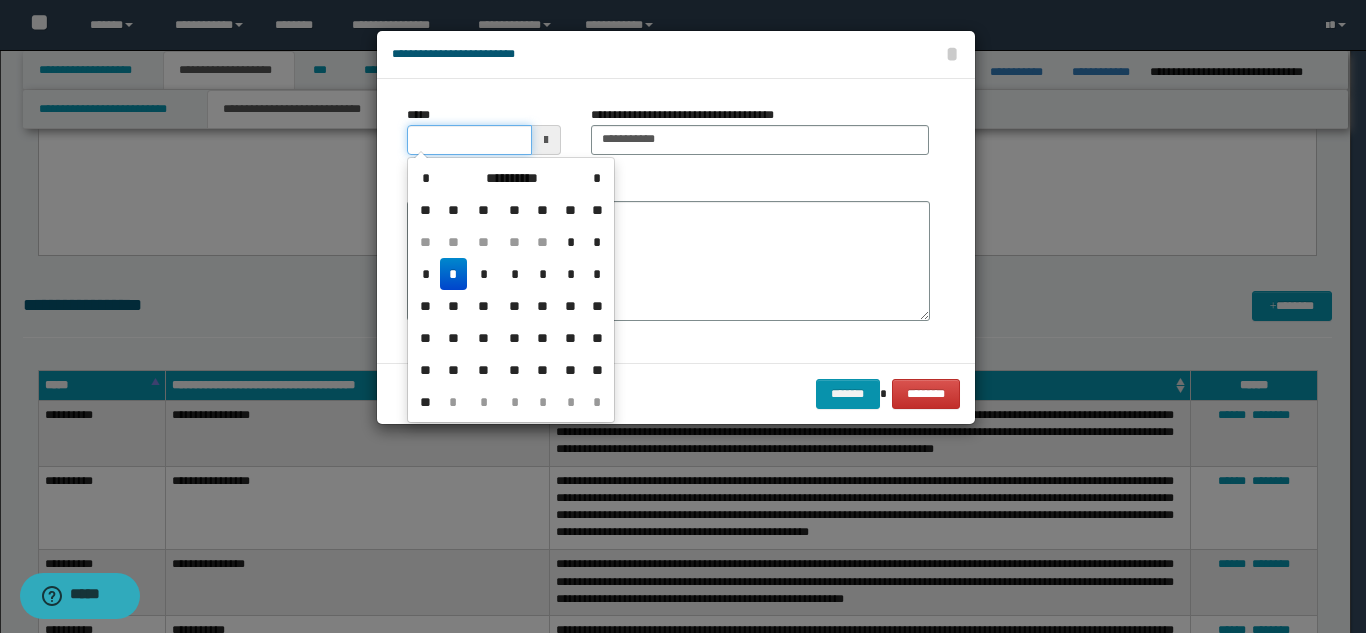 click on "*****" at bounding box center (469, 140) 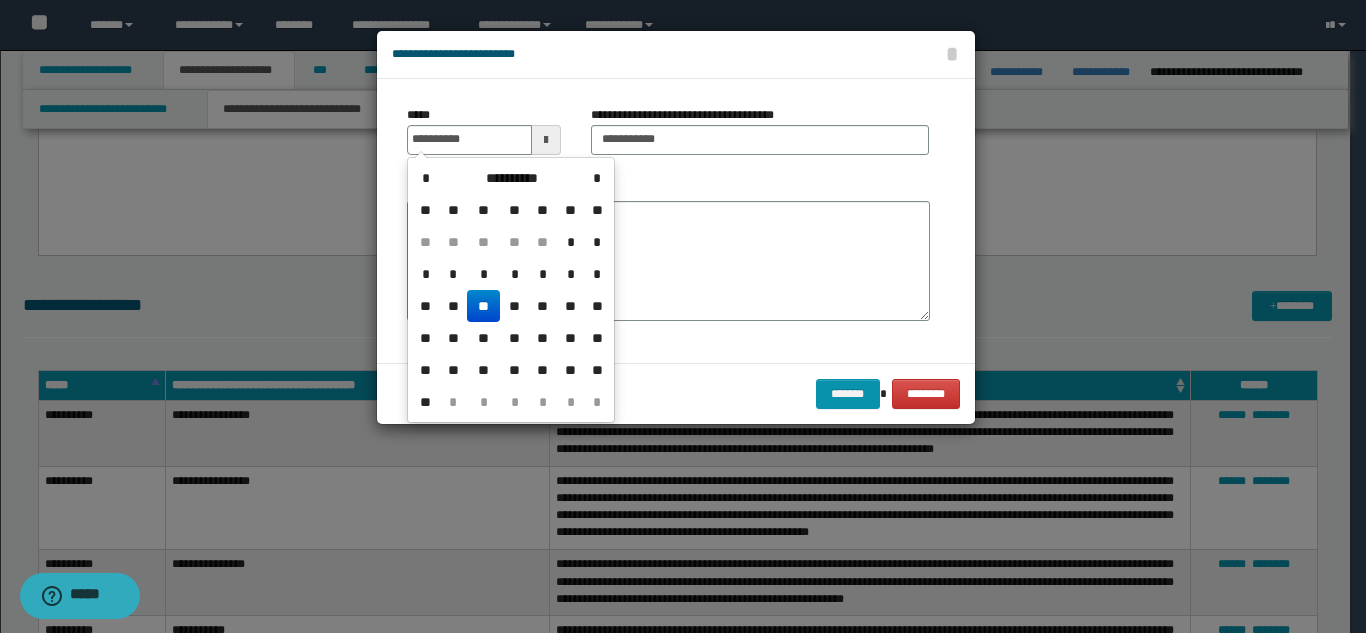 click on "**" at bounding box center (483, 306) 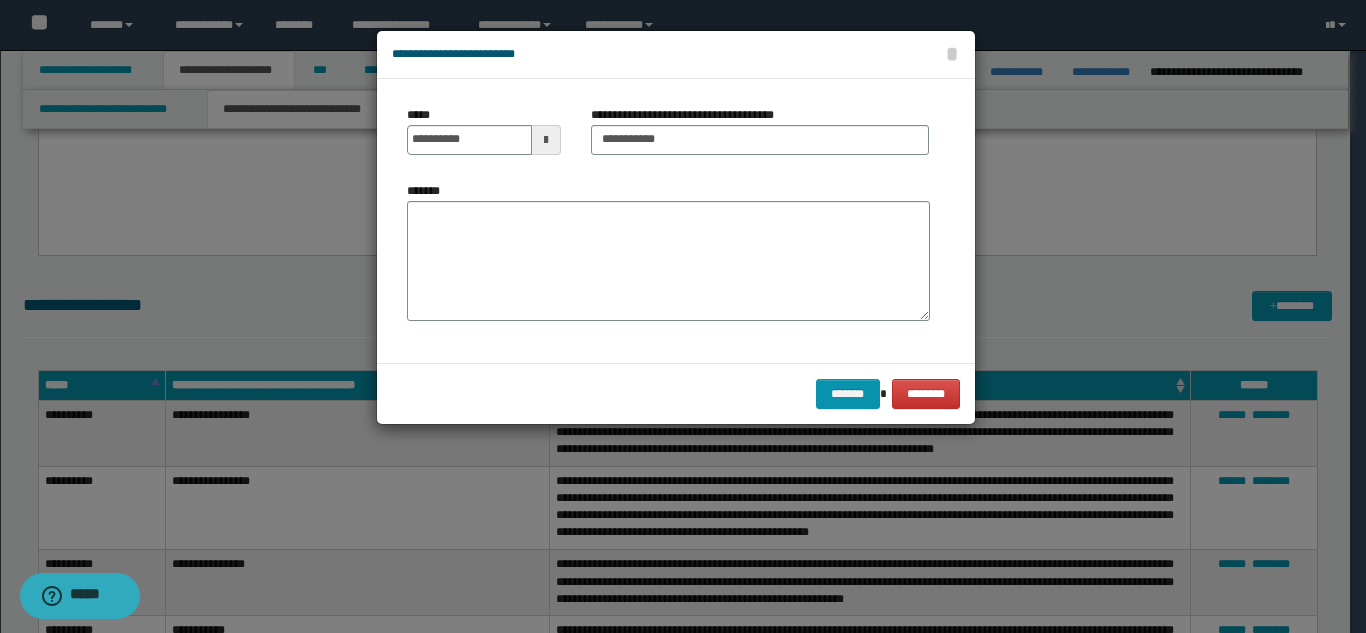 drag, startPoint x: 516, startPoint y: 259, endPoint x: 545, endPoint y: 259, distance: 29 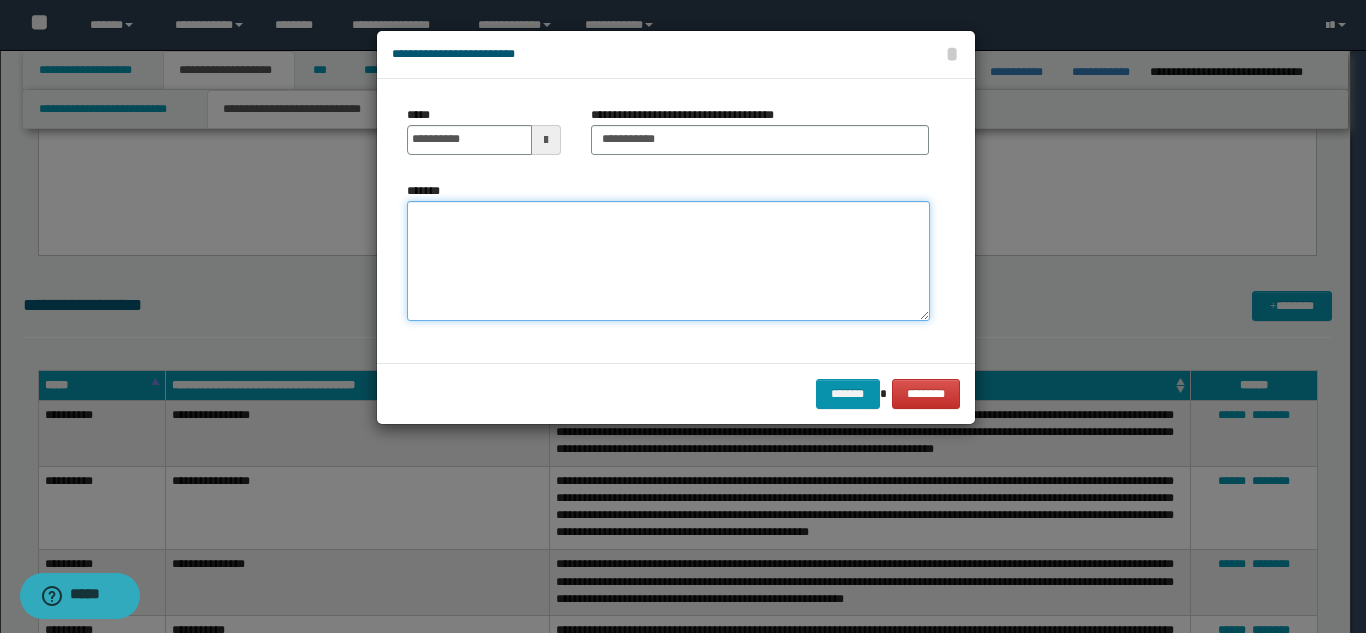 paste on "**********" 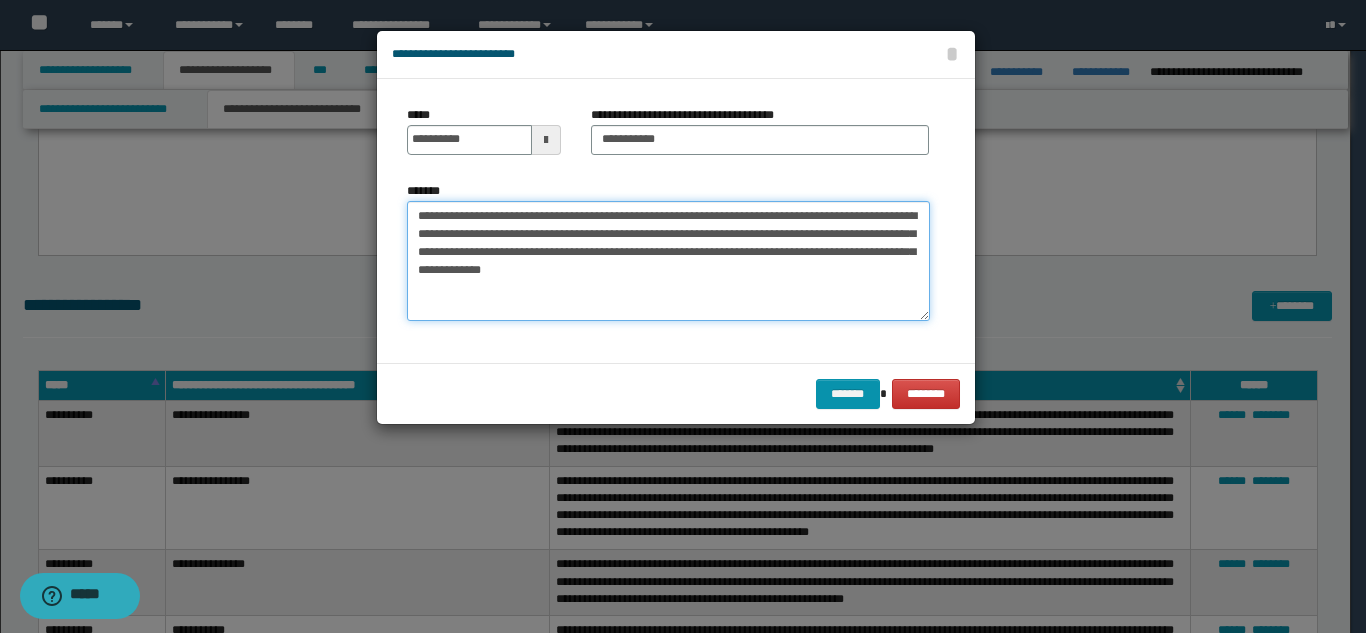 click on "**********" at bounding box center (668, 261) 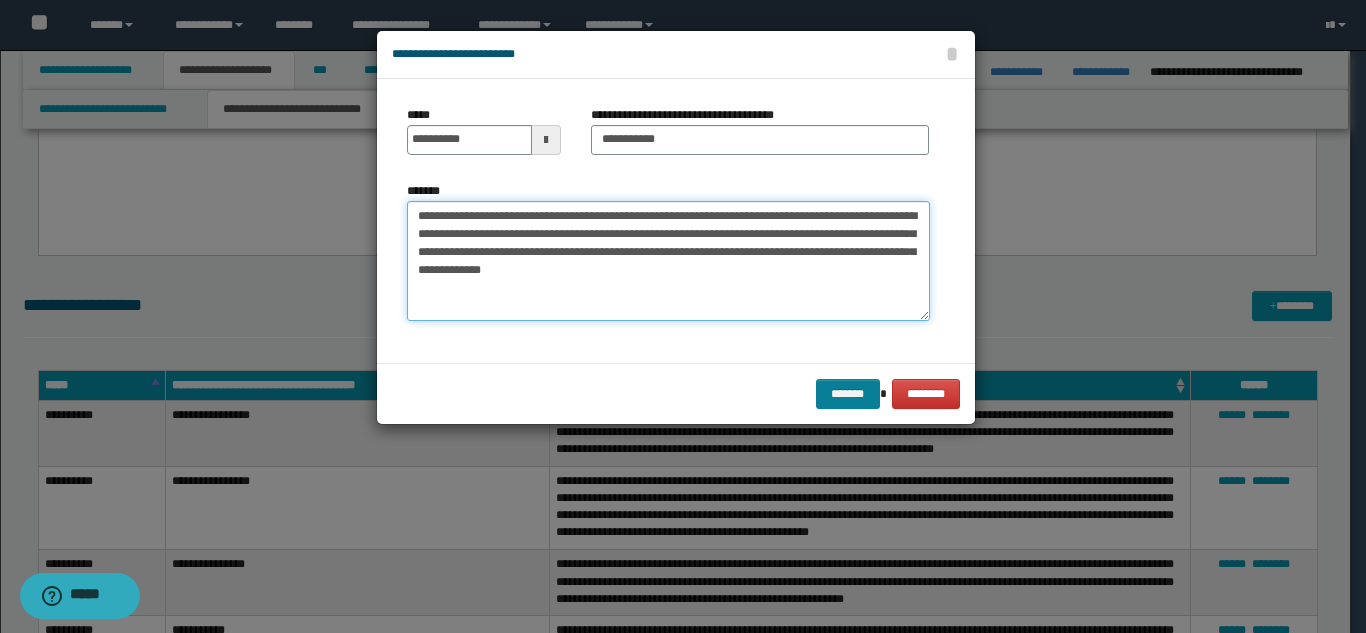 type on "**********" 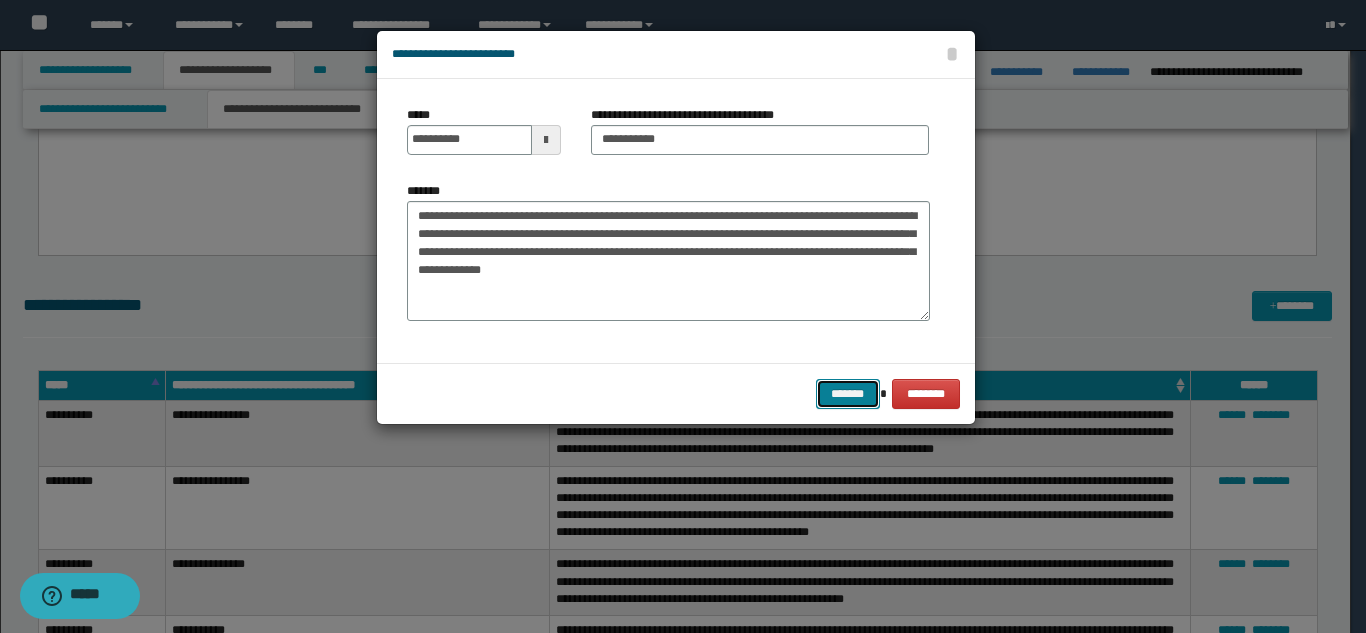 click on "*******" at bounding box center [848, 394] 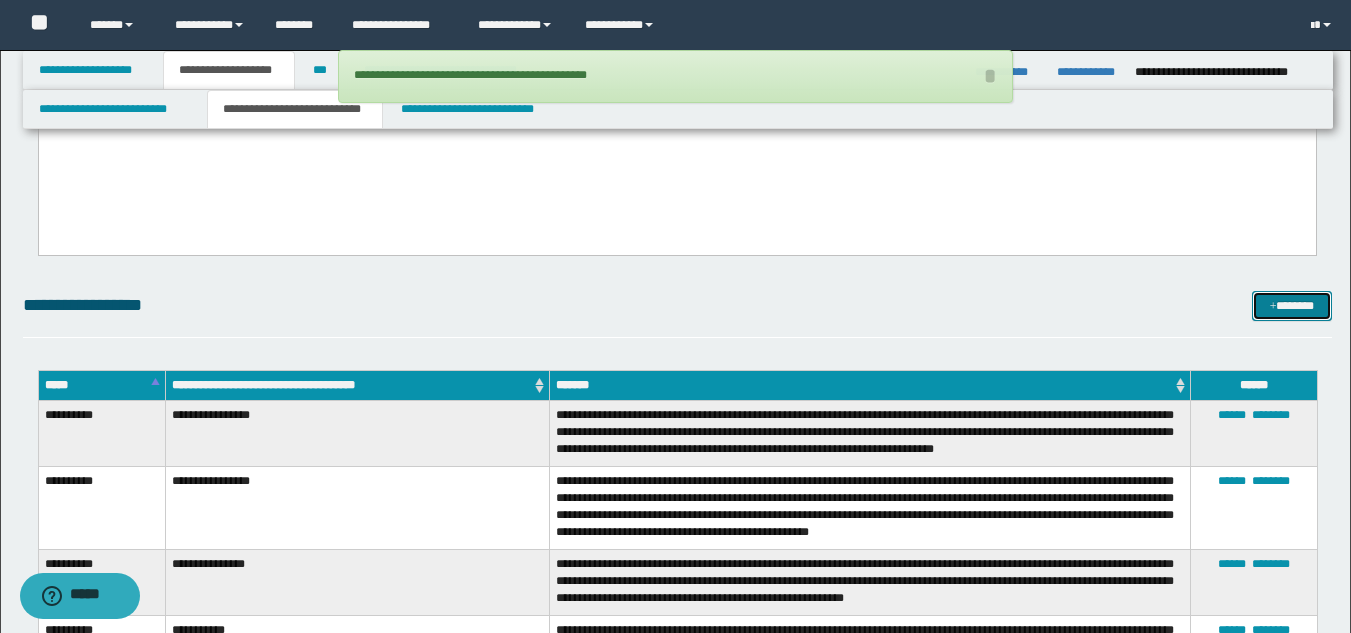 click on "*******" at bounding box center [1292, 306] 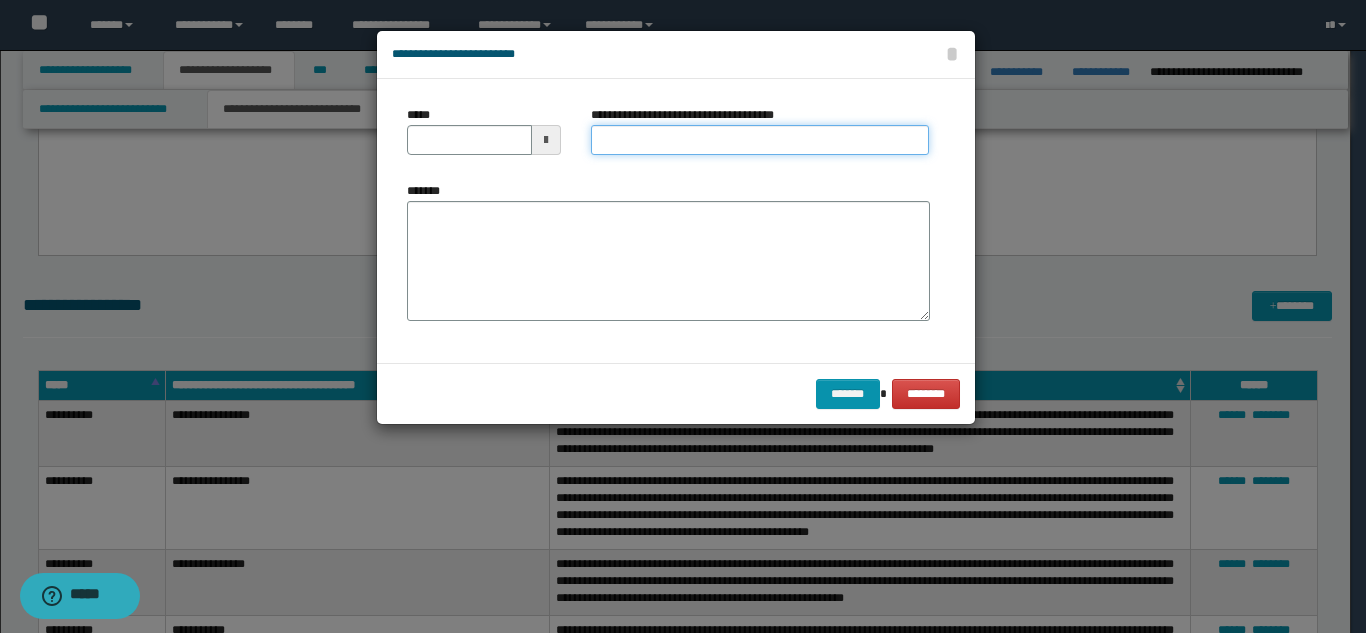 click on "**********" at bounding box center [760, 140] 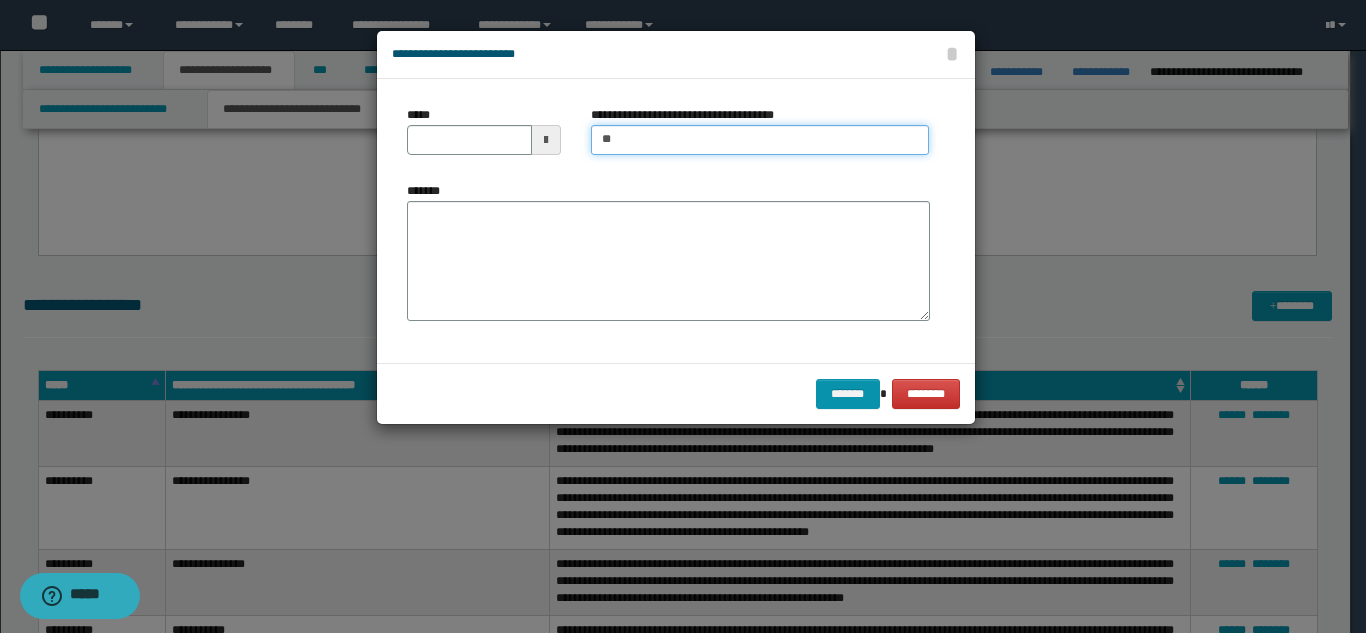 type on "**********" 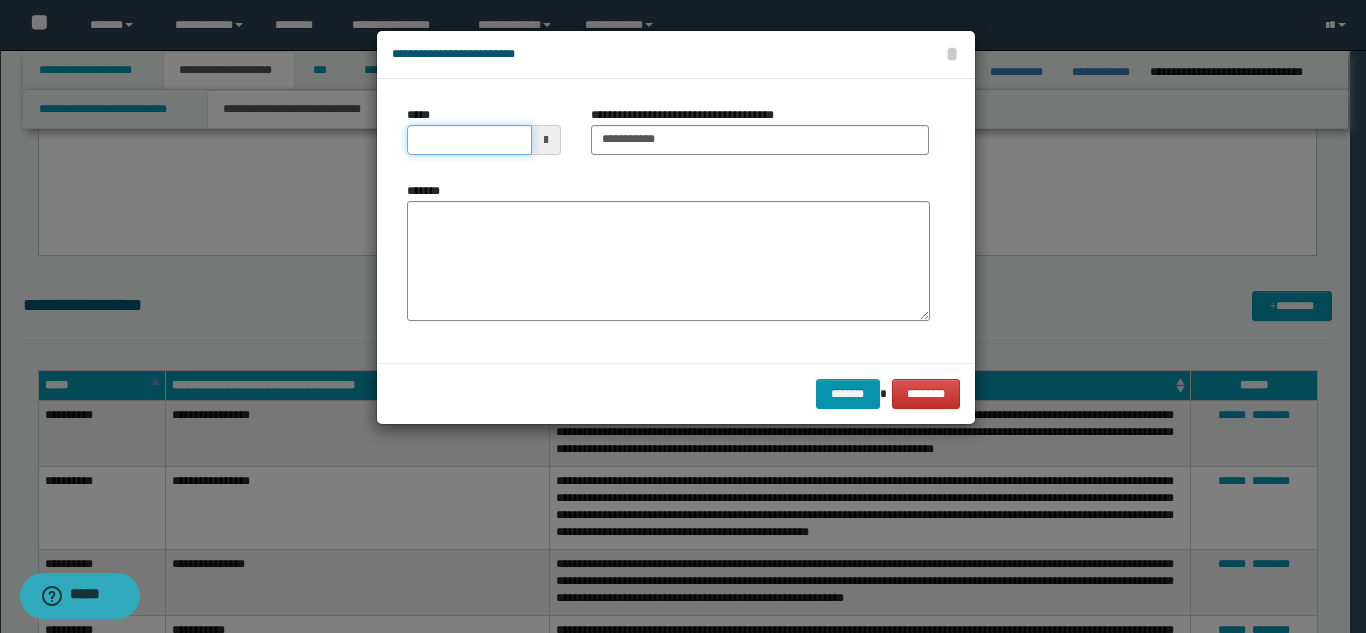 click on "*****" at bounding box center [469, 140] 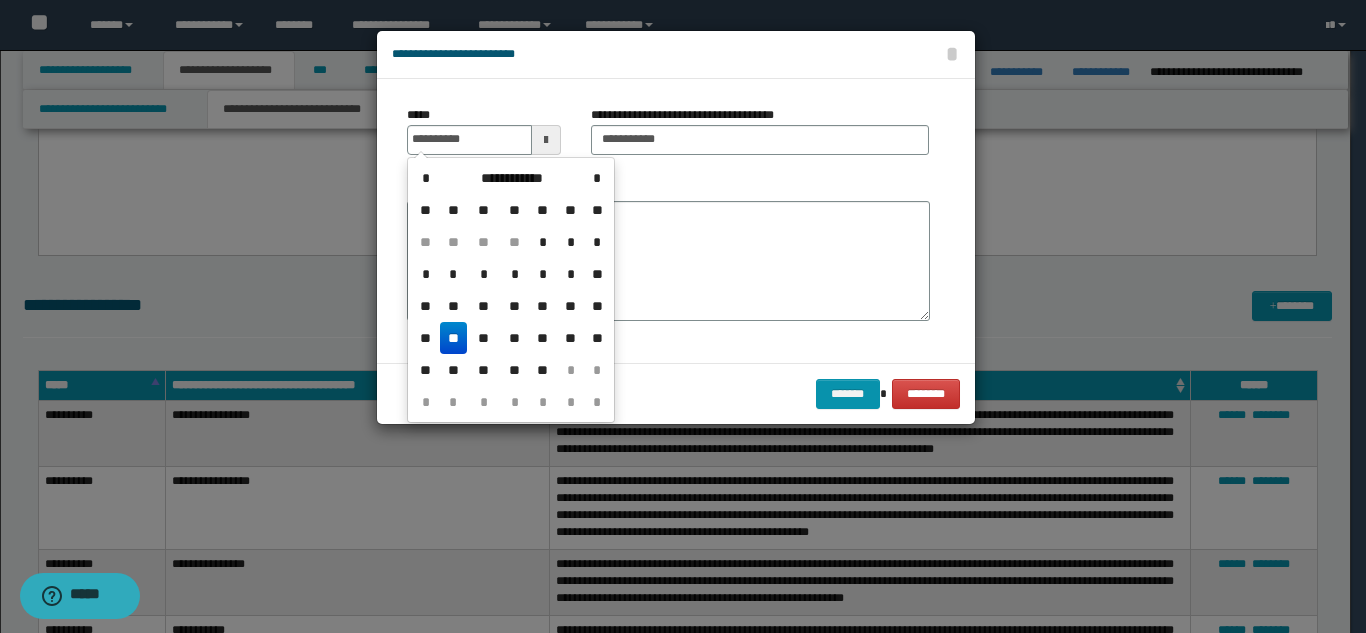 click on "**" at bounding box center [454, 338] 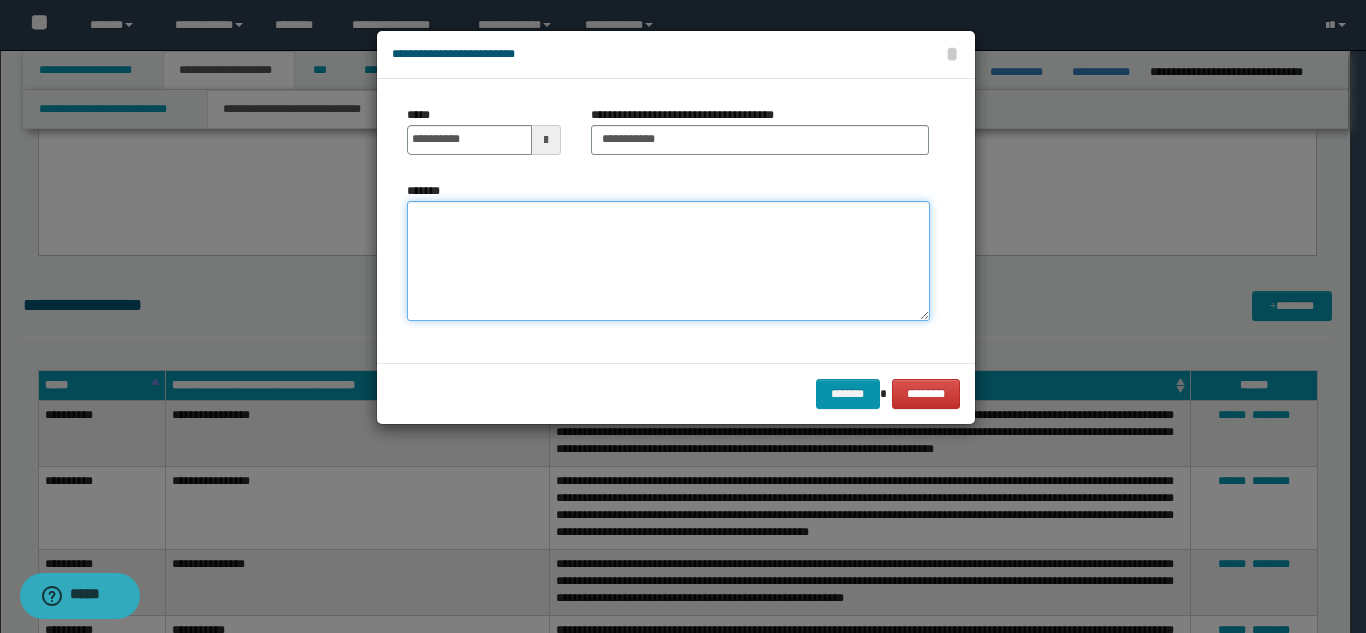 click on "*******" at bounding box center (668, 261) 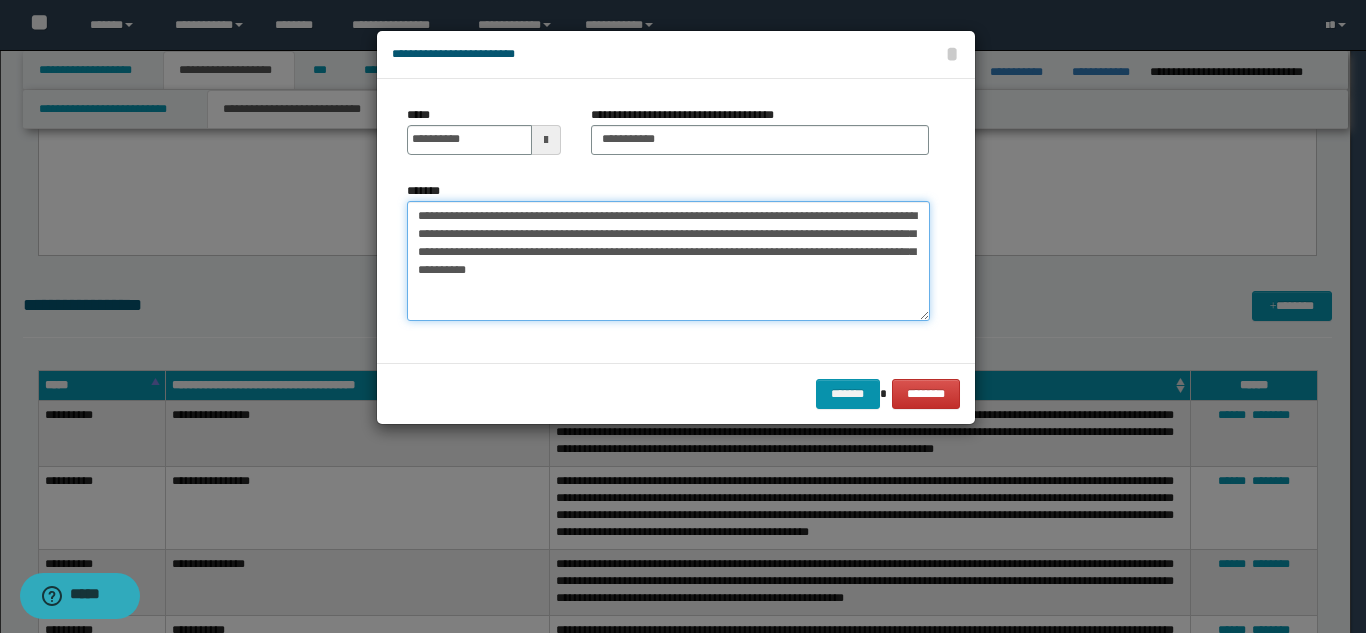 click on "**********" at bounding box center (668, 261) 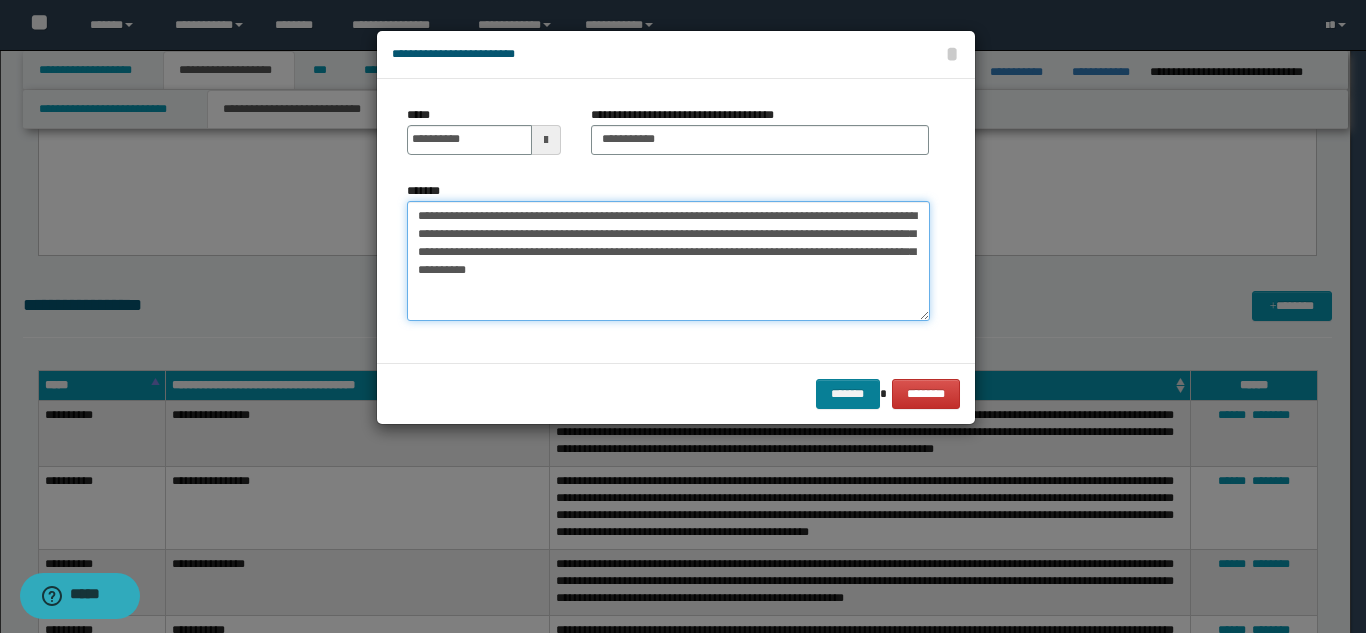 type on "**********" 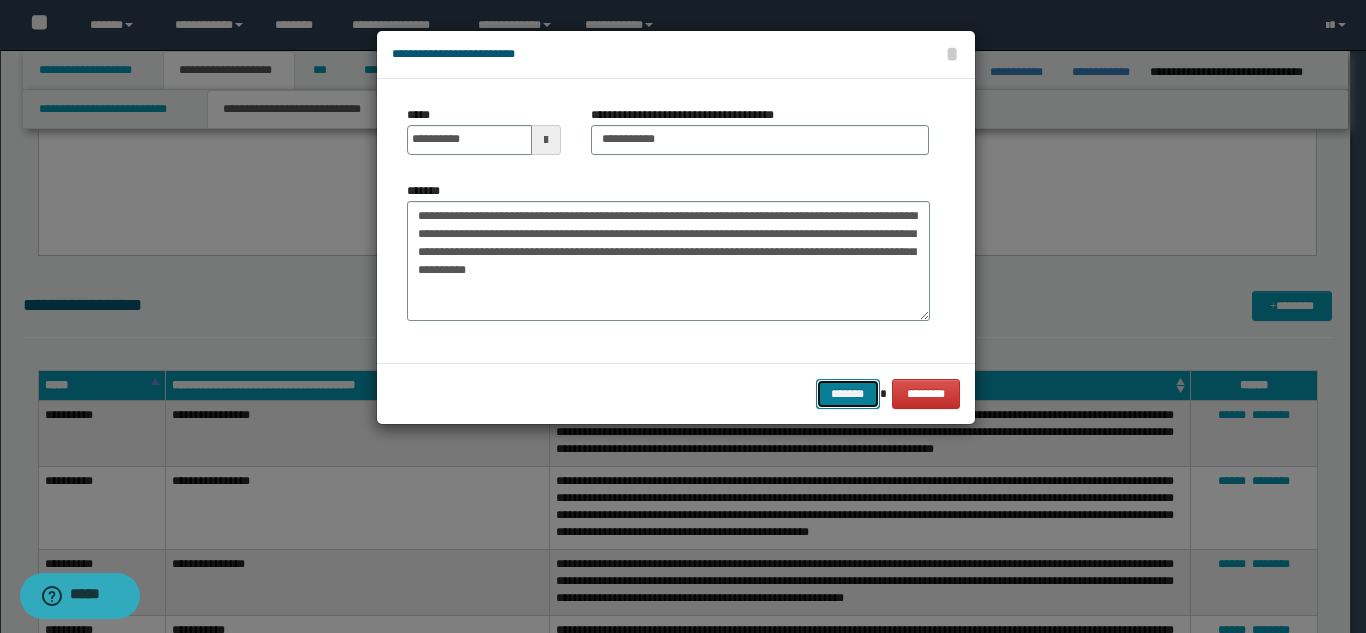 click on "*******" at bounding box center [848, 394] 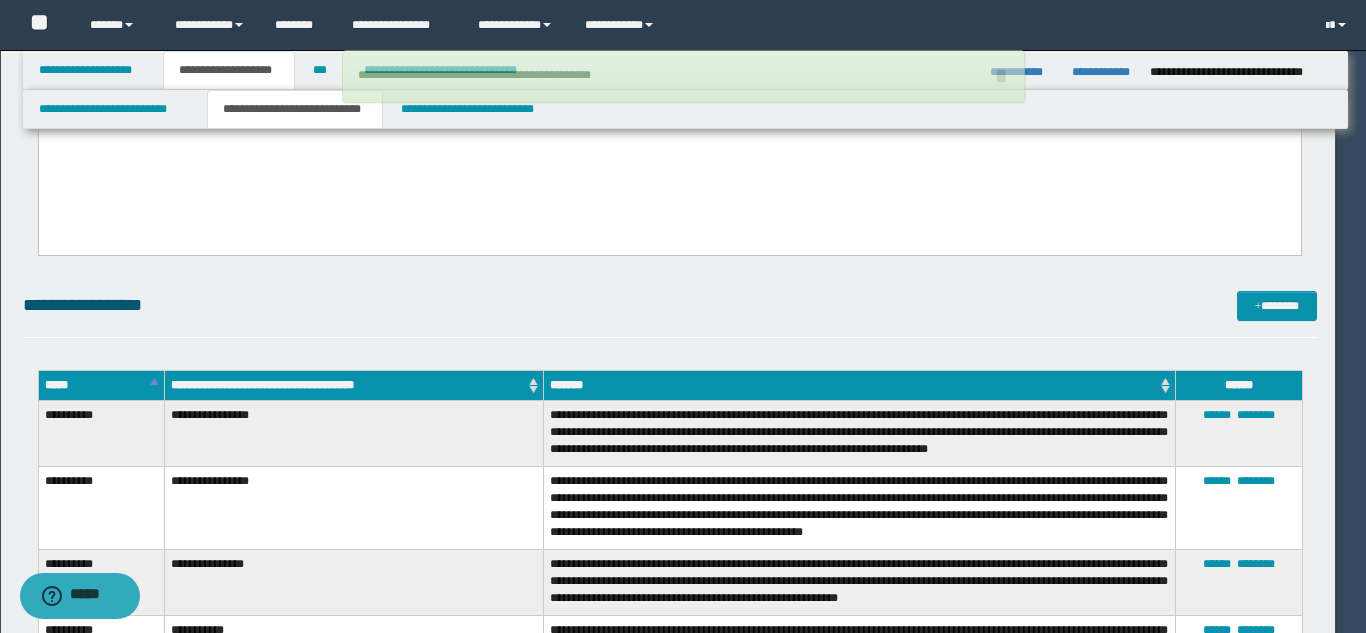 type 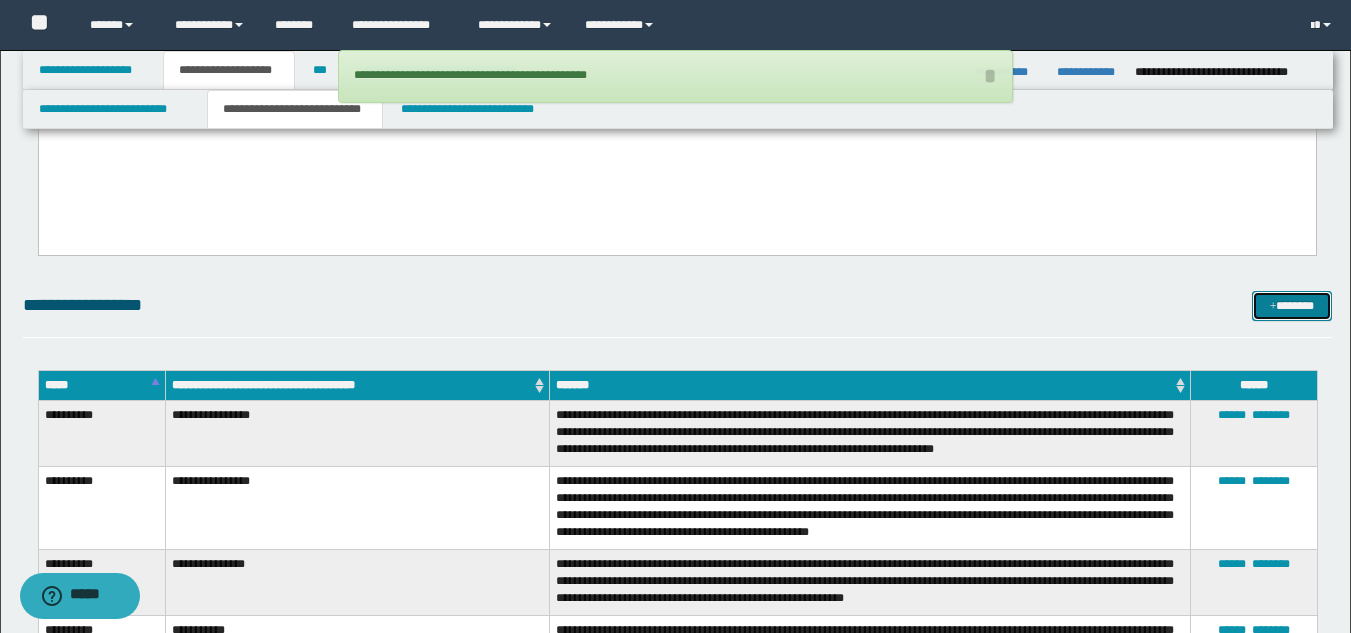 click at bounding box center (1273, 307) 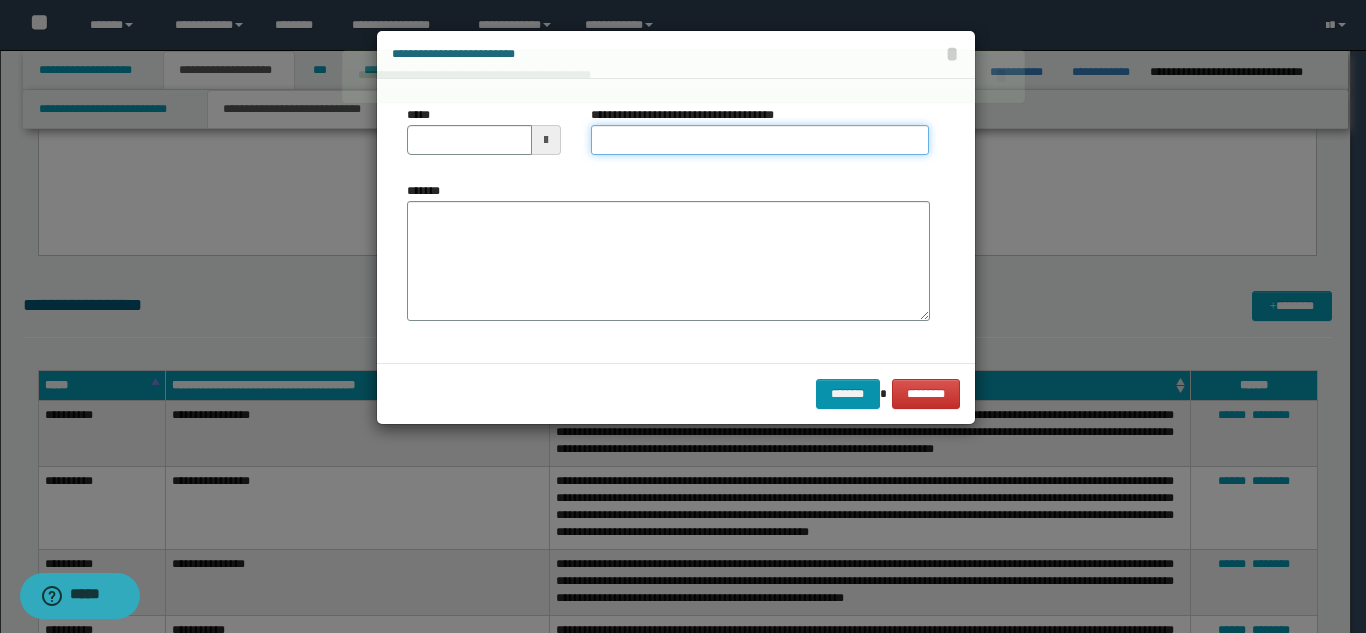 click on "**********" at bounding box center (760, 140) 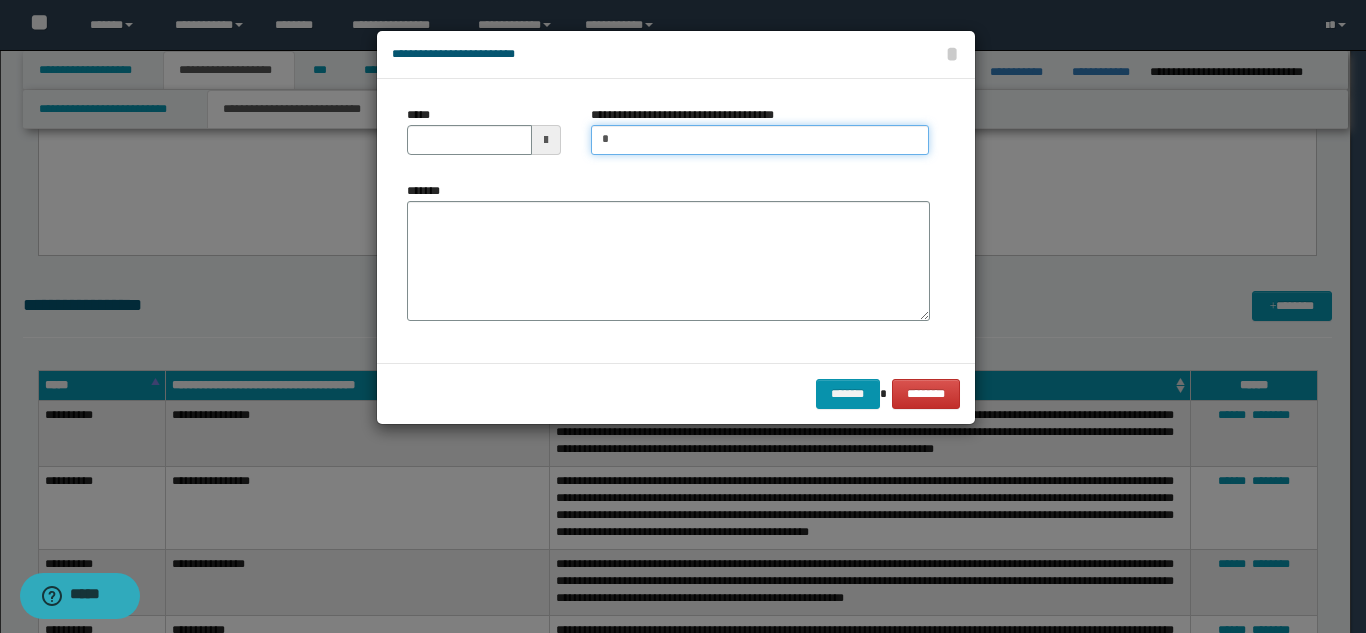 type on "**********" 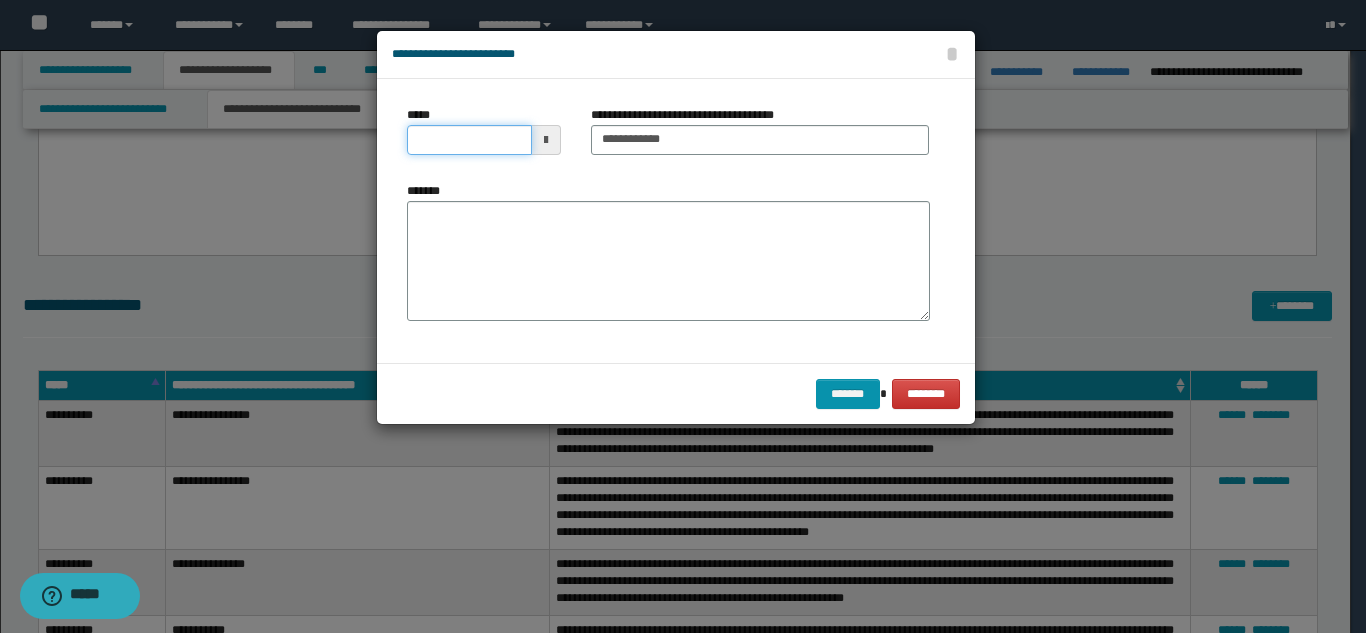click on "*****" at bounding box center (469, 140) 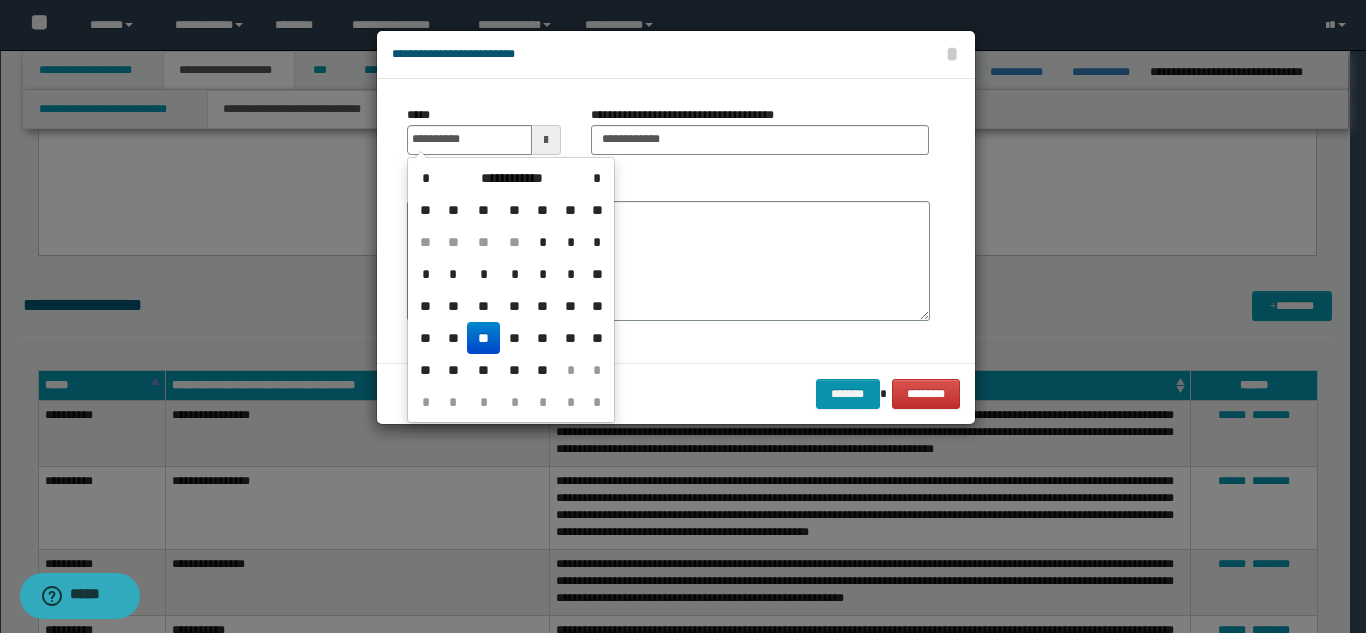 drag, startPoint x: 487, startPoint y: 338, endPoint x: 514, endPoint y: 299, distance: 47.434166 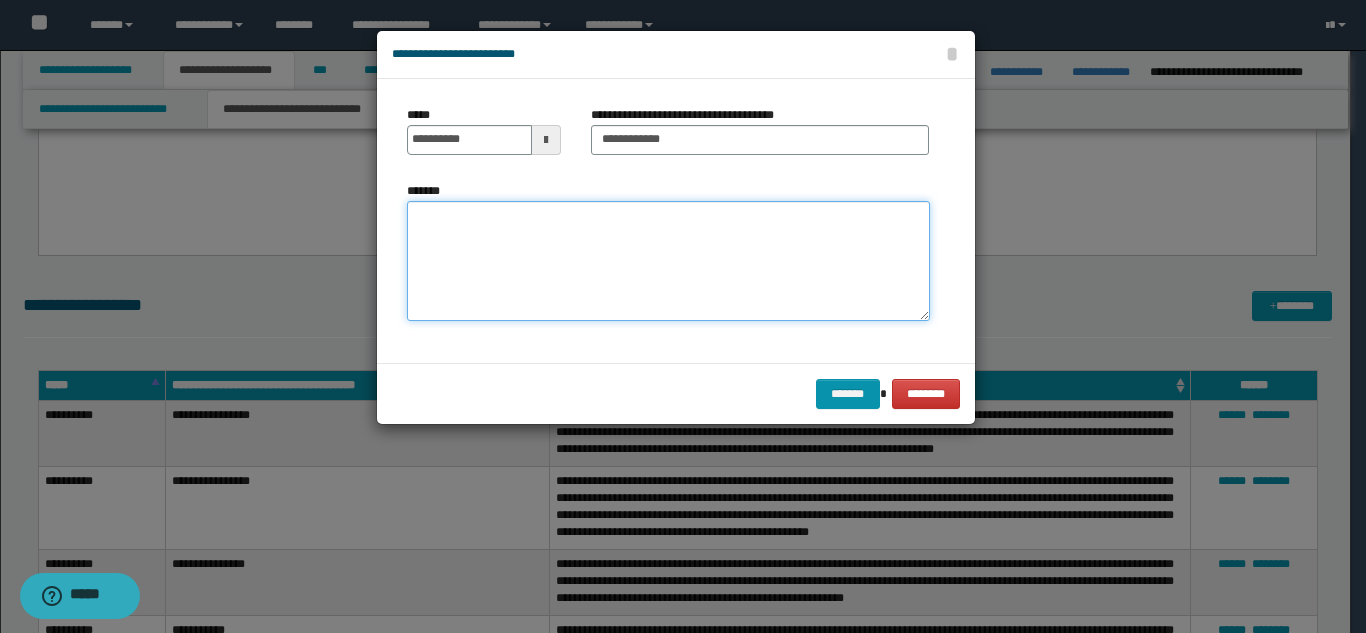click on "*******" at bounding box center [668, 261] 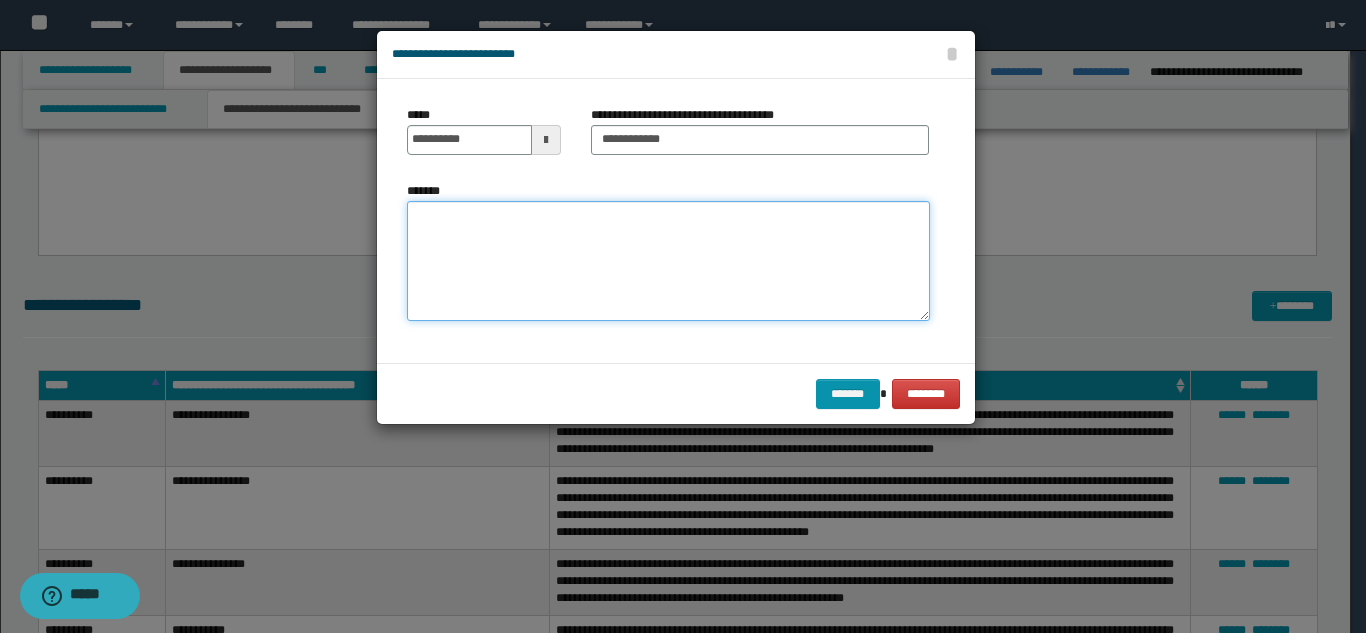 paste on "**********" 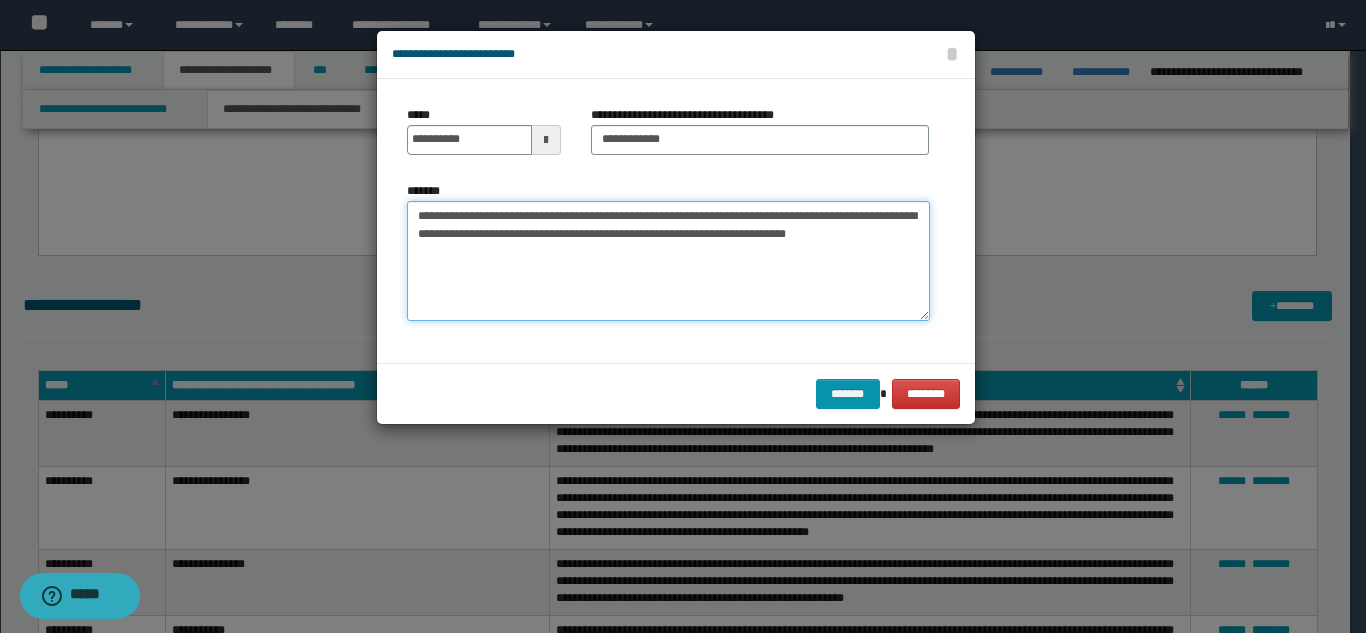 drag, startPoint x: 437, startPoint y: 219, endPoint x: 378, endPoint y: 212, distance: 59.413803 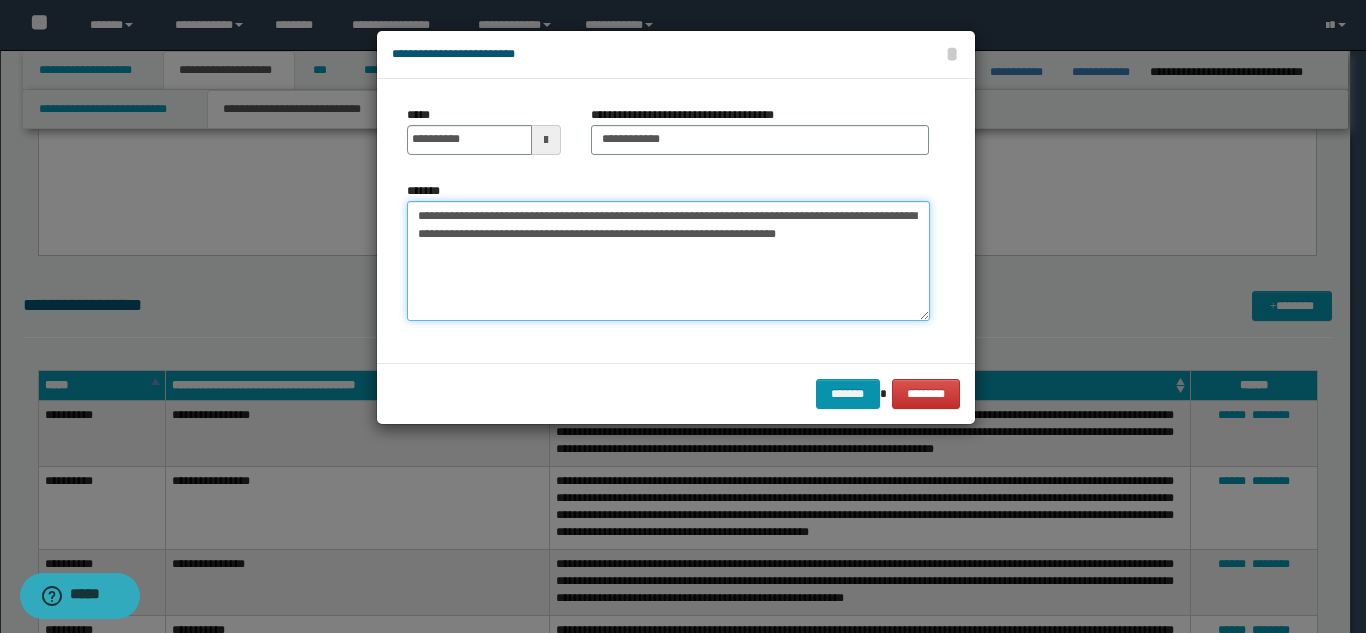 click on "**********" at bounding box center (668, 261) 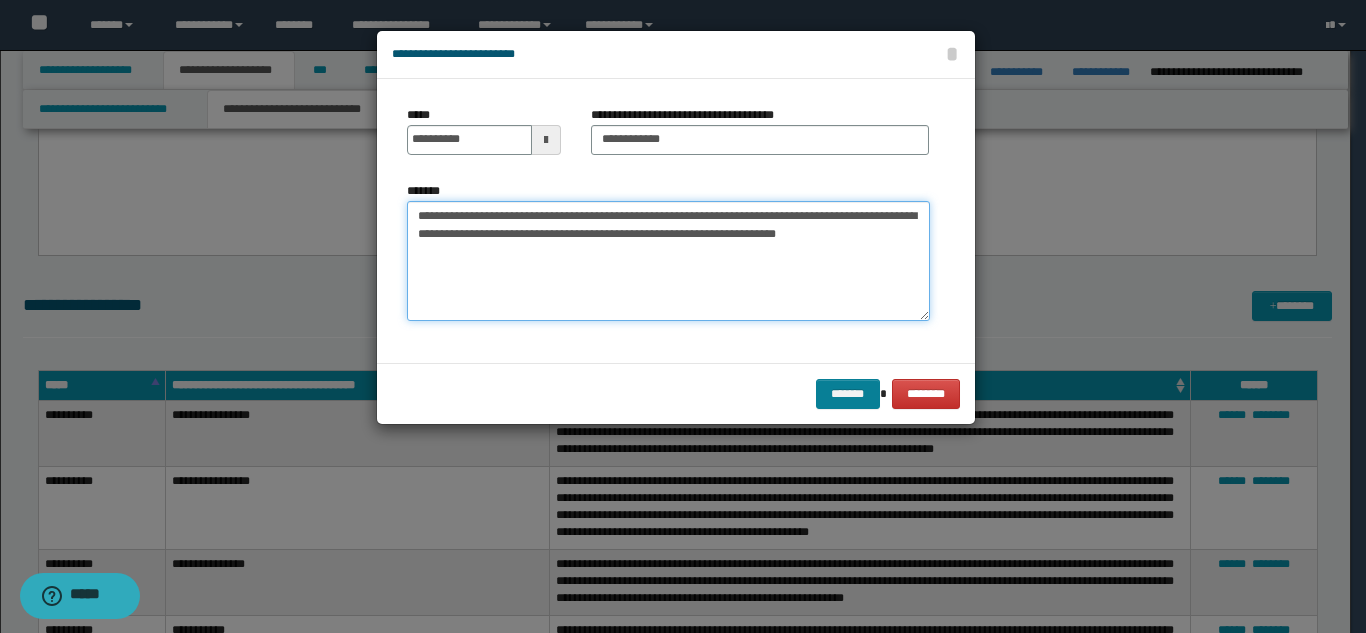 type on "**********" 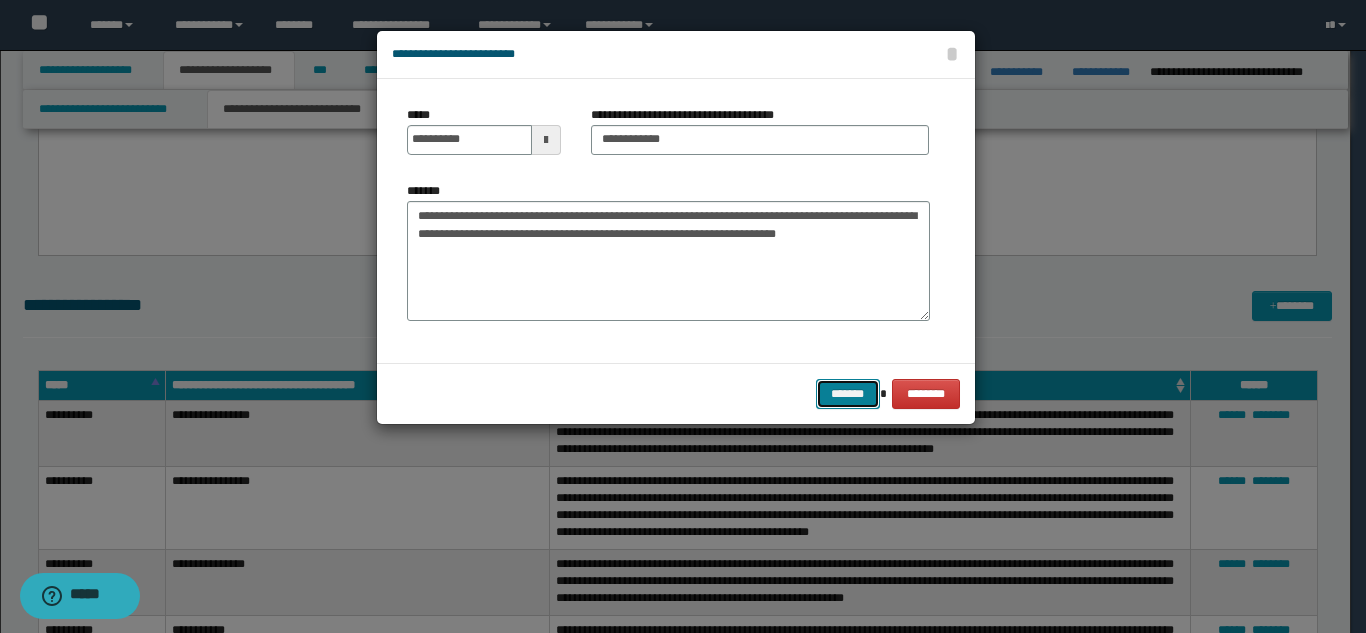 click on "*******" at bounding box center (848, 394) 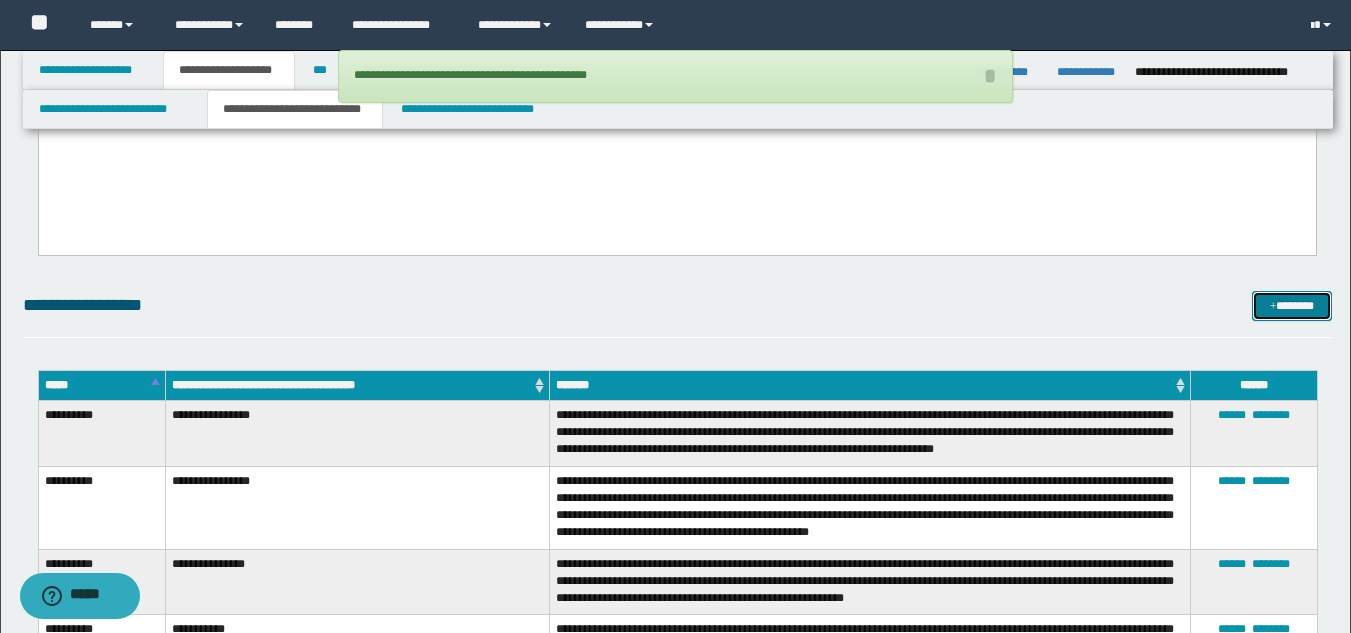 drag, startPoint x: 1297, startPoint y: 294, endPoint x: 1239, endPoint y: 296, distance: 58.034473 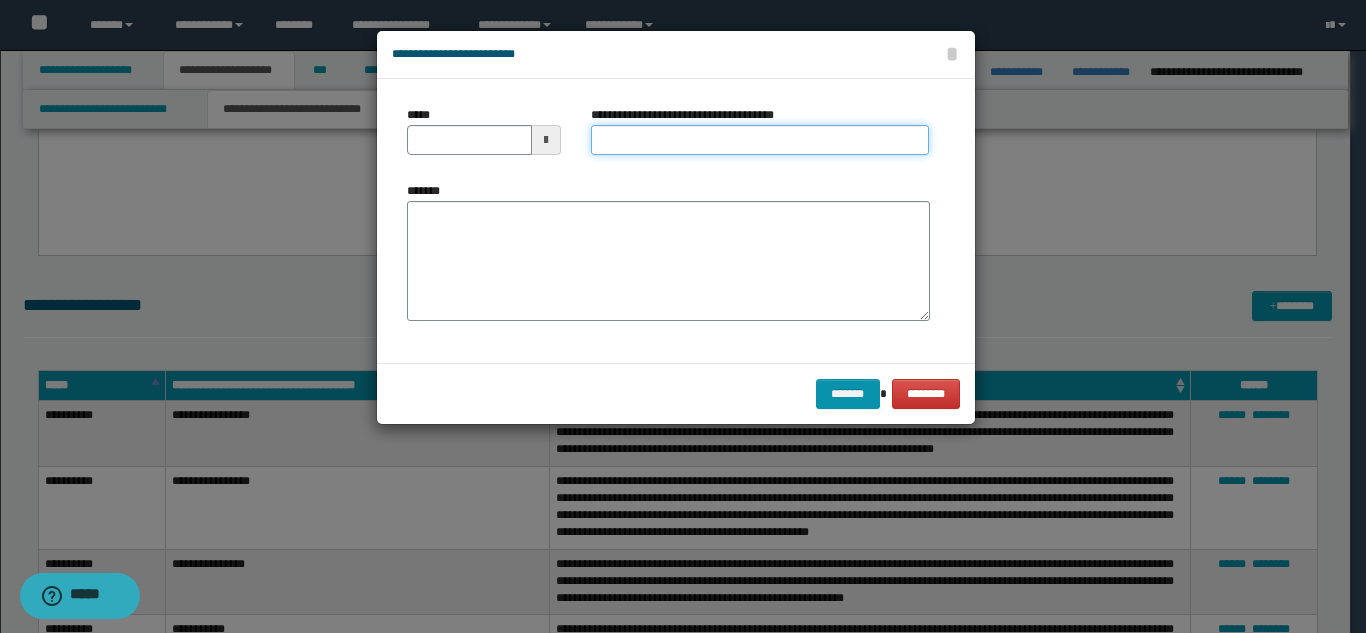 click on "**********" at bounding box center (760, 140) 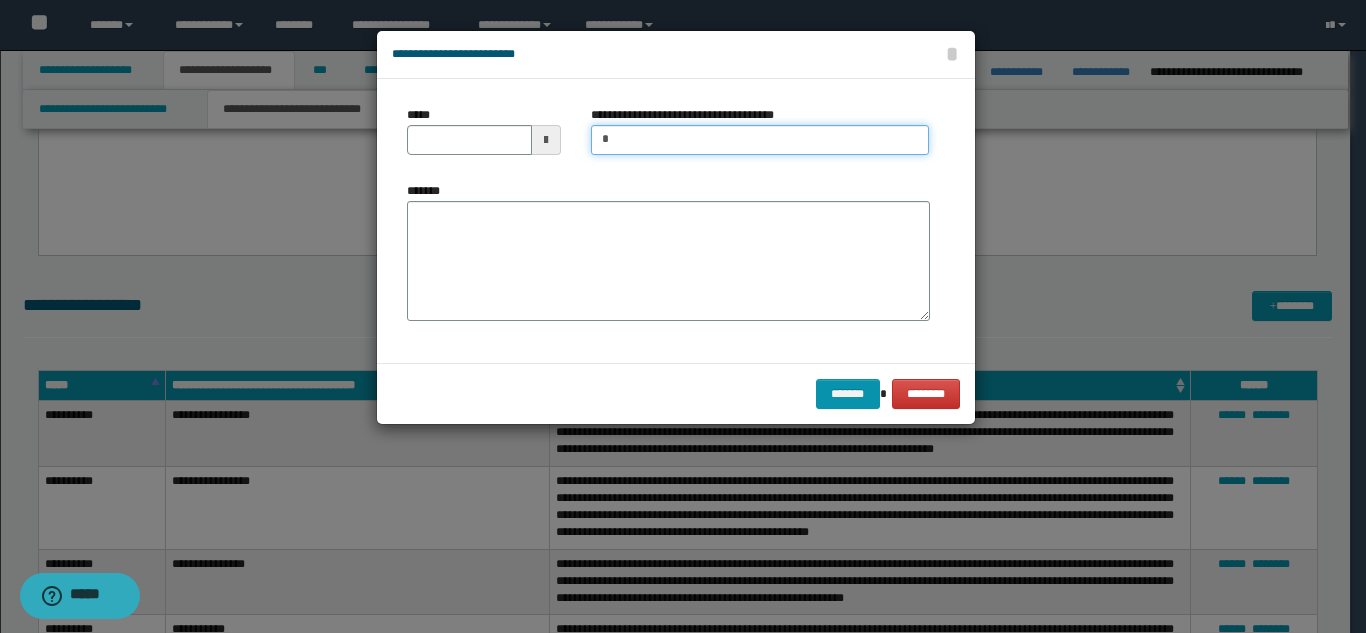 type on "**********" 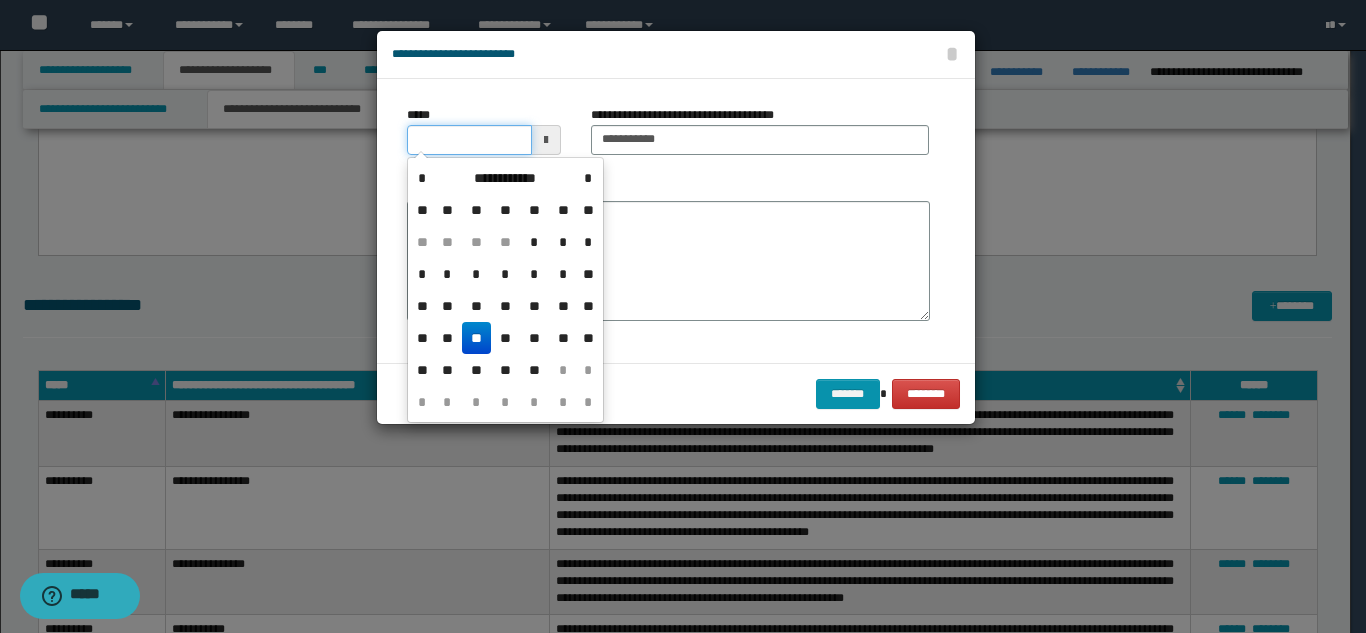 click on "*****" at bounding box center [469, 140] 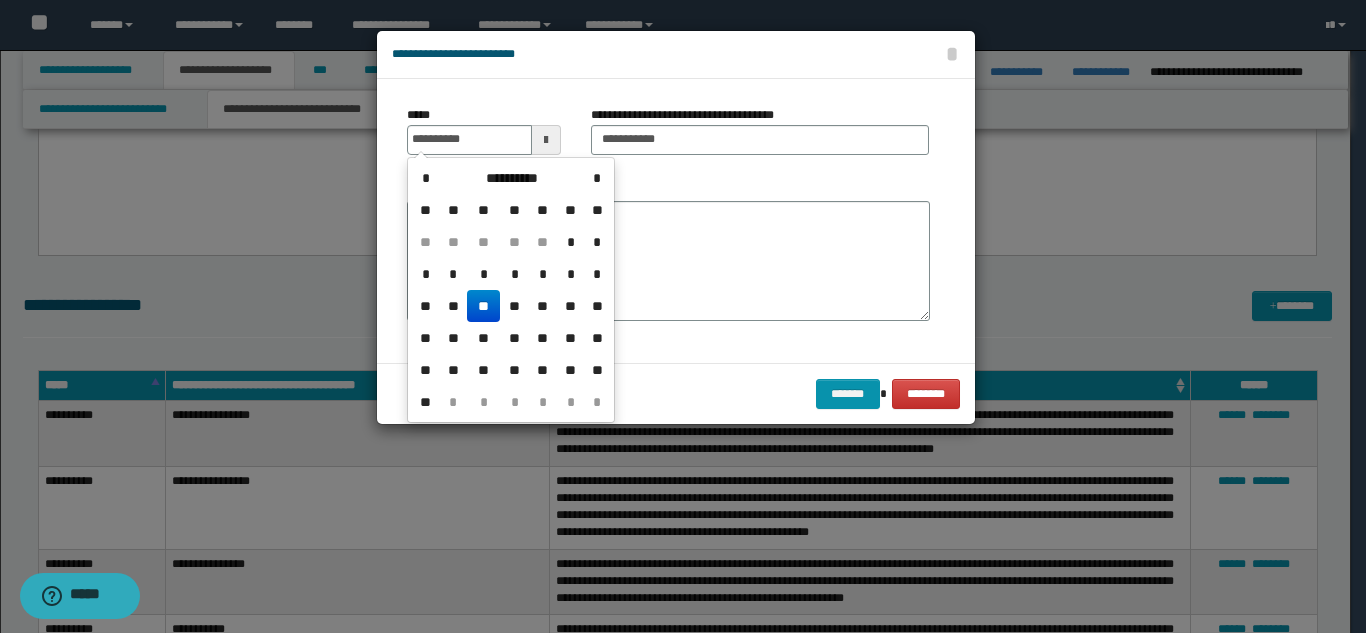click on "**" at bounding box center (483, 306) 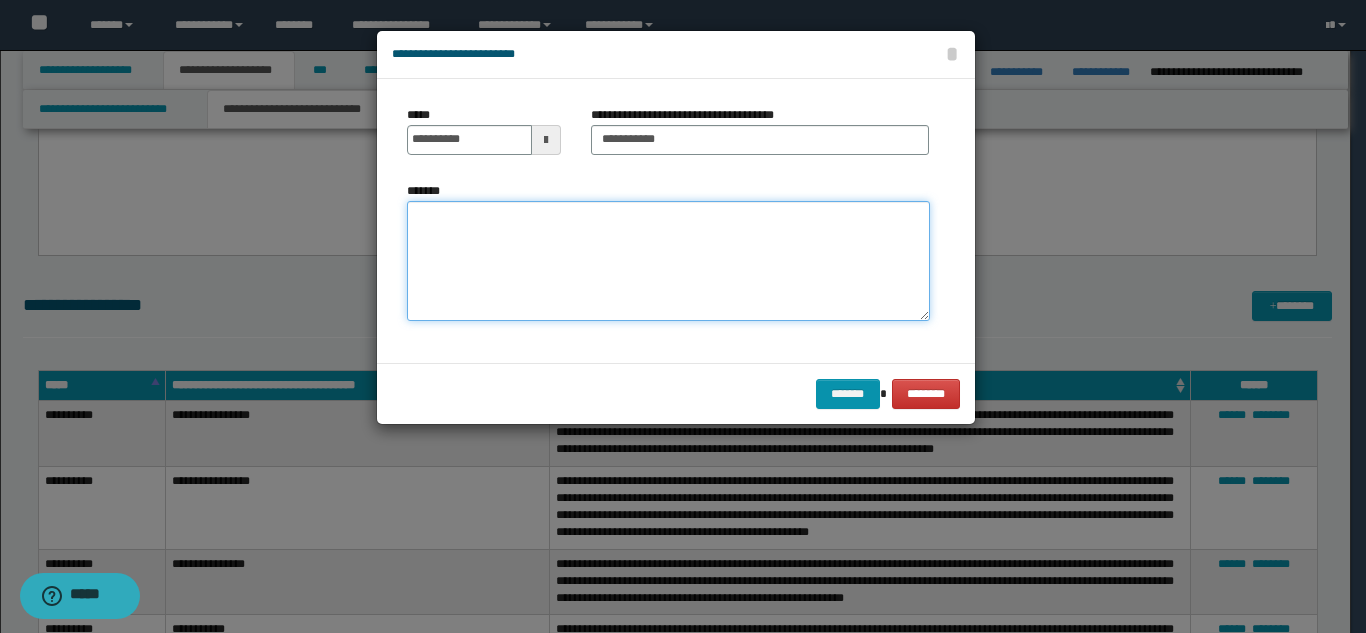 click on "*******" at bounding box center (668, 261) 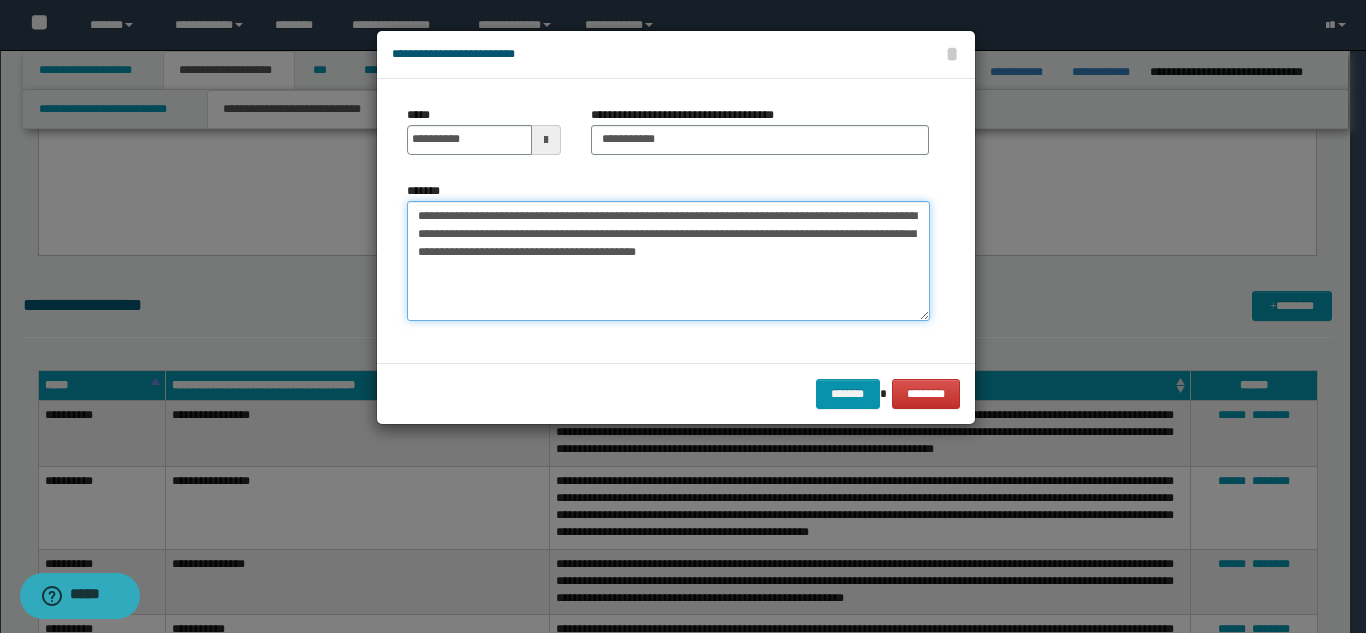 click on "**********" at bounding box center [668, 261] 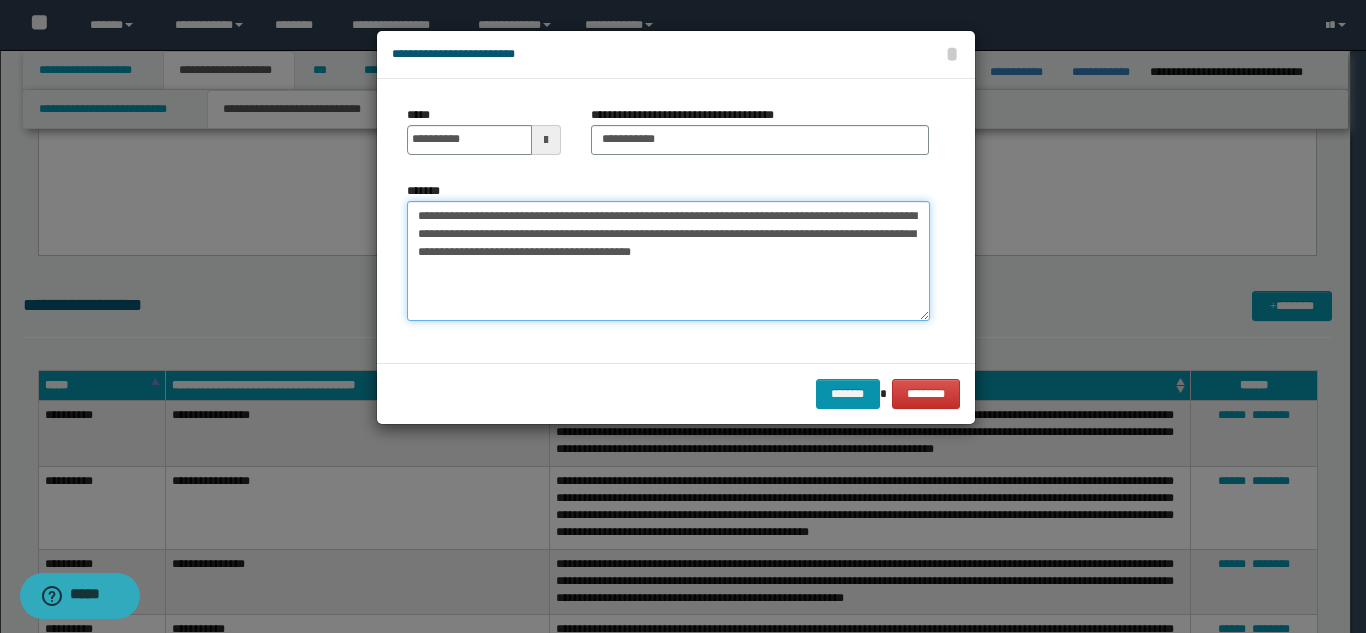 click on "**********" at bounding box center (668, 261) 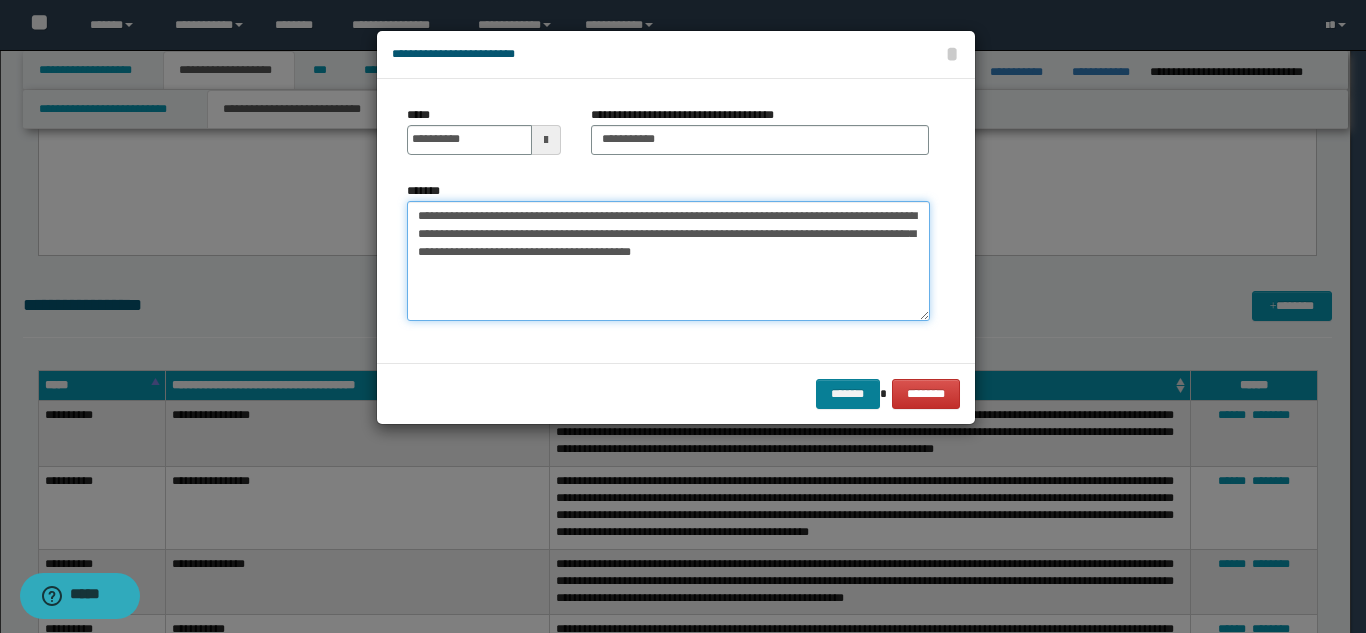 type on "**********" 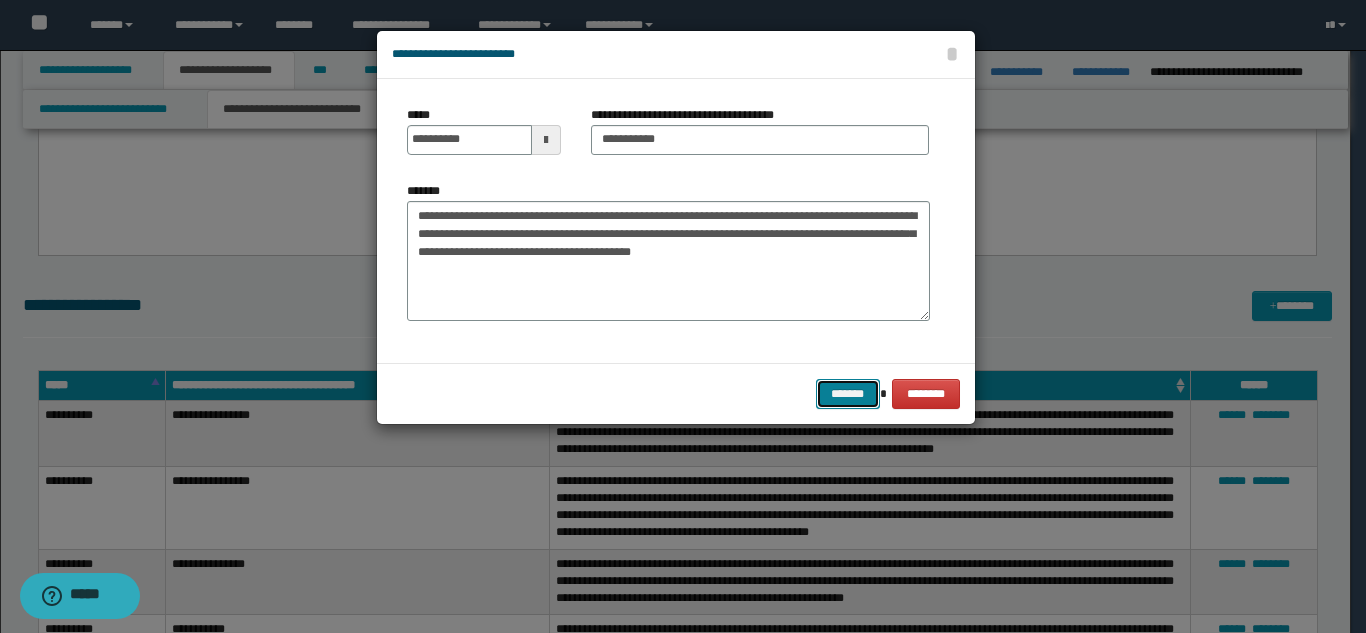 click on "*******" at bounding box center (848, 394) 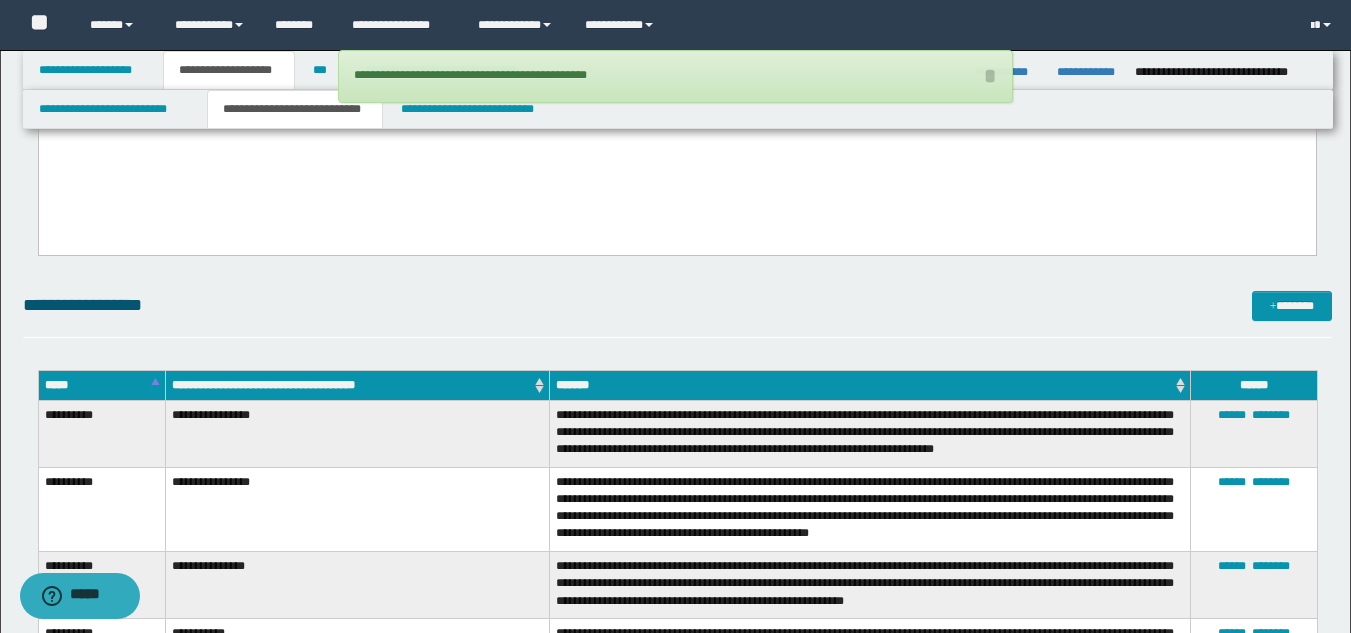 click on "**********" at bounding box center [677, 314] 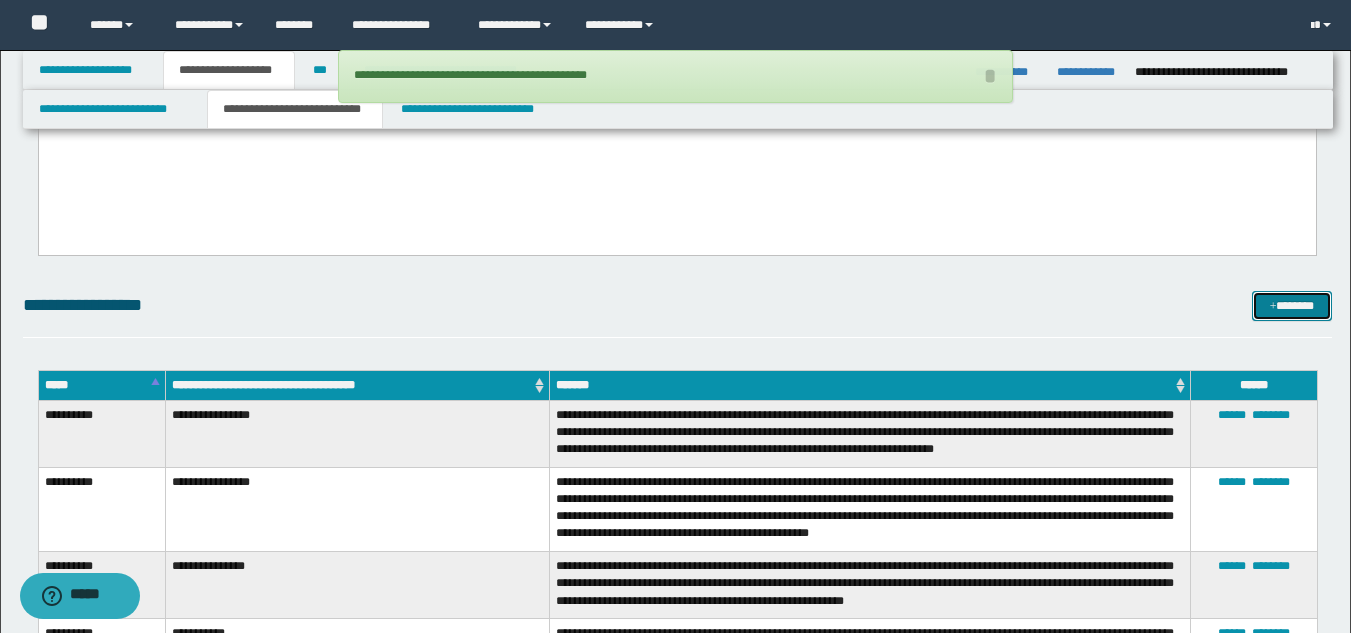 click at bounding box center [1273, 307] 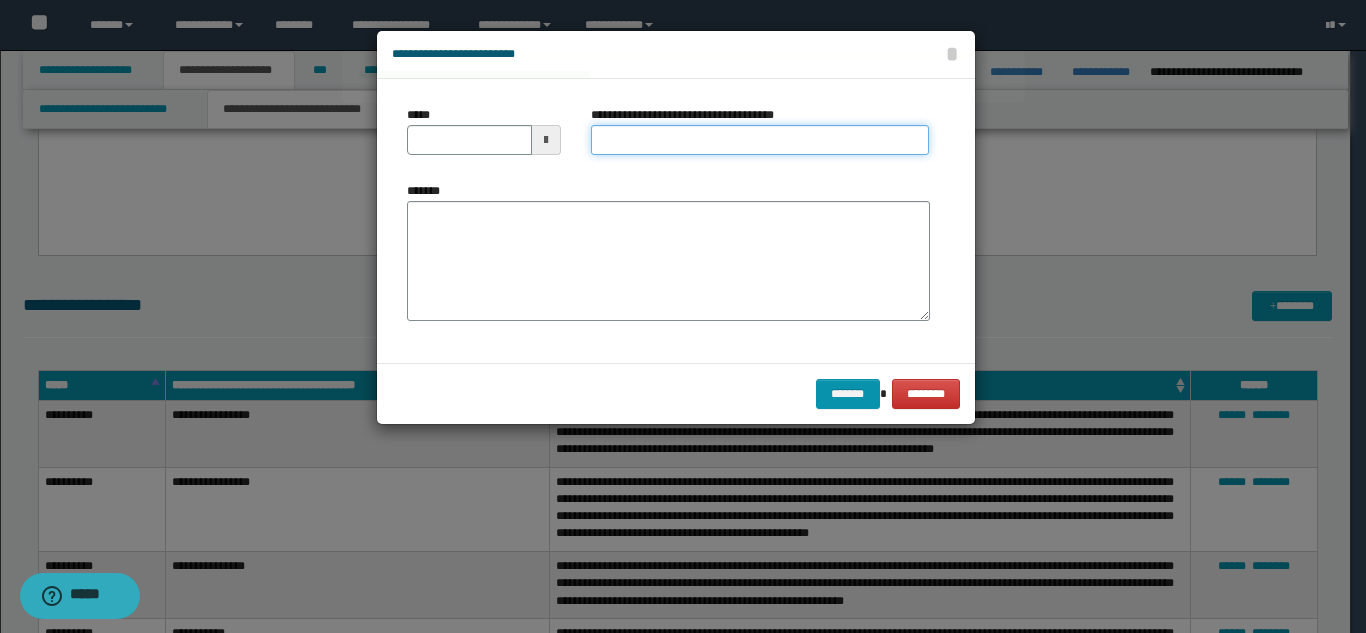 click on "**********" at bounding box center [760, 140] 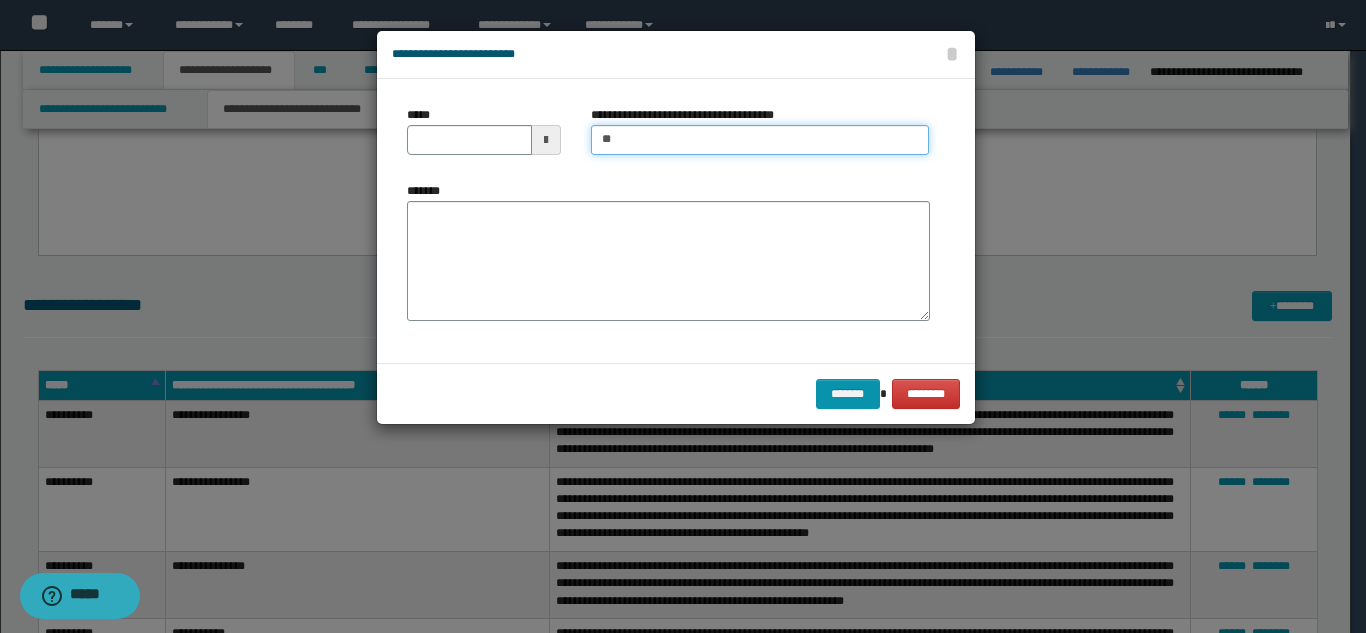 type on "**********" 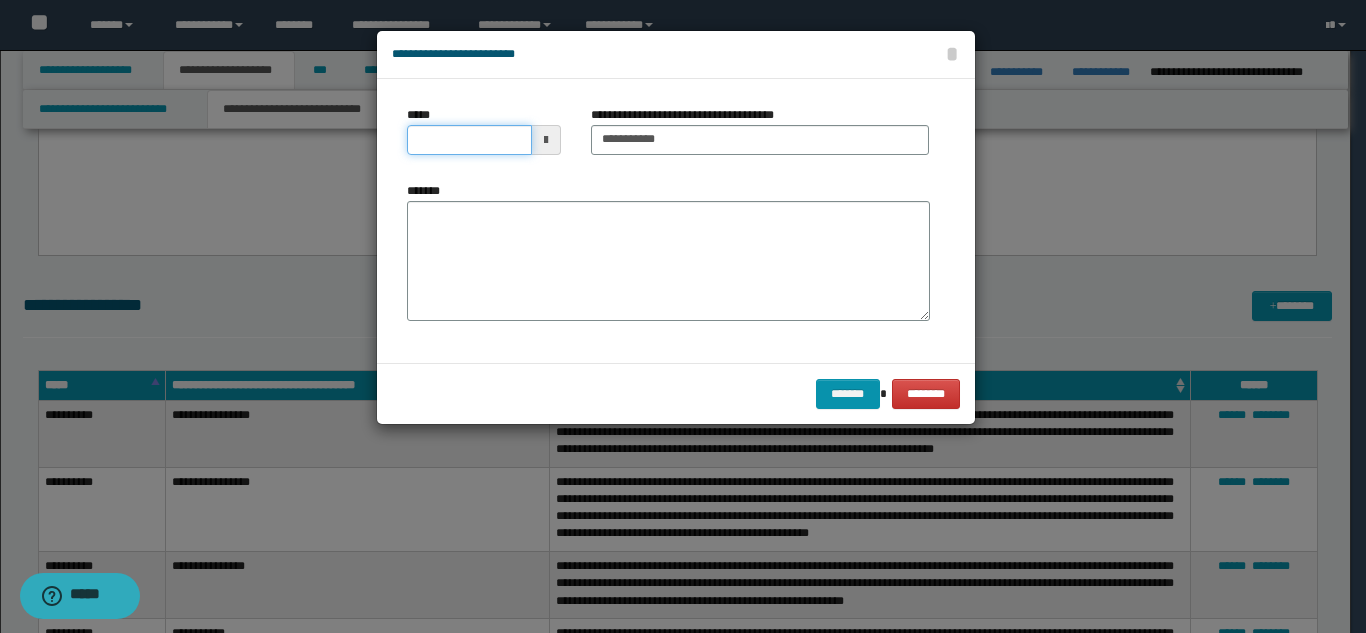 click on "*****" at bounding box center (469, 140) 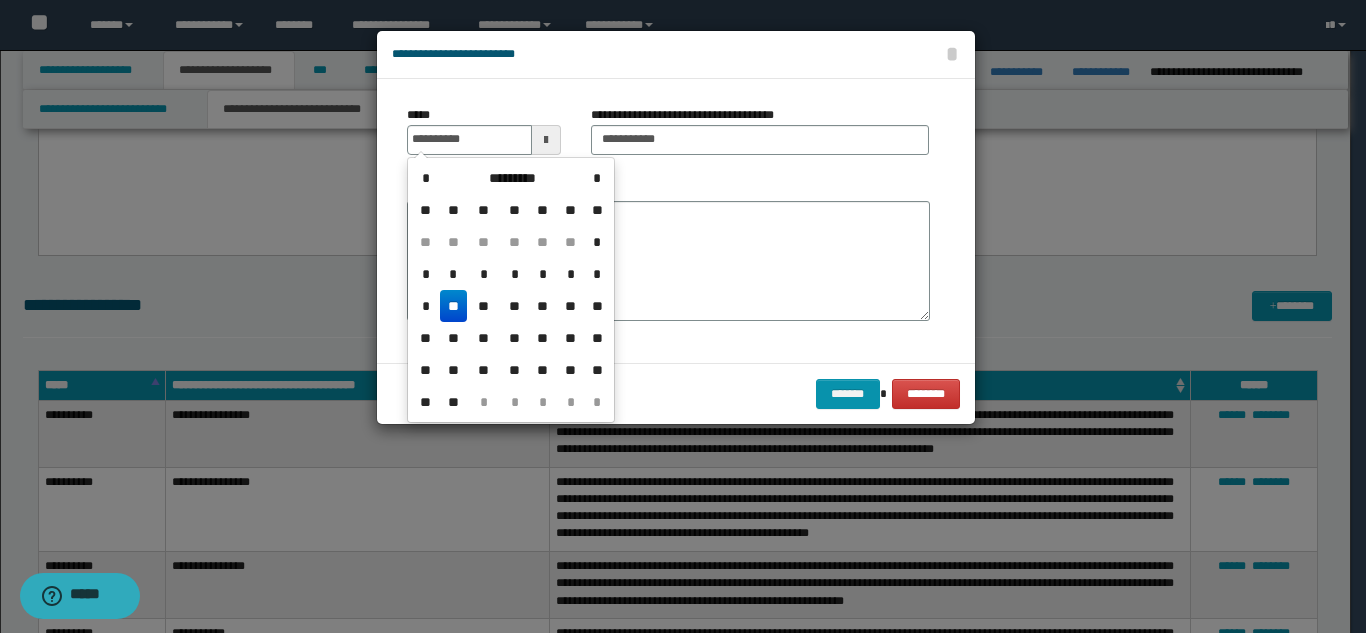 drag, startPoint x: 449, startPoint y: 311, endPoint x: 495, endPoint y: 262, distance: 67.20863 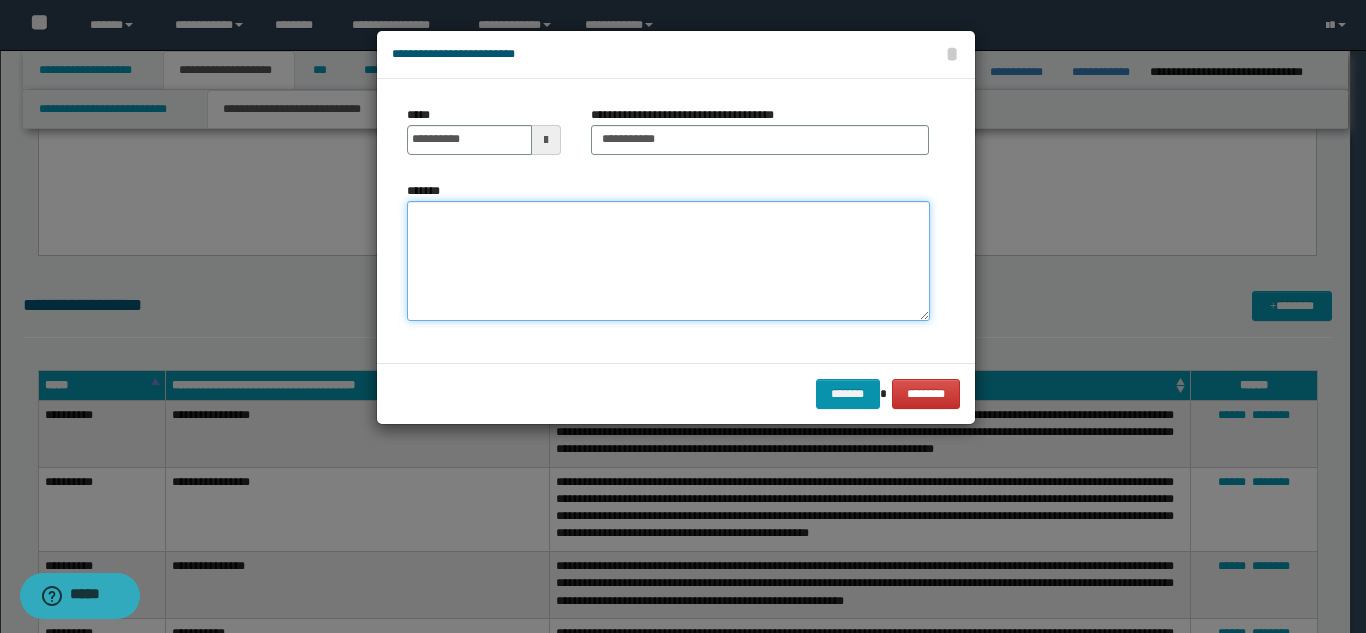 click on "*******" at bounding box center (668, 261) 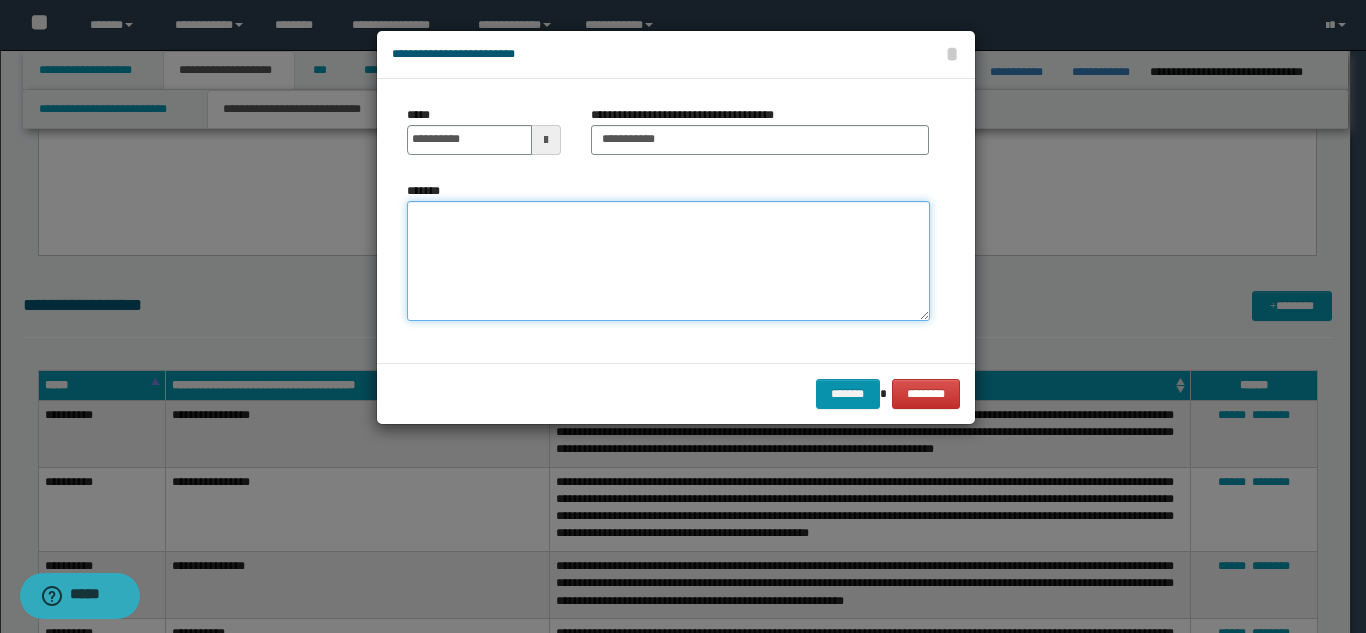 paste on "**********" 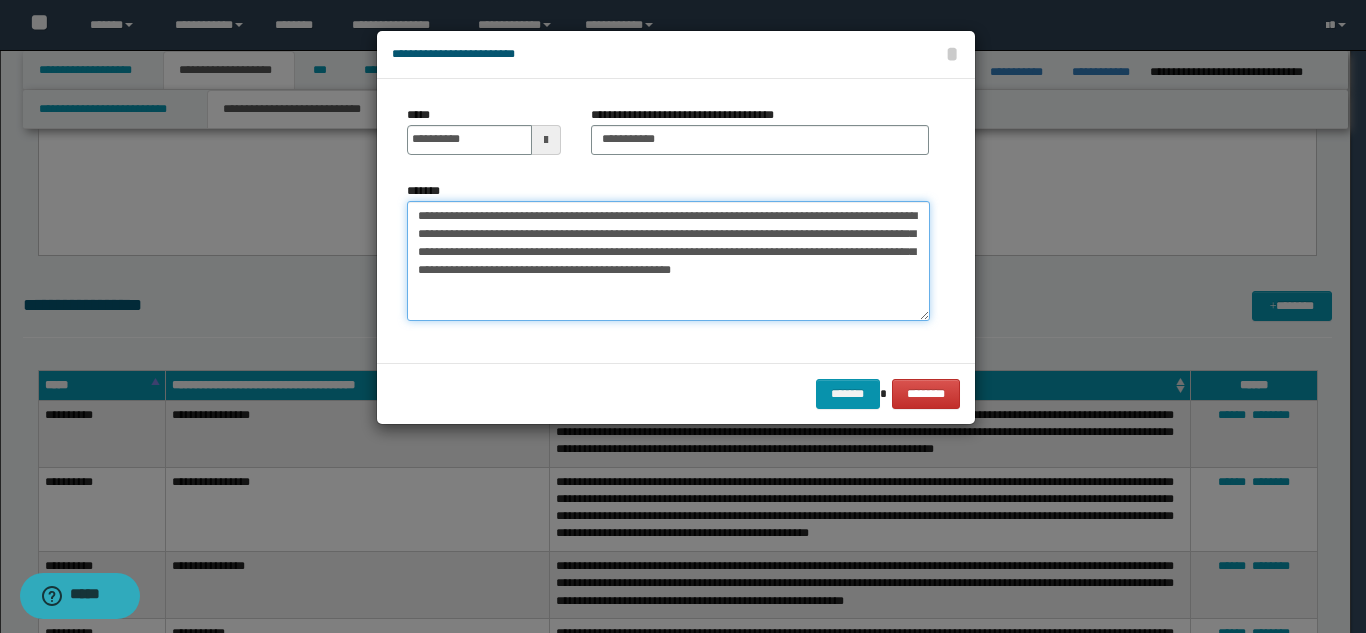 click on "**********" at bounding box center (668, 261) 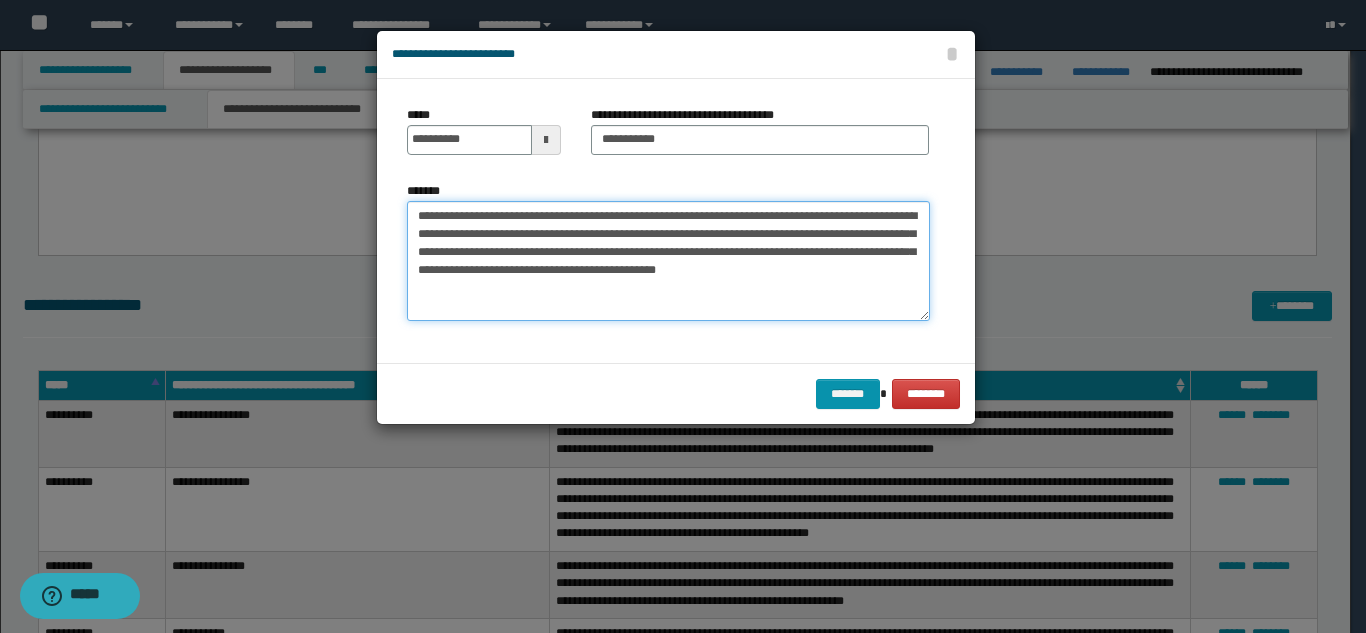 drag, startPoint x: 575, startPoint y: 258, endPoint x: 677, endPoint y: 260, distance: 102.01961 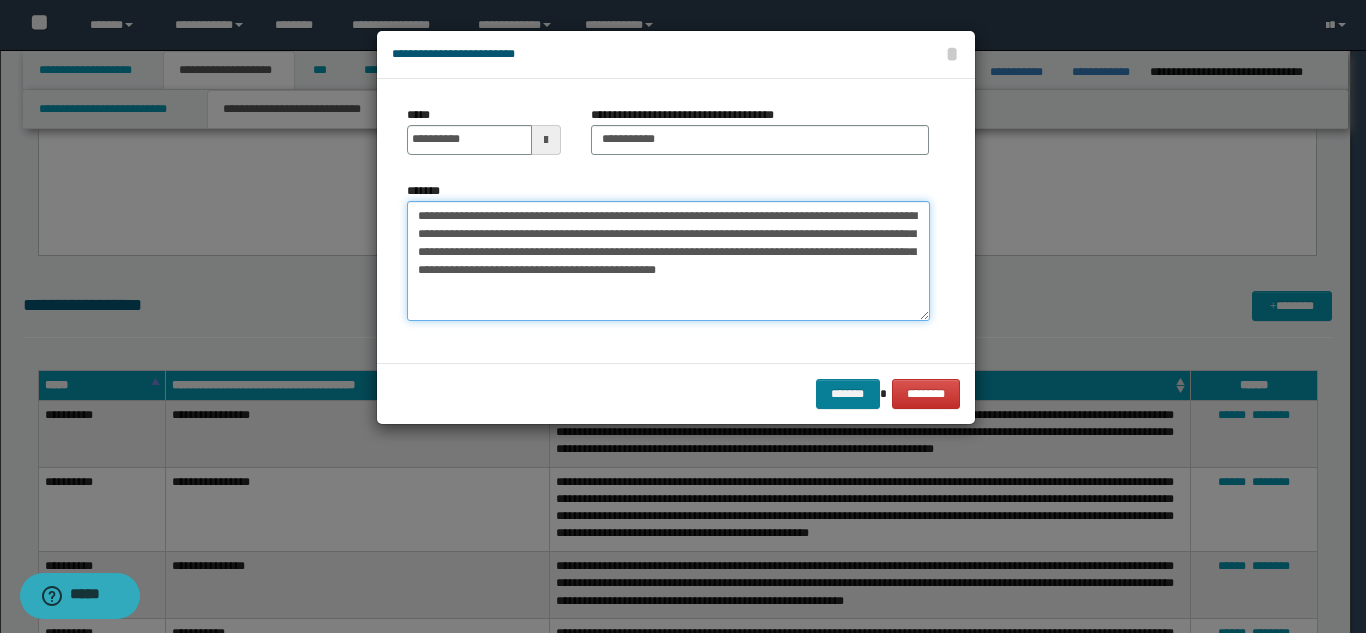 type on "**********" 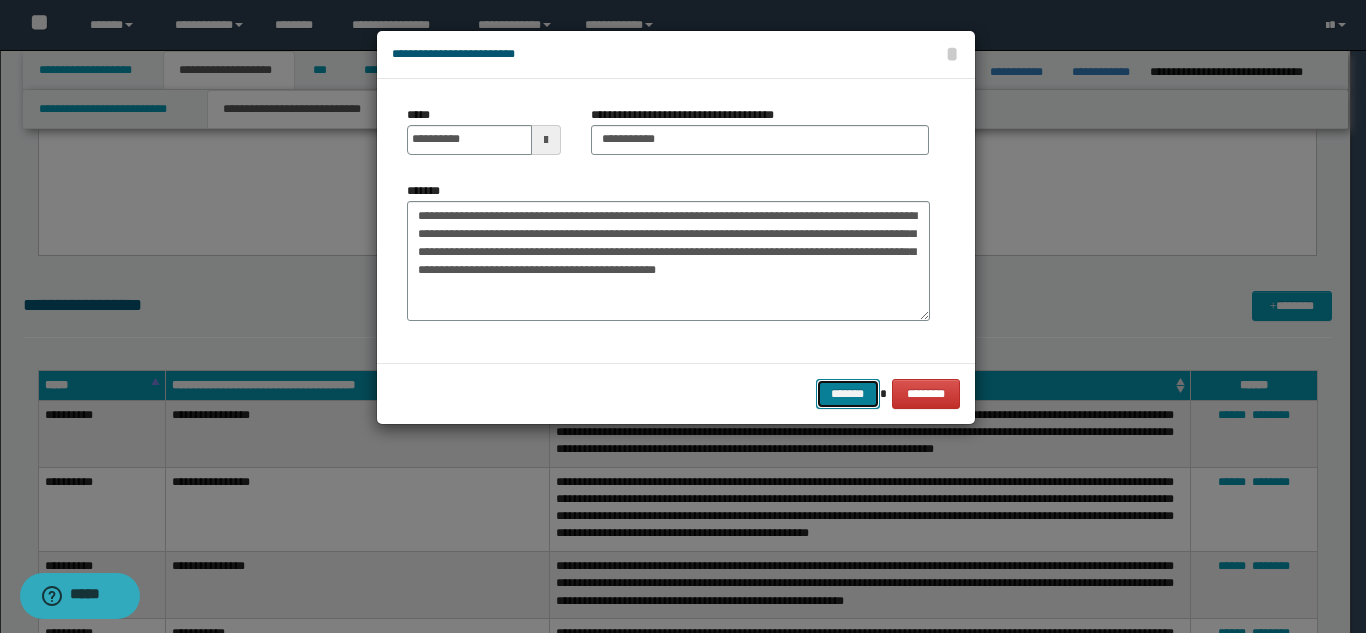 click on "*******" at bounding box center (848, 394) 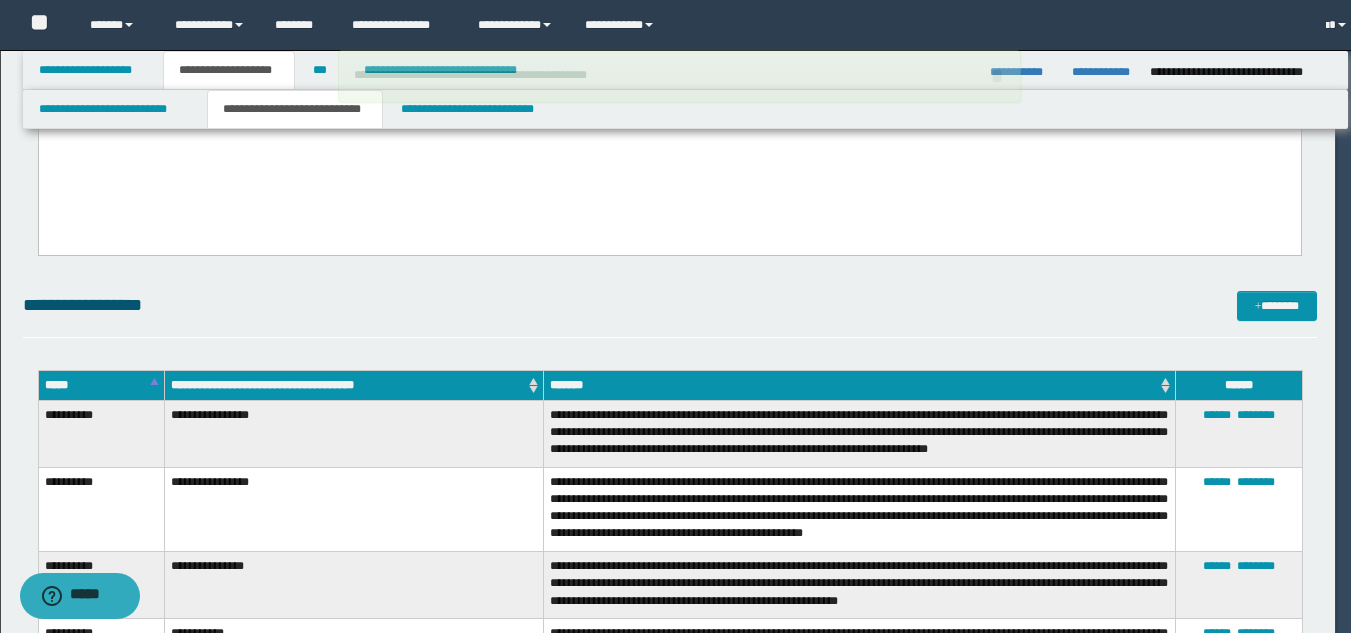 type 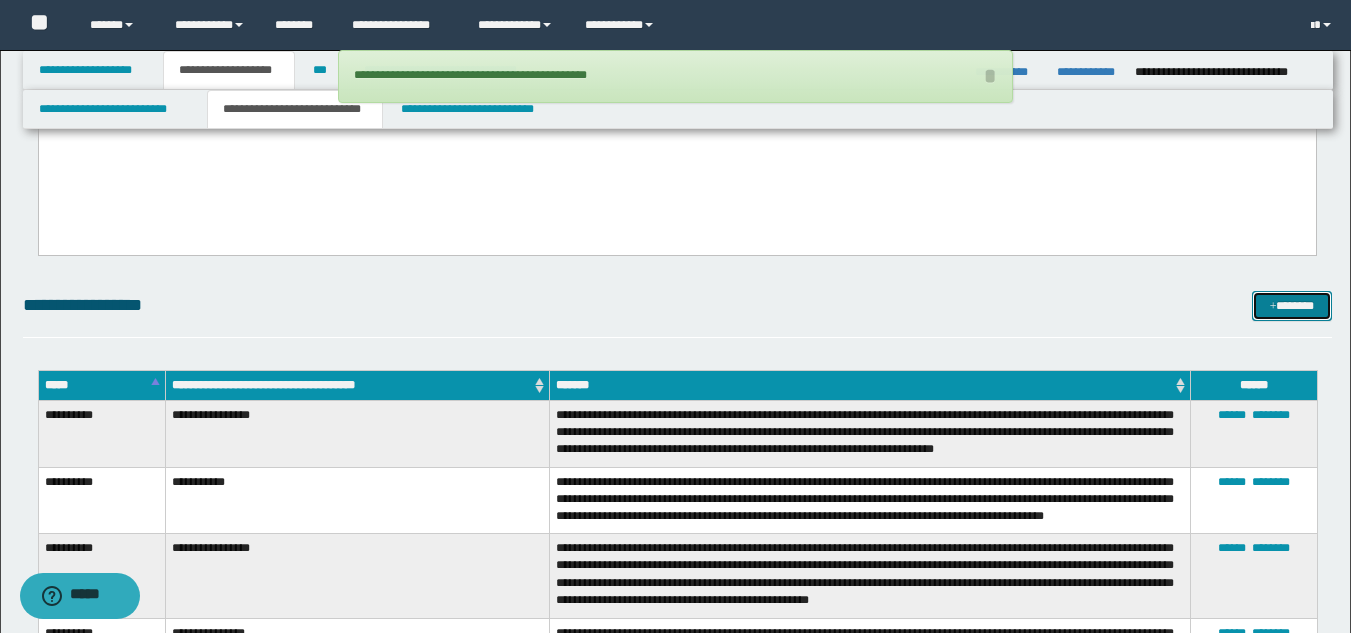 click on "*******" at bounding box center [1292, 306] 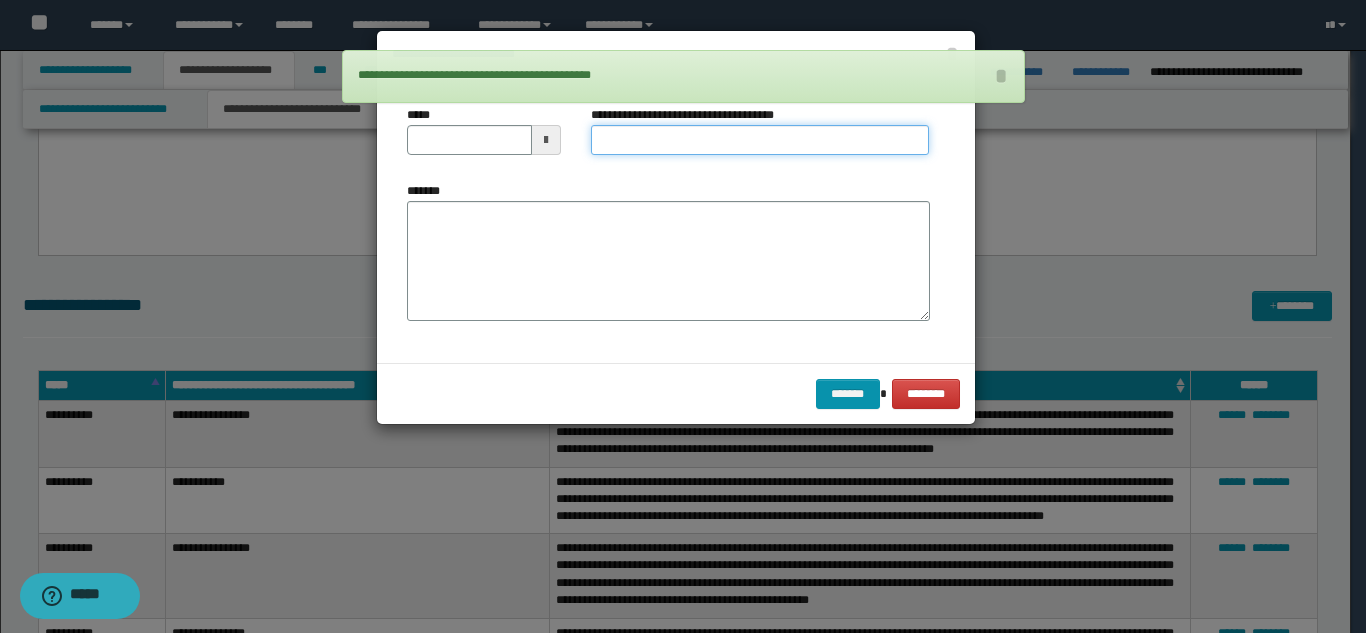 click on "**********" at bounding box center (760, 140) 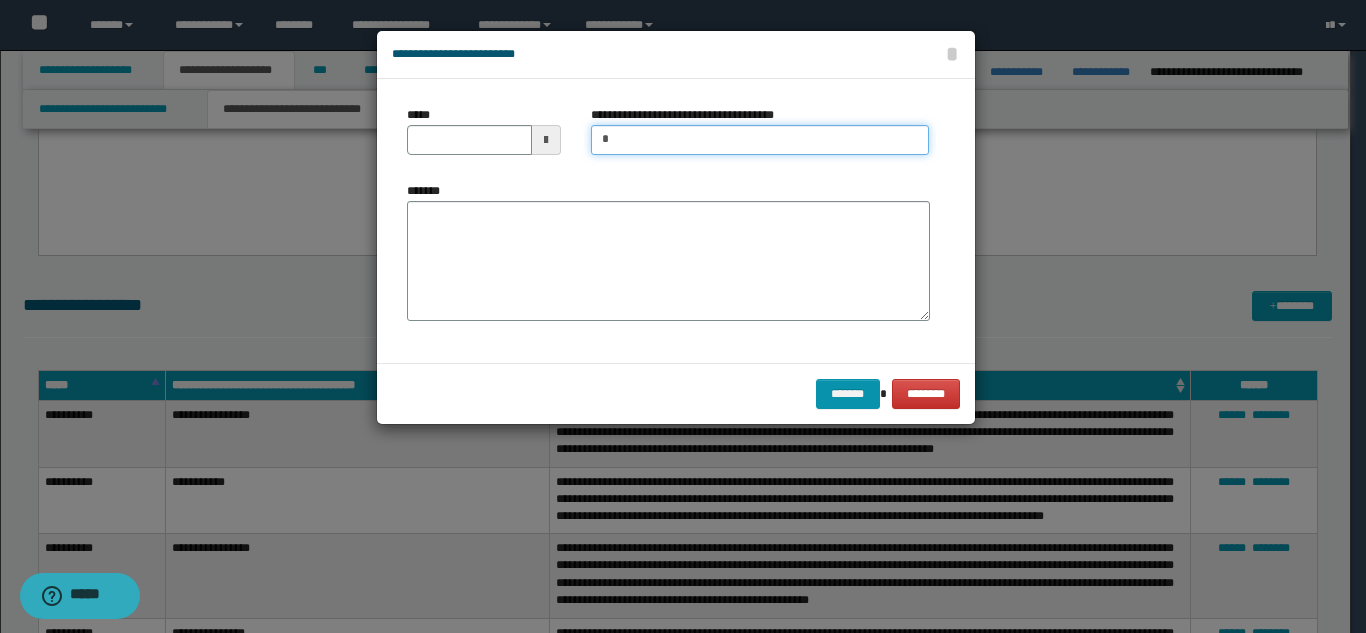 type on "**********" 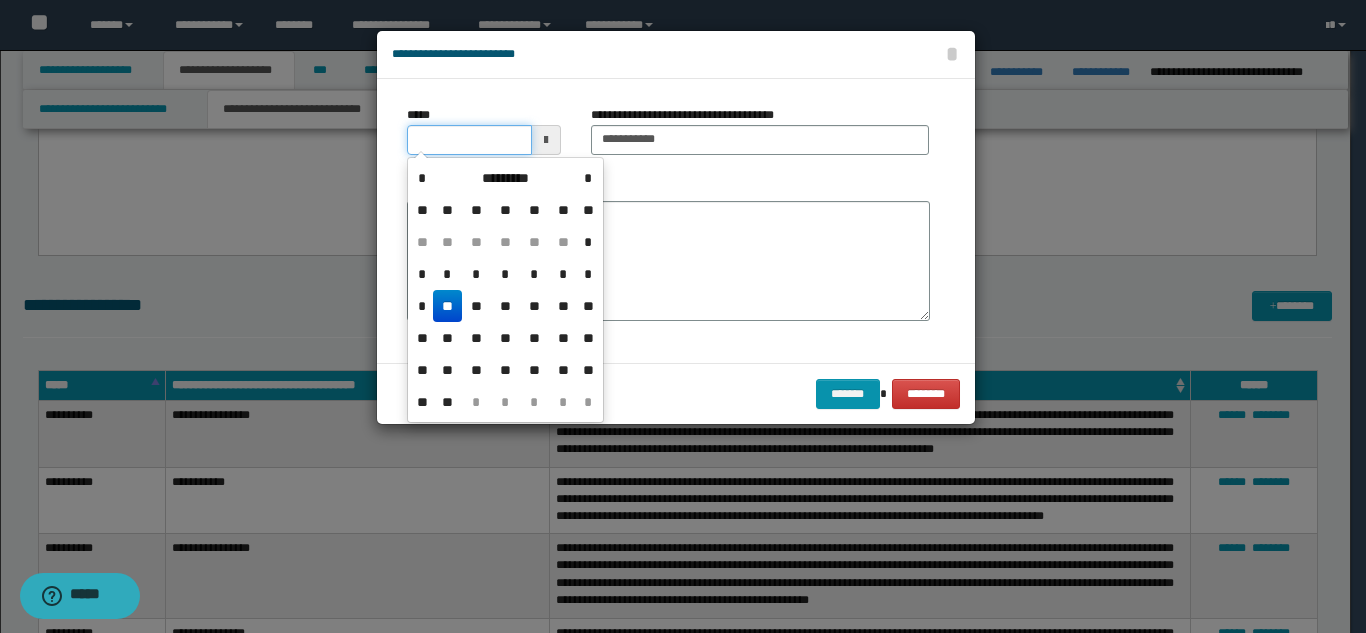 click on "*****" at bounding box center [469, 140] 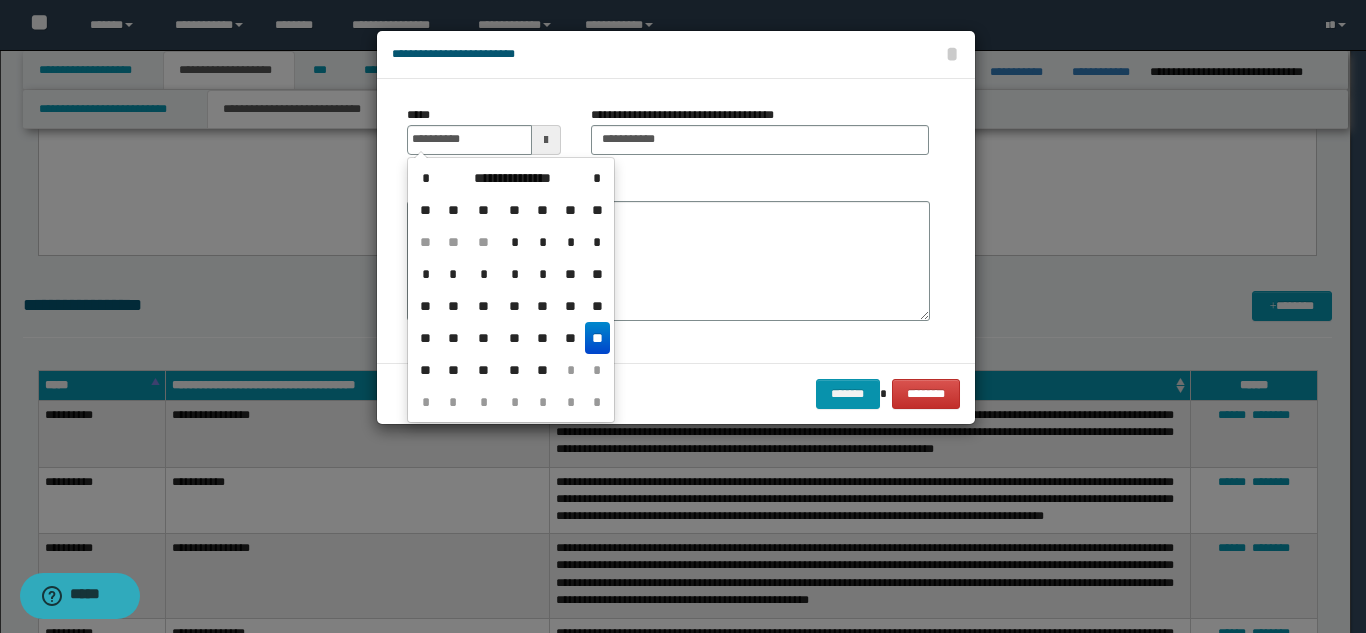 click on "**" at bounding box center [597, 338] 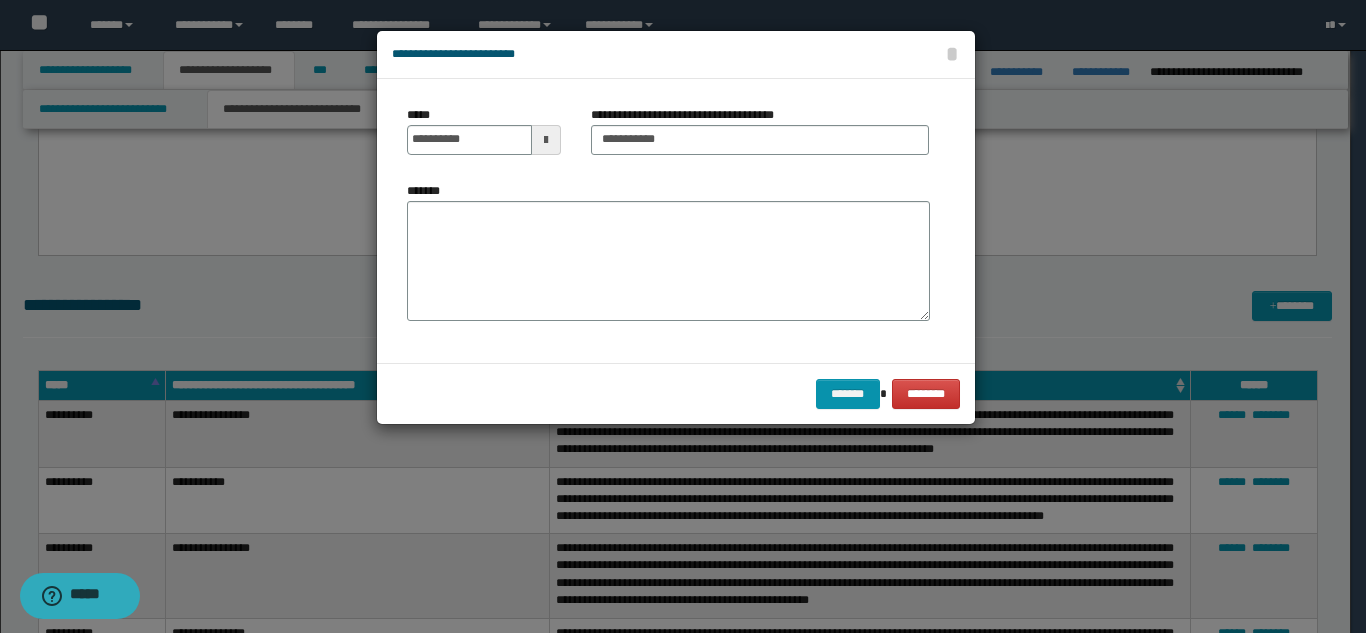 drag, startPoint x: 616, startPoint y: 258, endPoint x: 649, endPoint y: 253, distance: 33.37664 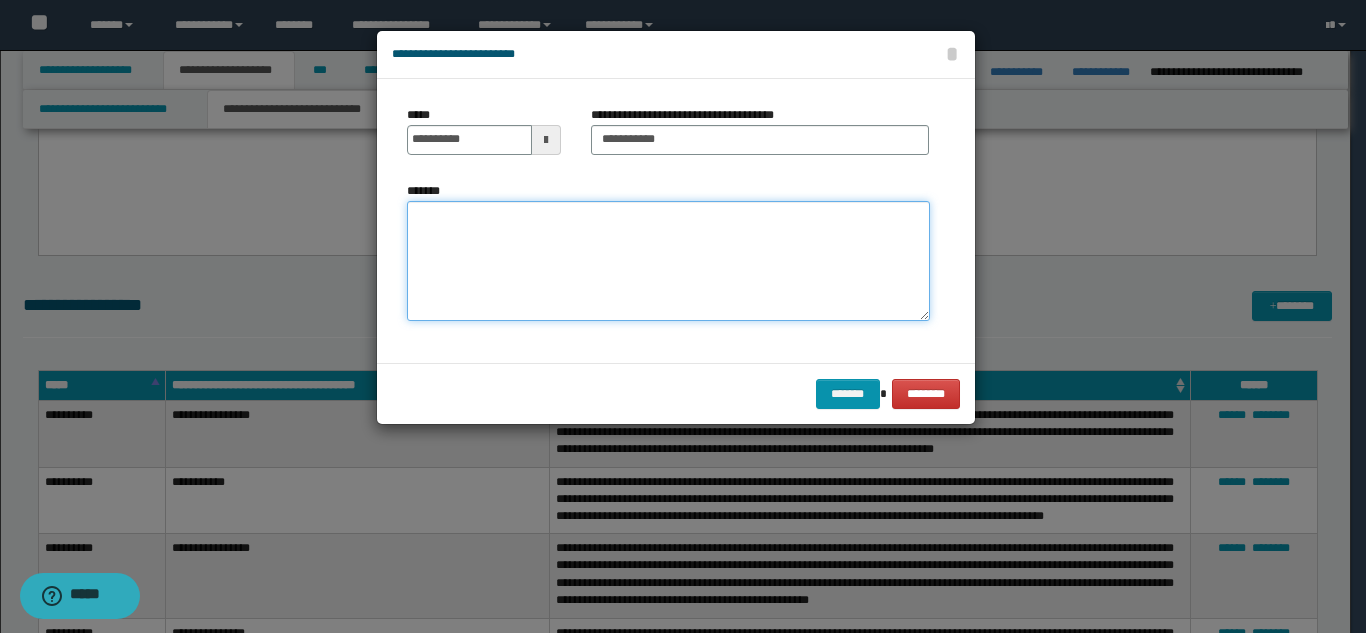 paste on "**********" 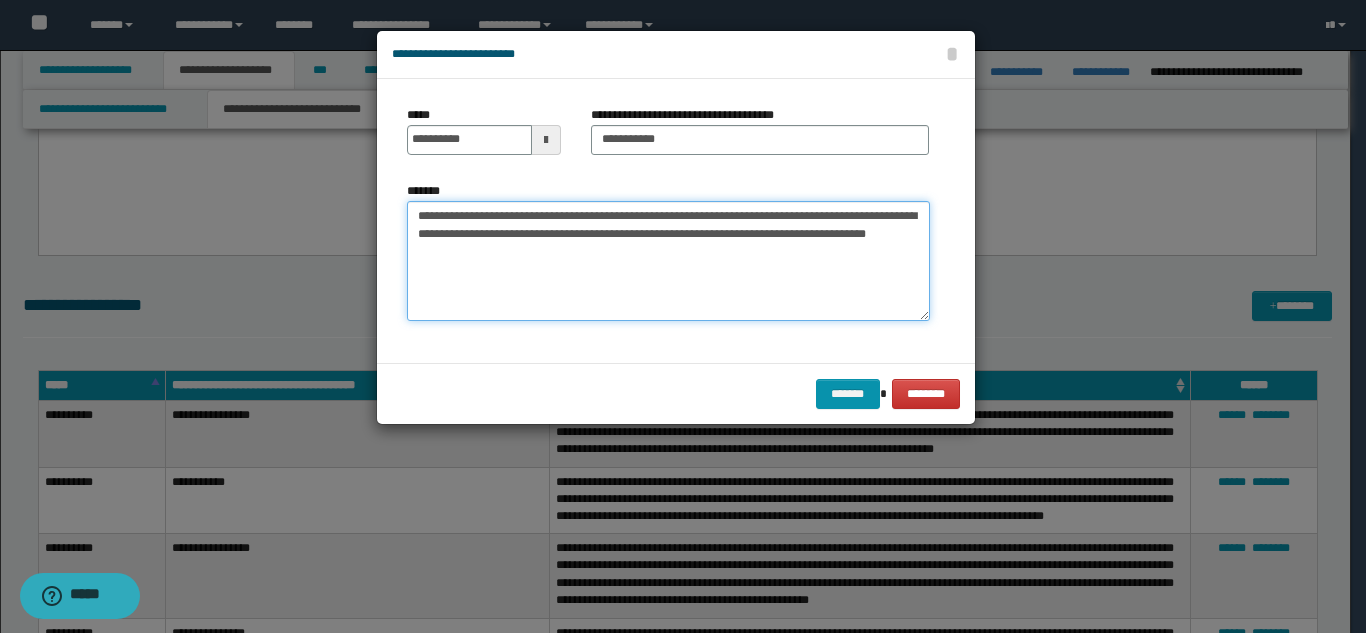 drag, startPoint x: 633, startPoint y: 250, endPoint x: 633, endPoint y: 263, distance: 13 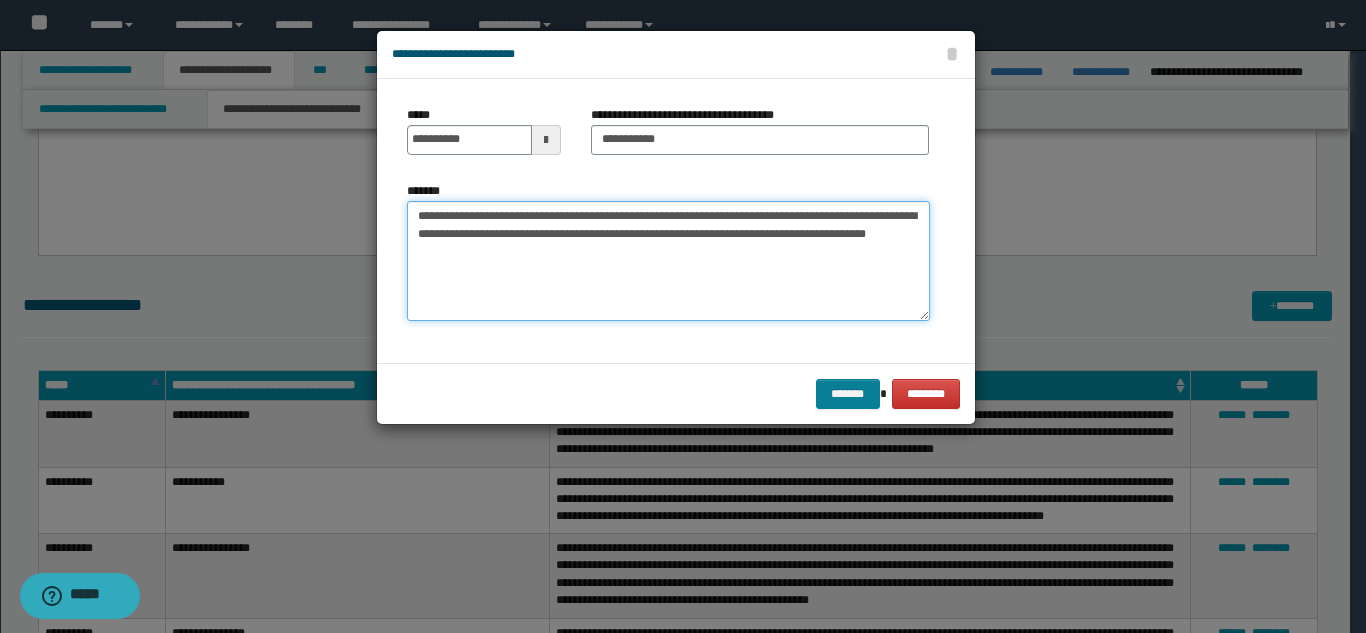 type on "**********" 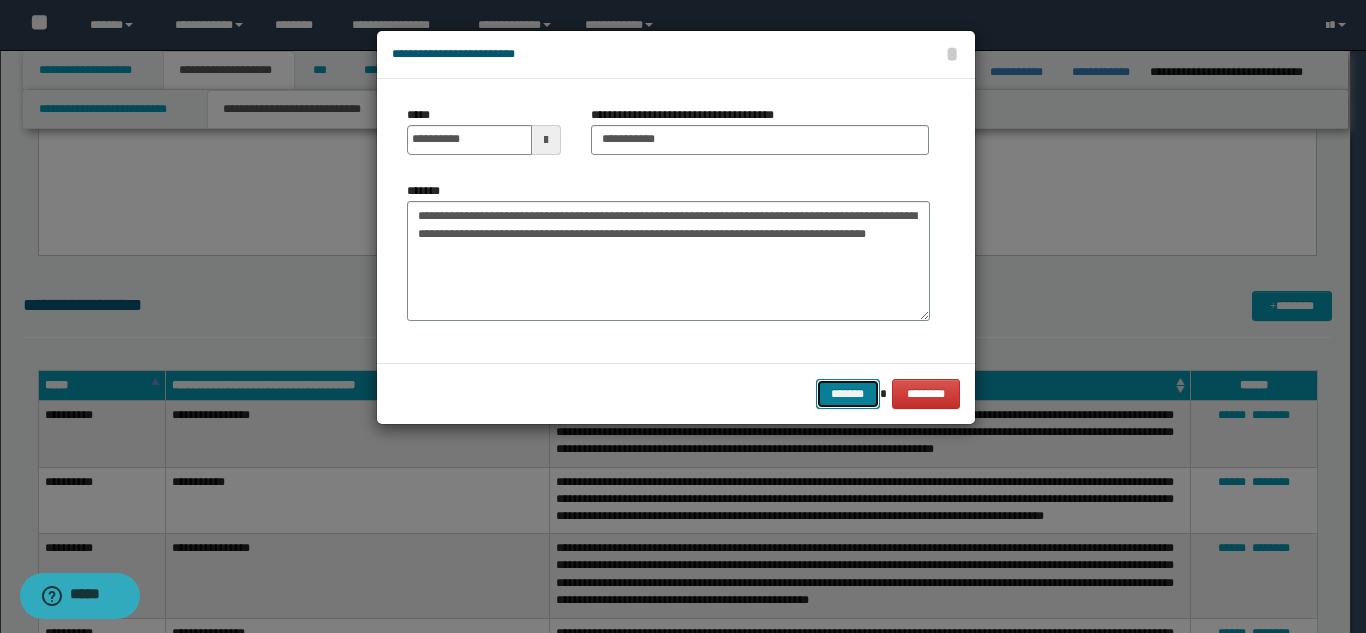 click on "*******" at bounding box center [848, 394] 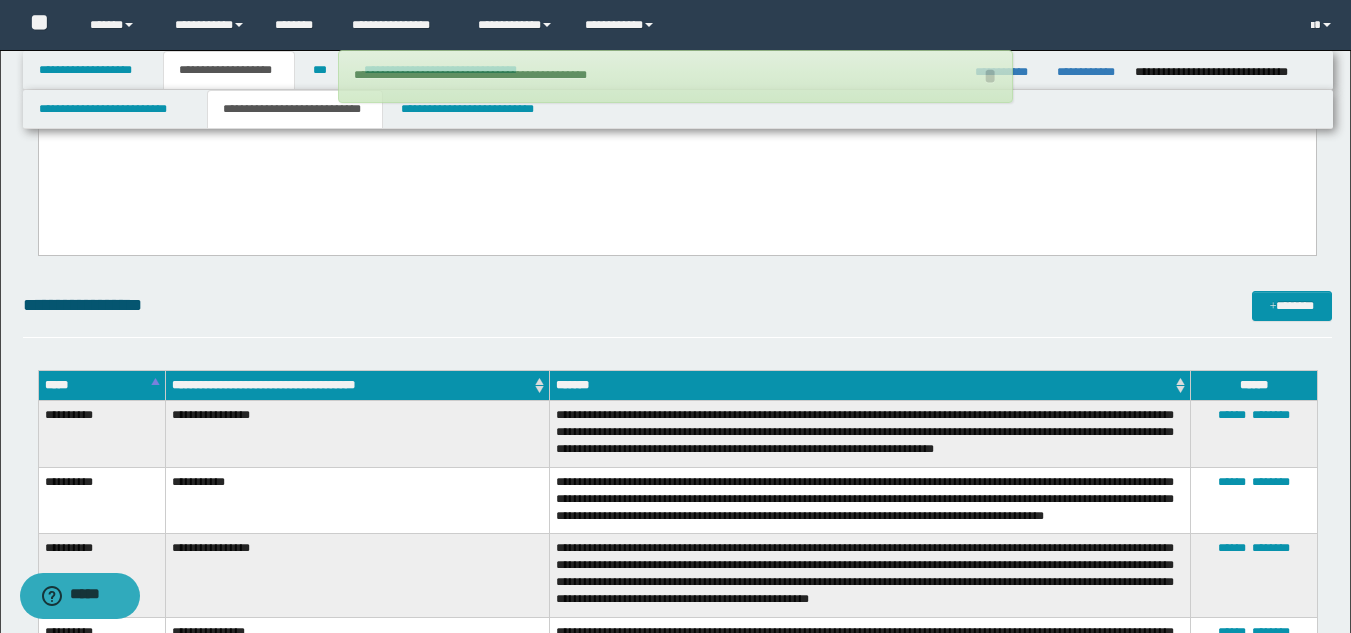 type 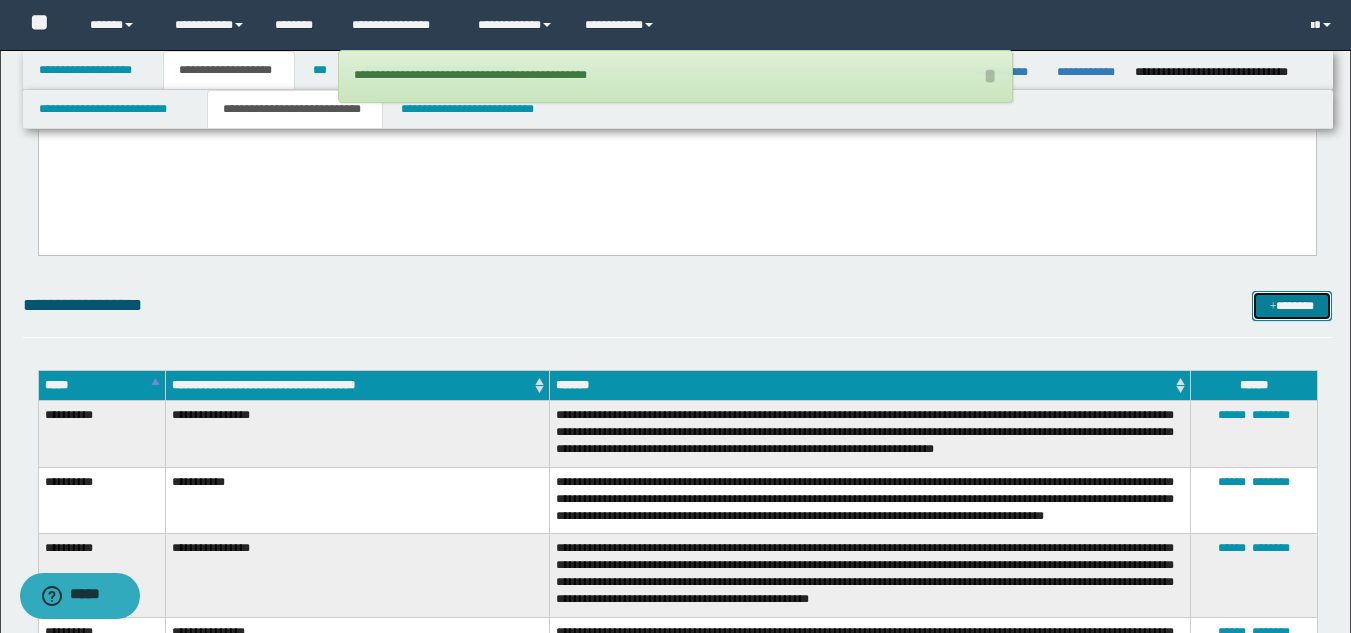 click on "*******" at bounding box center [1292, 306] 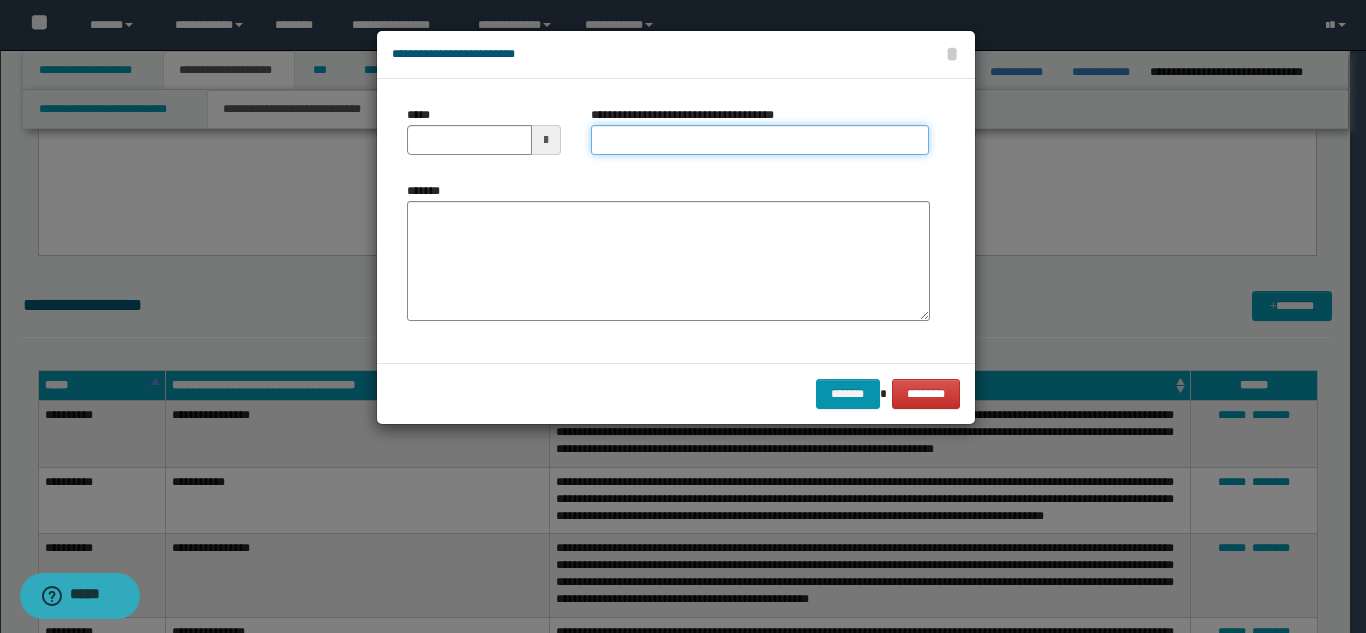 click on "**********" at bounding box center [760, 140] 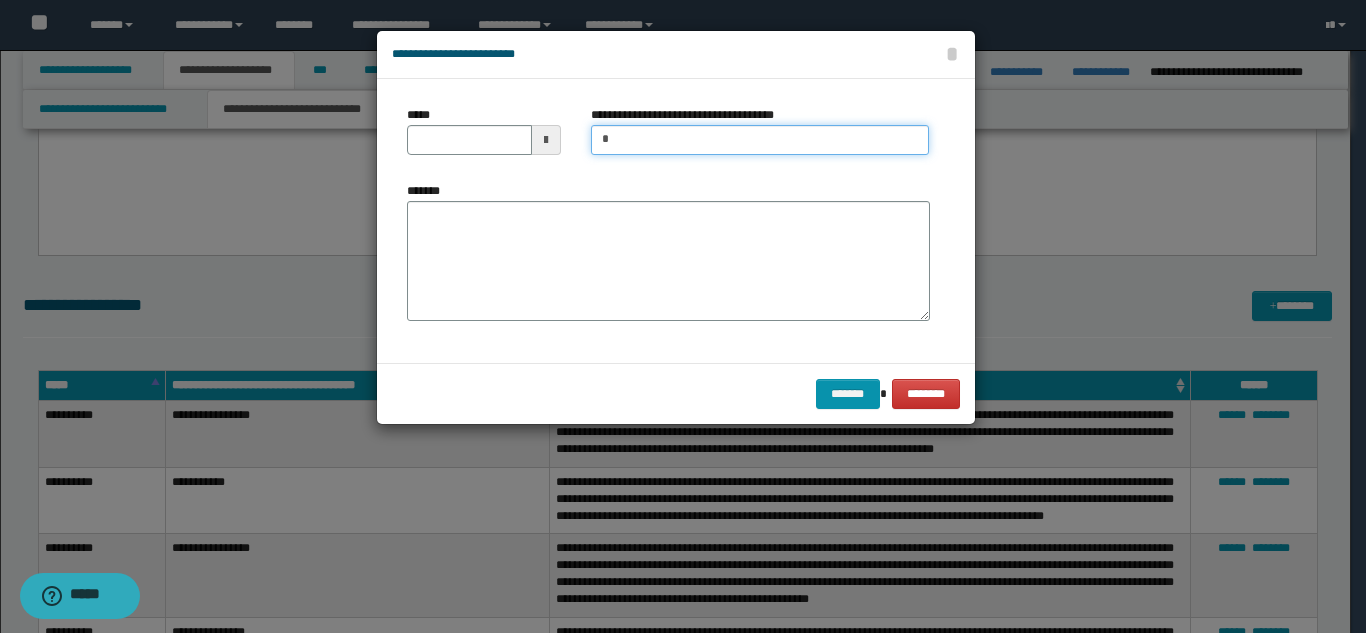 type on "**********" 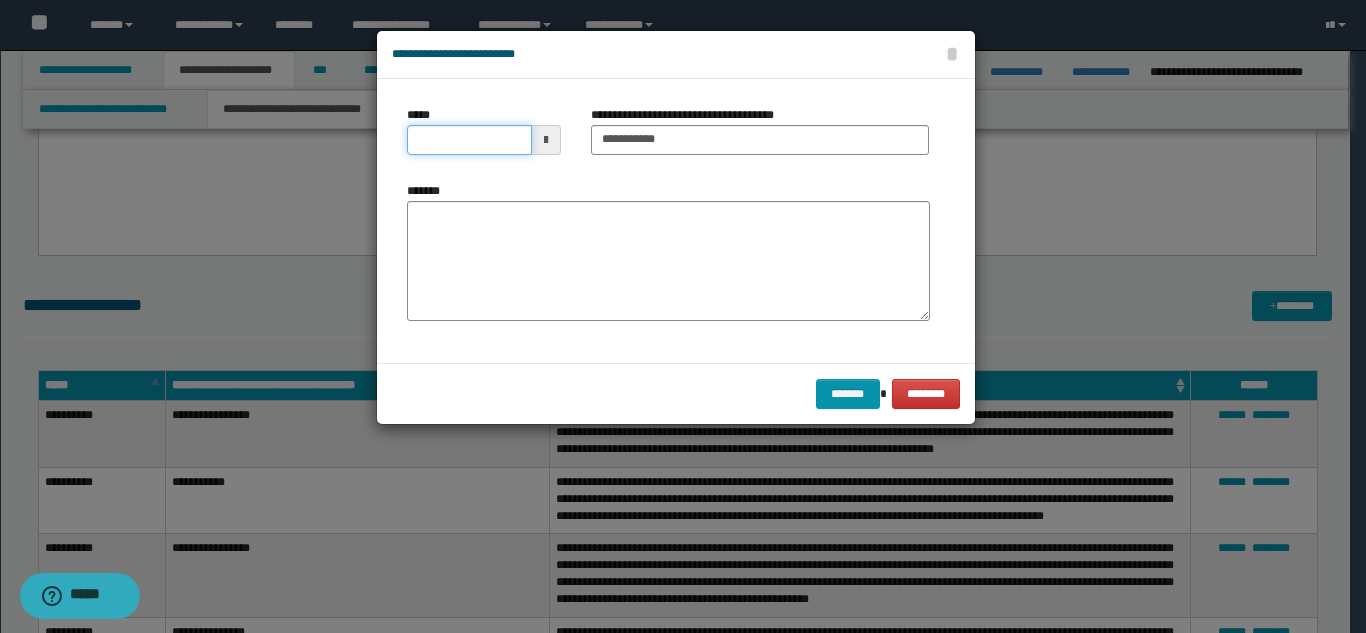 click on "*****" at bounding box center (469, 140) 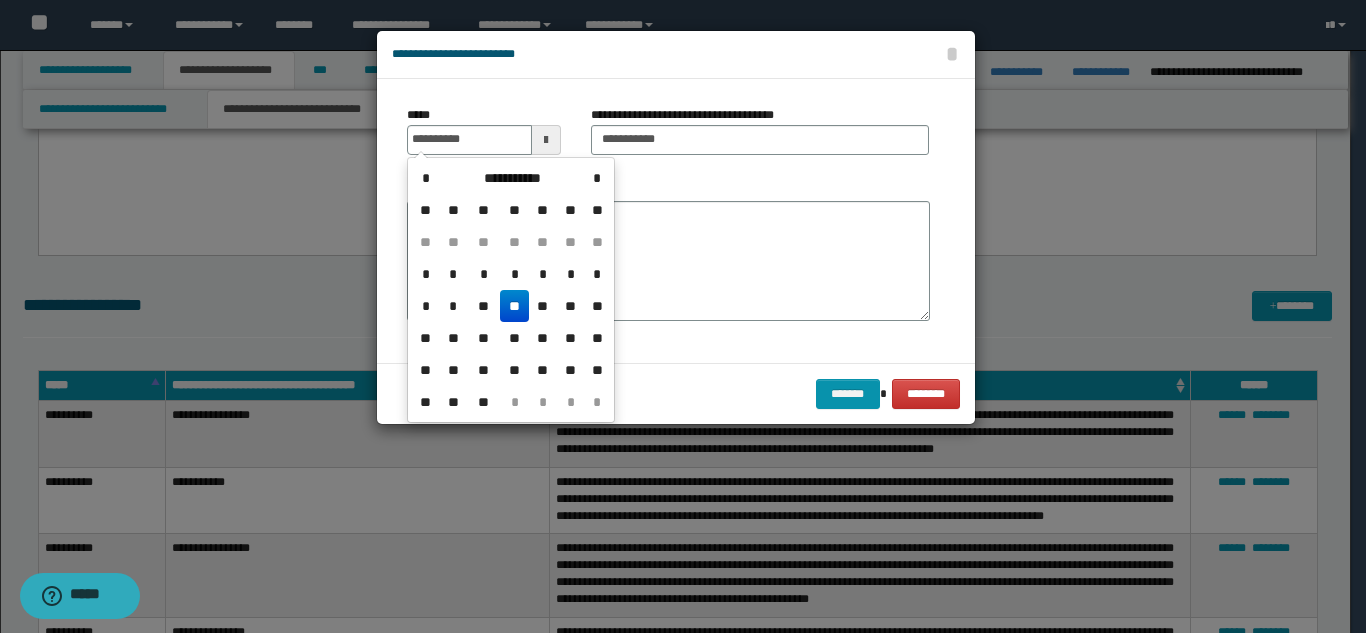 drag, startPoint x: 514, startPoint y: 302, endPoint x: 513, endPoint y: 282, distance: 20.024984 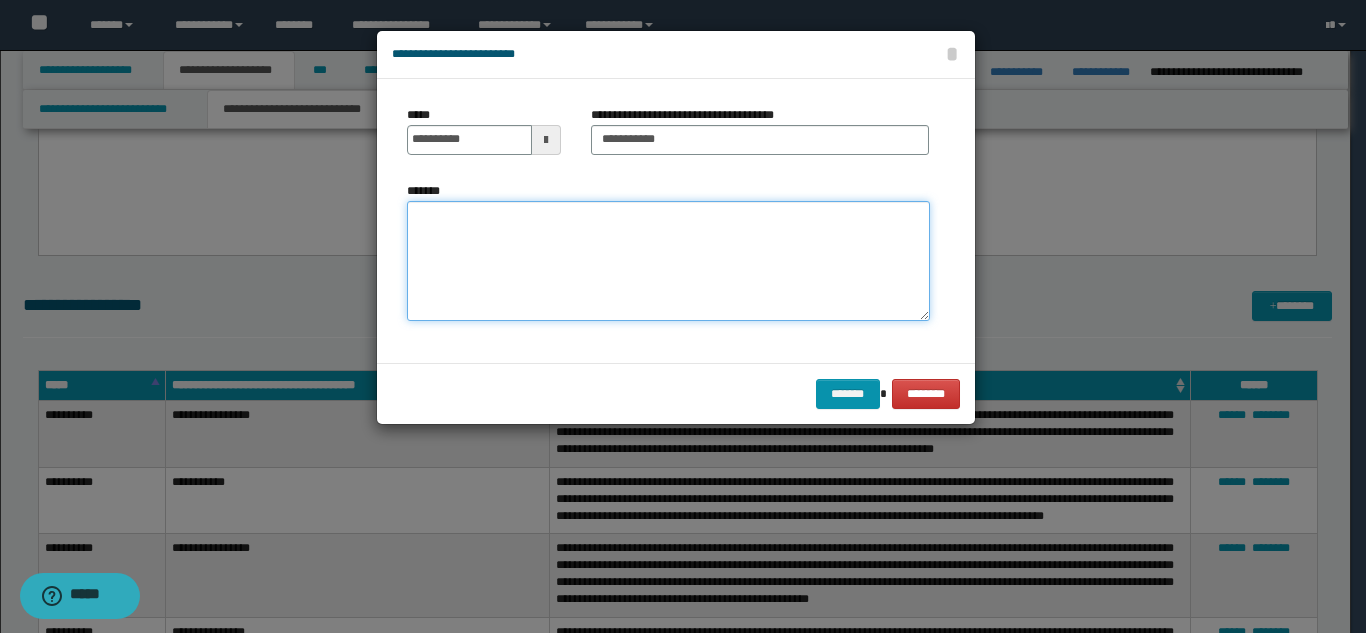 click on "*******" at bounding box center (668, 261) 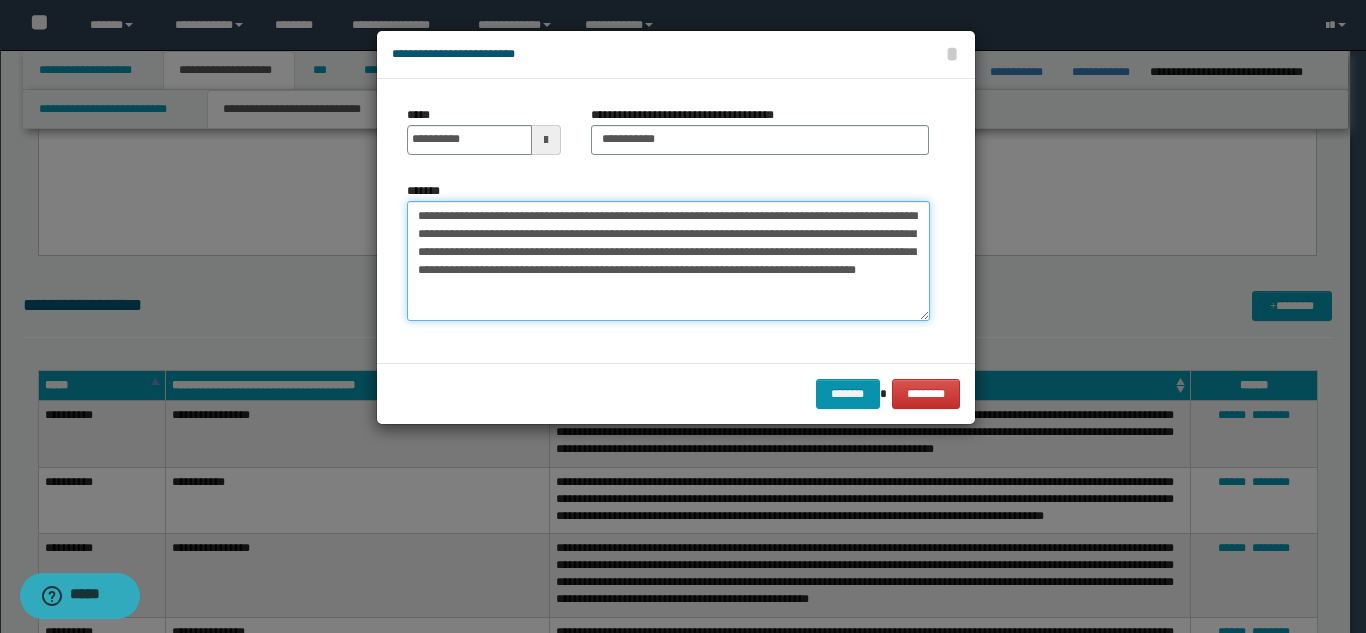 click on "**********" at bounding box center (668, 261) 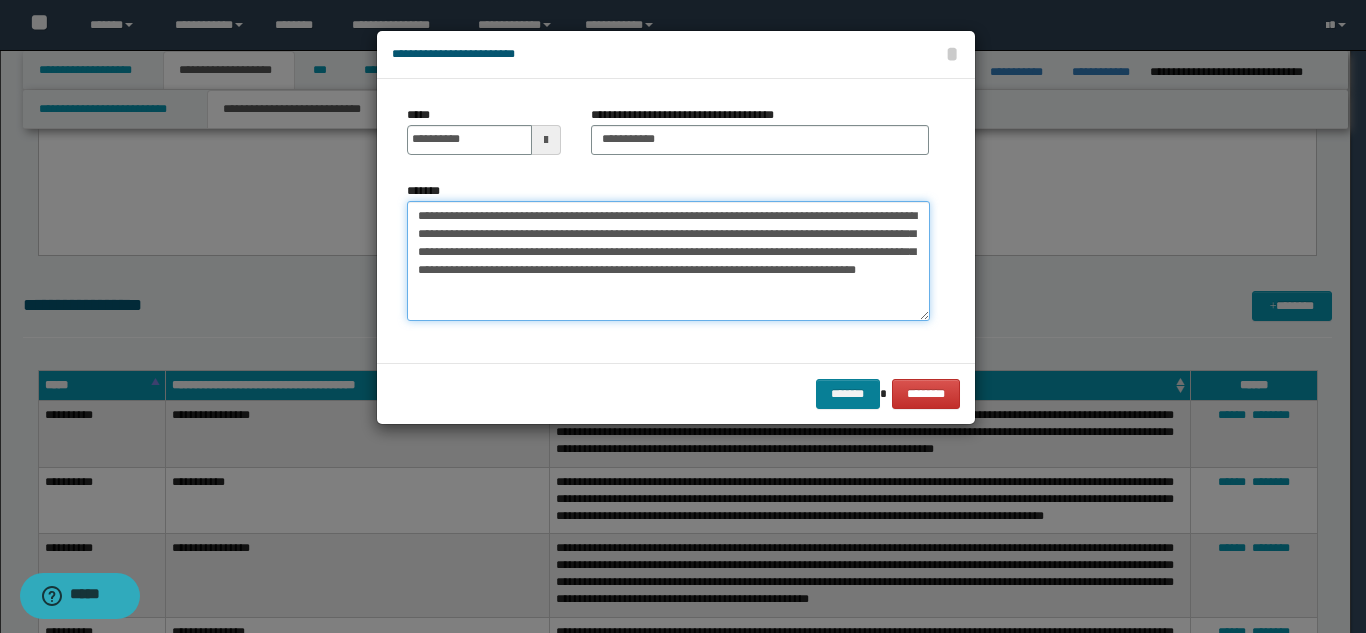 type on "**********" 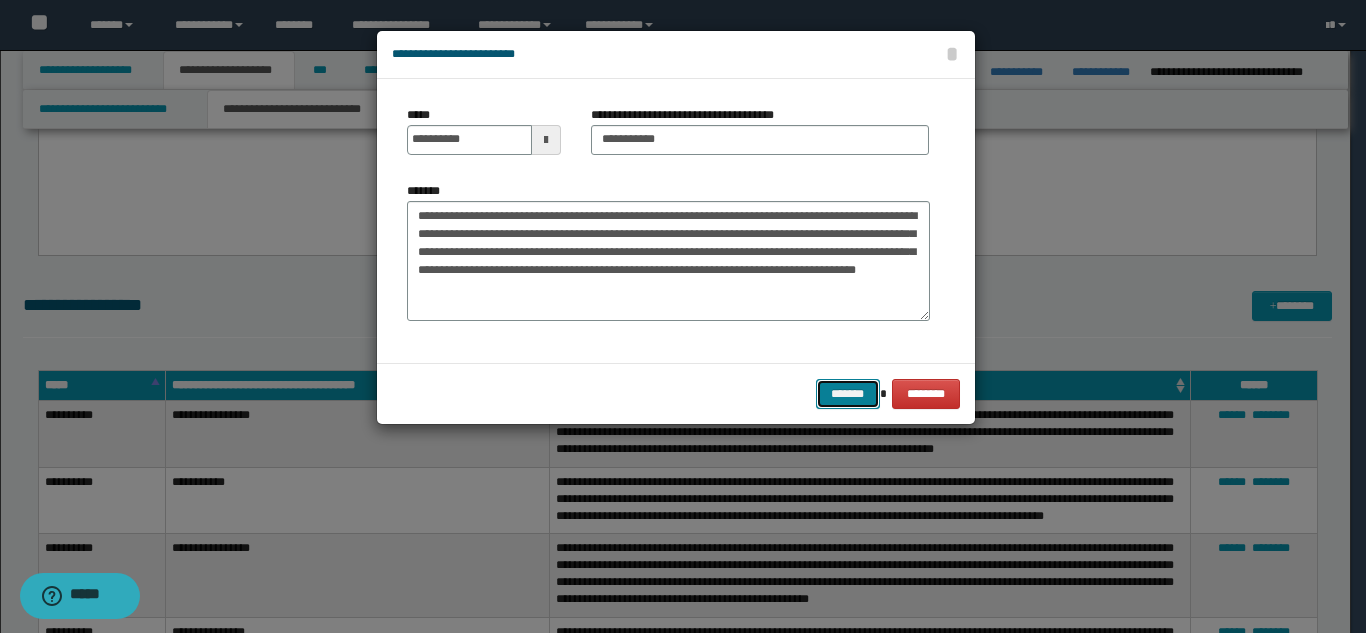 click on "*******" at bounding box center [848, 394] 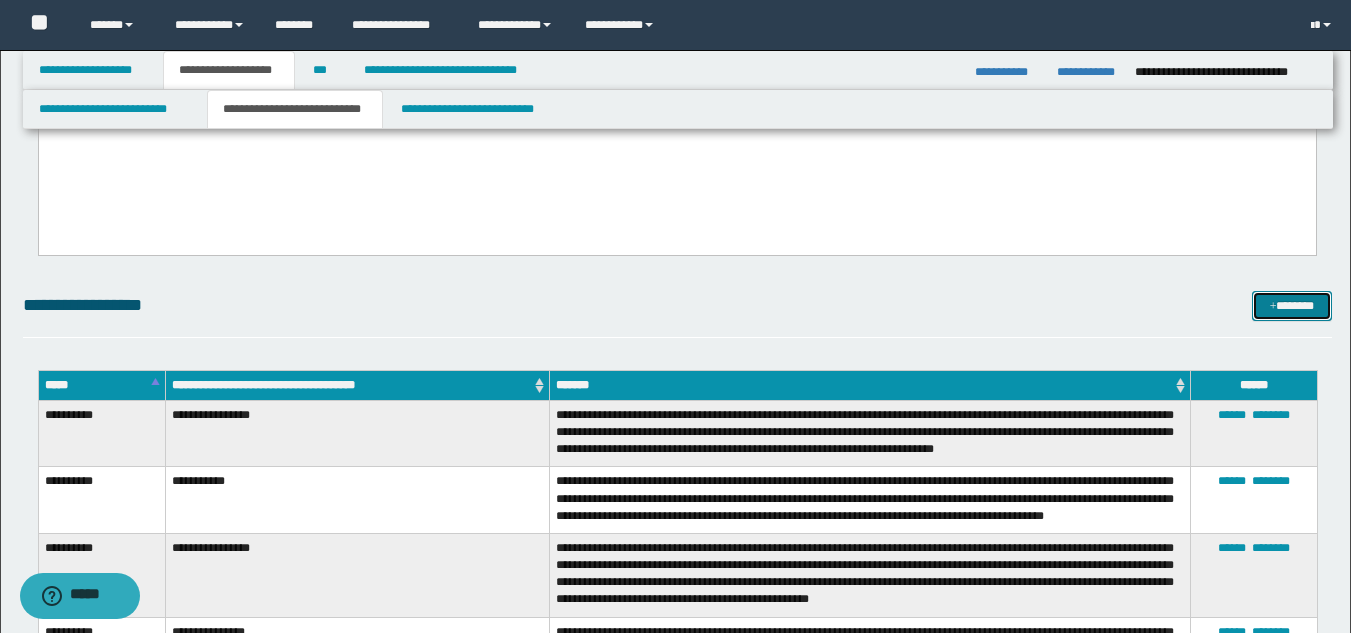 click on "*******" at bounding box center [1292, 306] 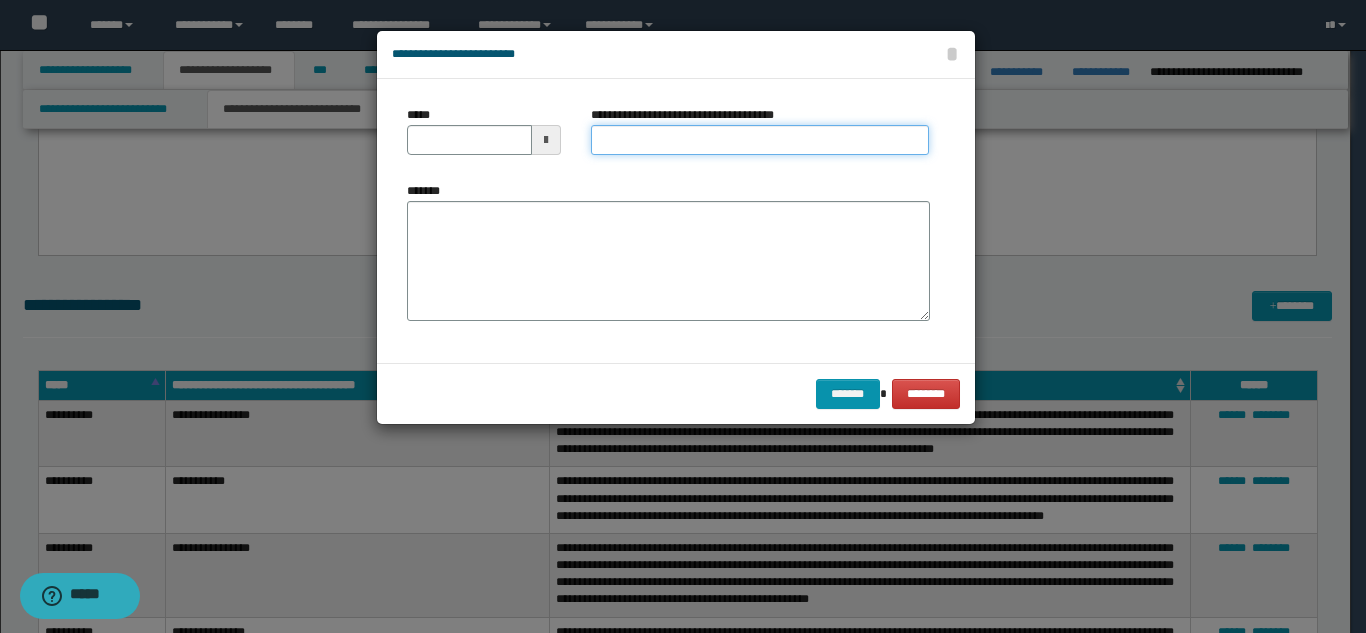 click on "**********" at bounding box center [760, 140] 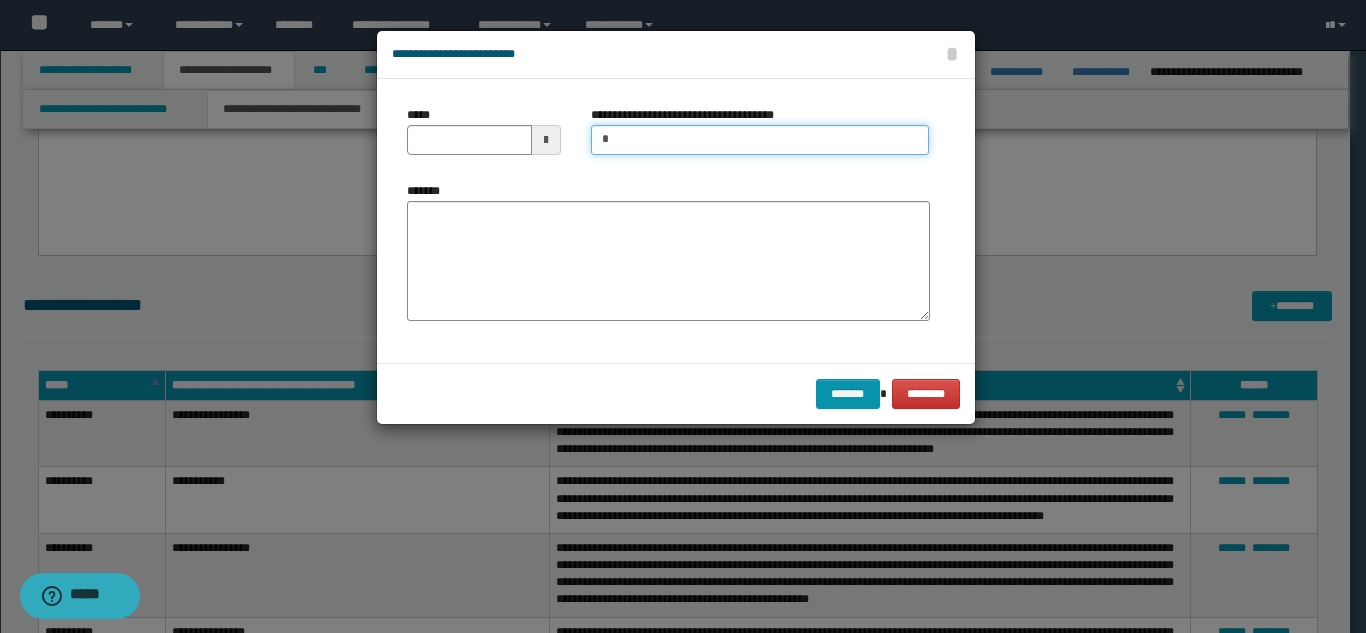 type on "**********" 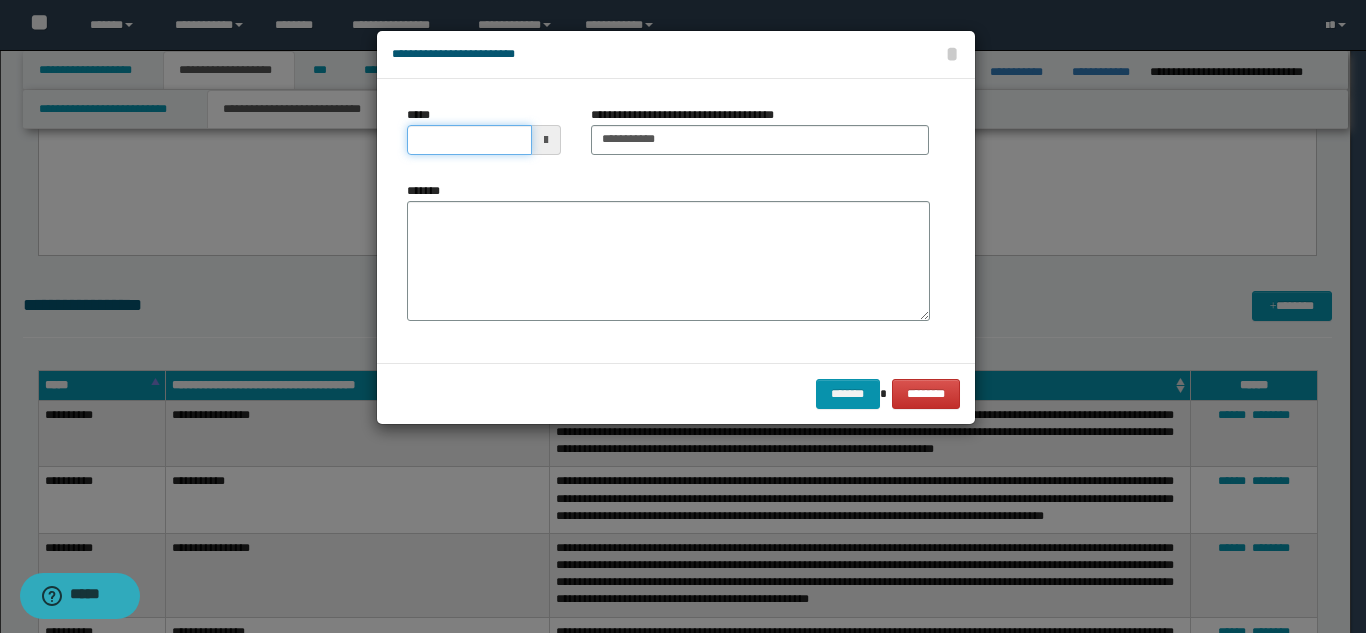 click on "*****" at bounding box center (469, 140) 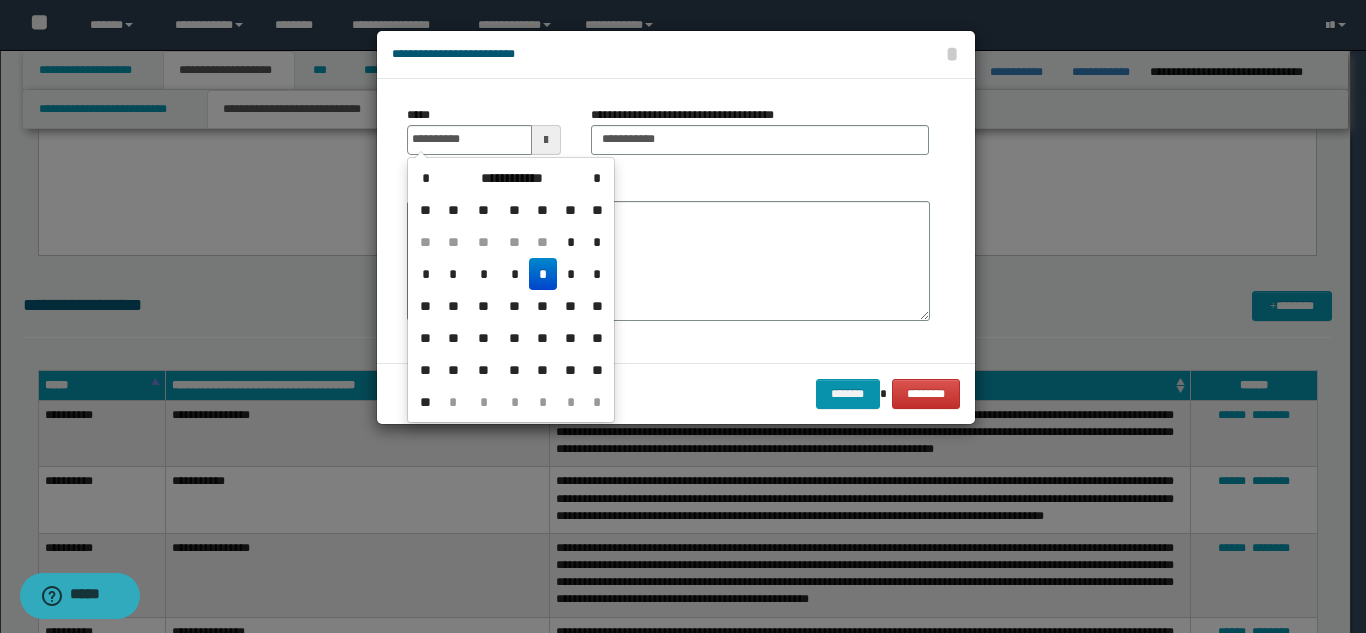 click on "*" at bounding box center [543, 274] 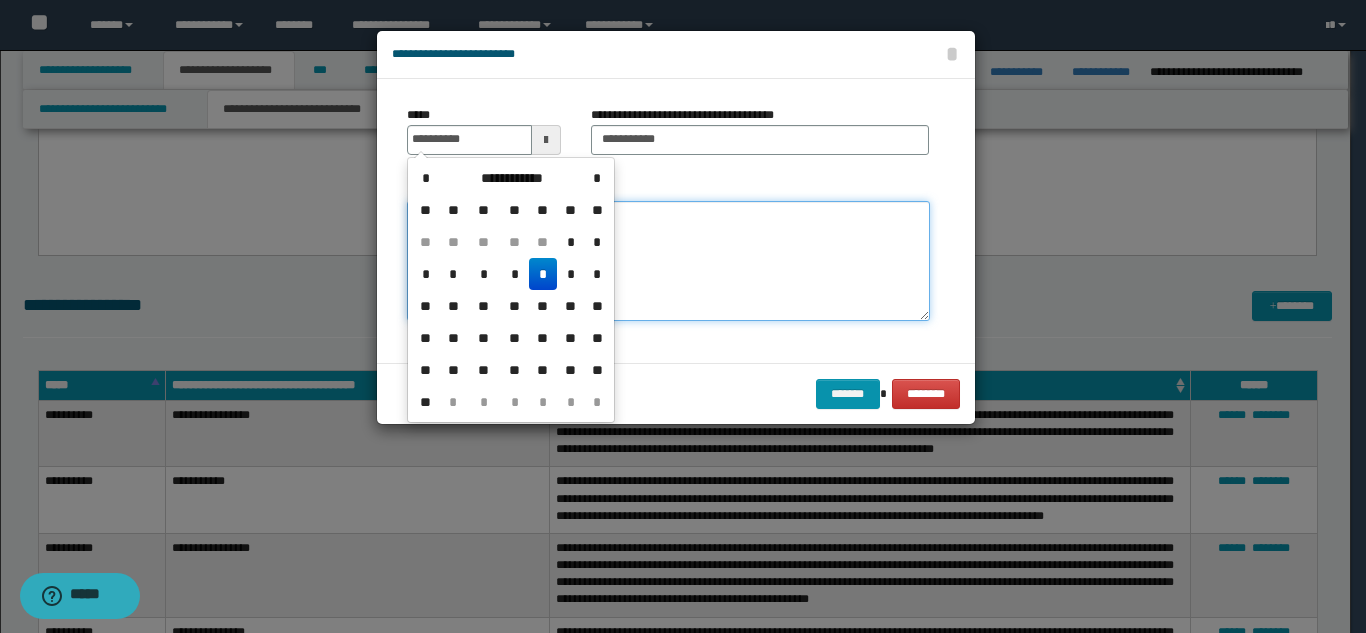 click on "*******" at bounding box center (668, 261) 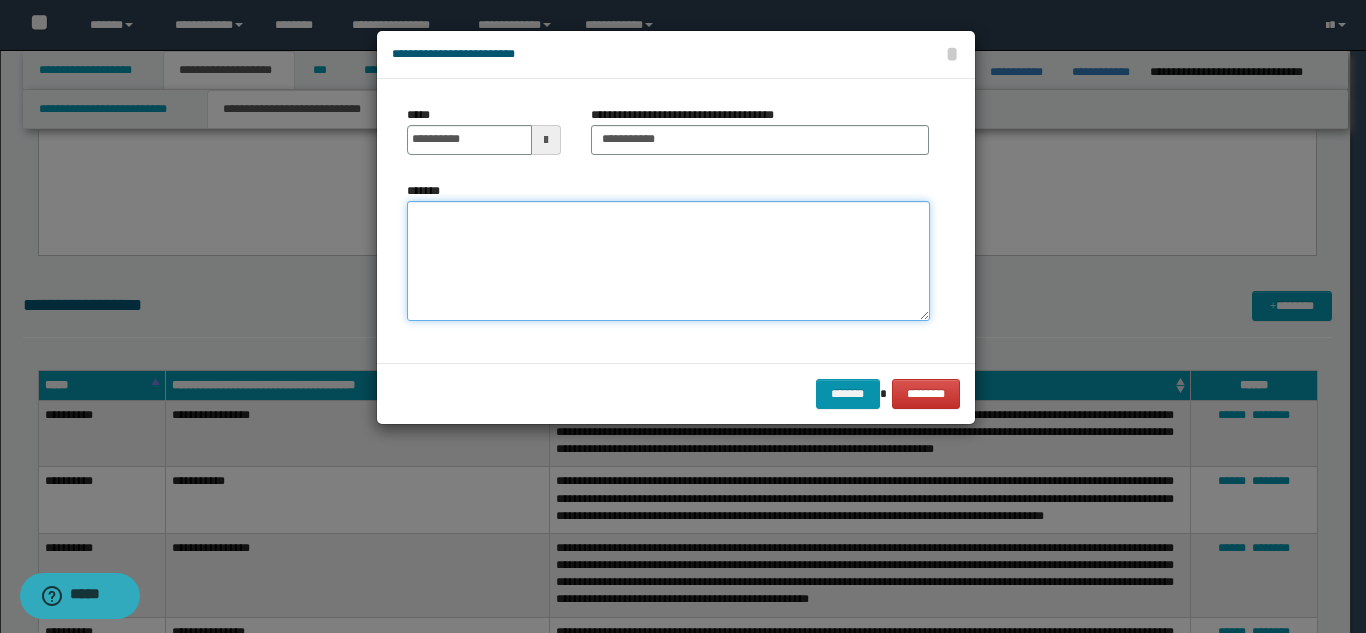 paste on "**********" 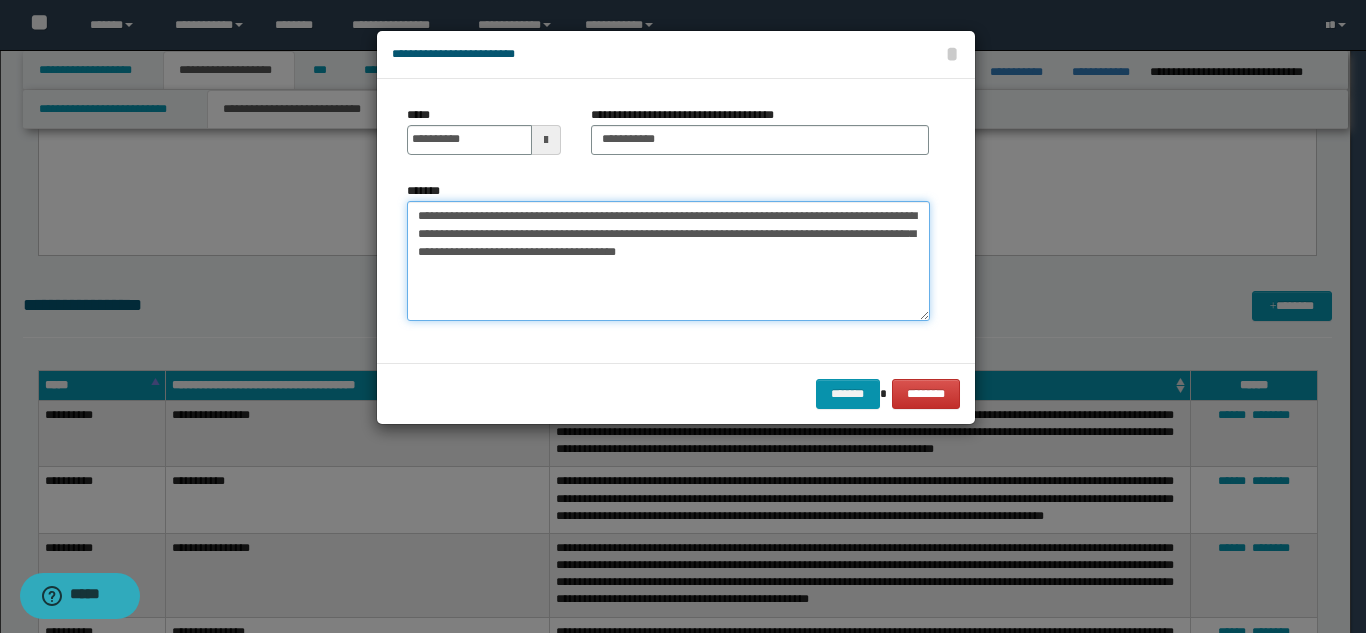 click on "**********" at bounding box center (668, 261) 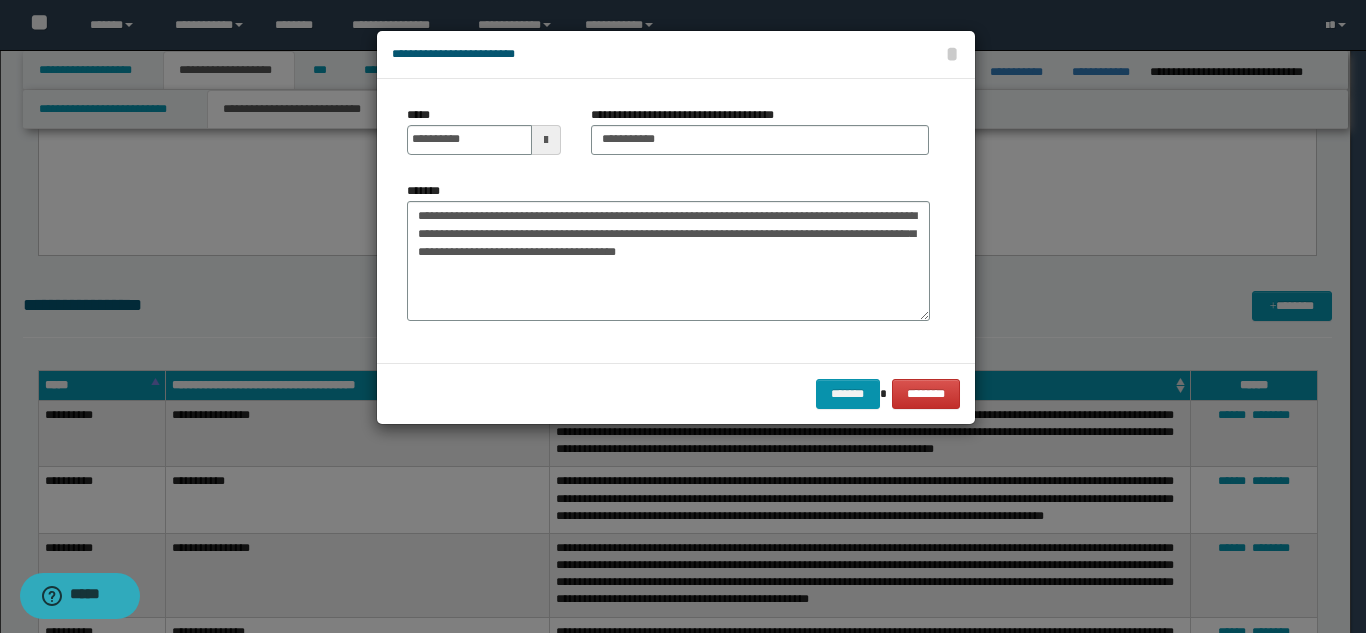 drag, startPoint x: 587, startPoint y: 200, endPoint x: 581, endPoint y: 209, distance: 10.816654 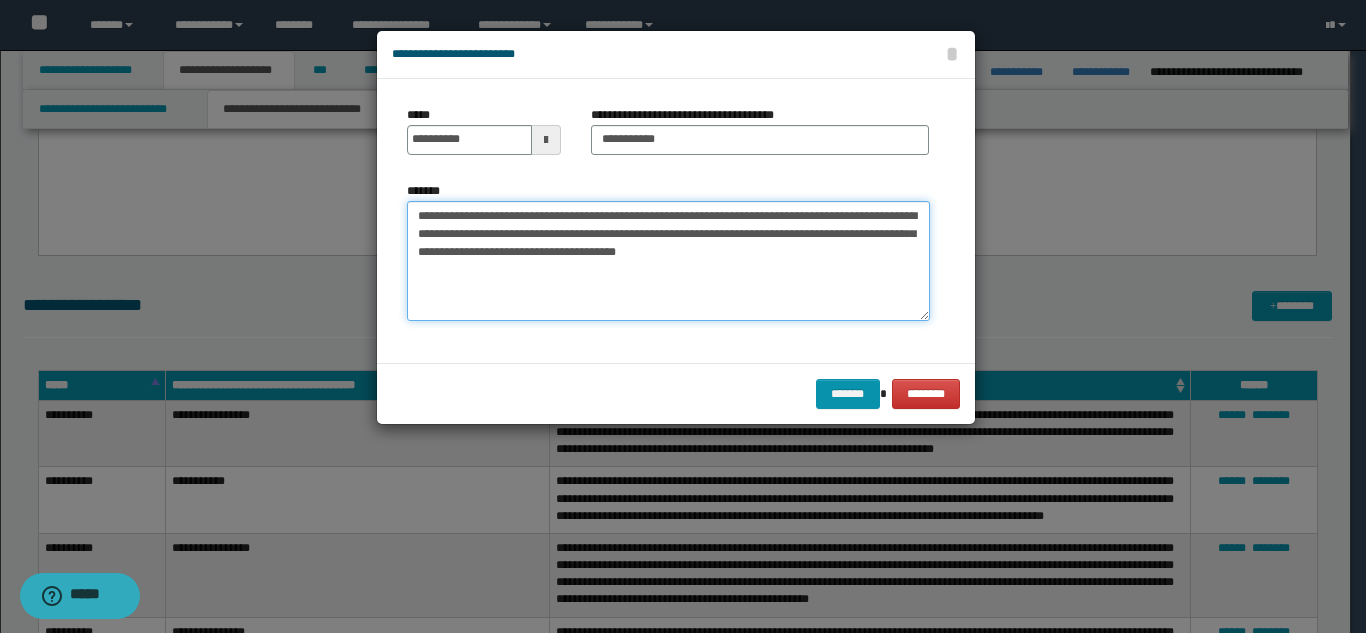 click on "**********" at bounding box center [668, 261] 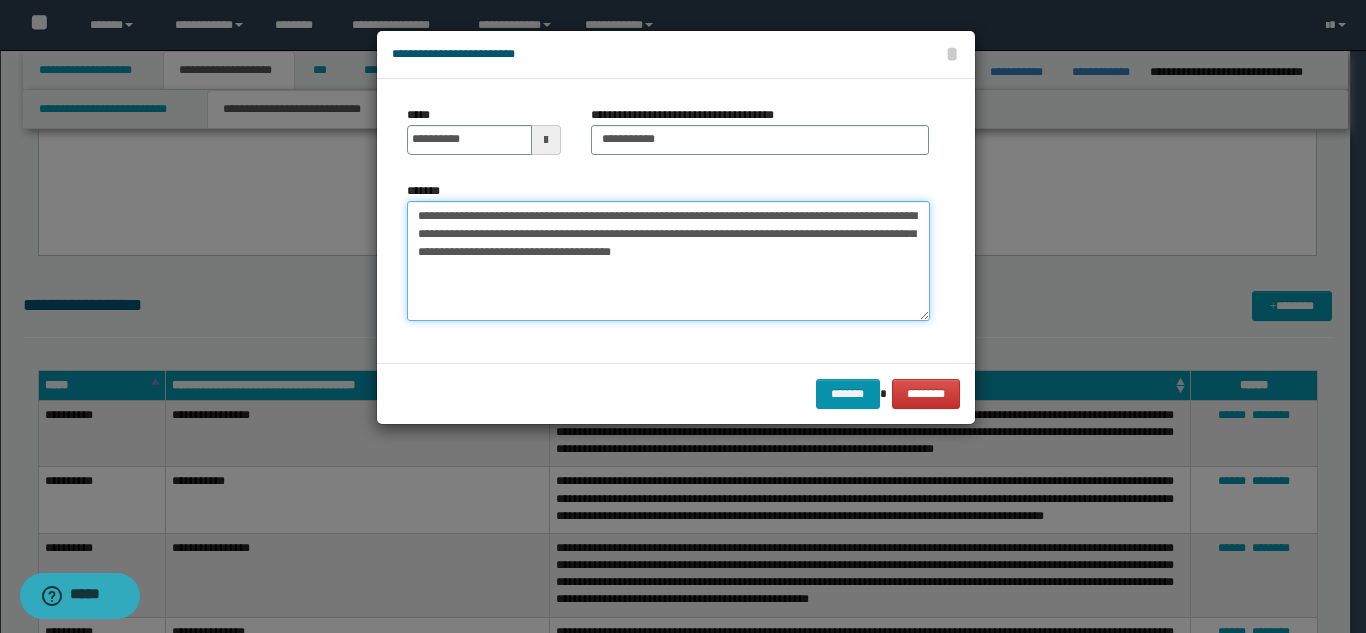 click on "**********" at bounding box center [668, 261] 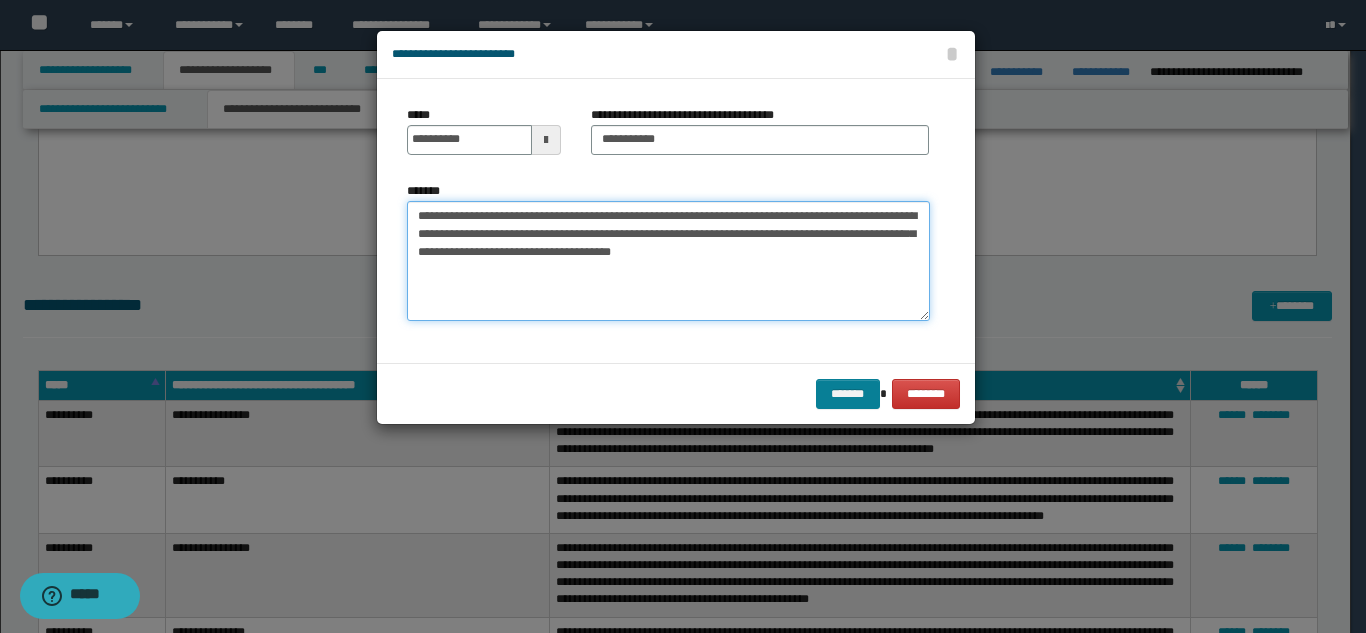 type on "**********" 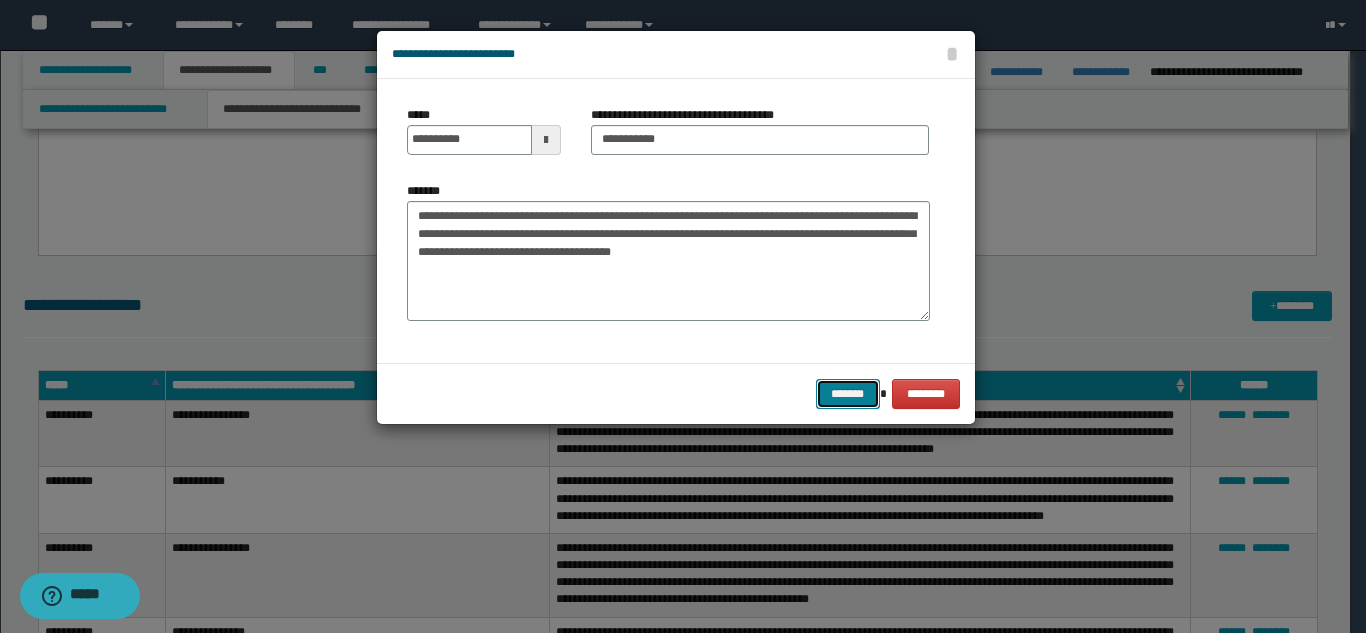 click on "*******" at bounding box center [848, 394] 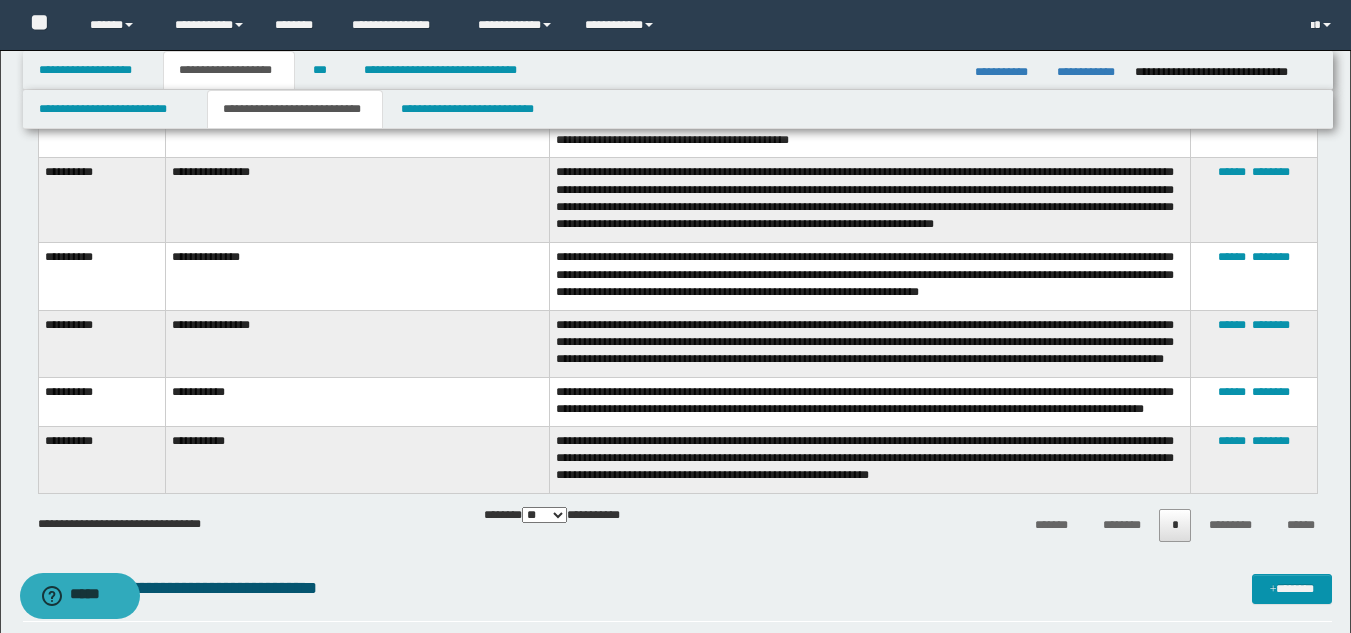 scroll, scrollTop: 3400, scrollLeft: 0, axis: vertical 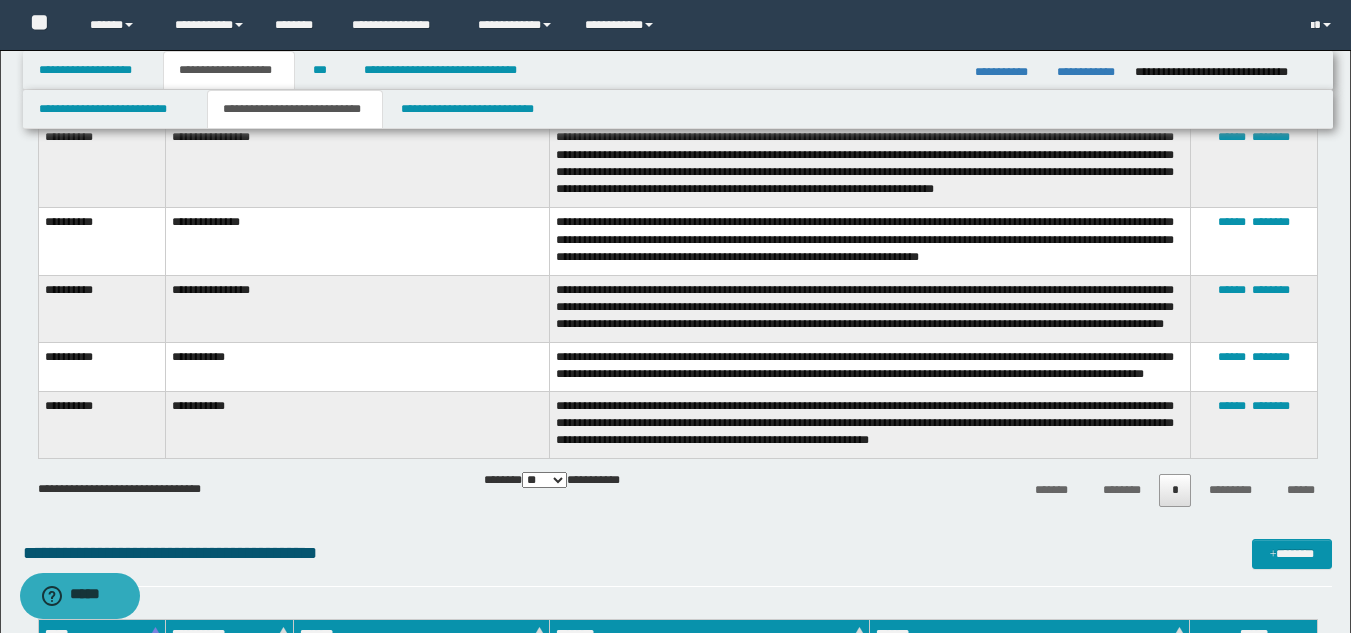 click on "**********" at bounding box center [357, 425] 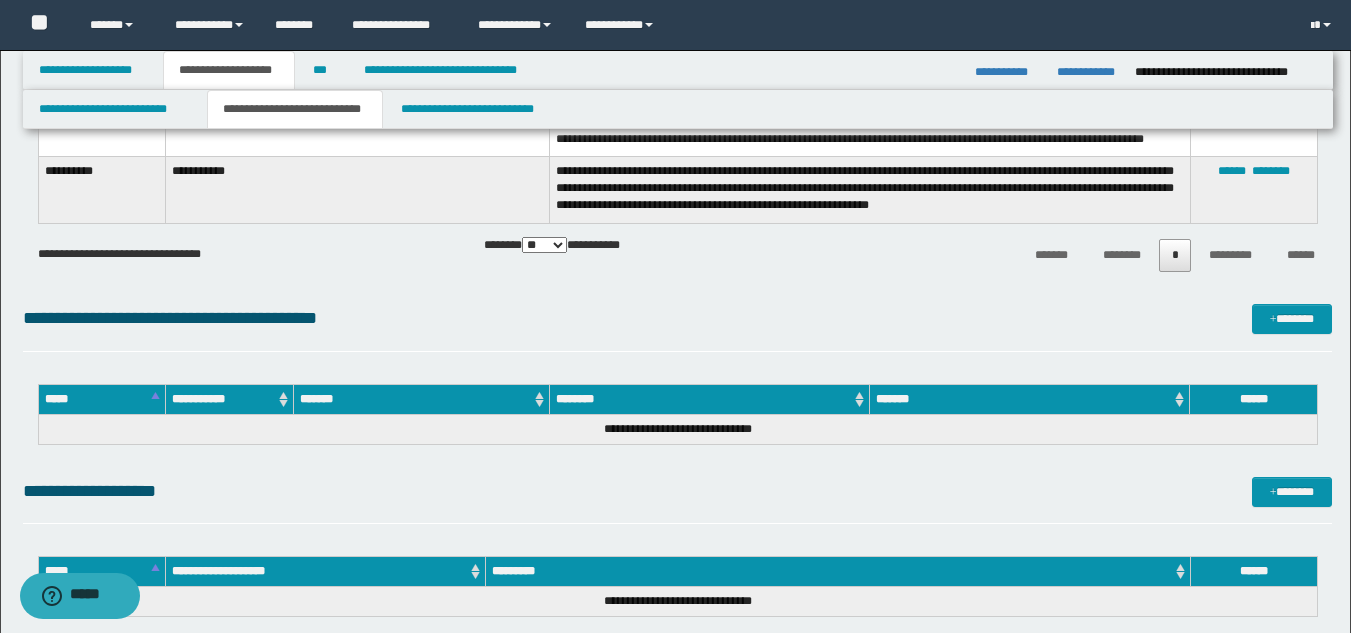 scroll, scrollTop: 3600, scrollLeft: 0, axis: vertical 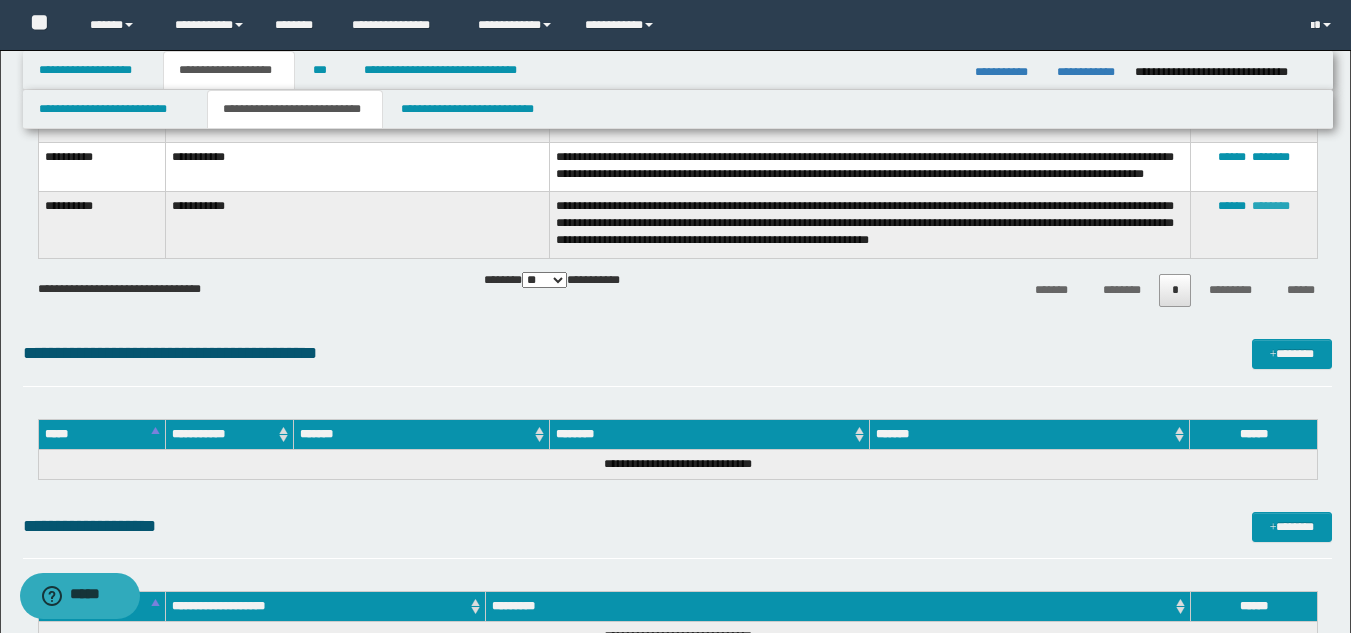 click on "********" at bounding box center (1271, 206) 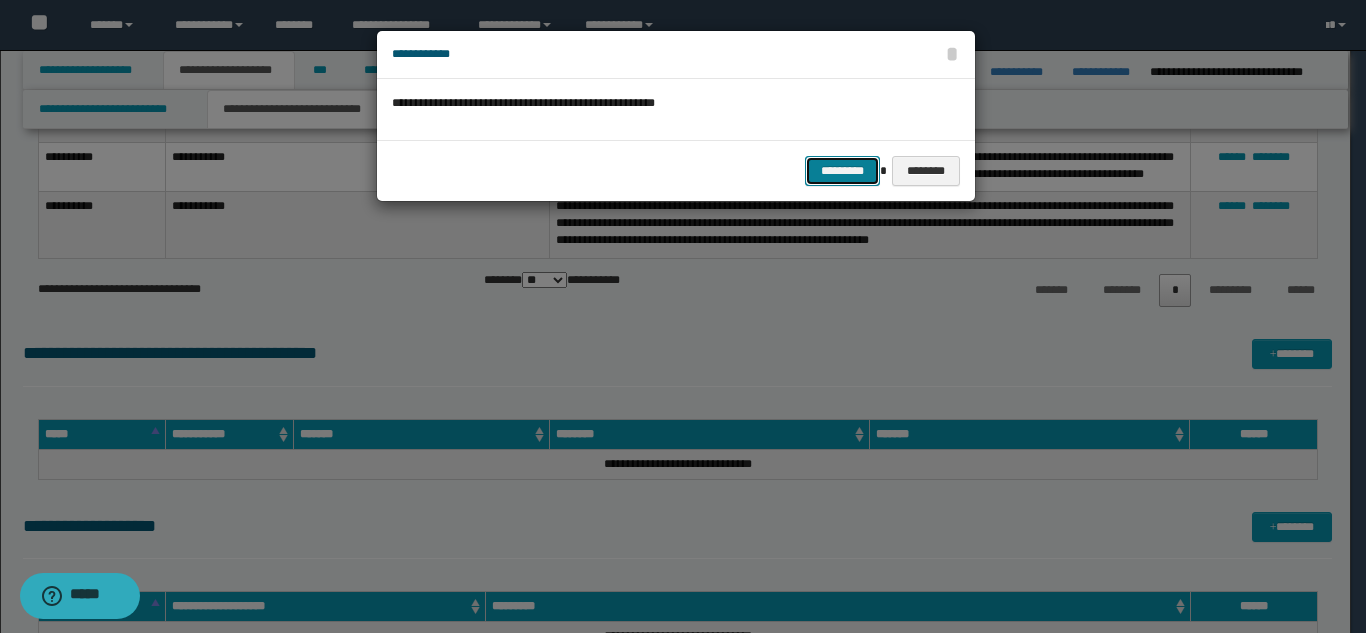 click on "*********" at bounding box center (842, 171) 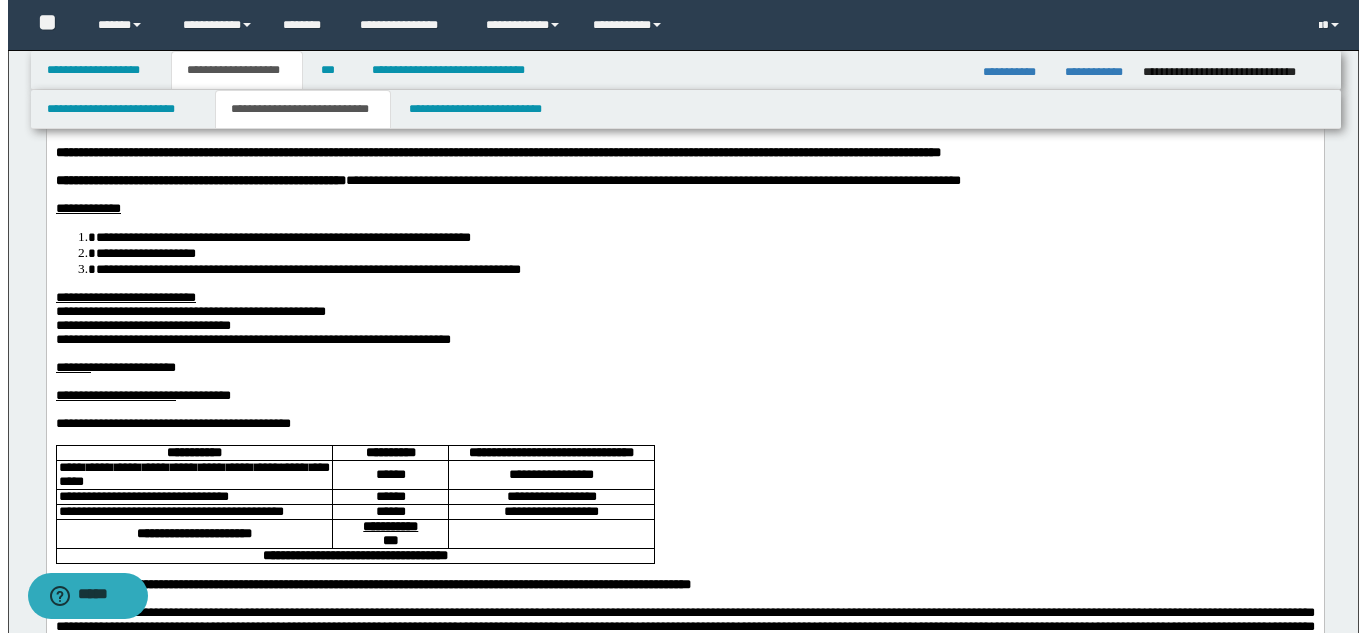 scroll, scrollTop: 700, scrollLeft: 0, axis: vertical 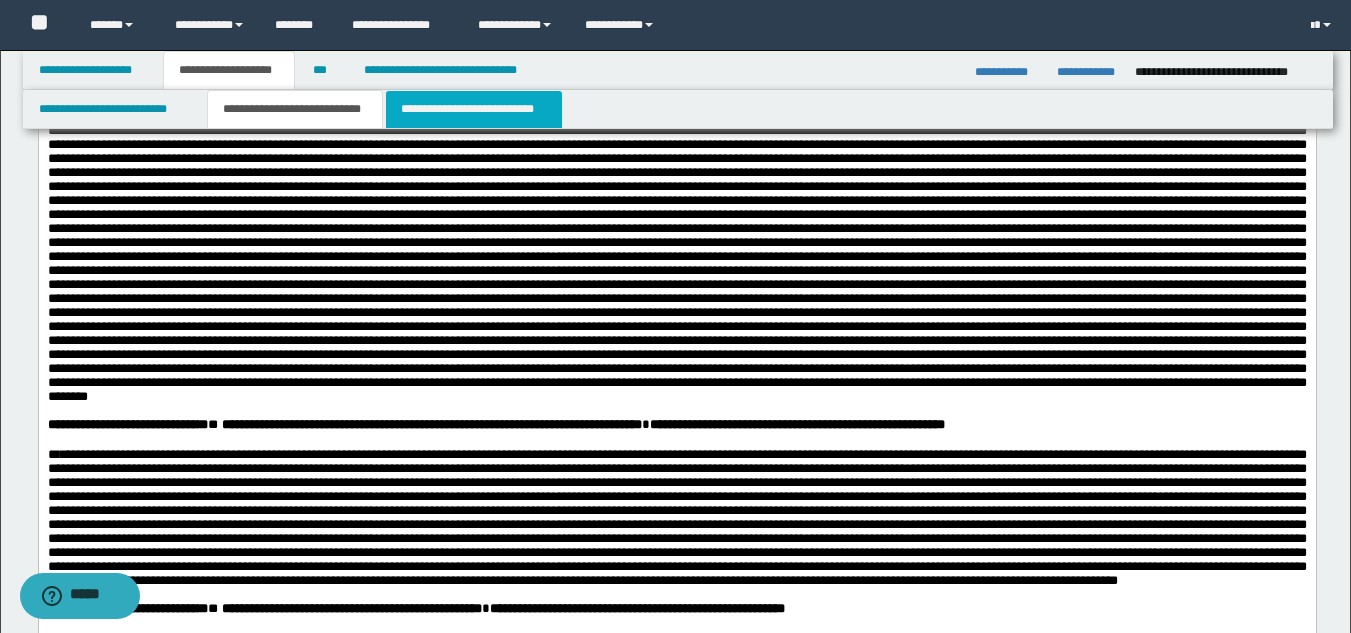 click on "**********" at bounding box center [474, 109] 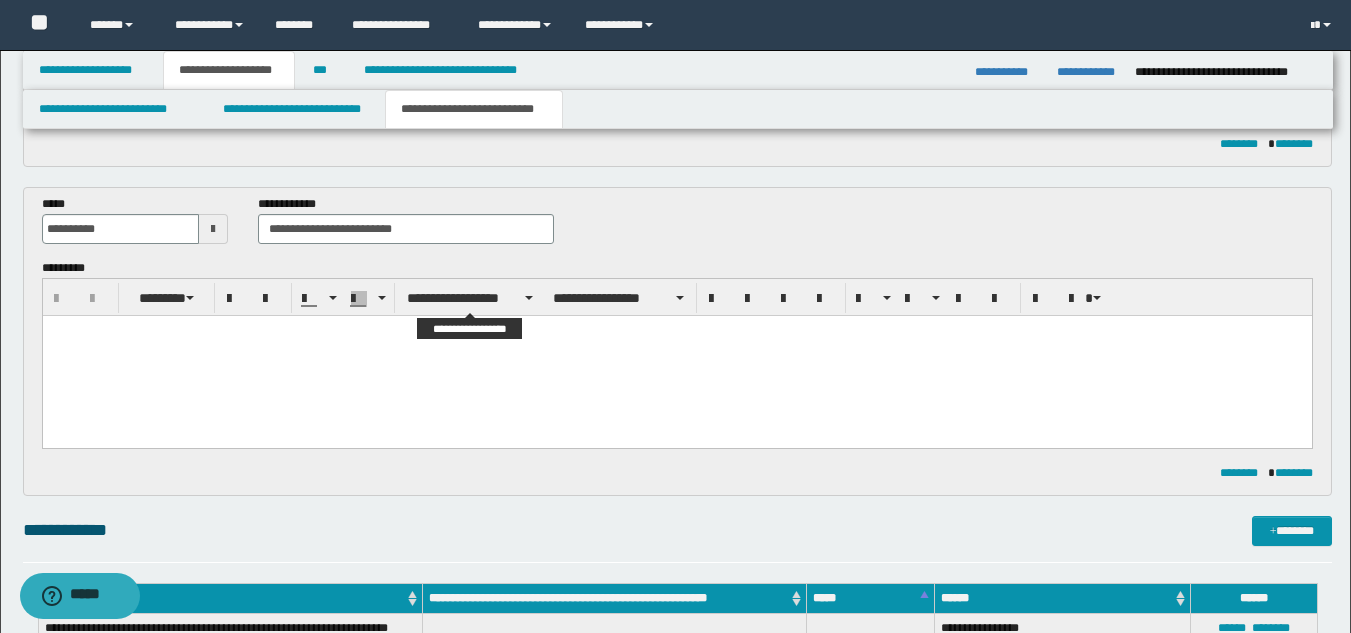 scroll, scrollTop: 0, scrollLeft: 0, axis: both 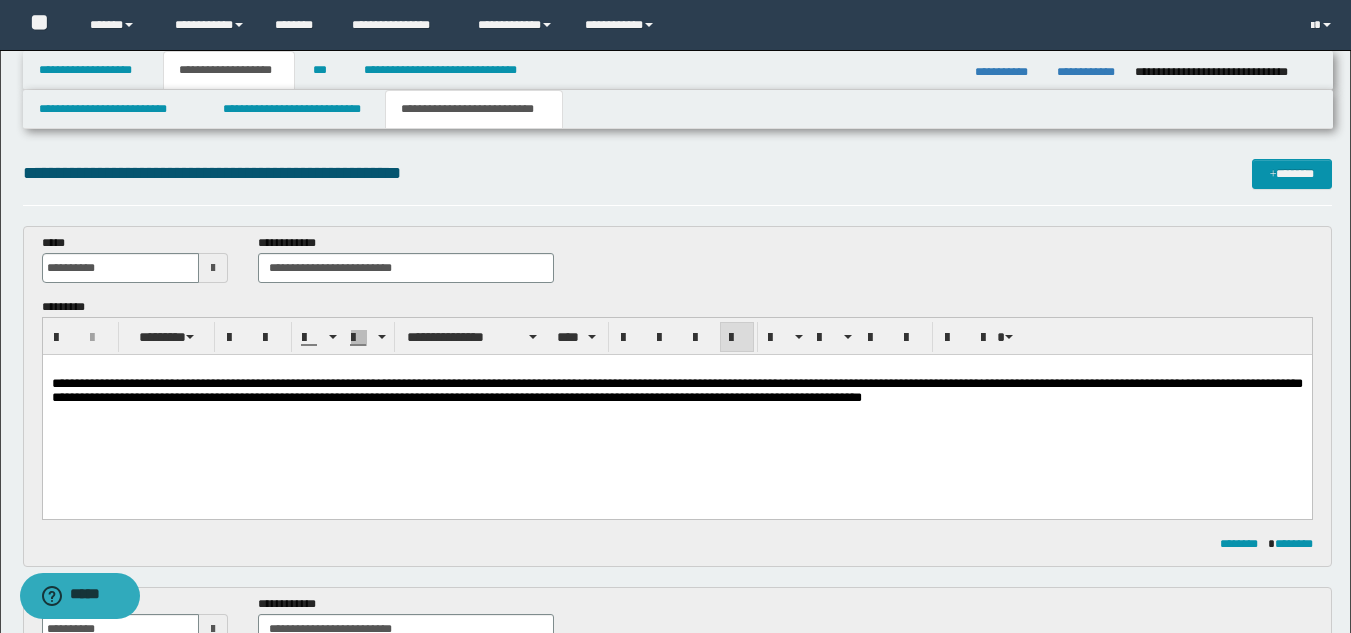 click on "**********" at bounding box center (676, 390) 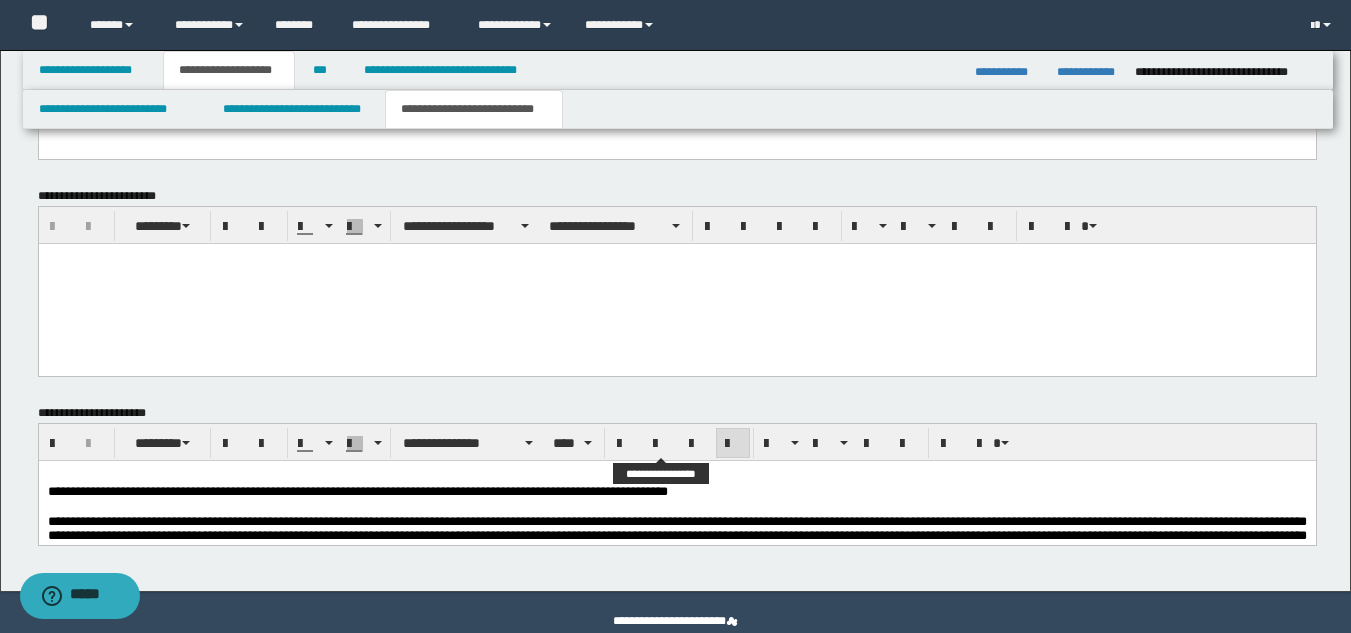 scroll, scrollTop: 1556, scrollLeft: 0, axis: vertical 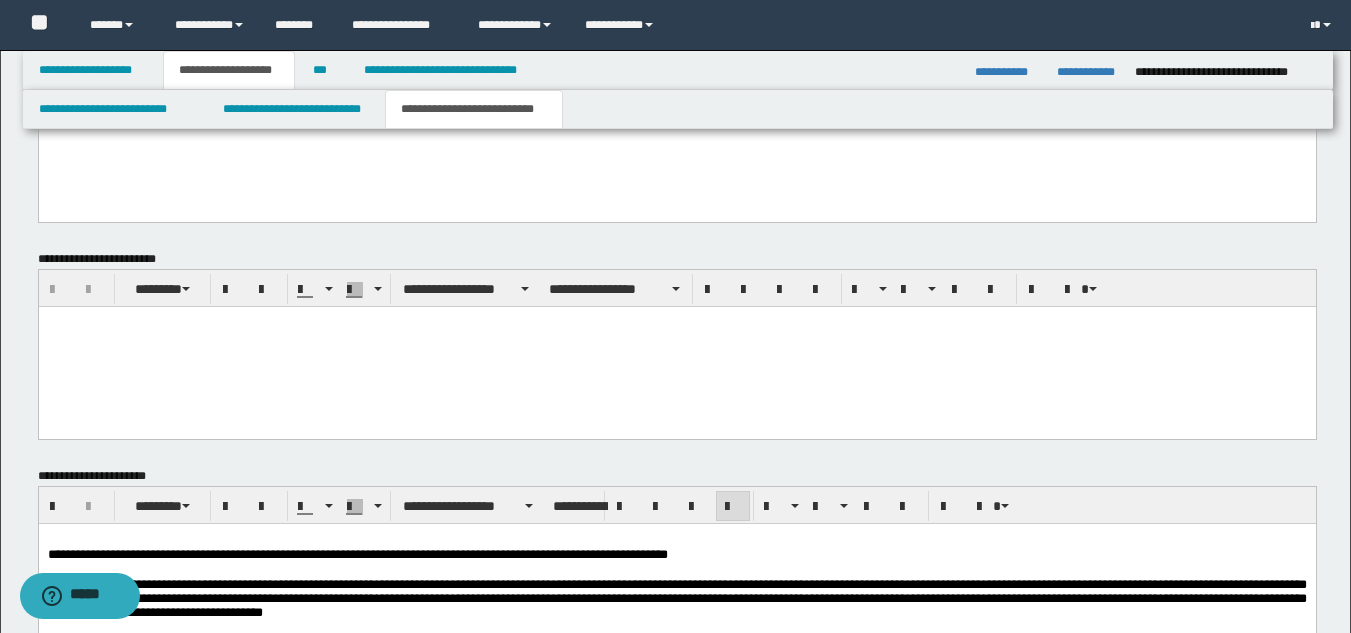 click at bounding box center [676, 539] 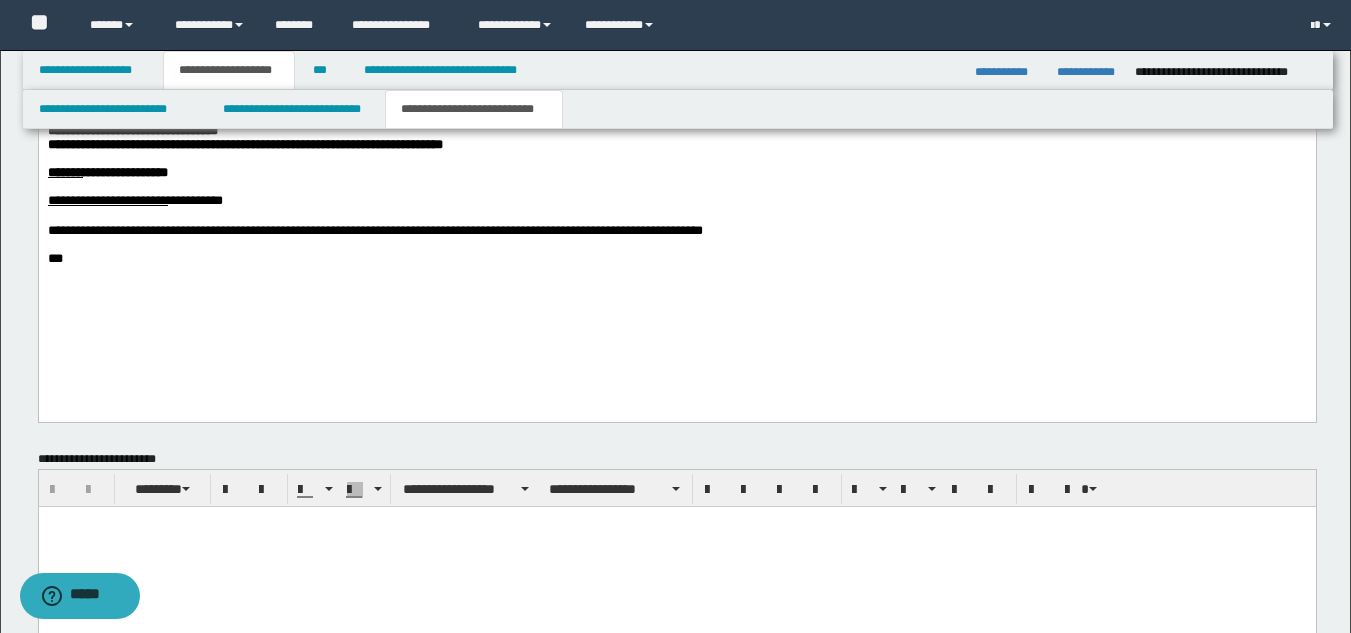 scroll, scrollTop: 2056, scrollLeft: 0, axis: vertical 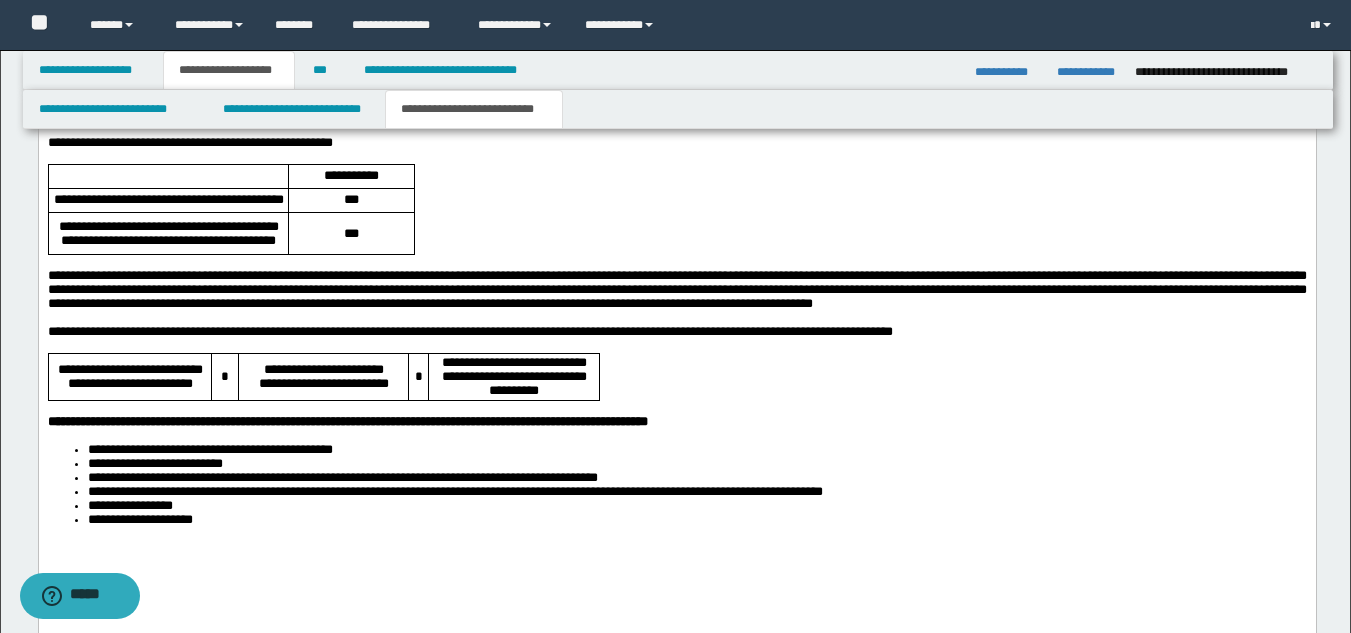 click at bounding box center [676, 317] 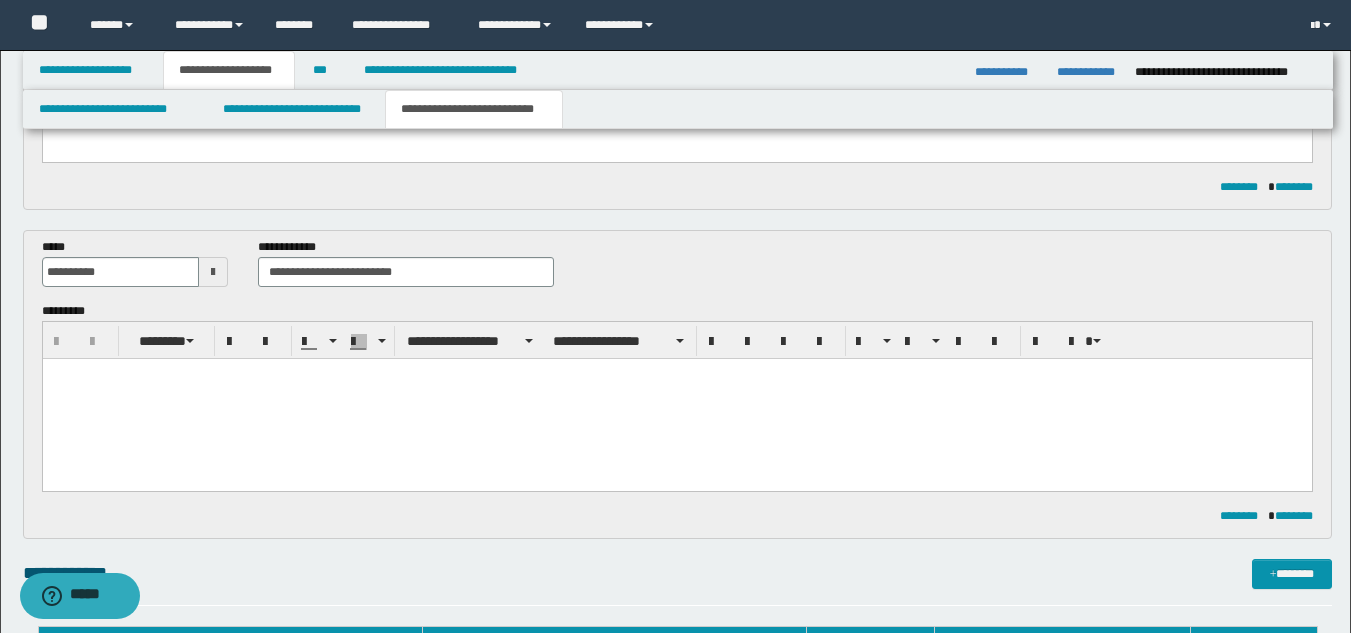 scroll, scrollTop: 56, scrollLeft: 0, axis: vertical 